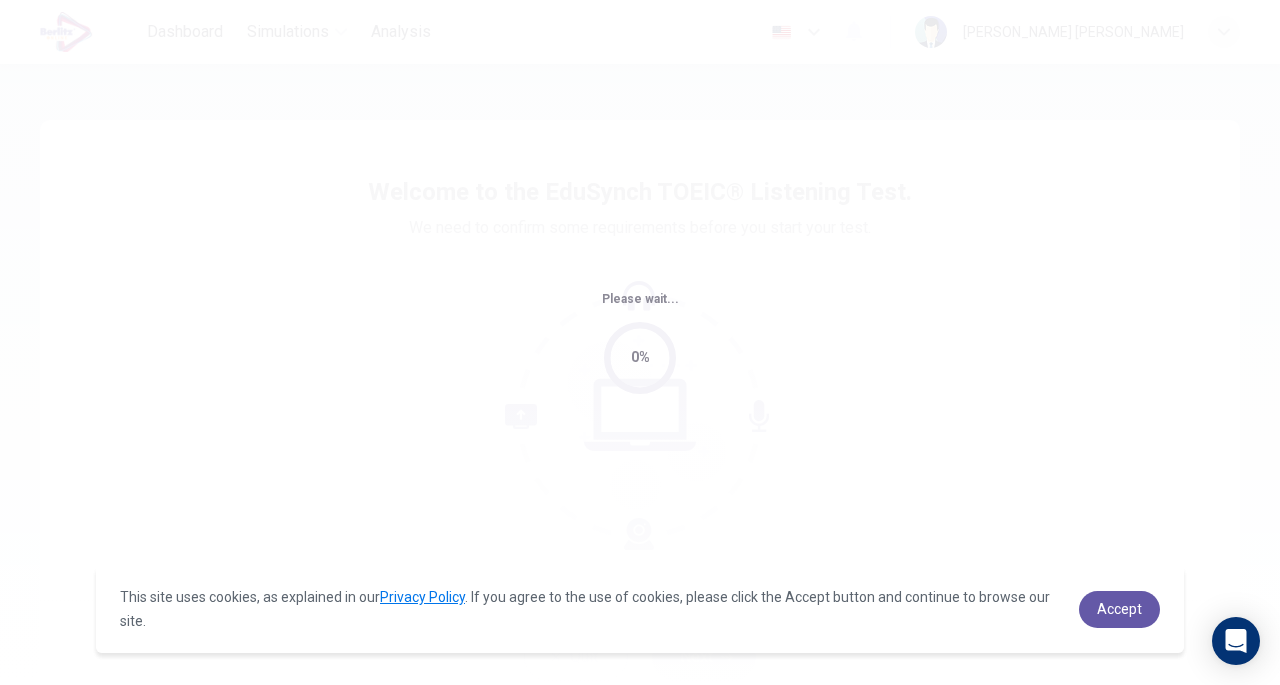scroll, scrollTop: 0, scrollLeft: 0, axis: both 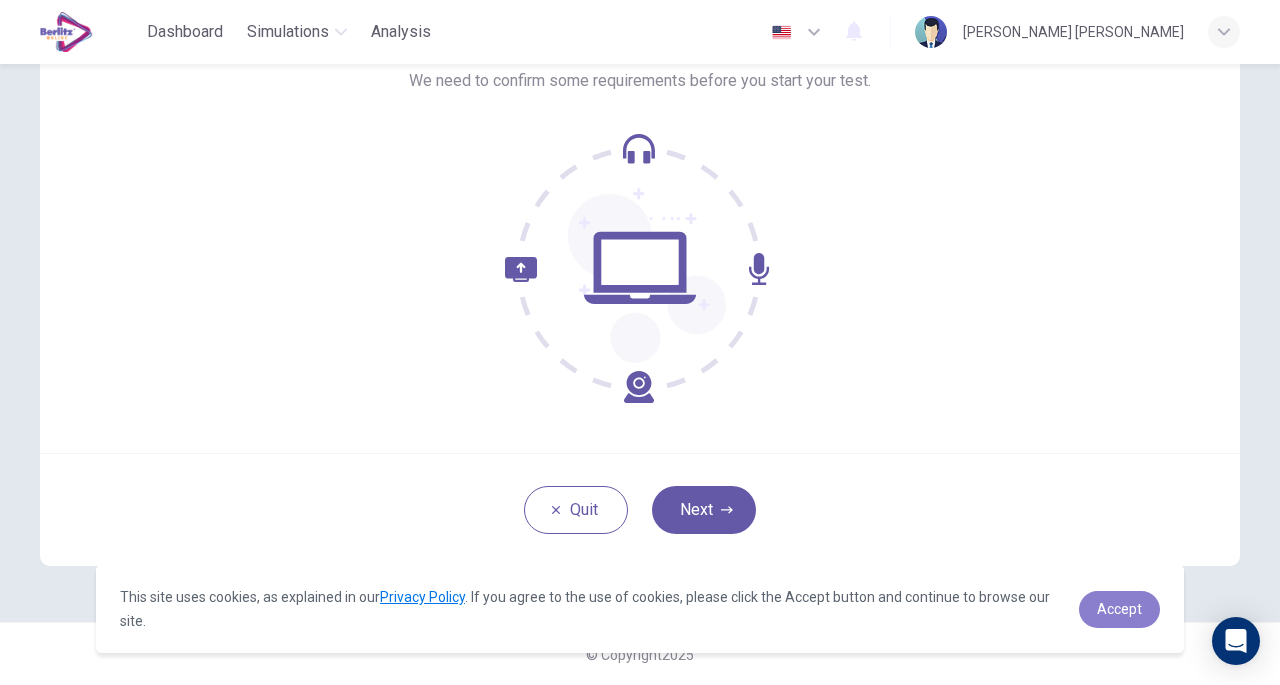 click on "Accept" at bounding box center [1119, 609] 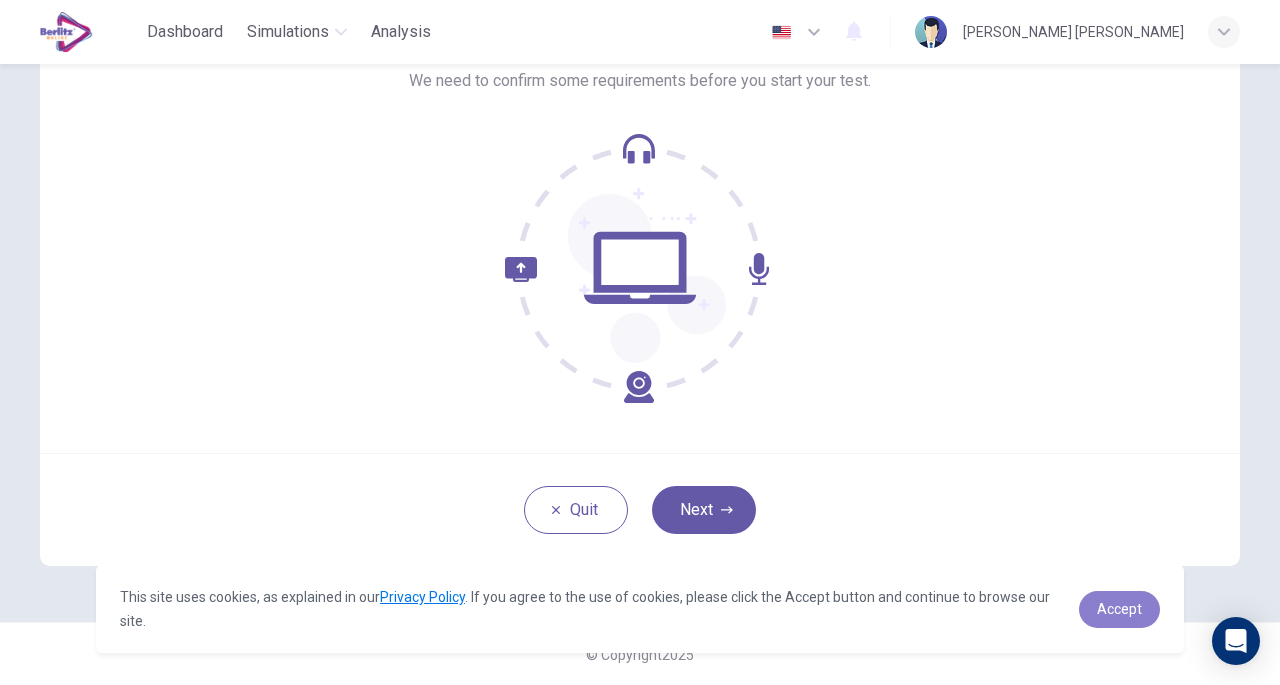 click on "Accept" at bounding box center [1119, 609] 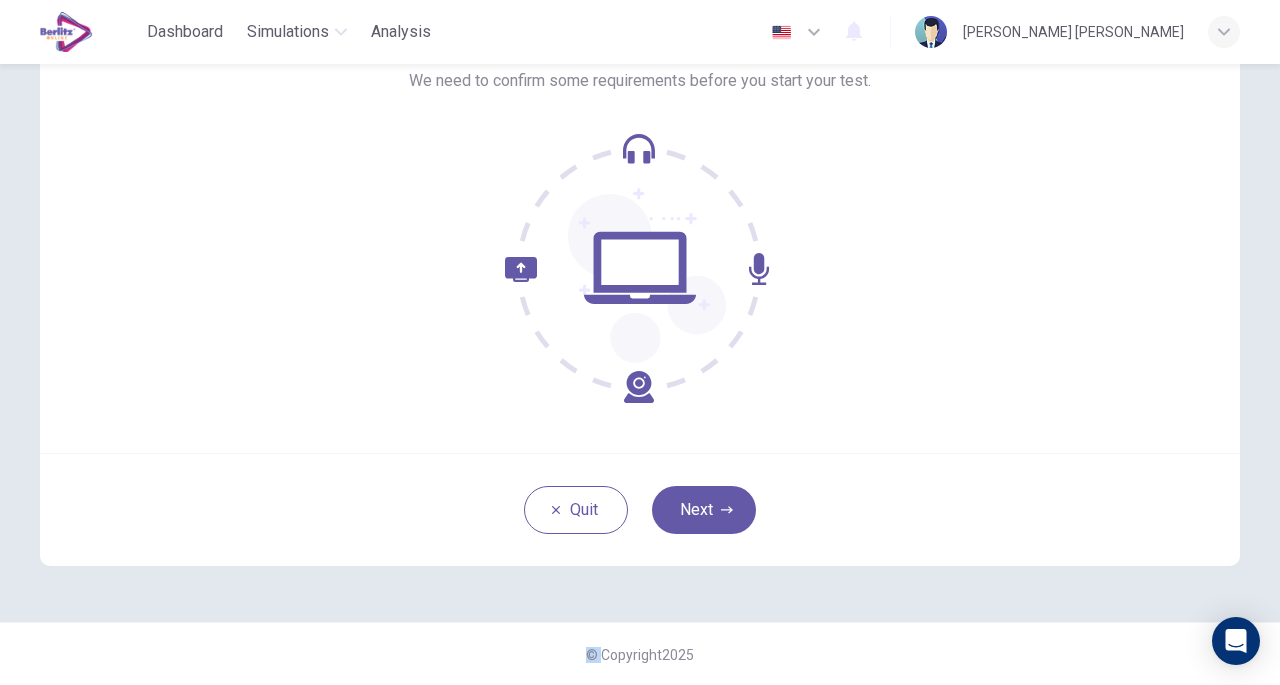 click on "Welcome to the EduSynch TOEIC® Listening Test. We need to confirm some requirements before you start your test. Quit Next" at bounding box center (640, 269) 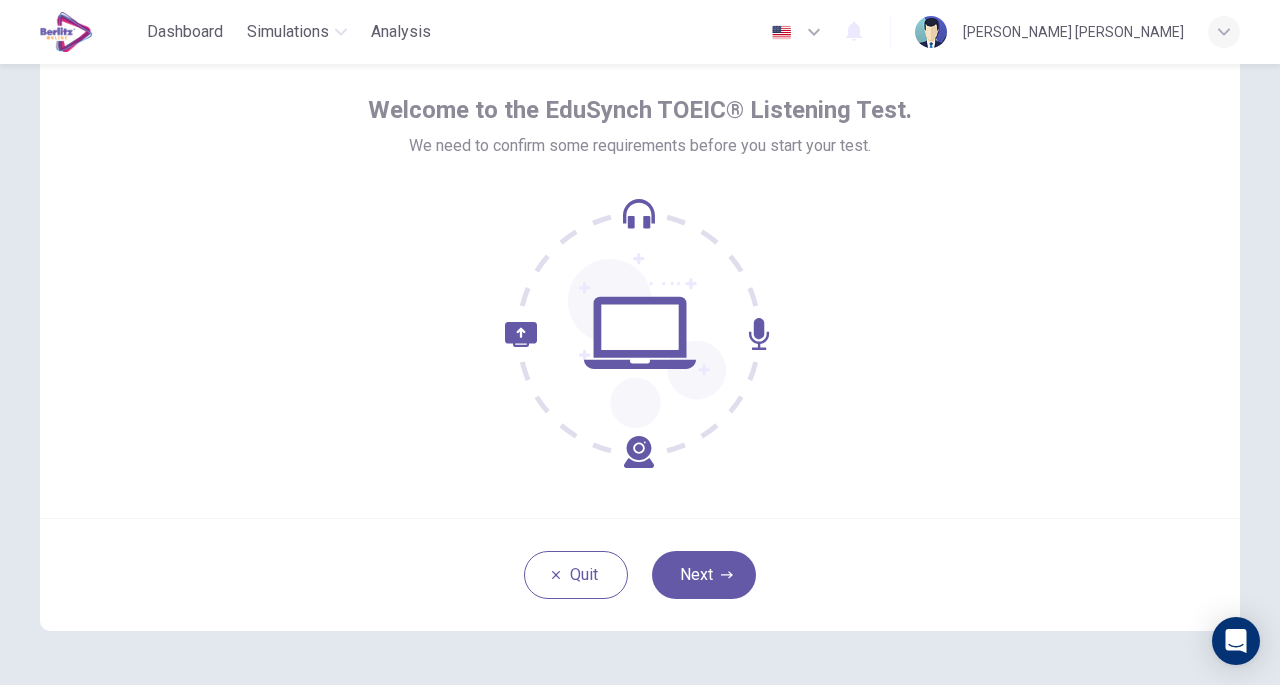 scroll, scrollTop: 107, scrollLeft: 0, axis: vertical 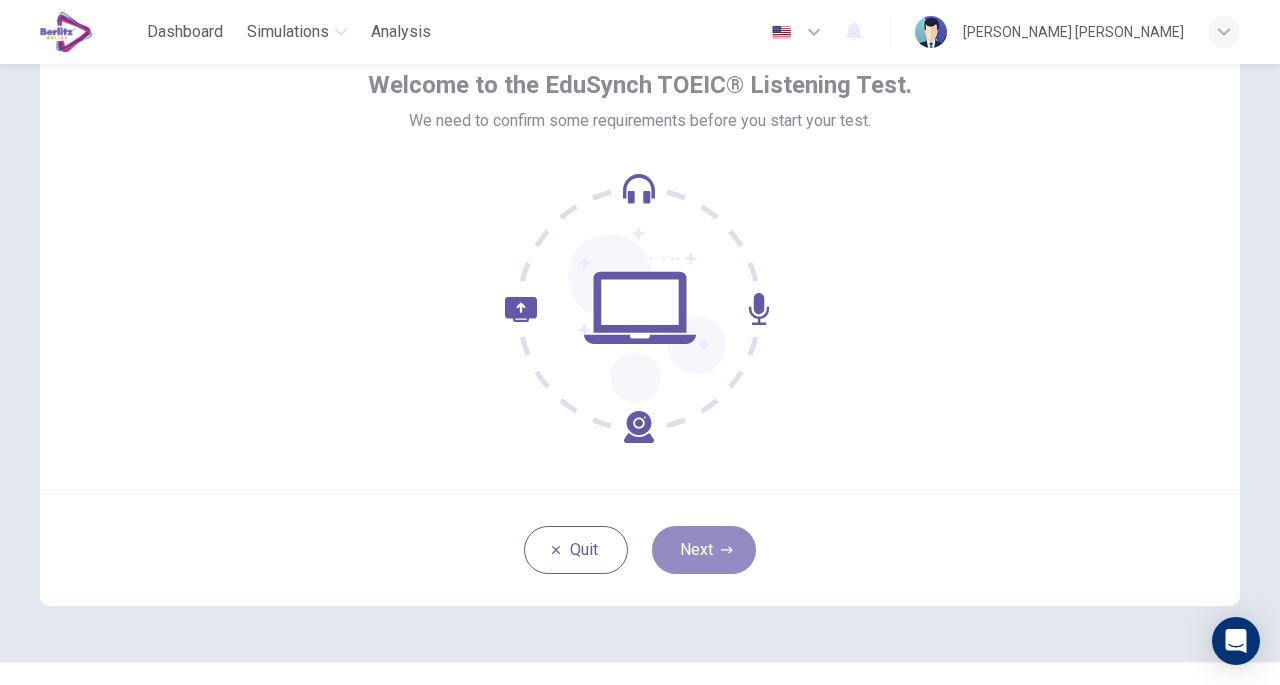 click on "Next" at bounding box center (704, 550) 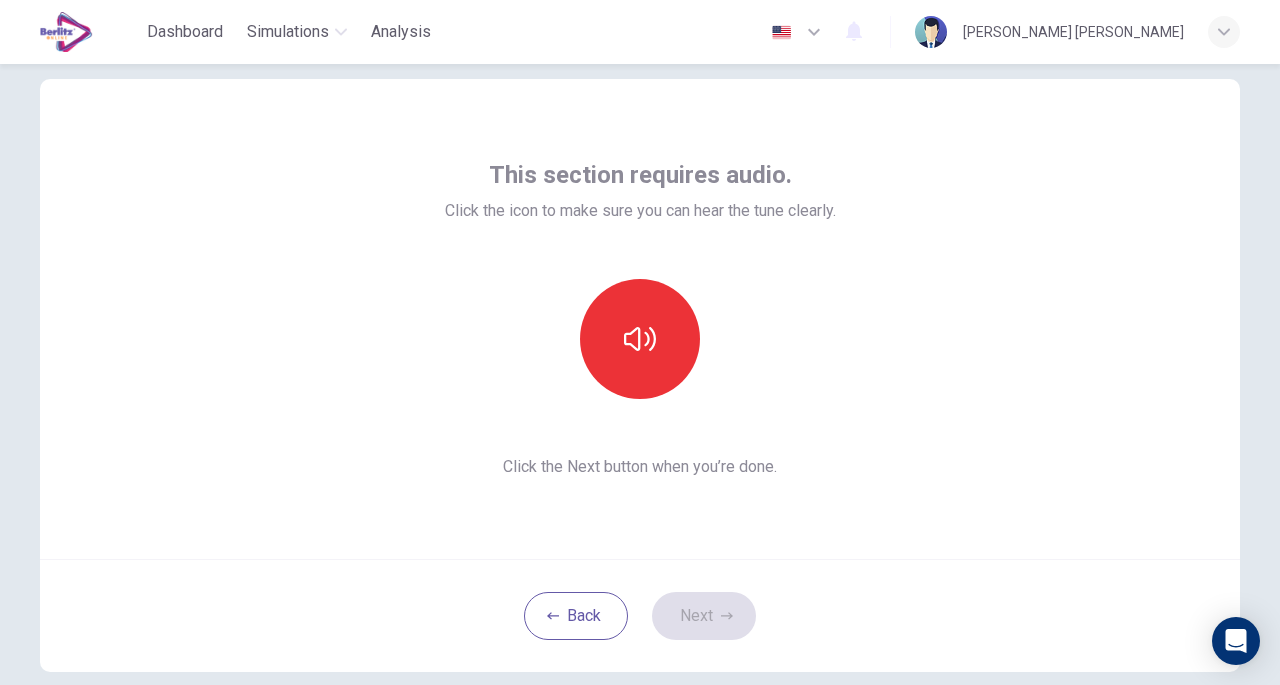 scroll, scrollTop: 46, scrollLeft: 0, axis: vertical 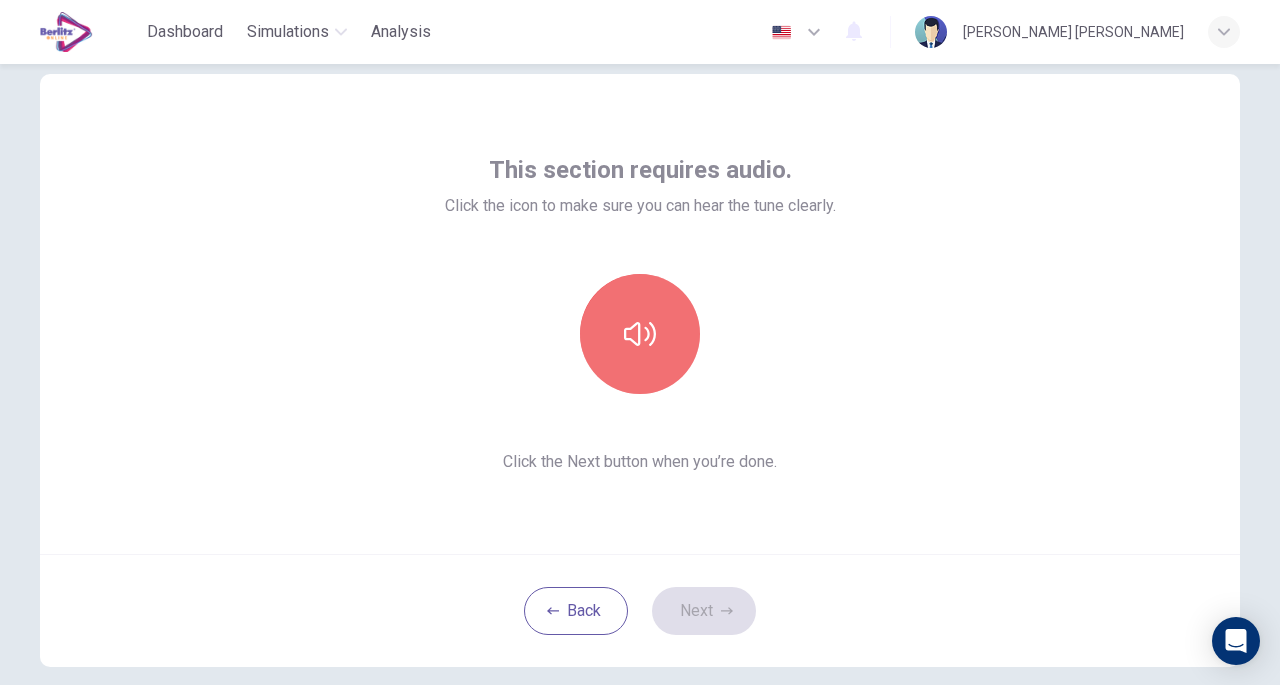 click at bounding box center [640, 334] 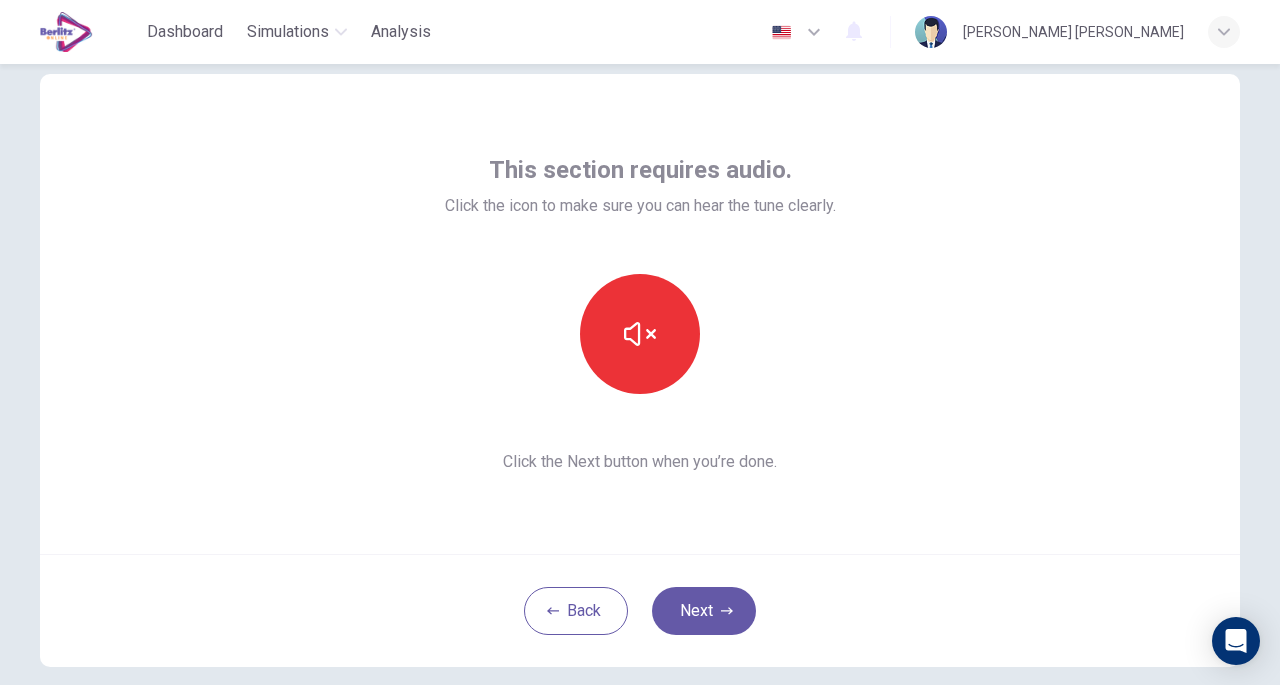 type 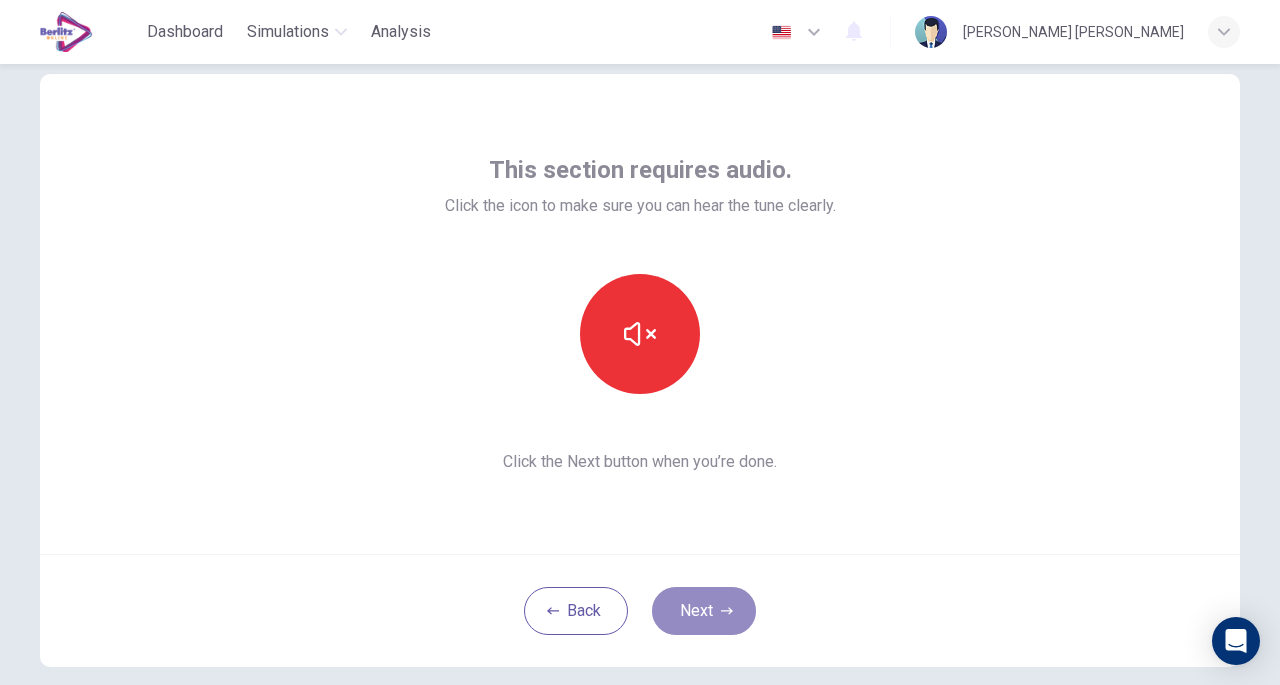 click 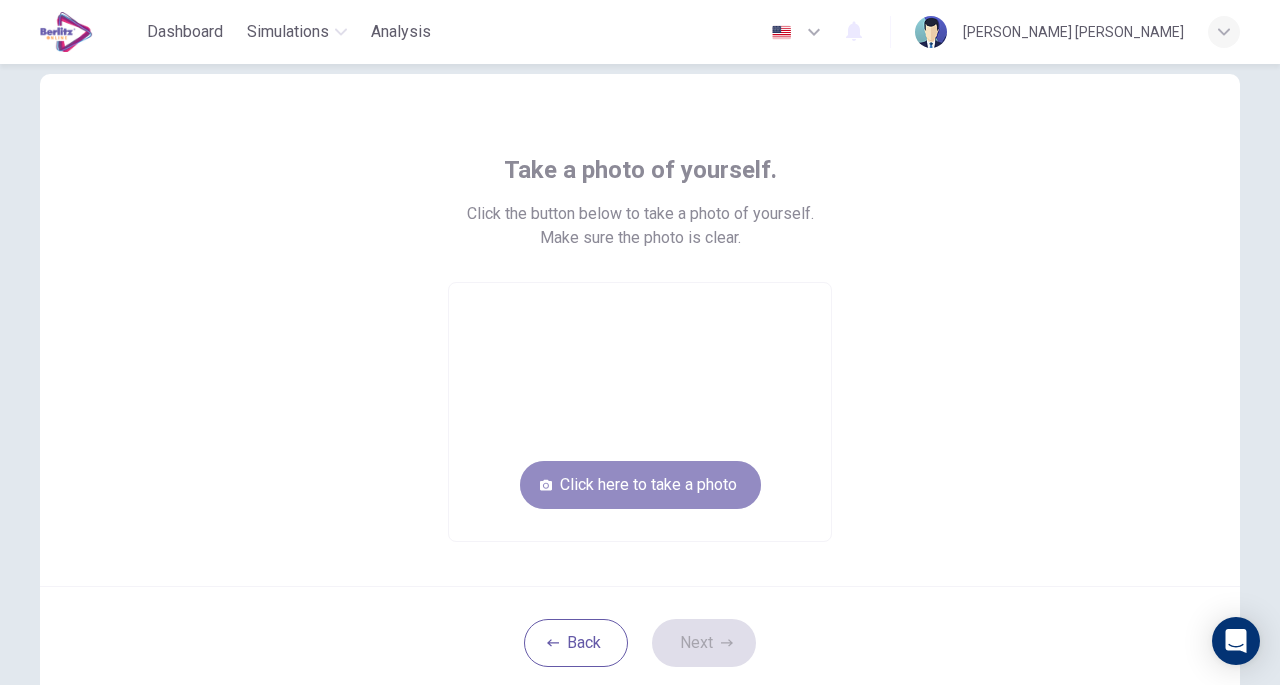 click on "Click here to take a photo" at bounding box center (640, 485) 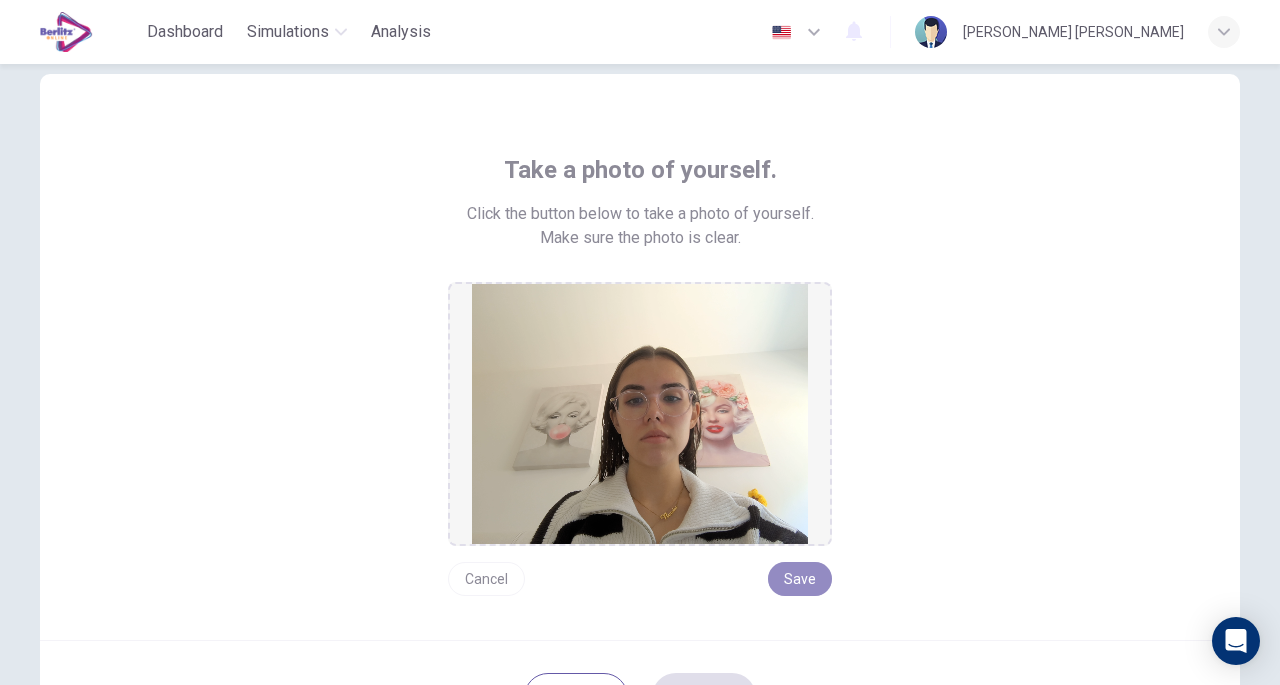 click on "Save" at bounding box center (800, 579) 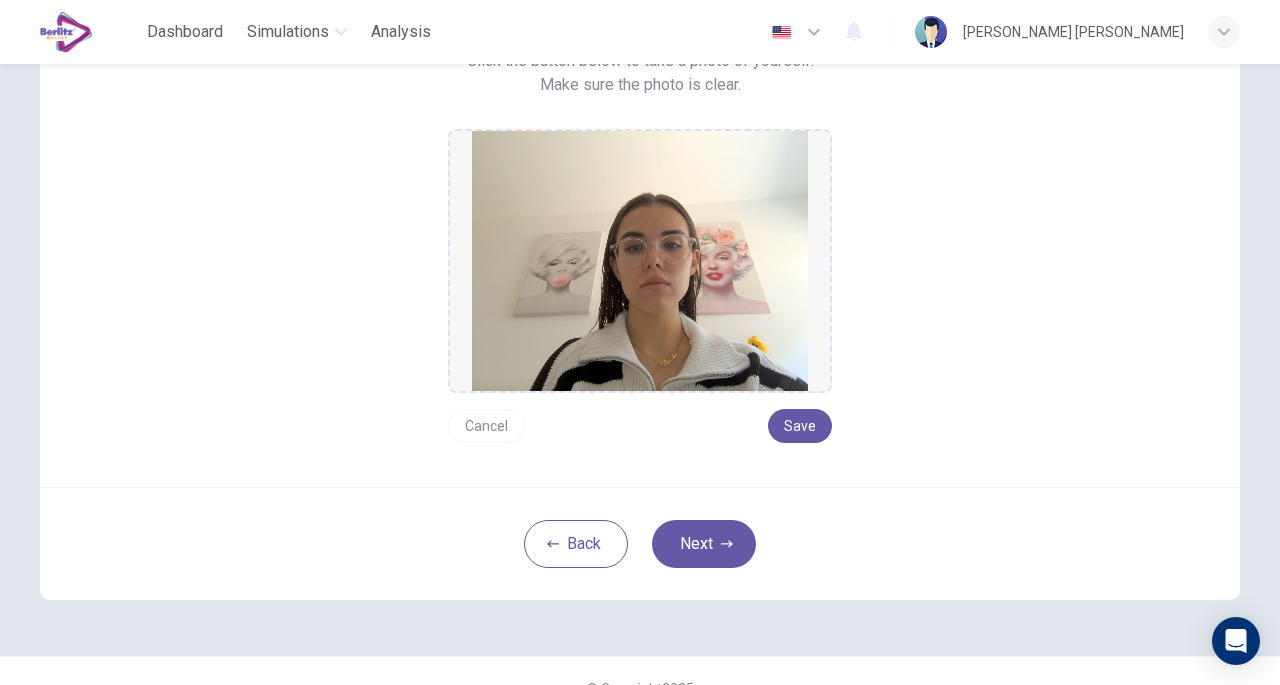 scroll, scrollTop: 200, scrollLeft: 0, axis: vertical 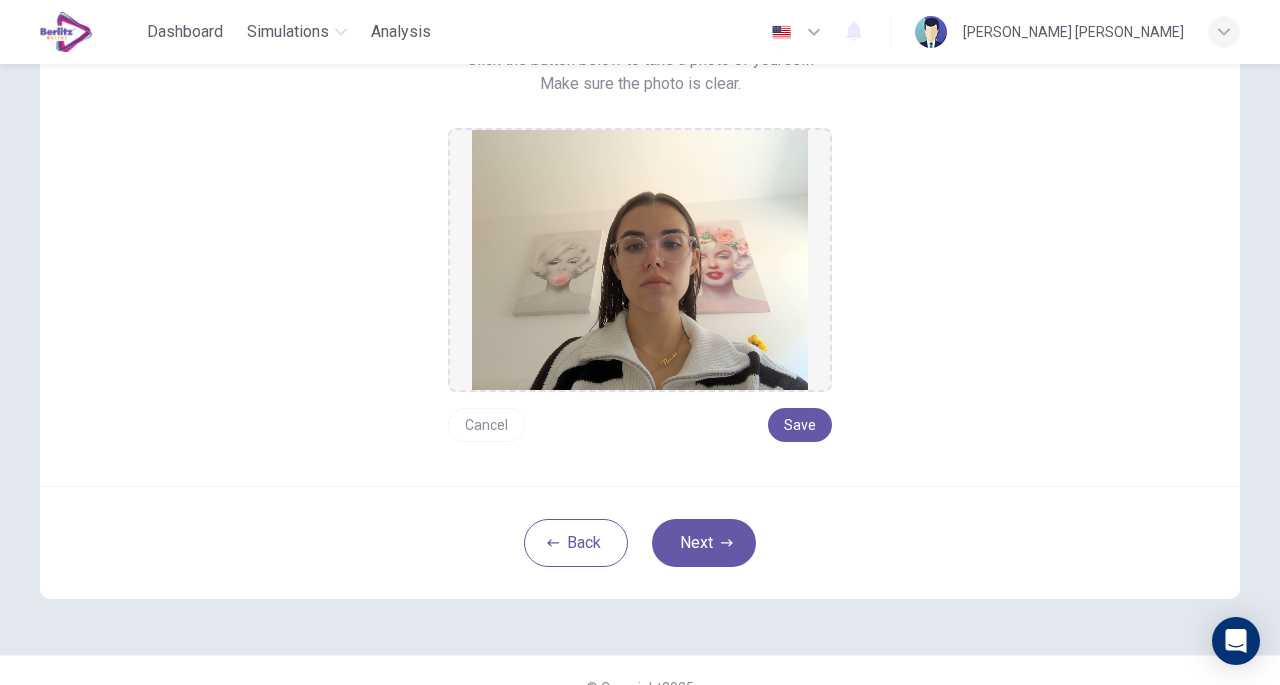 click on "Next" at bounding box center [704, 543] 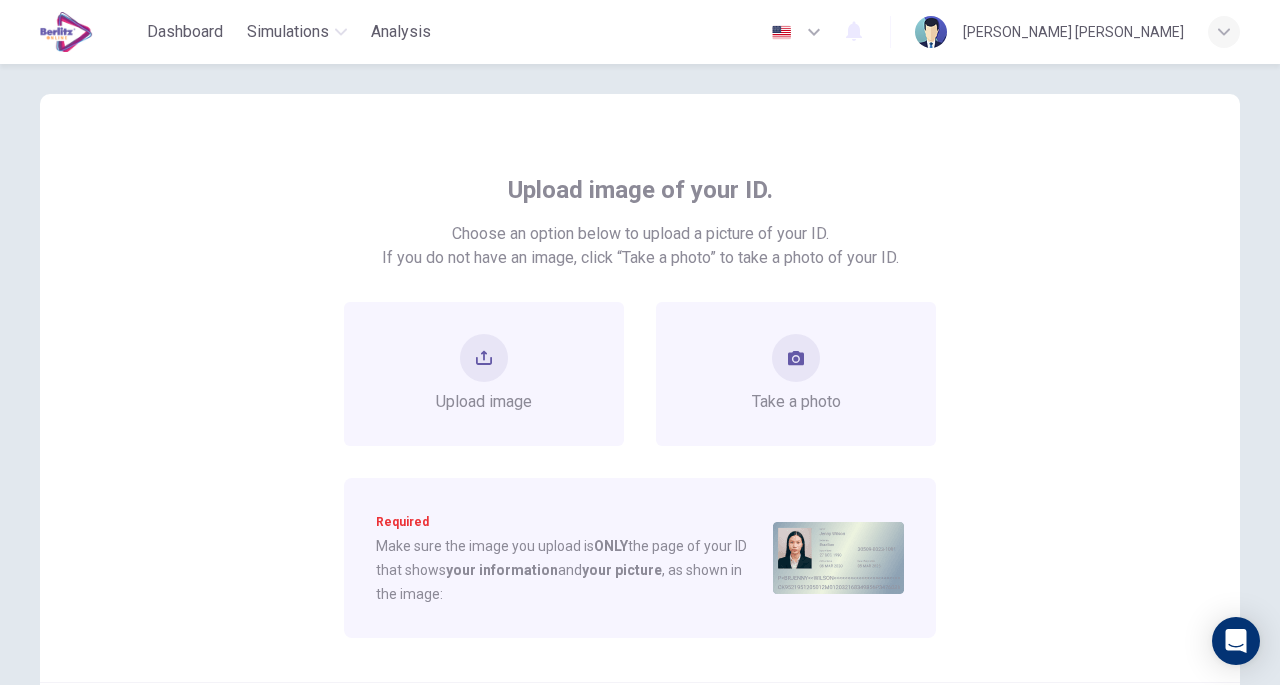 scroll, scrollTop: 21, scrollLeft: 0, axis: vertical 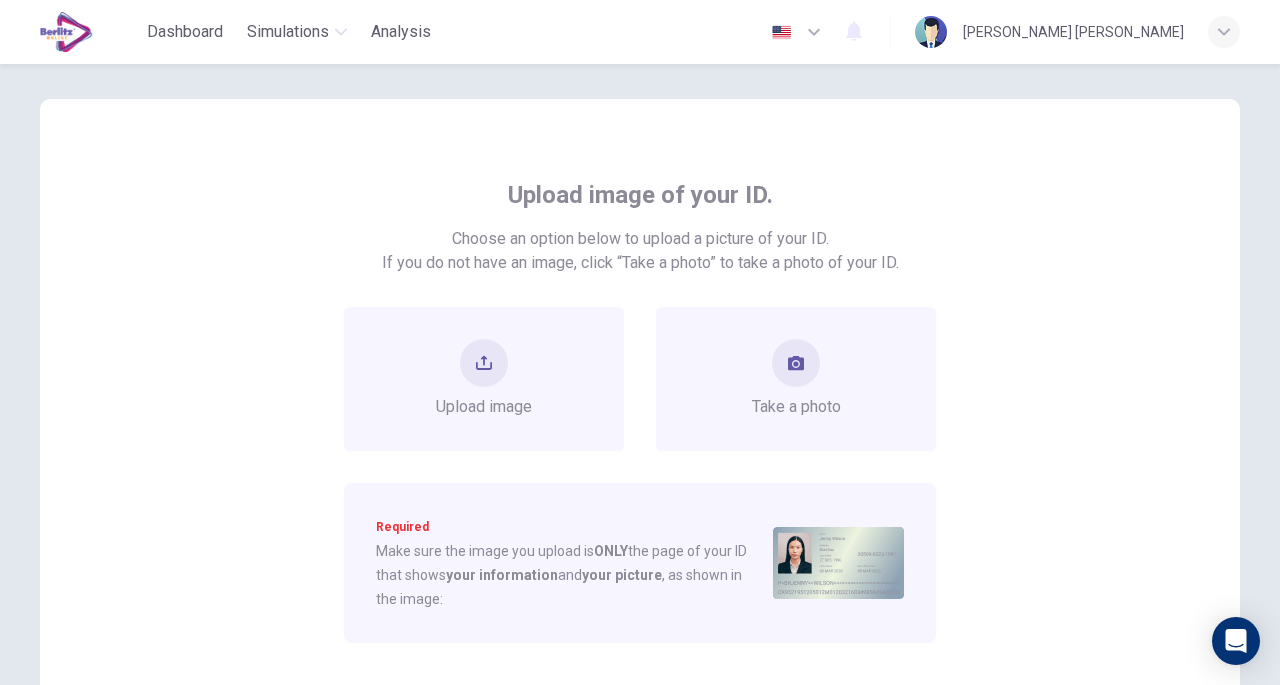 click on "Upload image" at bounding box center (484, 379) 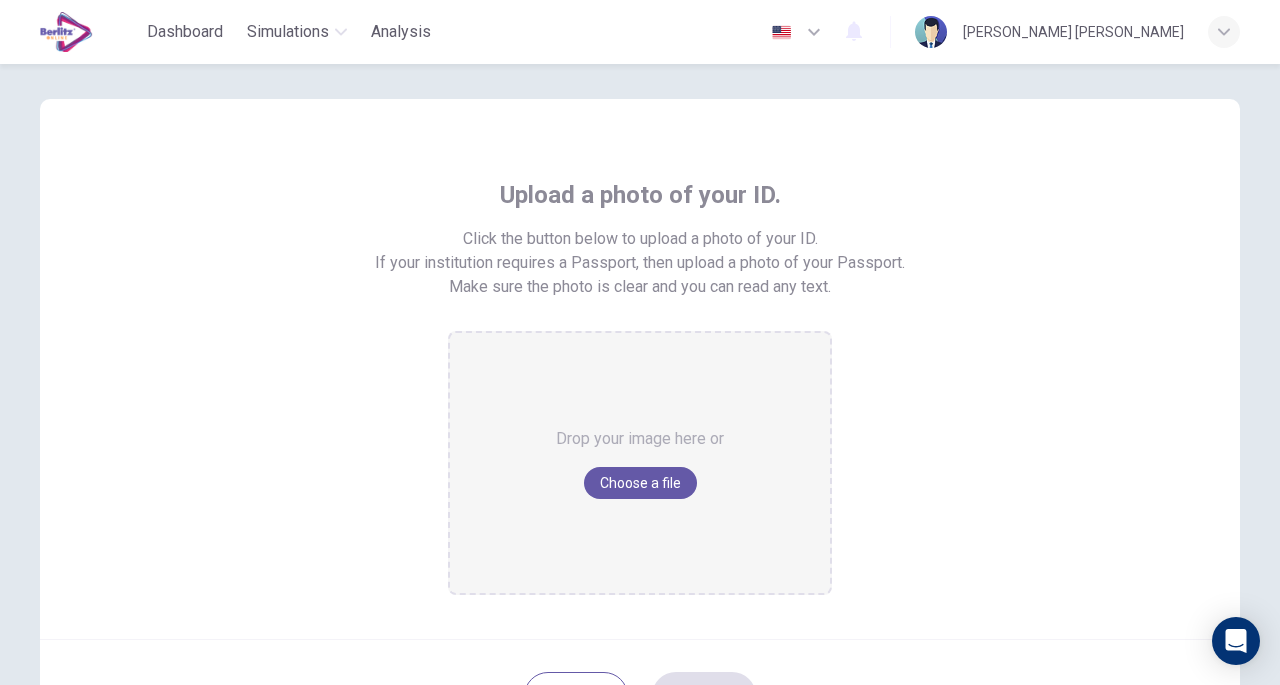 click on "Drop your image here or Choose a file" at bounding box center (640, 463) 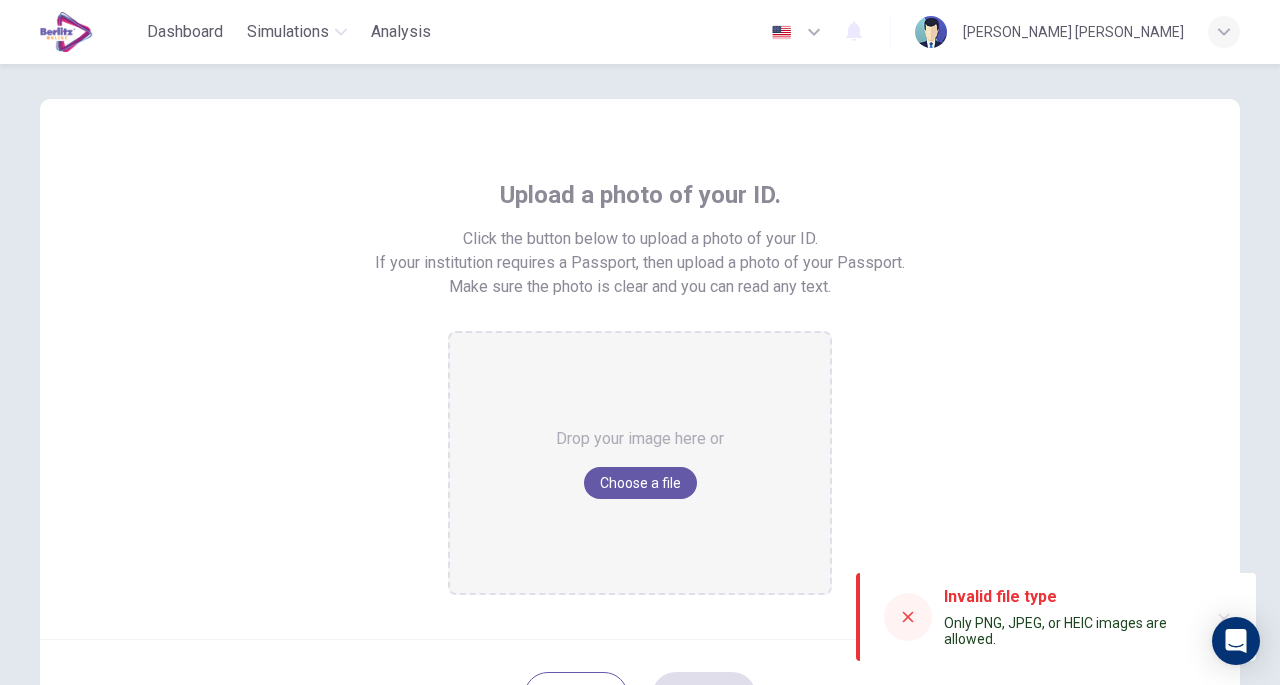 scroll, scrollTop: 129, scrollLeft: 0, axis: vertical 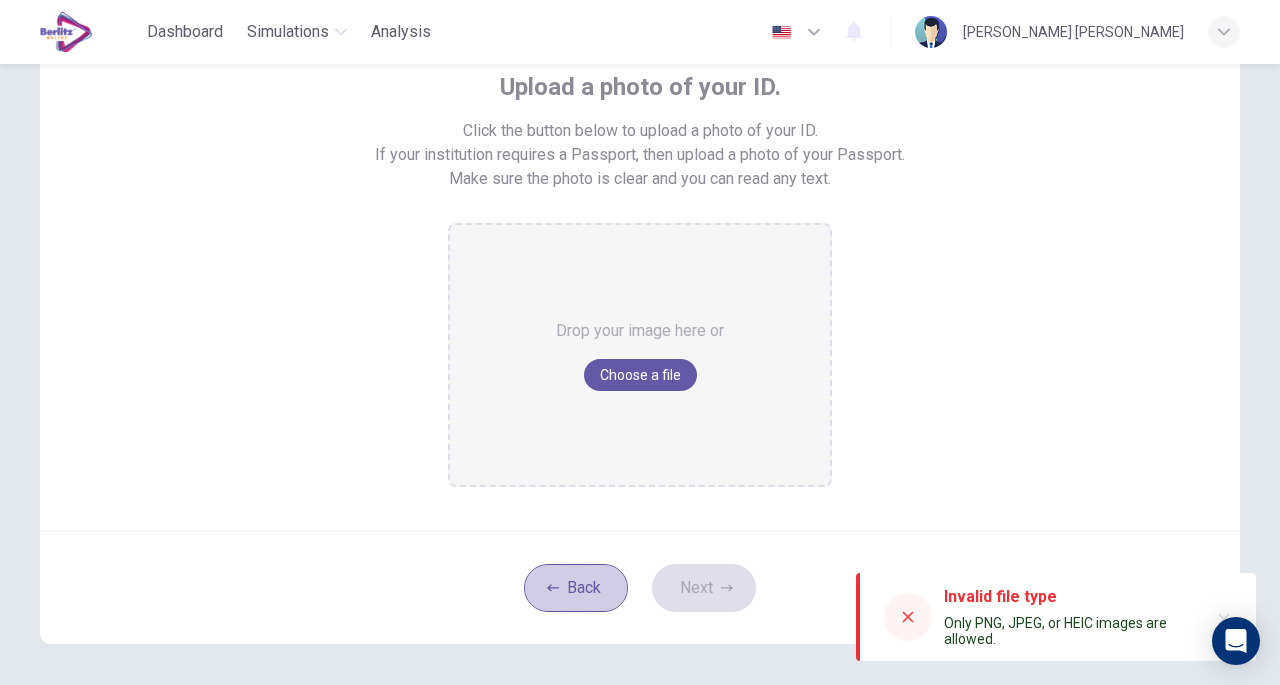 click on "Back" at bounding box center (576, 588) 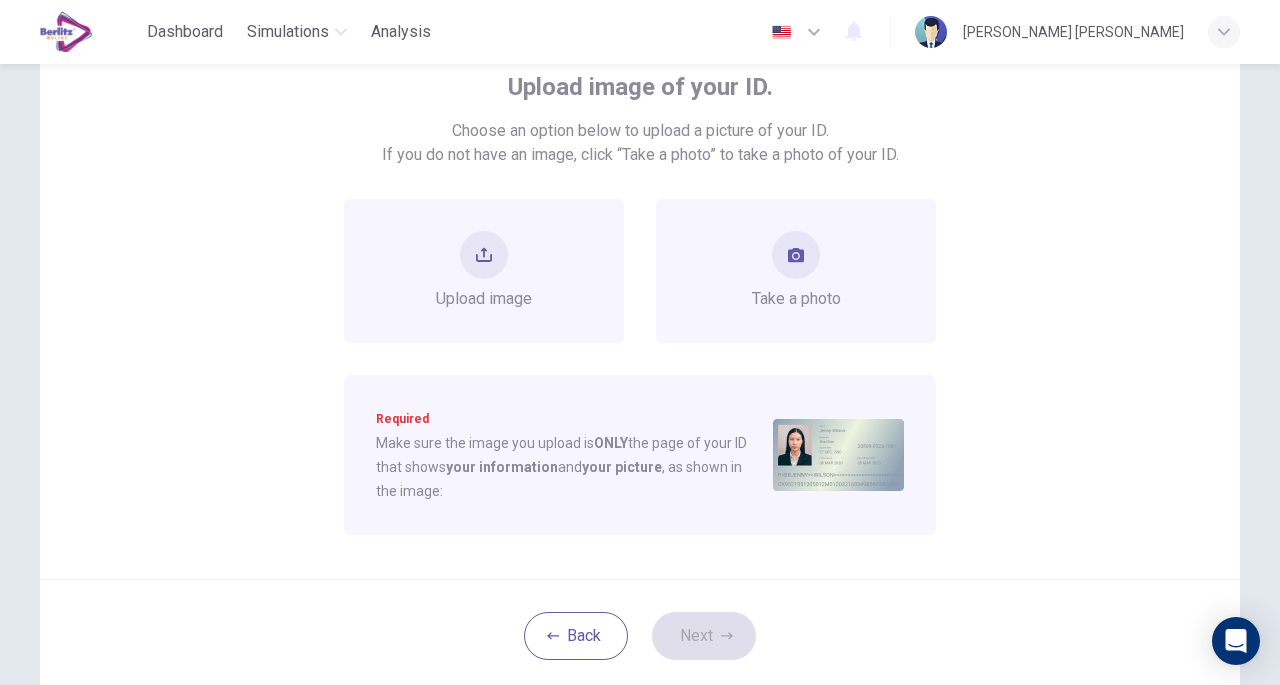 click on "Take a photo" at bounding box center [796, 299] 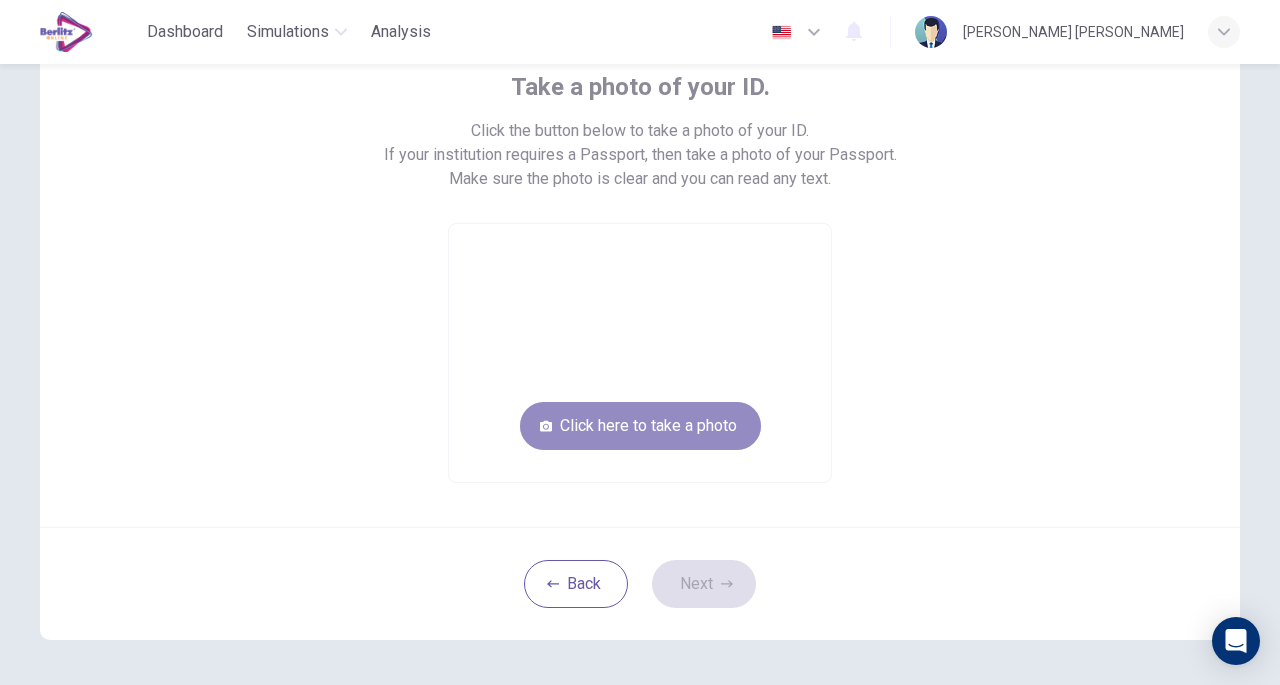 click on "Click here to take a photo" at bounding box center (640, 426) 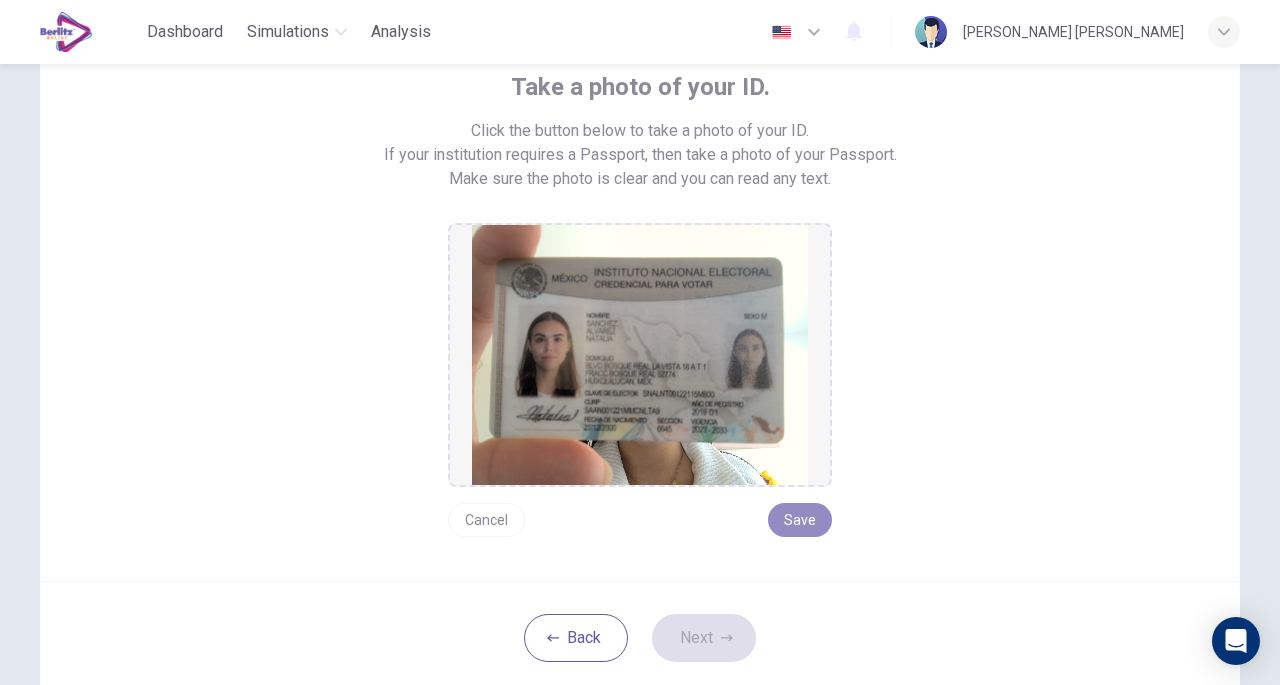 click on "Save" at bounding box center [800, 520] 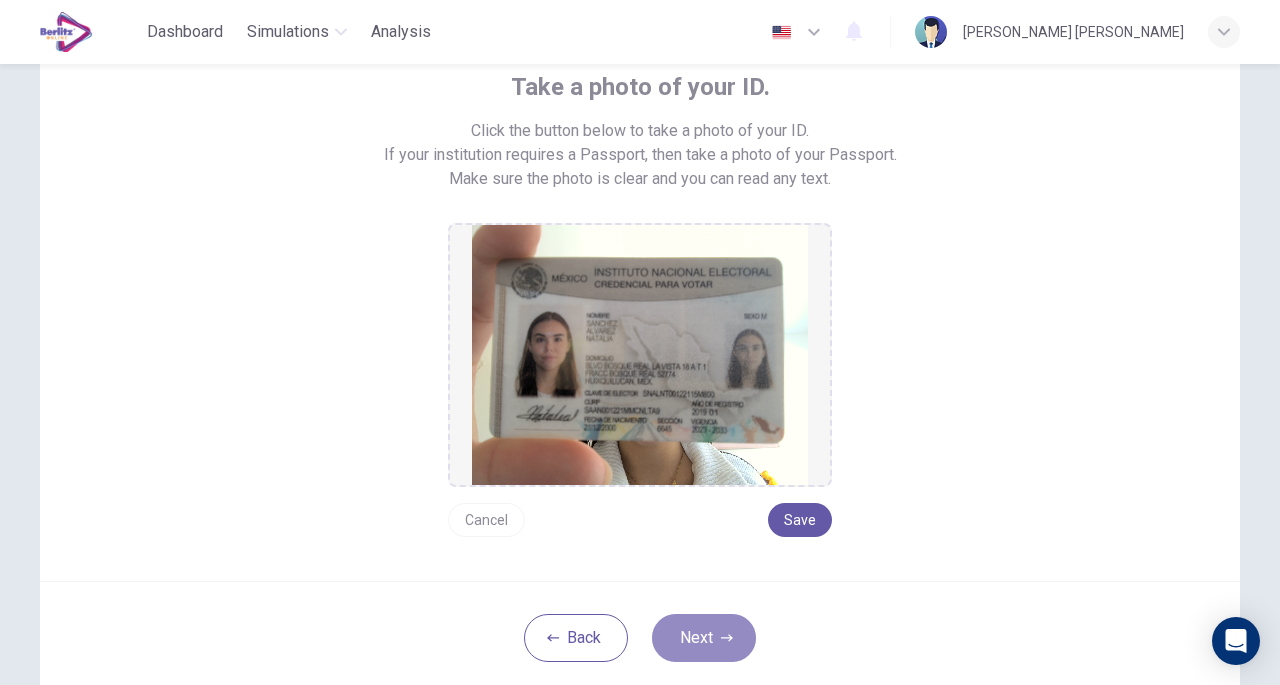 click 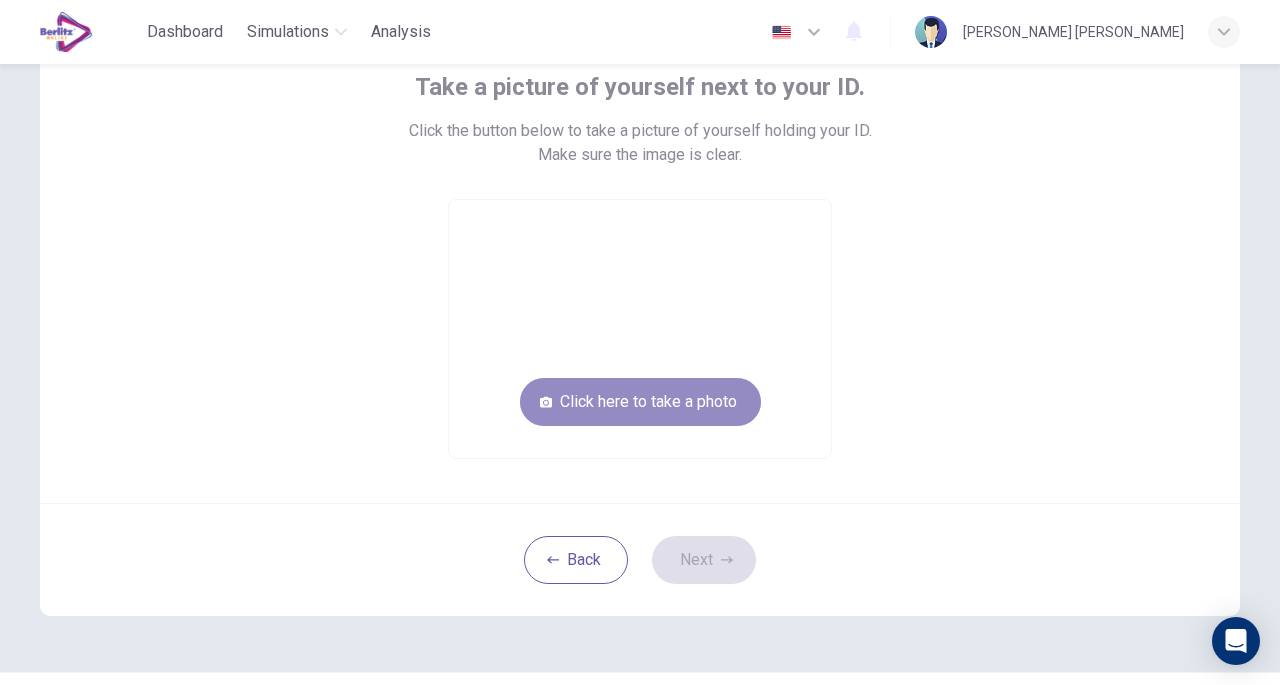 click on "Click here to take a photo" at bounding box center (640, 402) 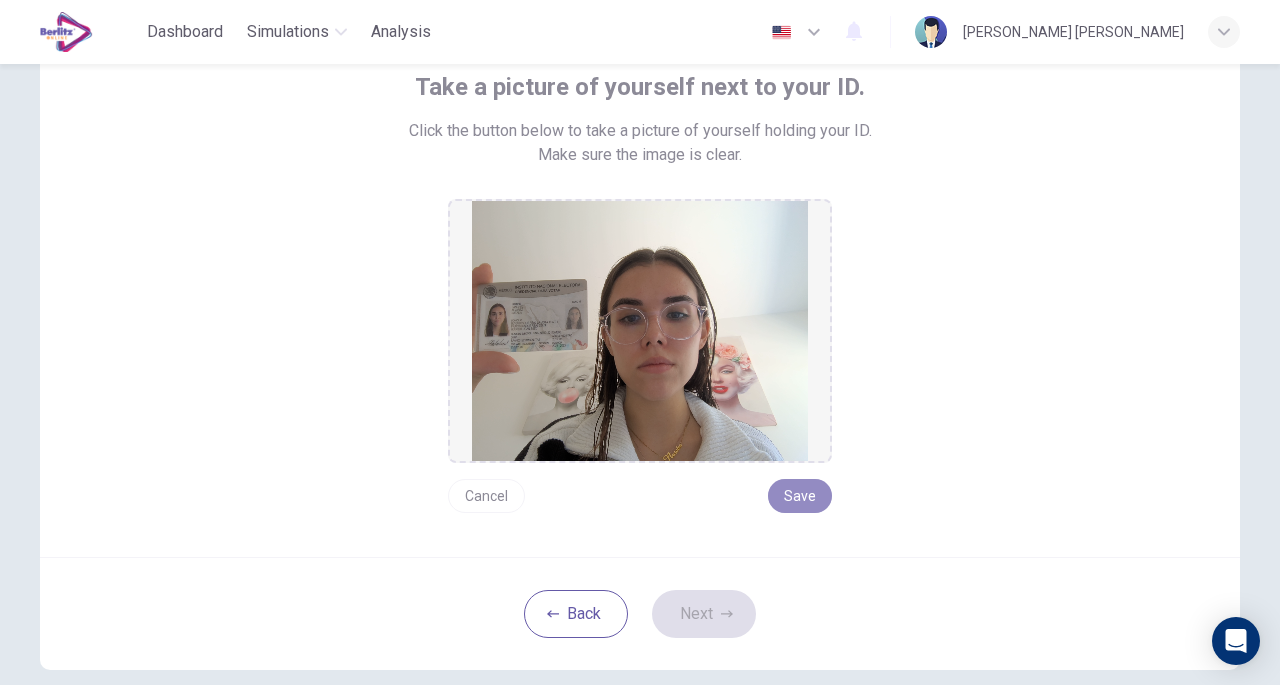 click on "Save" at bounding box center [800, 496] 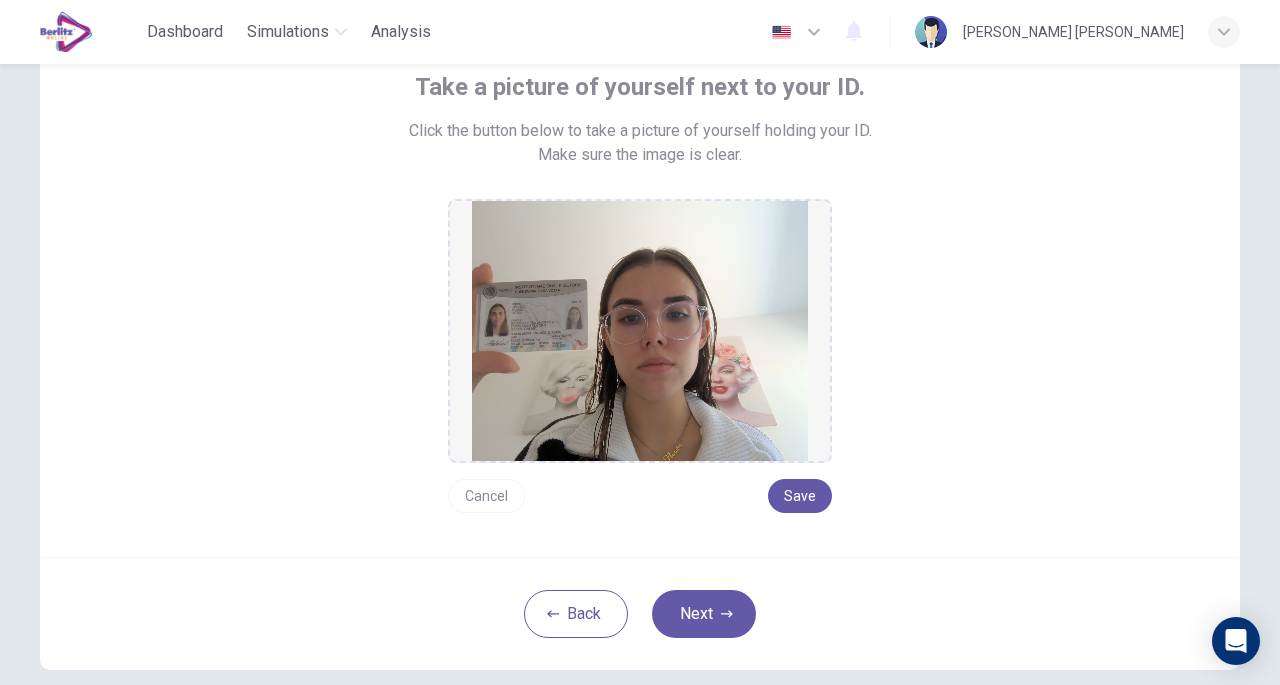 click on "Next" at bounding box center (704, 614) 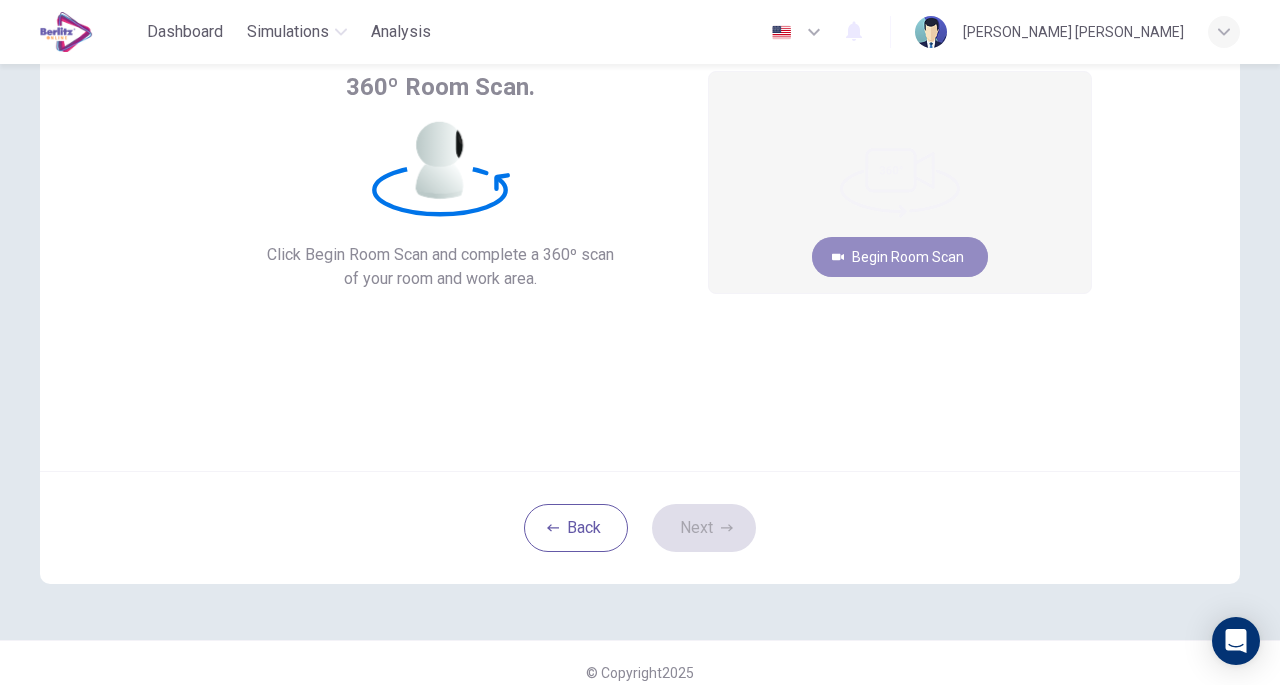click on "Begin Room Scan" at bounding box center (900, 257) 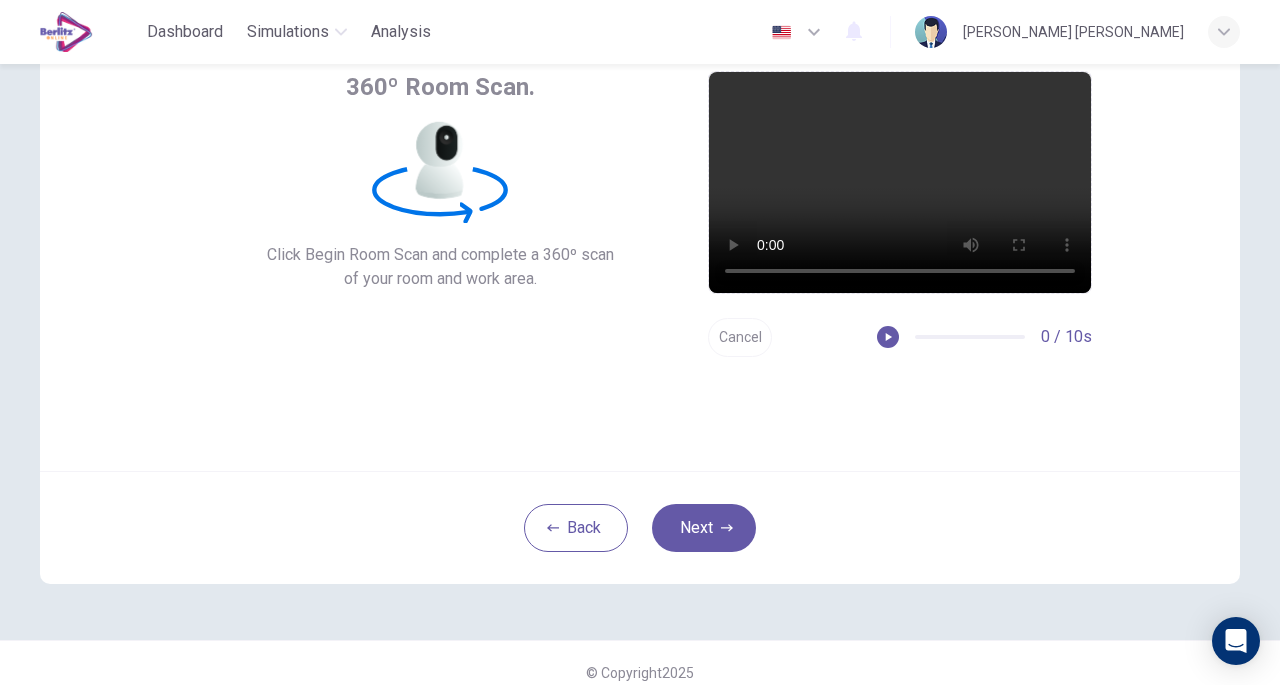 click on "Next" at bounding box center [704, 528] 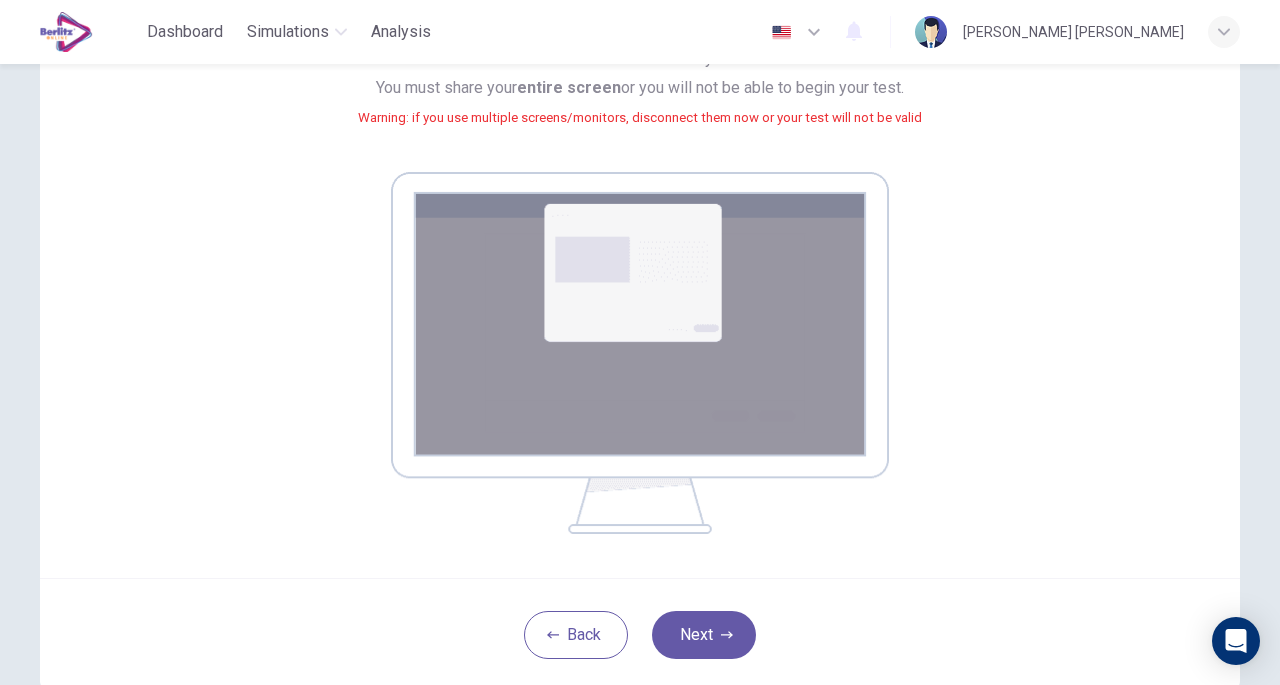 scroll, scrollTop: 228, scrollLeft: 0, axis: vertical 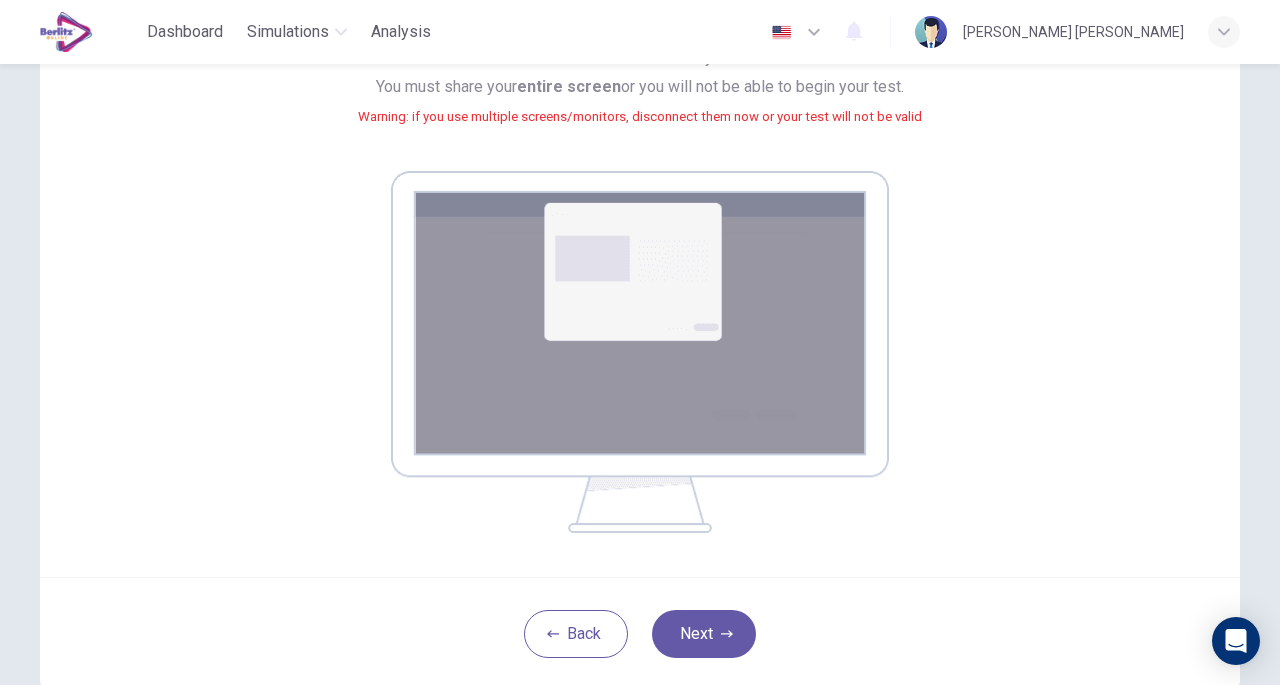 click on "Next" at bounding box center (704, 634) 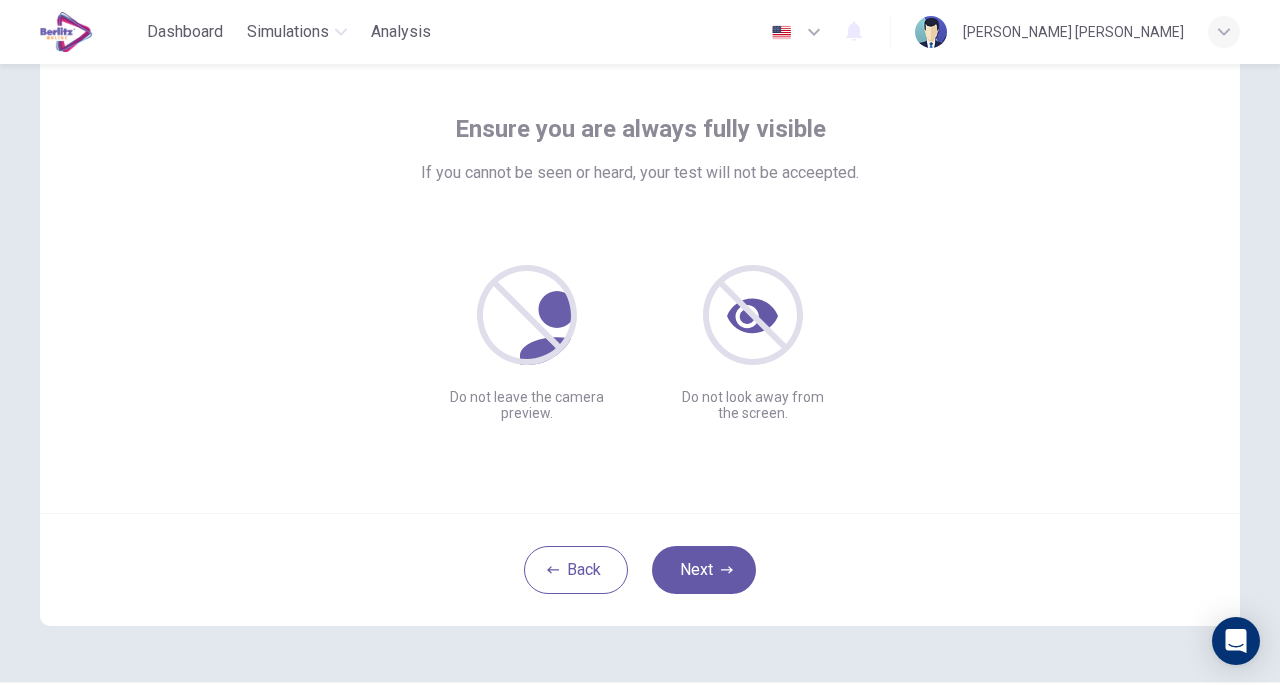 scroll, scrollTop: 86, scrollLeft: 0, axis: vertical 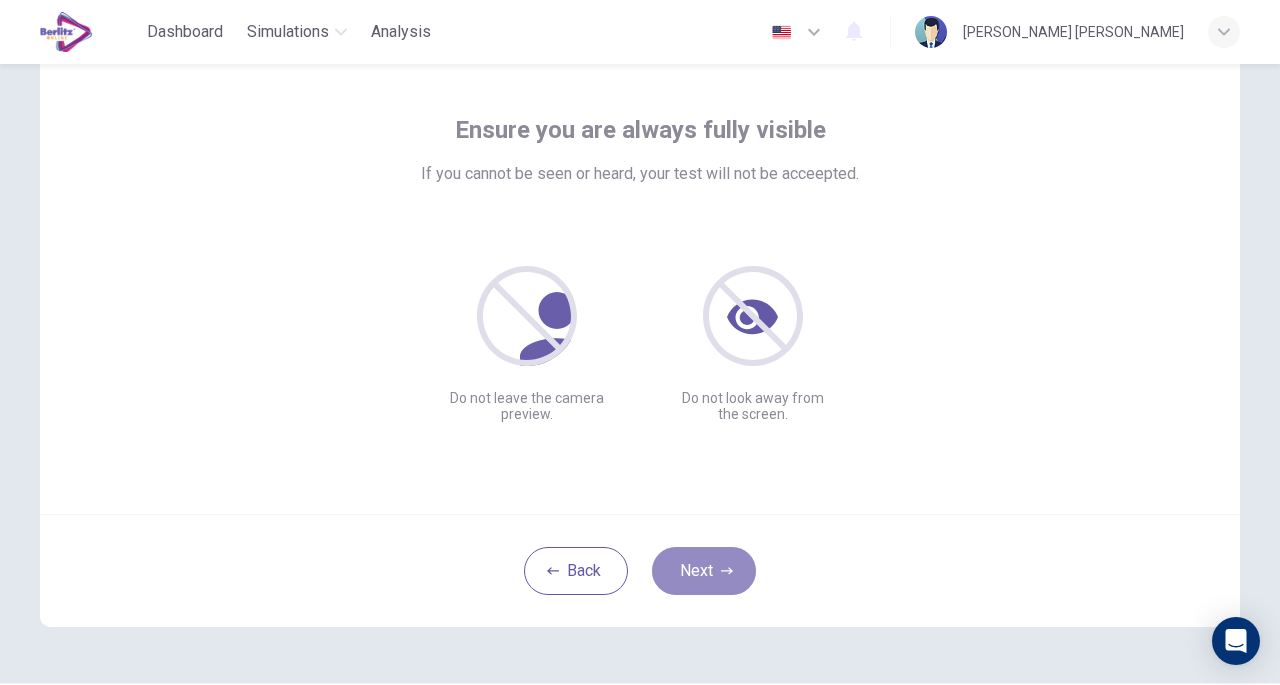 click on "Next" at bounding box center (704, 571) 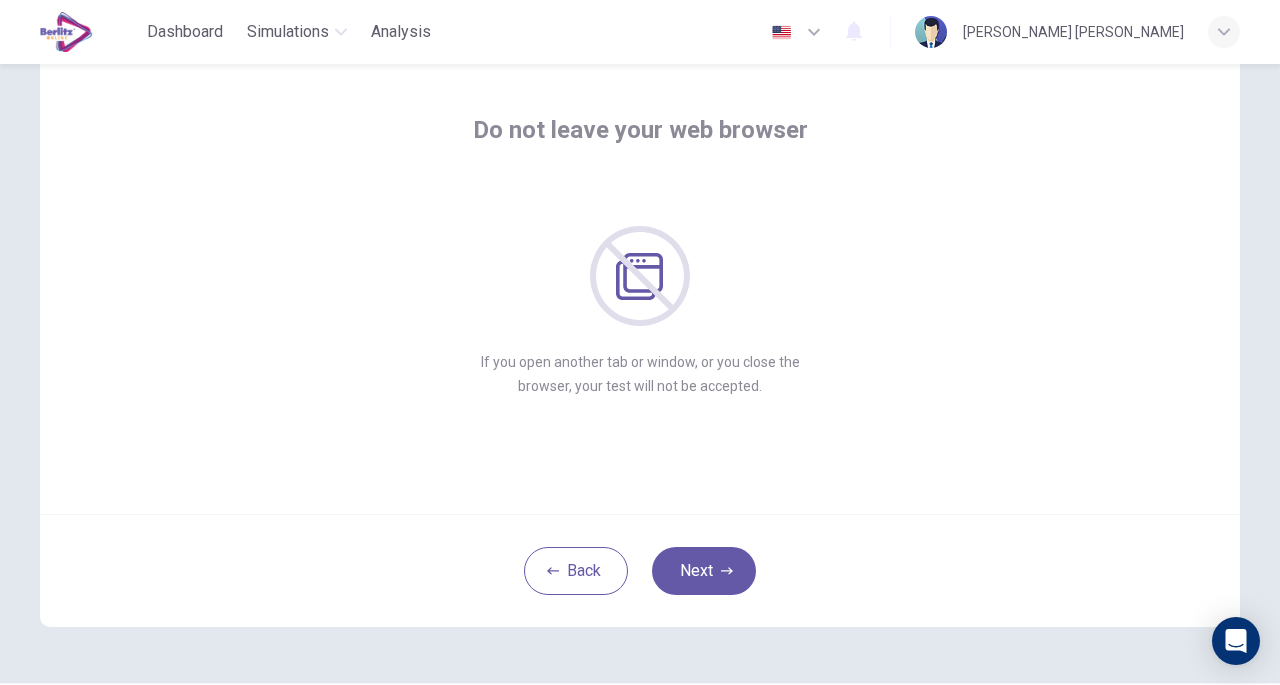 click on "Next" at bounding box center (704, 571) 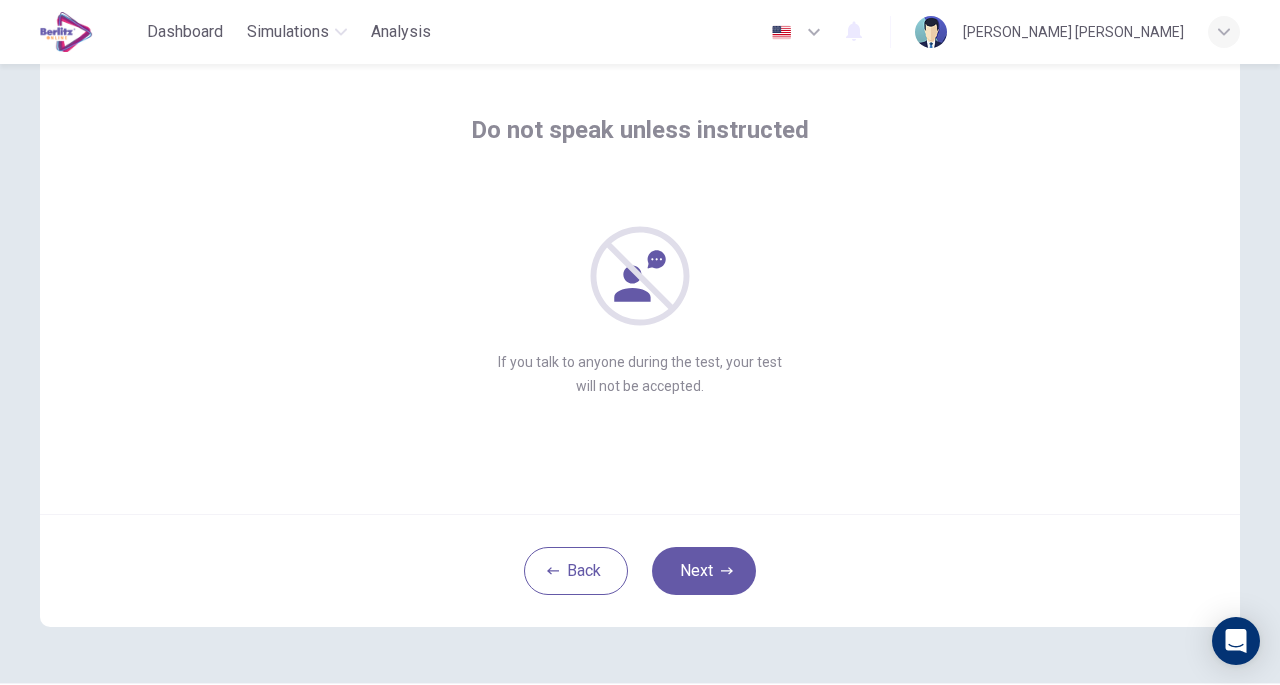 click on "Next" at bounding box center (704, 571) 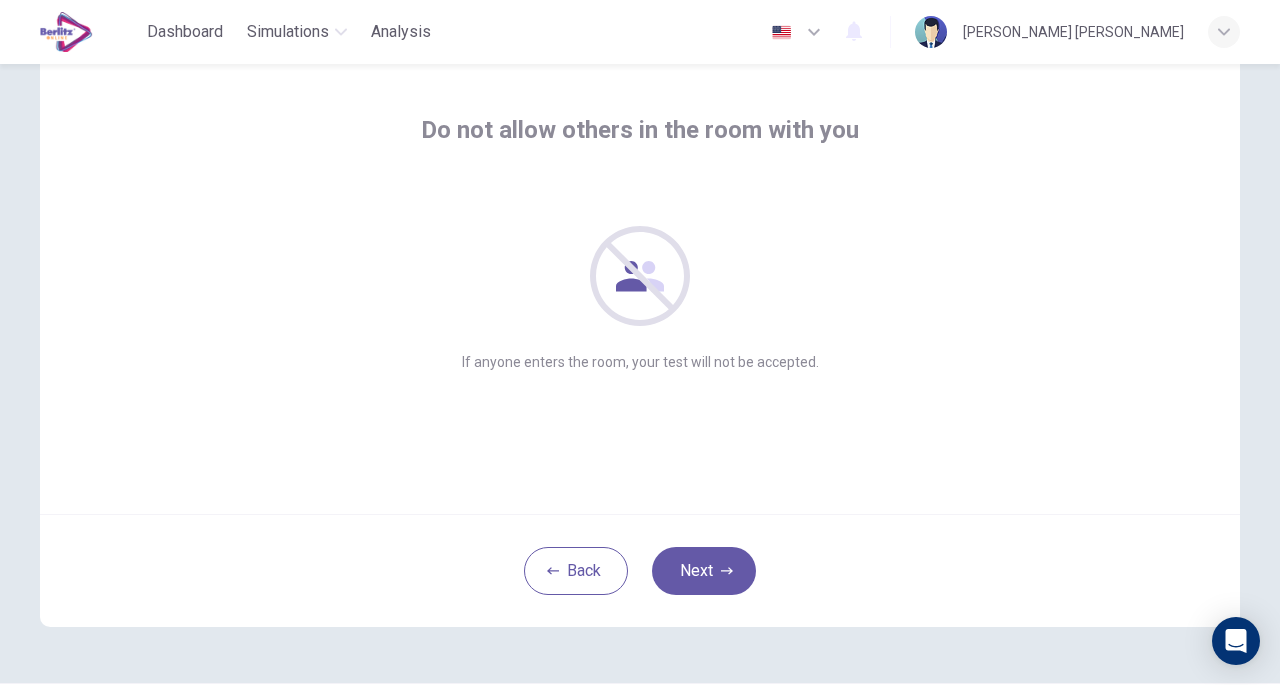 click on "Next" at bounding box center [704, 571] 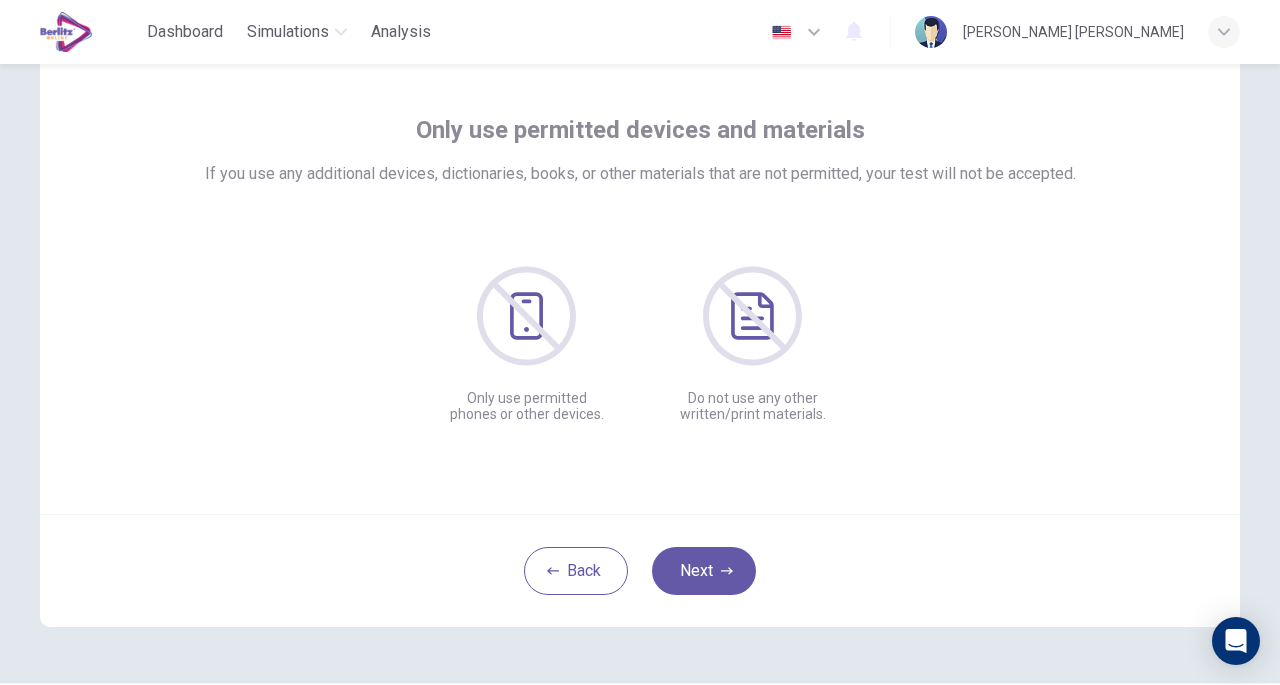 click on "Next" at bounding box center [704, 571] 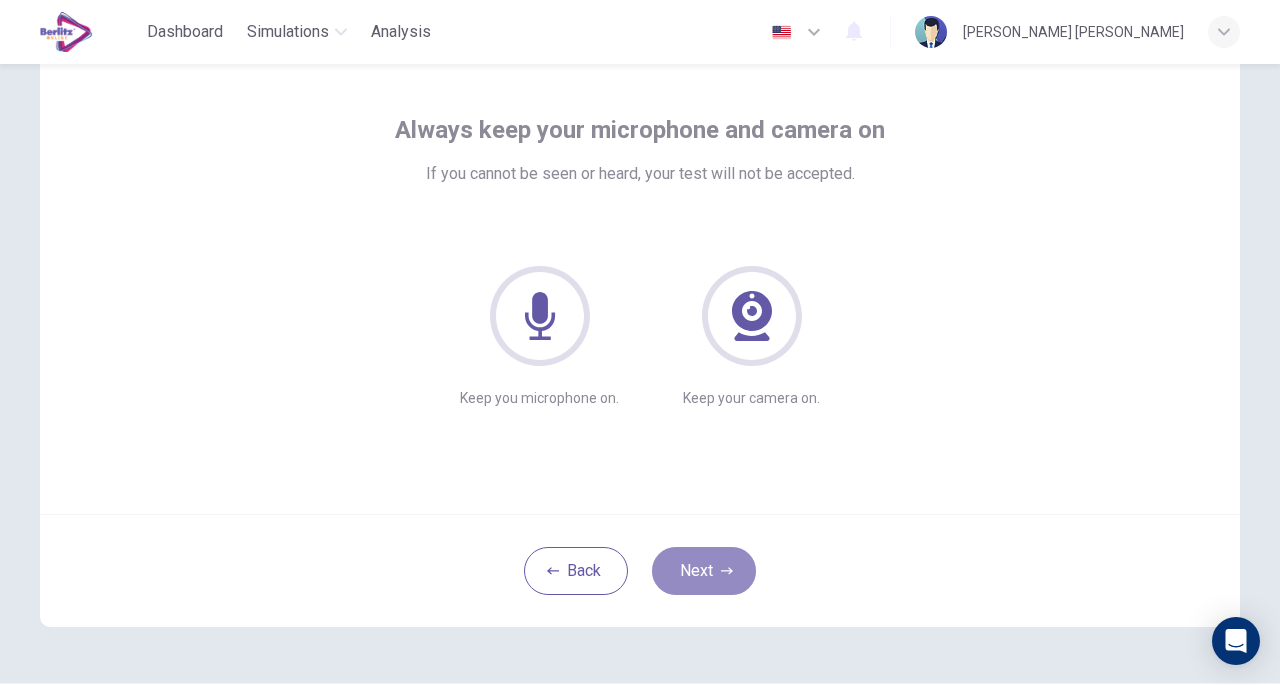 click on "Next" at bounding box center (704, 571) 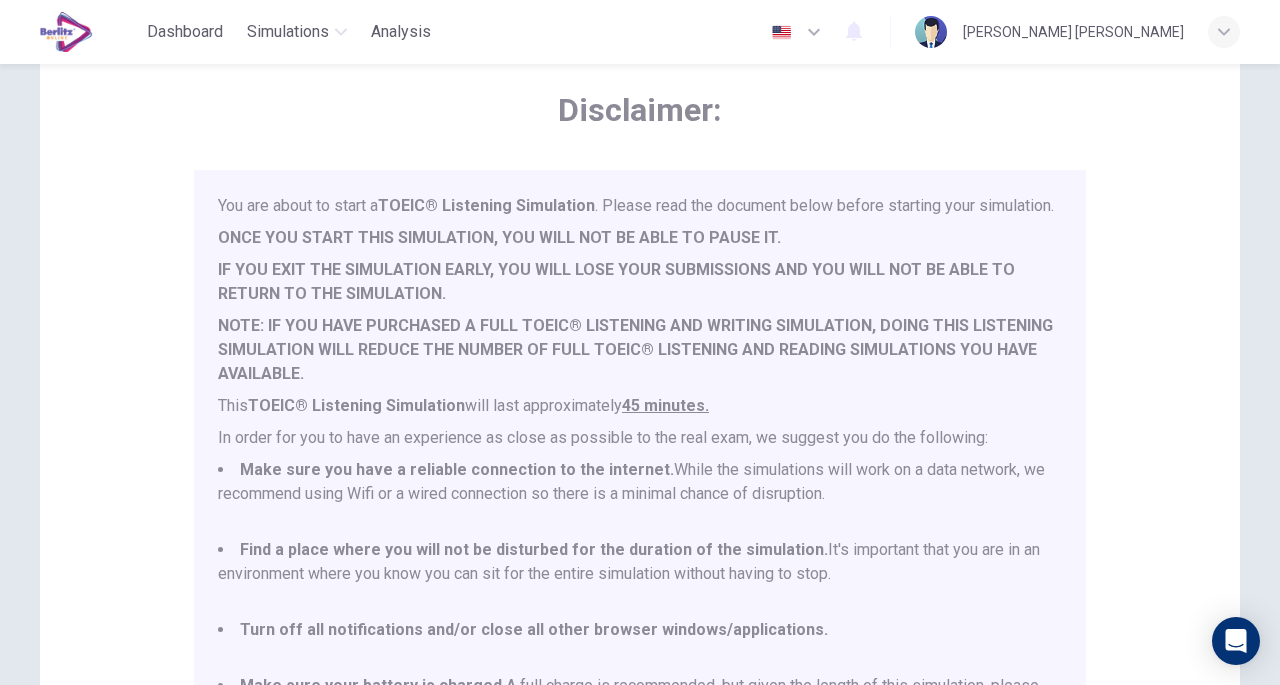 scroll, scrollTop: 52, scrollLeft: 0, axis: vertical 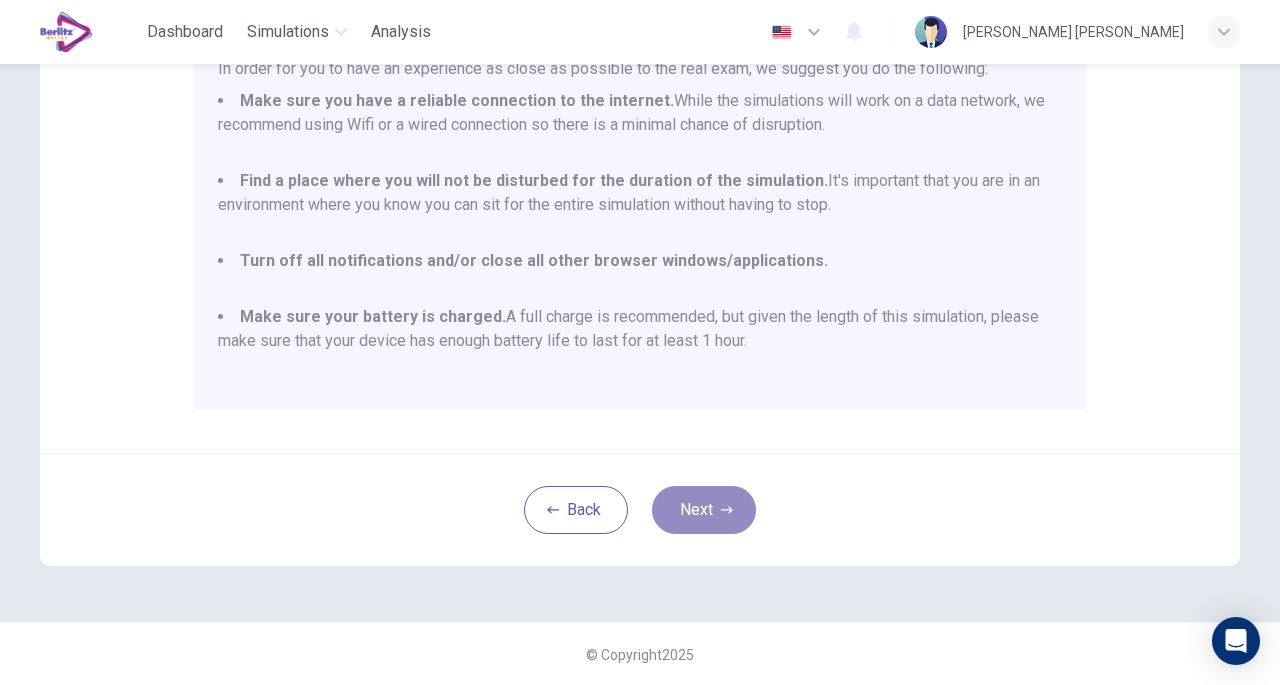 click on "Next" at bounding box center (704, 510) 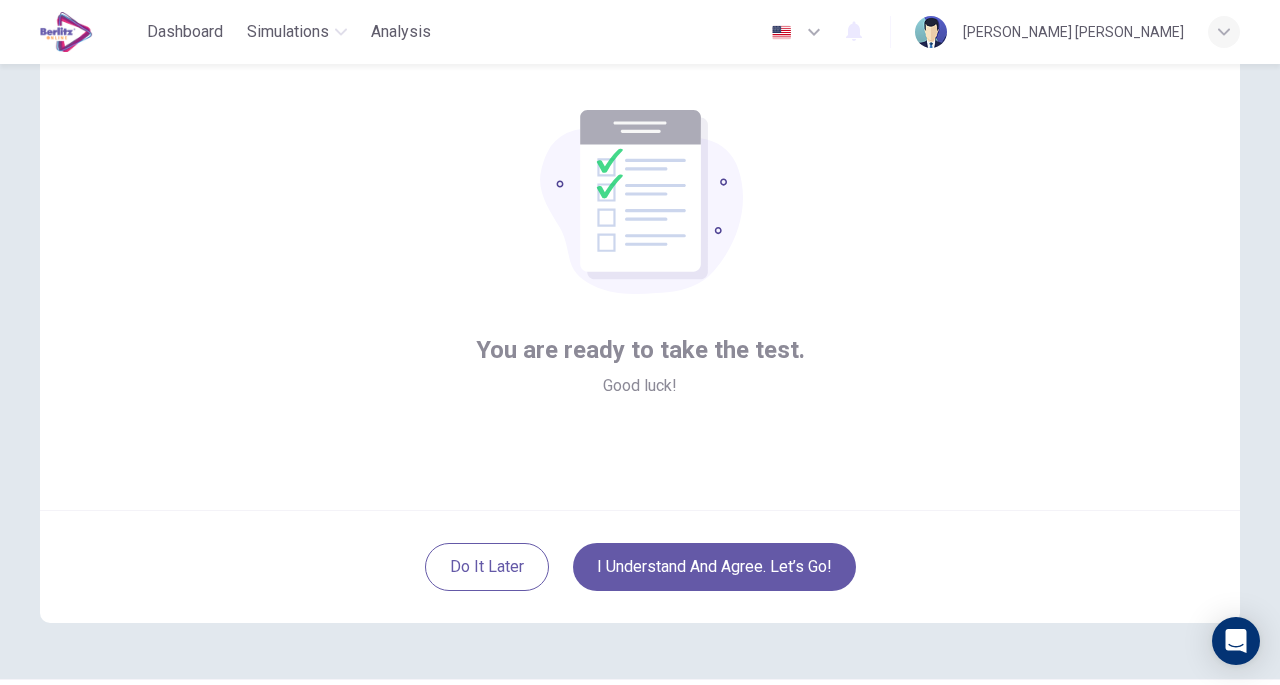 scroll, scrollTop: 111, scrollLeft: 0, axis: vertical 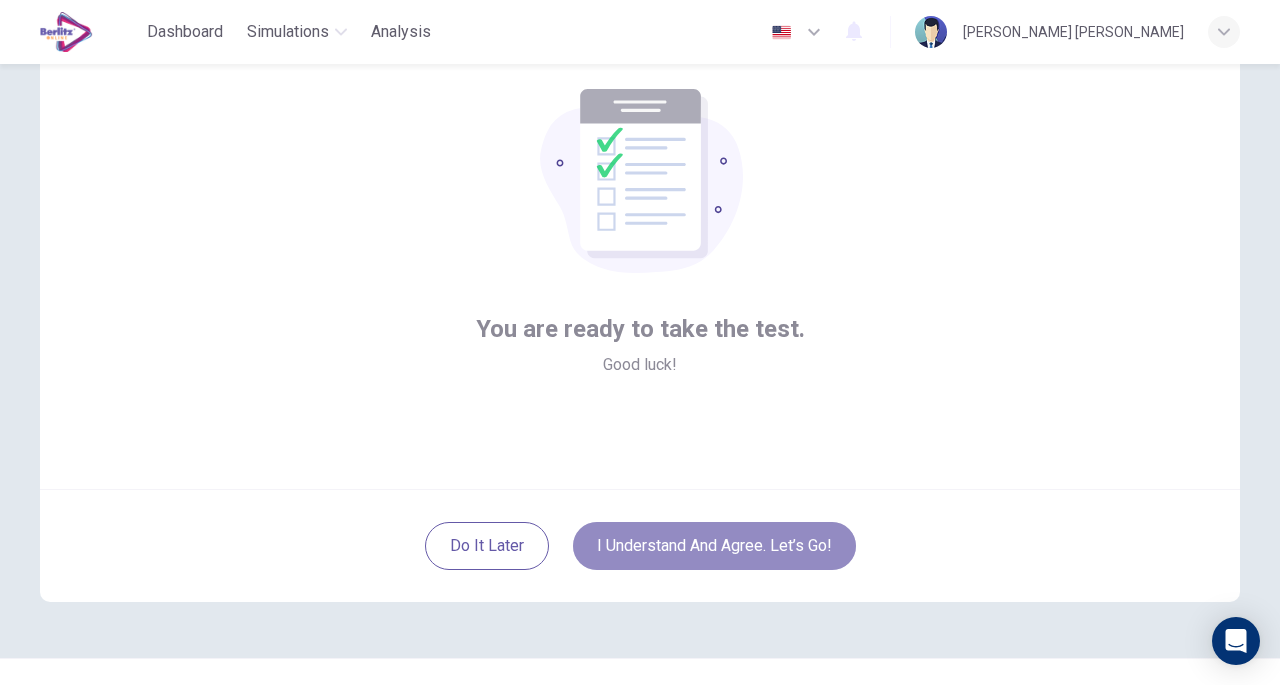 click on "I understand and agree. Let’s go!" at bounding box center [714, 546] 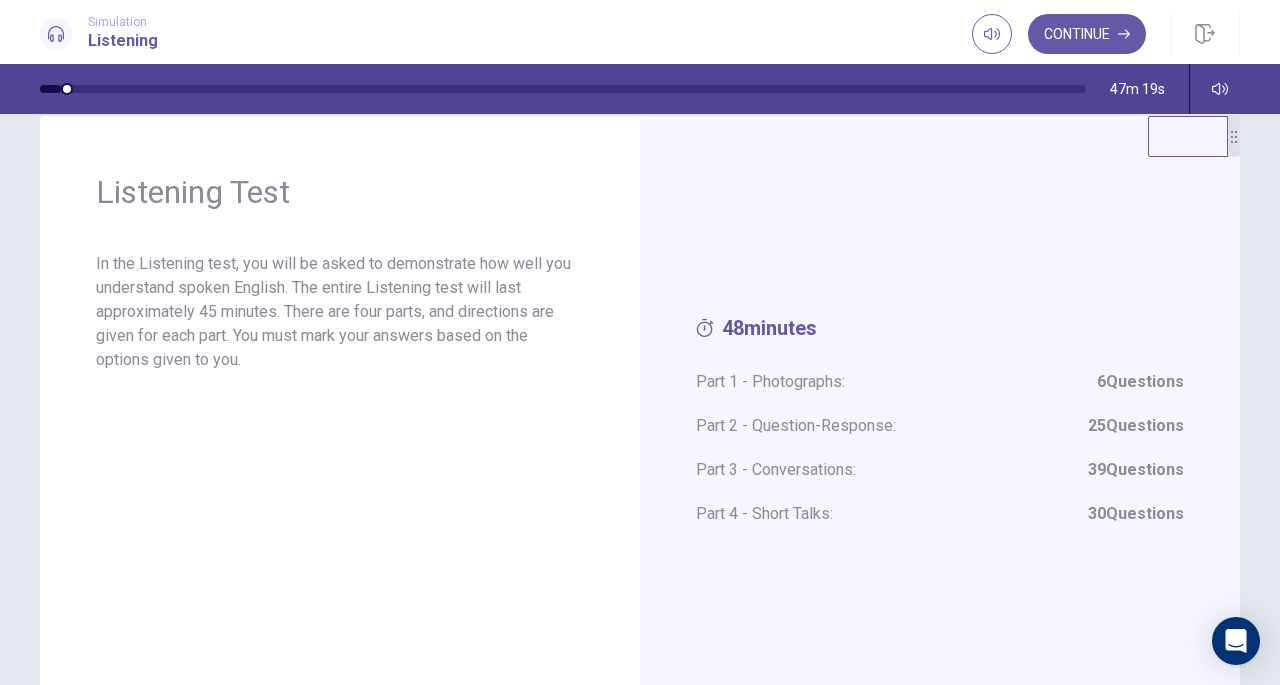 scroll, scrollTop: 22, scrollLeft: 0, axis: vertical 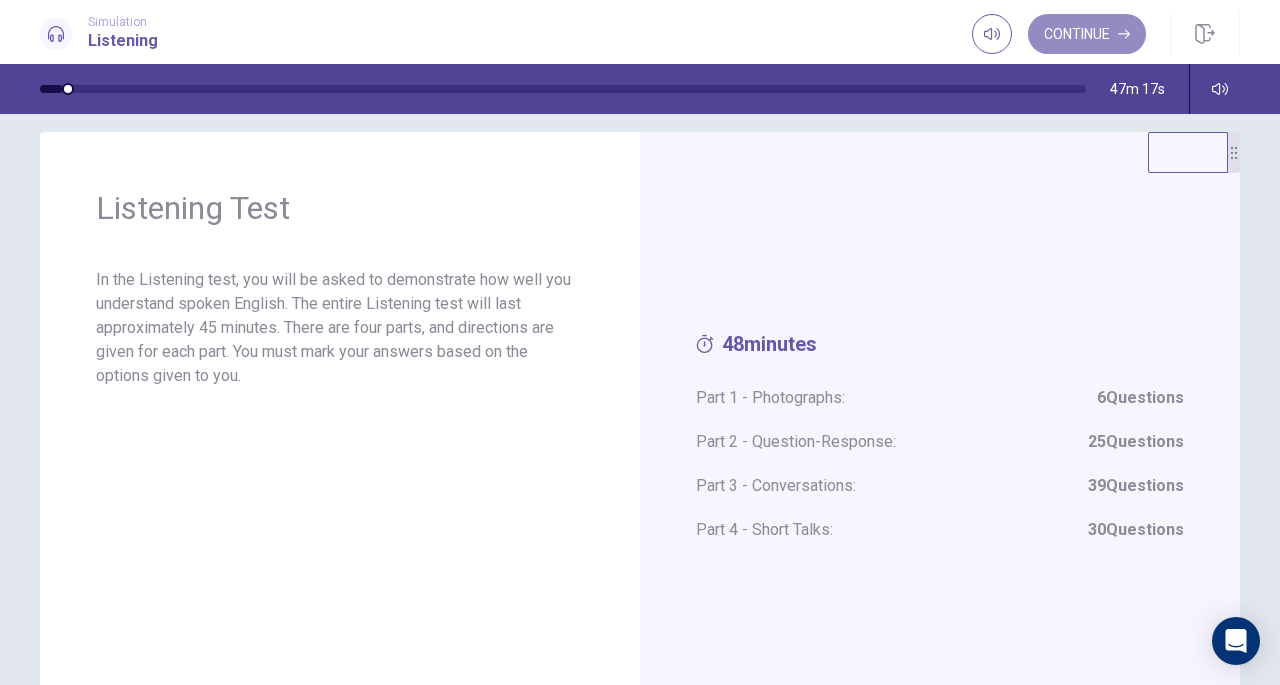 click on "Continue" at bounding box center [1087, 34] 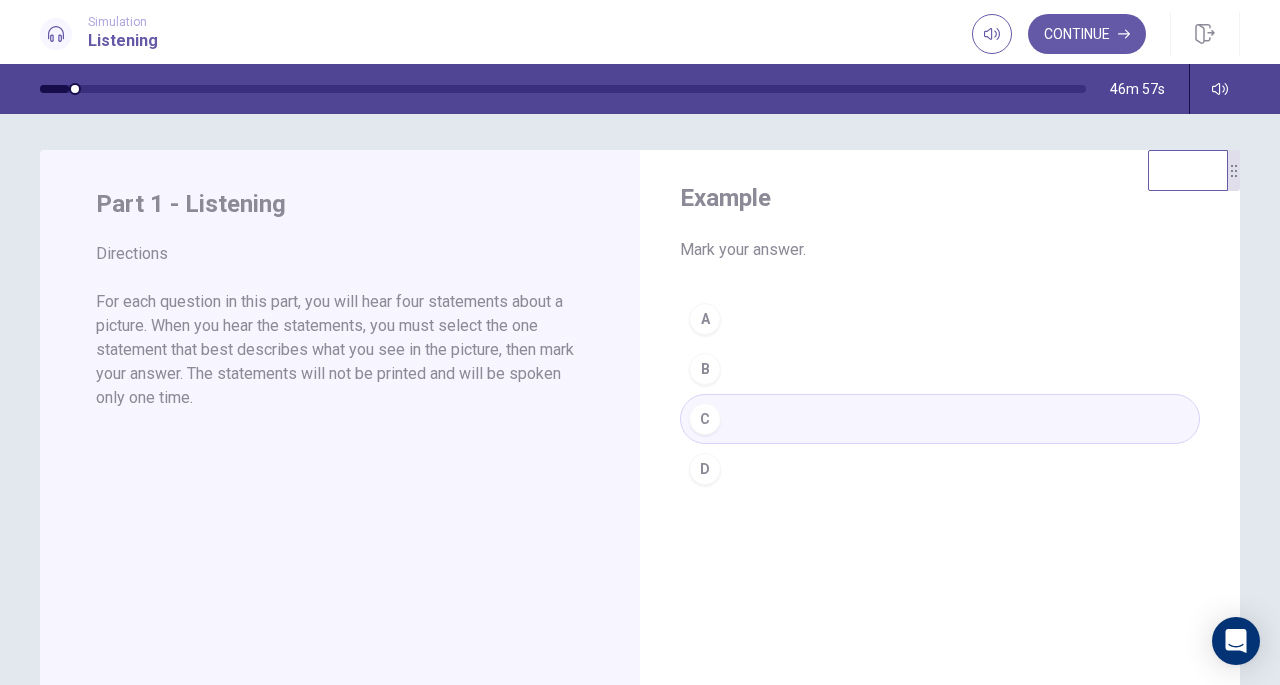 scroll, scrollTop: 0, scrollLeft: 0, axis: both 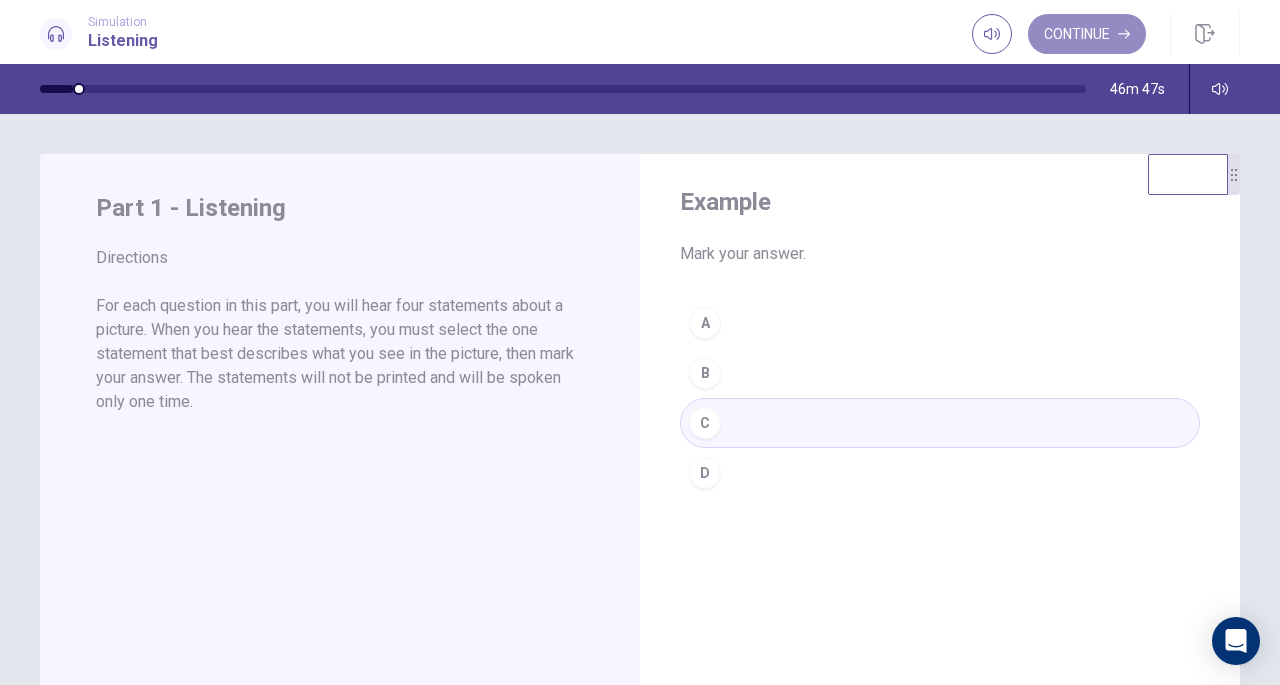 click on "Continue" at bounding box center (1087, 34) 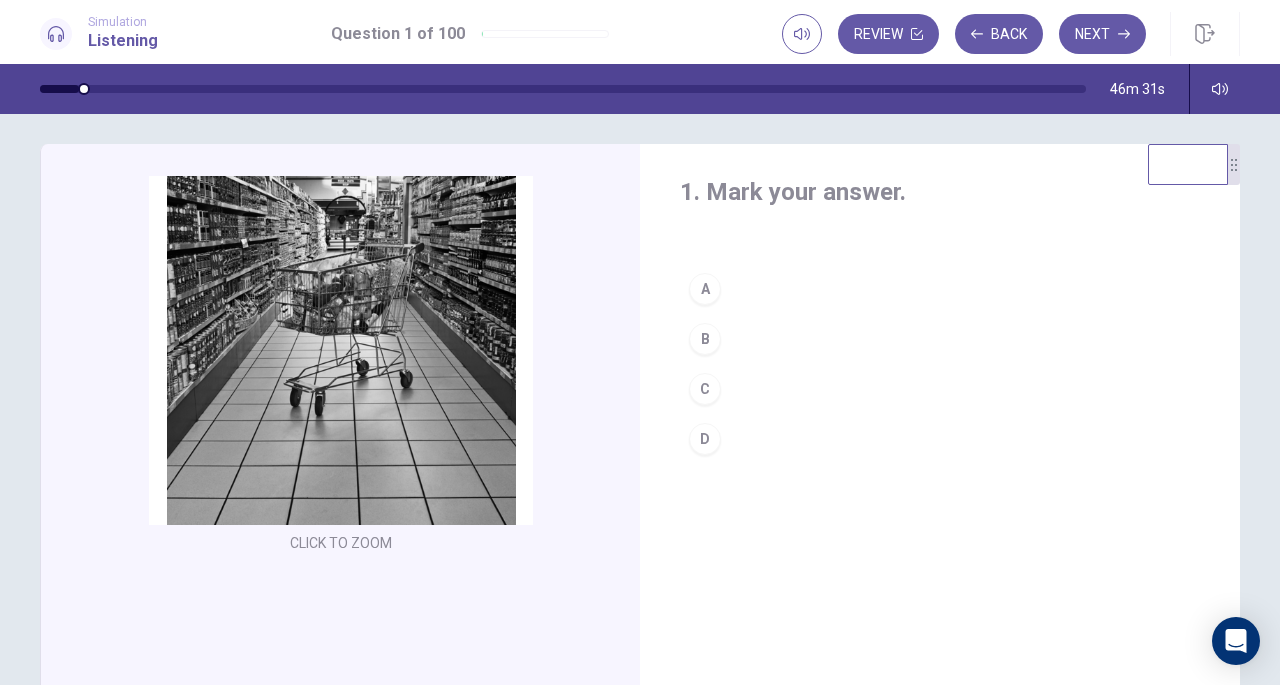 scroll, scrollTop: 0, scrollLeft: 0, axis: both 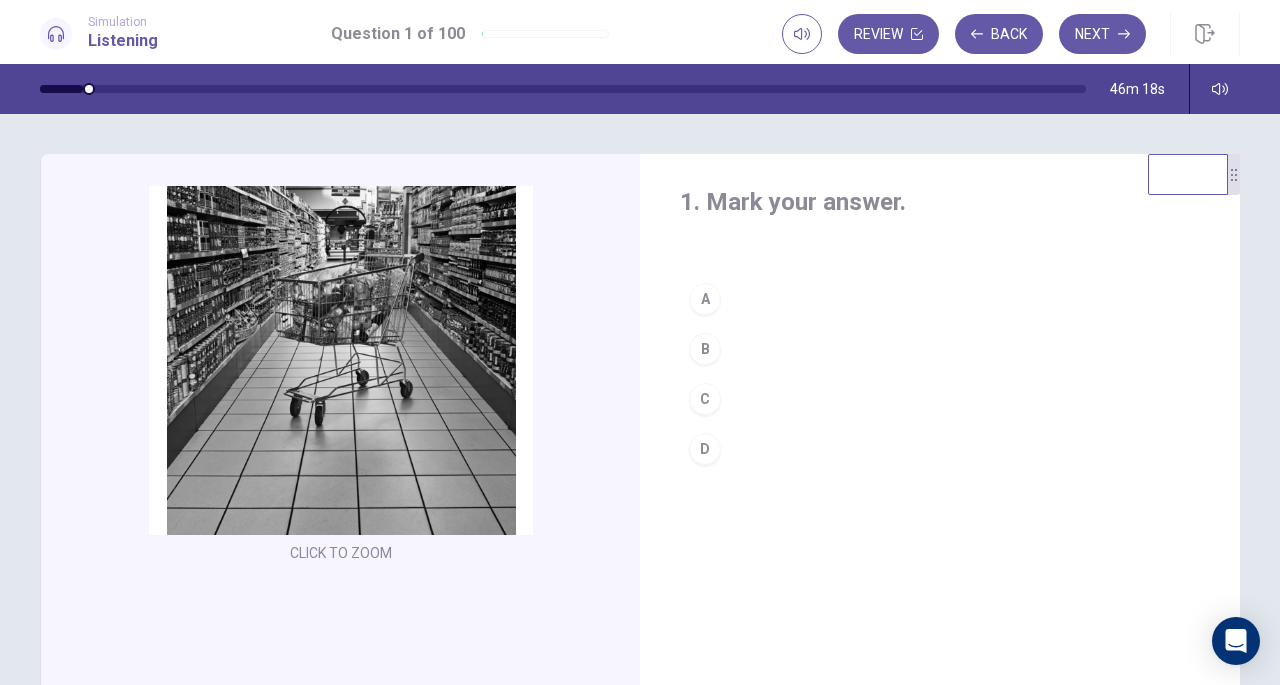 click on "B" at bounding box center [705, 349] 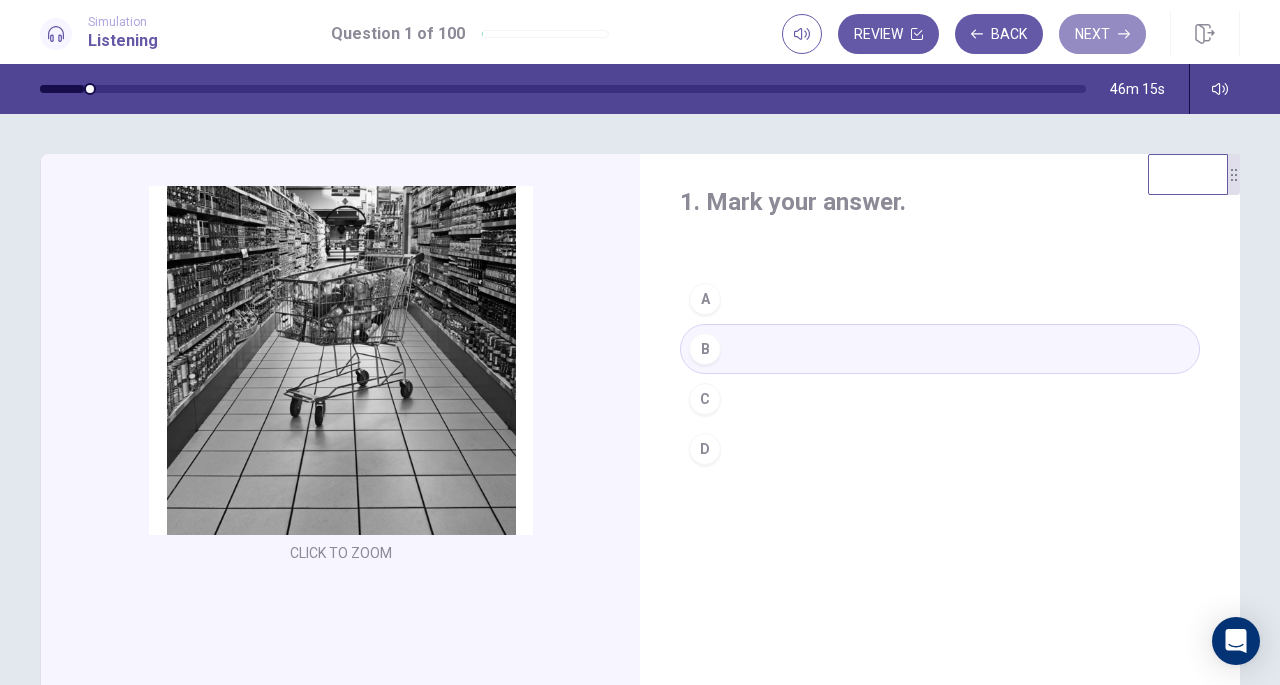 click on "Next" at bounding box center (1102, 34) 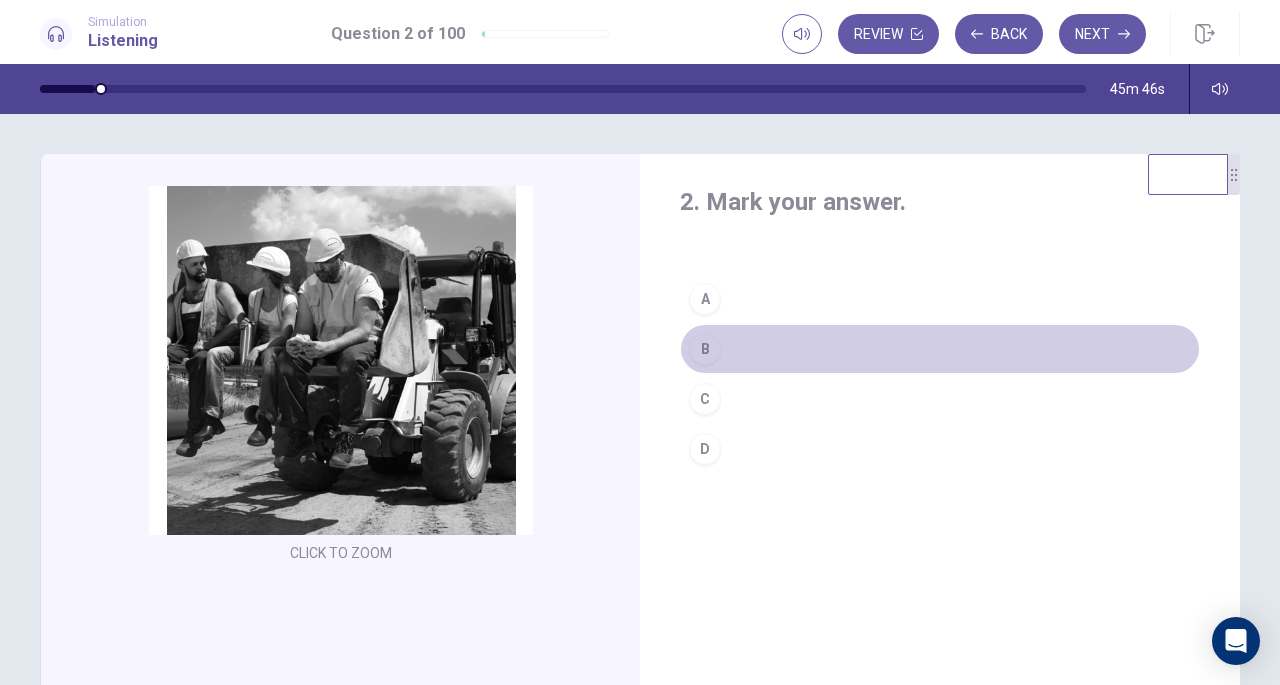 click on "B" at bounding box center [705, 349] 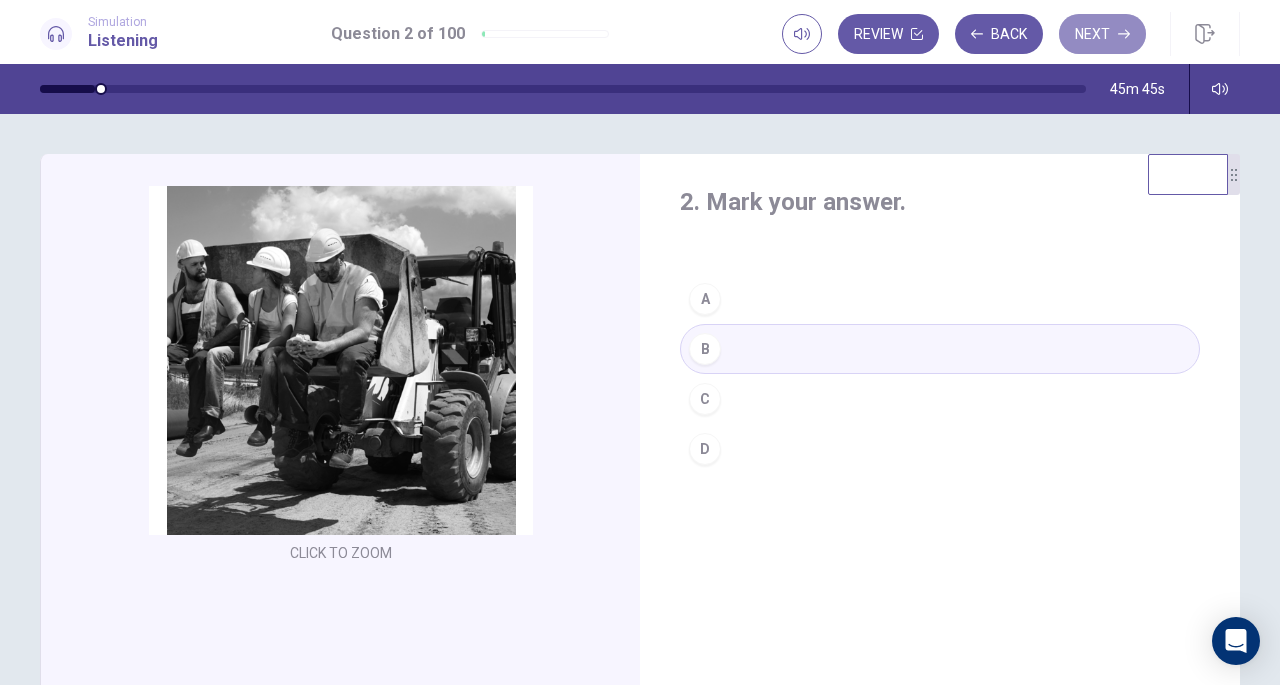click on "Next" at bounding box center (1102, 34) 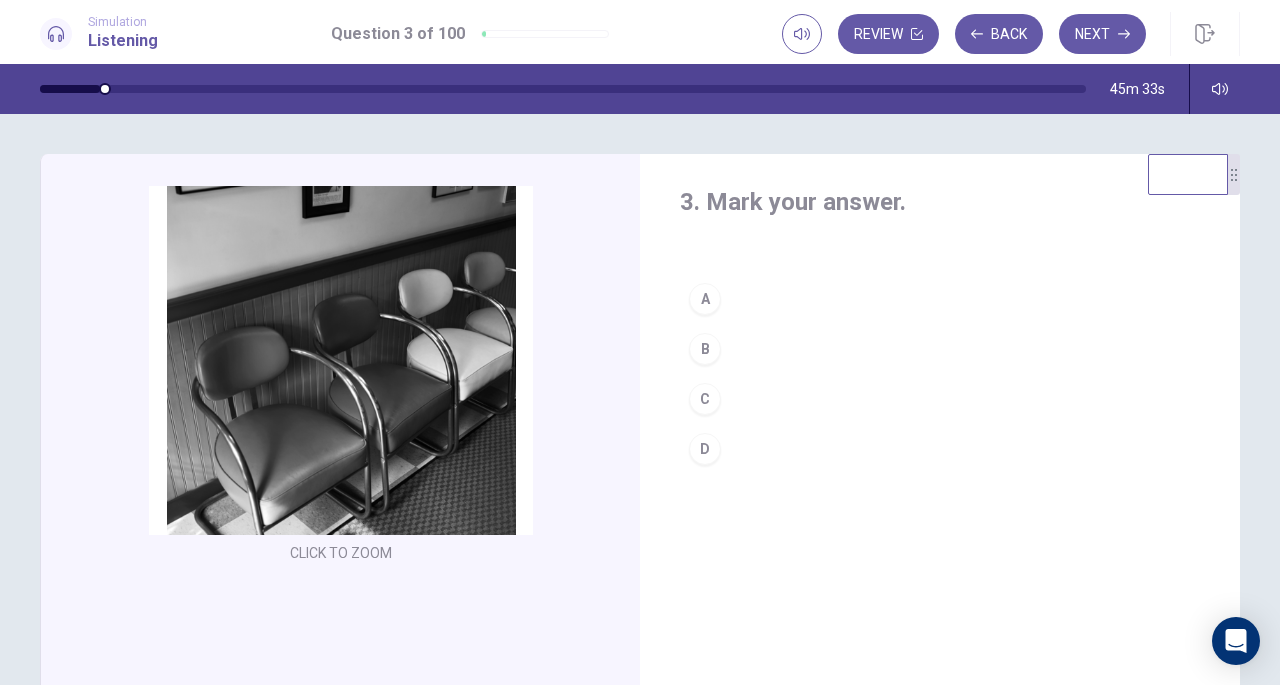 click on "C" at bounding box center (705, 399) 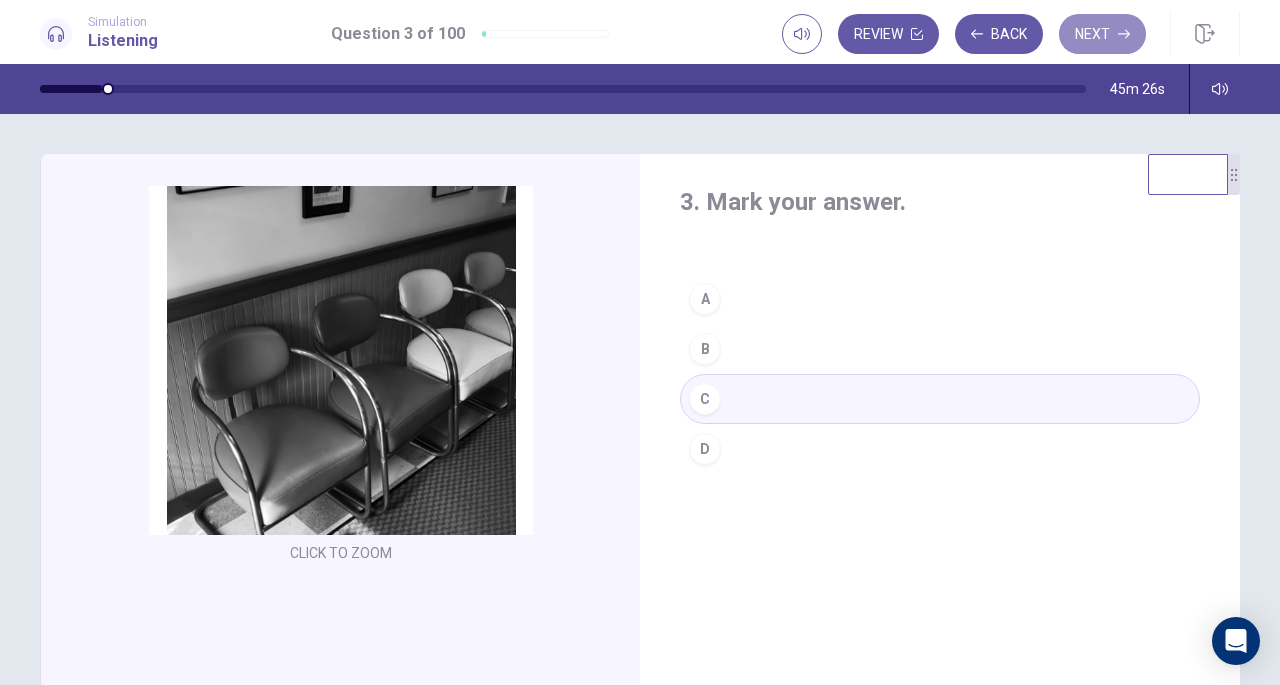 click on "Next" at bounding box center [1102, 34] 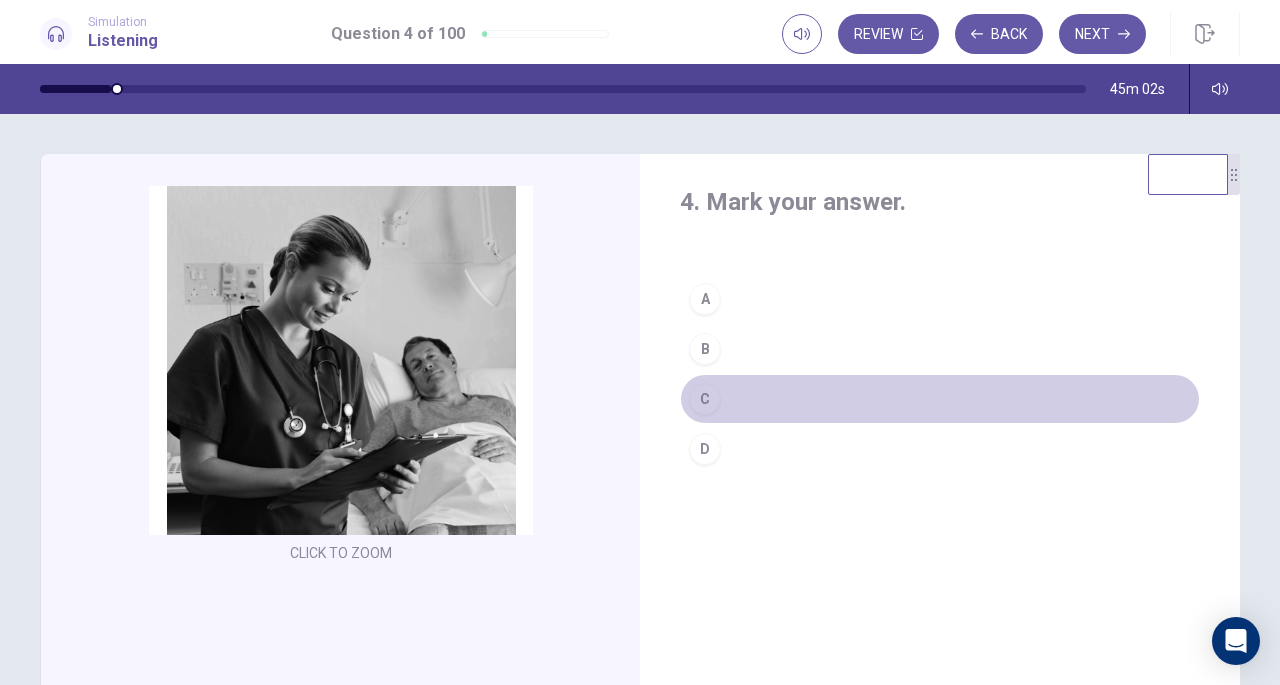 click on "C" at bounding box center (705, 399) 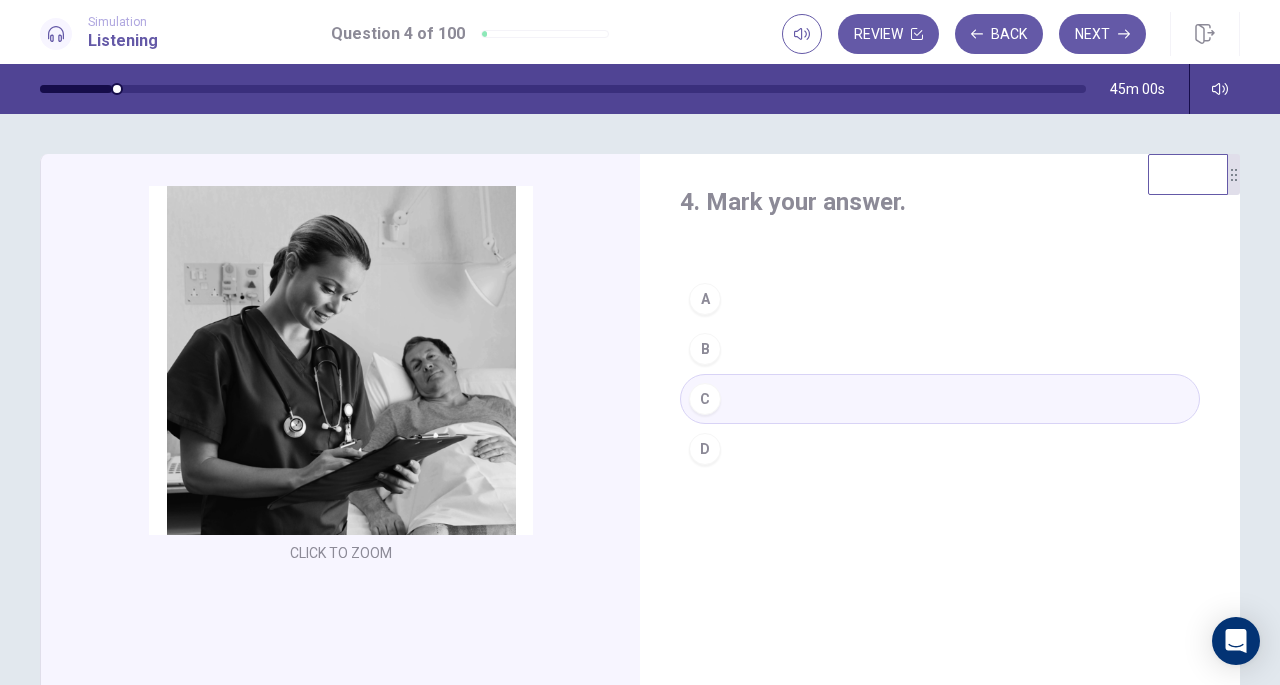 click on "Next" at bounding box center (1102, 34) 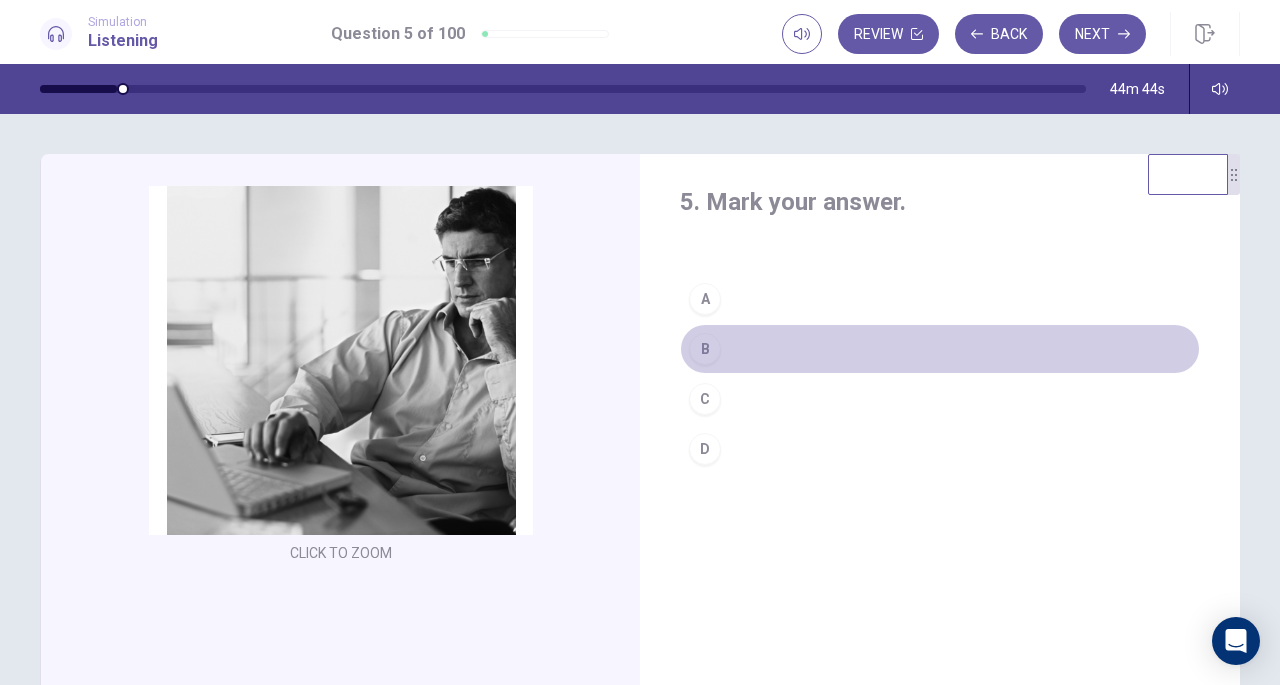 click on "B" at bounding box center (705, 349) 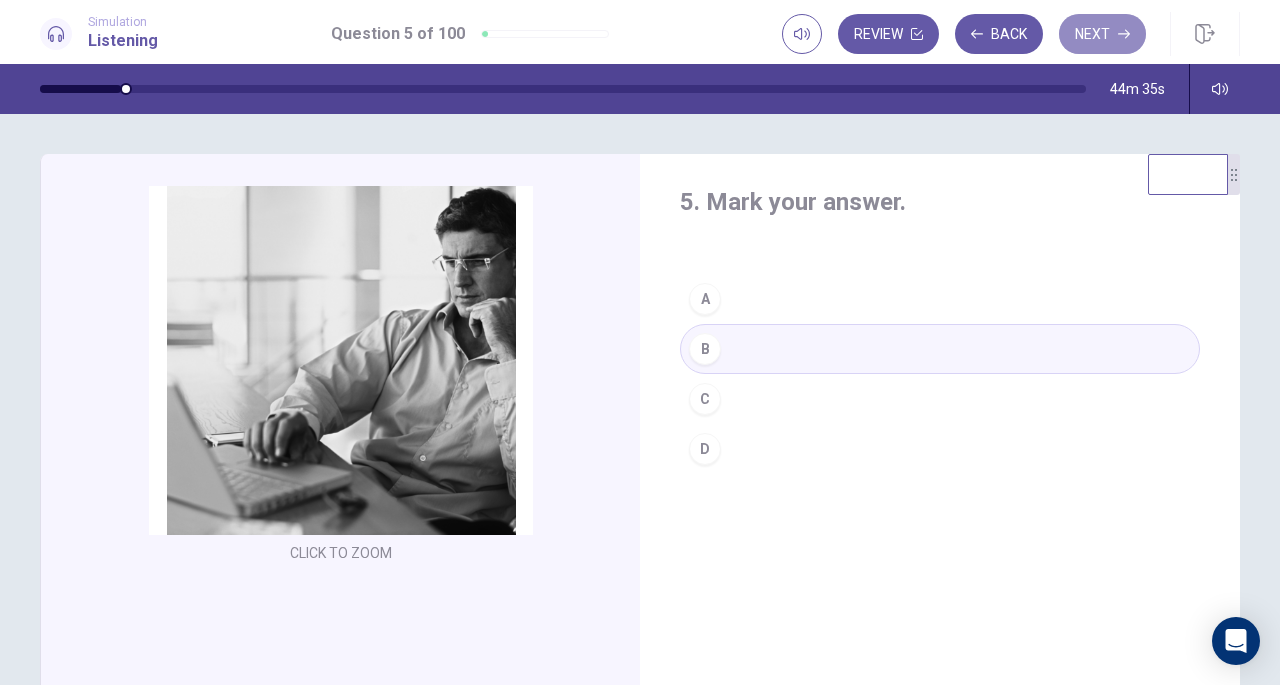 click on "Next" at bounding box center (1102, 34) 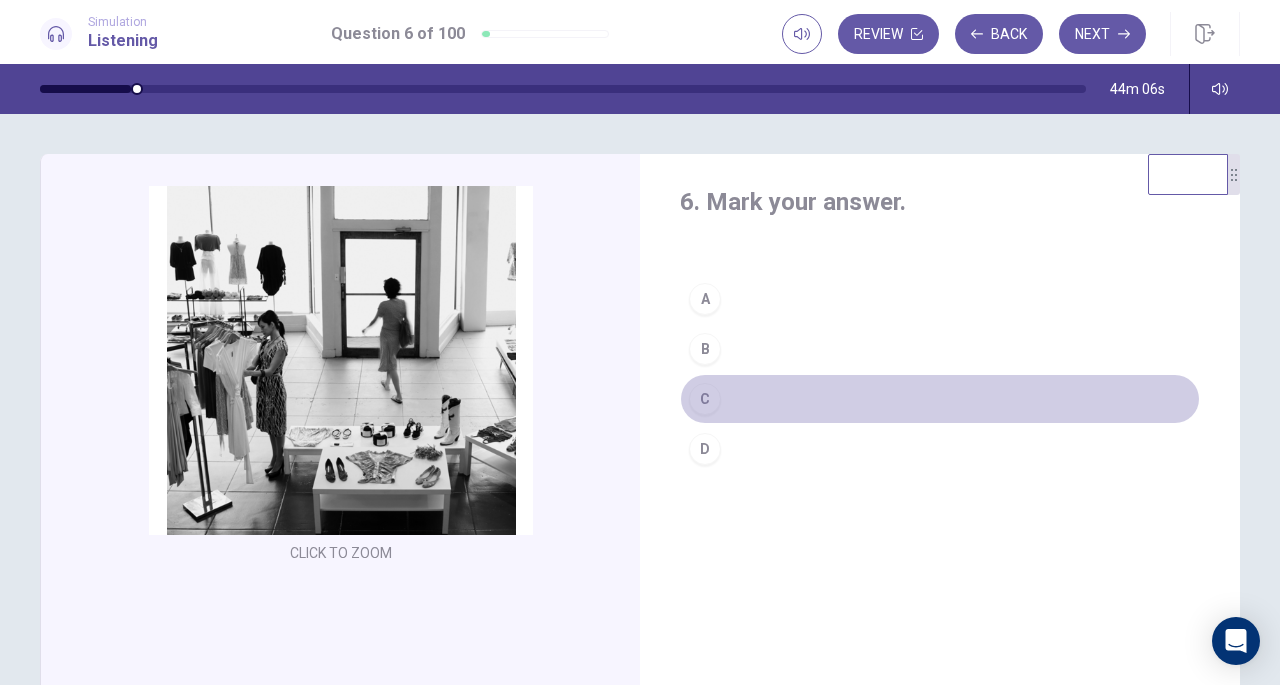 click on "C" at bounding box center [705, 399] 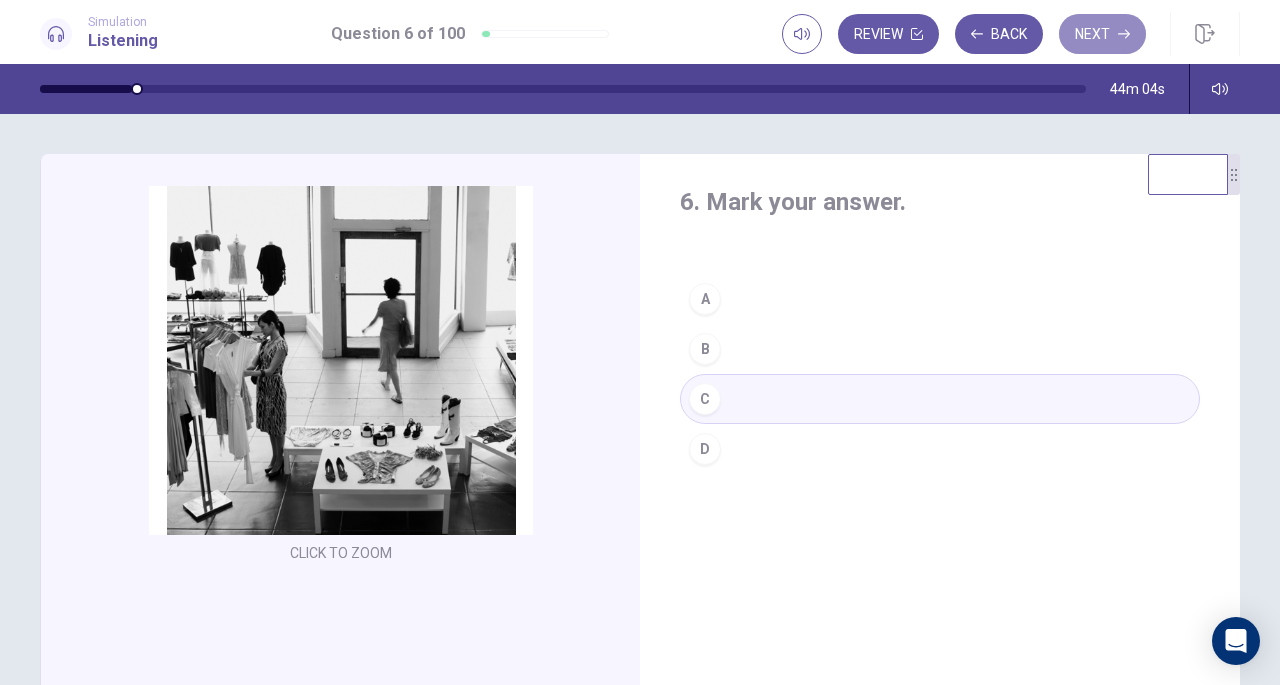click on "Next" at bounding box center (1102, 34) 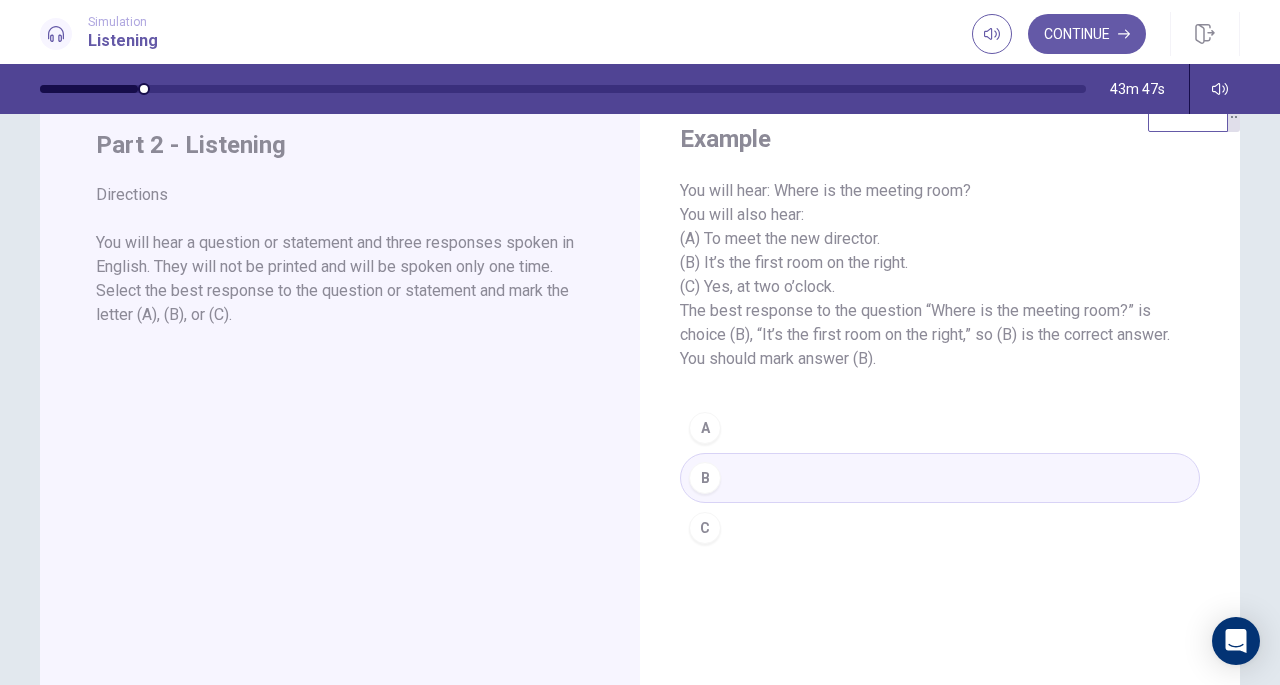 scroll, scrollTop: 32, scrollLeft: 0, axis: vertical 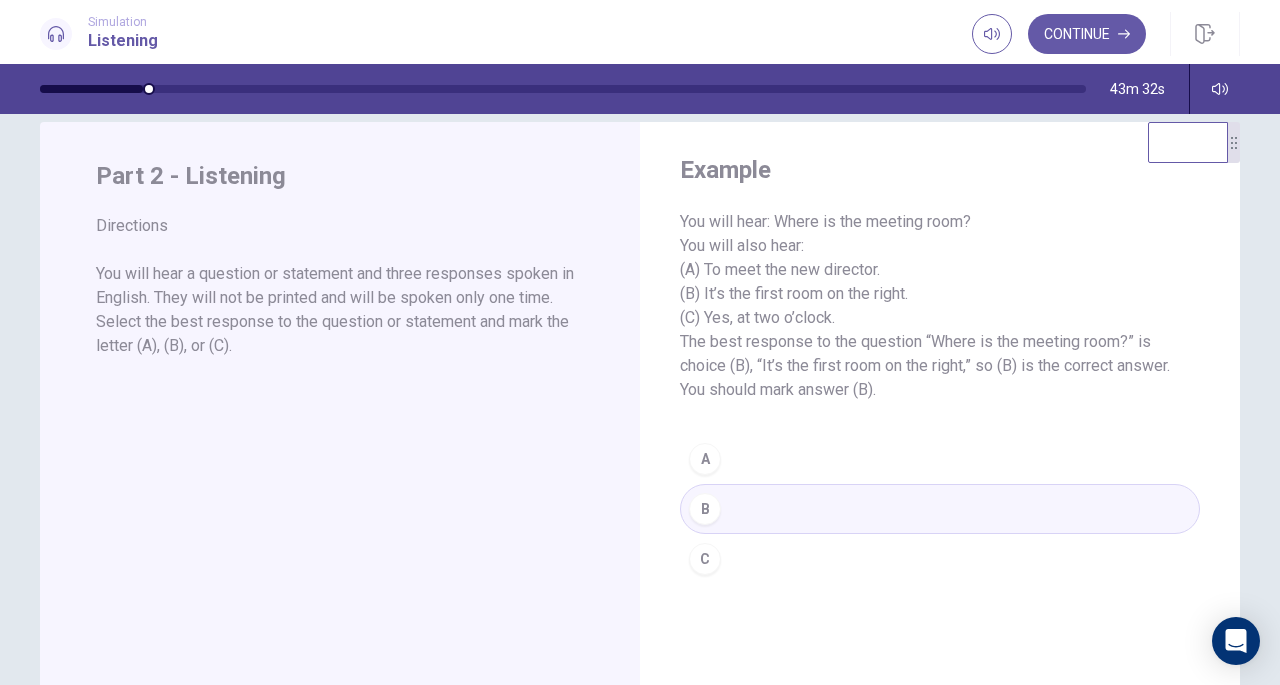 click on "Continue" at bounding box center [1087, 34] 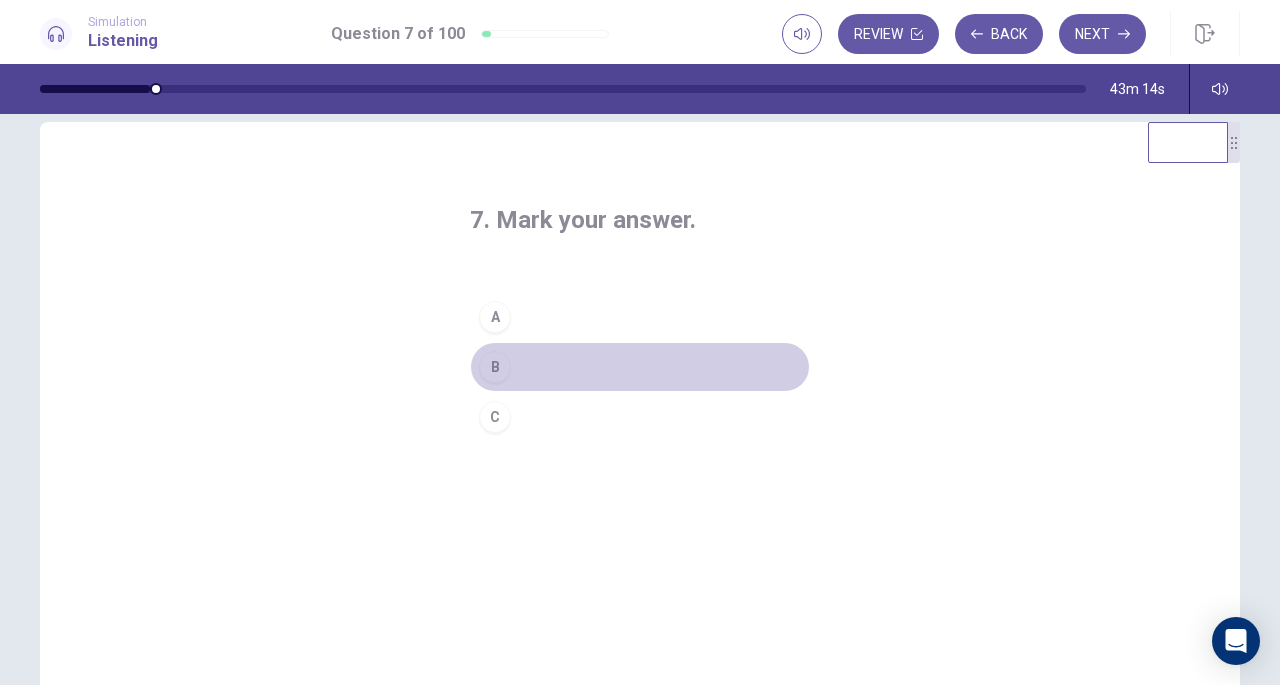 click on "B" at bounding box center [495, 367] 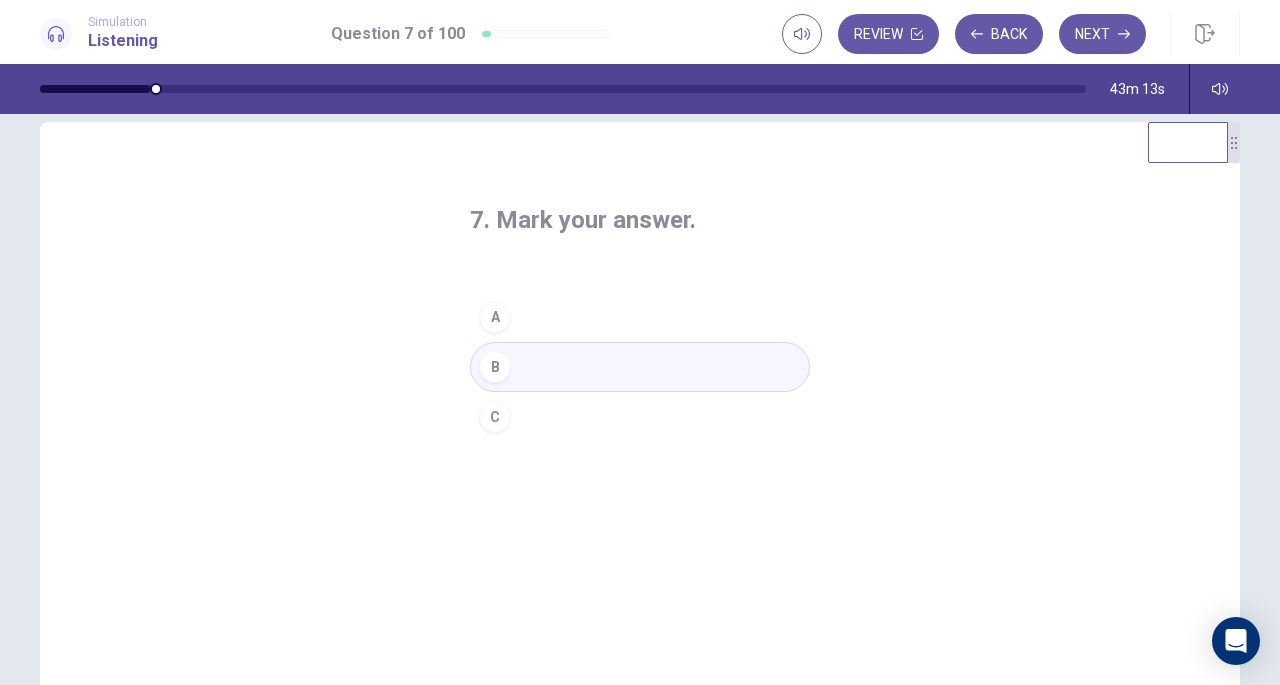 click on "Next" at bounding box center (1102, 34) 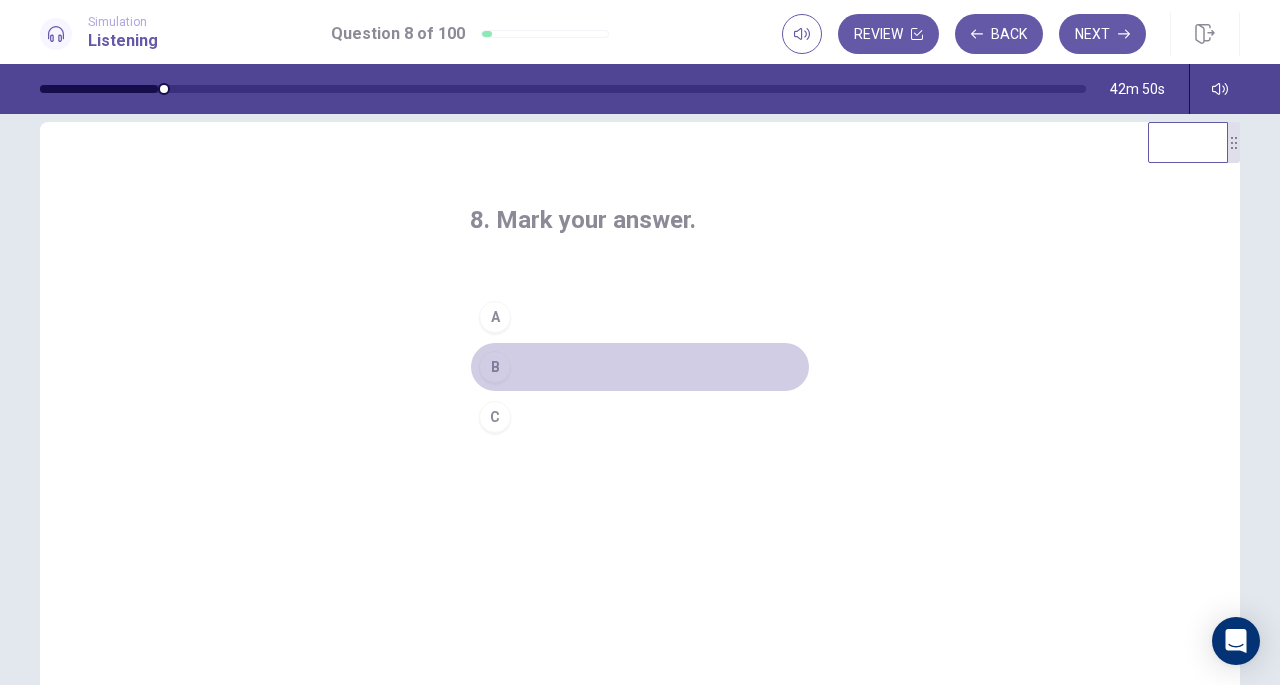 click on "B" at bounding box center [495, 367] 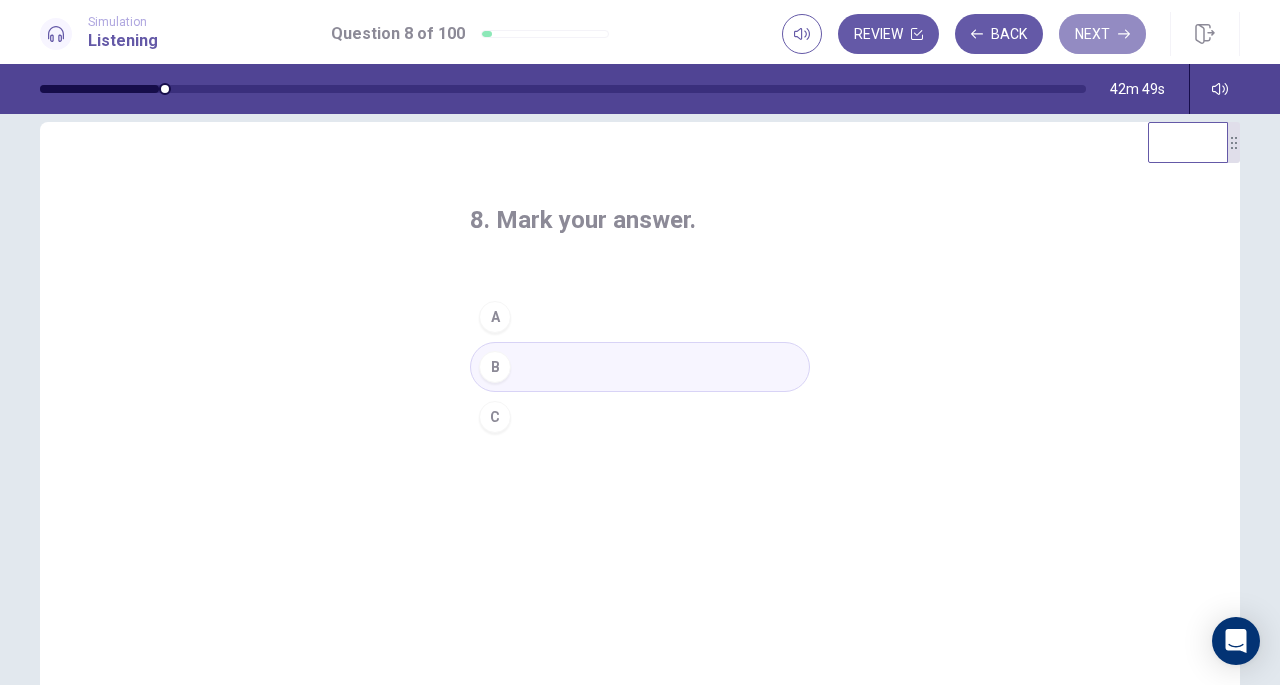 click on "Next" at bounding box center (1102, 34) 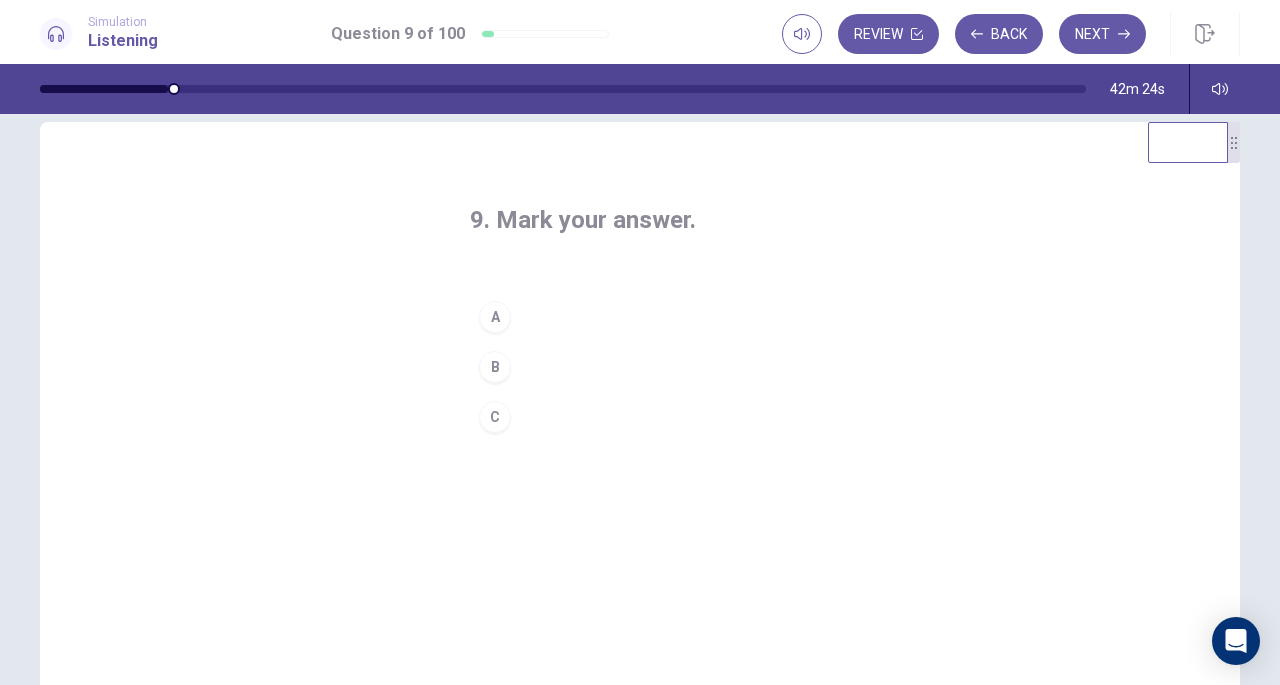 click on "B" at bounding box center [495, 367] 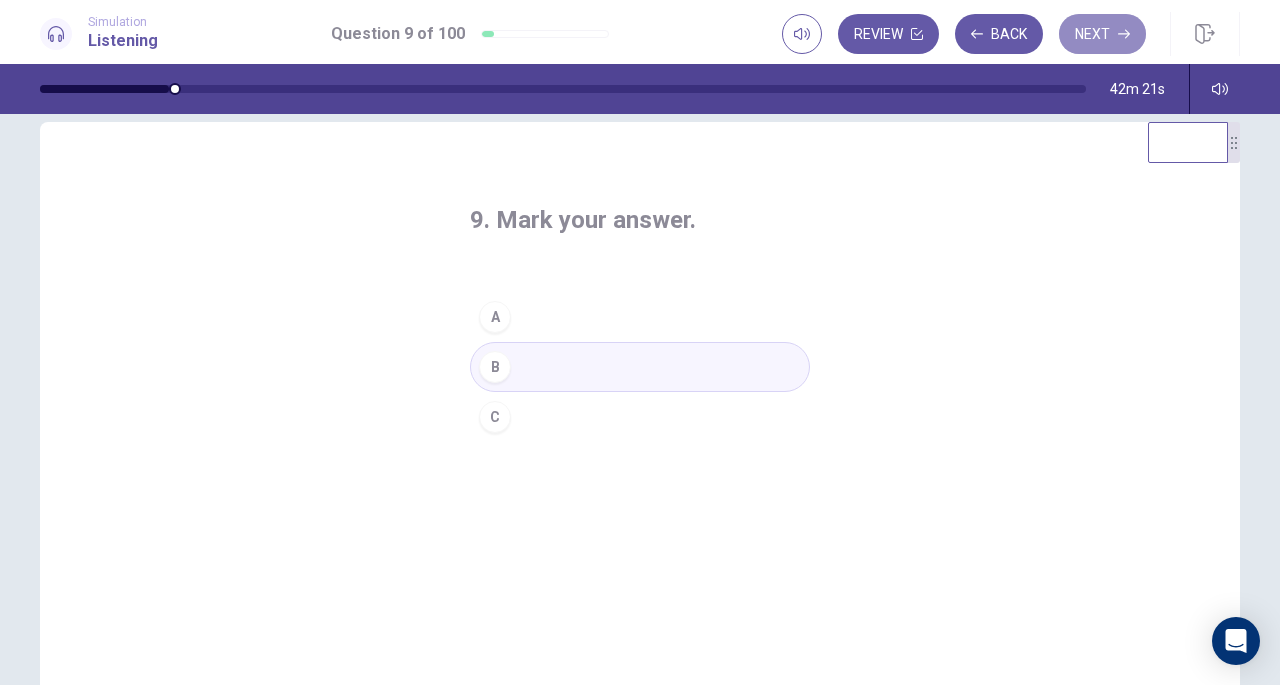 click on "Next" at bounding box center (1102, 34) 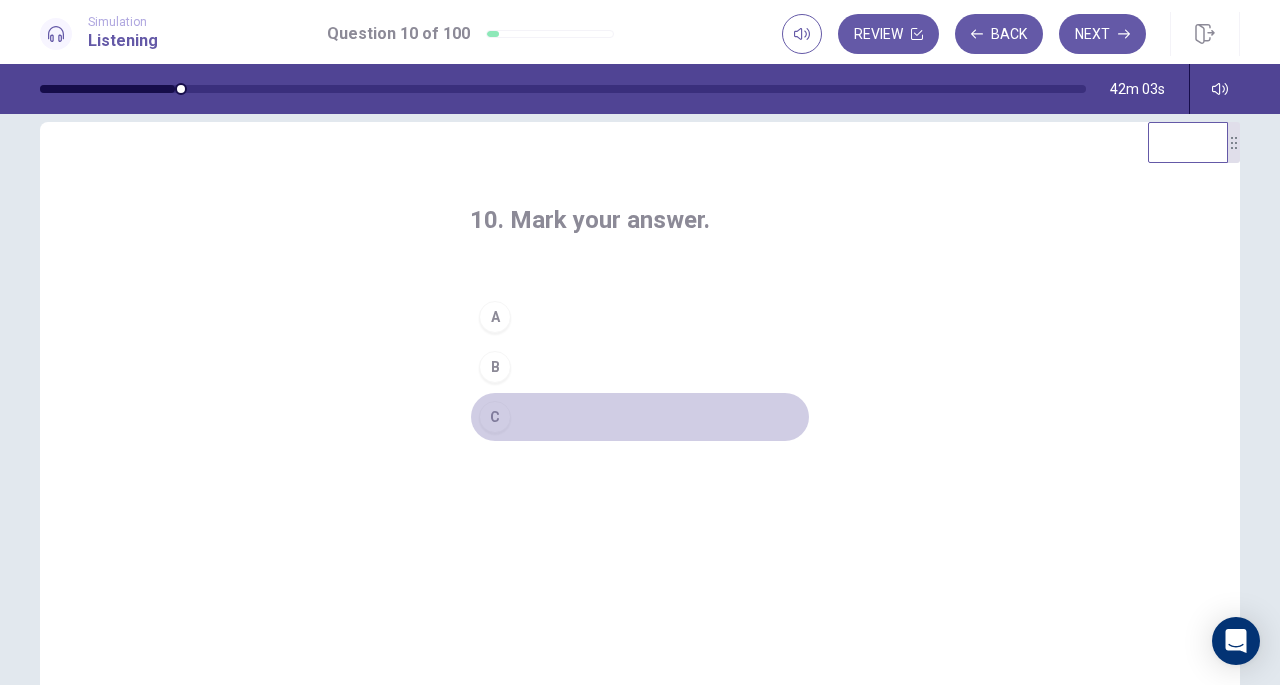 click on "C" at bounding box center [495, 417] 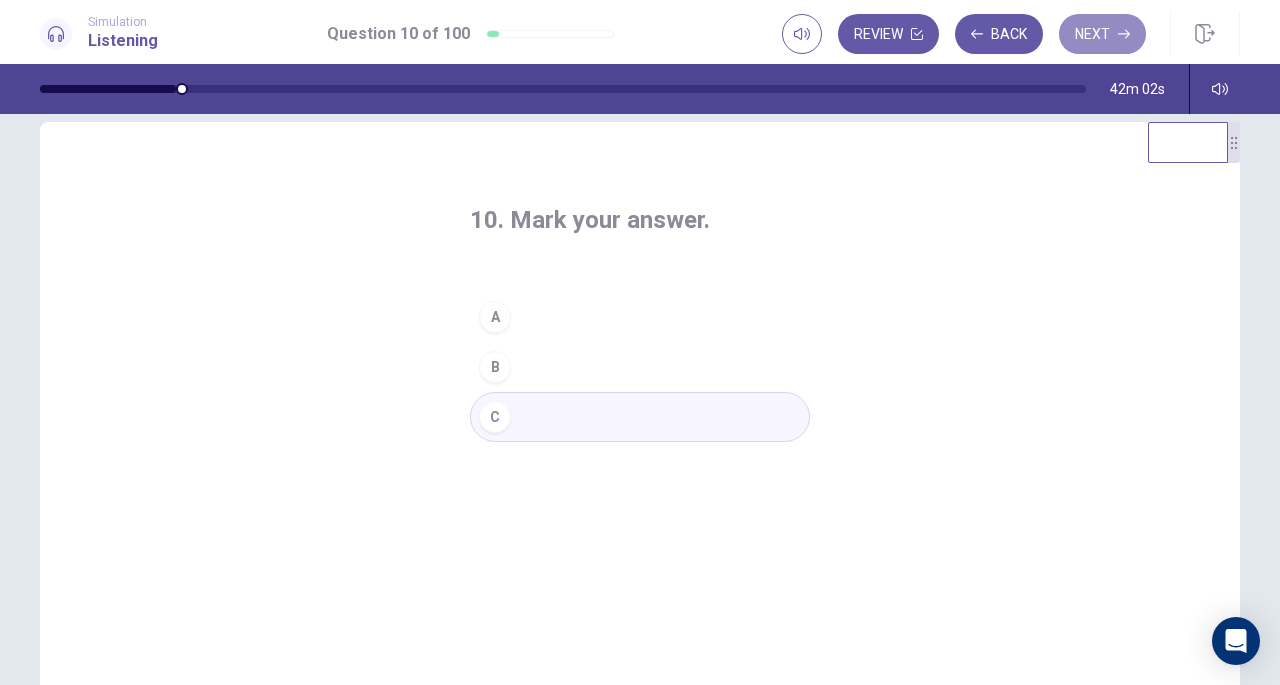 click on "Next" at bounding box center (1102, 34) 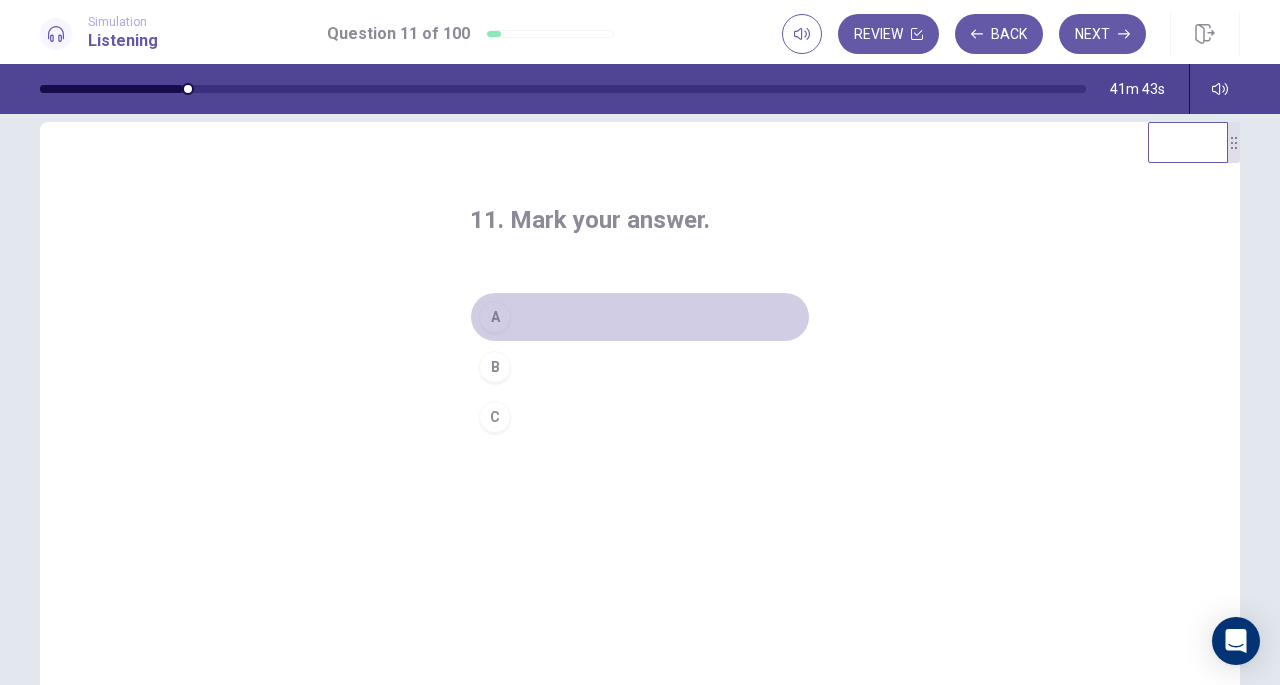 click on "A" at bounding box center (495, 317) 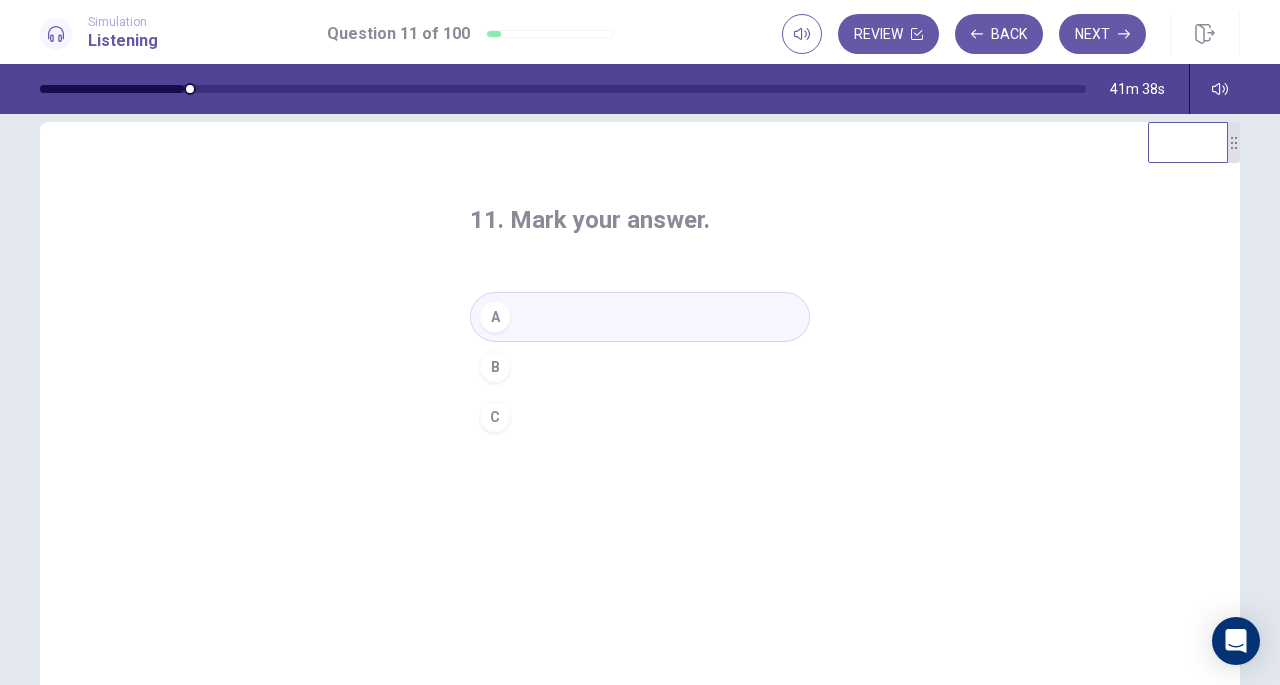 click on "Next" at bounding box center [1102, 34] 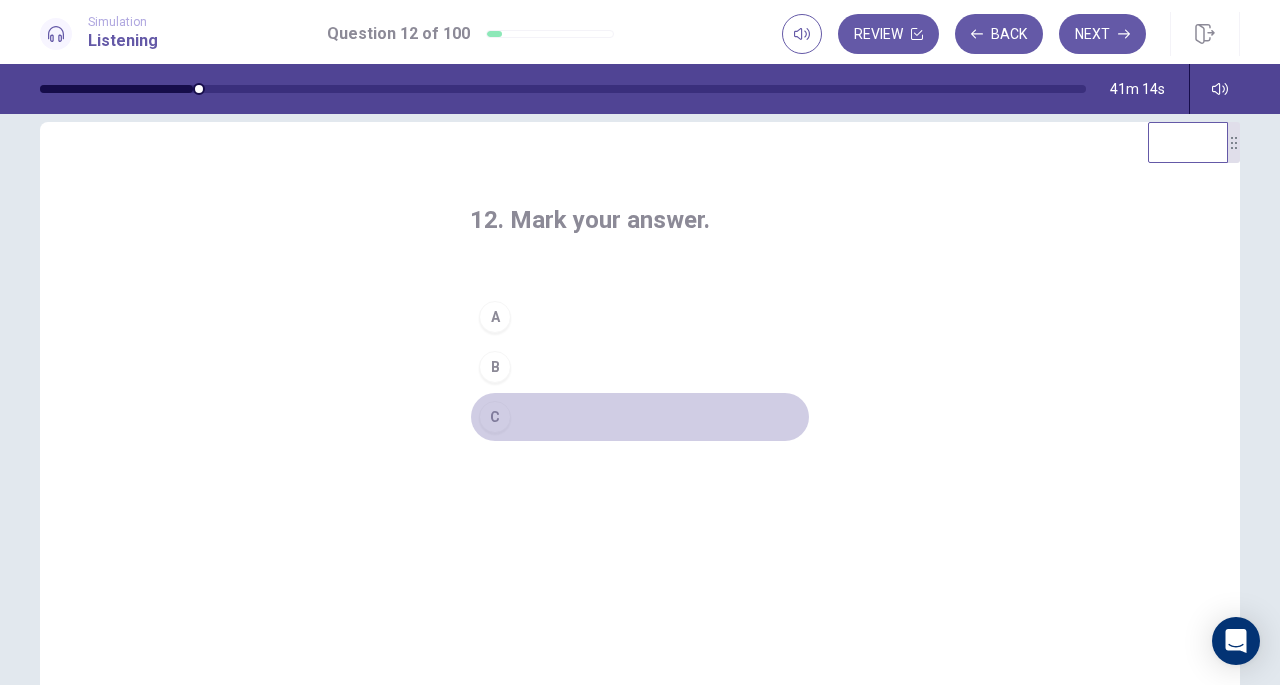 click on "C" at bounding box center (495, 417) 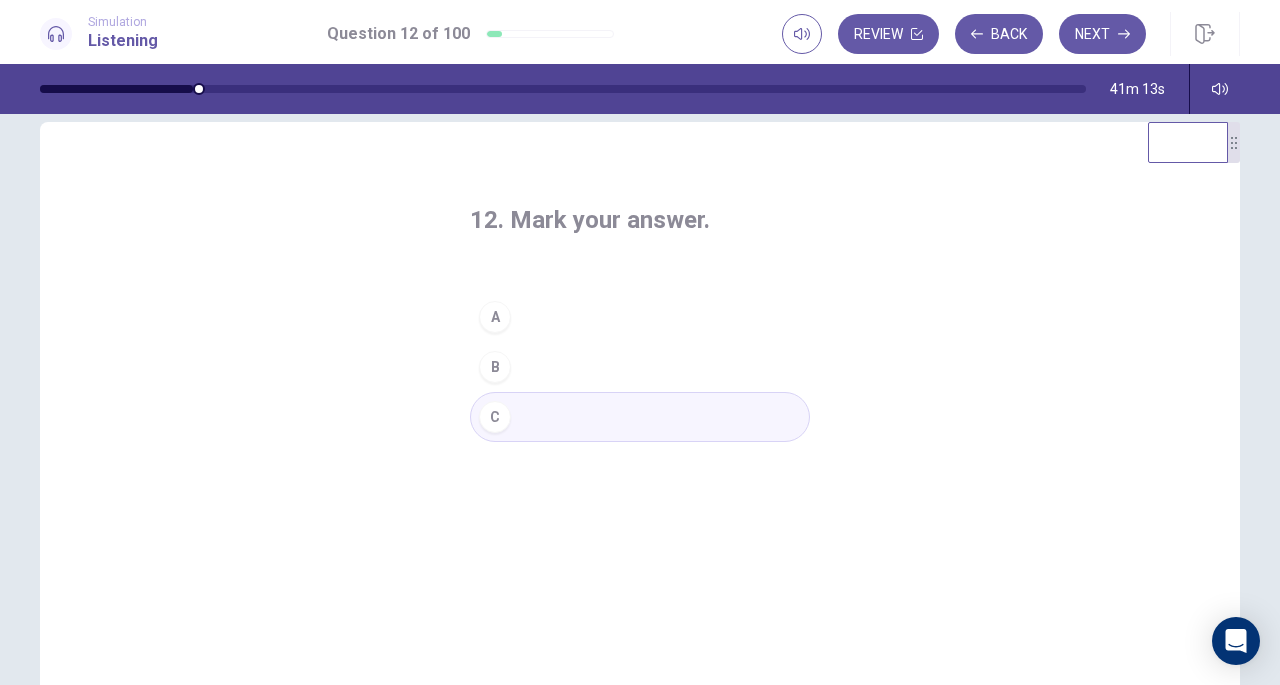 click on "Next" at bounding box center (1102, 34) 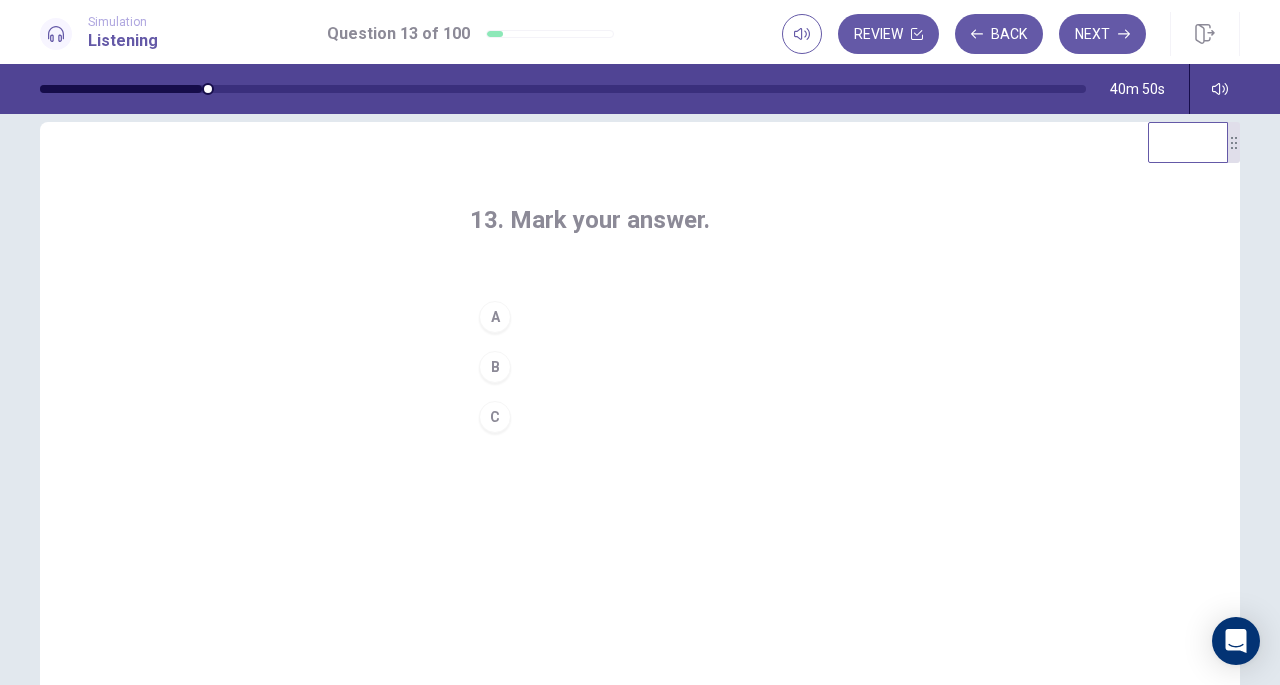 click on "B" at bounding box center [495, 367] 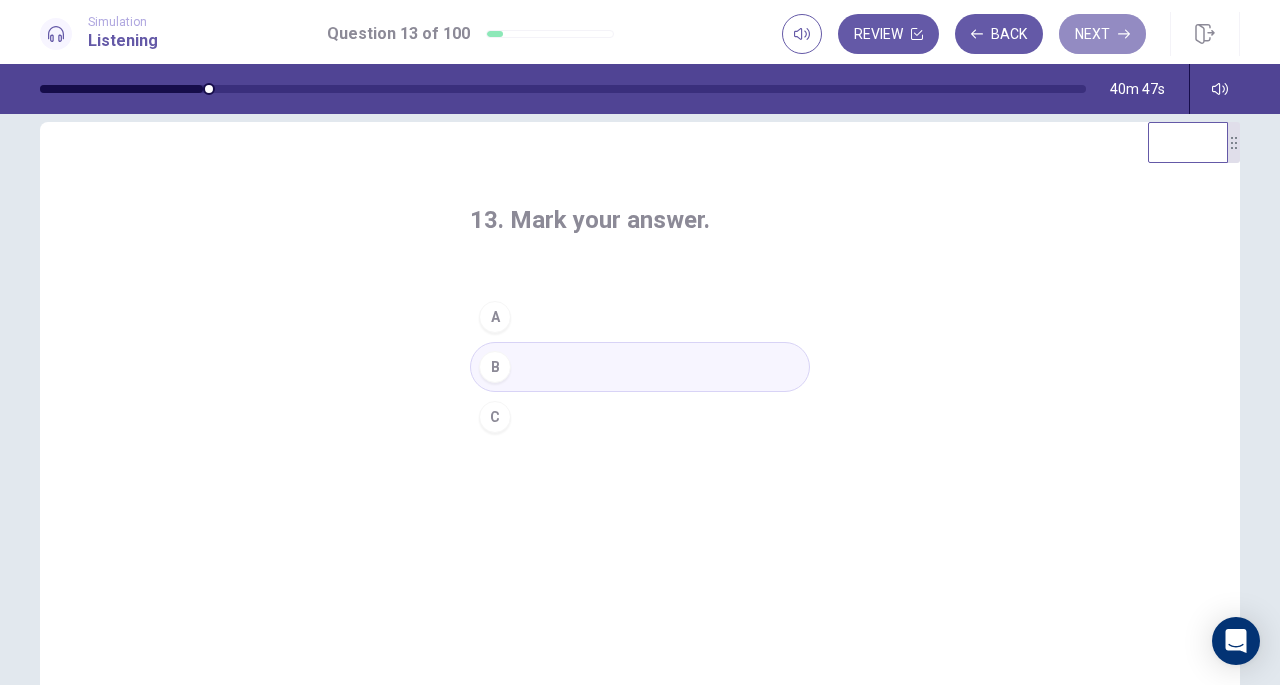click on "Next" at bounding box center [1102, 34] 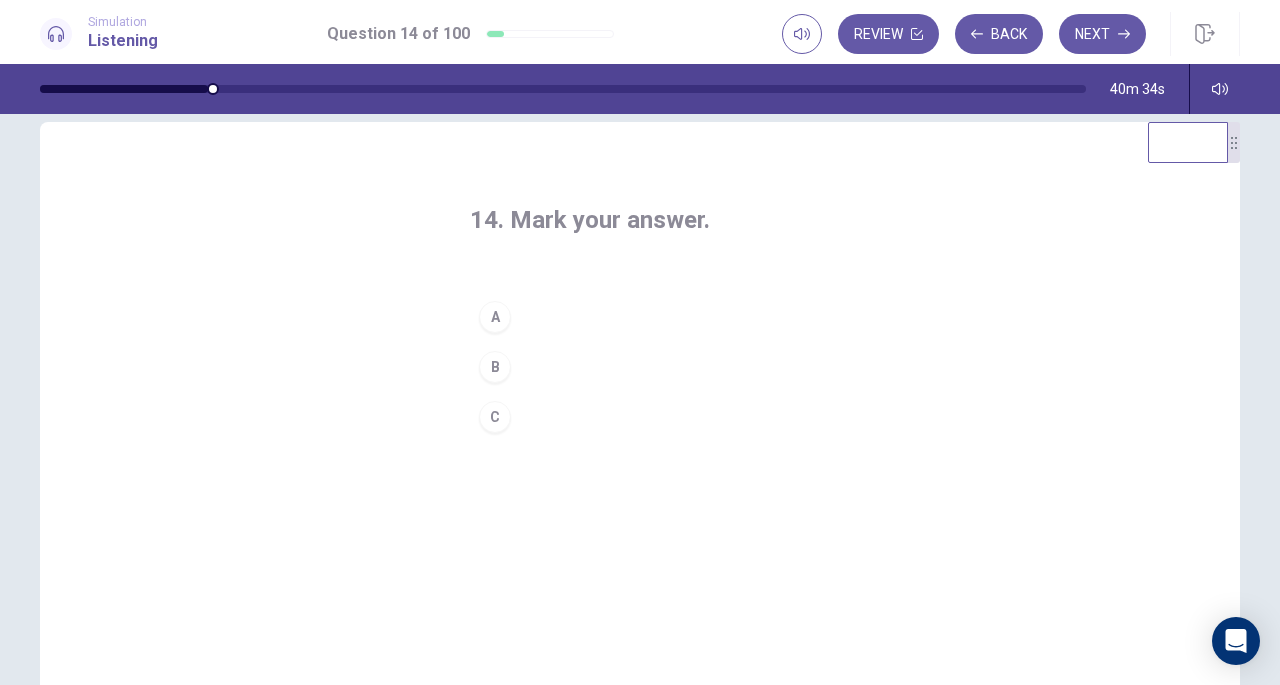 click on "A" at bounding box center (495, 317) 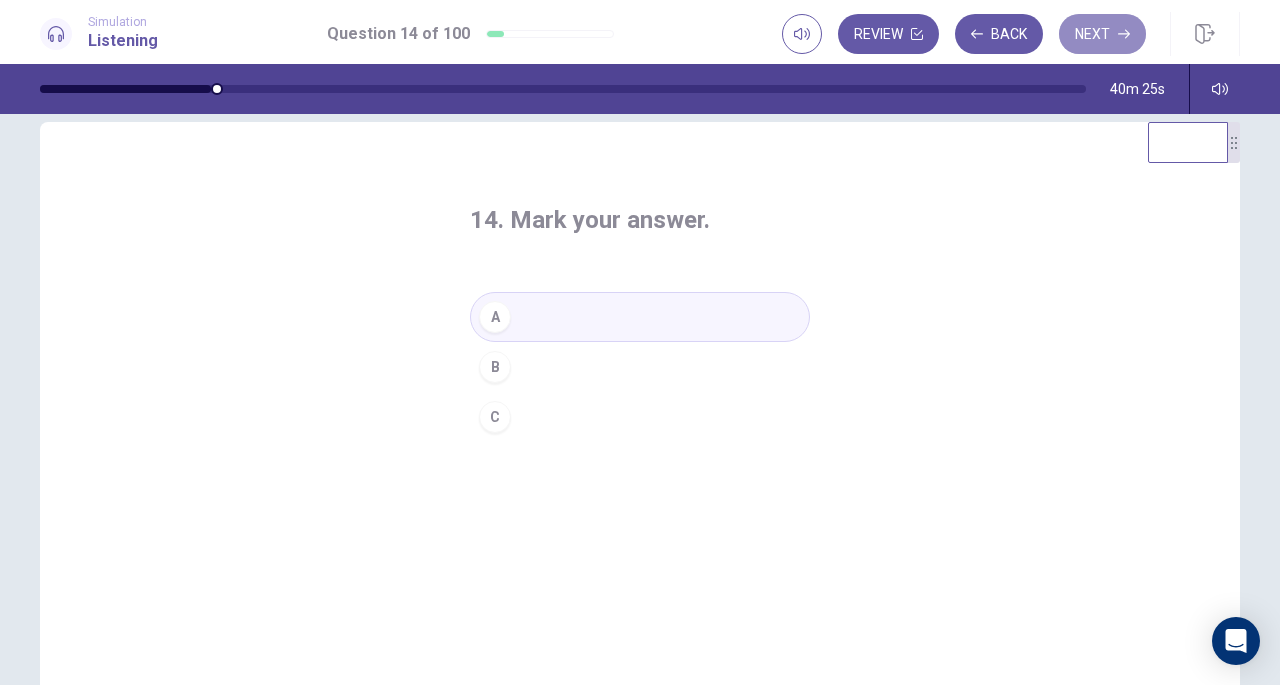click on "Next" at bounding box center [1102, 34] 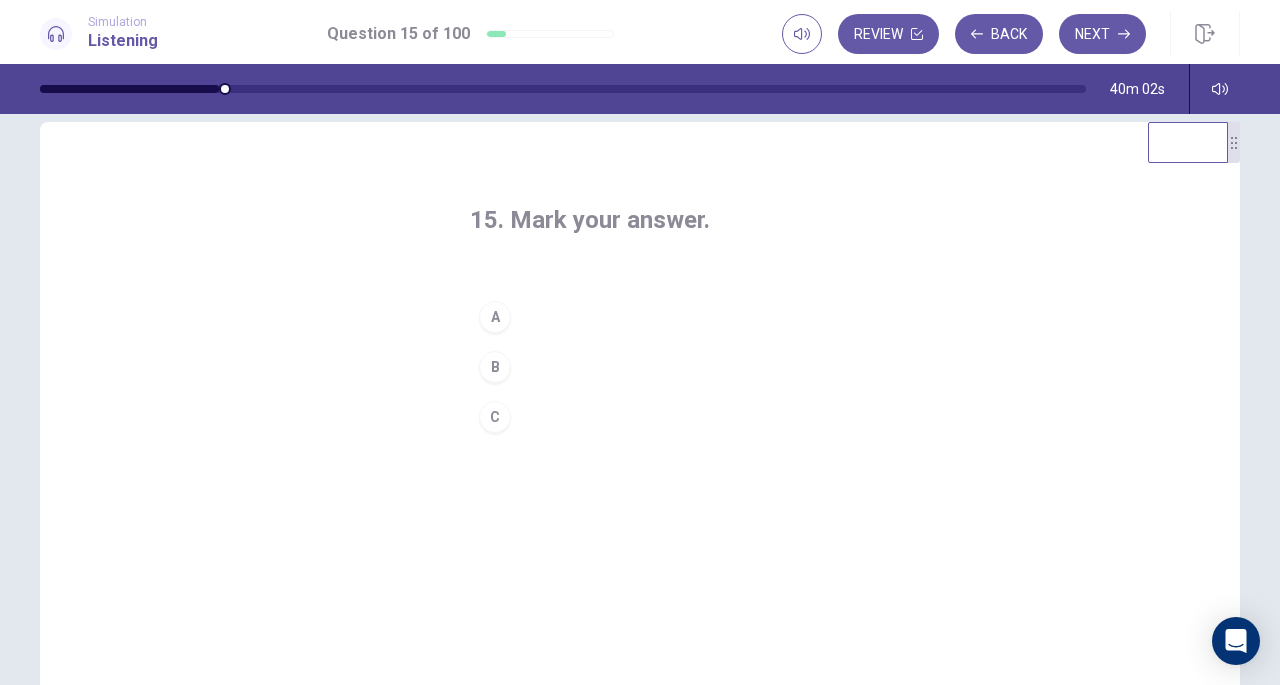 click on "A" at bounding box center [495, 317] 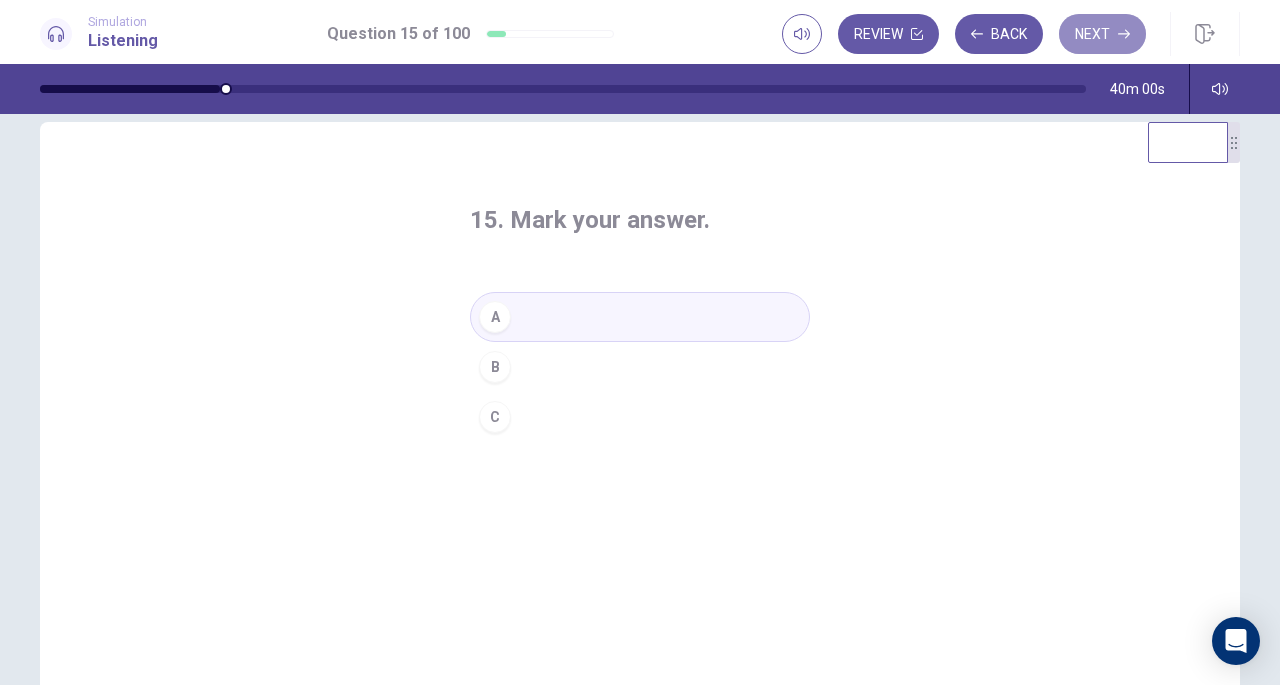 click 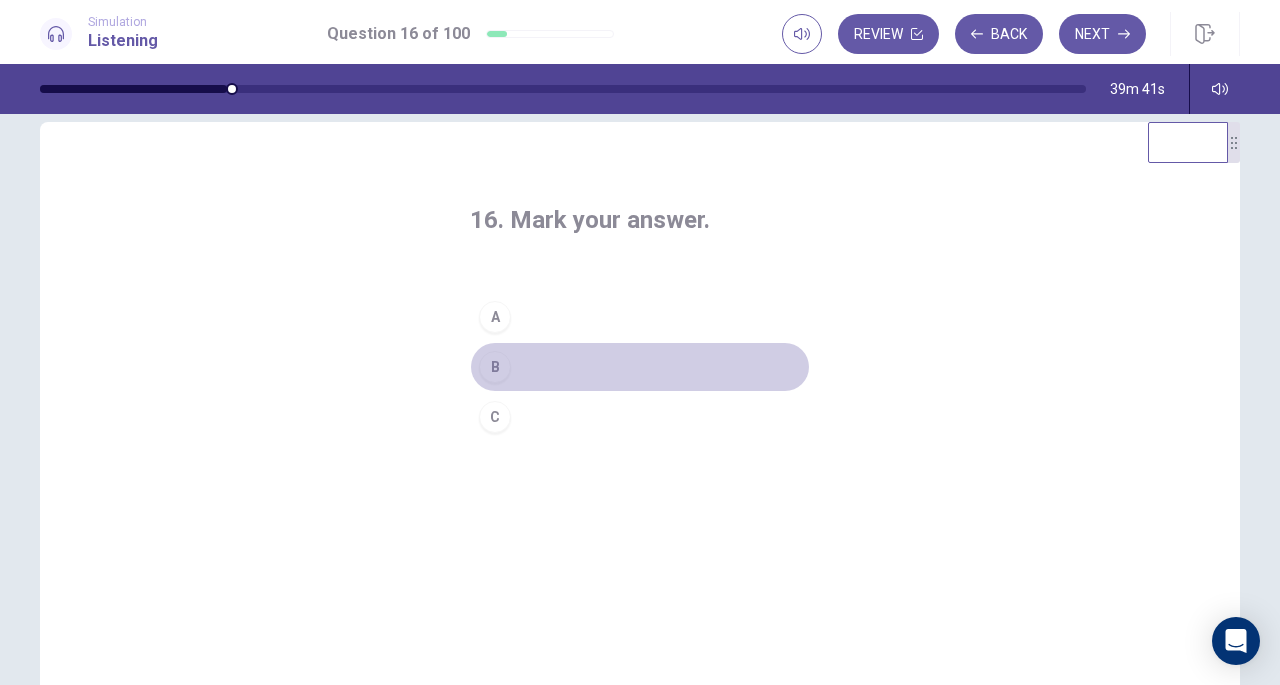 click on "B" at bounding box center (495, 367) 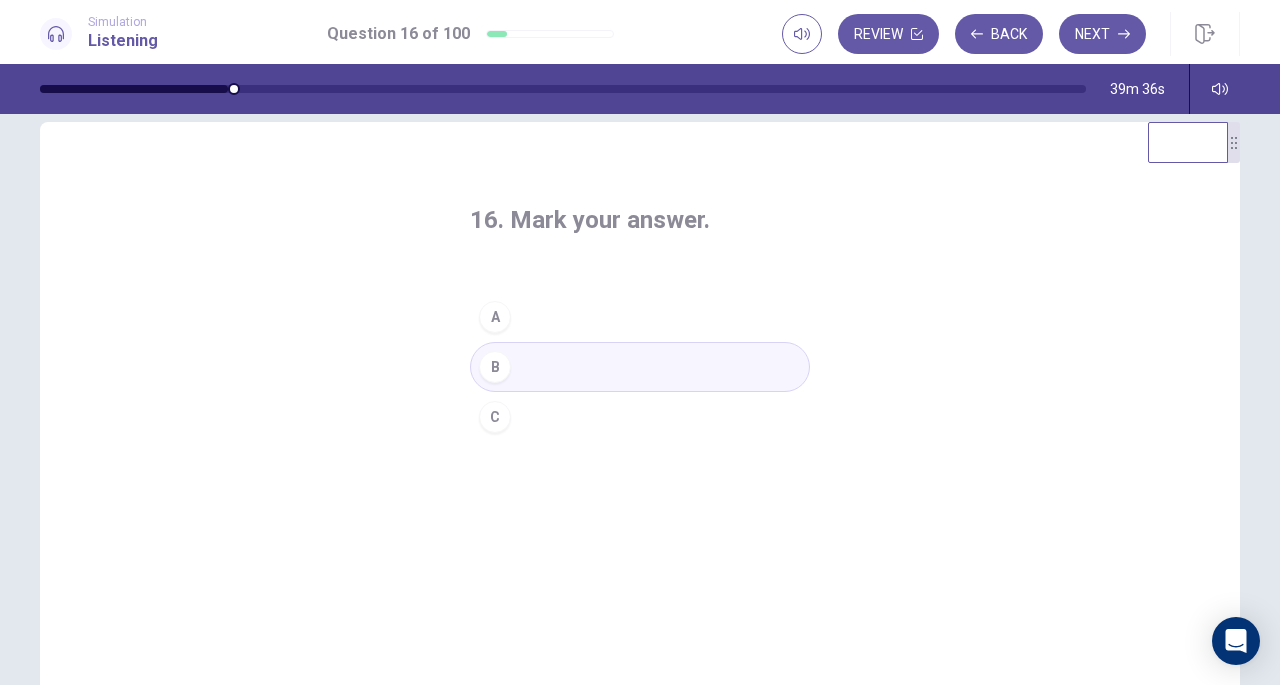 click on "Next" at bounding box center (1102, 34) 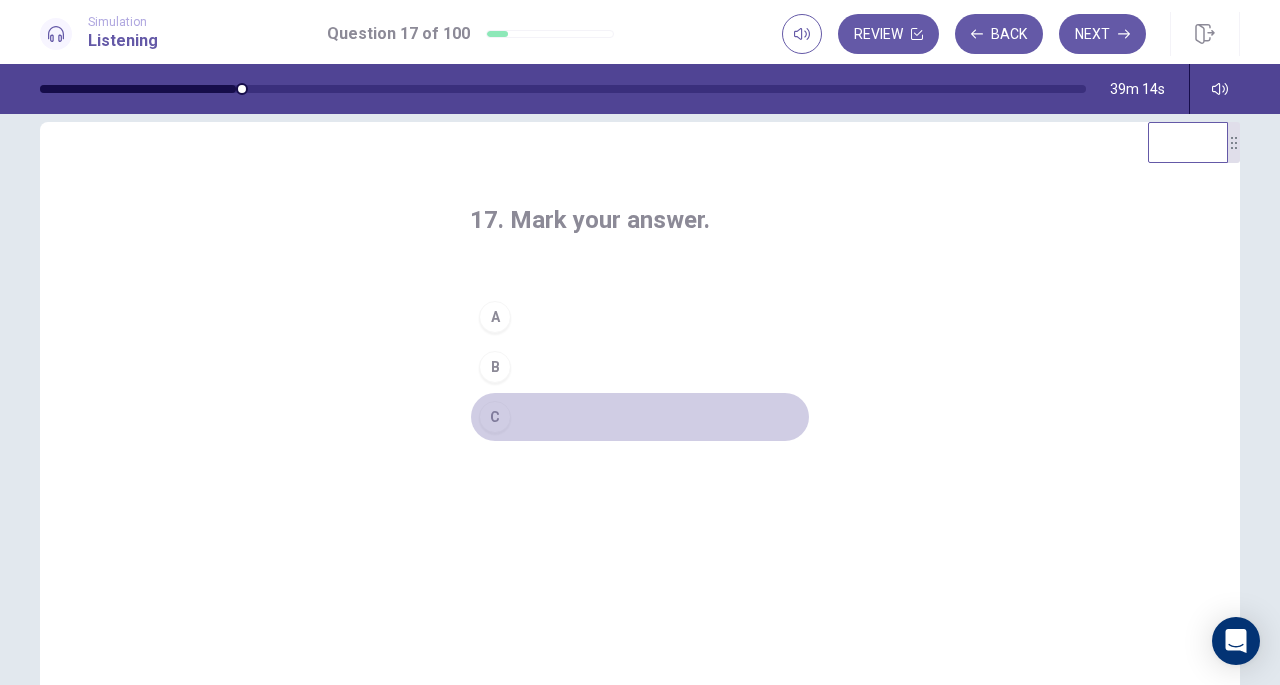 click on "C" at bounding box center (495, 417) 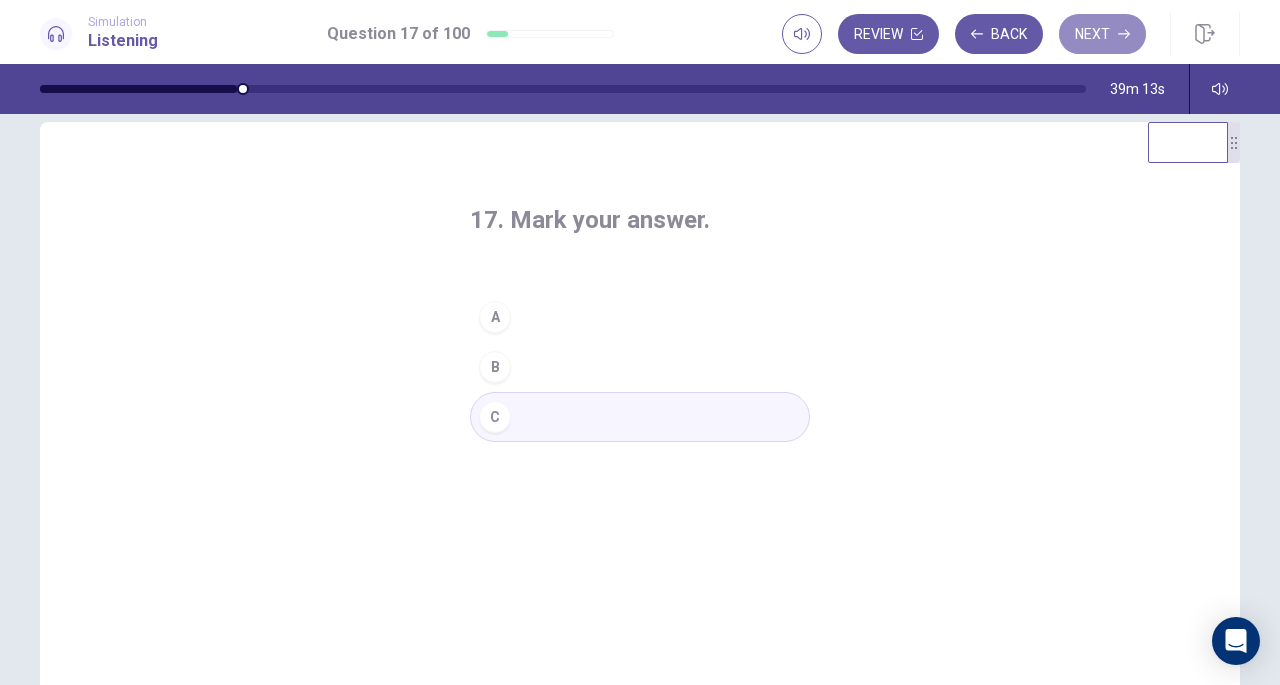 click on "Next" at bounding box center [1102, 34] 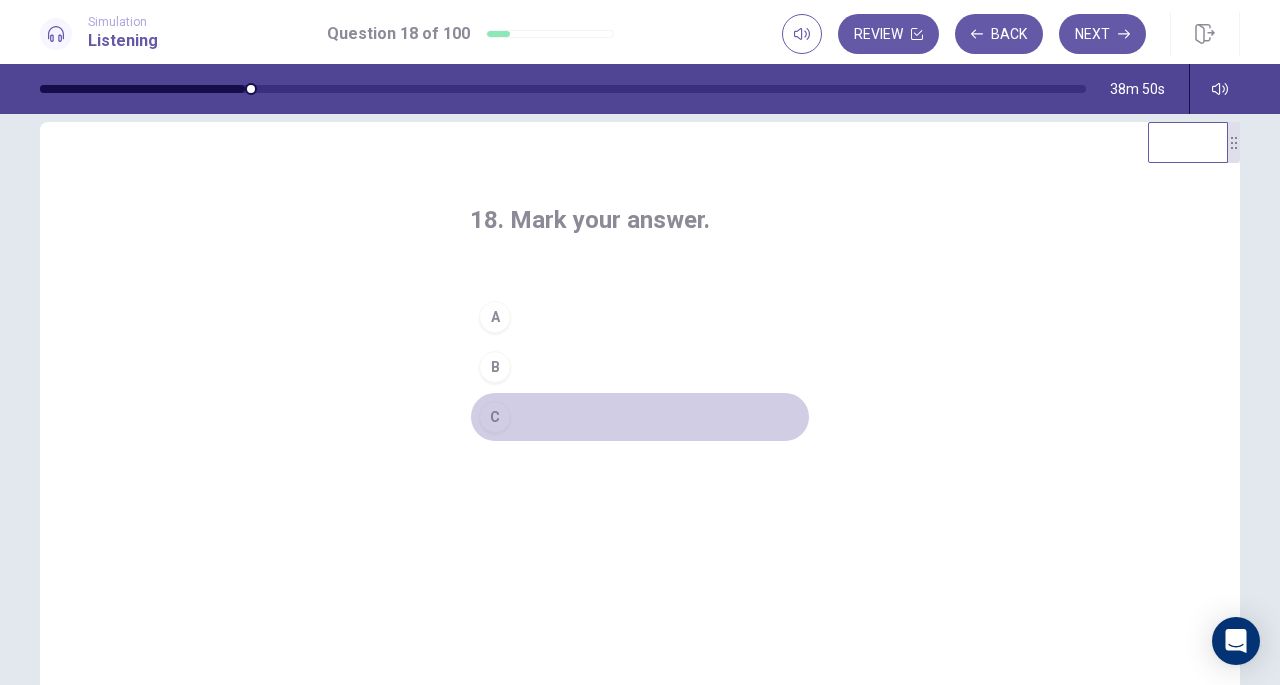 click on "C" at bounding box center (495, 417) 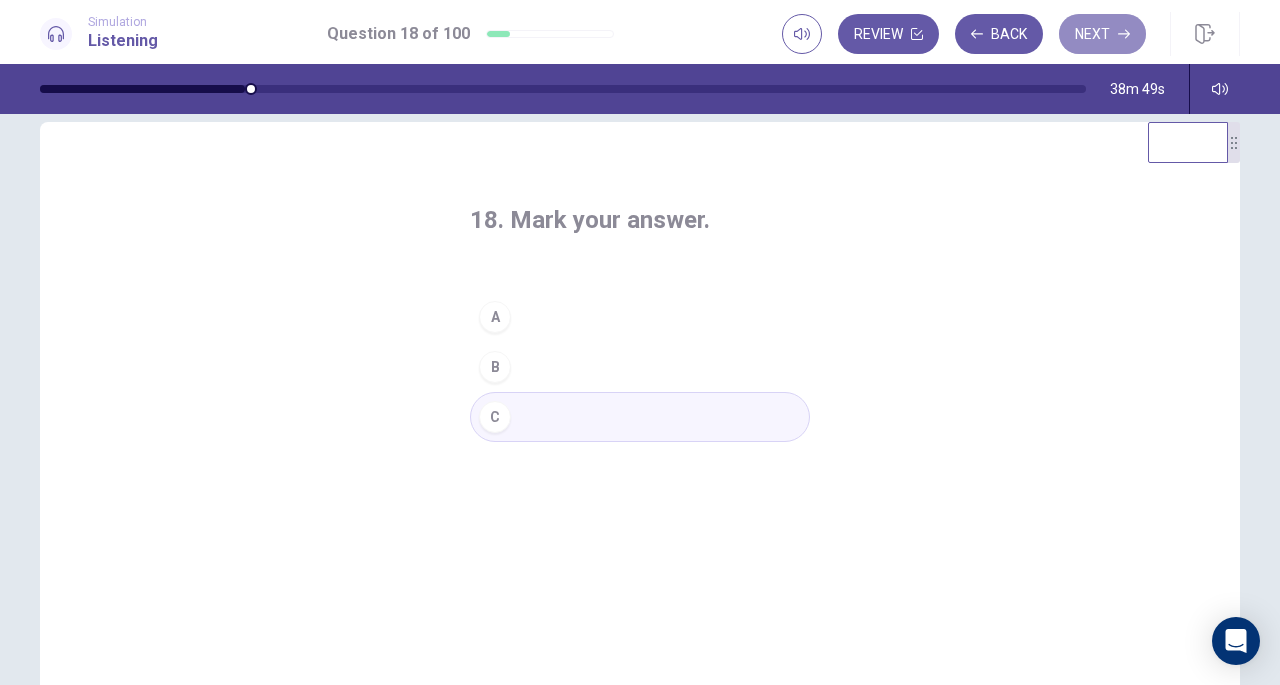 click on "Next" at bounding box center (1102, 34) 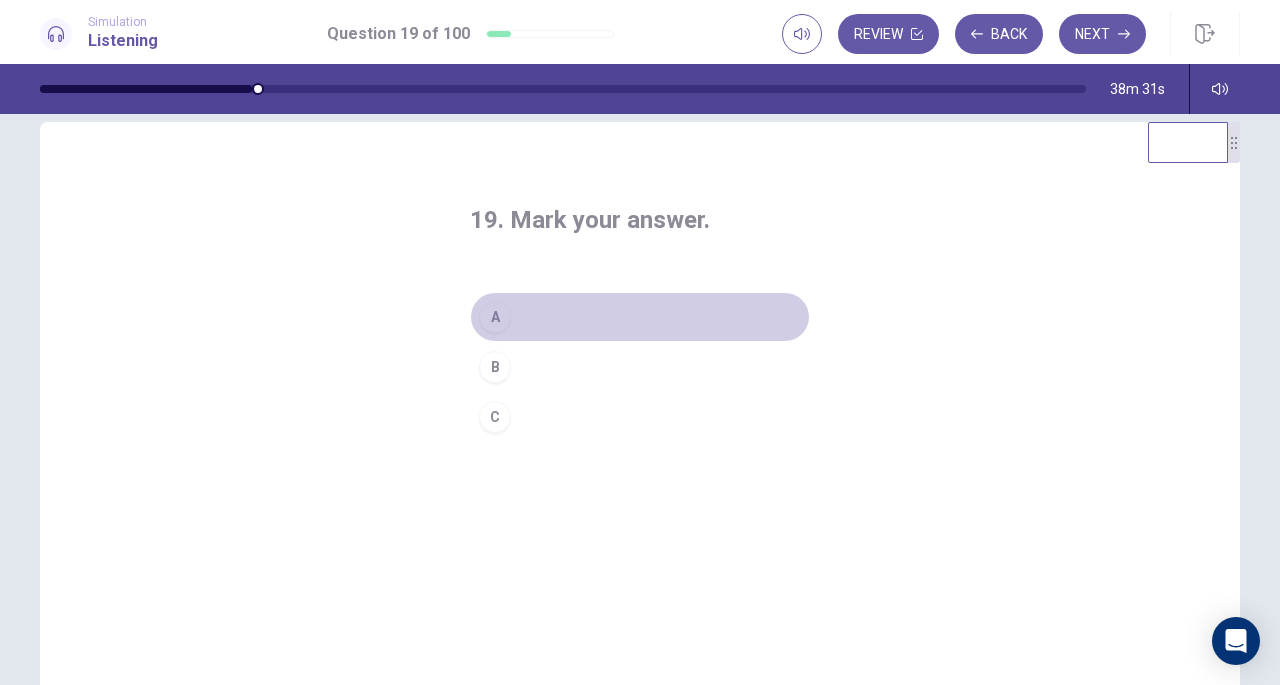 click on "A" at bounding box center (640, 317) 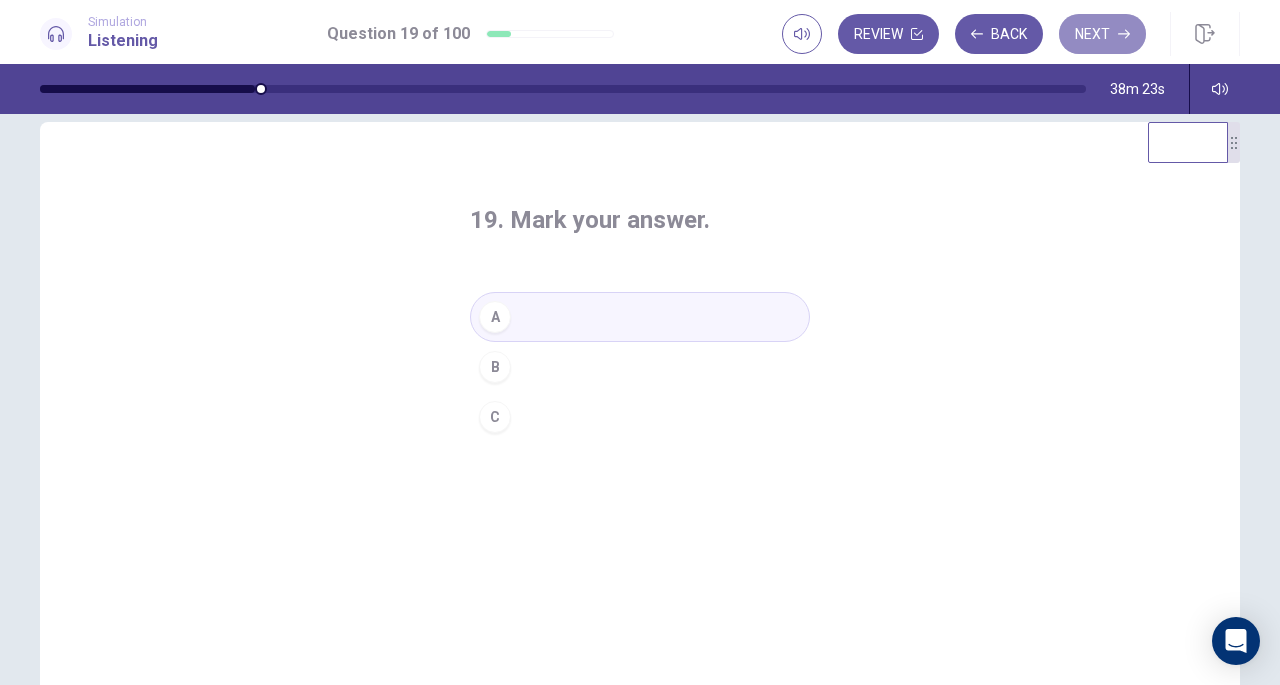 click on "Next" at bounding box center (1102, 34) 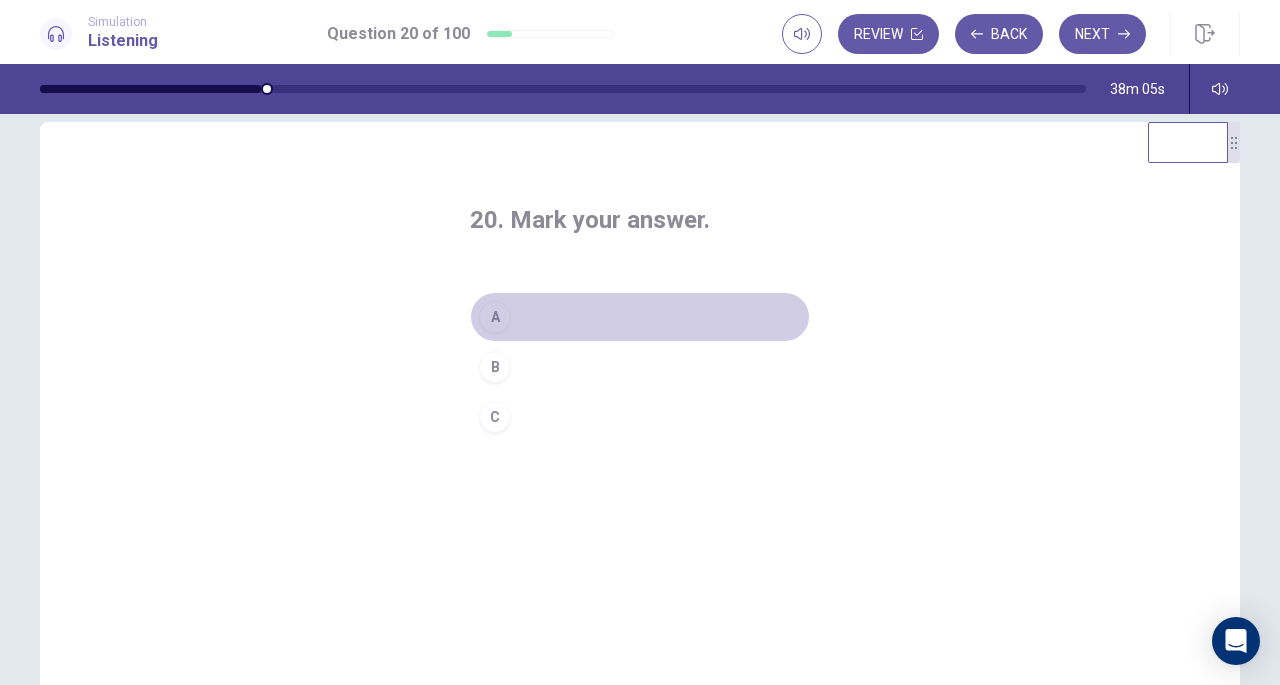 click on "A" at bounding box center (640, 317) 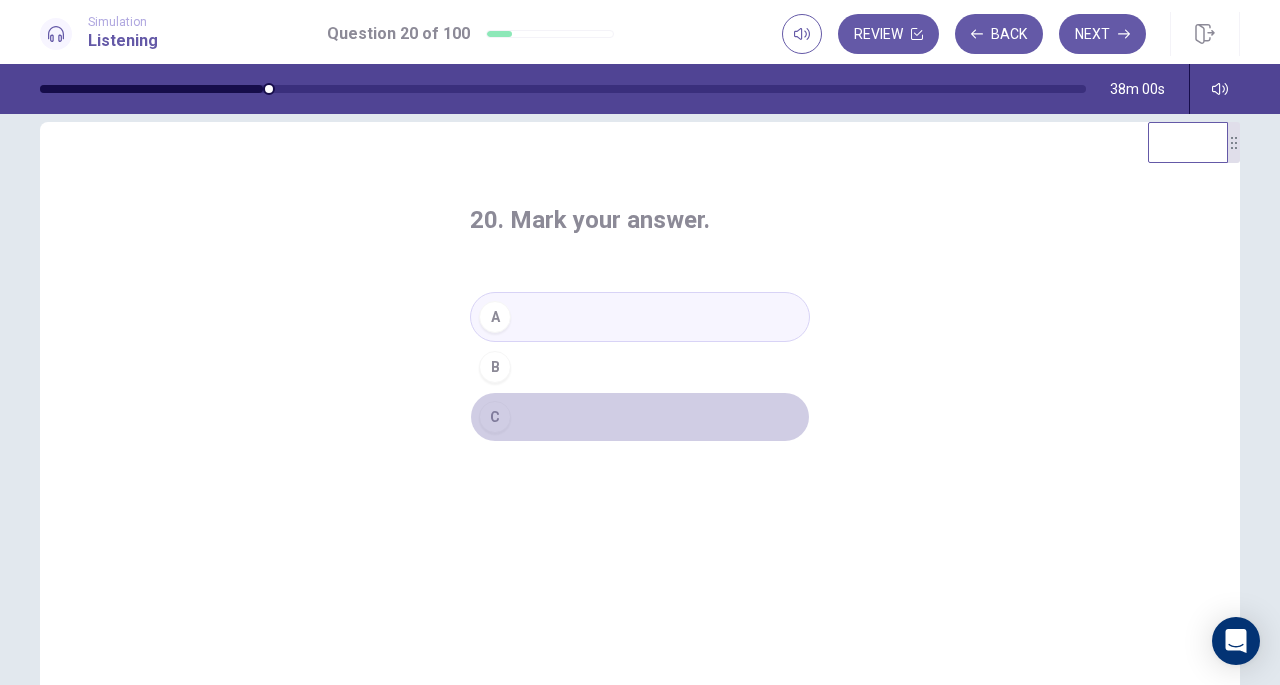 click on "C" at bounding box center (640, 417) 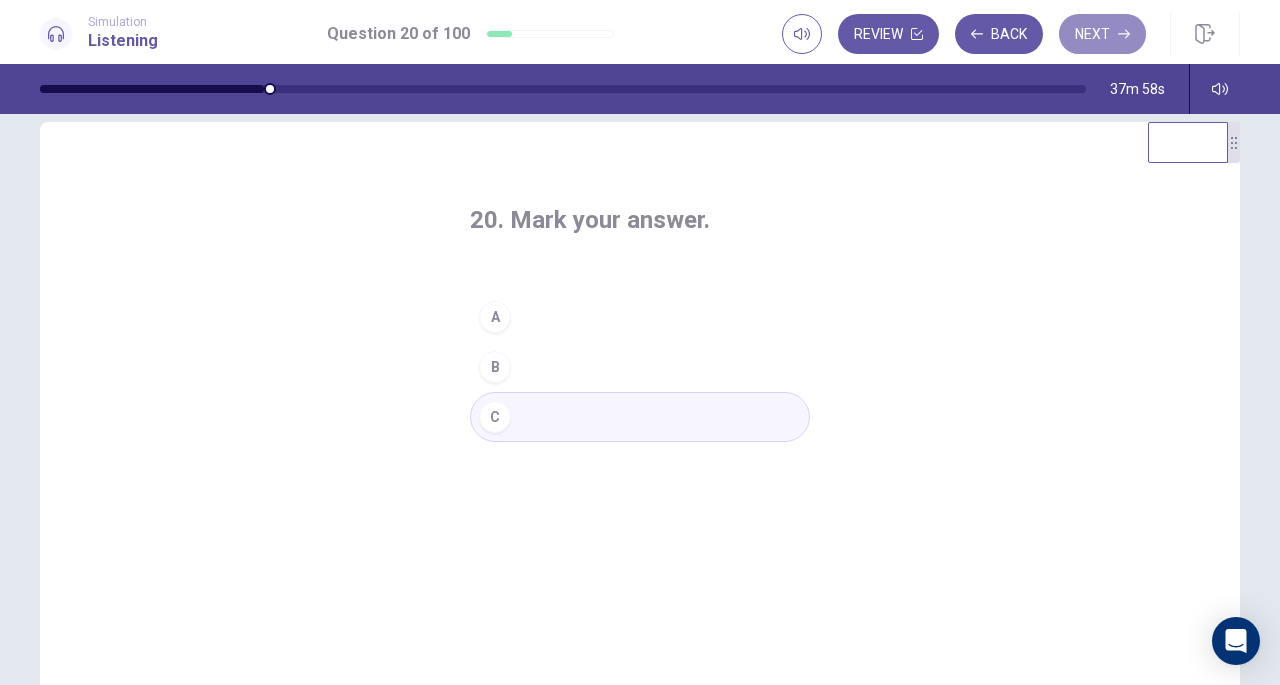 click on "Next" at bounding box center [1102, 34] 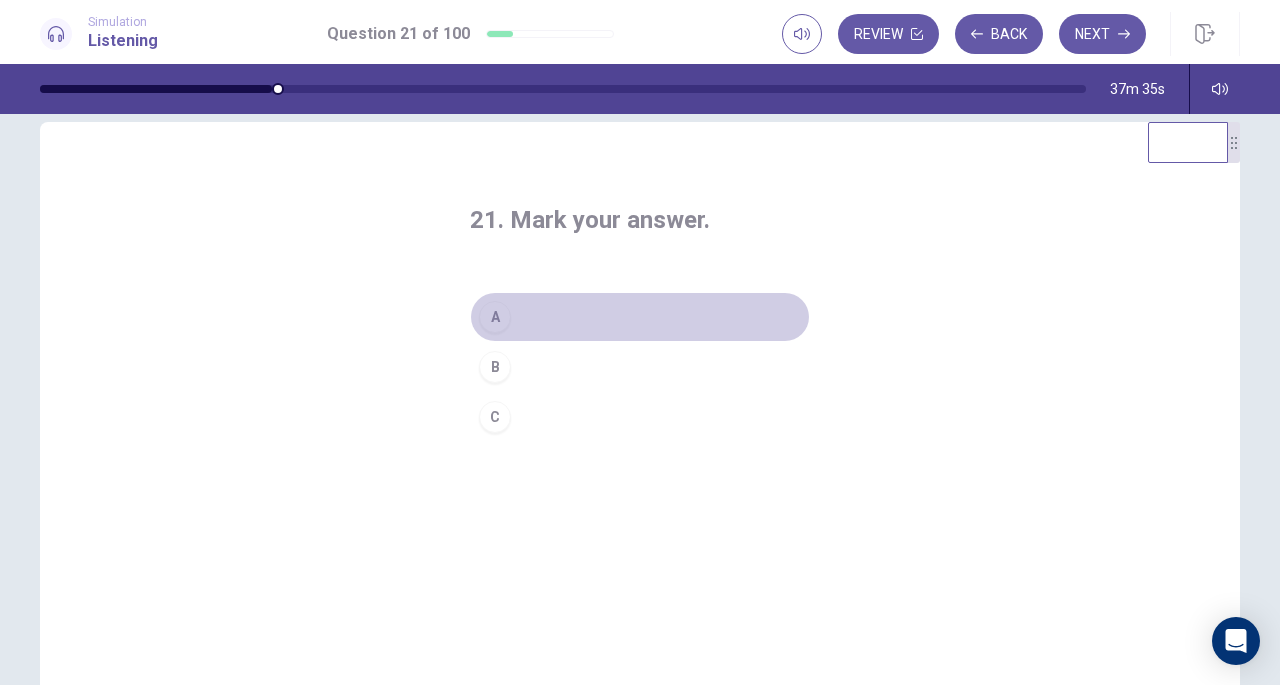 click on "A" at bounding box center [495, 317] 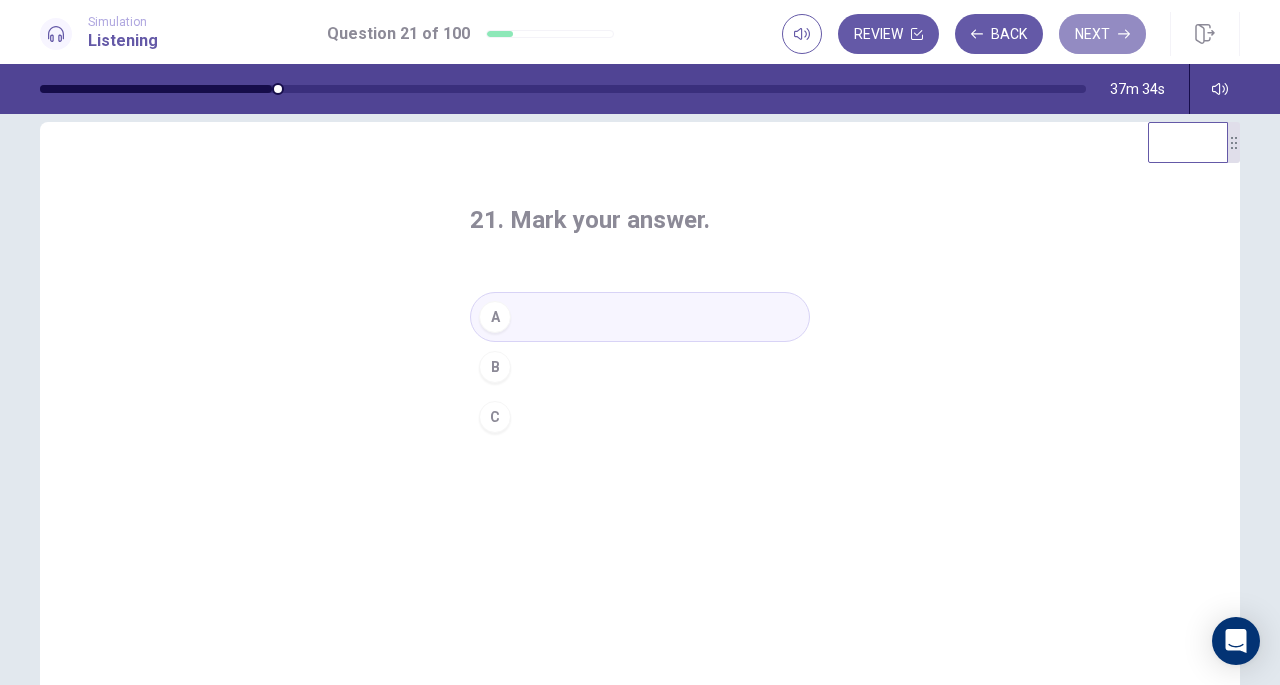 click on "Next" at bounding box center [1102, 34] 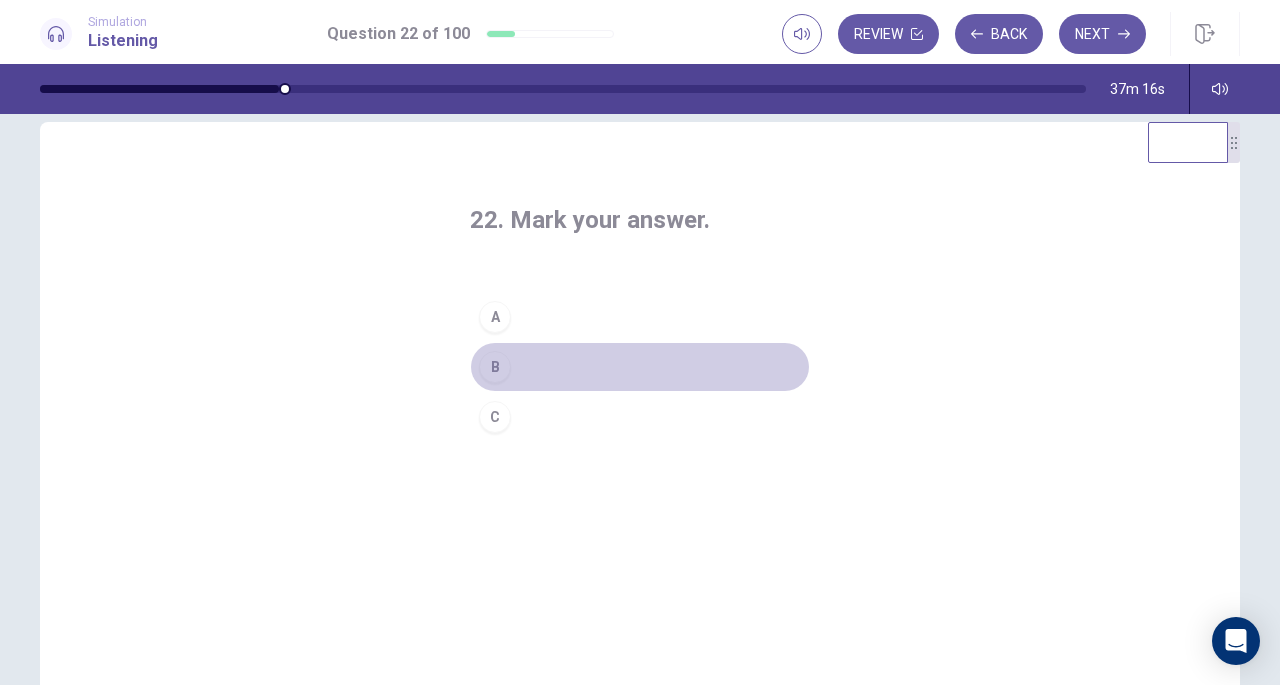 click on "B" at bounding box center [640, 367] 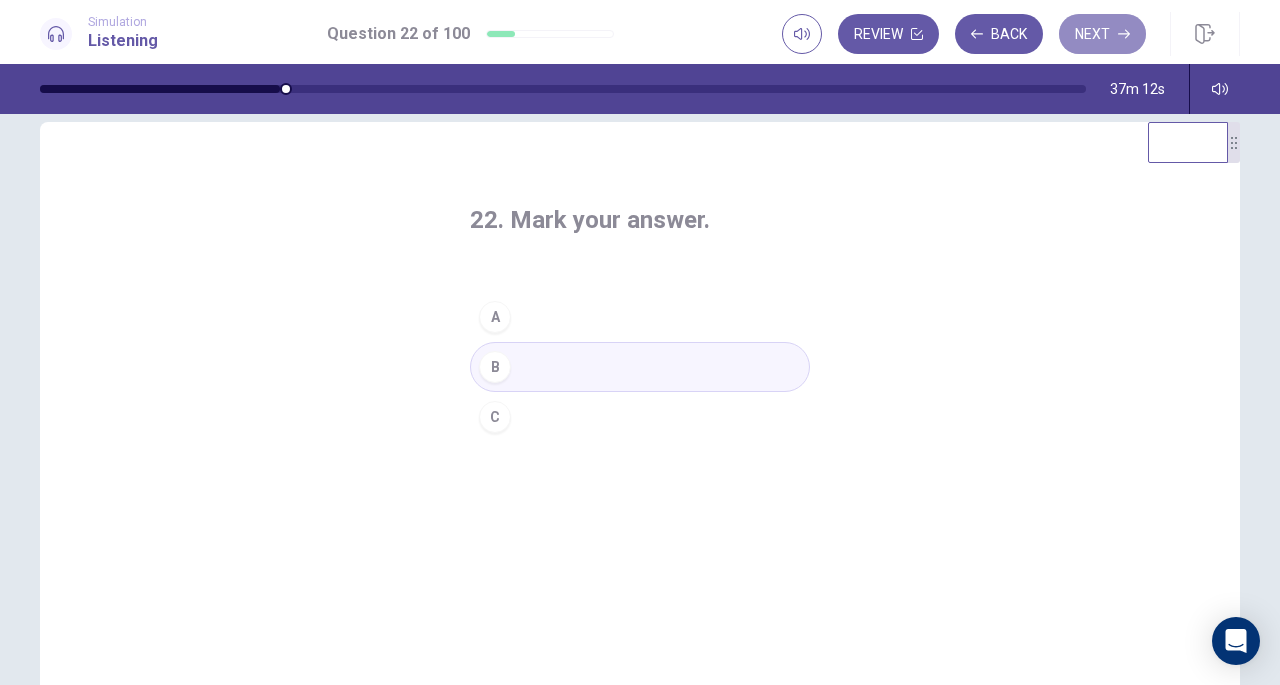 click on "Next" at bounding box center [1102, 34] 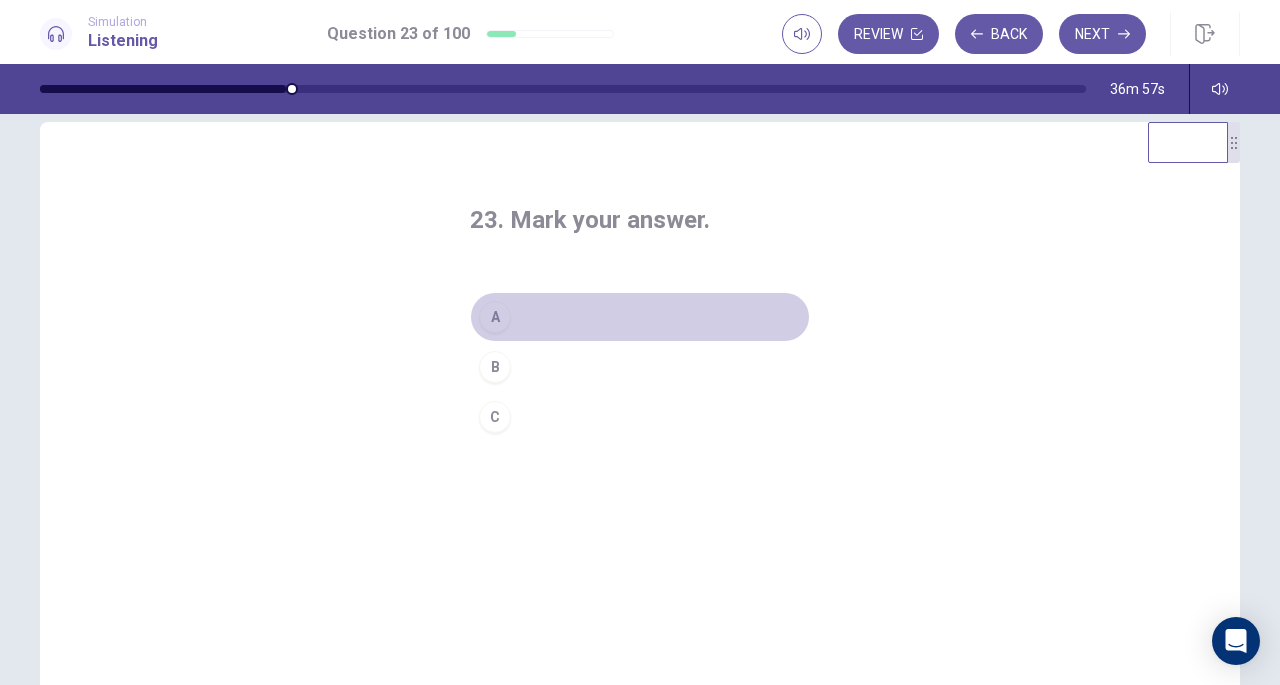 click on "A" at bounding box center [640, 317] 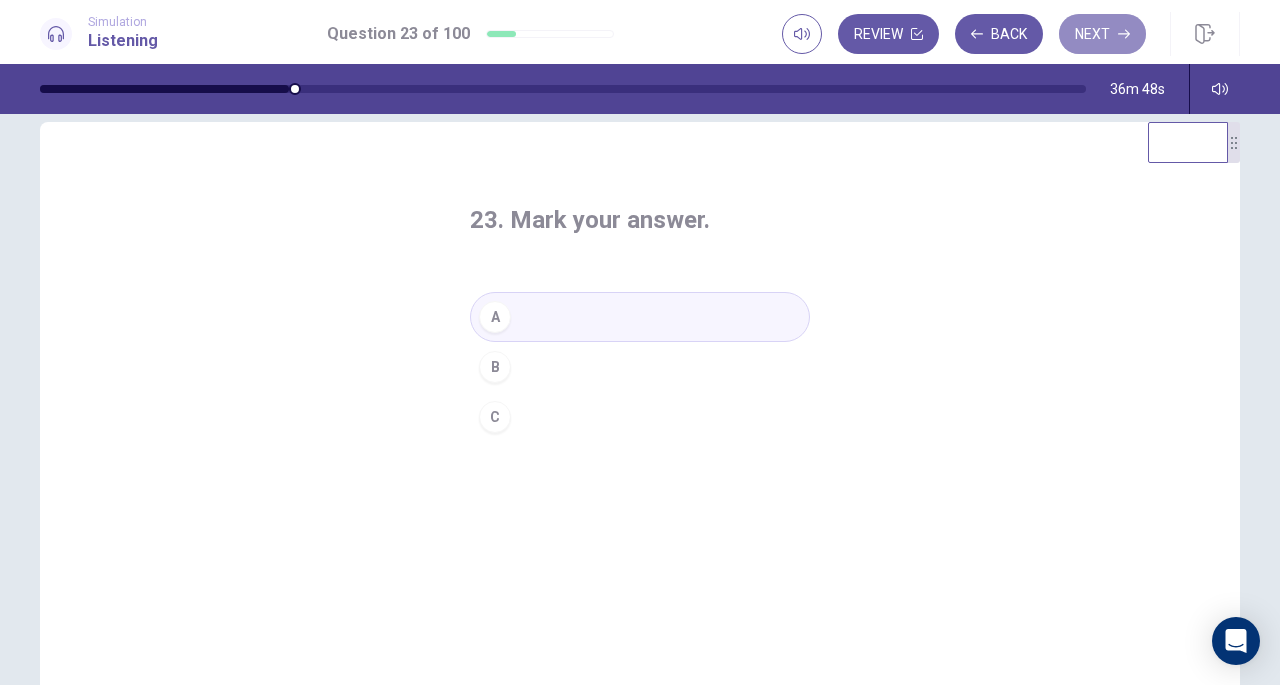click on "Next" at bounding box center [1102, 34] 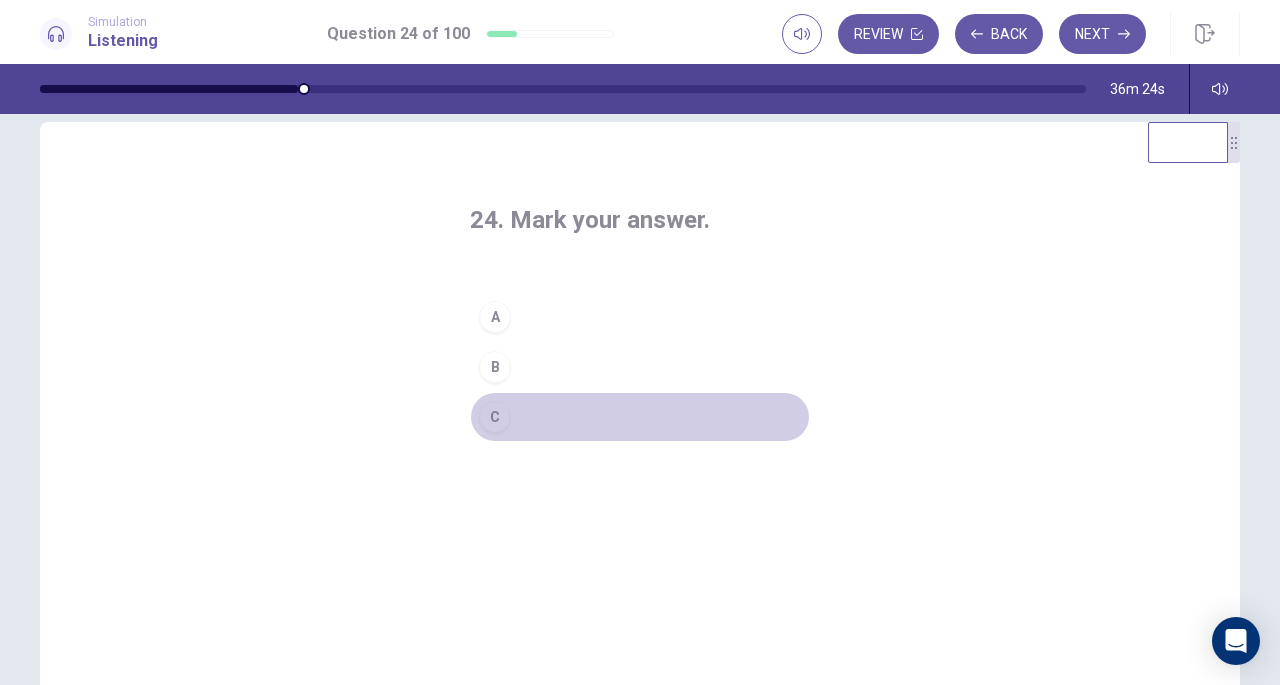click on "C" at bounding box center [640, 417] 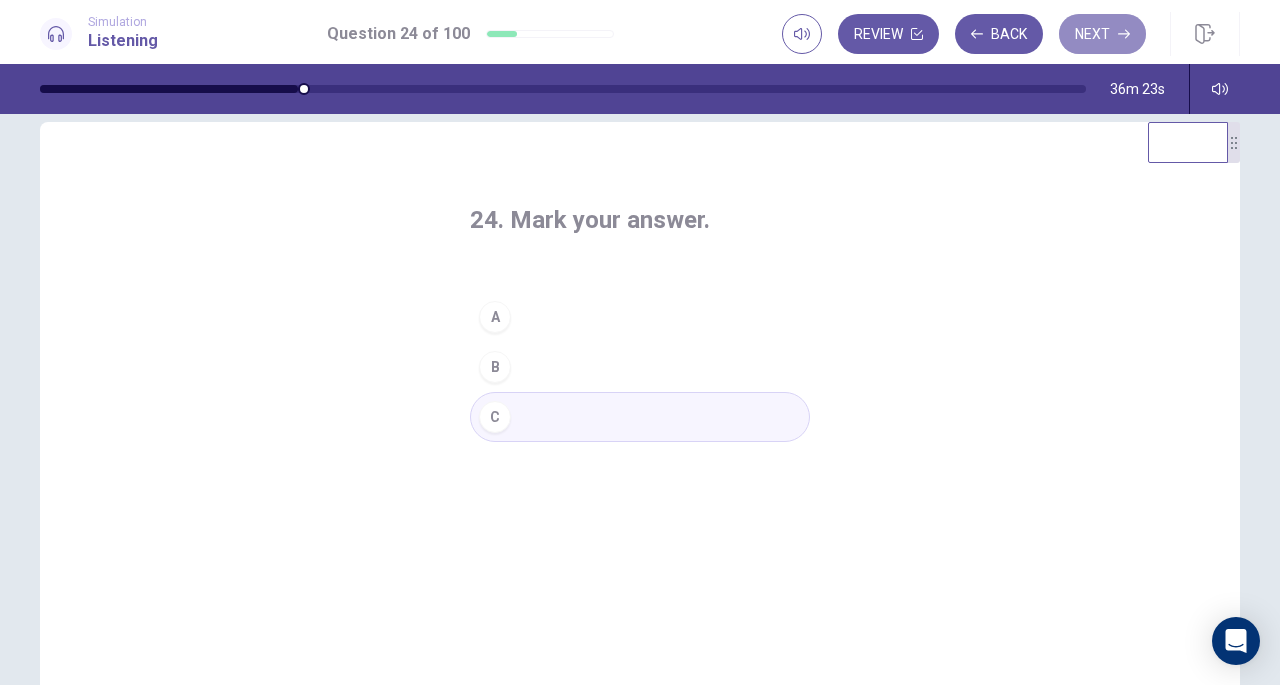 click on "Next" at bounding box center [1102, 34] 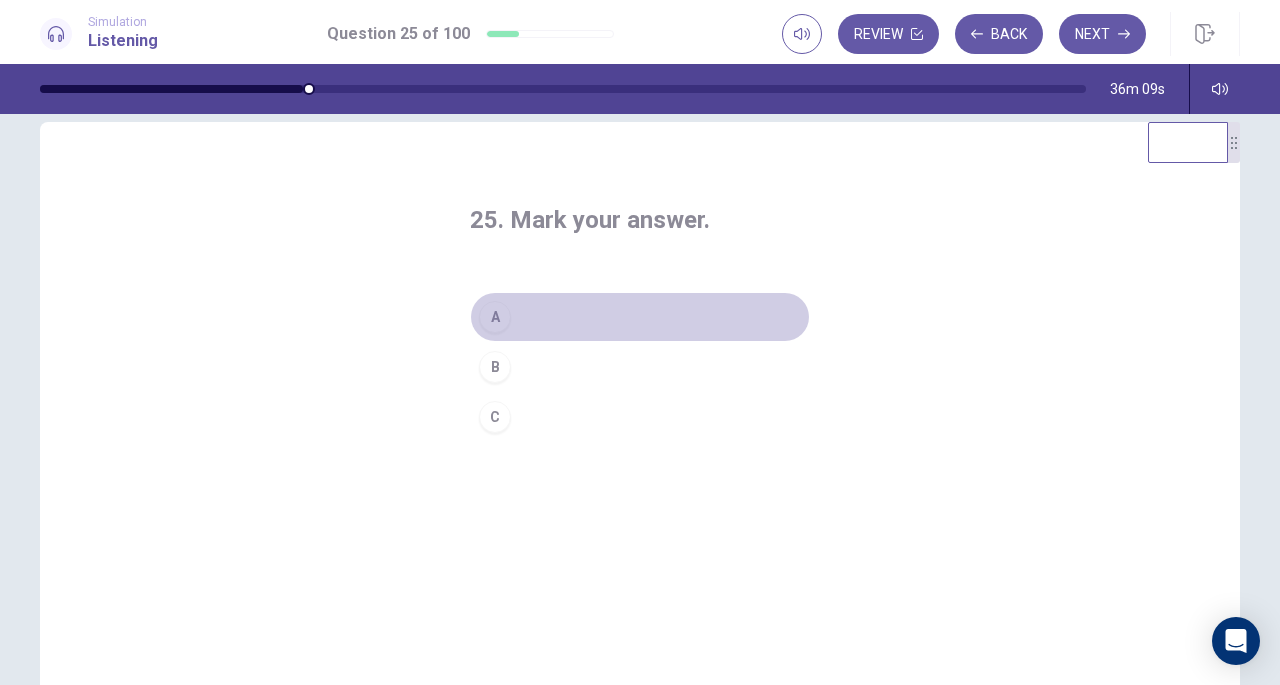 click on "A" at bounding box center [640, 317] 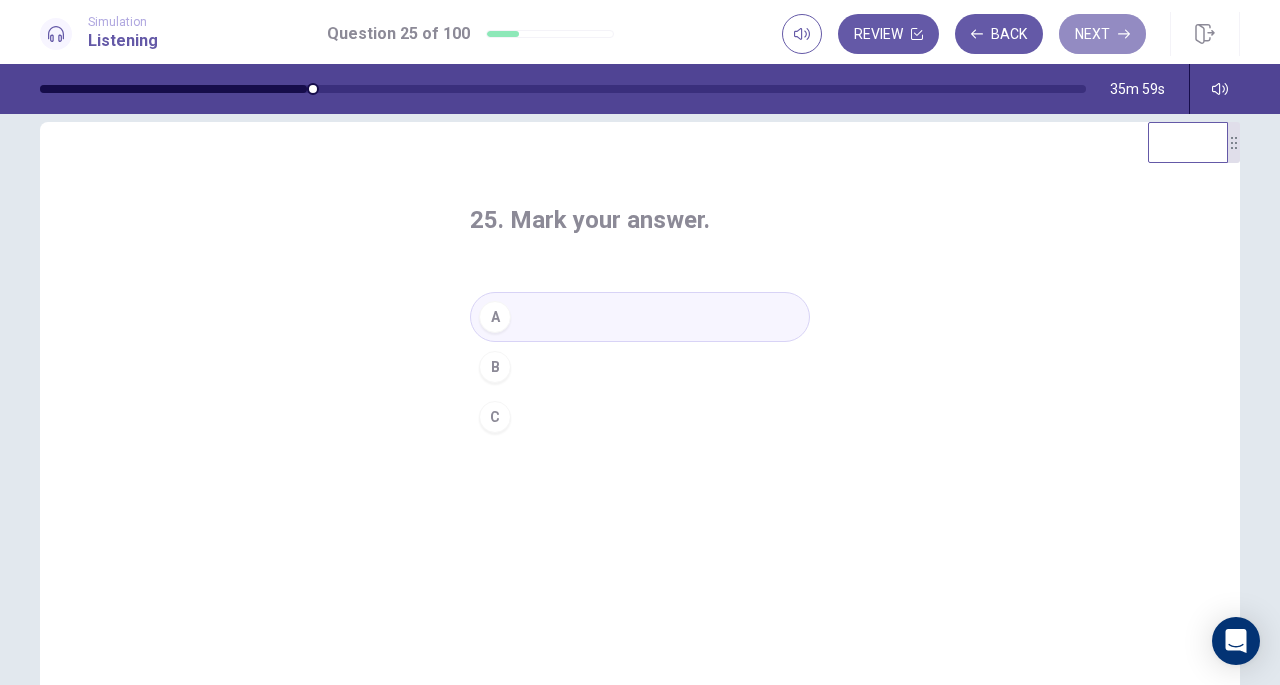 click on "Next" at bounding box center [1102, 34] 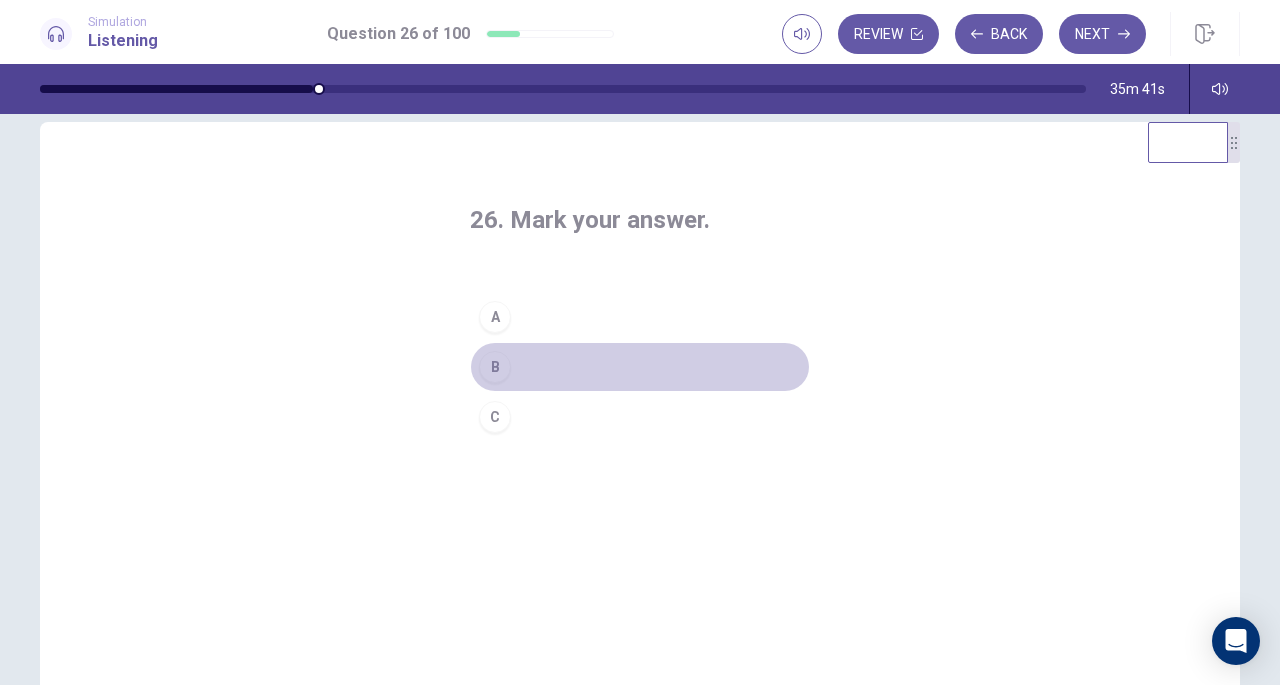click on "B" at bounding box center [495, 367] 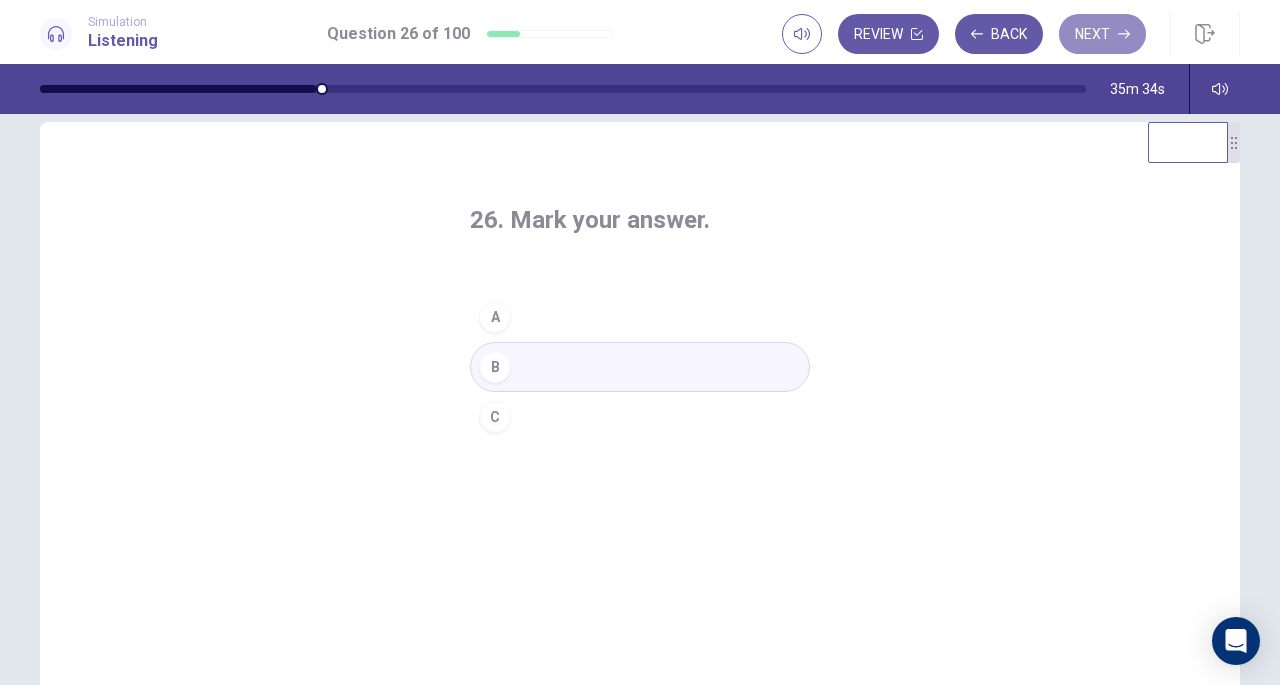 click on "Next" at bounding box center (1102, 34) 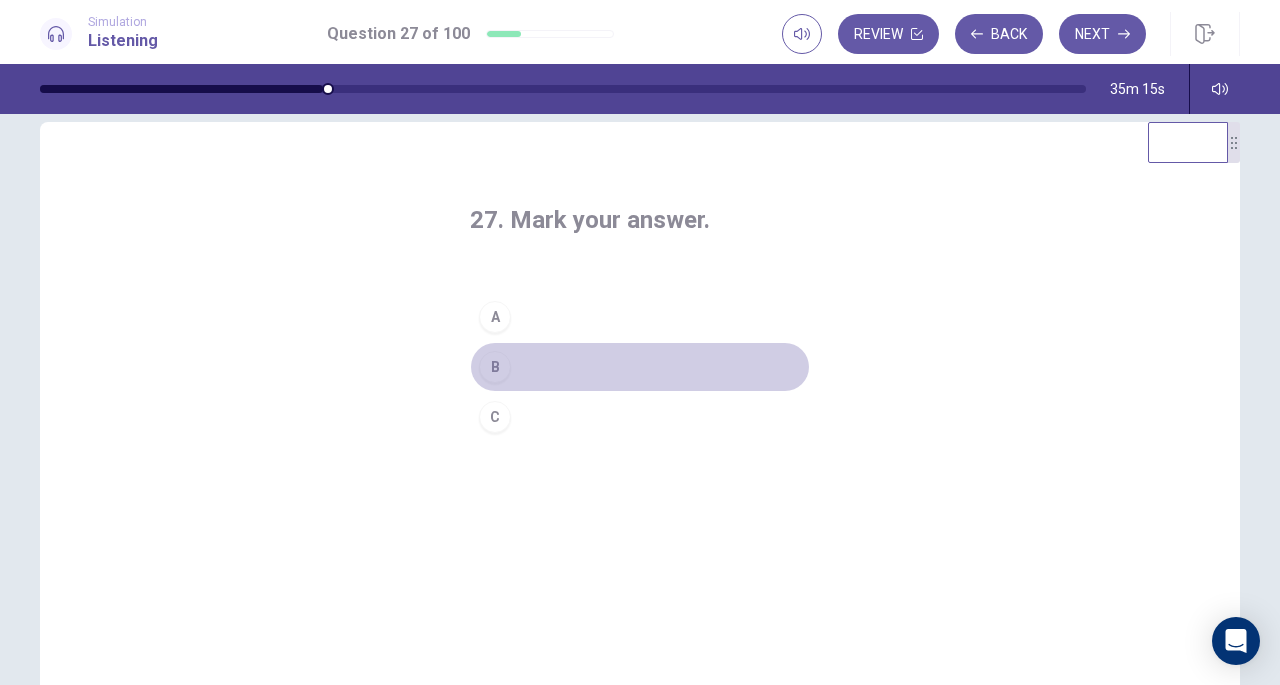 click on "B" at bounding box center (640, 367) 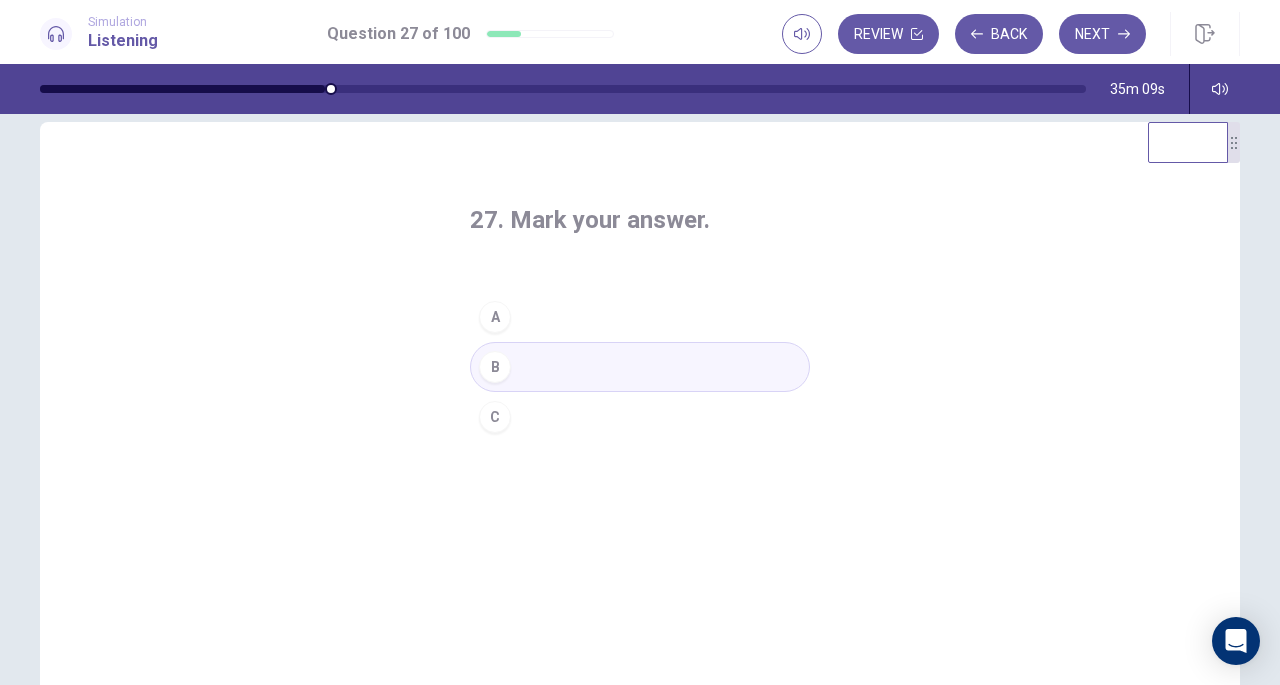 click on "Next" at bounding box center (1102, 34) 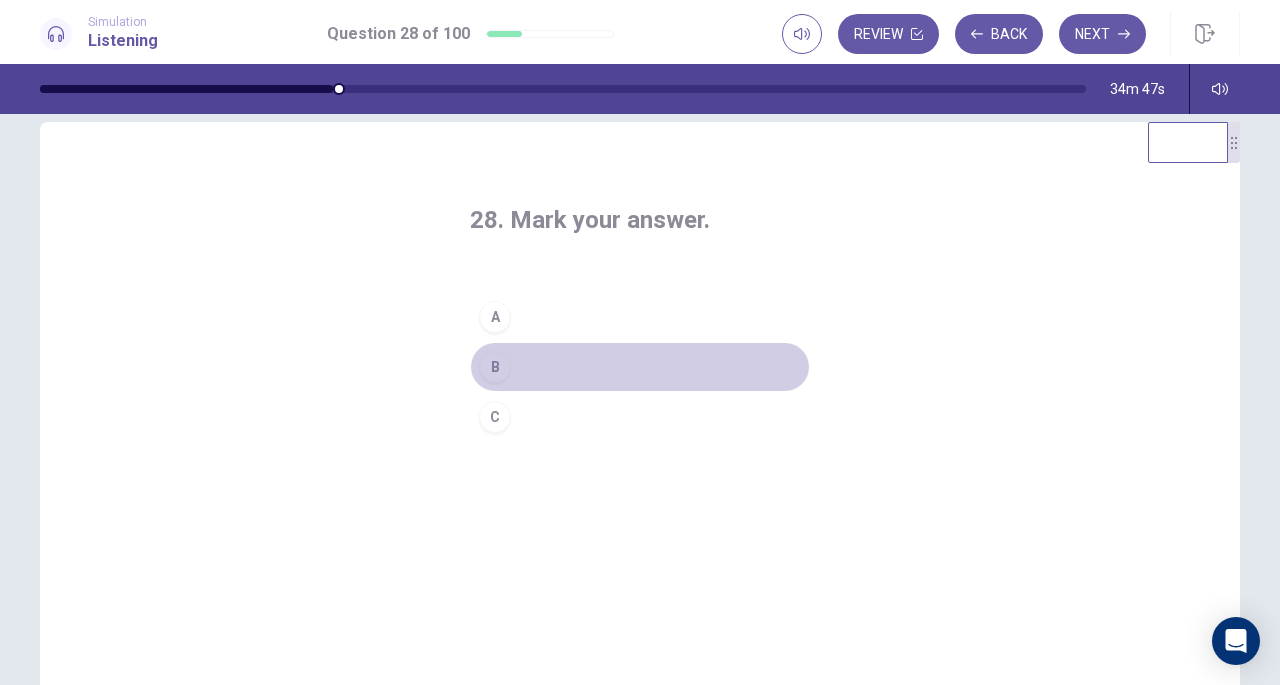 click on "B" at bounding box center [640, 367] 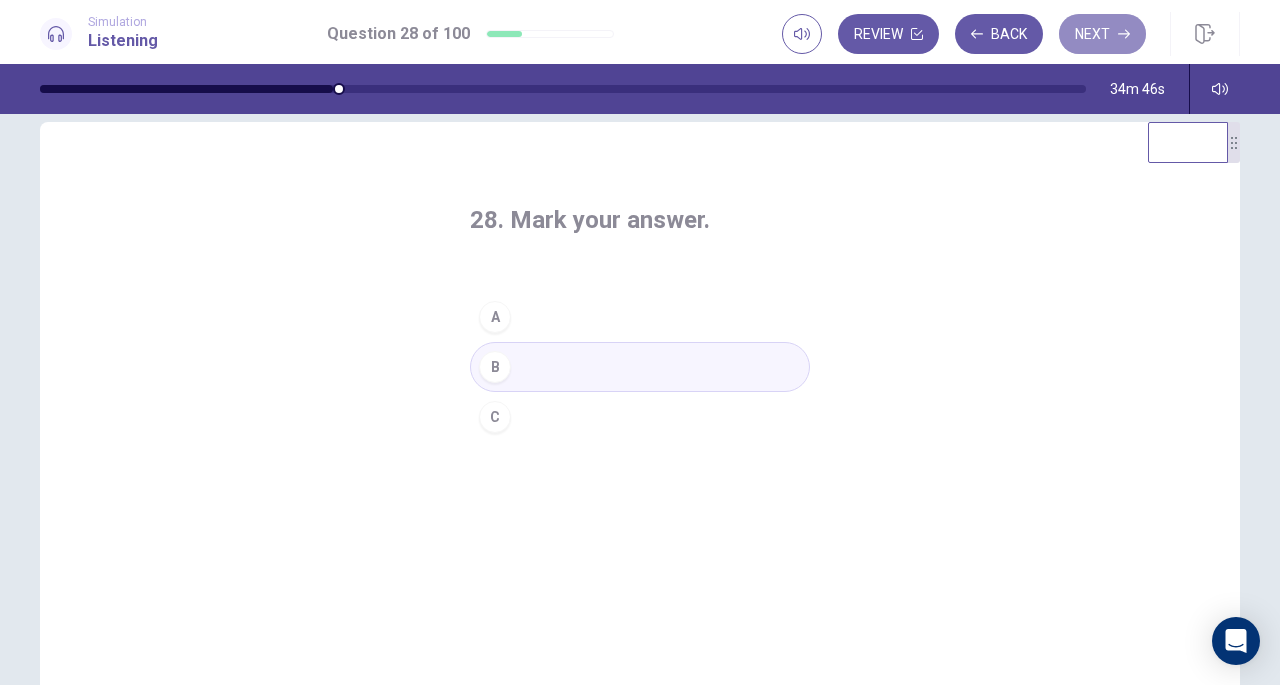 click 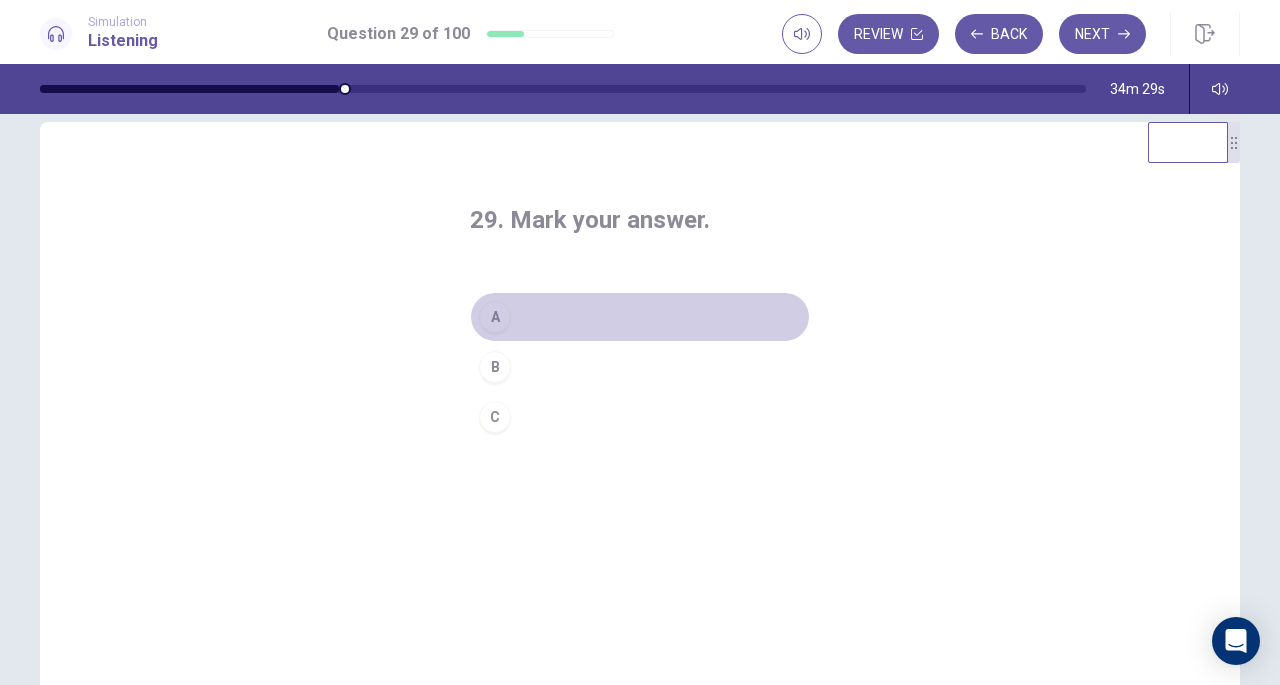 click on "A" at bounding box center (640, 317) 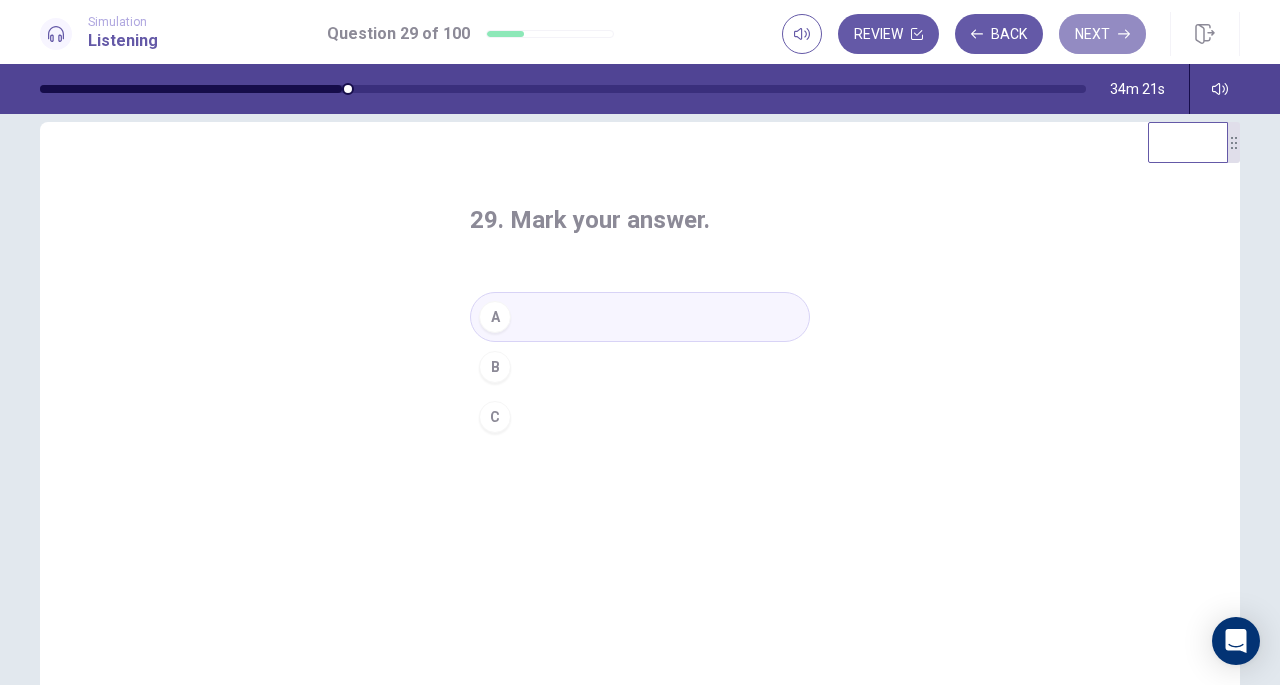 click on "Next" at bounding box center (1102, 34) 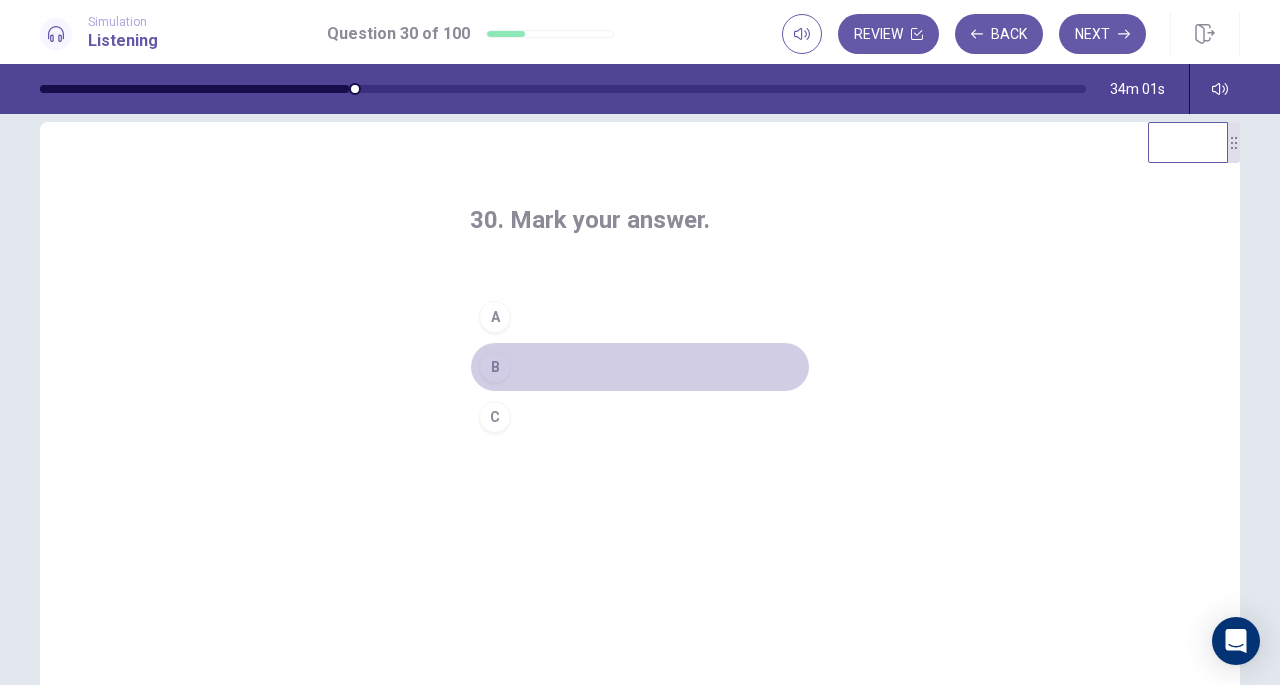 click on "B" at bounding box center [640, 367] 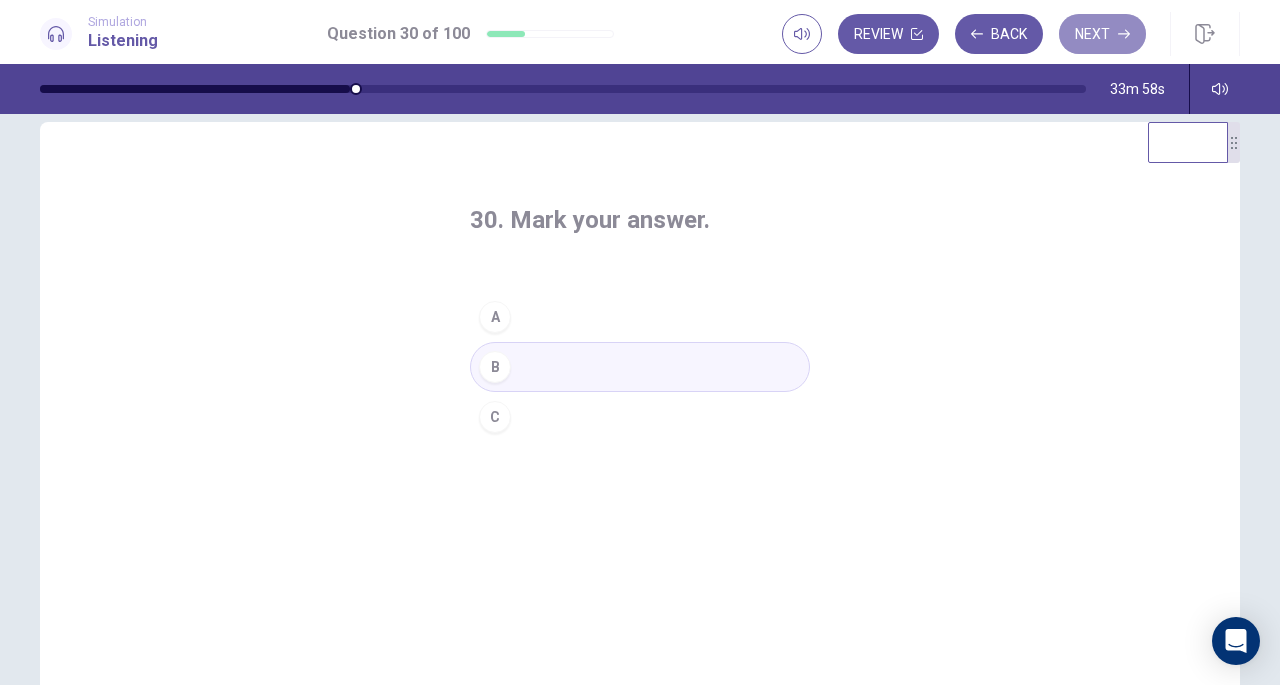 click on "Next" at bounding box center (1102, 34) 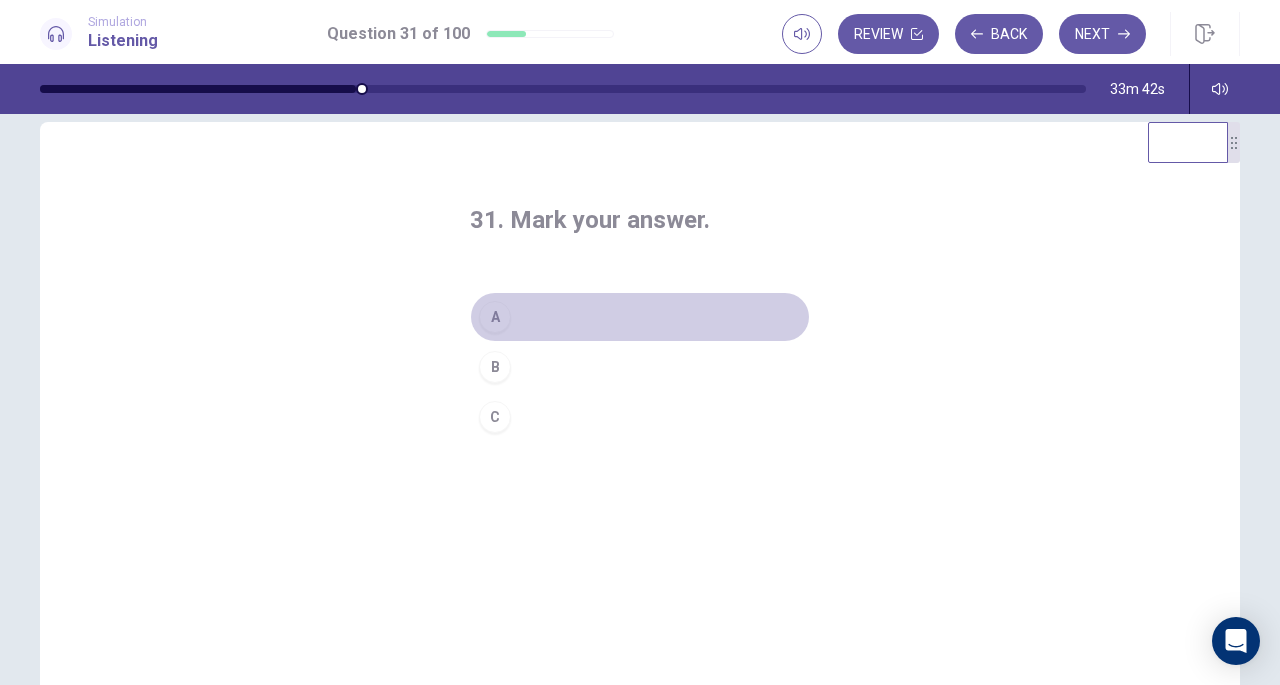 click on "A" at bounding box center (640, 317) 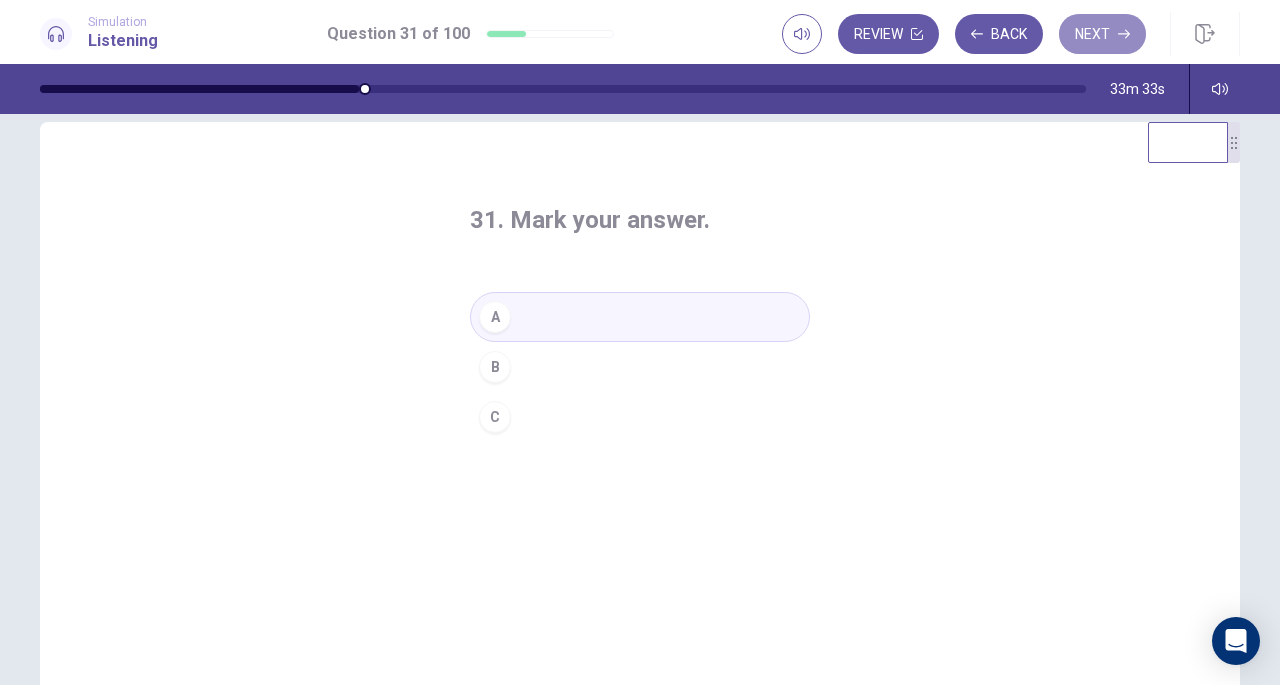 click 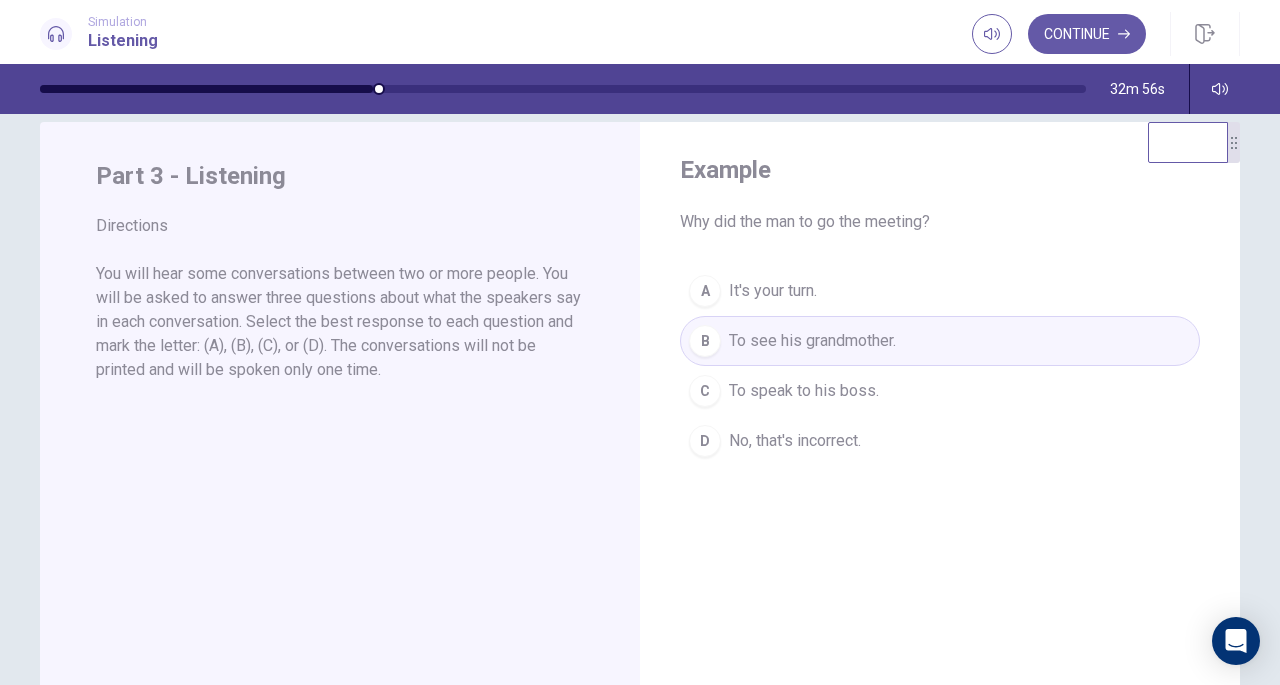 click on "Continue" at bounding box center [1087, 34] 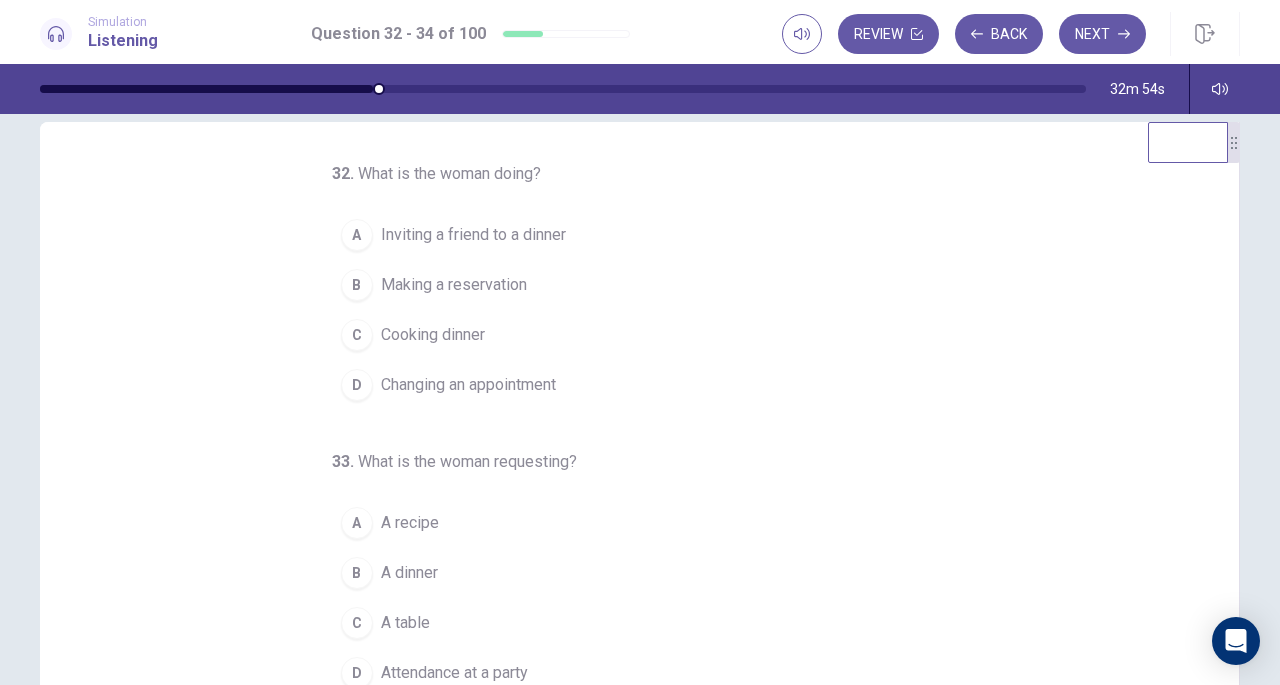 scroll, scrollTop: 0, scrollLeft: 0, axis: both 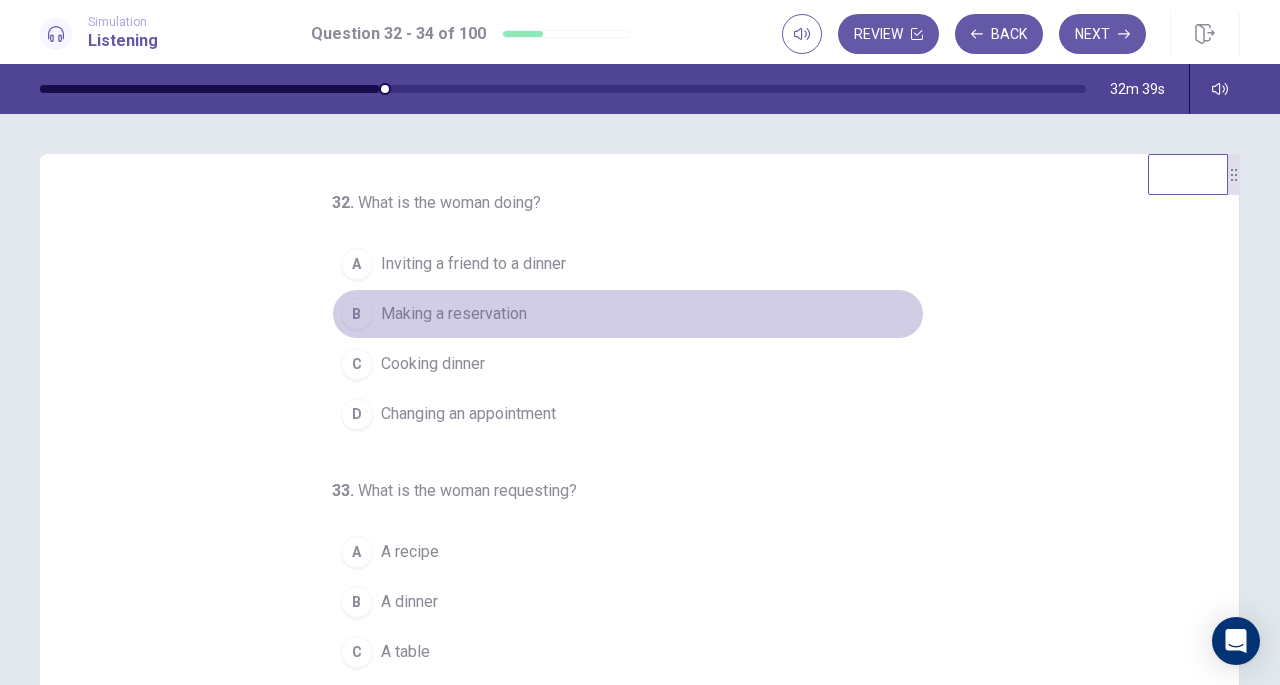 click on "Making a reservation" at bounding box center (454, 314) 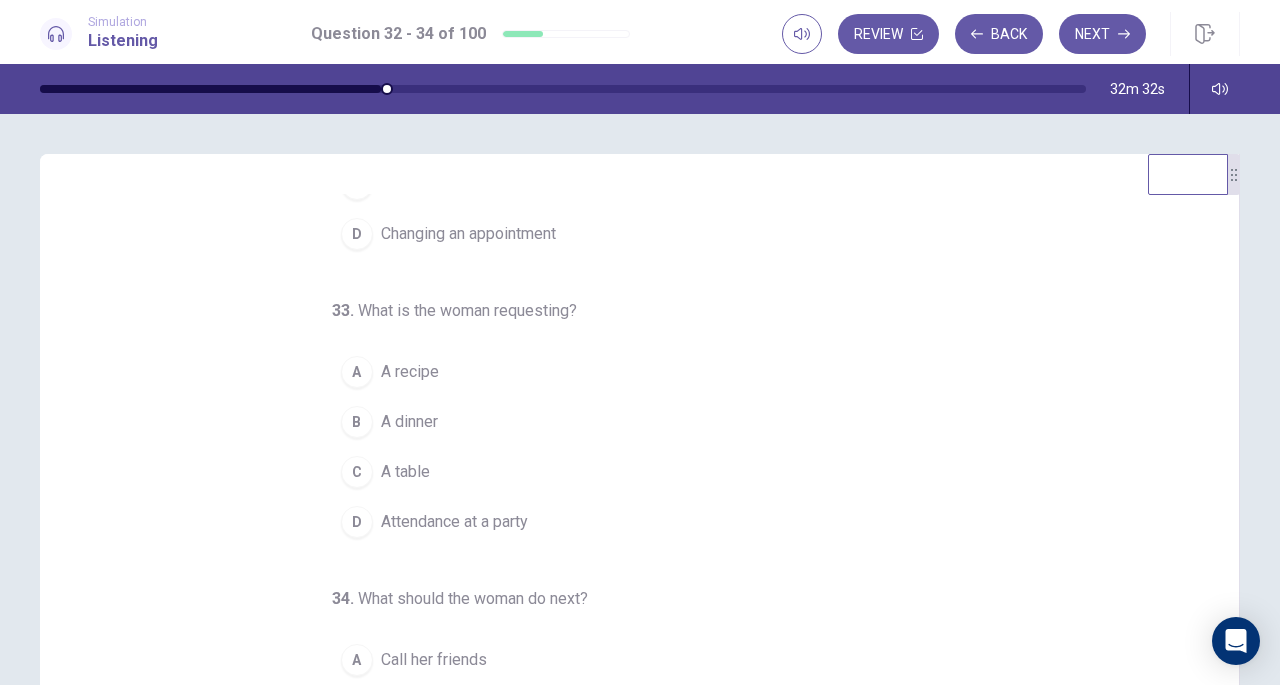 scroll, scrollTop: 200, scrollLeft: 0, axis: vertical 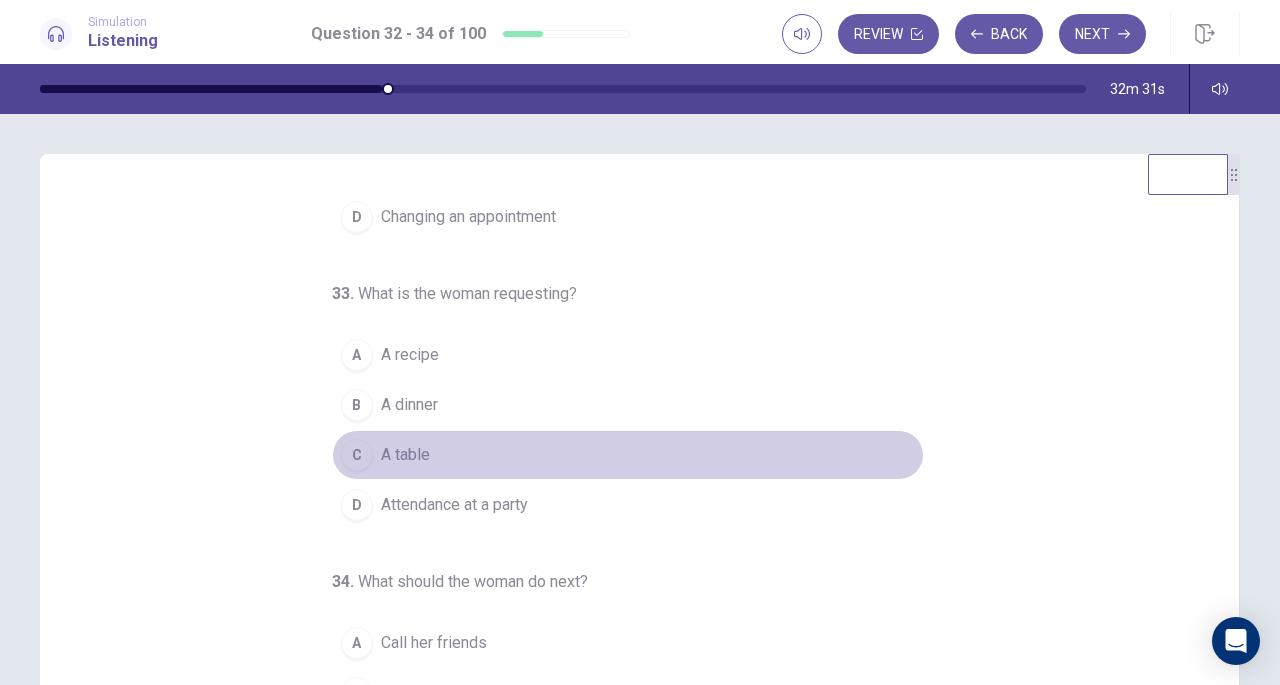 click on "C A table" at bounding box center [628, 455] 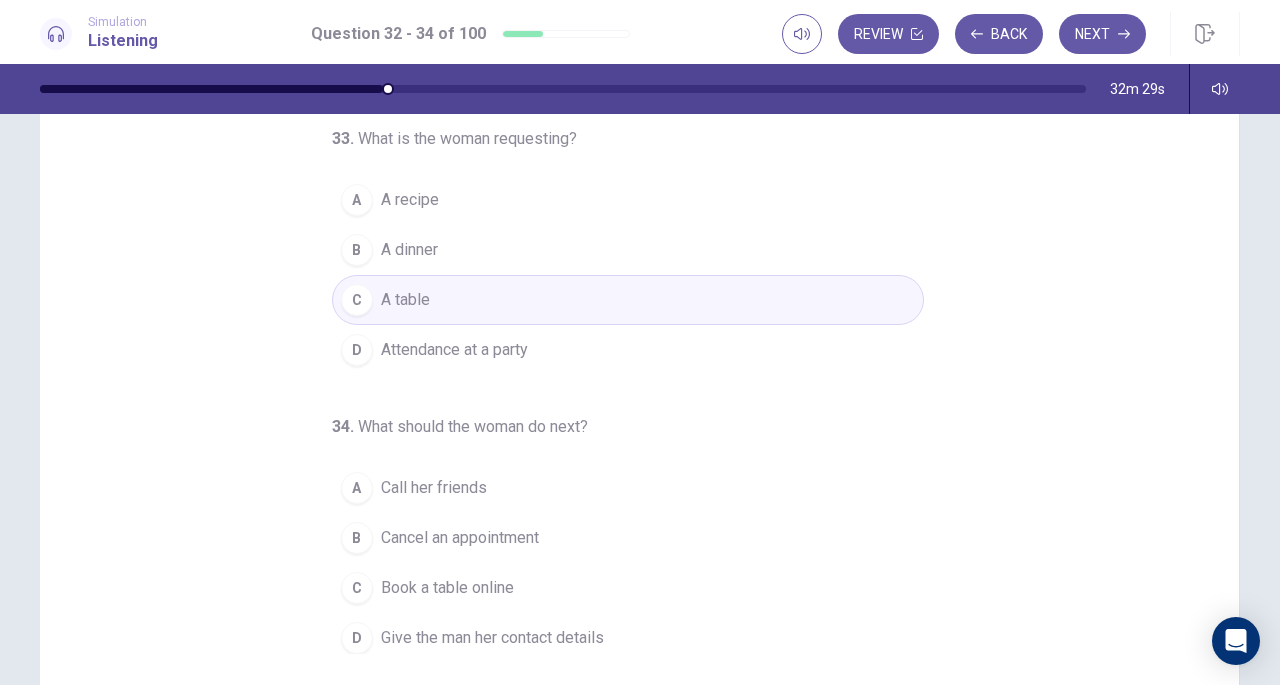 scroll, scrollTop: 214, scrollLeft: 0, axis: vertical 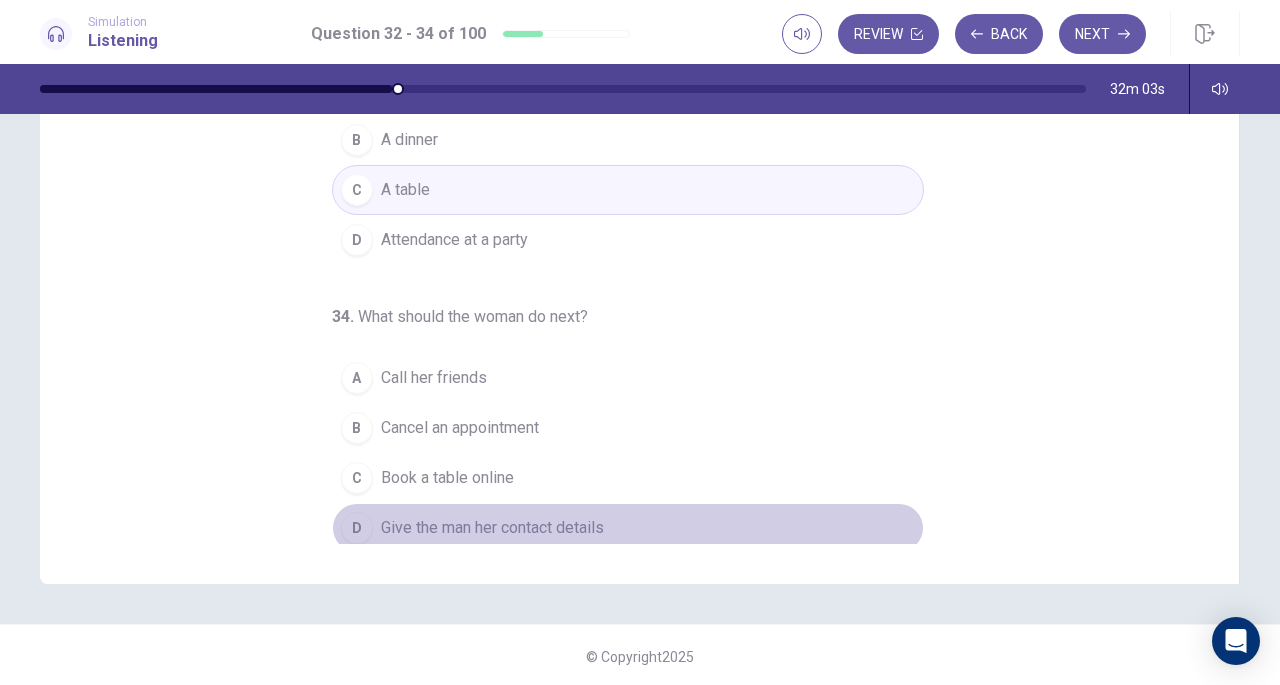 click on "D Give the man her contact details" at bounding box center (628, 528) 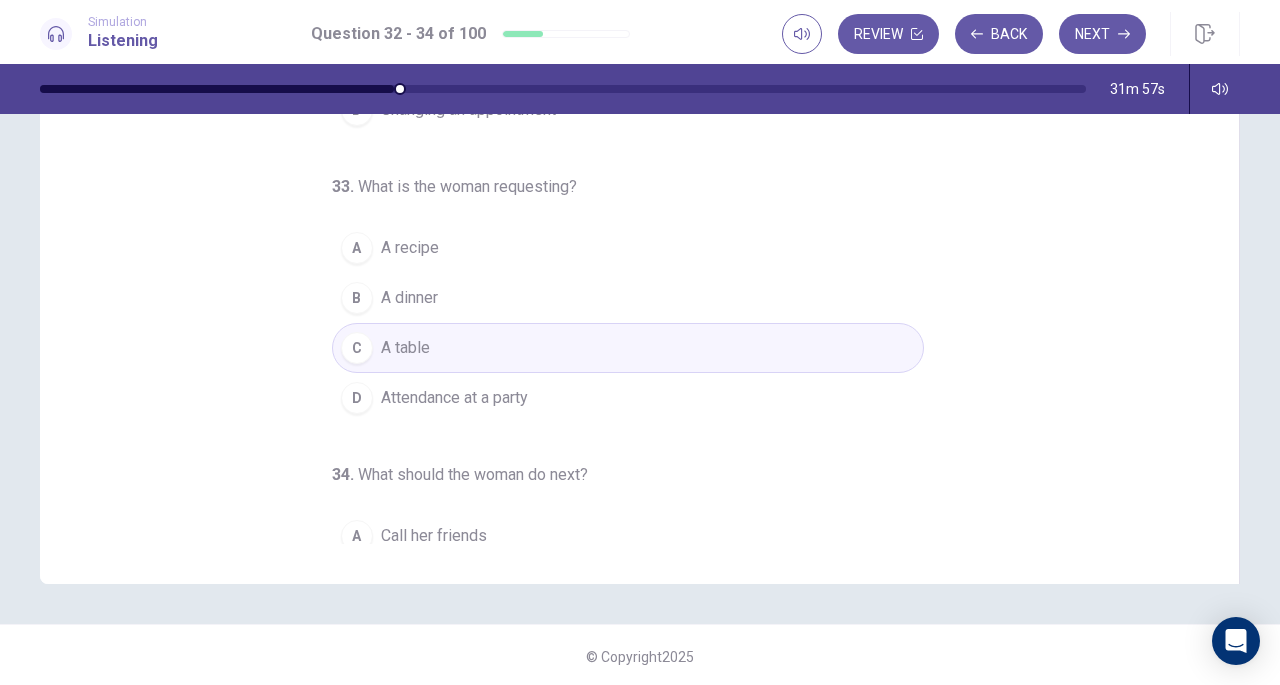 scroll, scrollTop: 0, scrollLeft: 0, axis: both 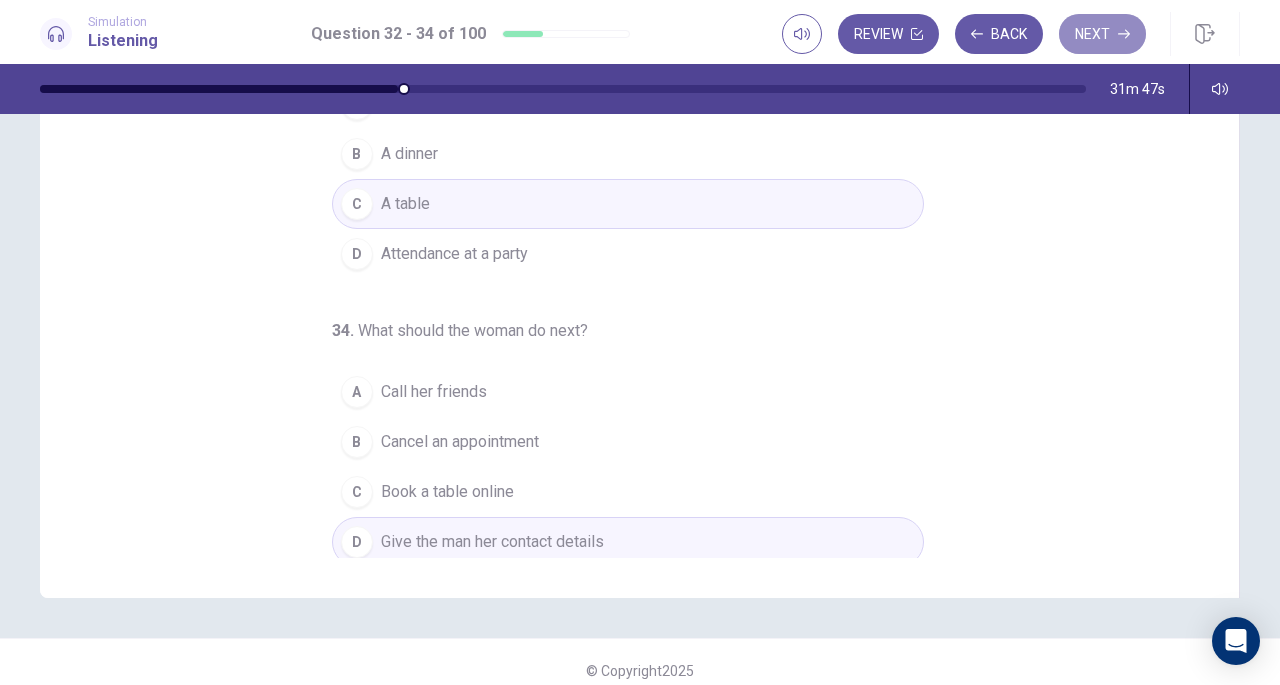 click on "Next" at bounding box center (1102, 34) 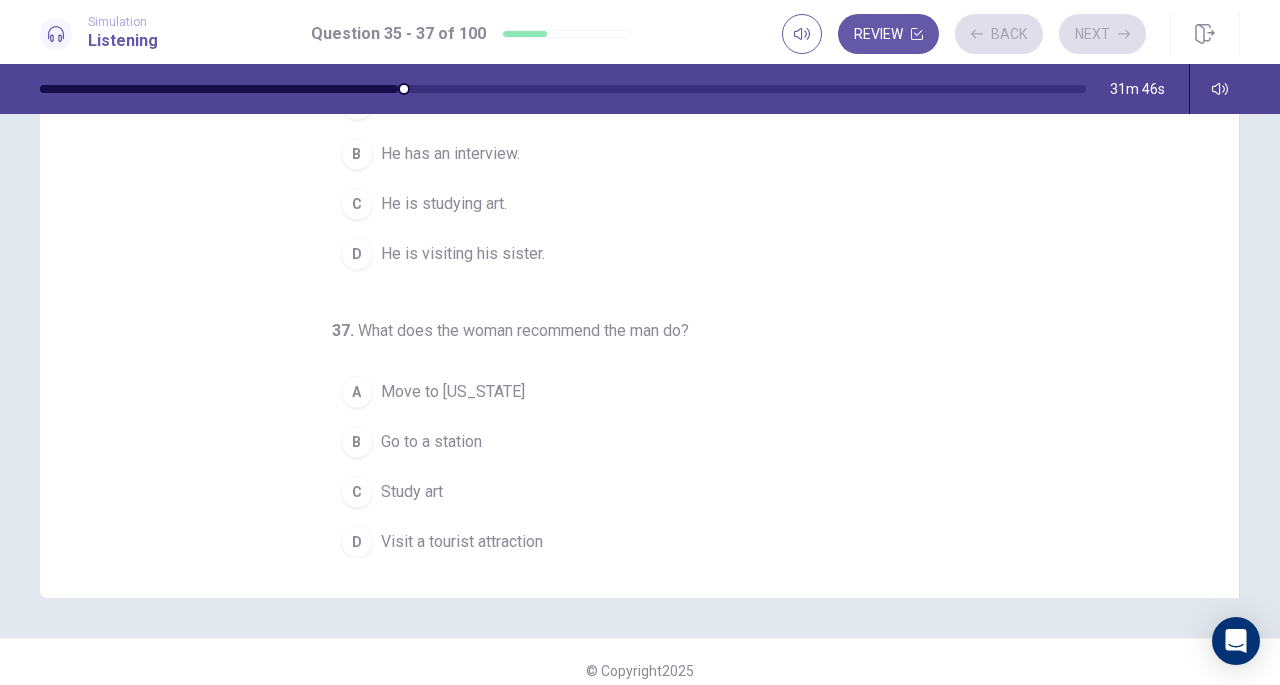 scroll, scrollTop: 0, scrollLeft: 0, axis: both 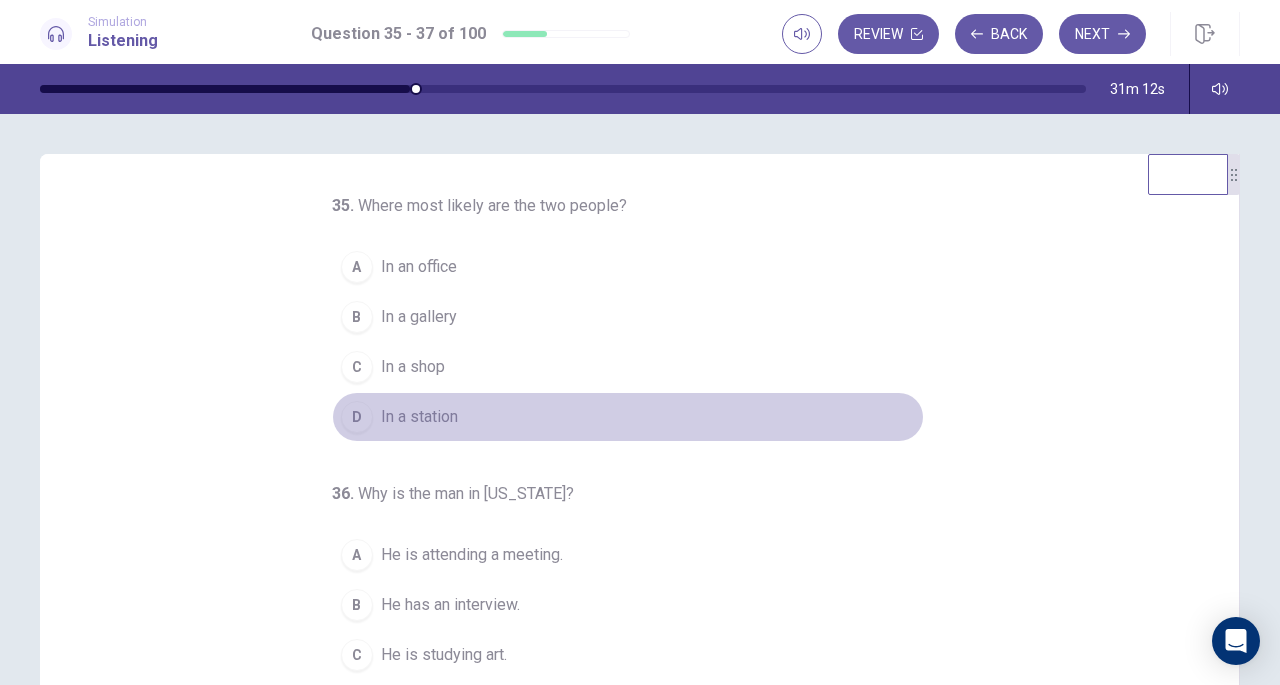 click on "D In a station" at bounding box center [628, 417] 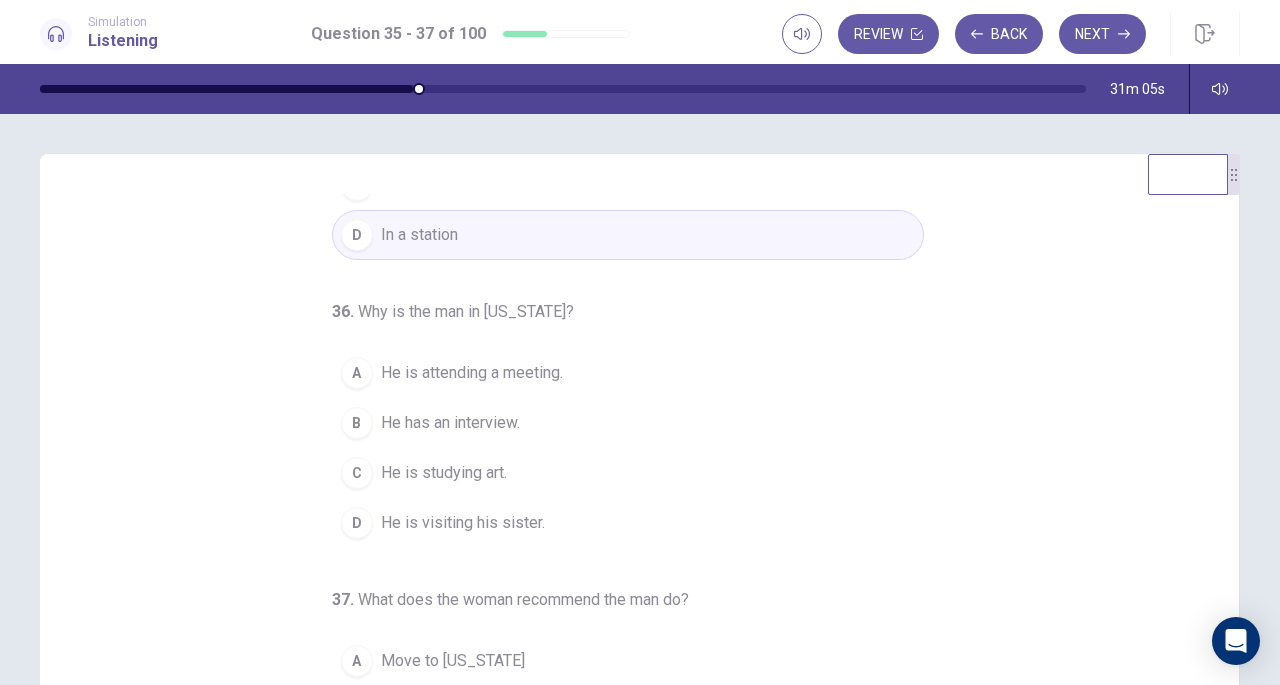 scroll, scrollTop: 200, scrollLeft: 0, axis: vertical 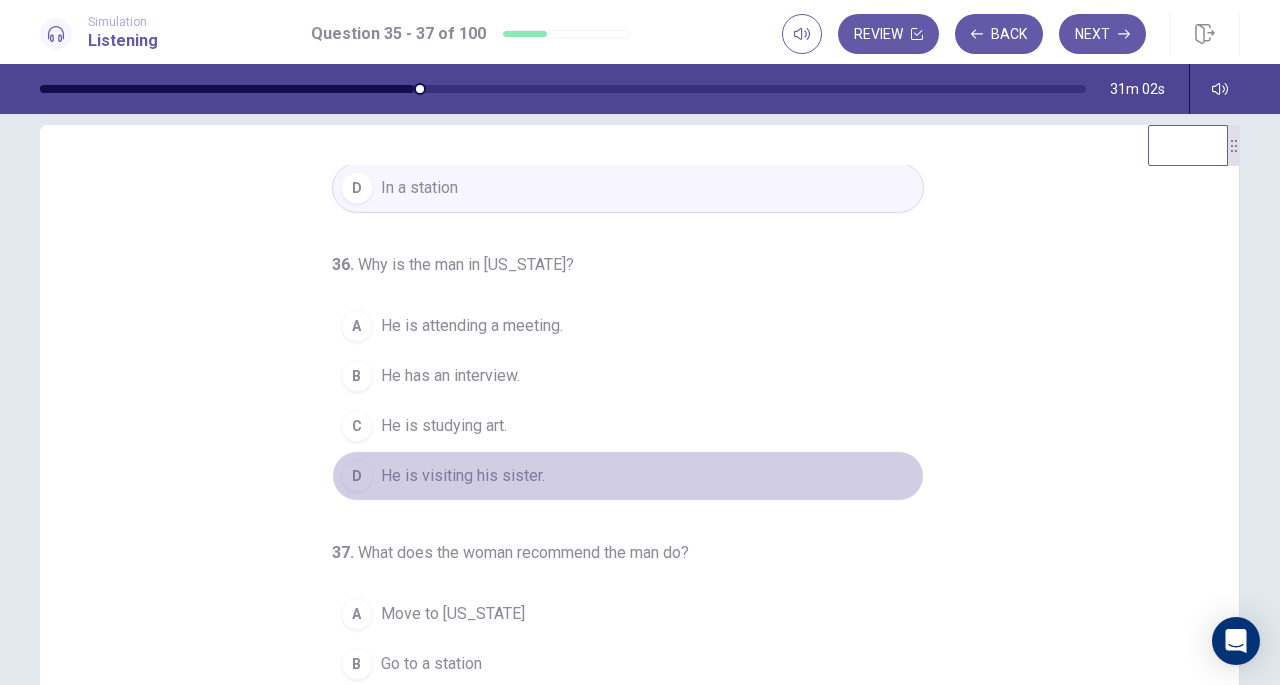 click on "D He is visiting his sister." at bounding box center [628, 476] 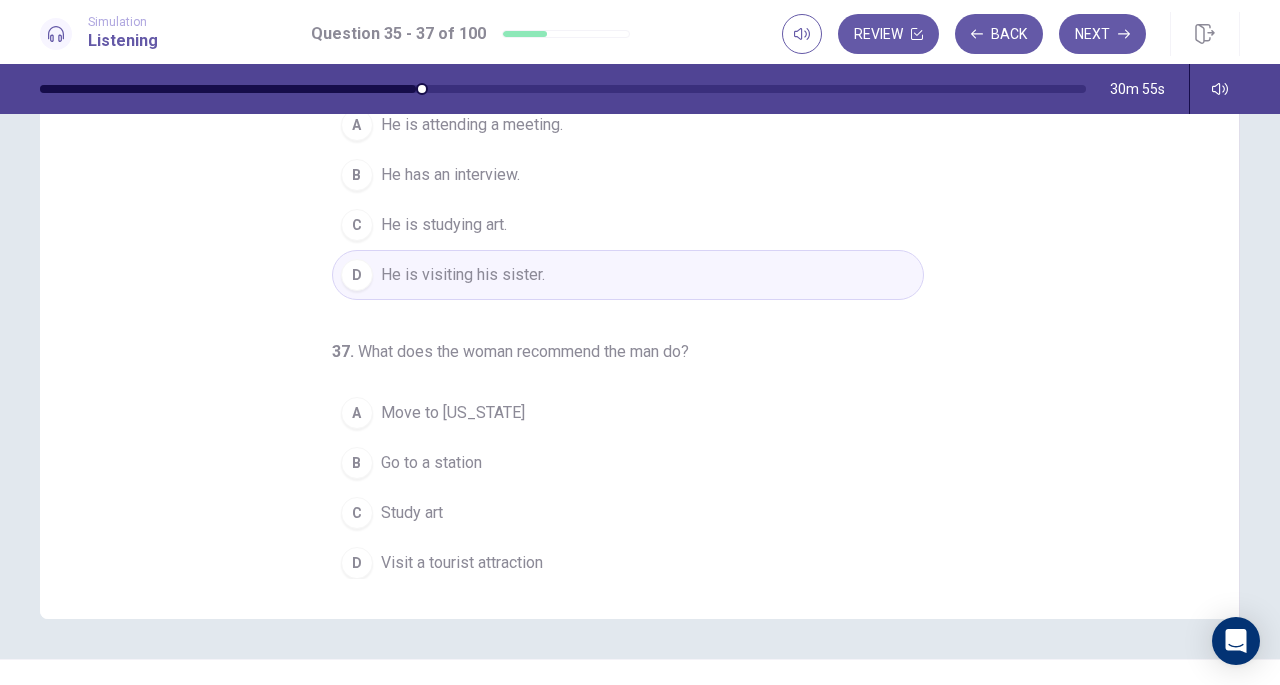 scroll, scrollTop: 231, scrollLeft: 0, axis: vertical 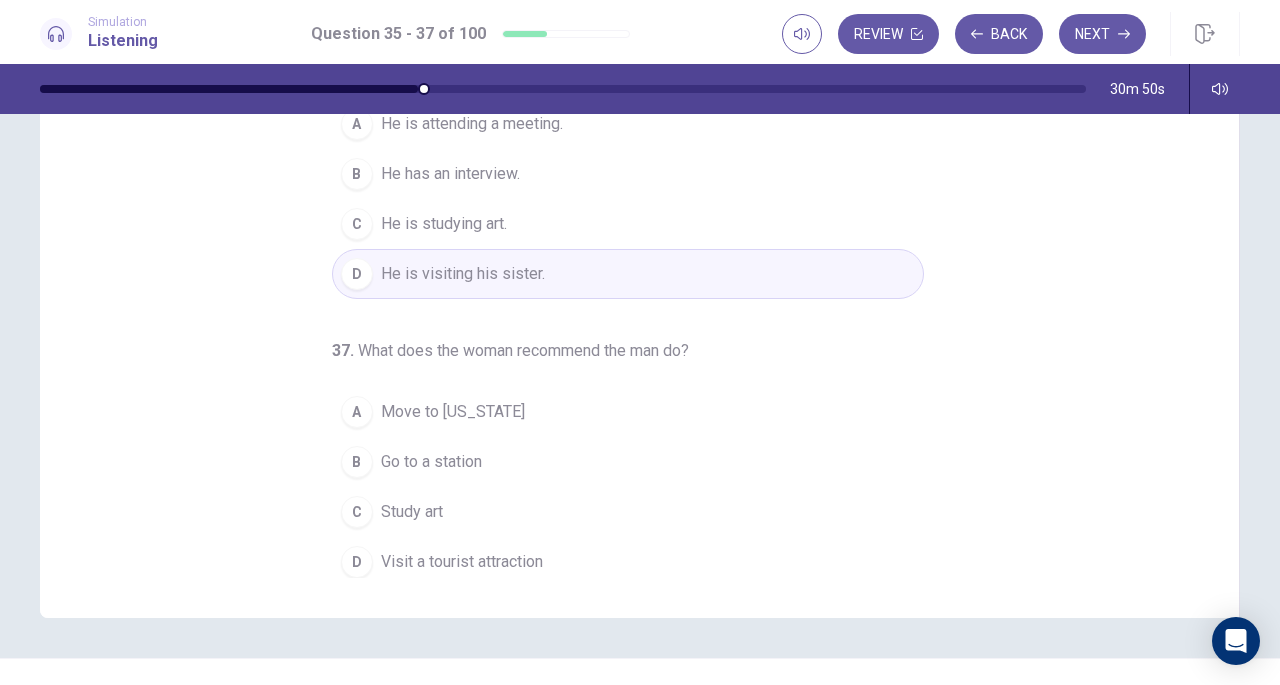 click on "Visit a tourist attraction" at bounding box center (462, 562) 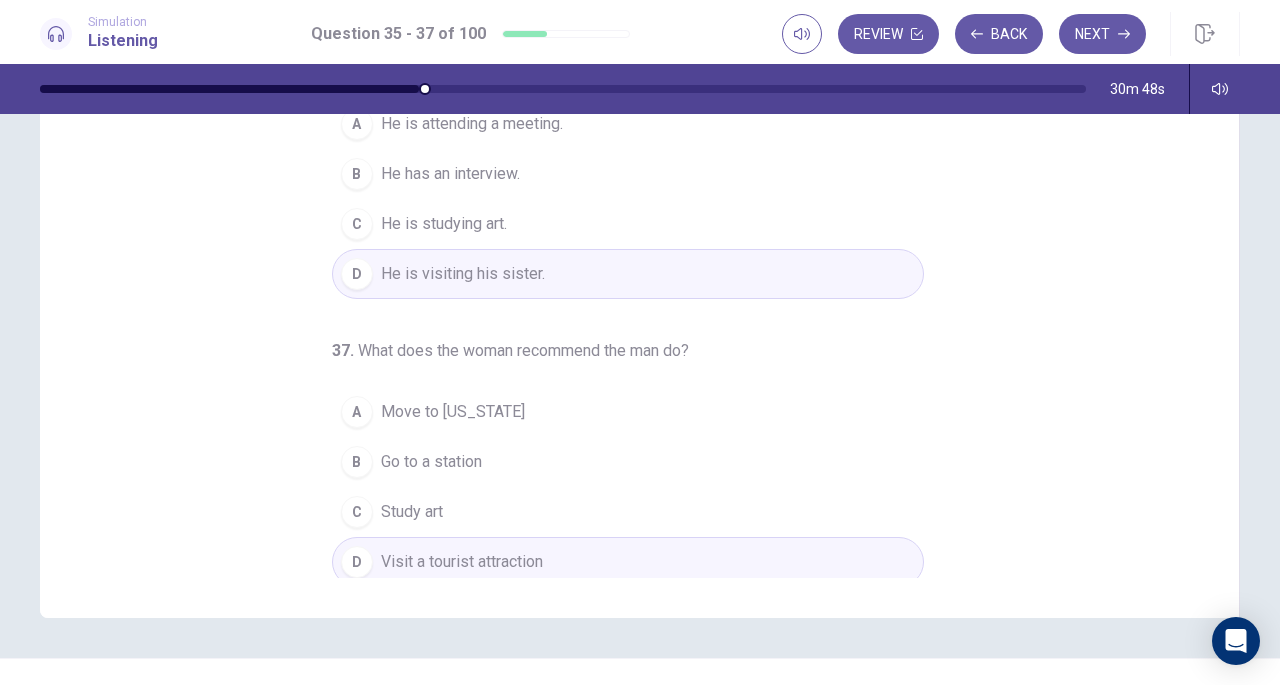 scroll, scrollTop: 0, scrollLeft: 0, axis: both 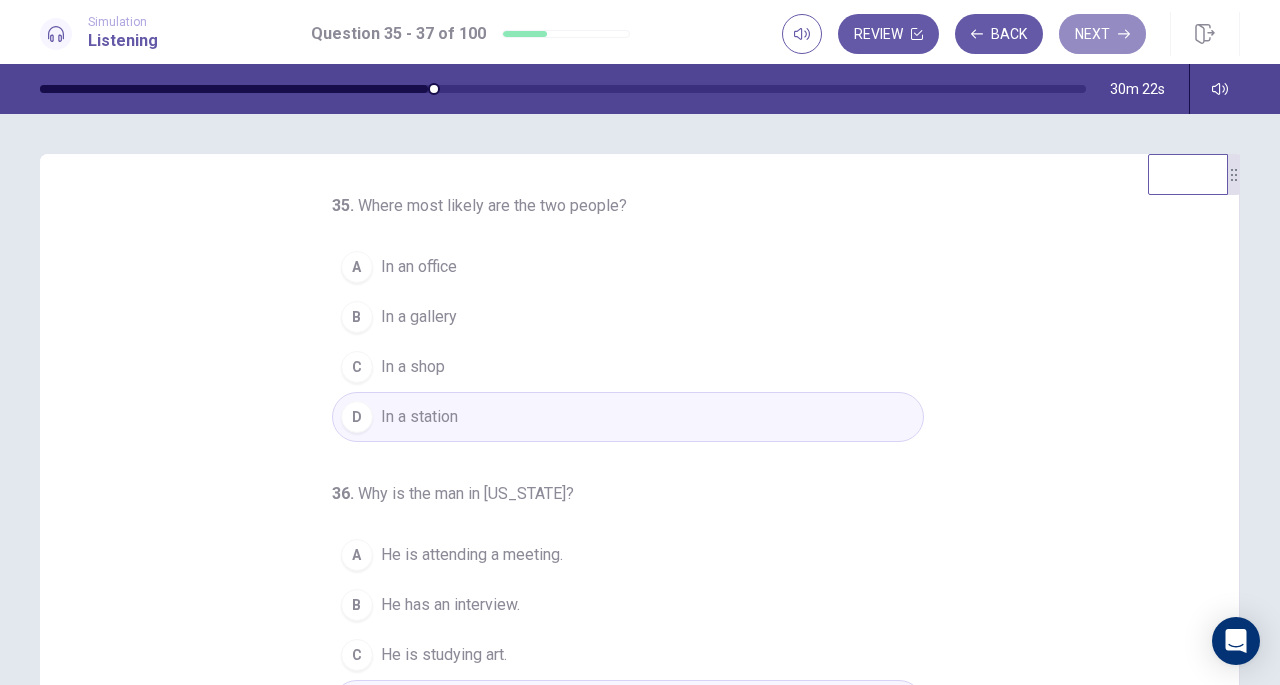 click on "Next" at bounding box center [1102, 34] 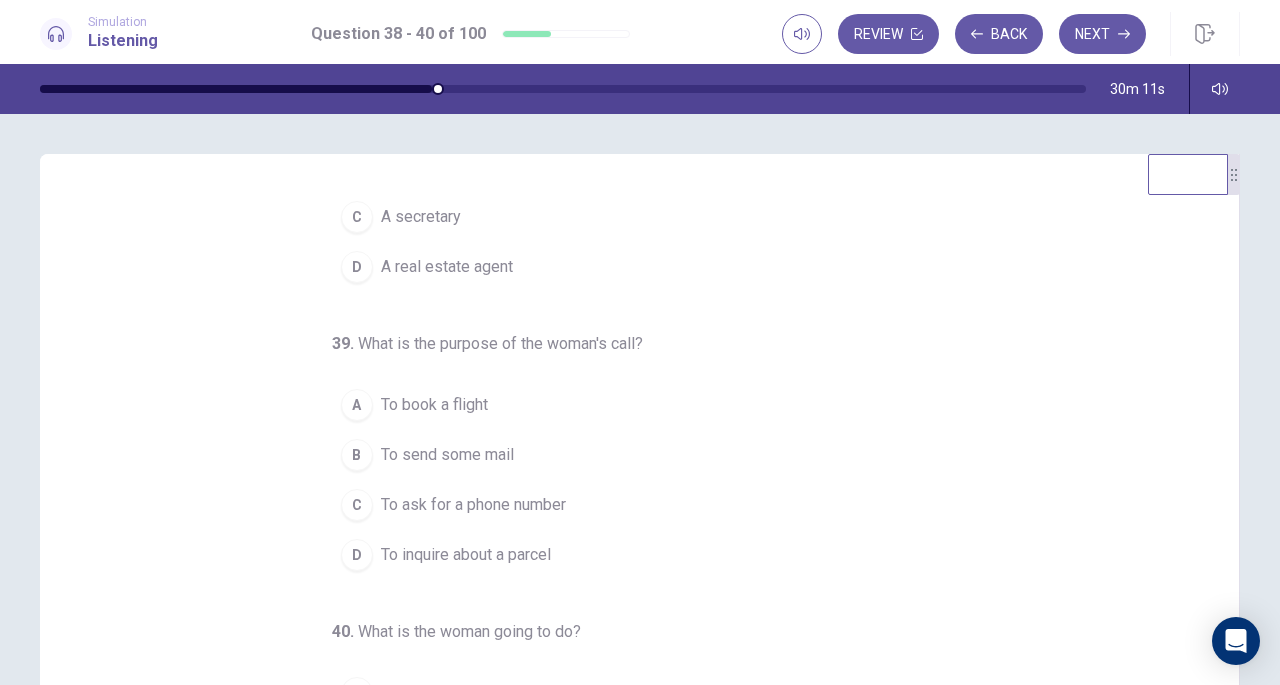scroll, scrollTop: 200, scrollLeft: 0, axis: vertical 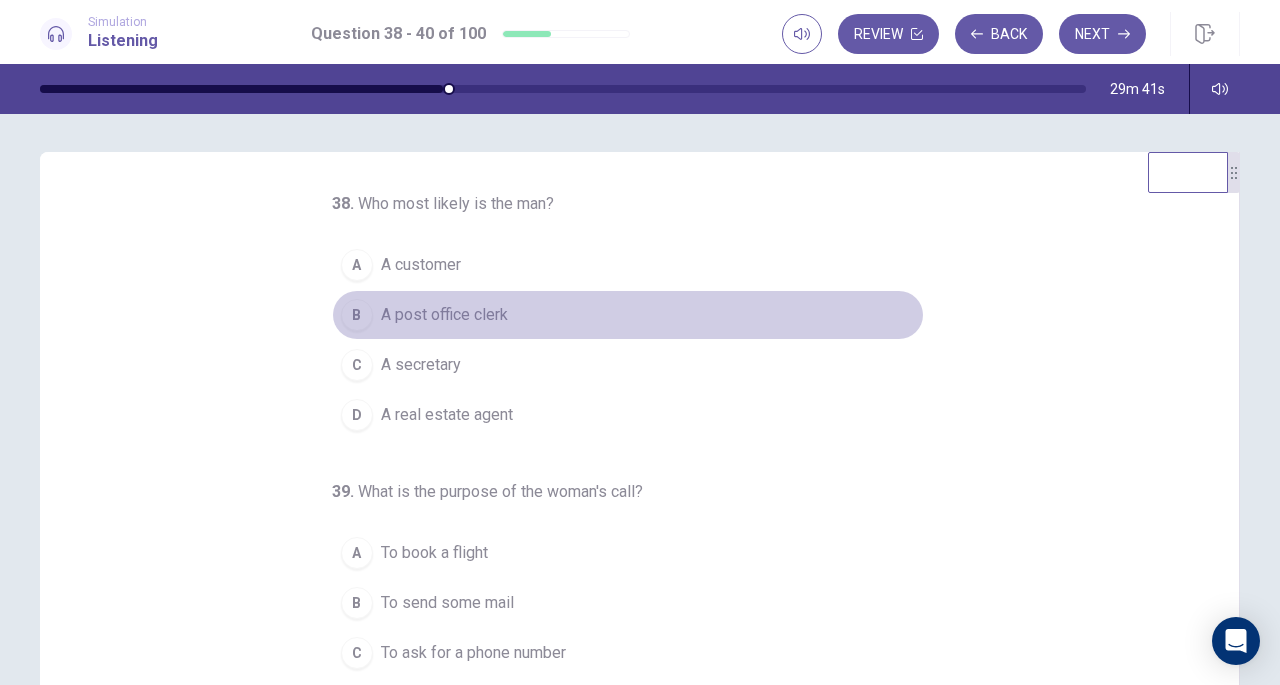 click on "A post office clerk" at bounding box center (444, 315) 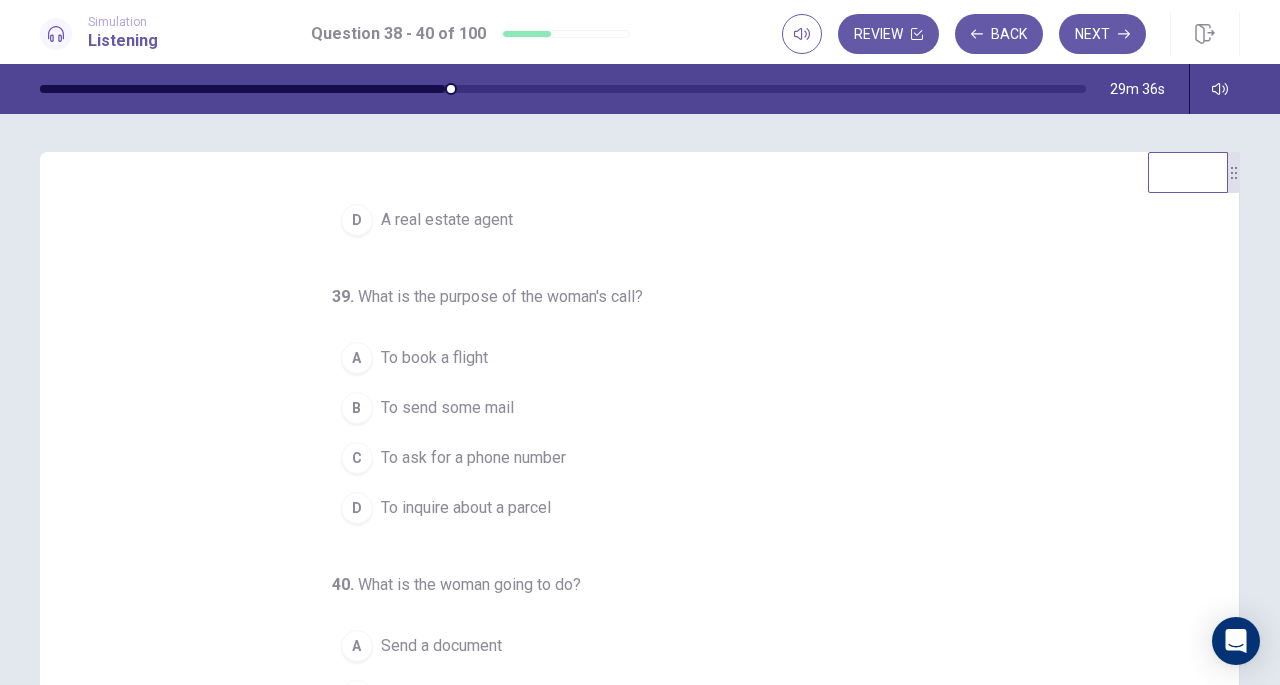scroll, scrollTop: 200, scrollLeft: 0, axis: vertical 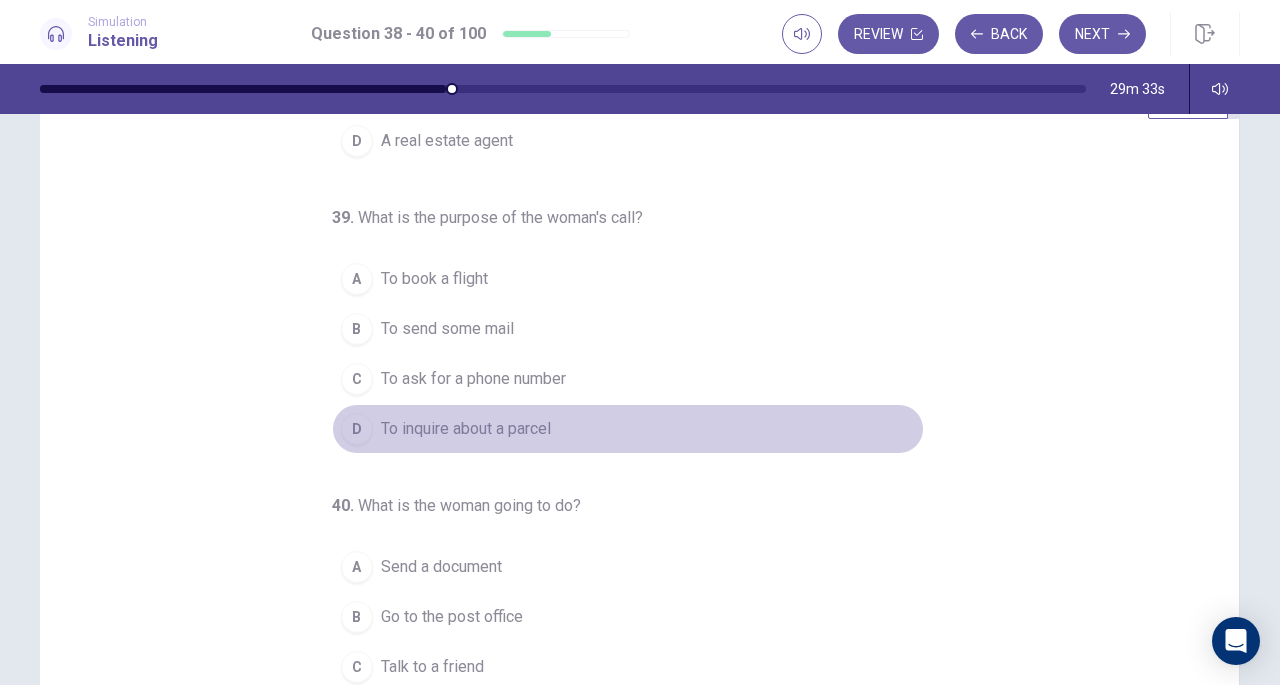 click on "To inquire about a parcel" at bounding box center [466, 429] 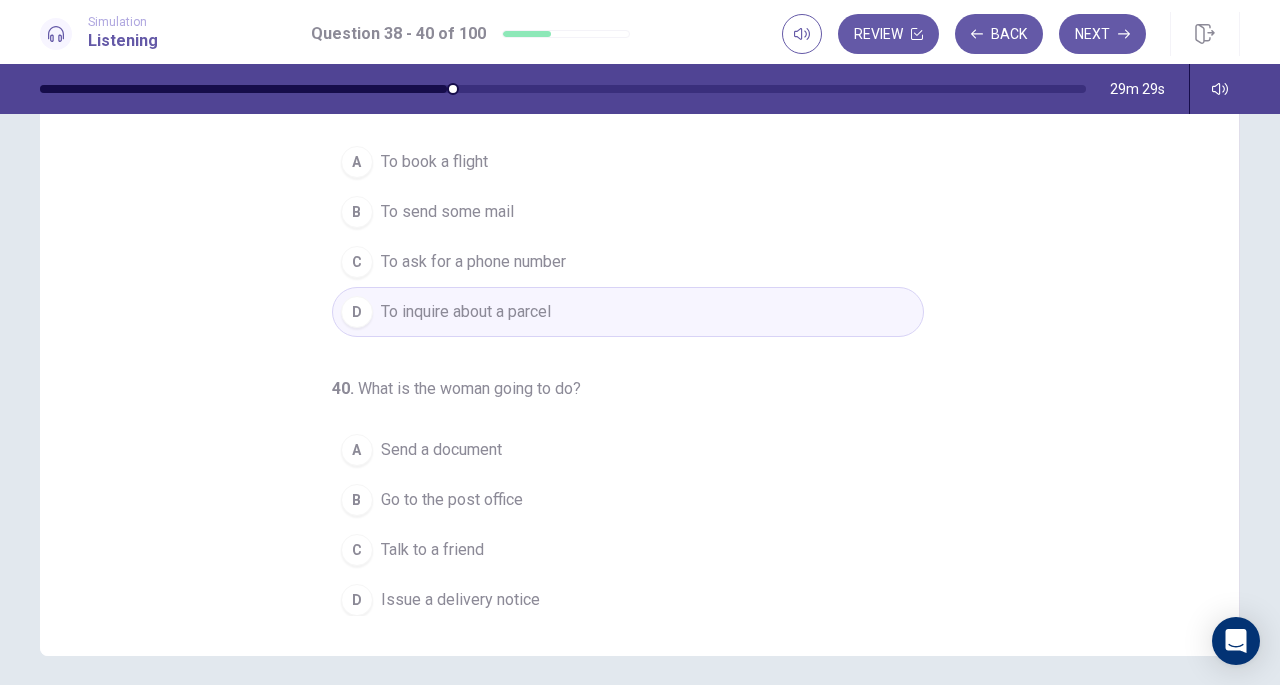 scroll, scrollTop: 194, scrollLeft: 0, axis: vertical 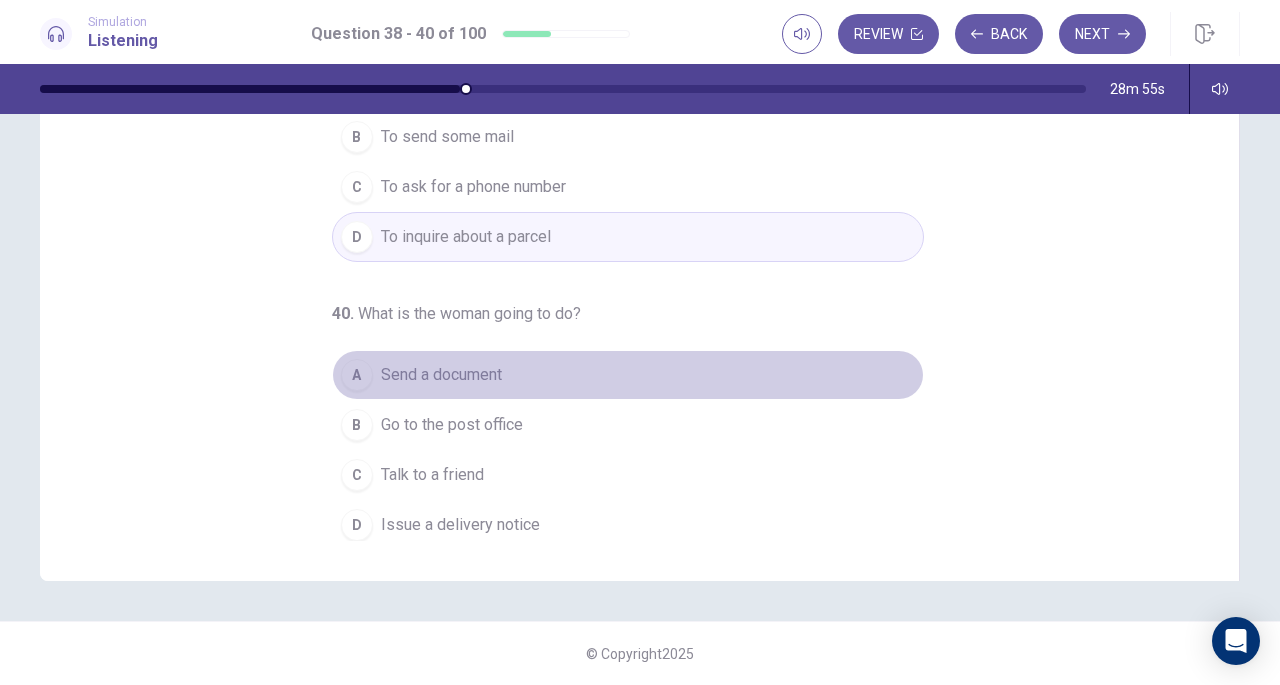 click on "Send a document" at bounding box center [441, 375] 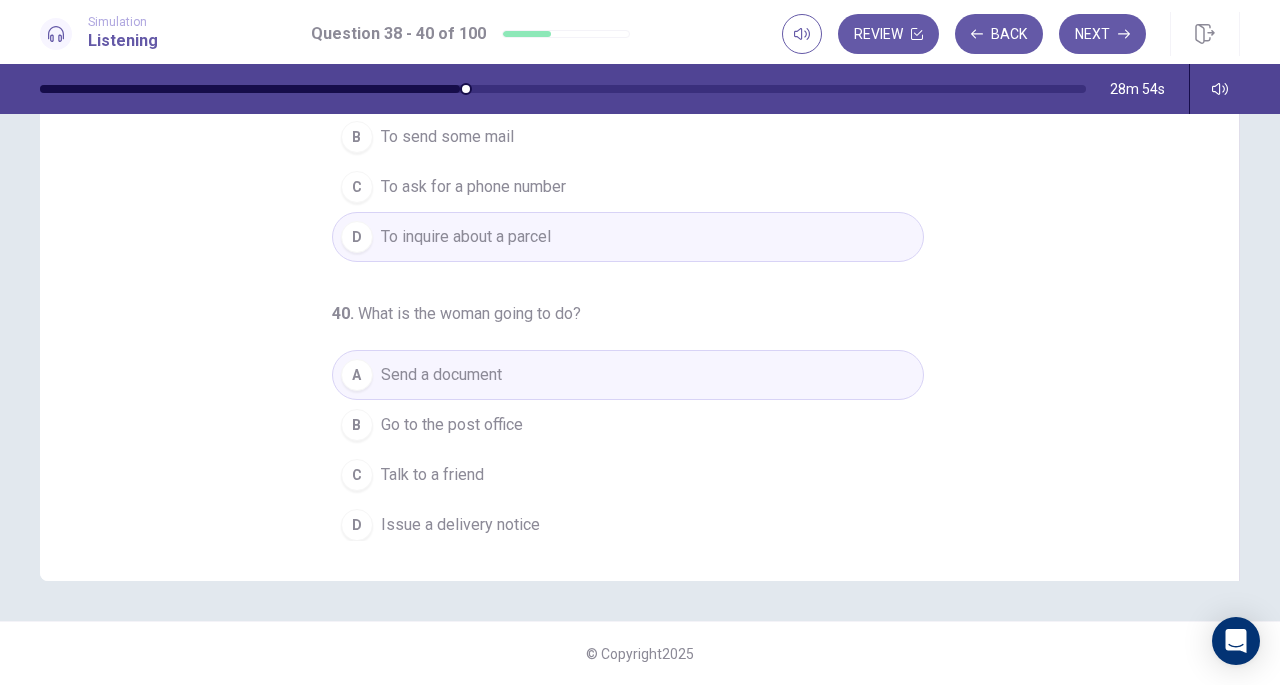 scroll, scrollTop: 0, scrollLeft: 0, axis: both 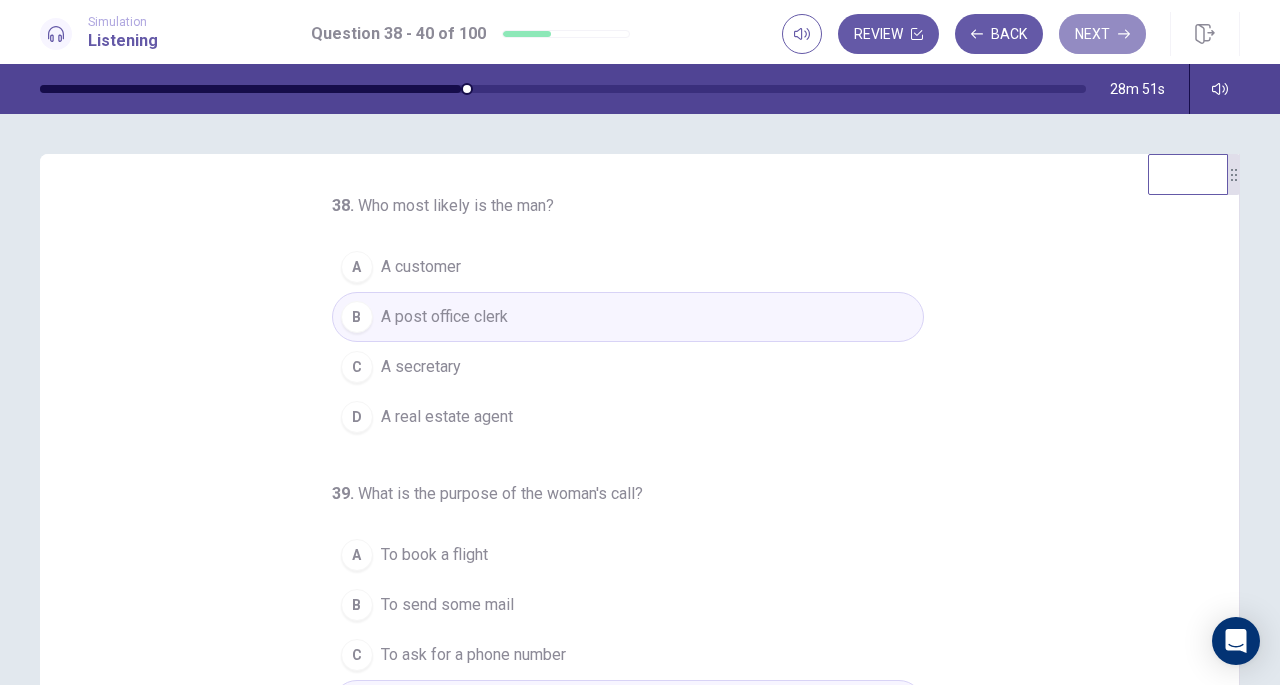 click on "Next" at bounding box center [1102, 34] 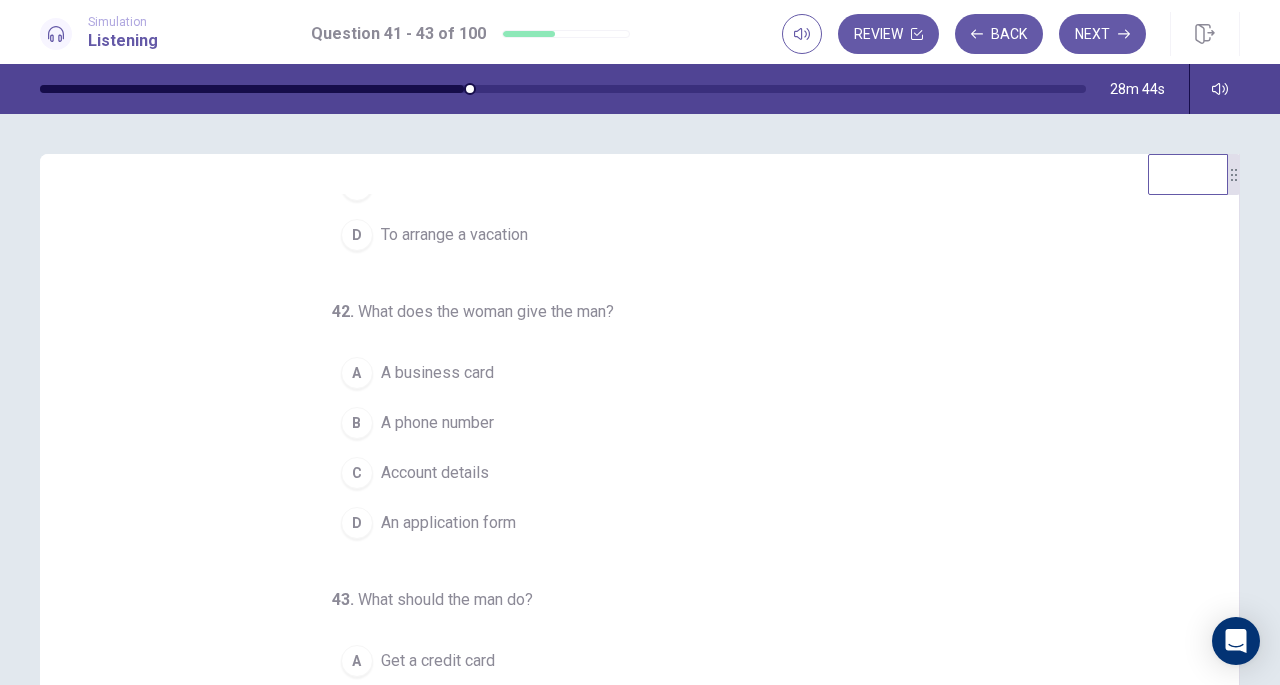 scroll, scrollTop: 200, scrollLeft: 0, axis: vertical 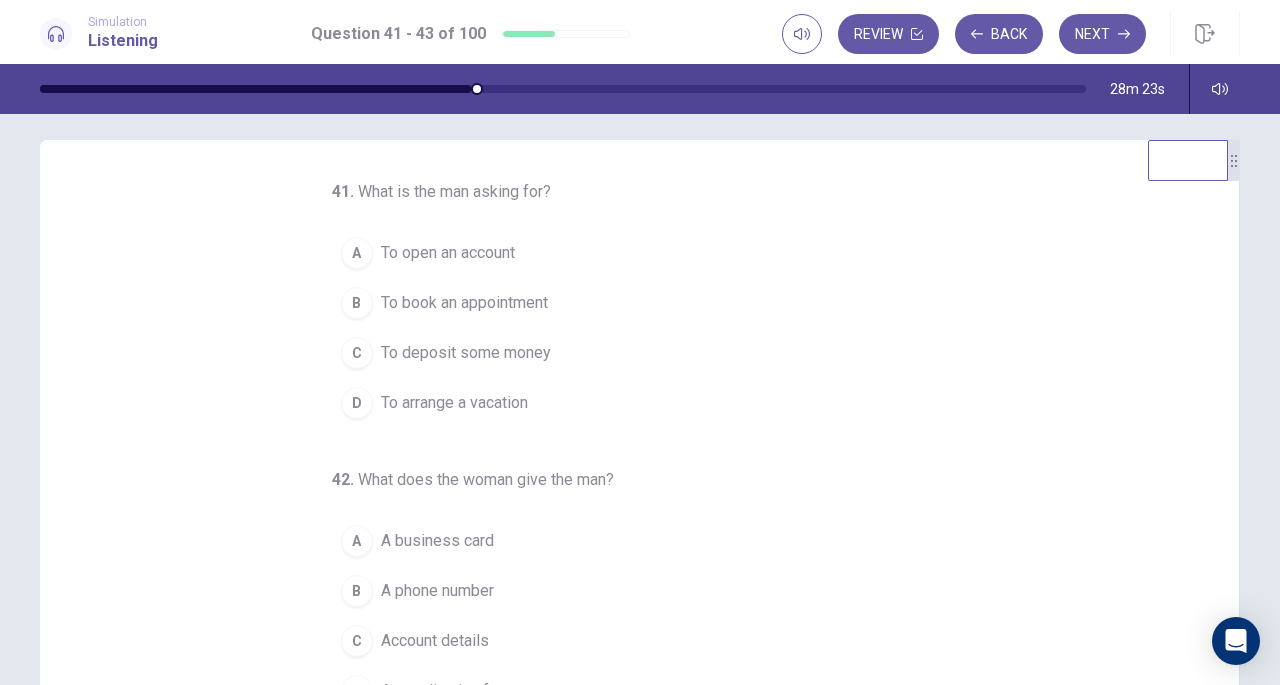 click on "To open an account" at bounding box center [448, 253] 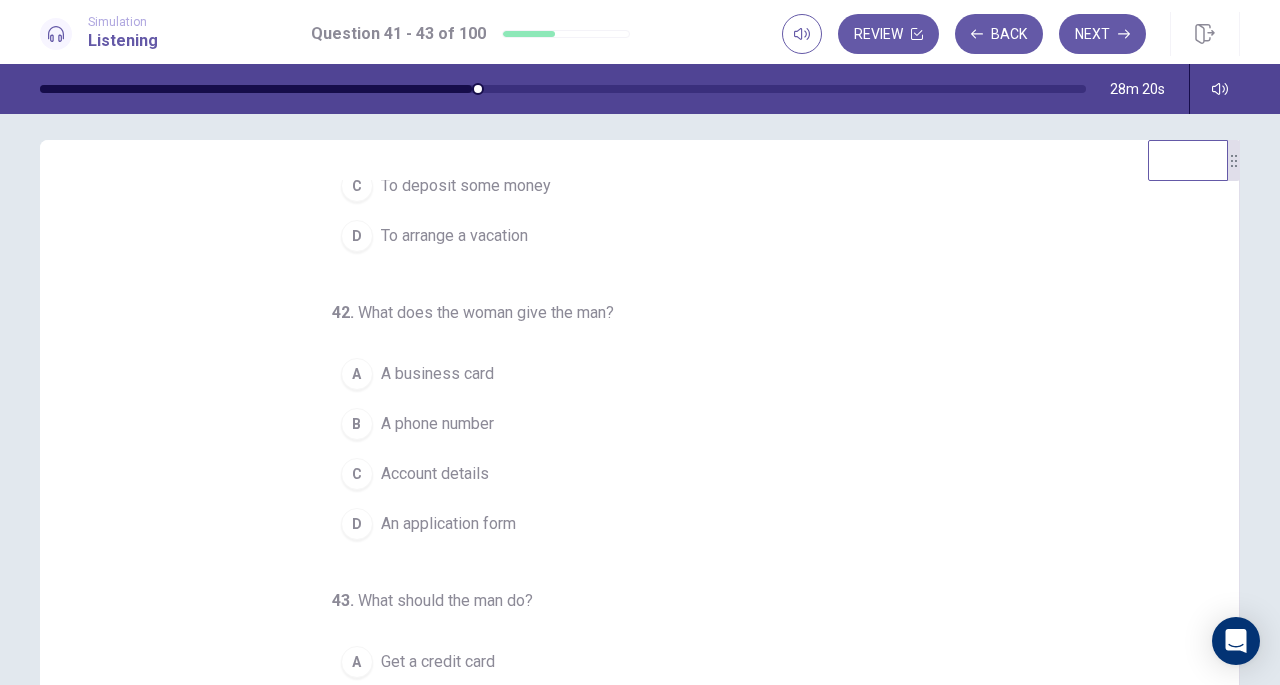 scroll, scrollTop: 200, scrollLeft: 0, axis: vertical 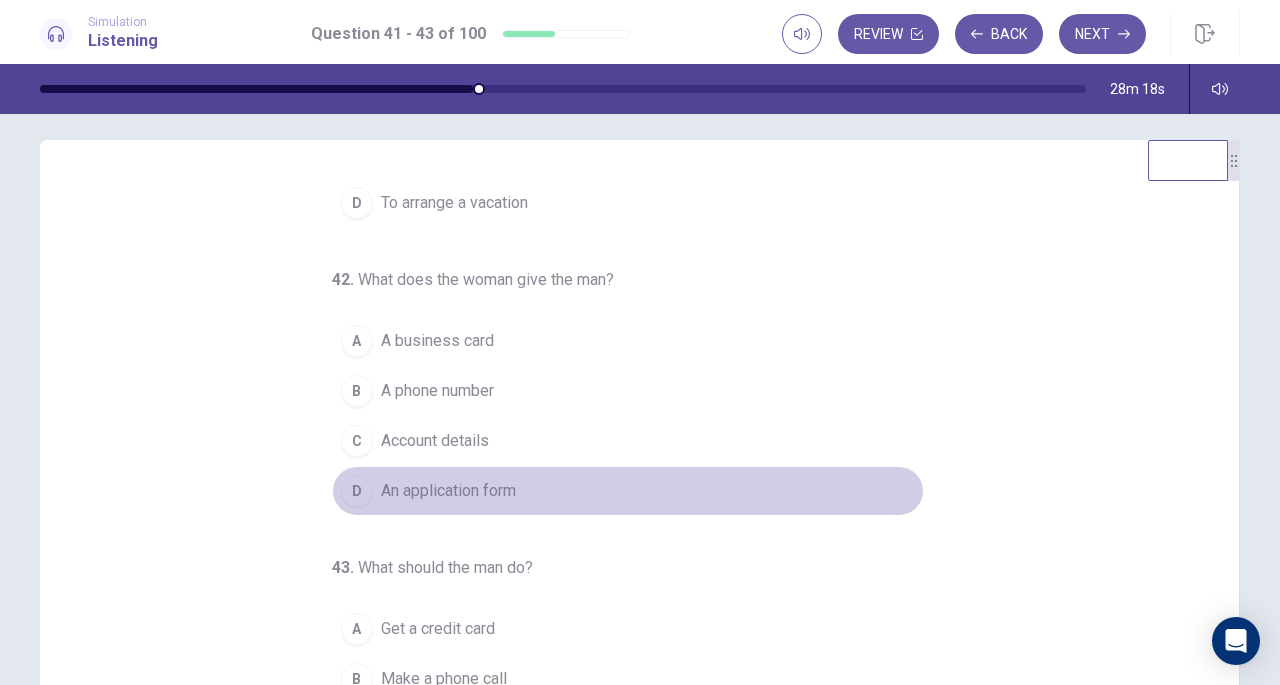 click on "D An application form" at bounding box center (628, 491) 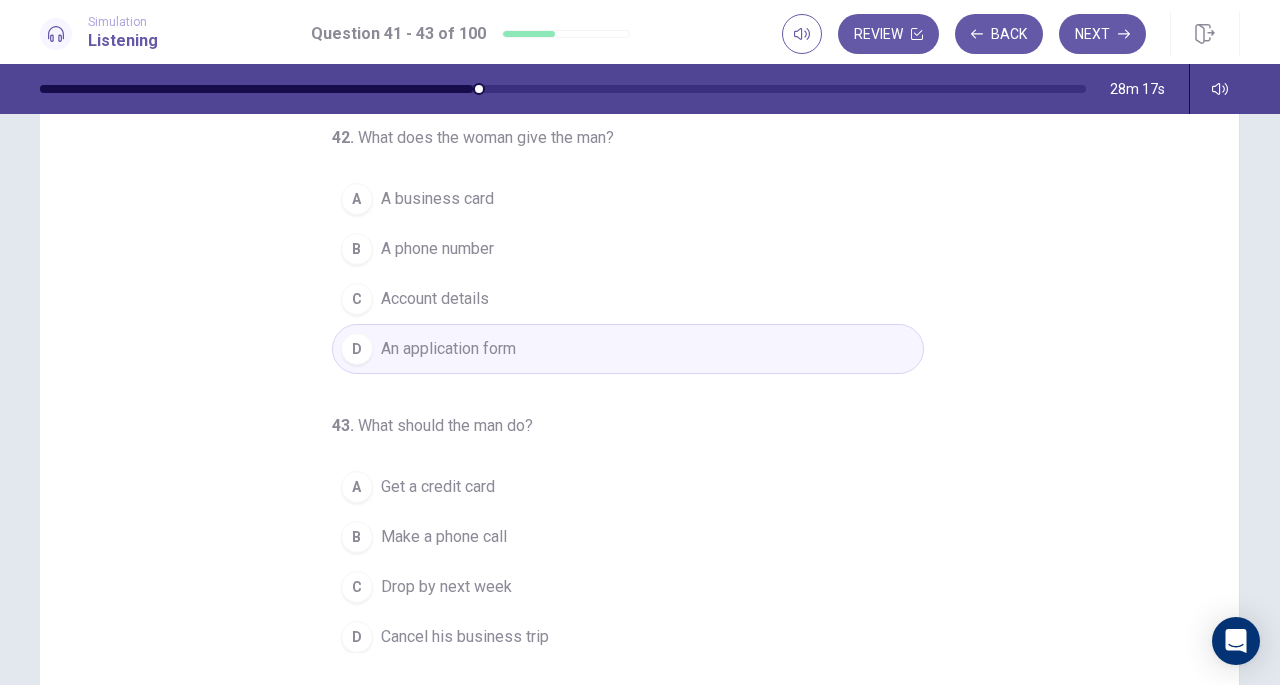 scroll, scrollTop: 213, scrollLeft: 0, axis: vertical 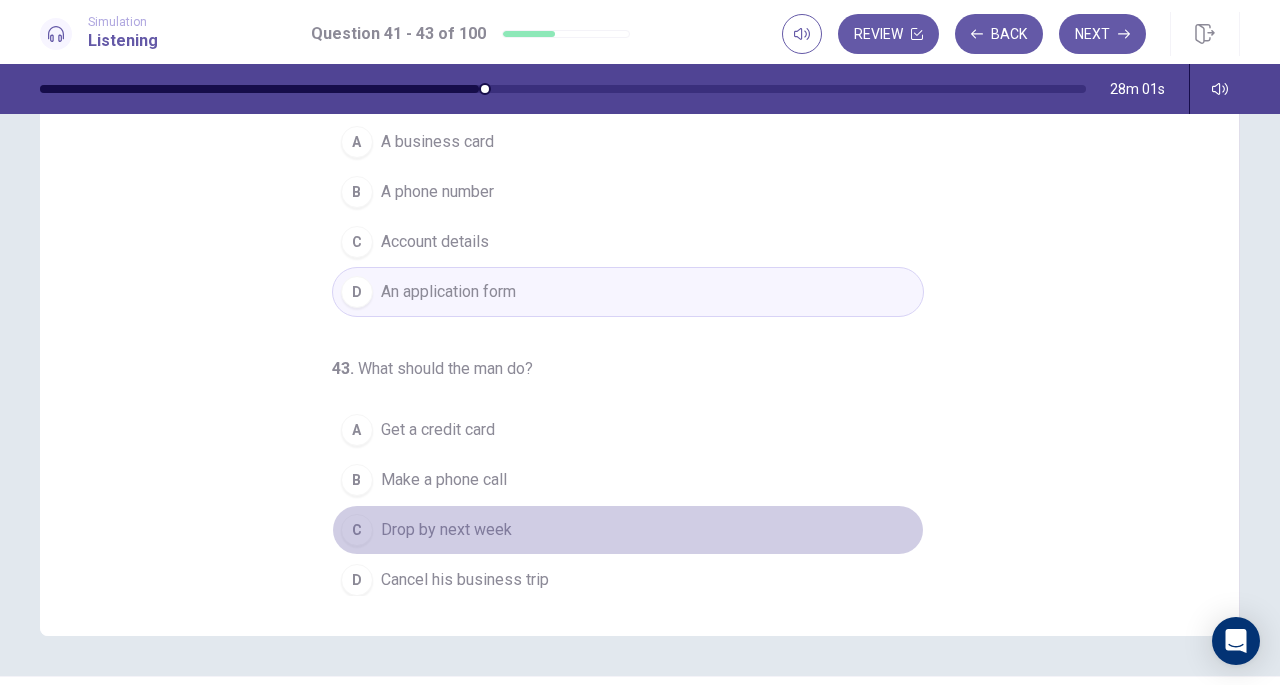 click on "C Drop by next week" at bounding box center (628, 530) 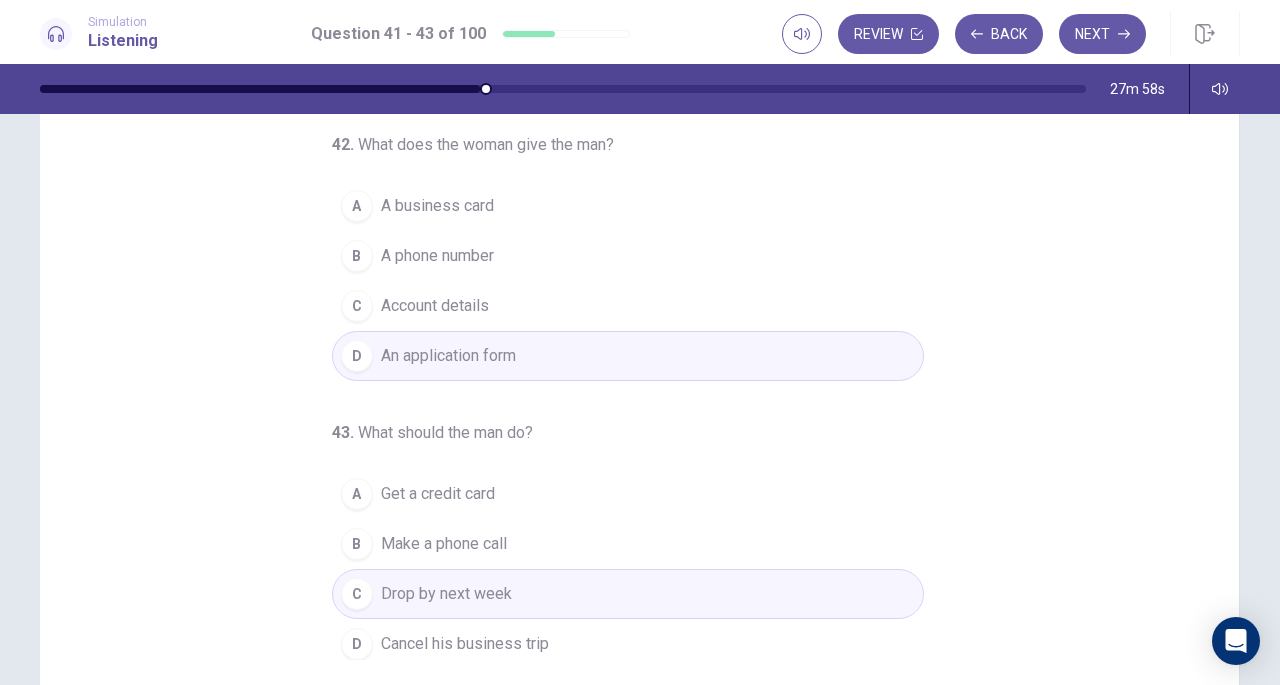 scroll, scrollTop: 145, scrollLeft: 0, axis: vertical 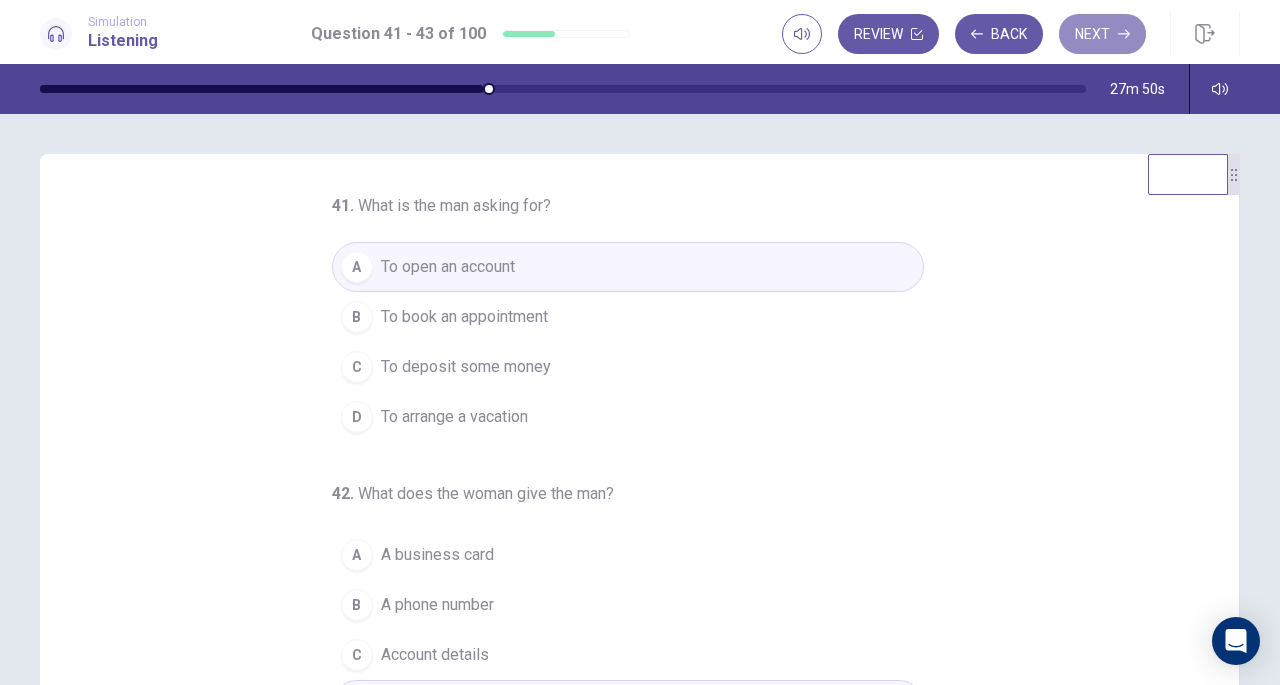 click on "Next" at bounding box center (1102, 34) 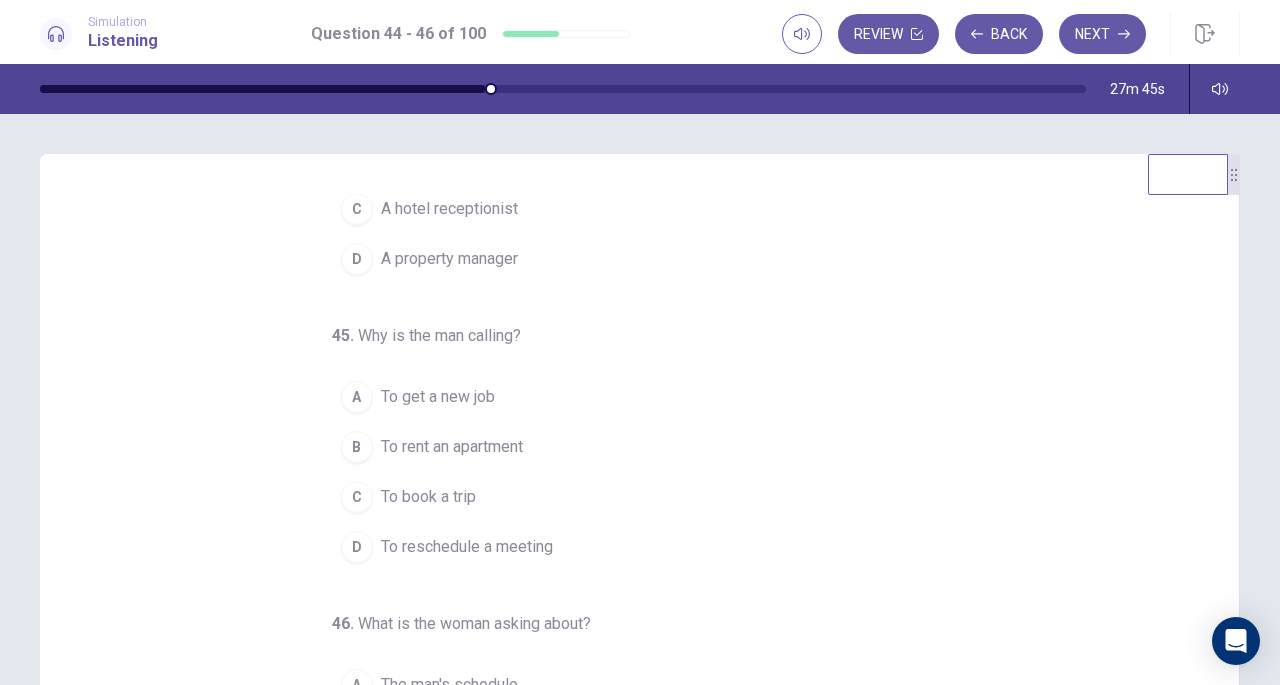 scroll, scrollTop: 200, scrollLeft: 0, axis: vertical 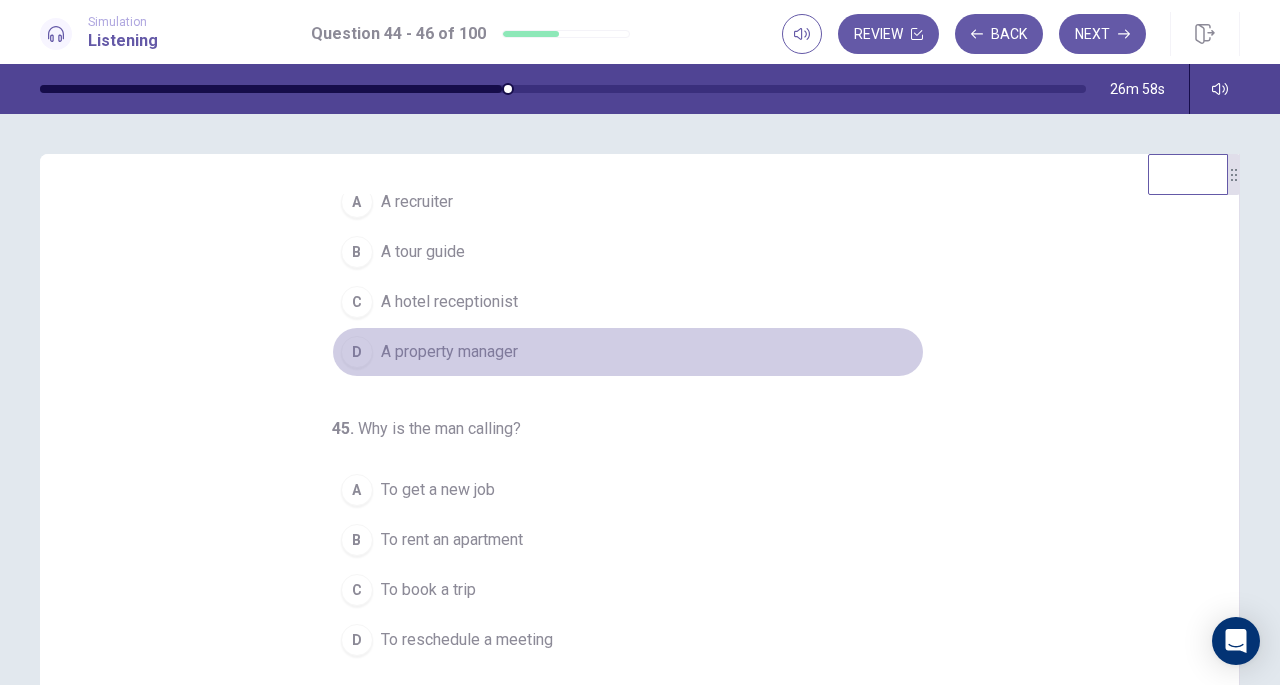 click on "D A property manager" at bounding box center [628, 352] 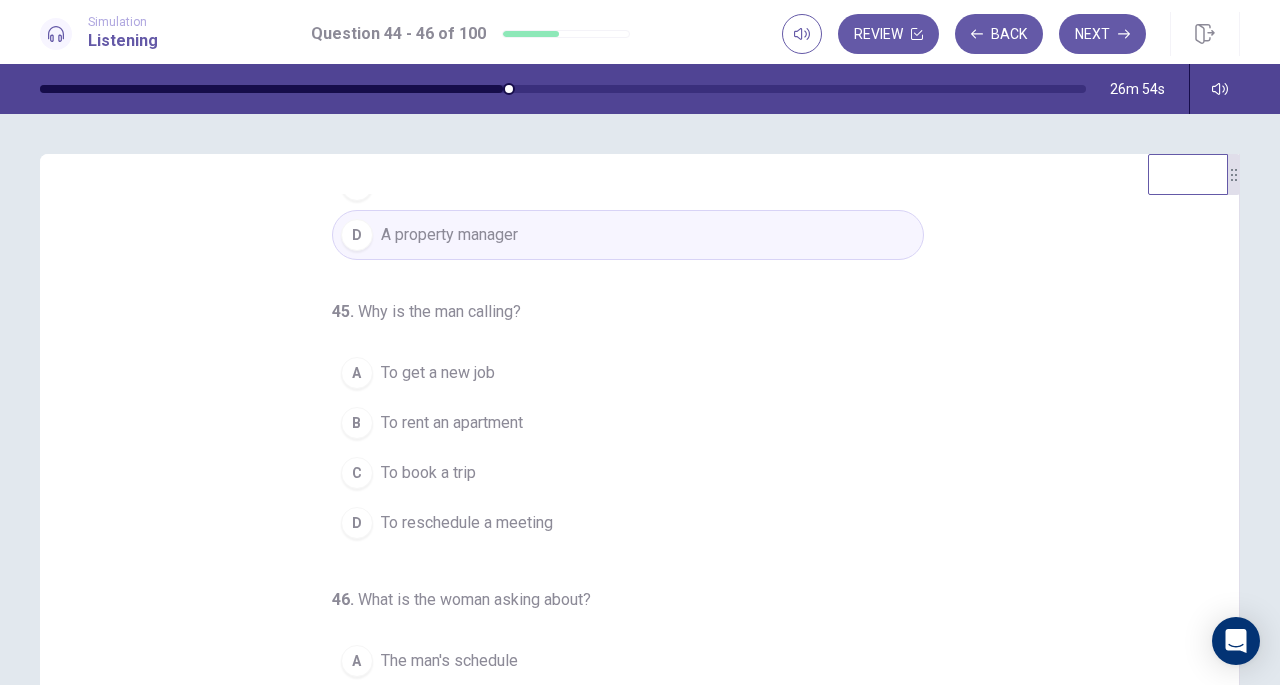 scroll, scrollTop: 200, scrollLeft: 0, axis: vertical 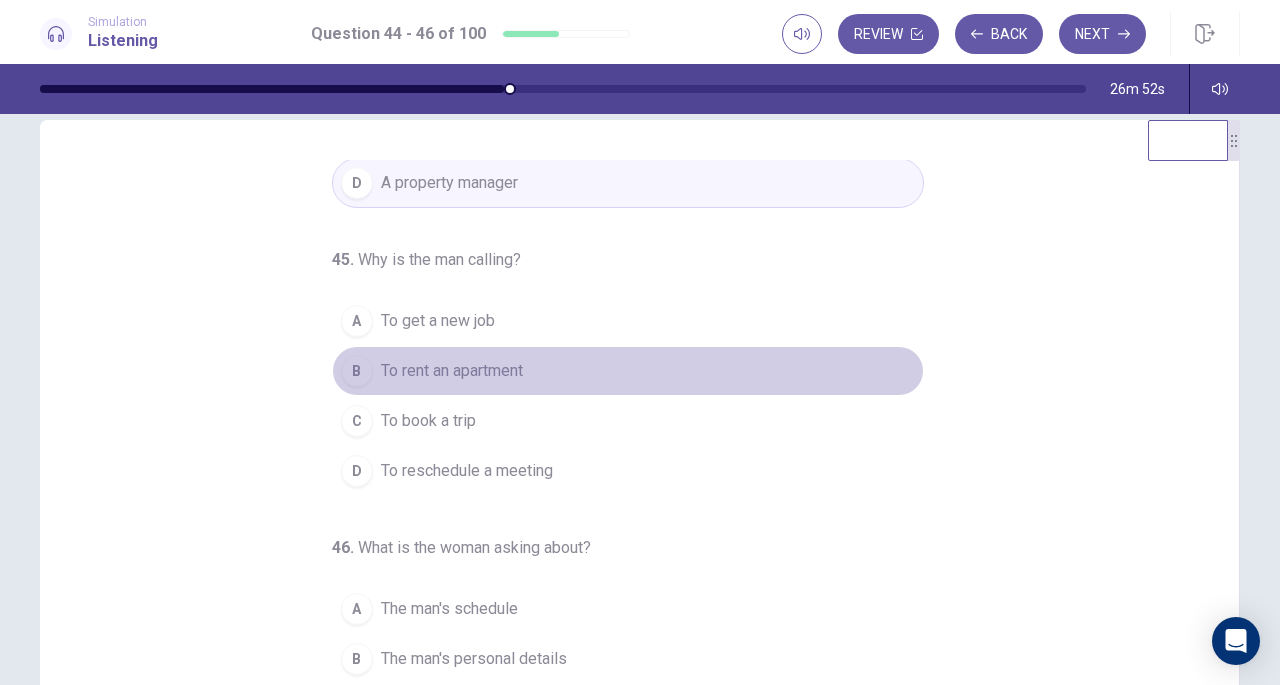 click on "B To rent an apartment" at bounding box center (628, 371) 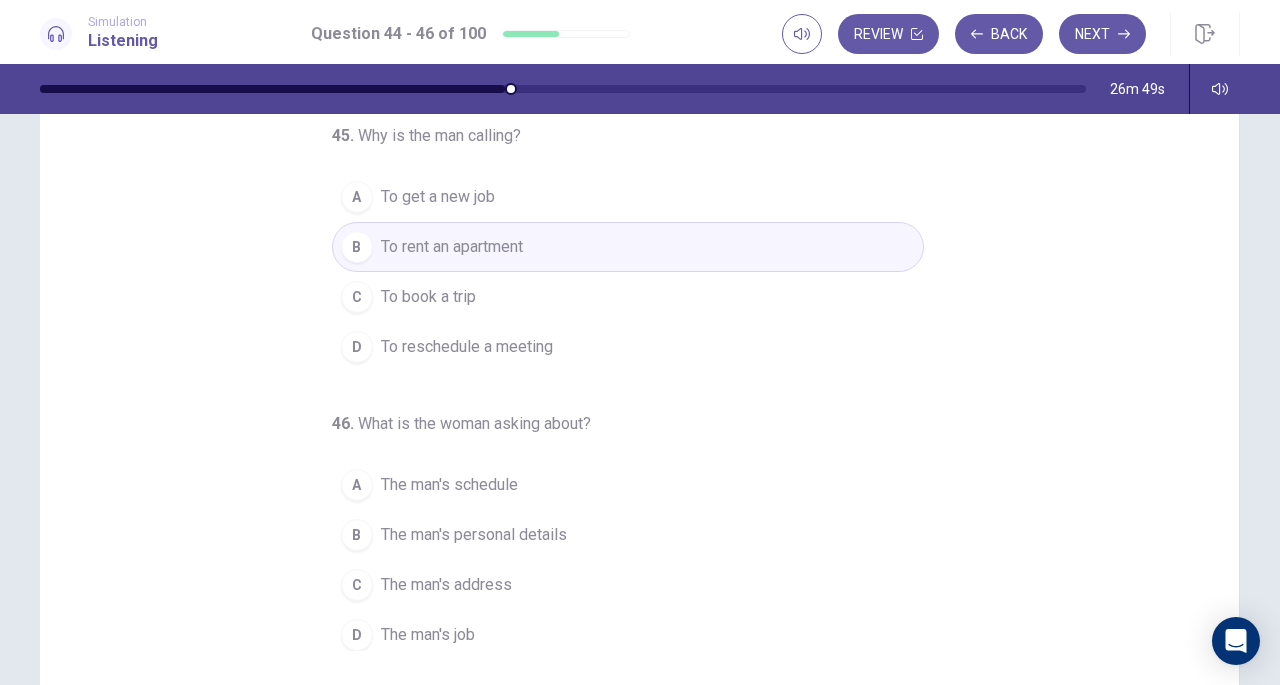 scroll, scrollTop: 231, scrollLeft: 0, axis: vertical 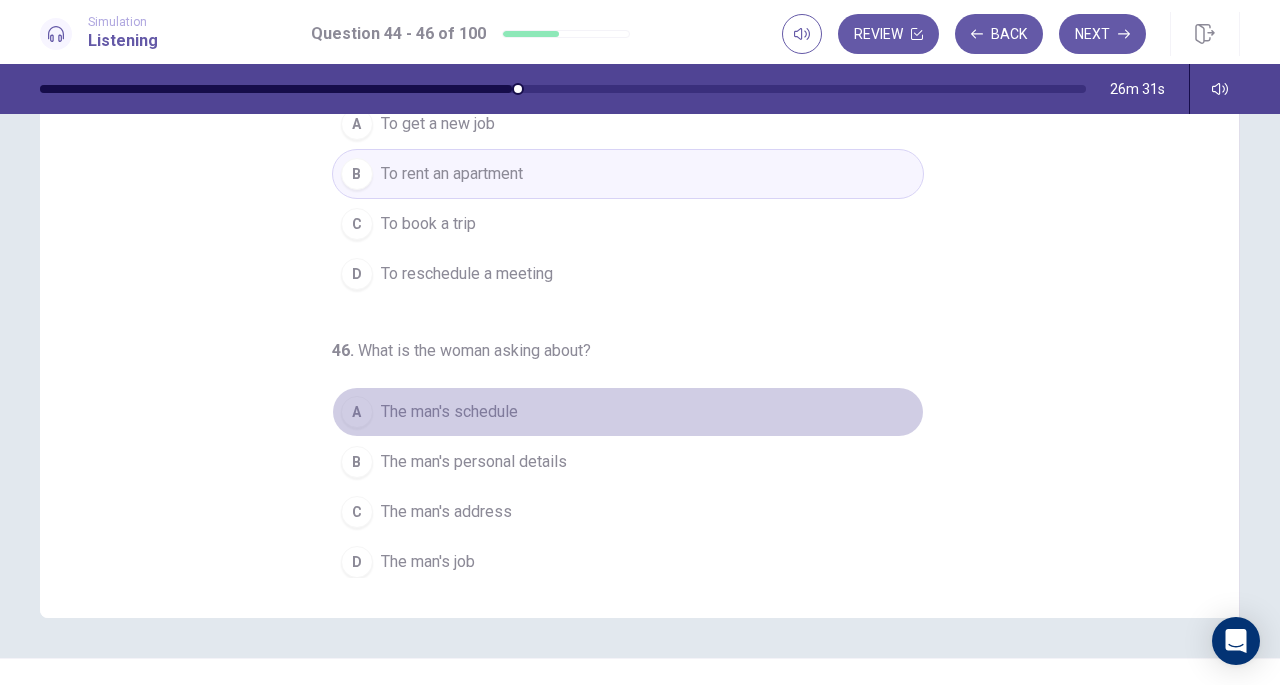 click on "A The man's schedule" at bounding box center (628, 412) 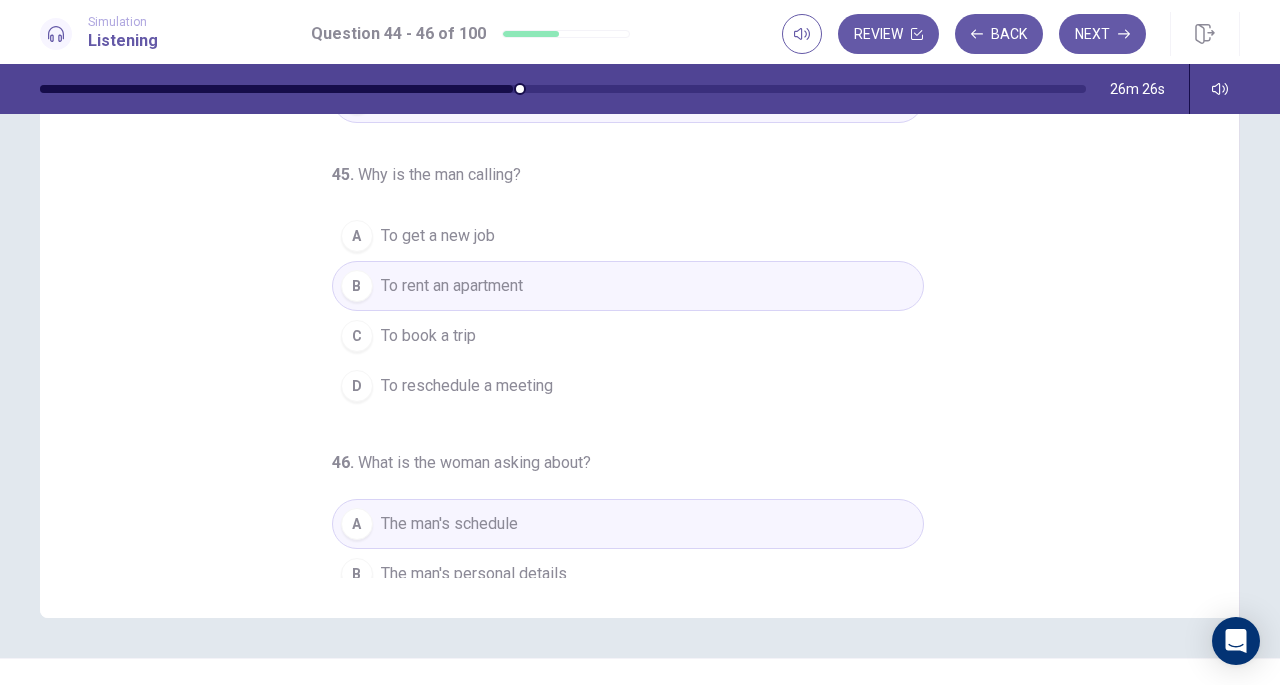 scroll, scrollTop: 0, scrollLeft: 0, axis: both 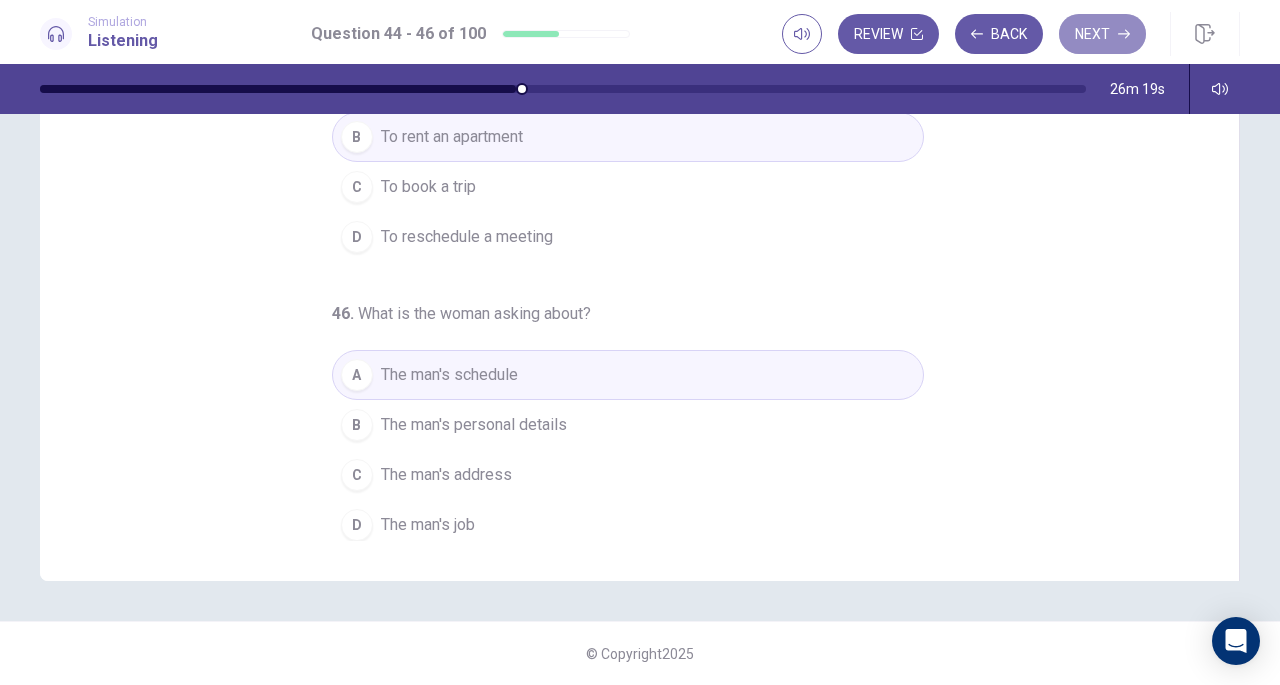 click on "Next" at bounding box center (1102, 34) 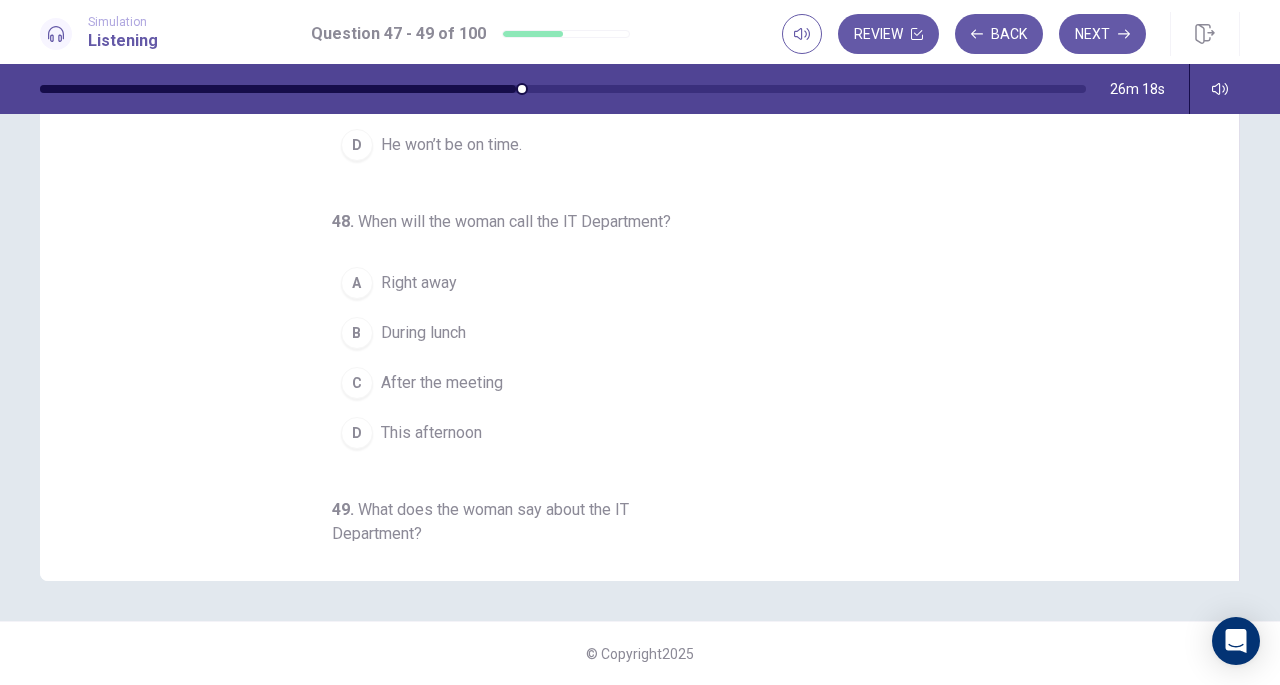 scroll, scrollTop: 0, scrollLeft: 0, axis: both 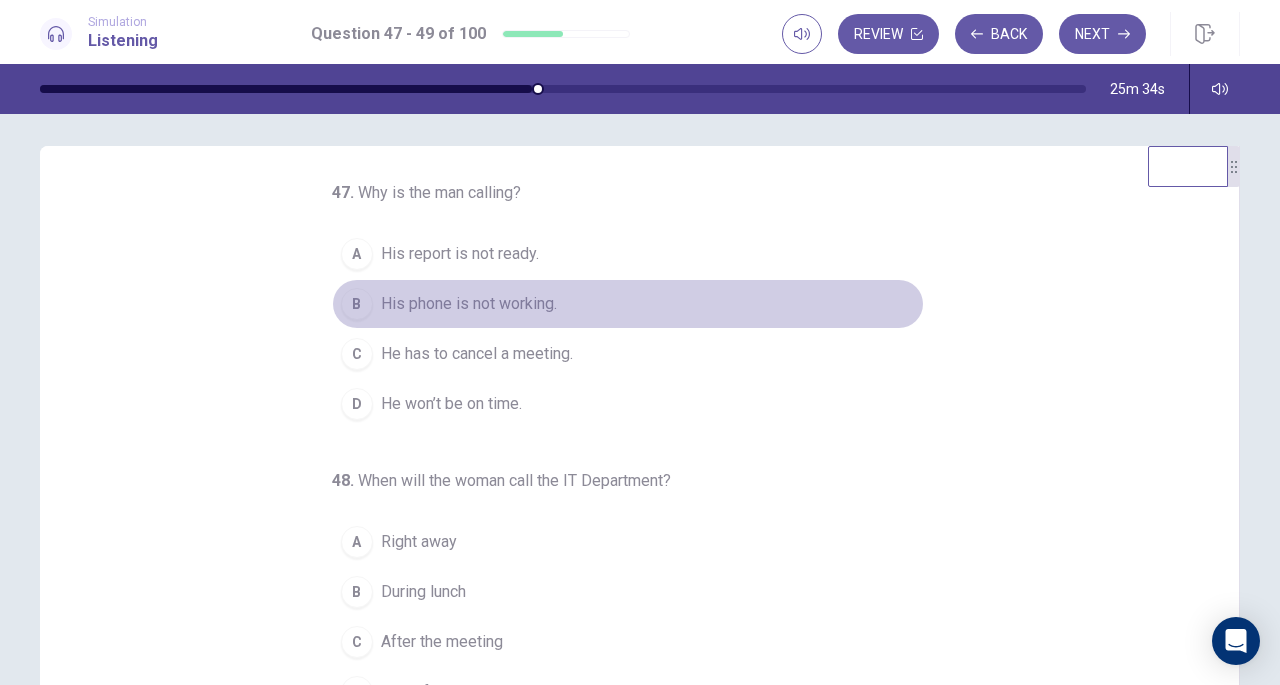 click on "His phone is not working." at bounding box center [469, 304] 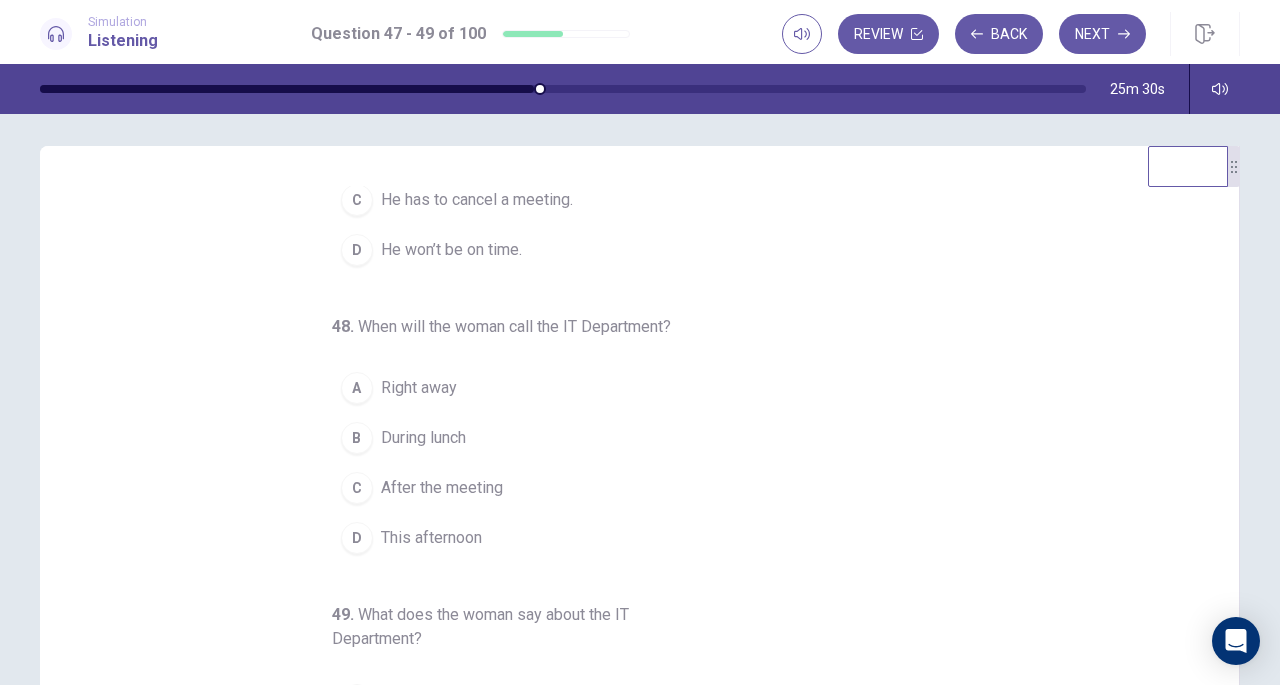 scroll, scrollTop: 224, scrollLeft: 0, axis: vertical 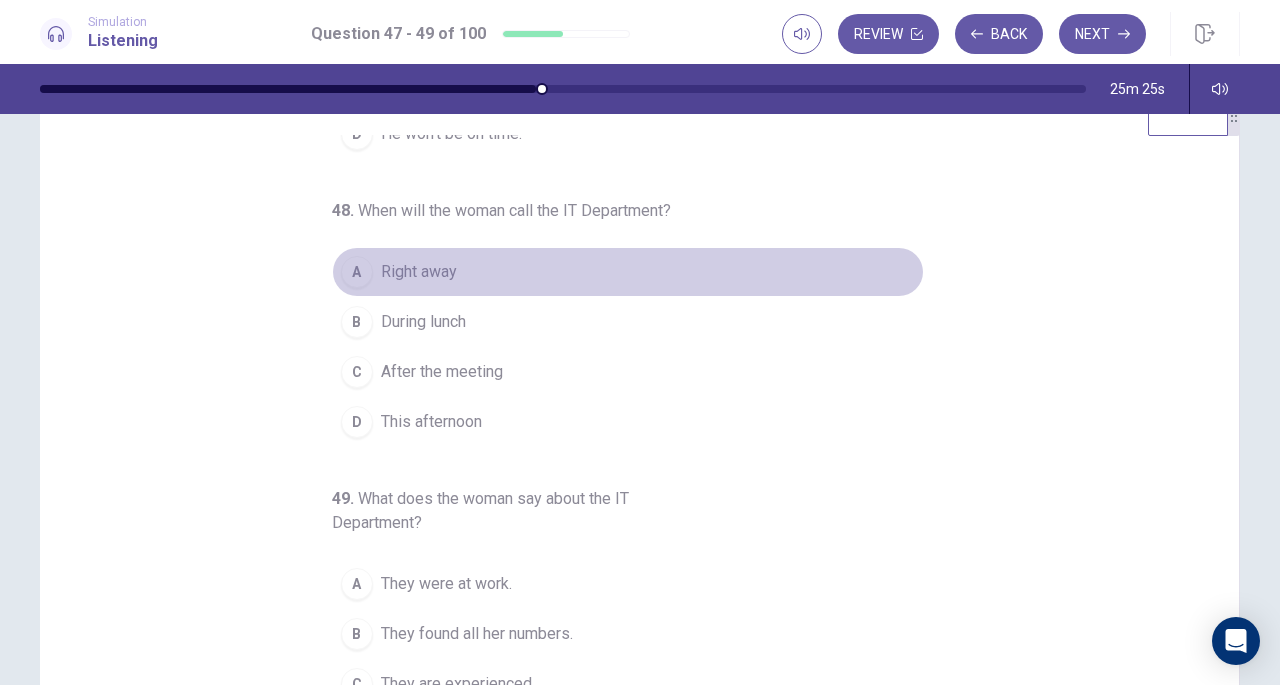 click on "A Right away" at bounding box center (628, 272) 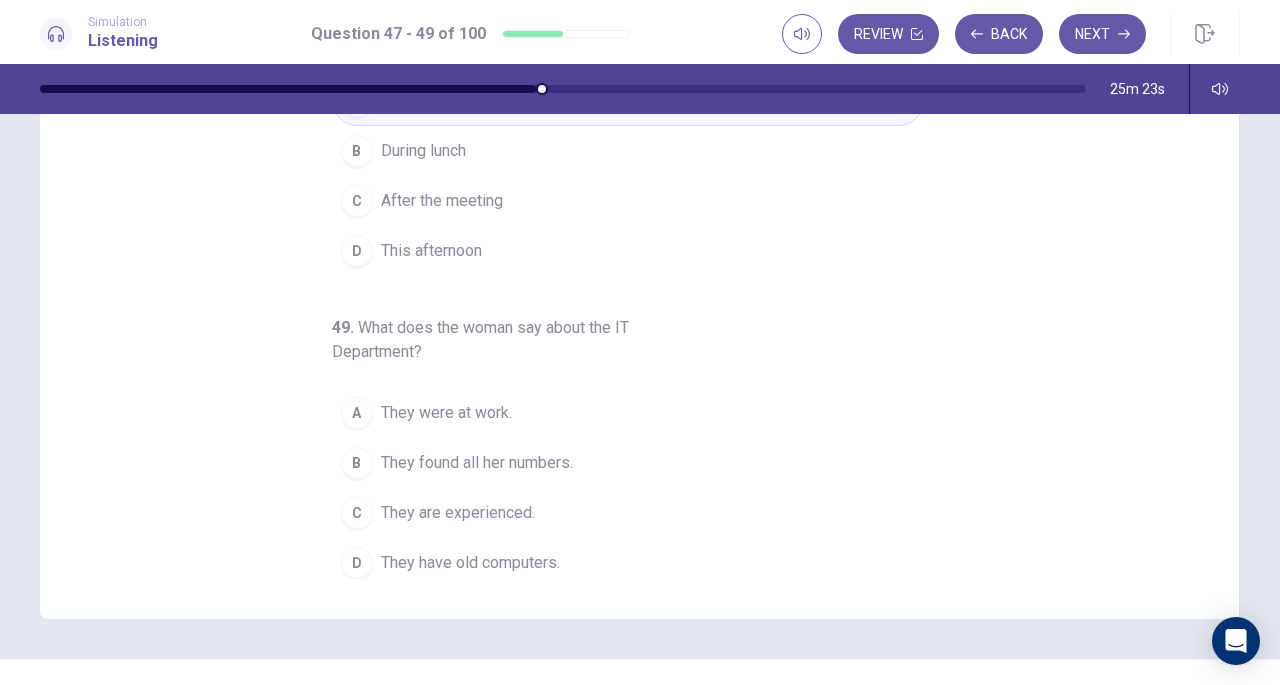 scroll, scrollTop: 238, scrollLeft: 0, axis: vertical 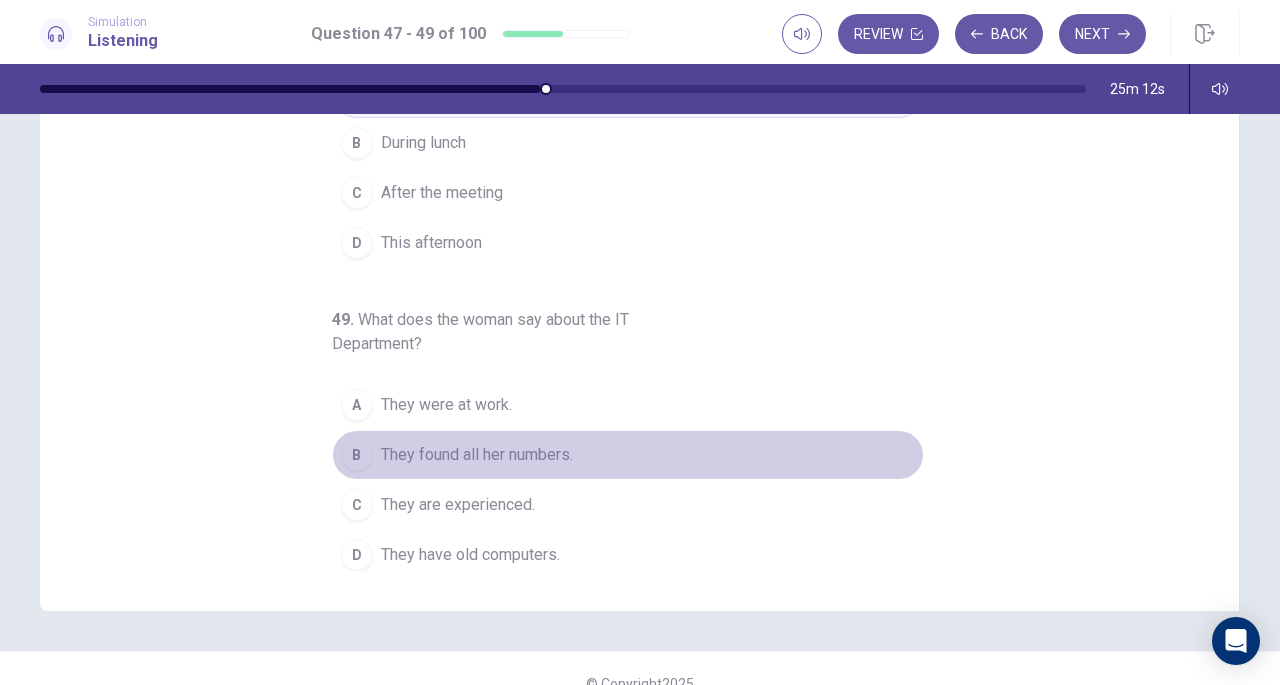 click on "They found all her numbers." at bounding box center (477, 455) 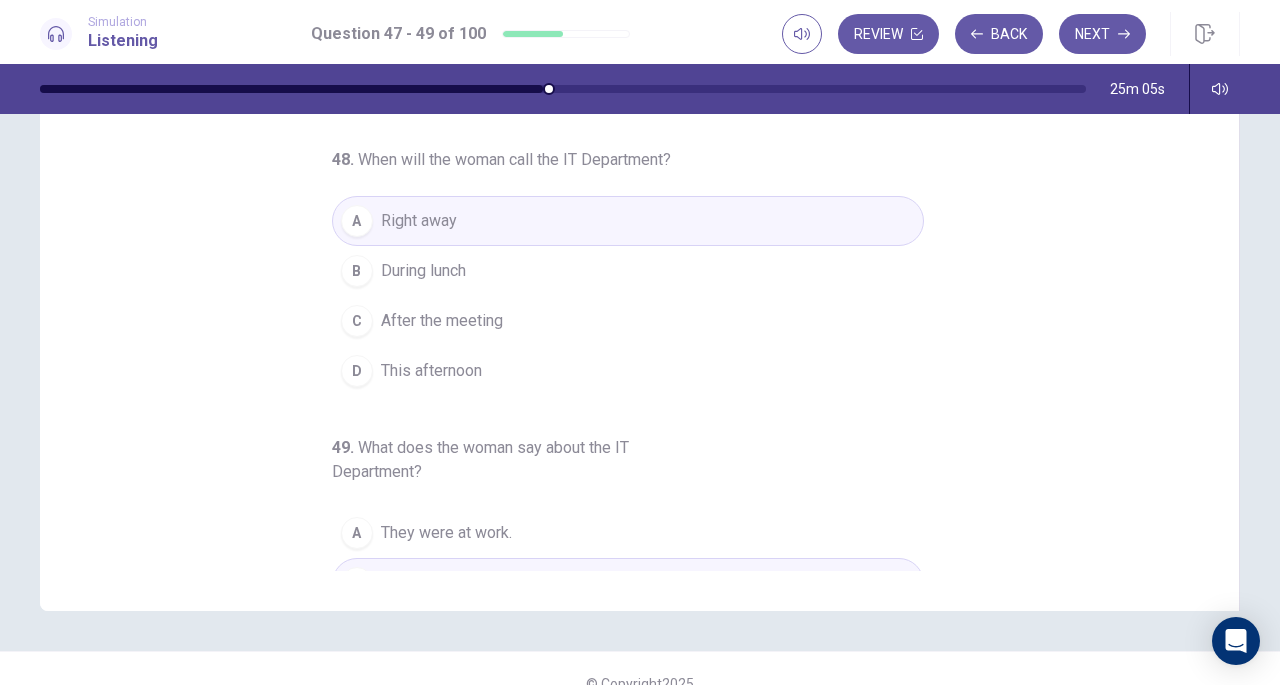 scroll, scrollTop: 0, scrollLeft: 0, axis: both 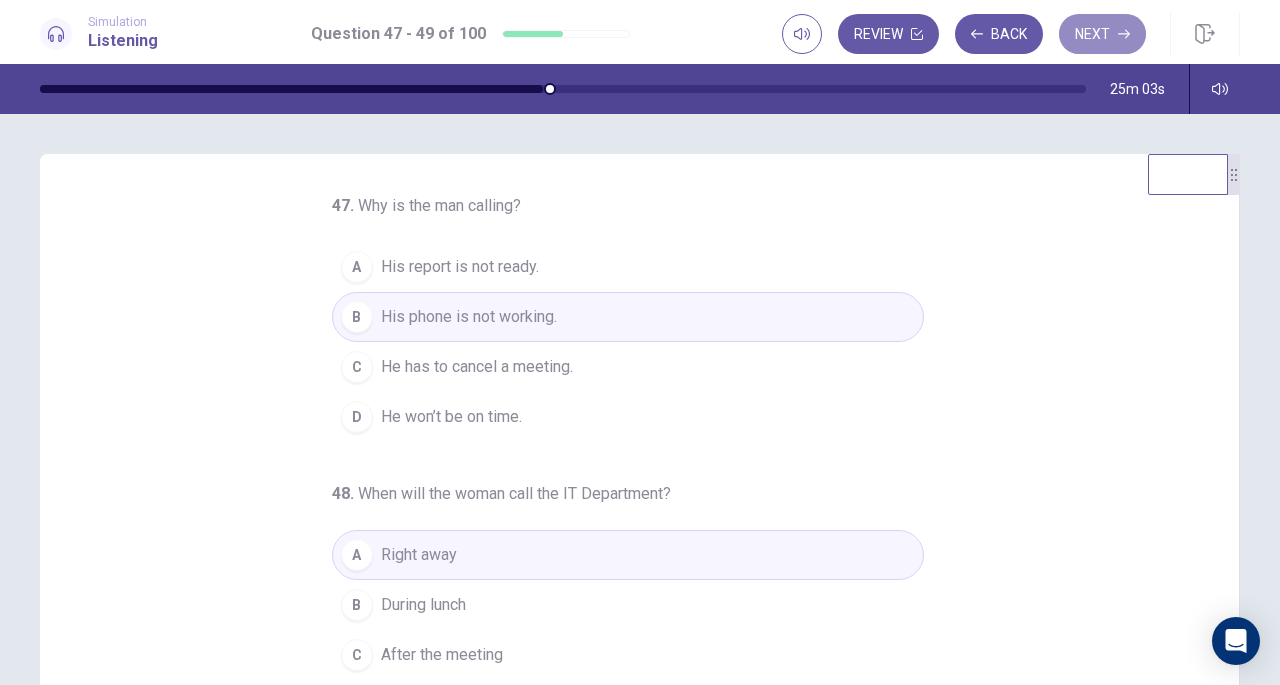 click on "Next" at bounding box center [1102, 34] 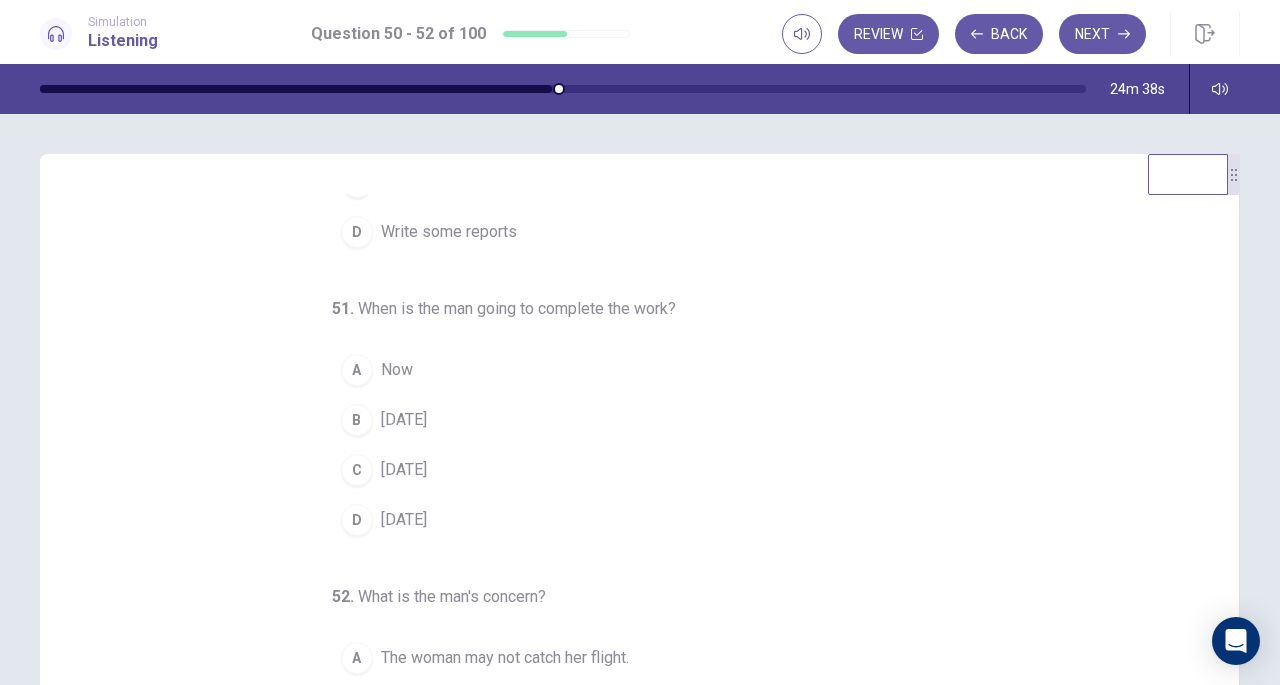 scroll, scrollTop: 200, scrollLeft: 0, axis: vertical 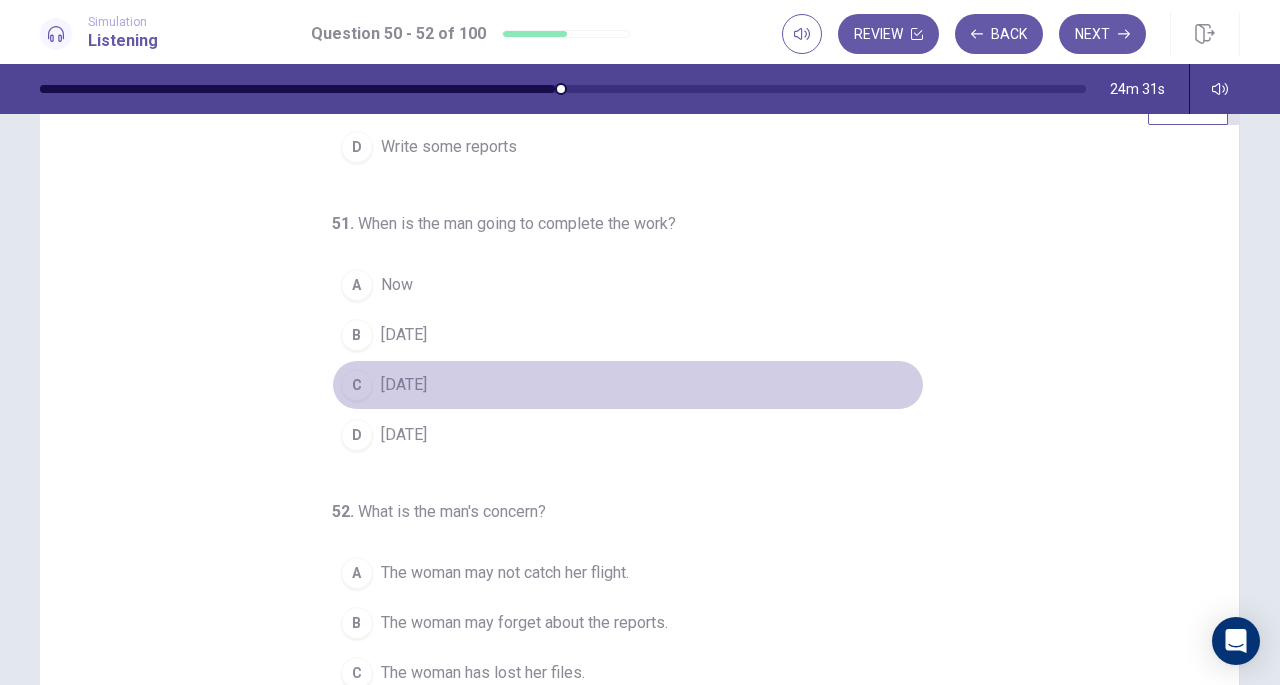 click on "C [DATE]" at bounding box center (628, 385) 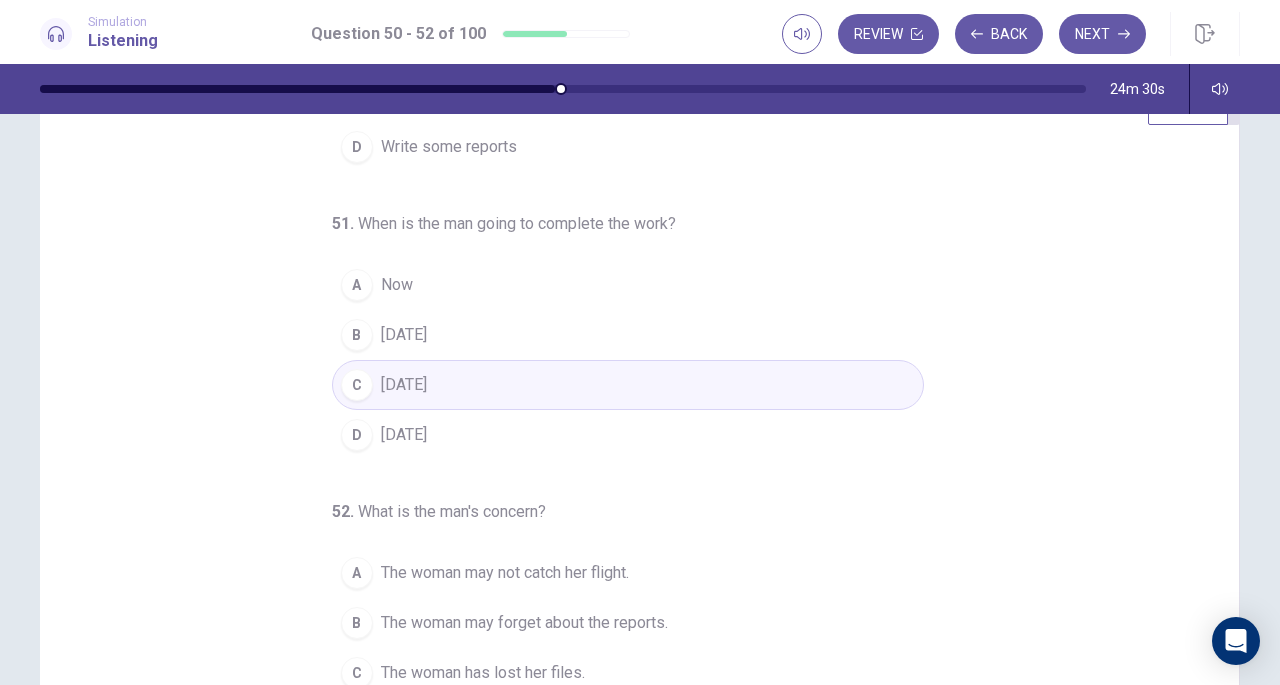 scroll, scrollTop: 73, scrollLeft: 0, axis: vertical 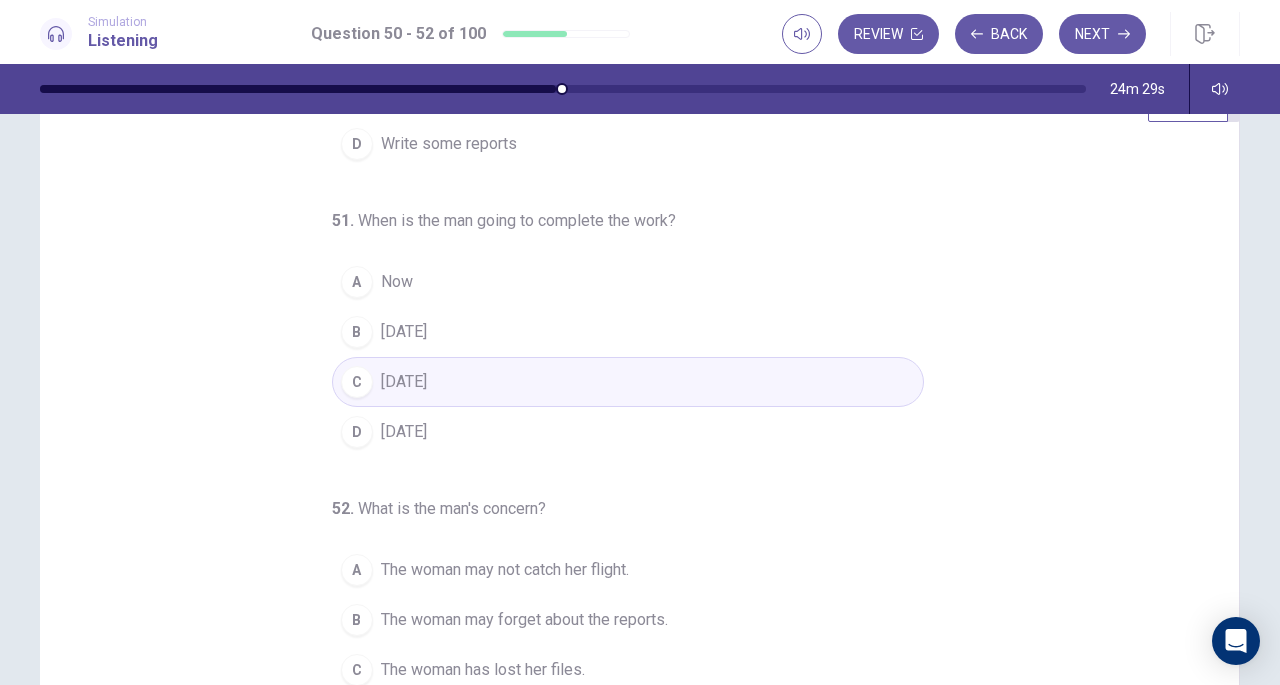 click on "50 .   What does the woman ask the man to do? A Check a folder B Sign a contract C Reschedule a meeting D Write some reports 51 .   When is the man going to complete the work? A Now B [DATE] C [DATE] D [DATE] 52 .   What is the man's concern? A The woman may not catch her flight. B The woman may forget about the reports. C The woman has lost her files. D The woman is not working." at bounding box center (628, 268) 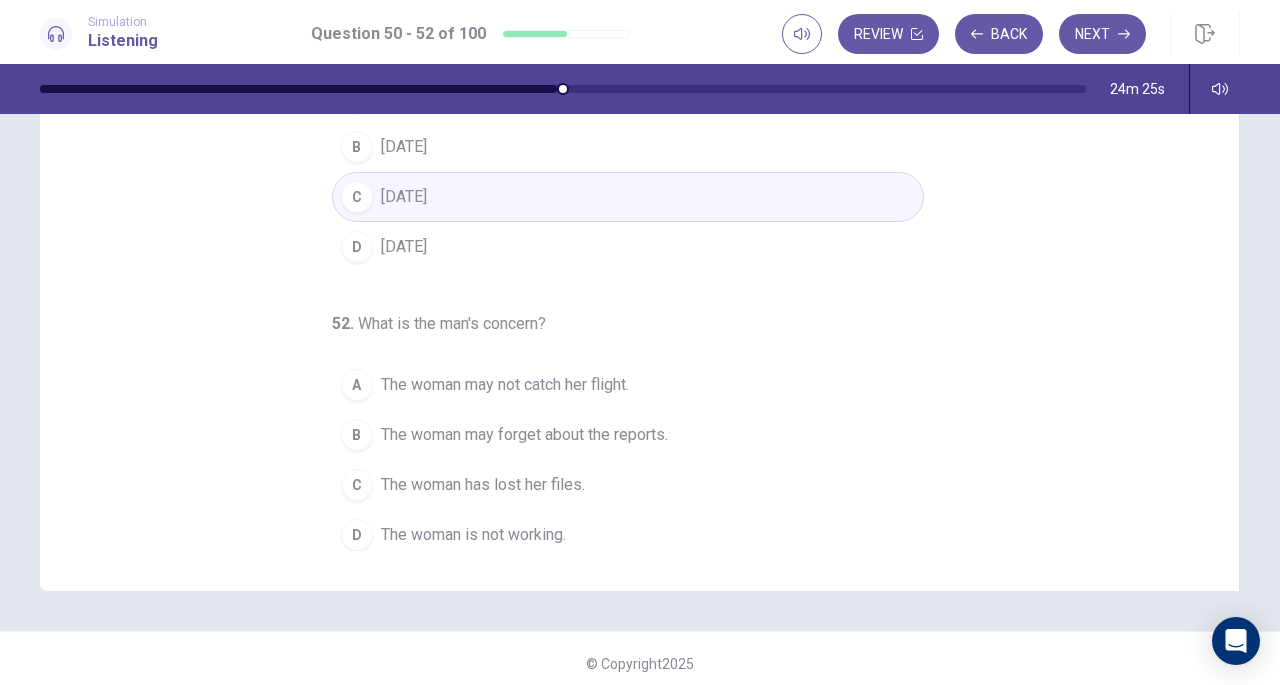 scroll, scrollTop: 259, scrollLeft: 0, axis: vertical 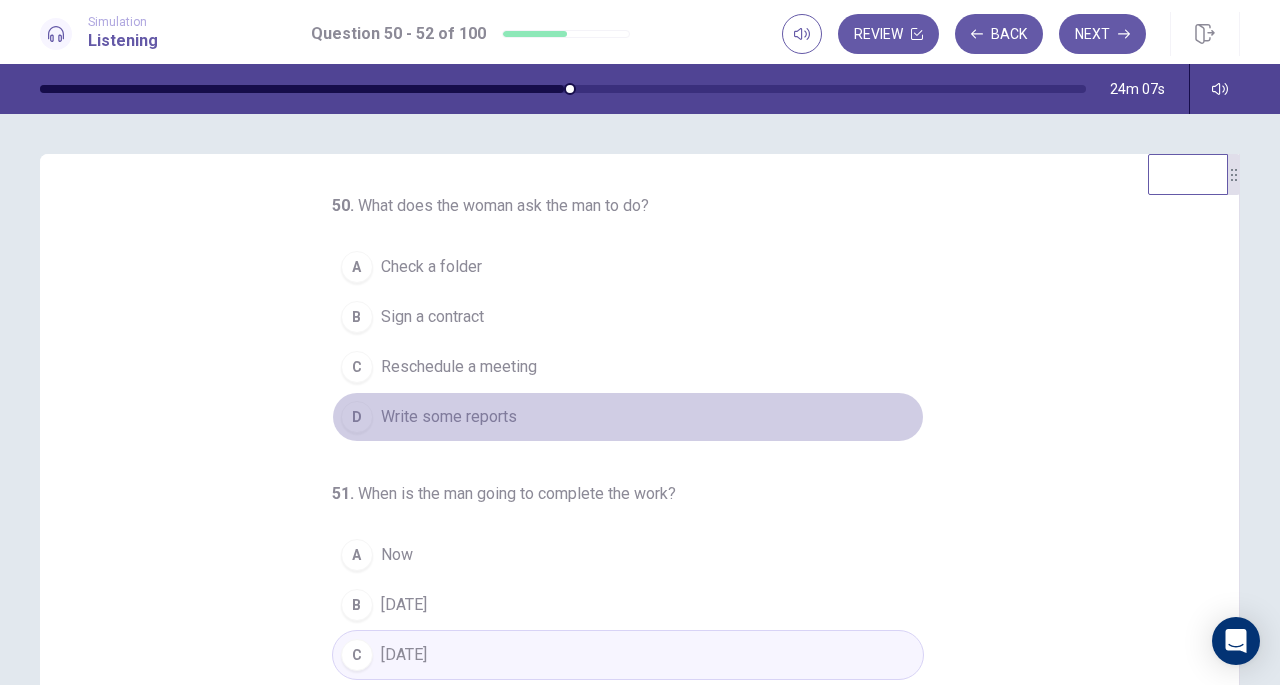 click on "D Write some reports" at bounding box center (628, 417) 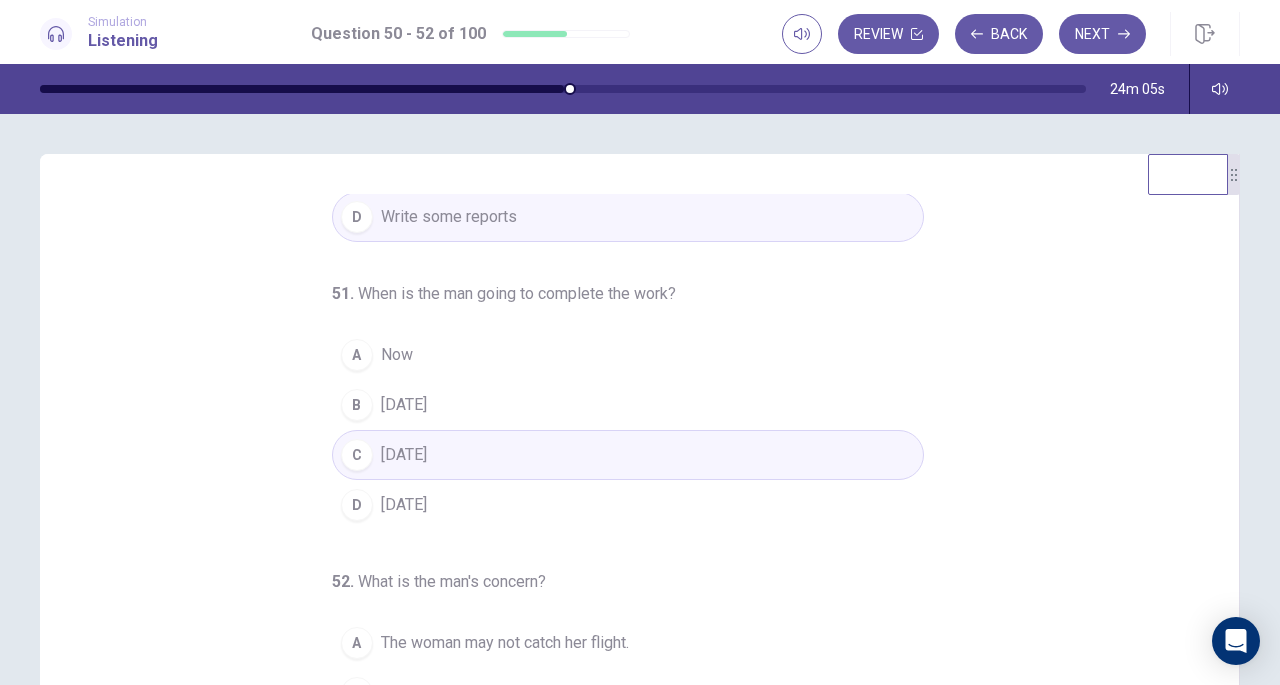 scroll, scrollTop: 200, scrollLeft: 0, axis: vertical 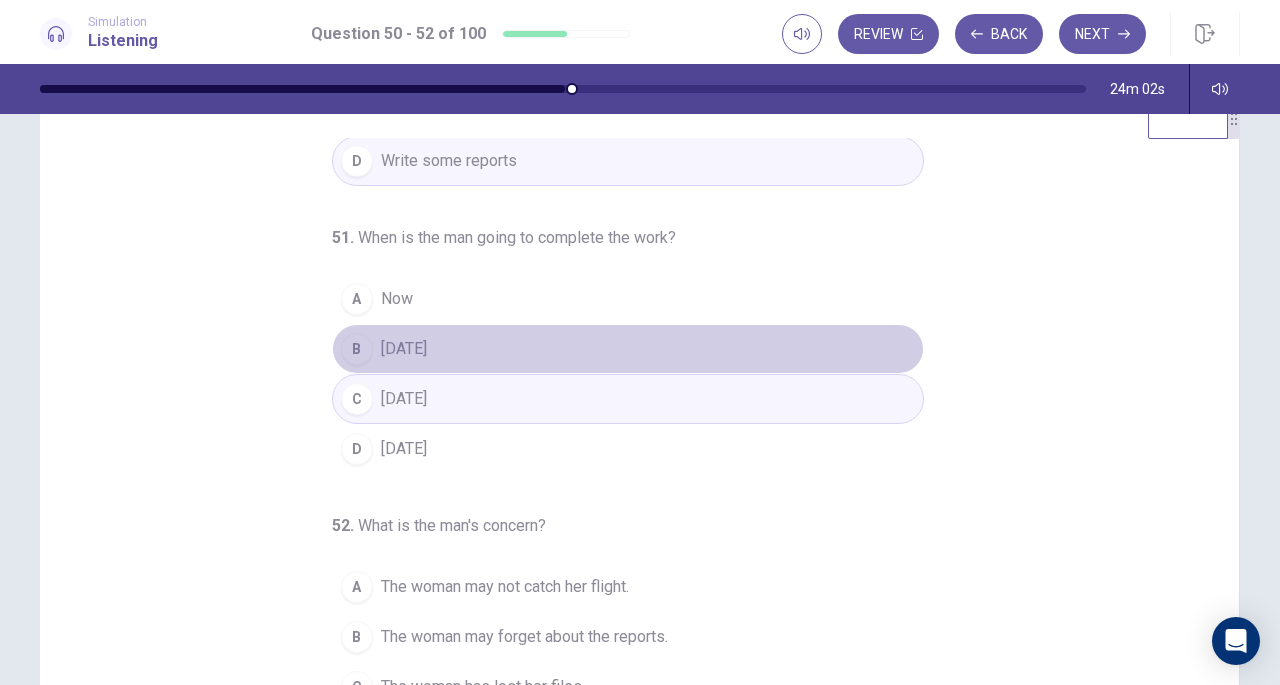 click on "B [DATE]" at bounding box center [628, 349] 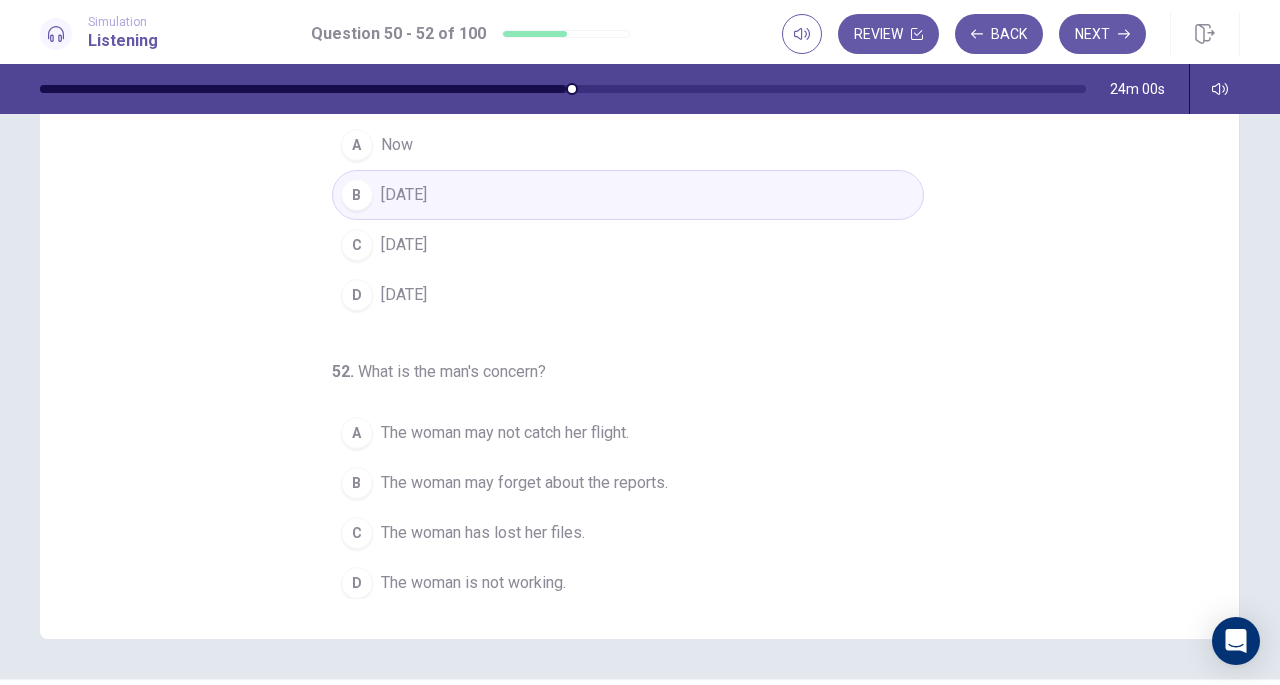 scroll, scrollTop: 268, scrollLeft: 0, axis: vertical 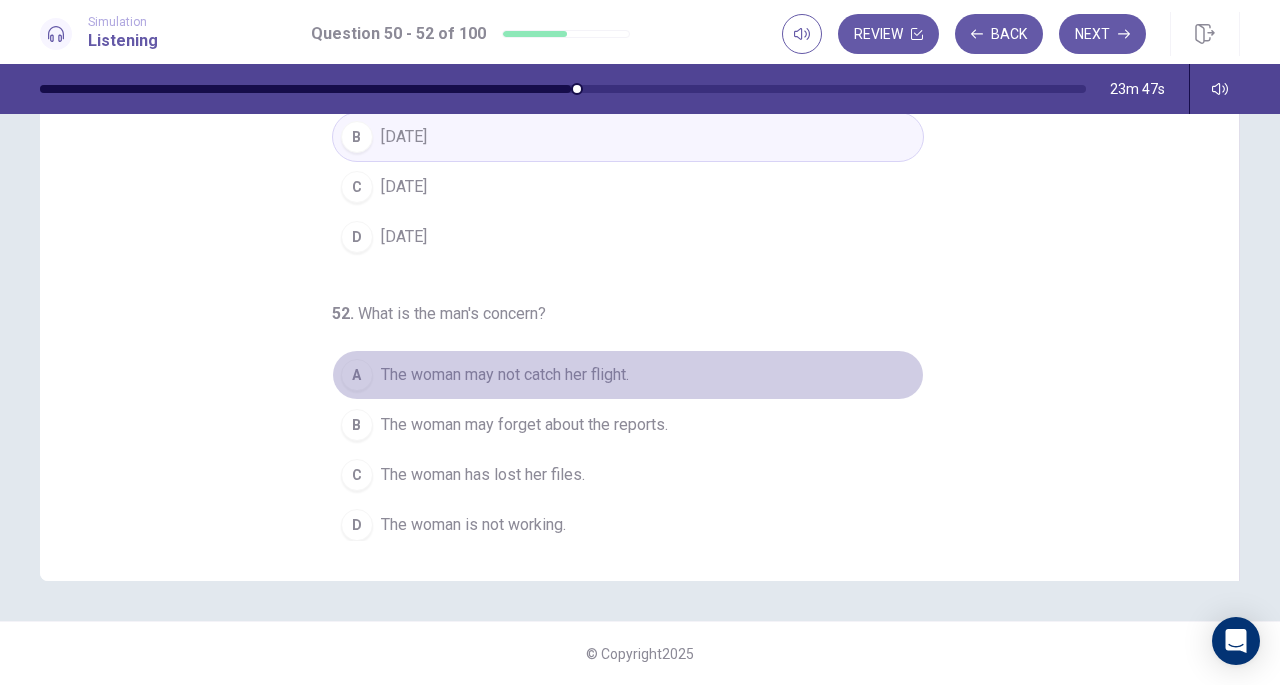 click on "The woman may not catch her flight." at bounding box center [505, 375] 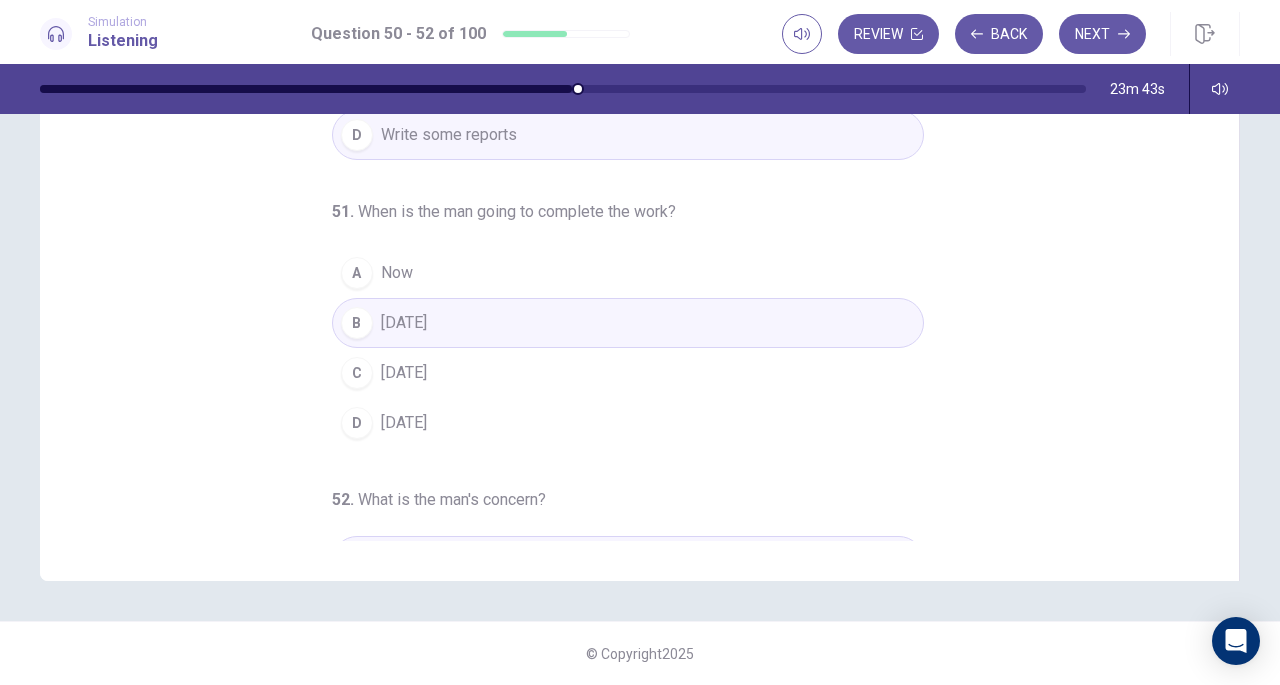 scroll, scrollTop: 0, scrollLeft: 0, axis: both 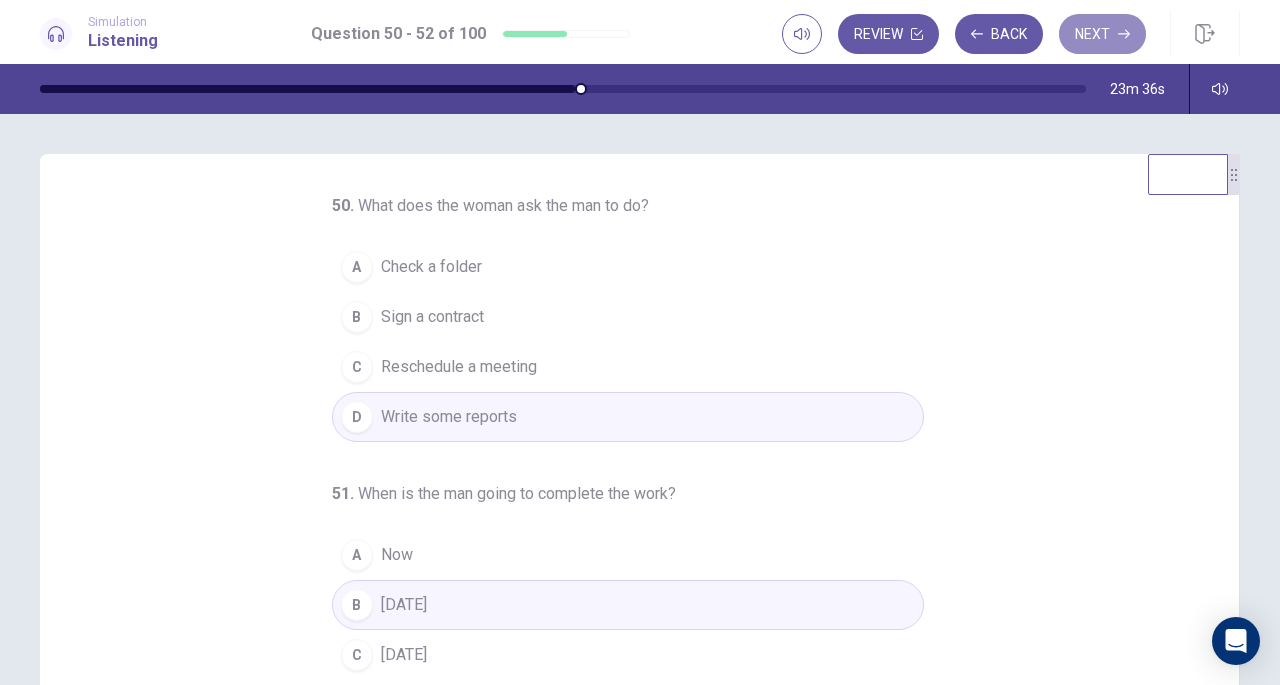 click on "Next" at bounding box center (1102, 34) 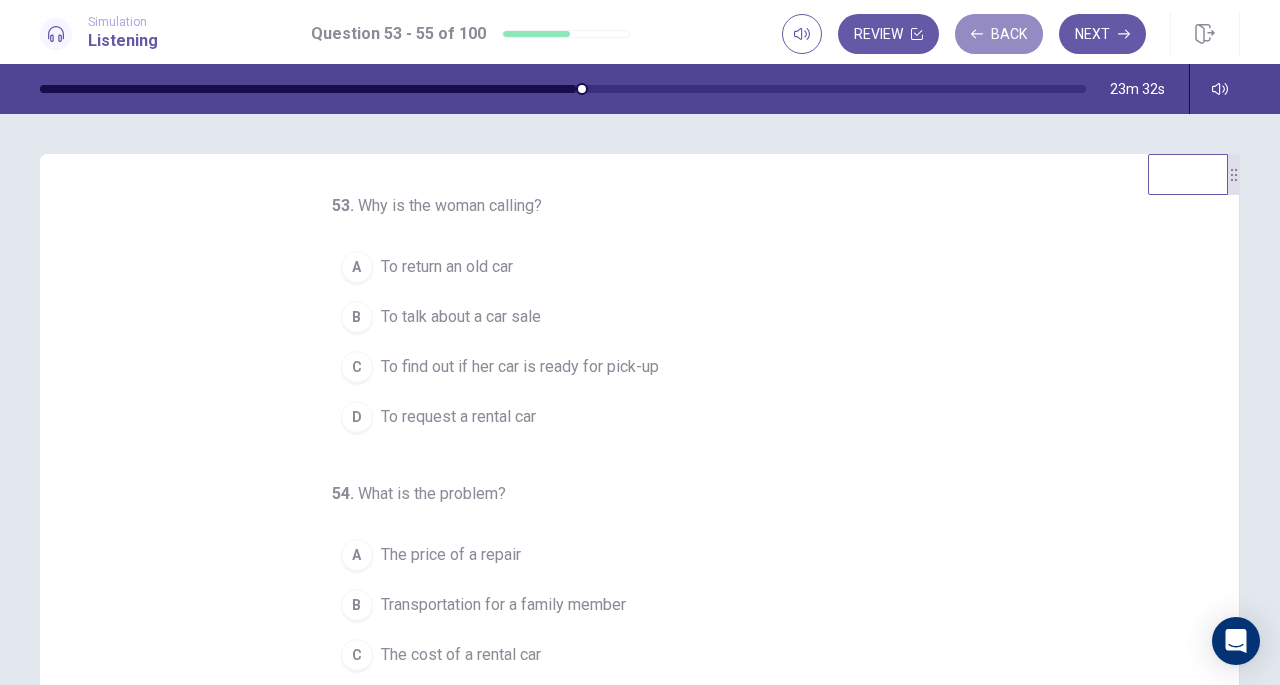 click on "Back" at bounding box center (999, 34) 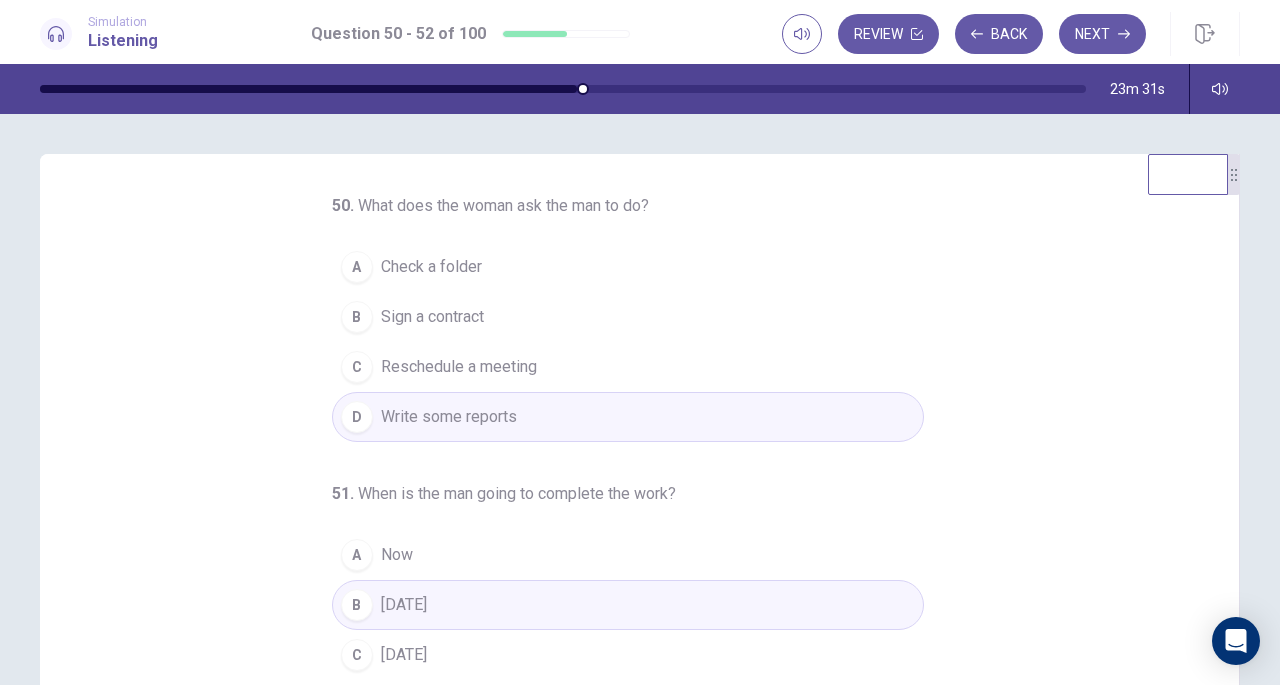 click on "Next" at bounding box center (1102, 34) 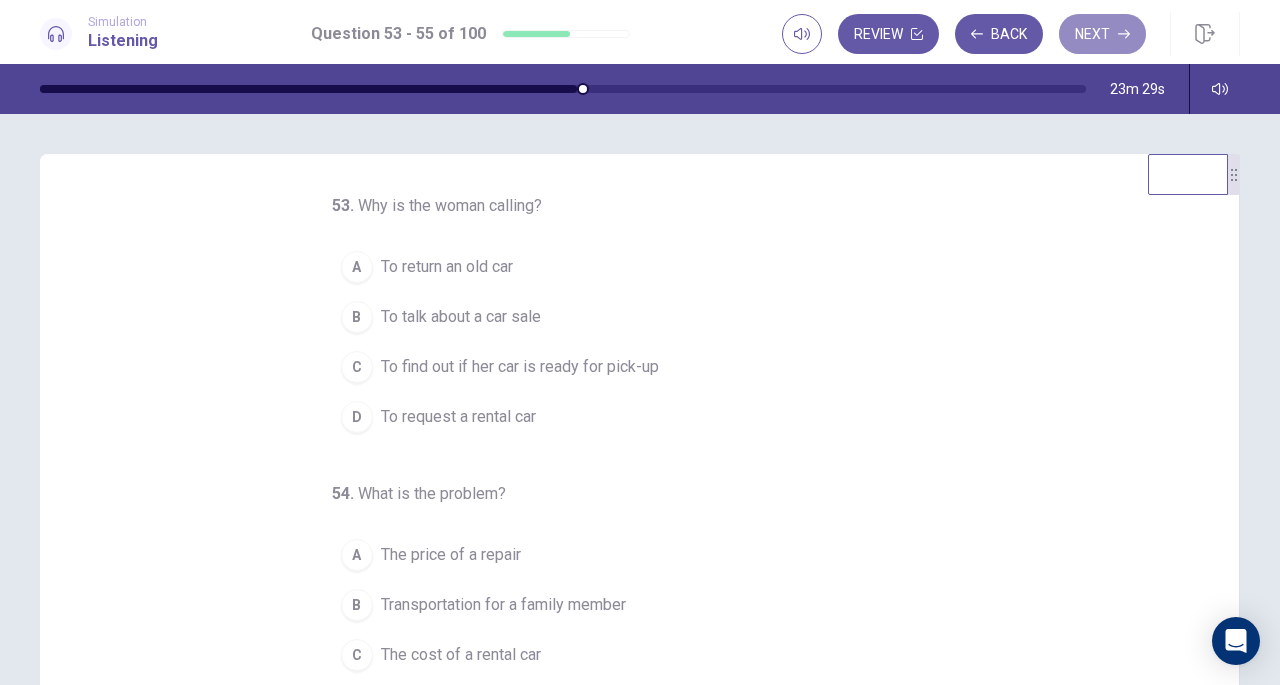 click on "Next" at bounding box center [1102, 34] 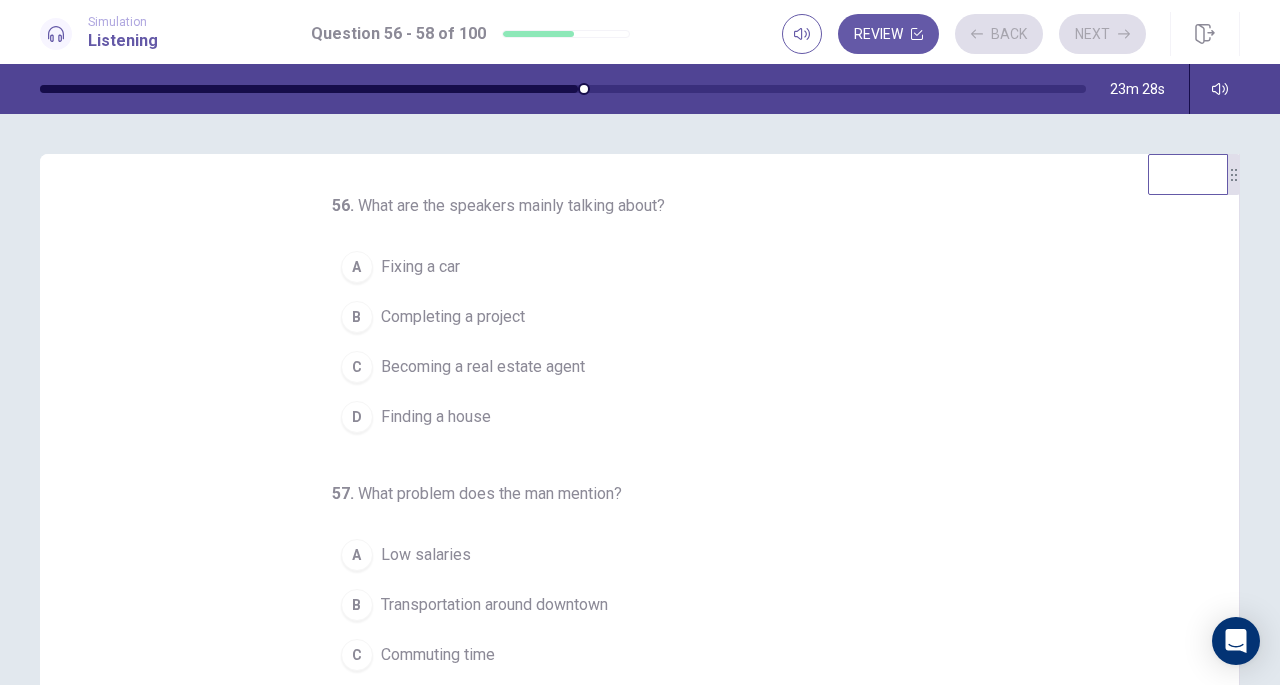 click on "Review Back Next" at bounding box center (964, 34) 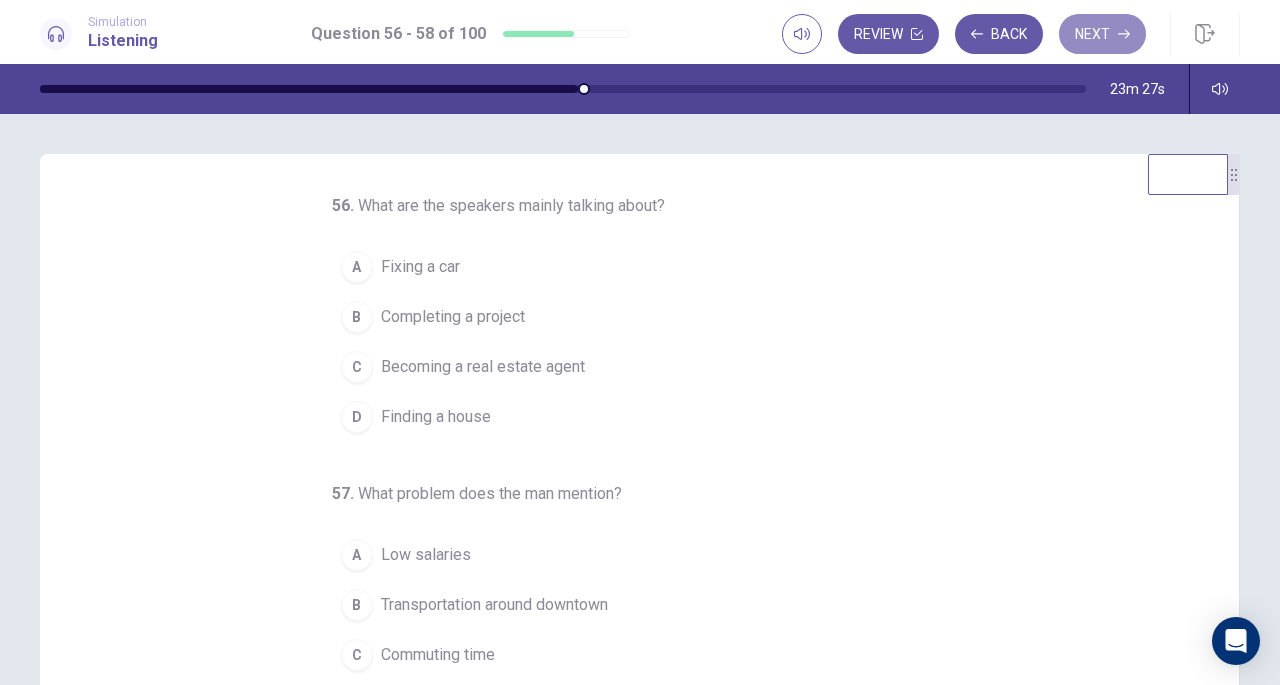 click on "Next" at bounding box center (1102, 34) 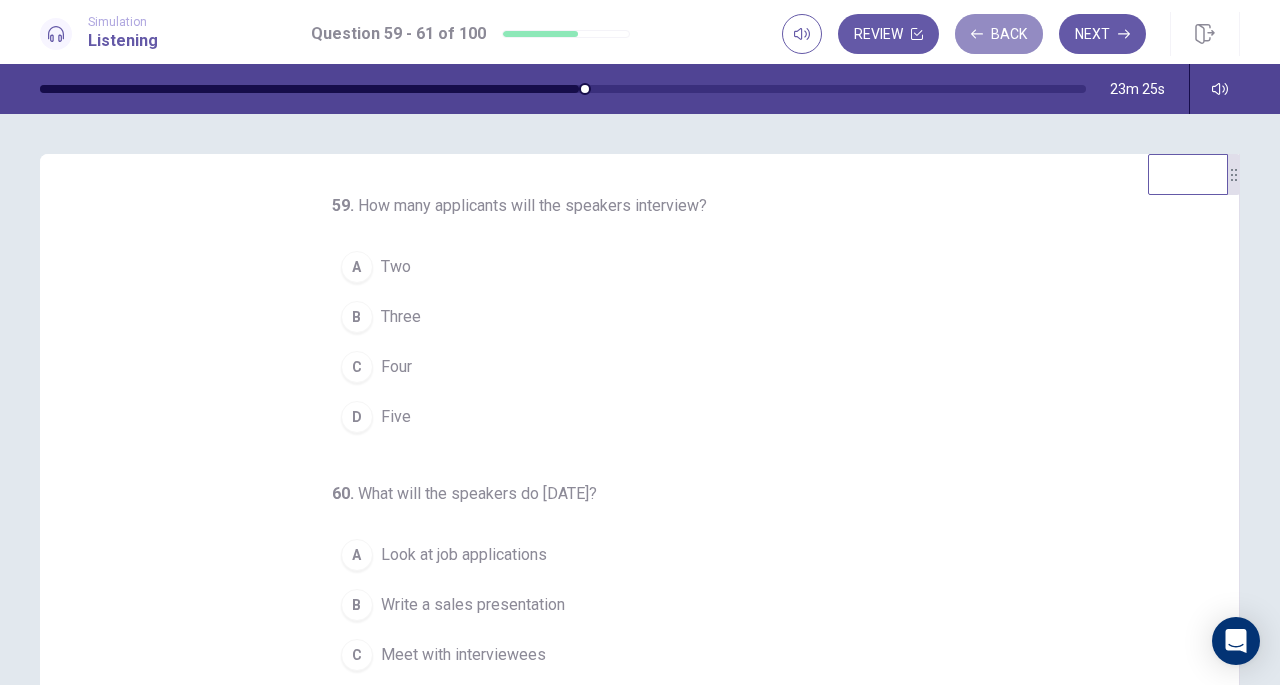 click on "Back" at bounding box center [999, 34] 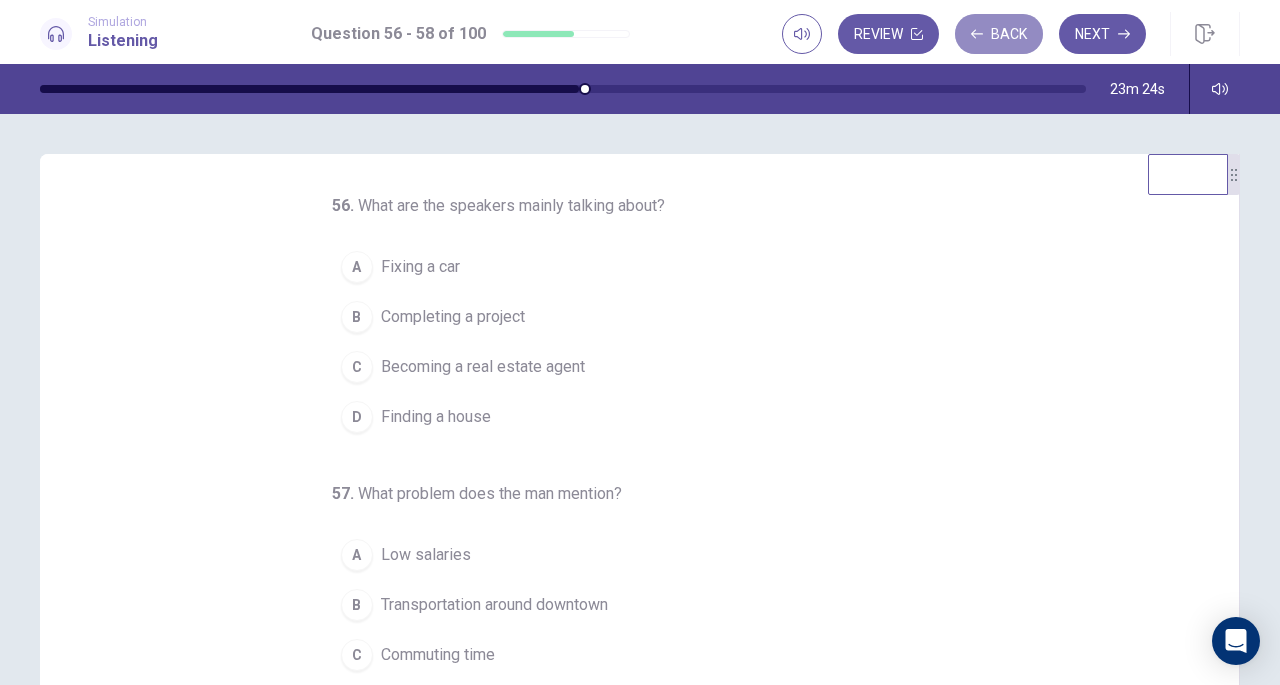click on "Back" at bounding box center [999, 34] 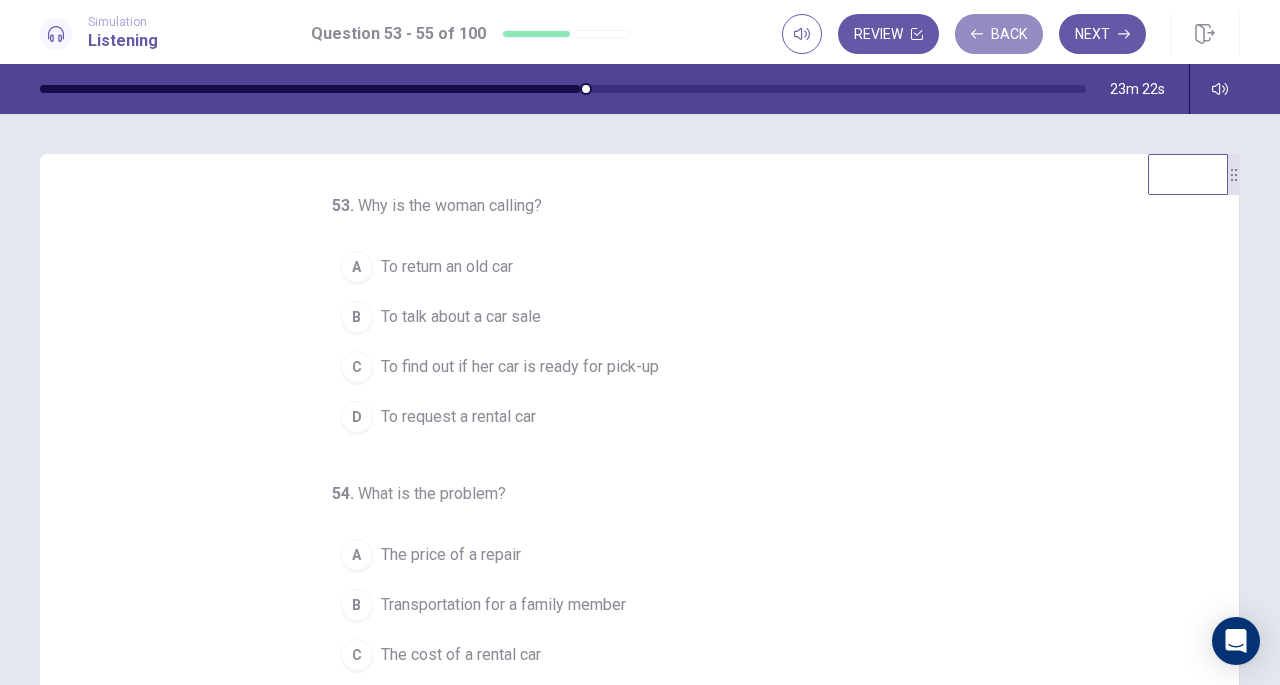click on "Back" at bounding box center (999, 34) 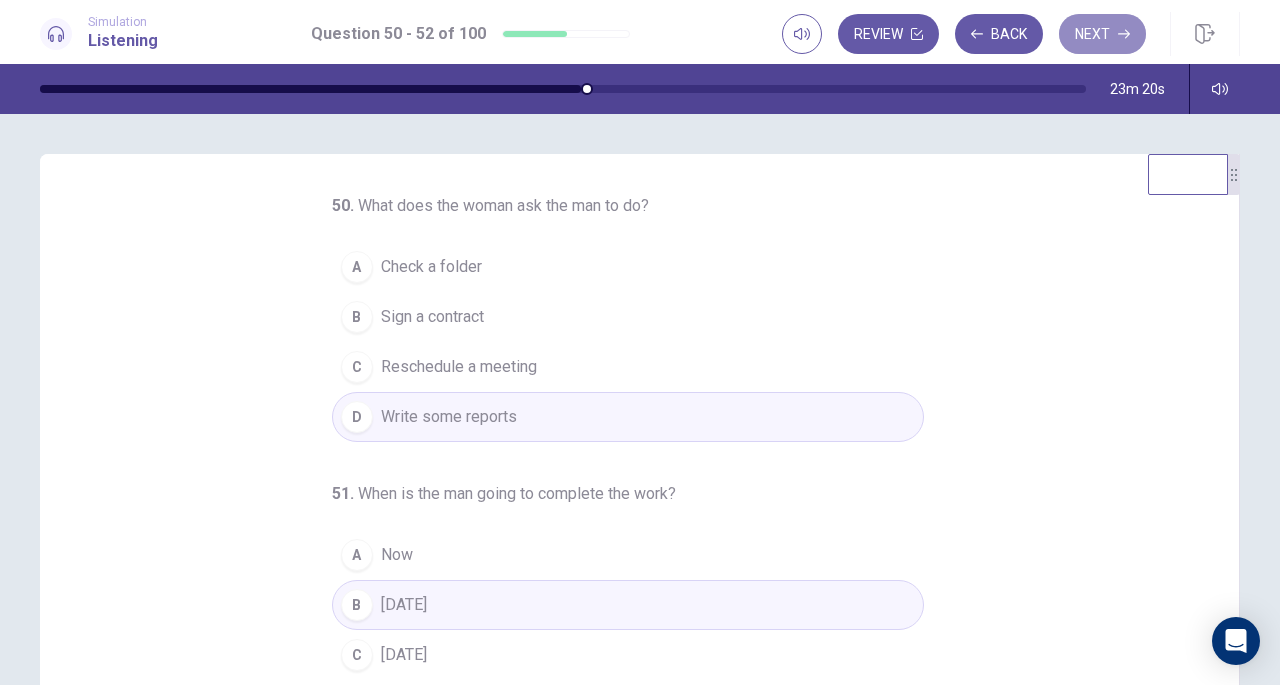 click 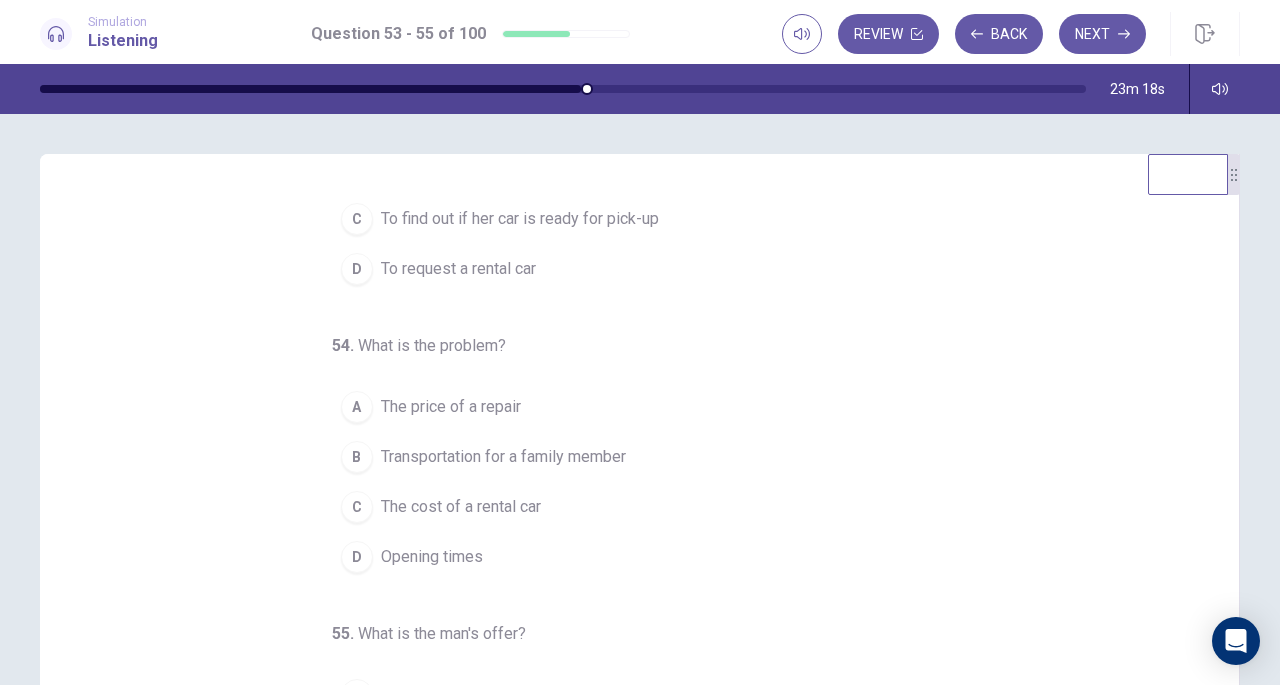 scroll, scrollTop: 200, scrollLeft: 0, axis: vertical 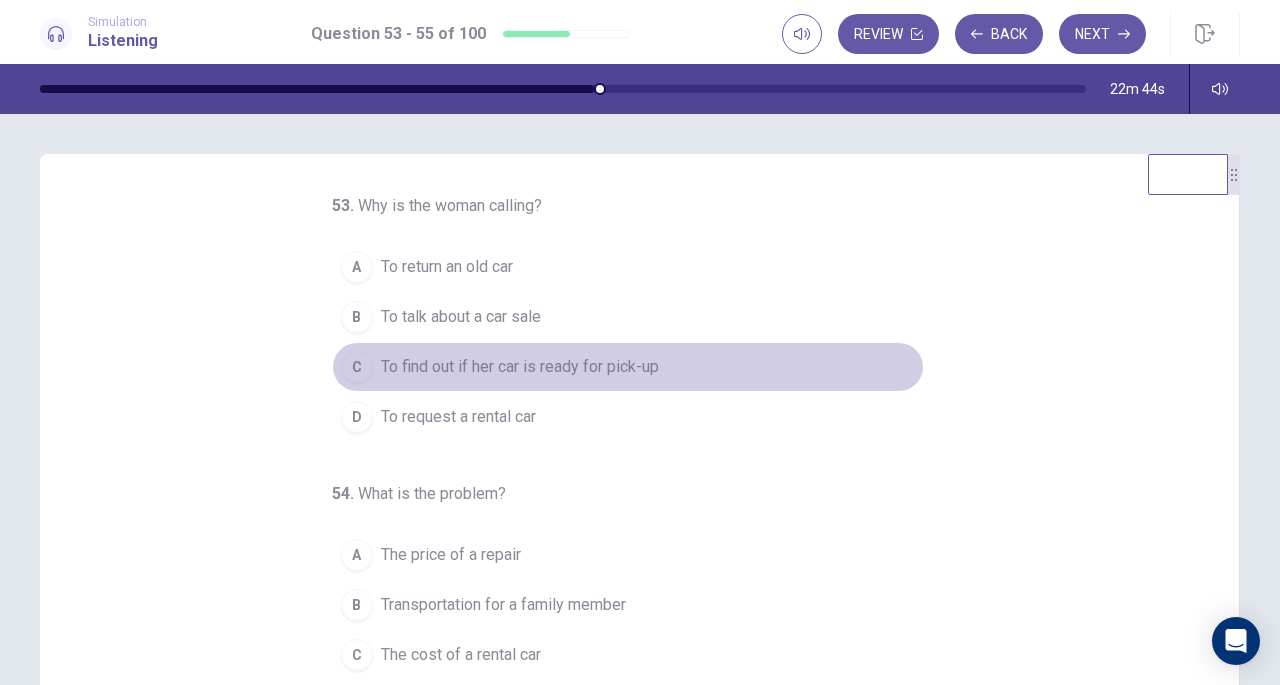click on "To find out if her car is ready for pick-up" at bounding box center (520, 367) 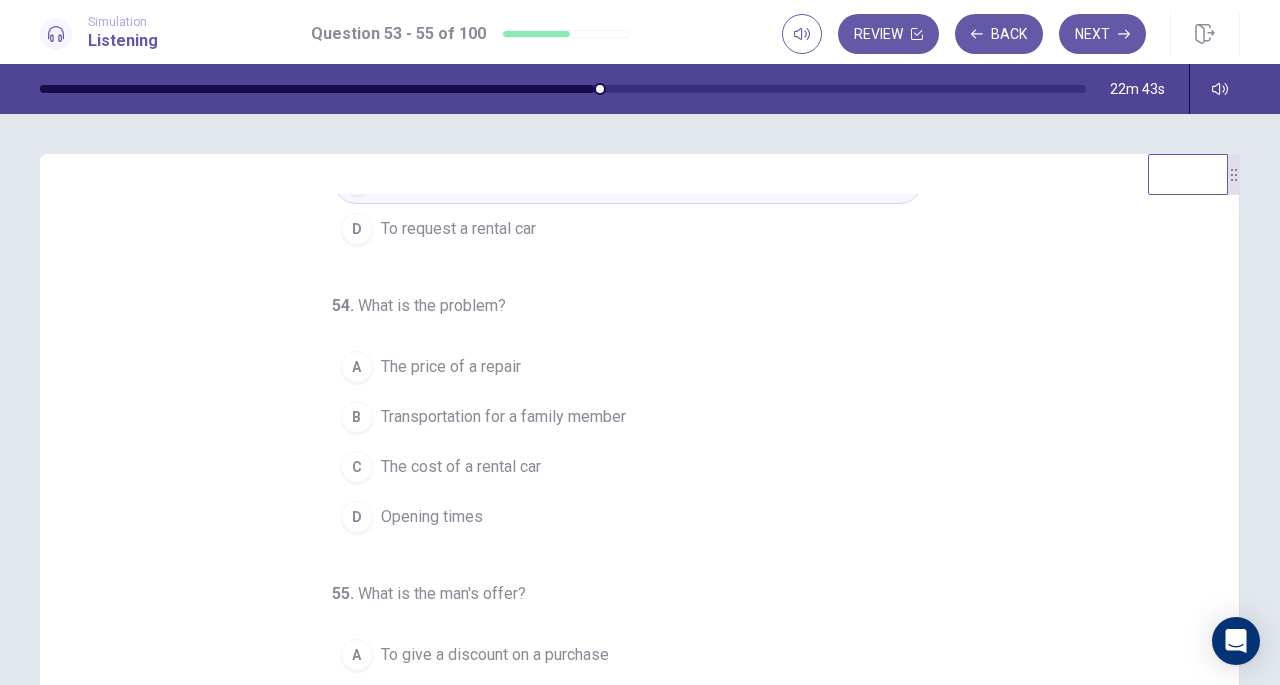 scroll, scrollTop: 200, scrollLeft: 0, axis: vertical 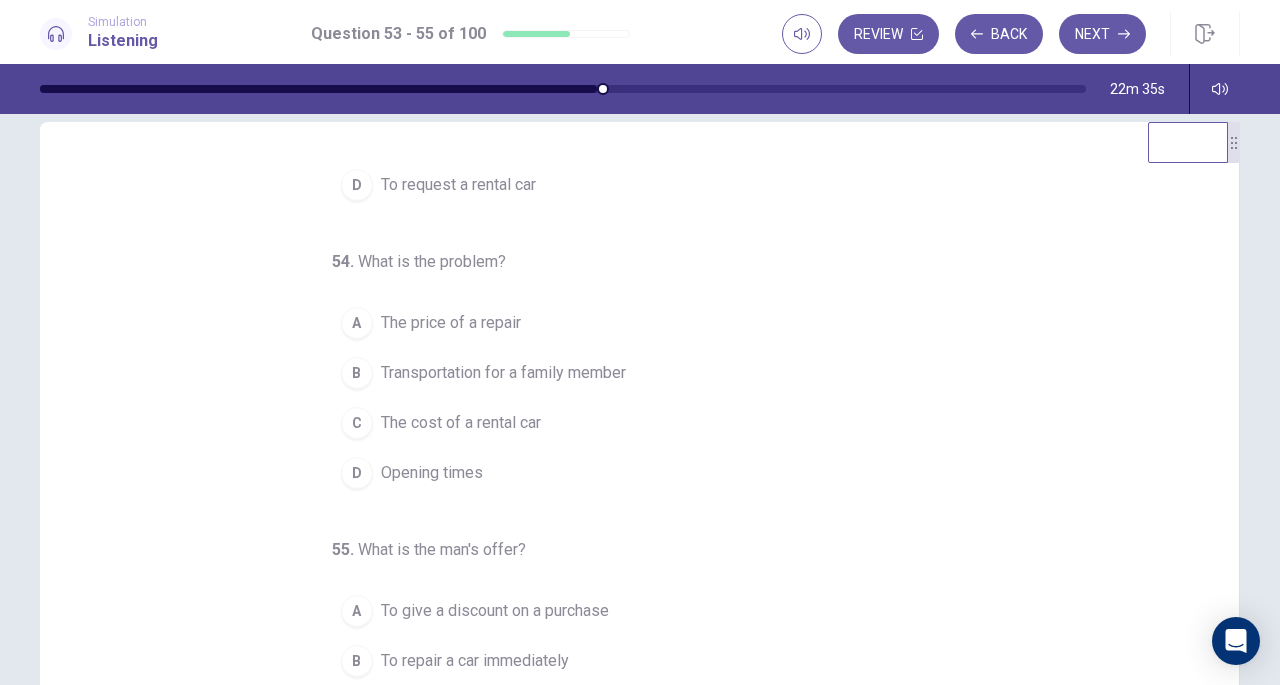 click on "Transportation for a family member" at bounding box center (503, 373) 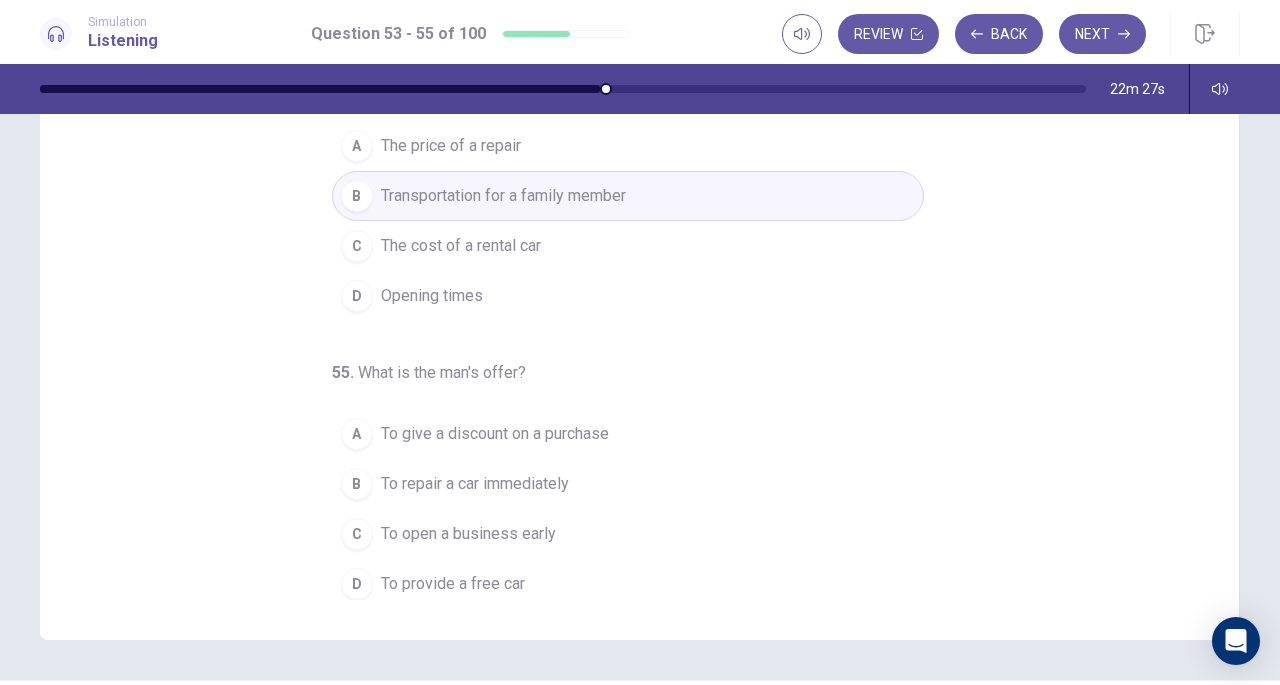 scroll, scrollTop: 246, scrollLeft: 0, axis: vertical 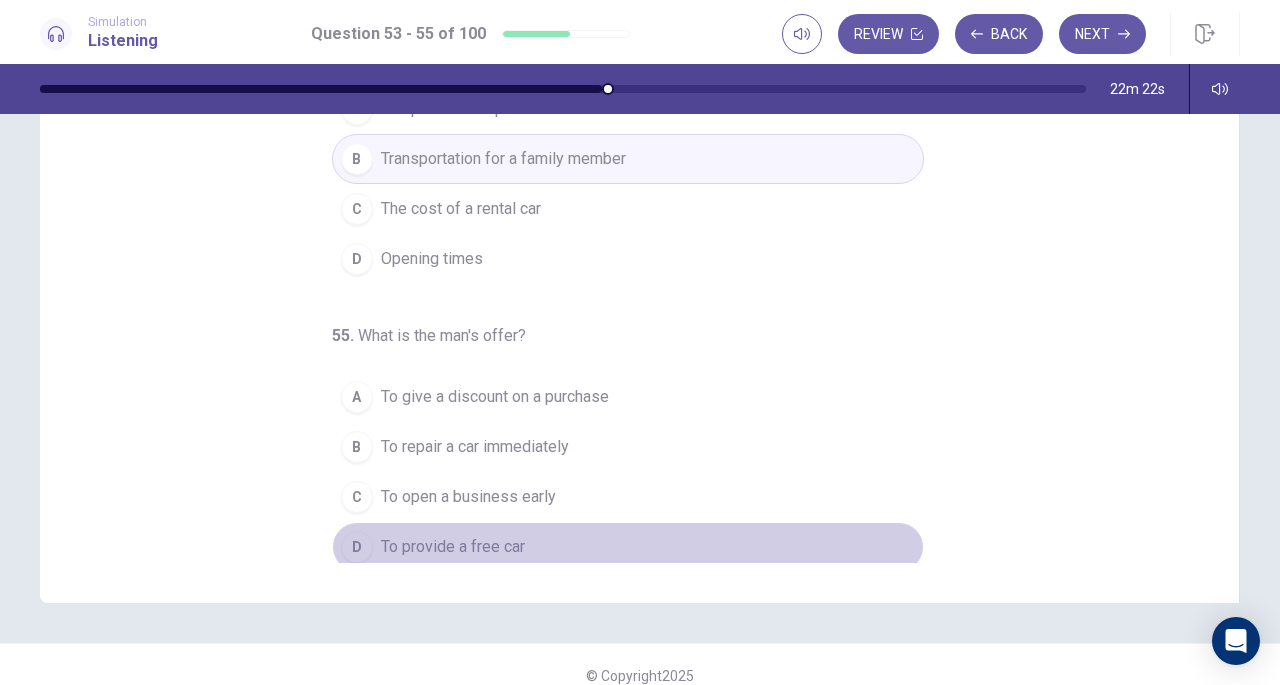 click on "To provide a free car" at bounding box center (453, 547) 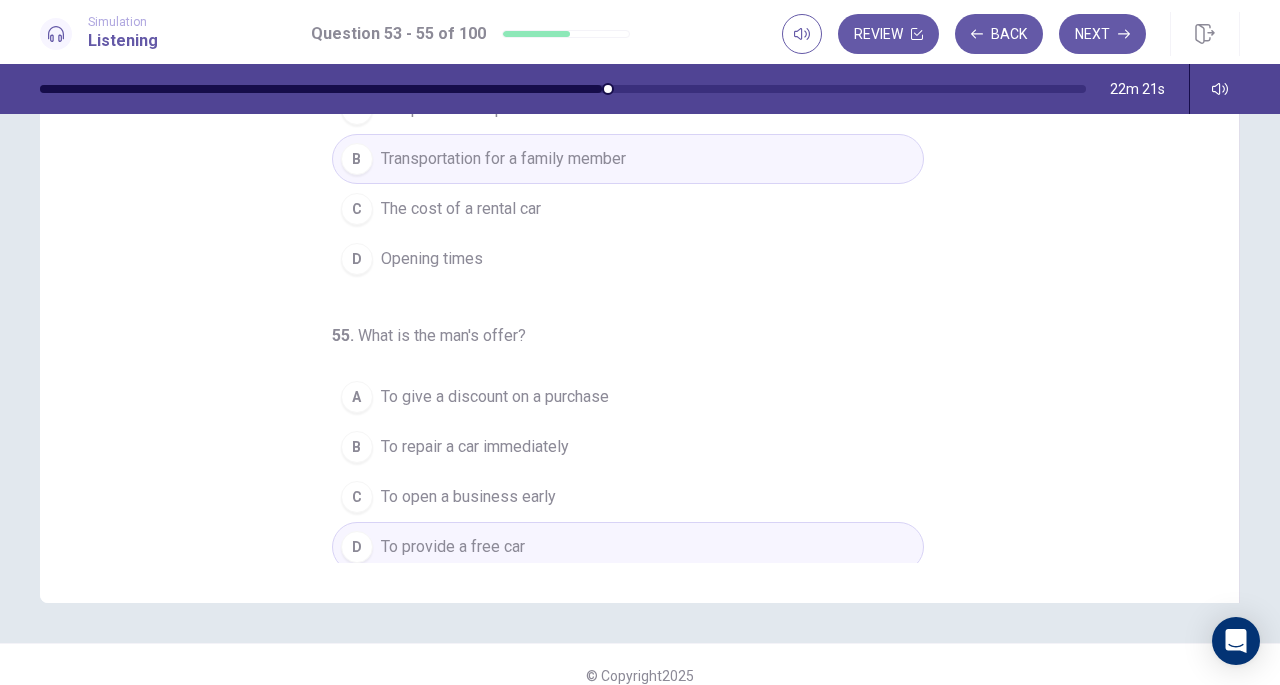 scroll, scrollTop: 0, scrollLeft: 0, axis: both 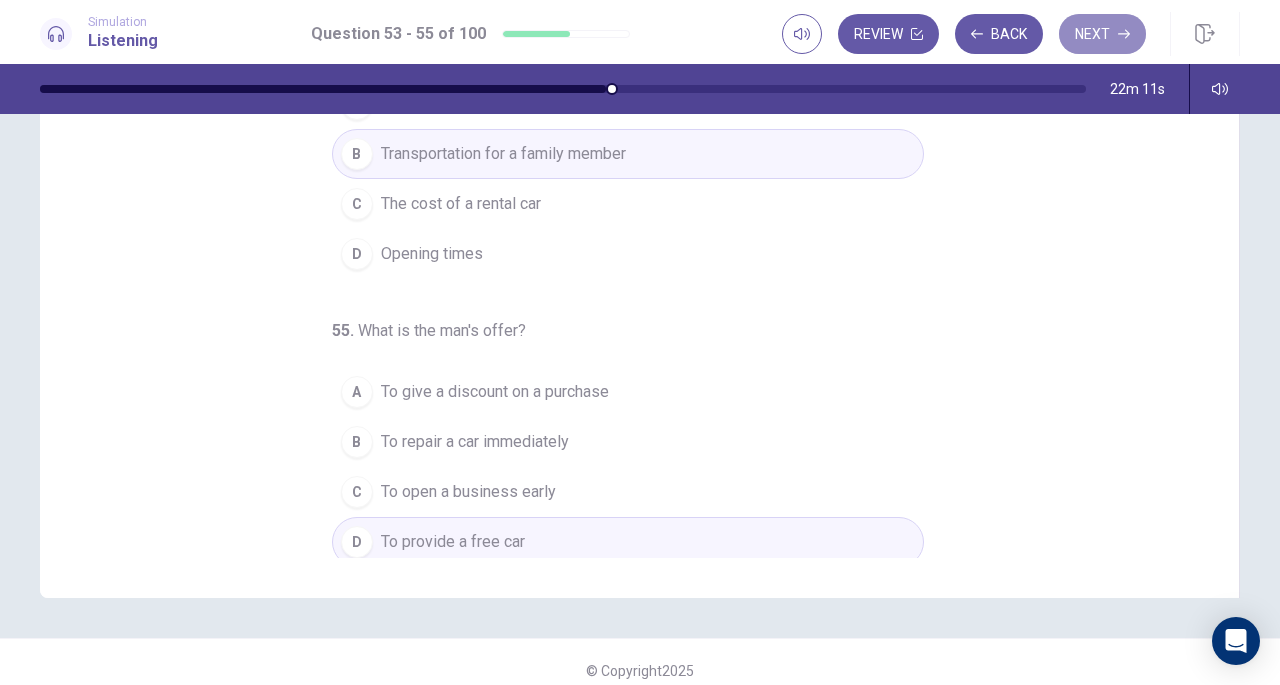 click 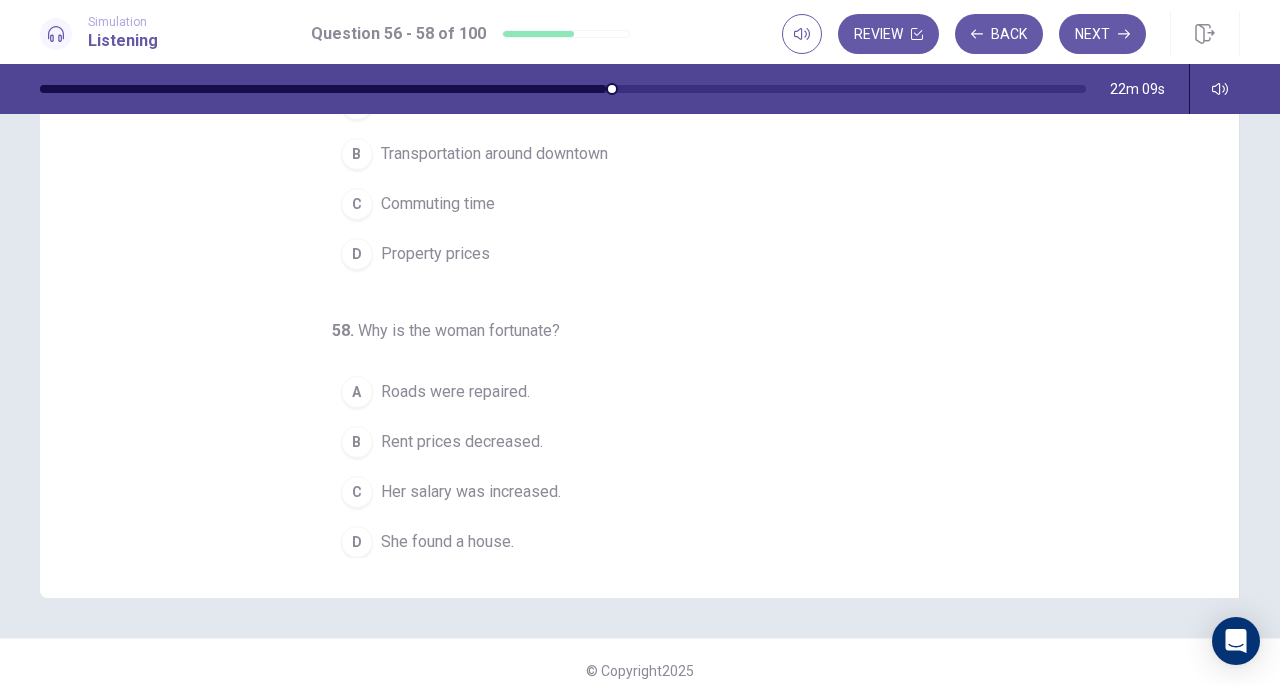 scroll, scrollTop: 0, scrollLeft: 0, axis: both 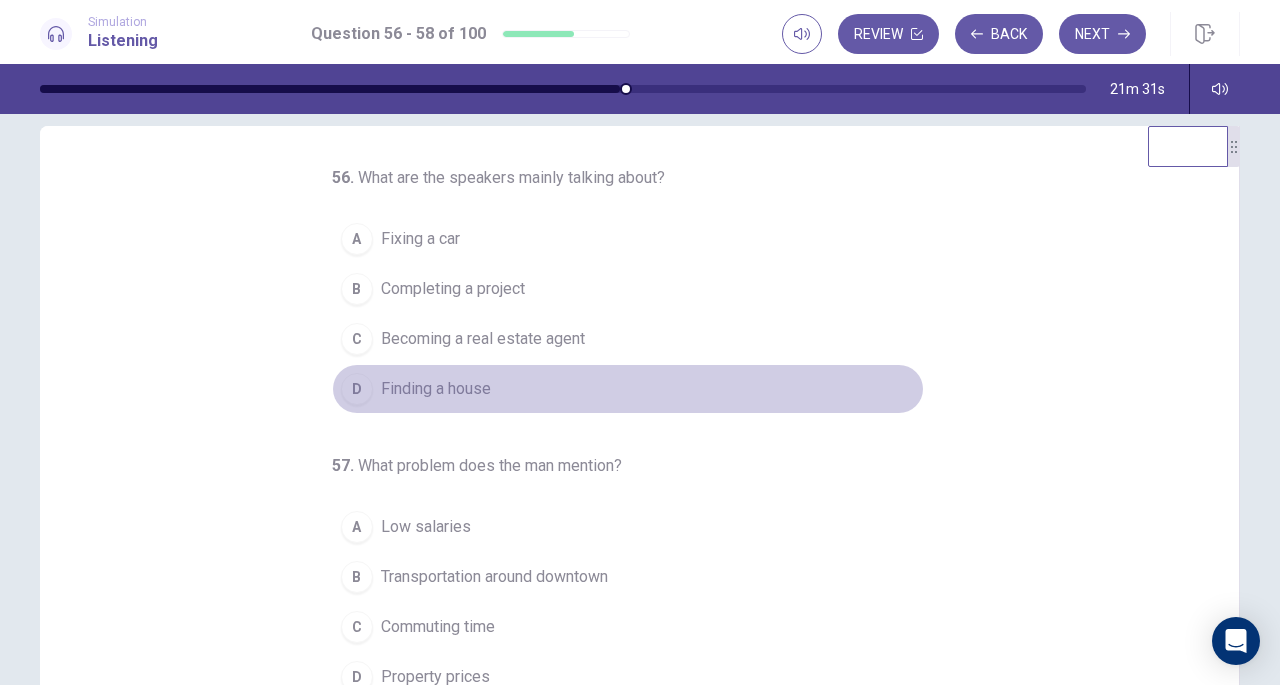 click on "D Finding a house" at bounding box center [628, 389] 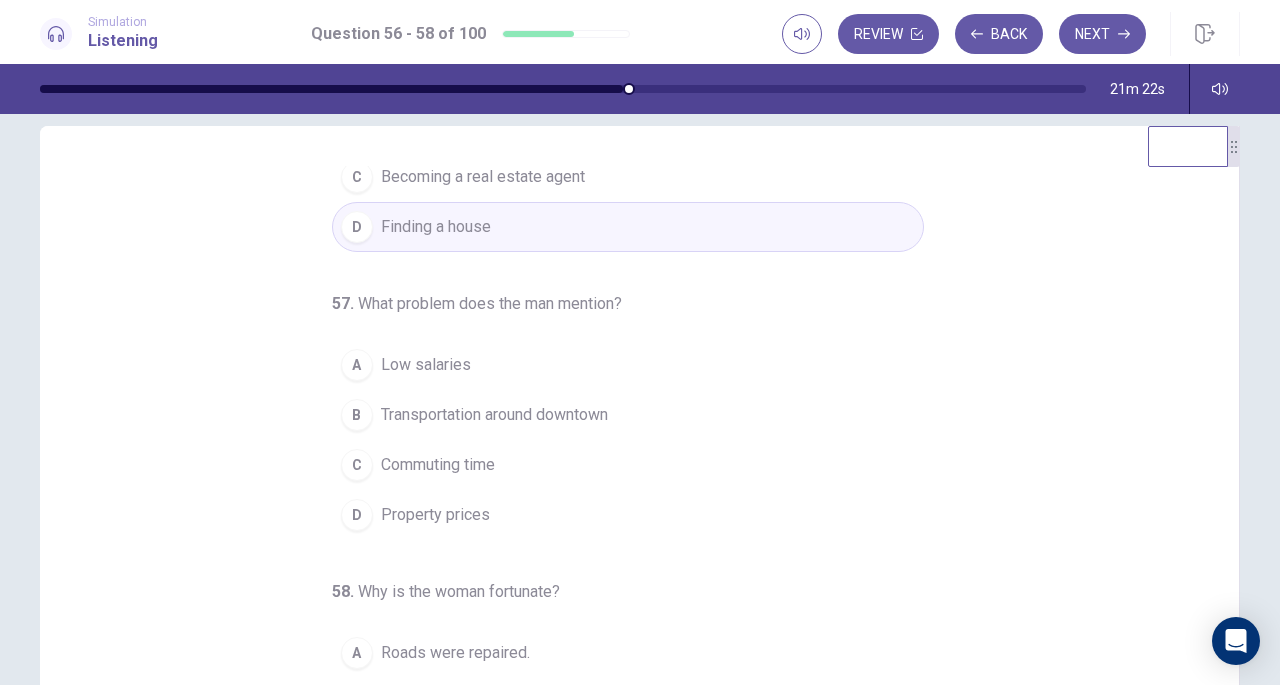 scroll, scrollTop: 200, scrollLeft: 0, axis: vertical 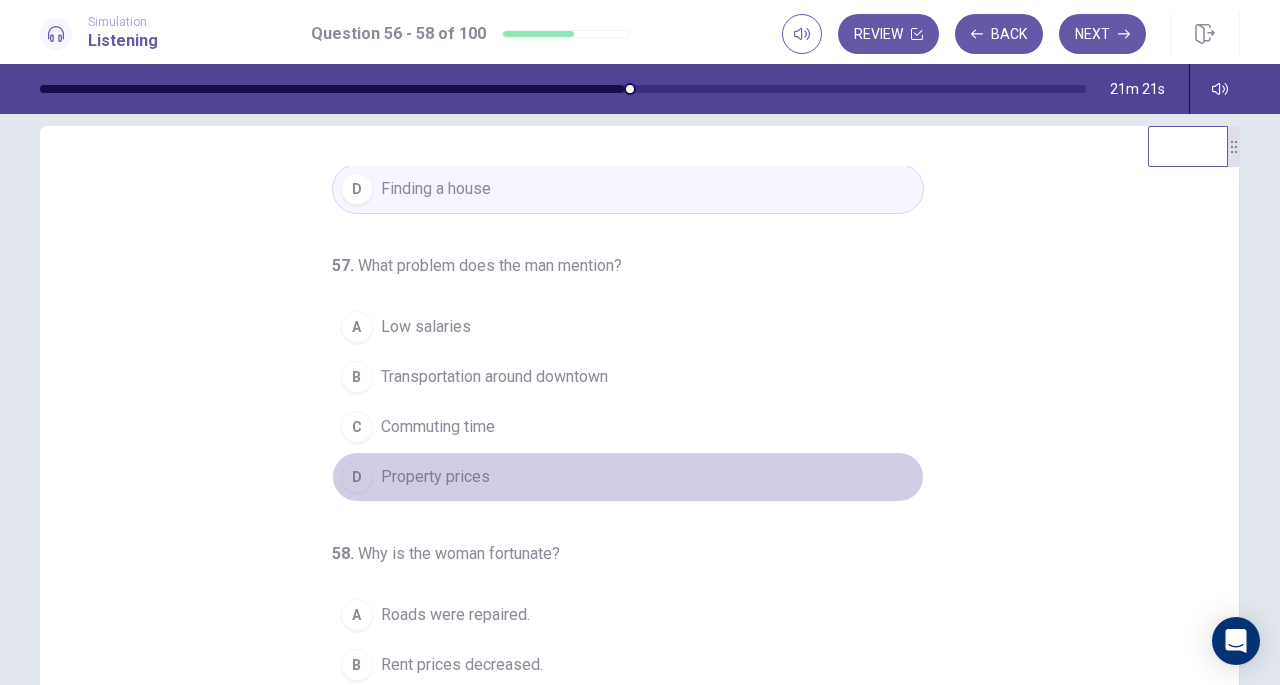 click on "D Property prices" at bounding box center (628, 477) 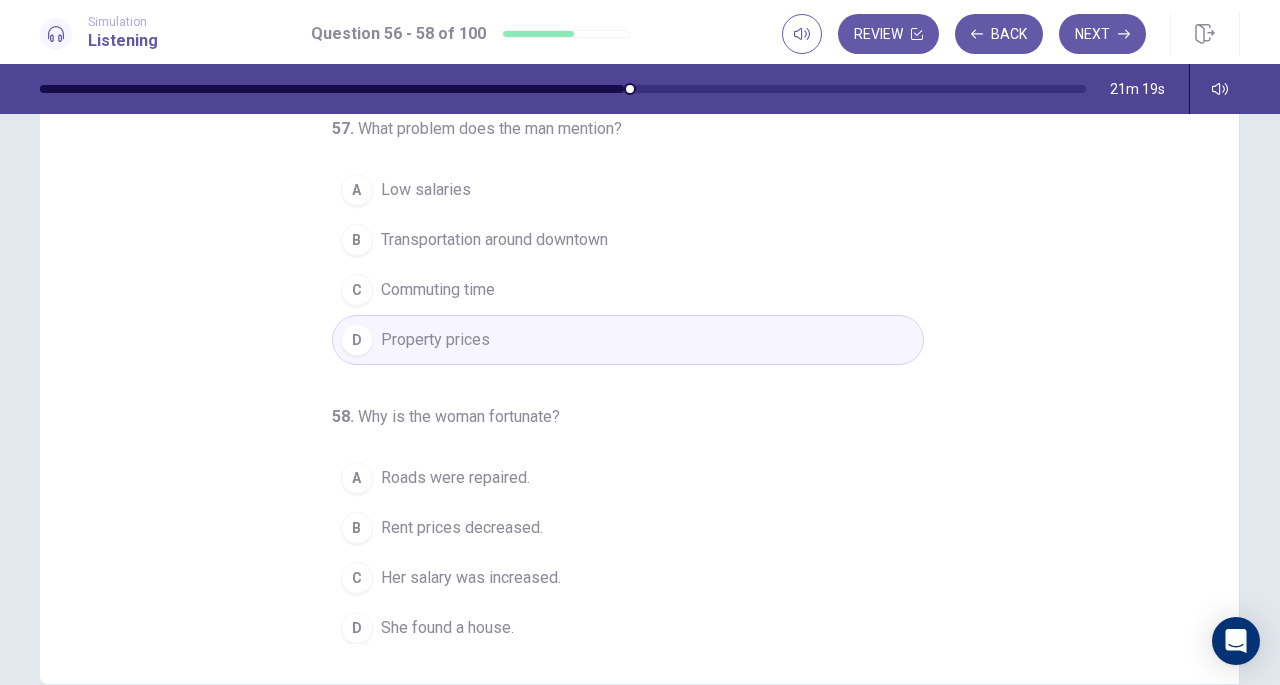 scroll, scrollTop: 217, scrollLeft: 0, axis: vertical 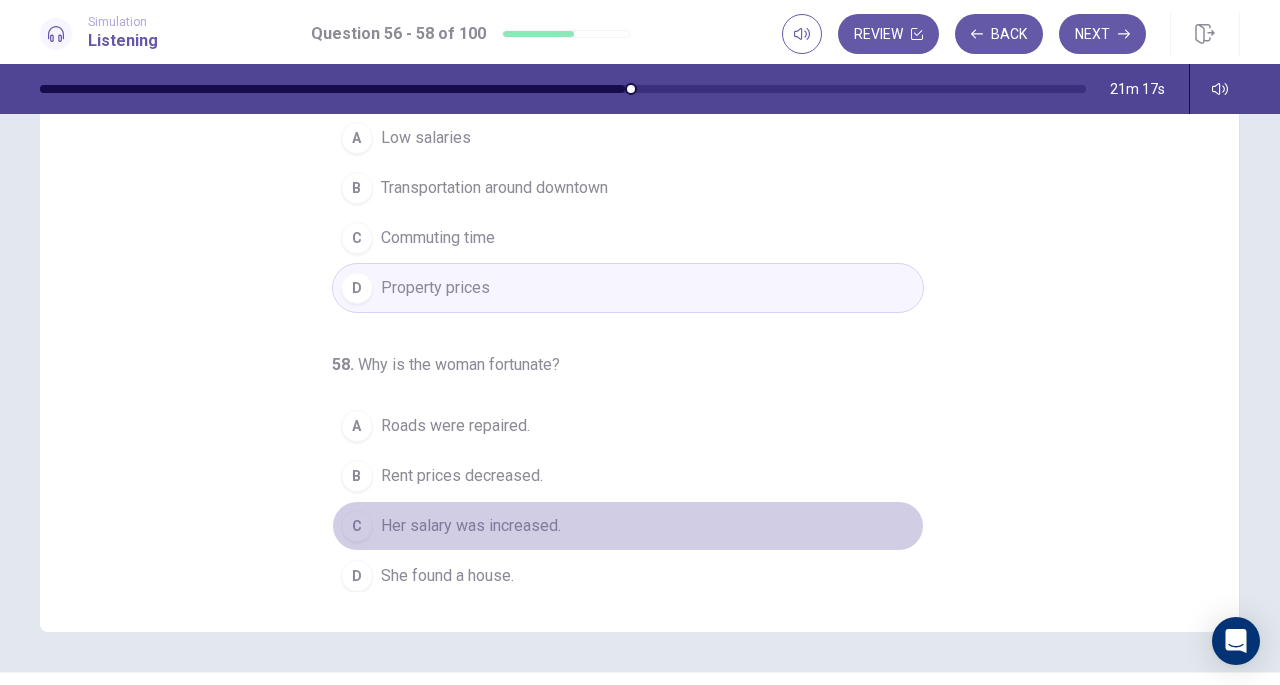 click on "C Her salary was increased." at bounding box center (628, 526) 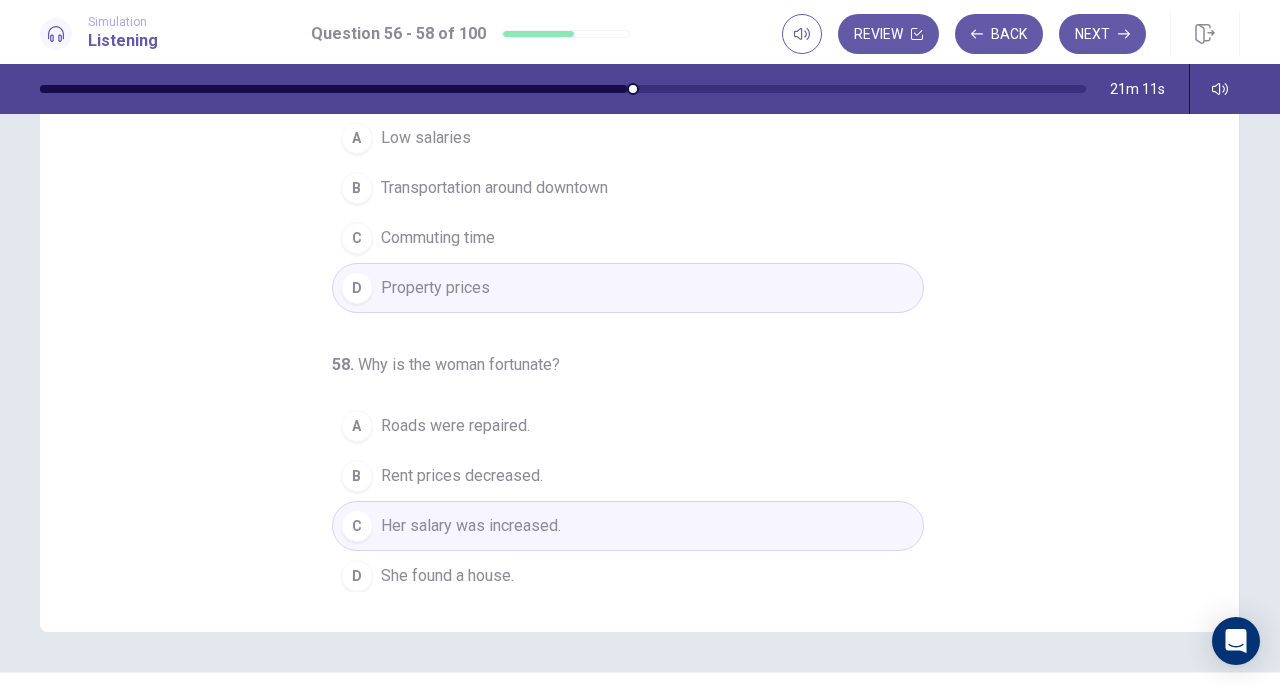 scroll, scrollTop: 0, scrollLeft: 0, axis: both 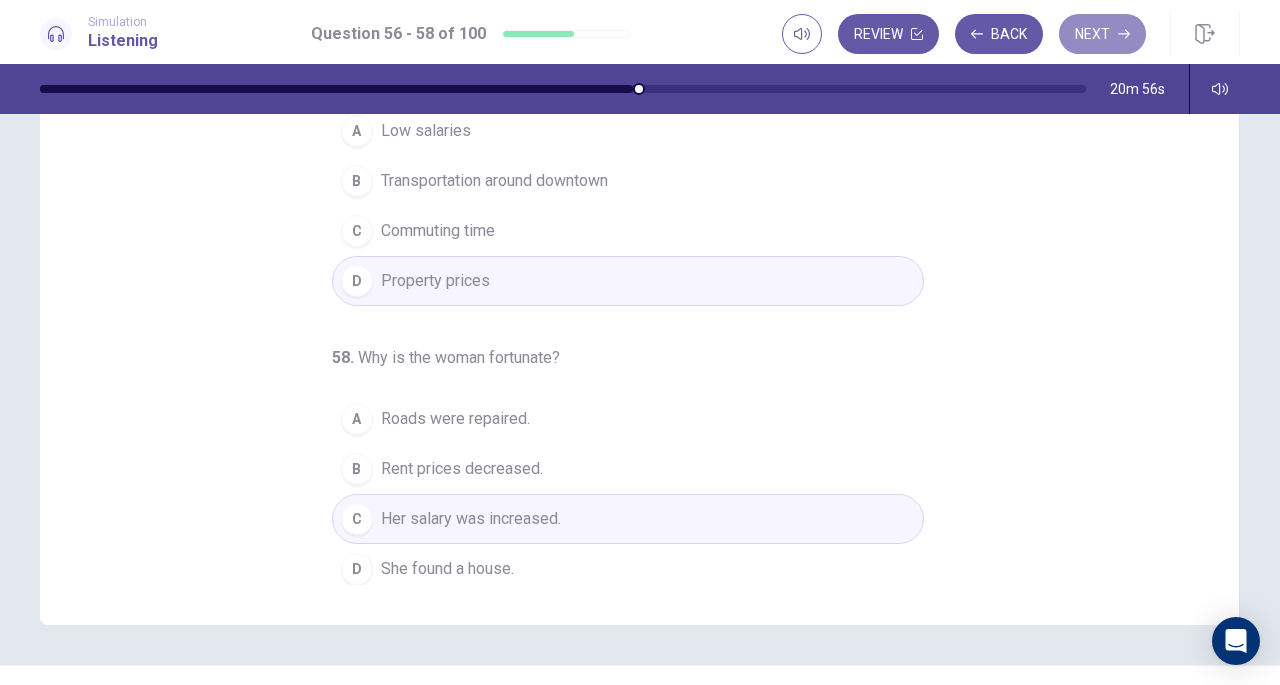 click on "Next" at bounding box center [1102, 34] 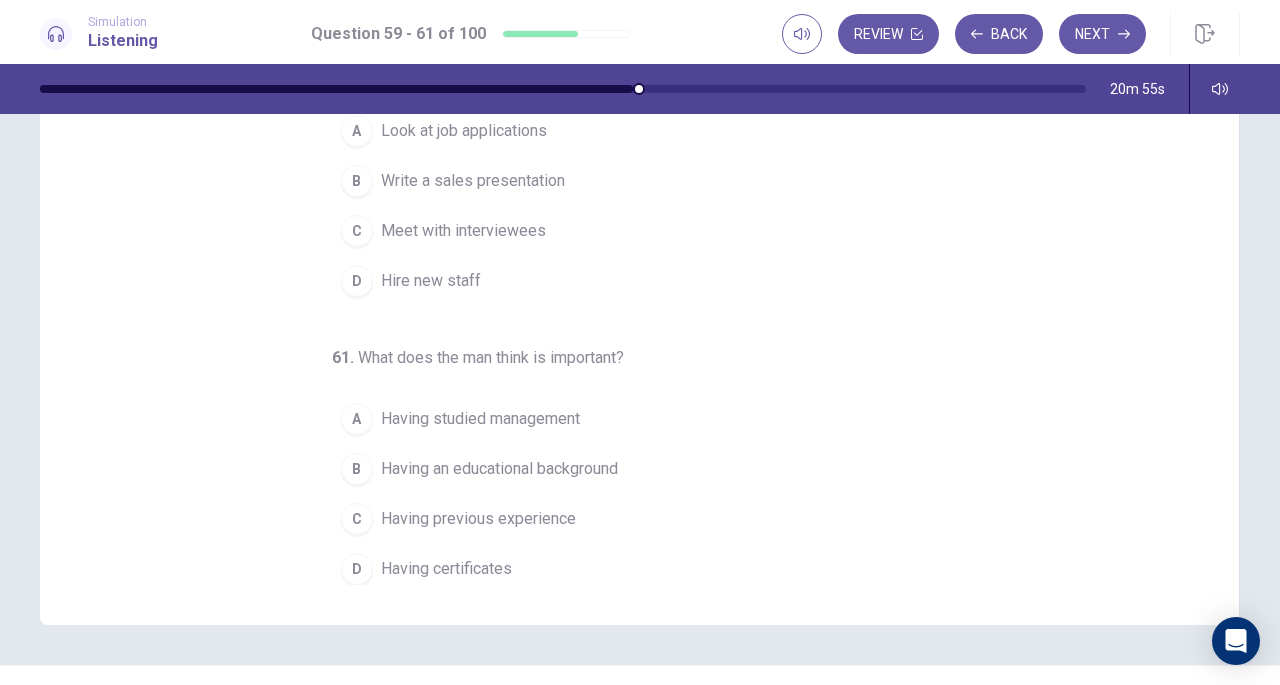 scroll, scrollTop: 0, scrollLeft: 0, axis: both 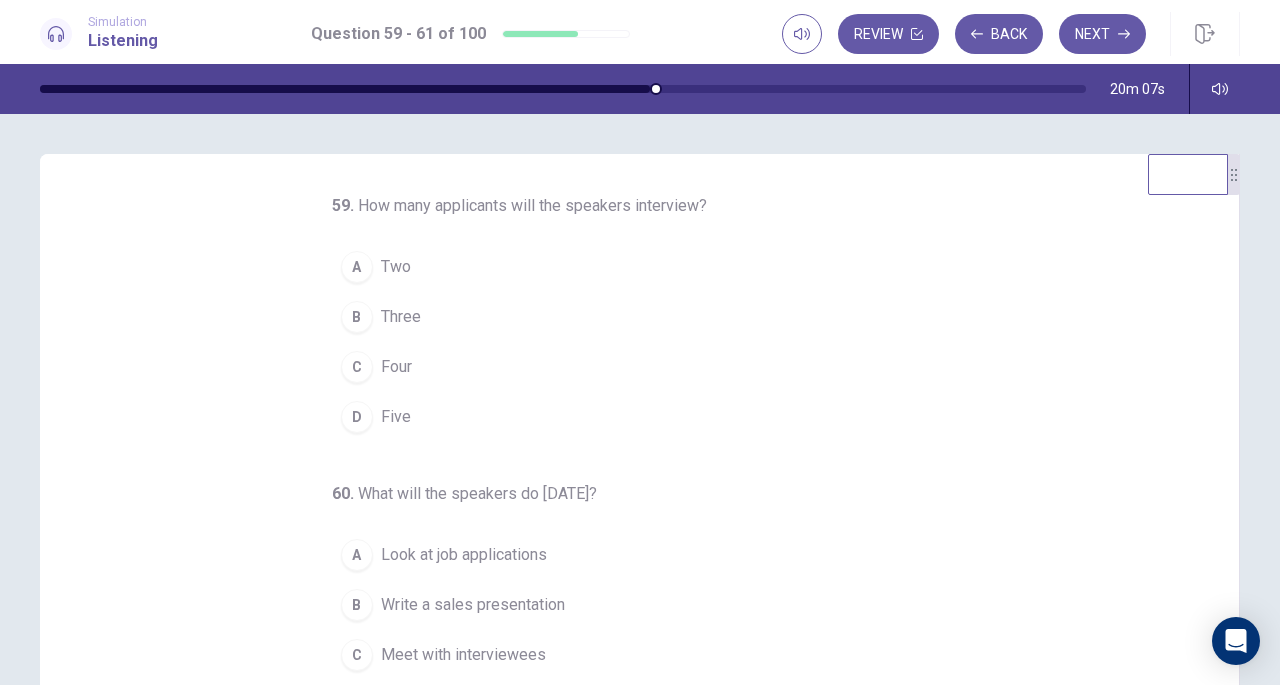 click on "D" at bounding box center (357, 417) 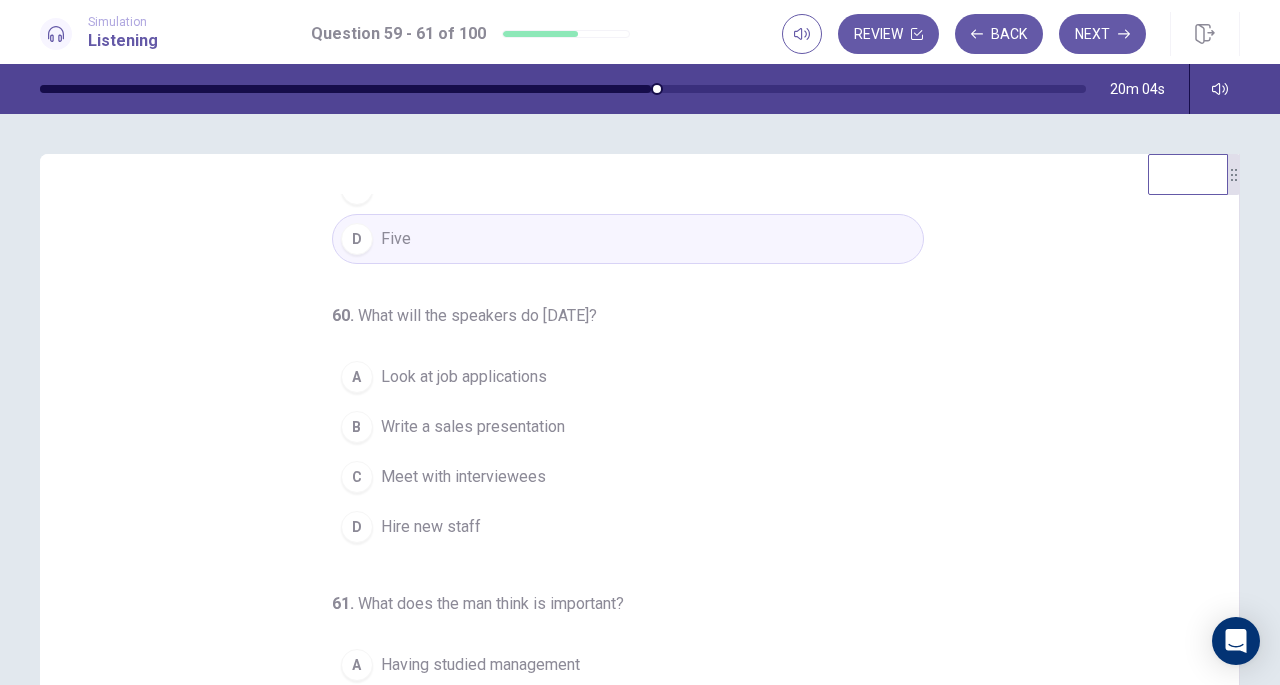 scroll, scrollTop: 200, scrollLeft: 0, axis: vertical 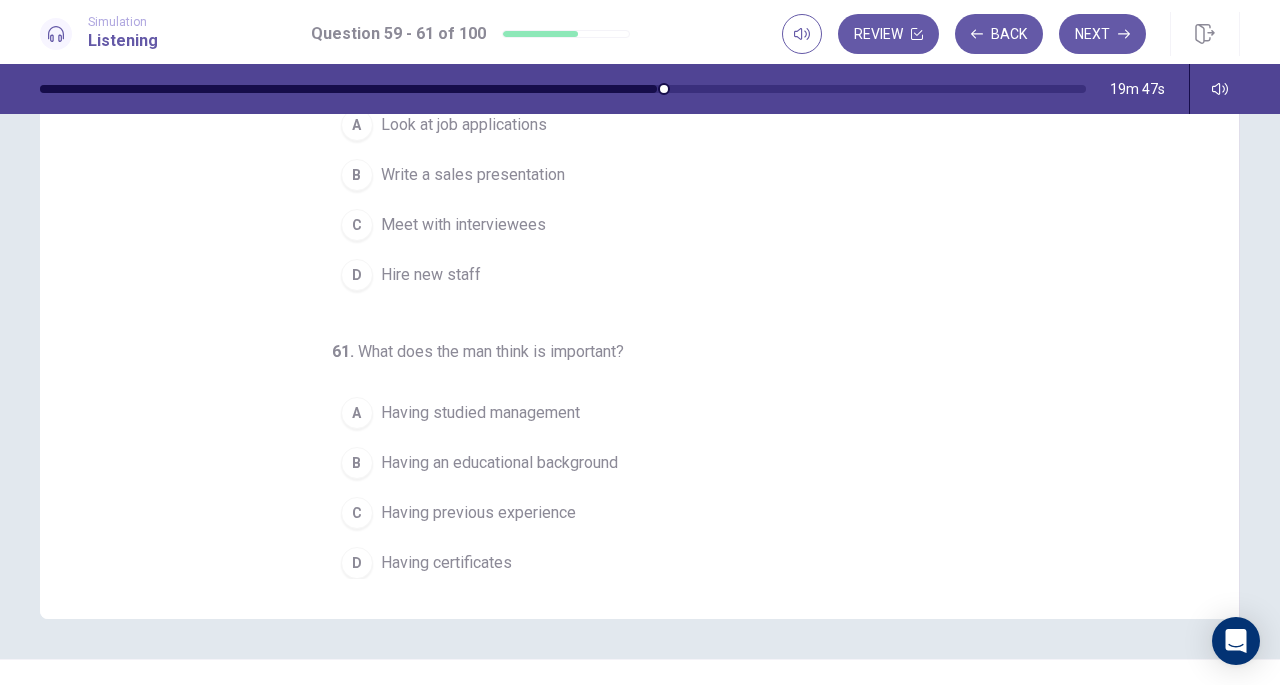 click on "Having previous experience" at bounding box center [478, 513] 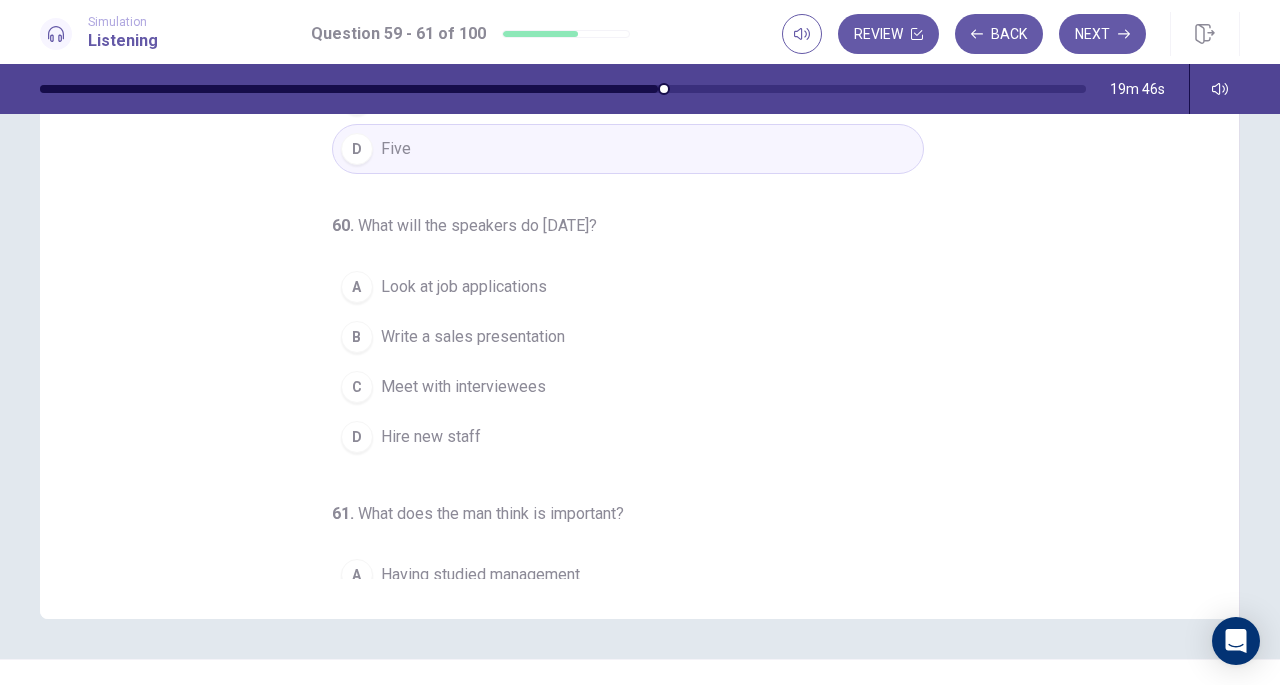scroll, scrollTop: 0, scrollLeft: 0, axis: both 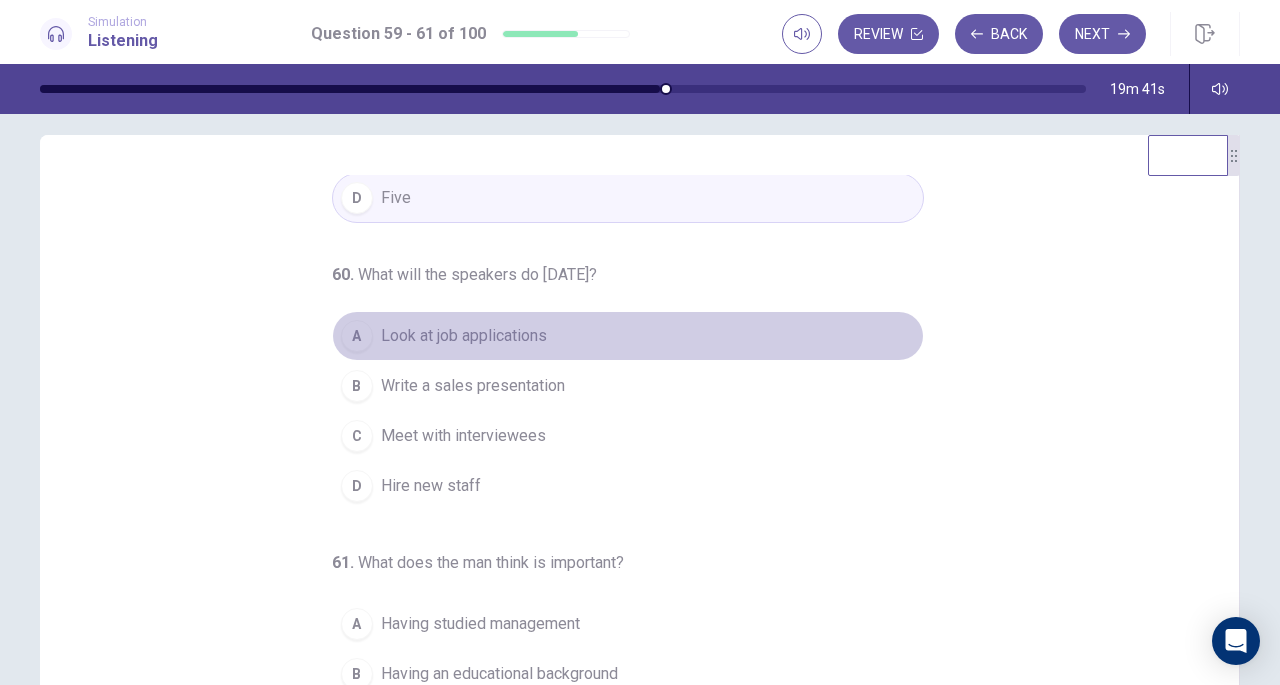 click on "A Look at job applications" at bounding box center [628, 336] 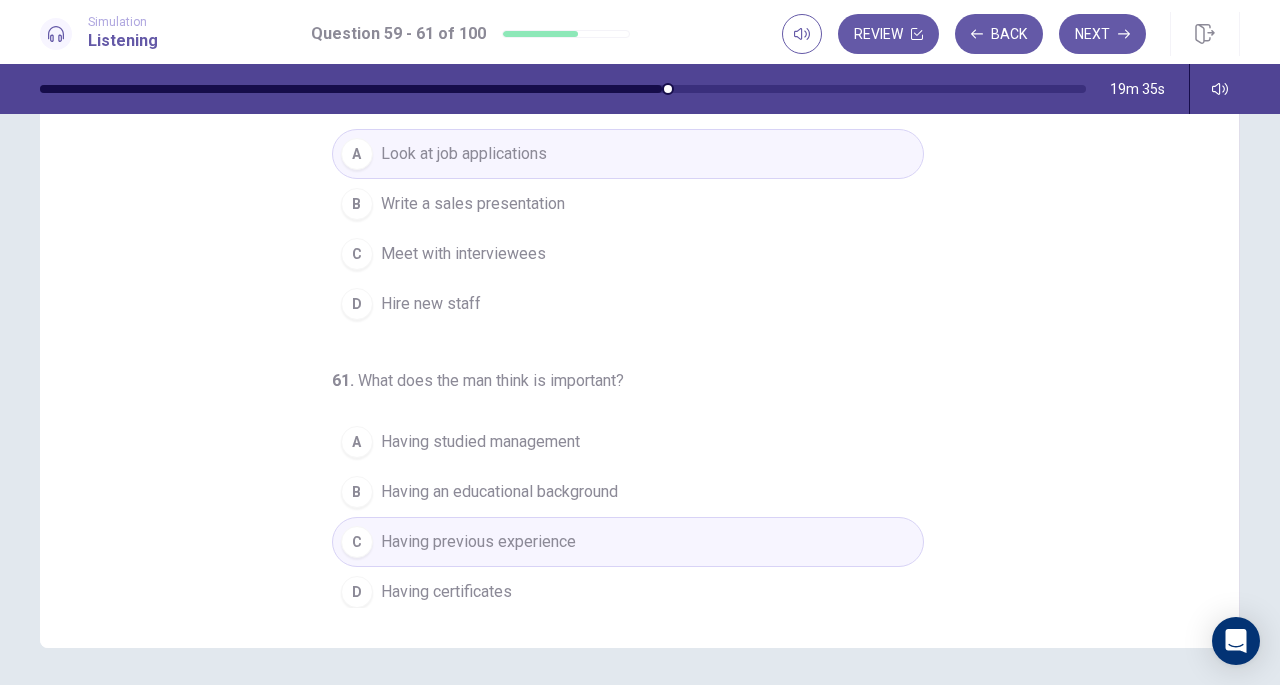 scroll, scrollTop: 202, scrollLeft: 0, axis: vertical 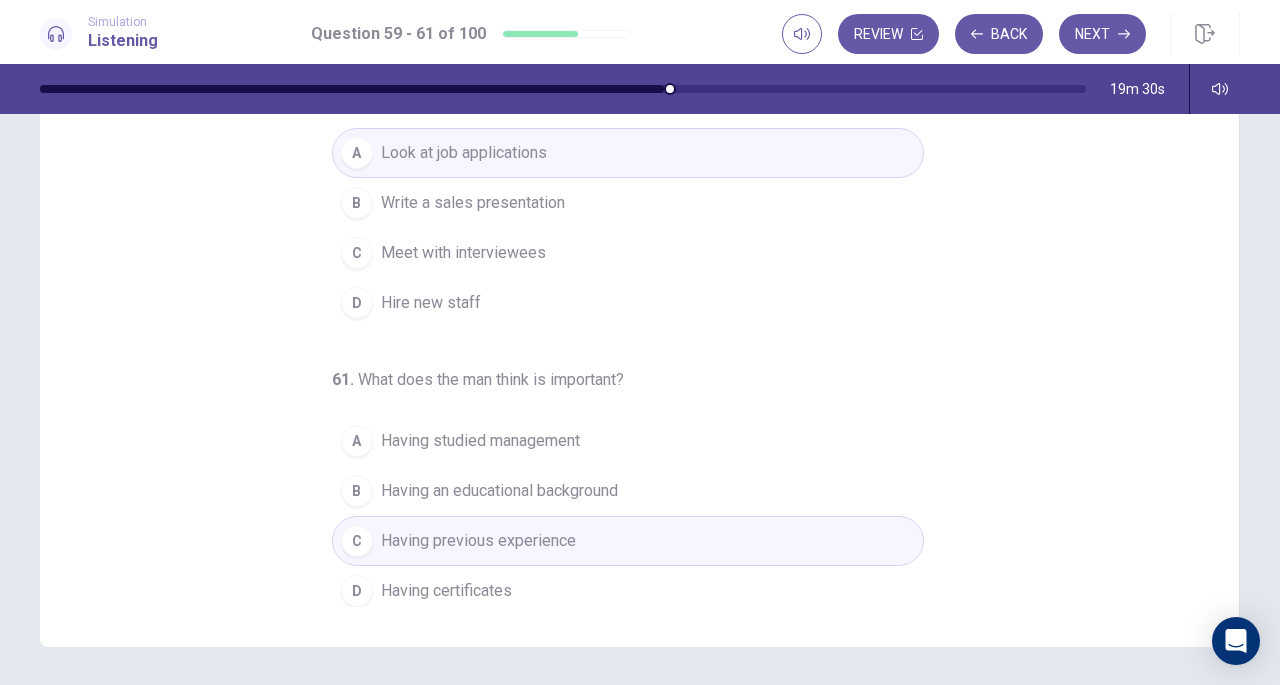 click on "Next" at bounding box center (1102, 34) 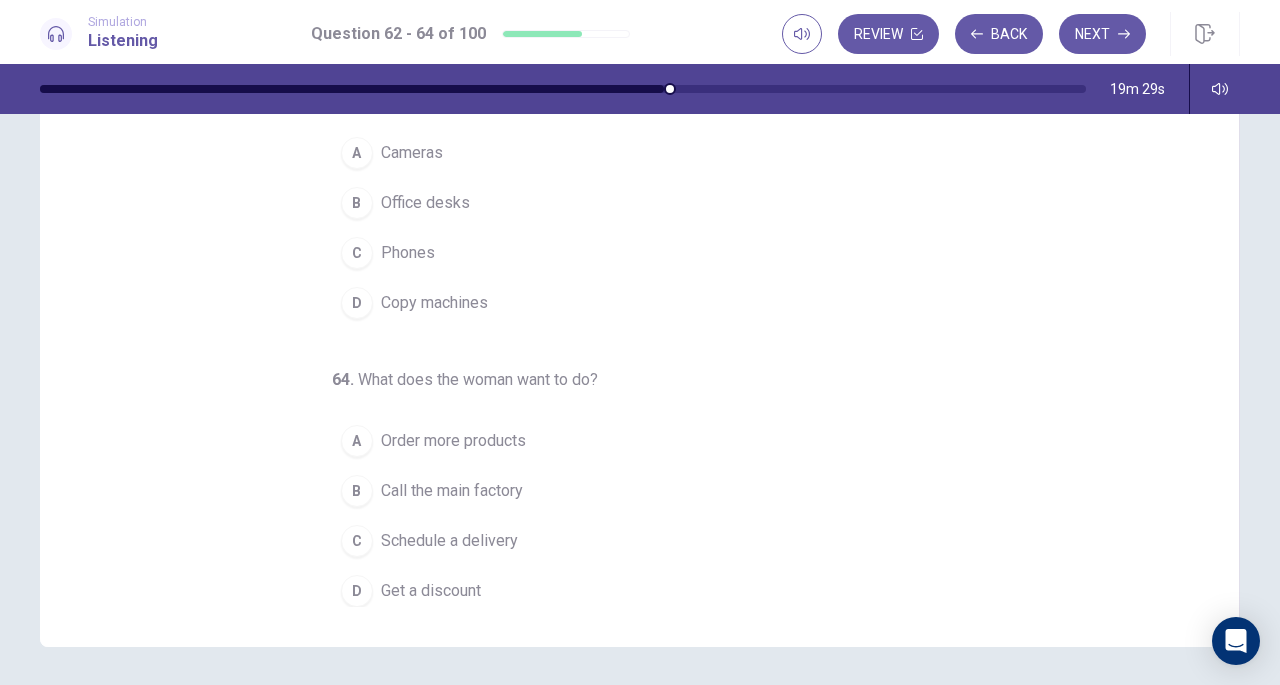 scroll, scrollTop: 0, scrollLeft: 0, axis: both 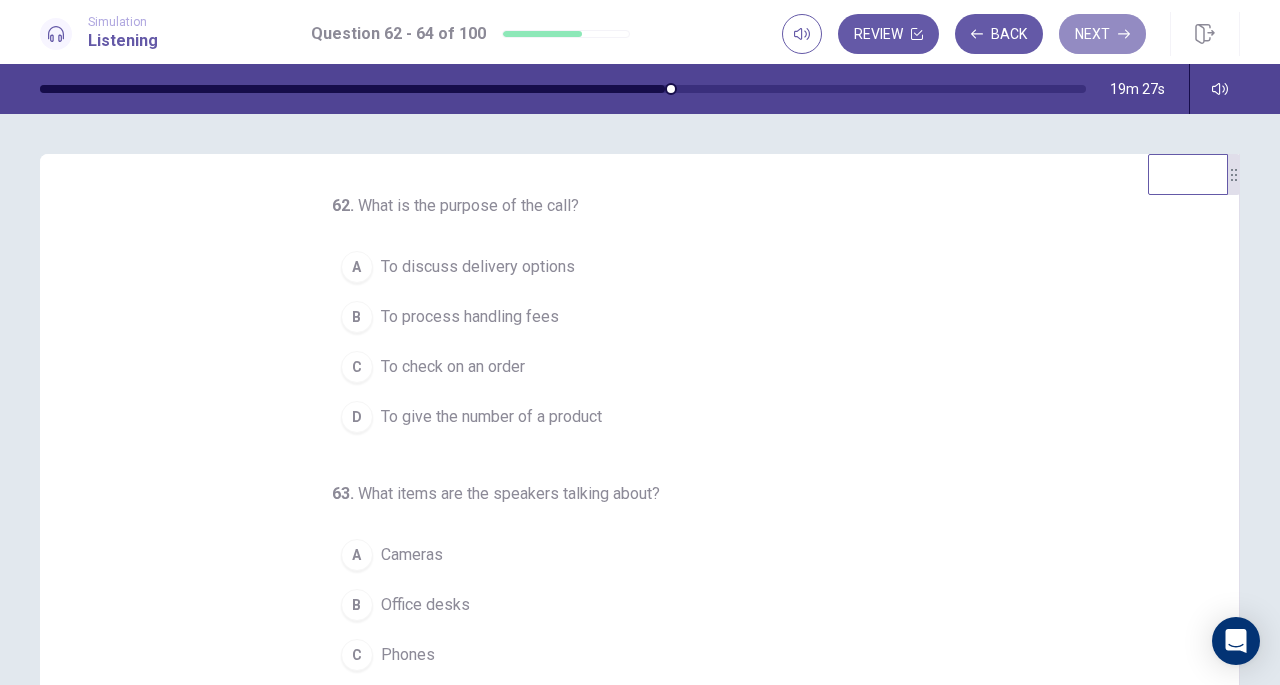 click on "Next" at bounding box center [1102, 34] 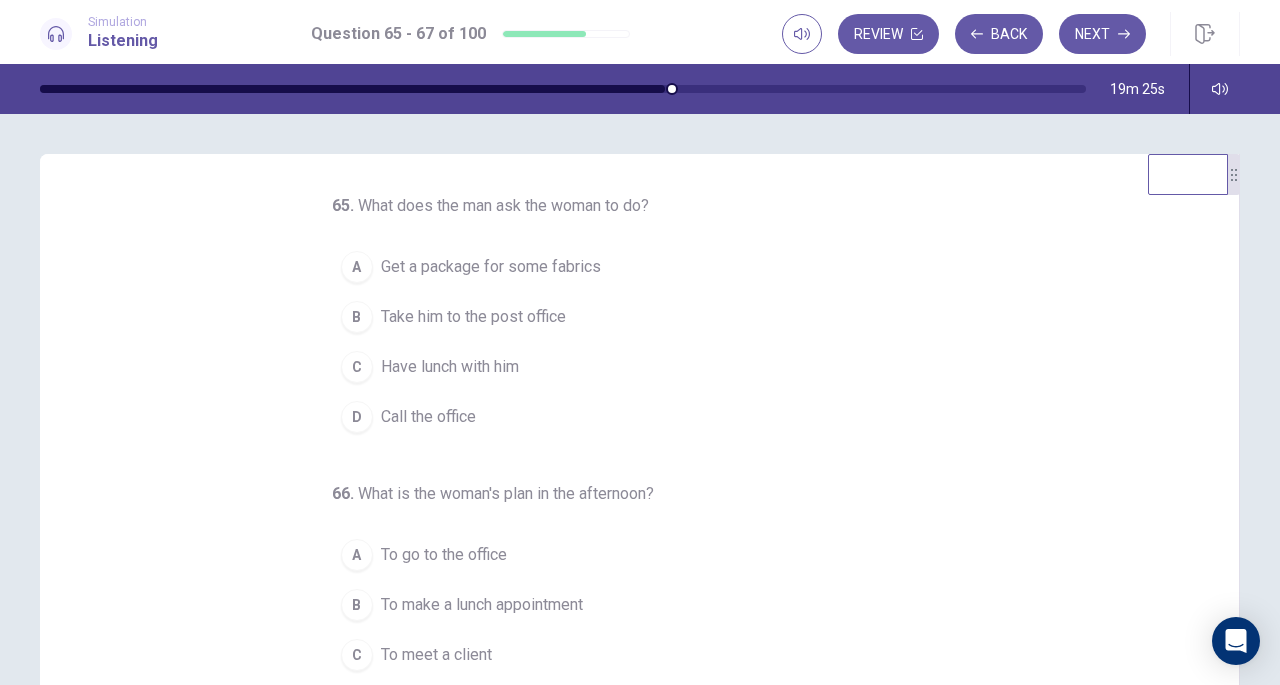 click on "Next" at bounding box center [1102, 34] 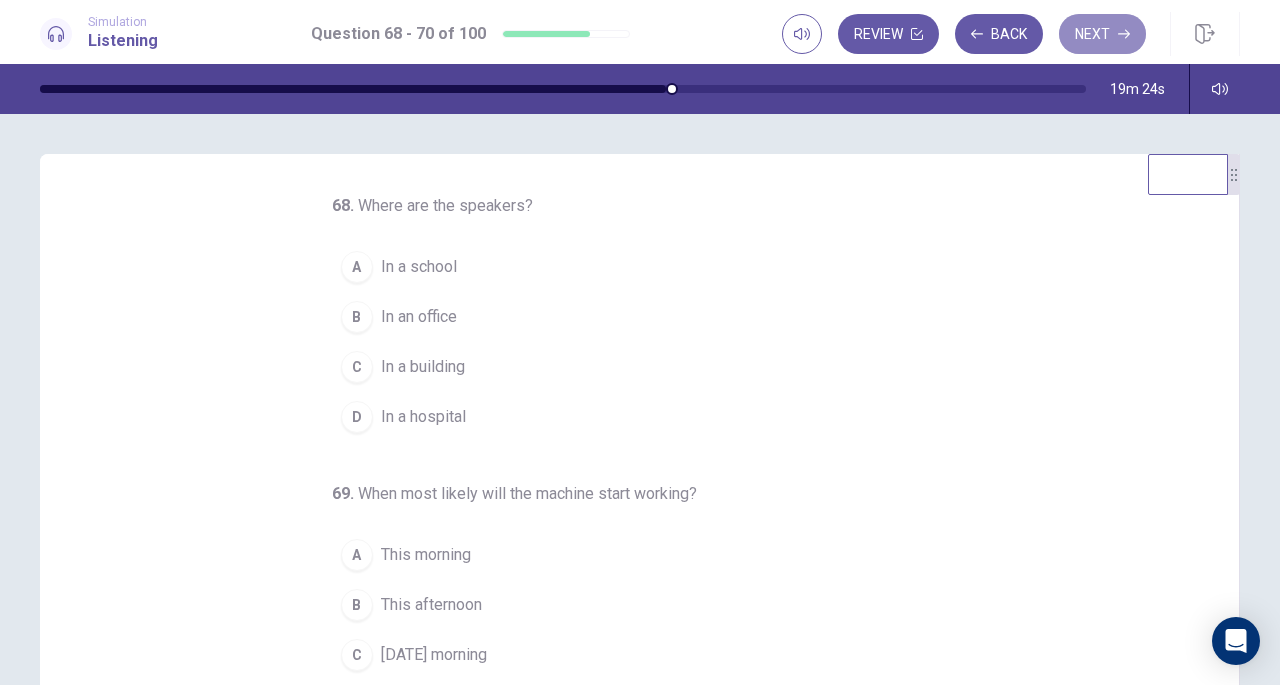 click on "Next" at bounding box center (1102, 34) 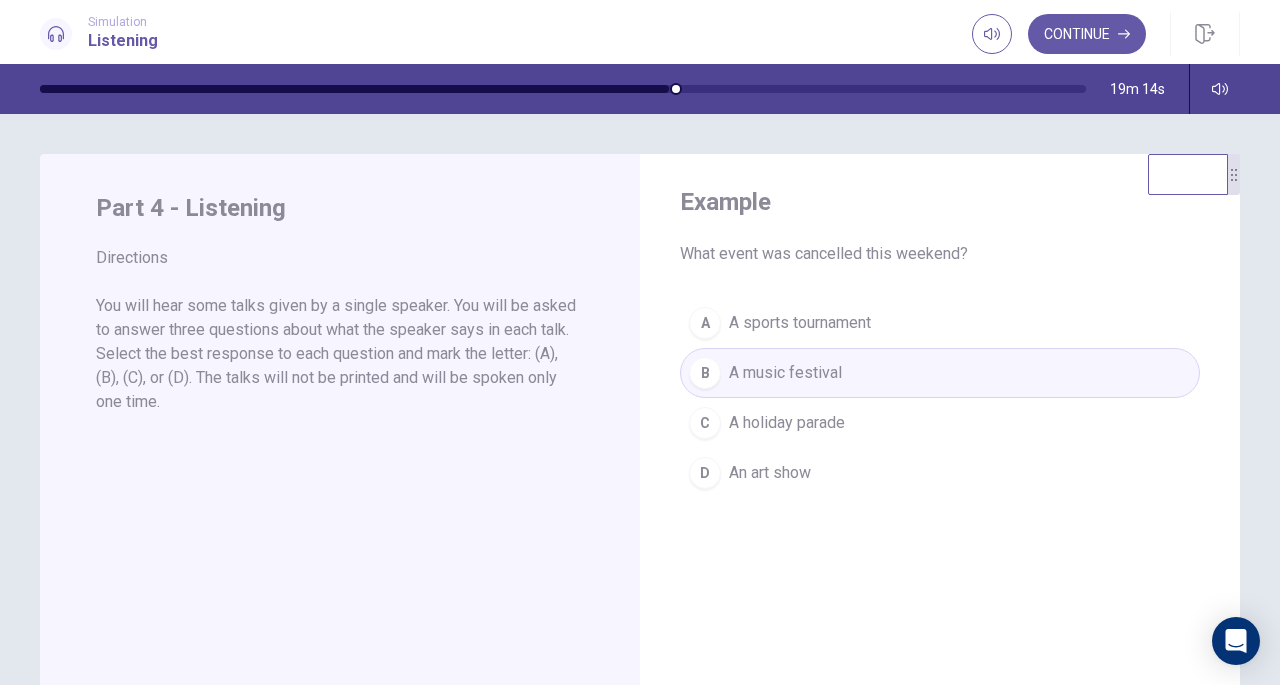 click on "Continue" at bounding box center (1087, 34) 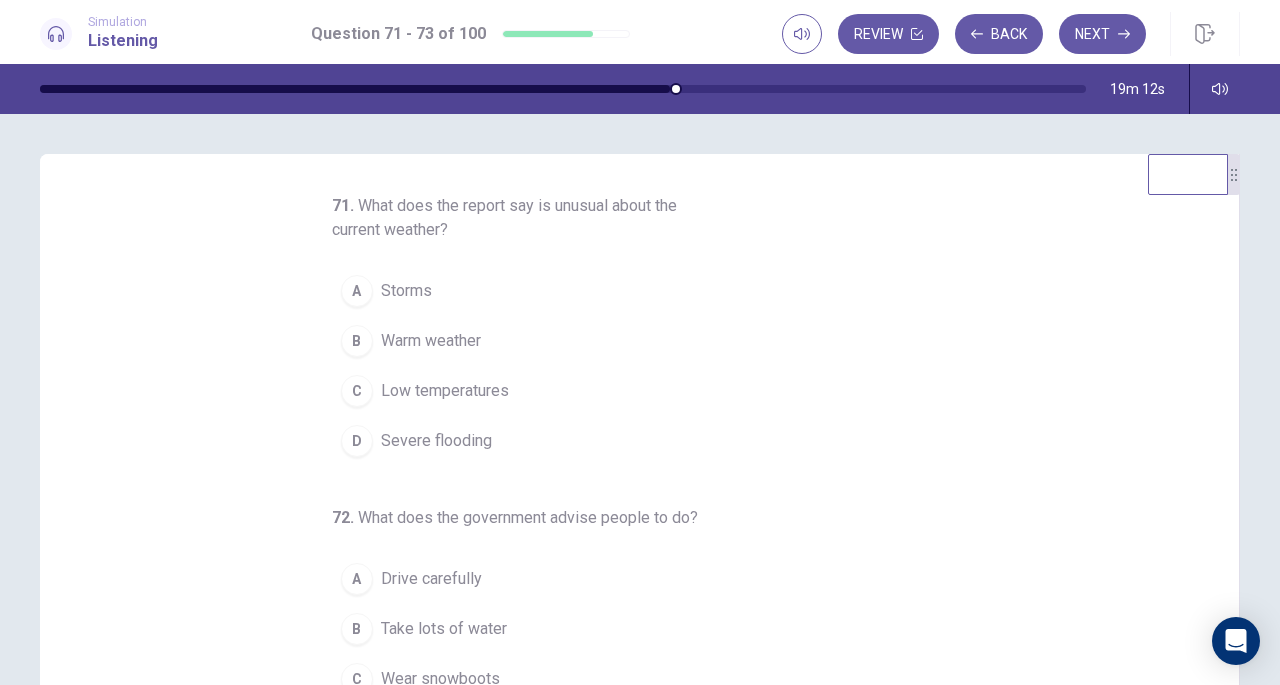click on "Back" at bounding box center [999, 34] 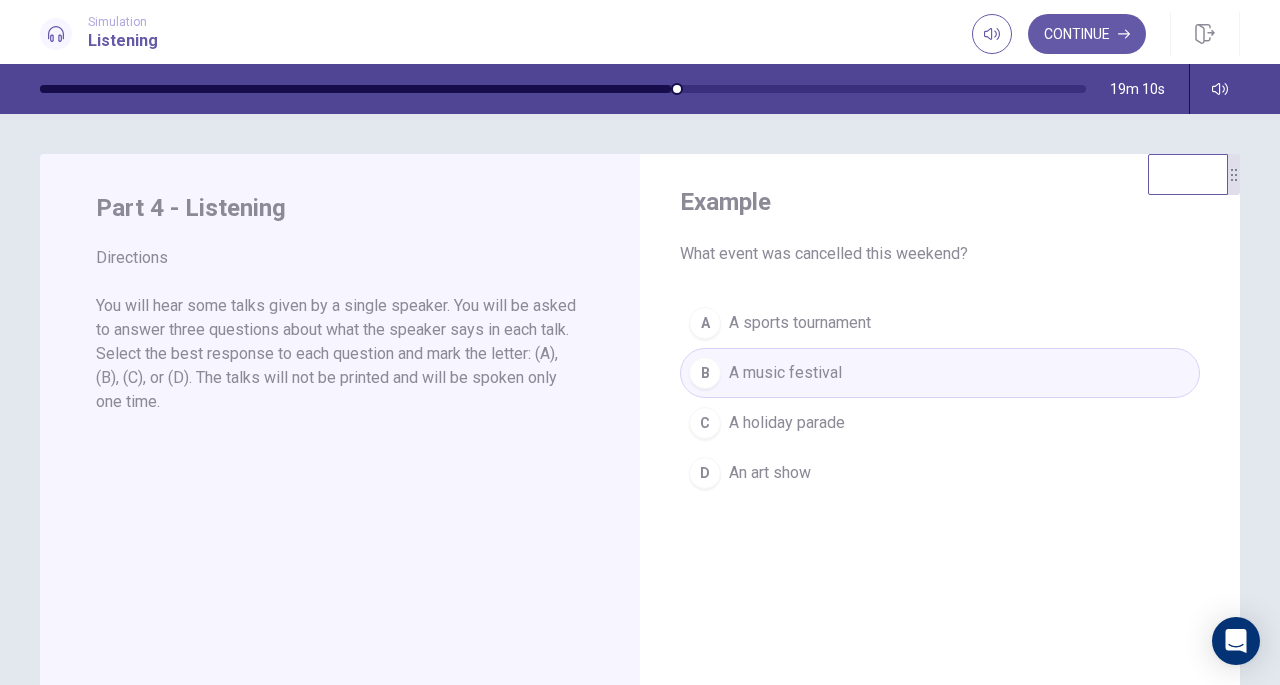 click on "Simulation" at bounding box center [123, 22] 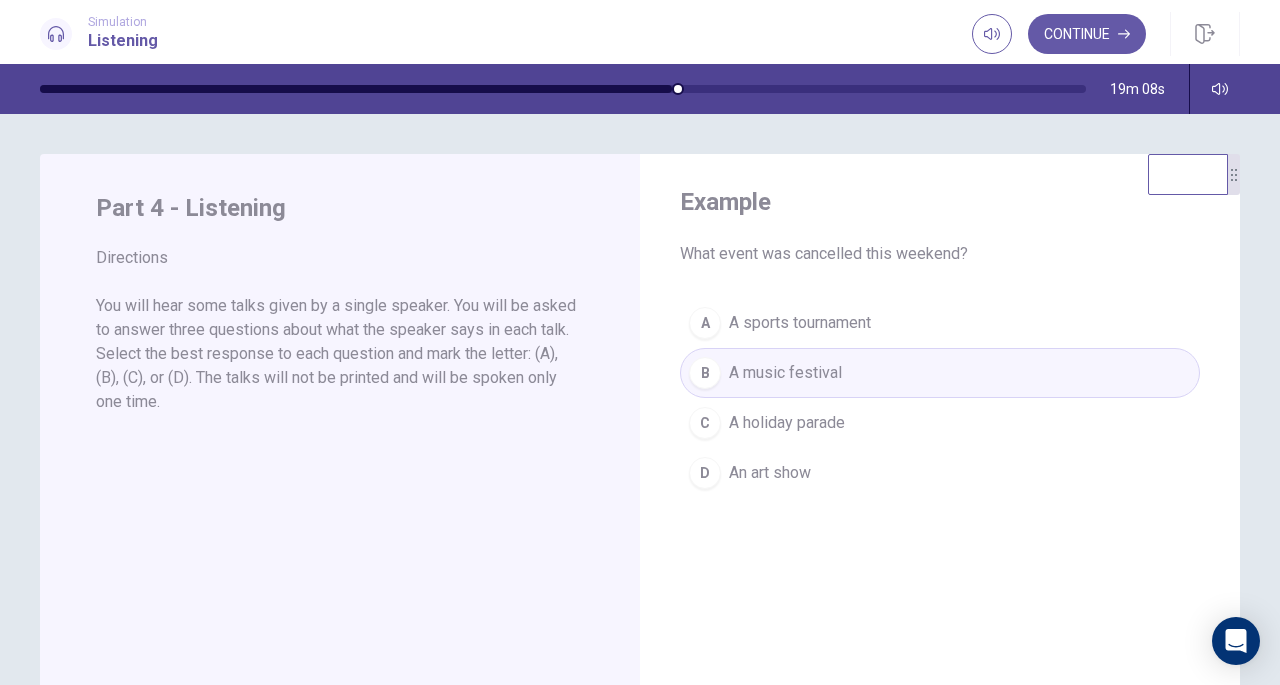 click at bounding box center [356, 89] 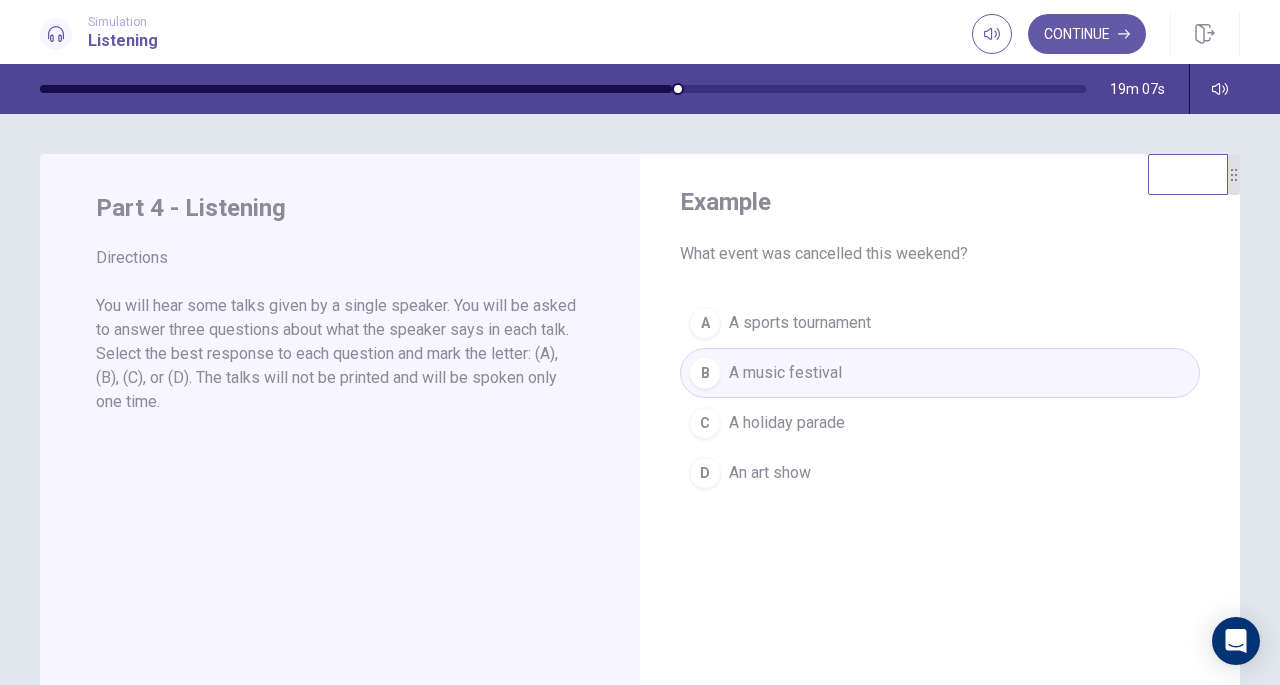 drag, startPoint x: 680, startPoint y: 92, endPoint x: 664, endPoint y: 91, distance: 16.03122 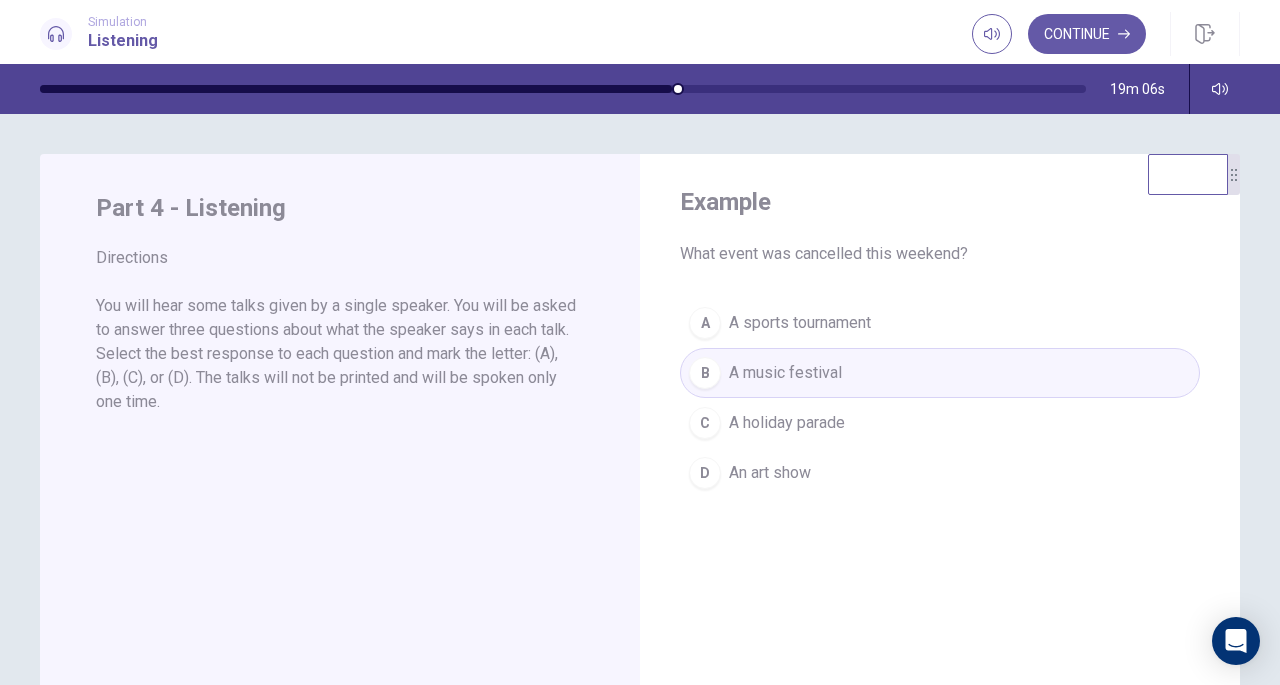 drag, startPoint x: 686, startPoint y: 87, endPoint x: 648, endPoint y: 87, distance: 38 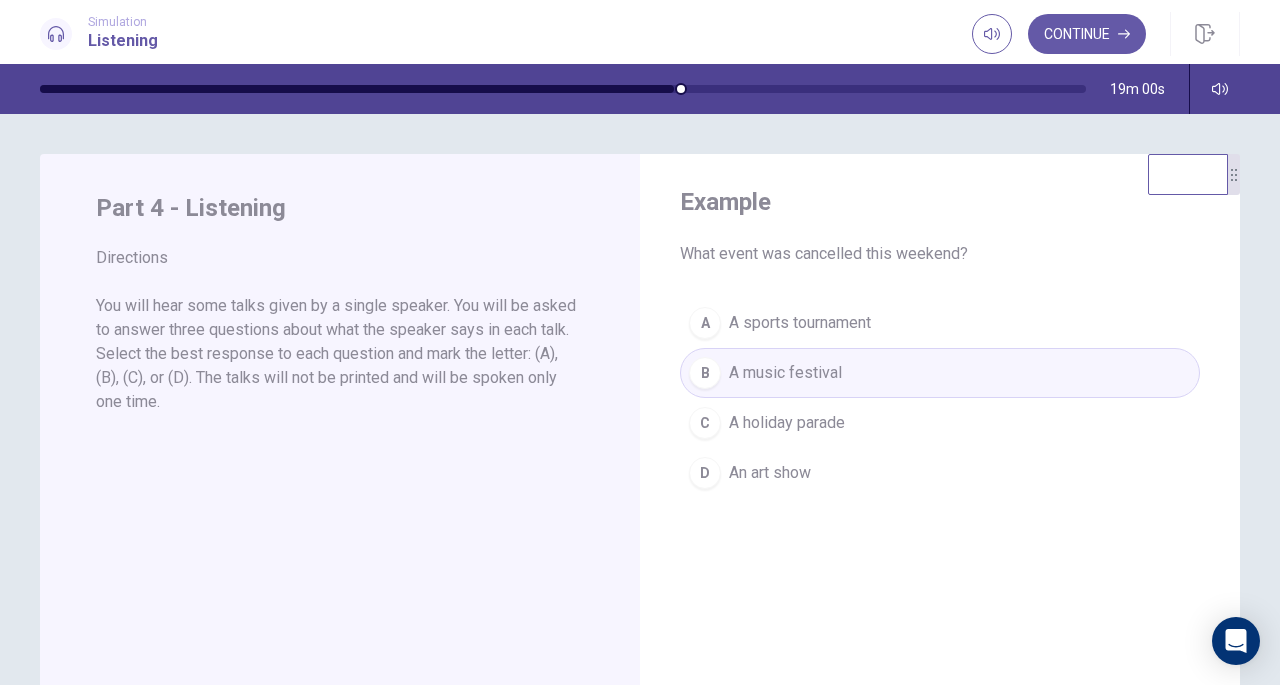click on "A A sports tournament B A music festival C A holiday parade D An art show" at bounding box center [940, 398] 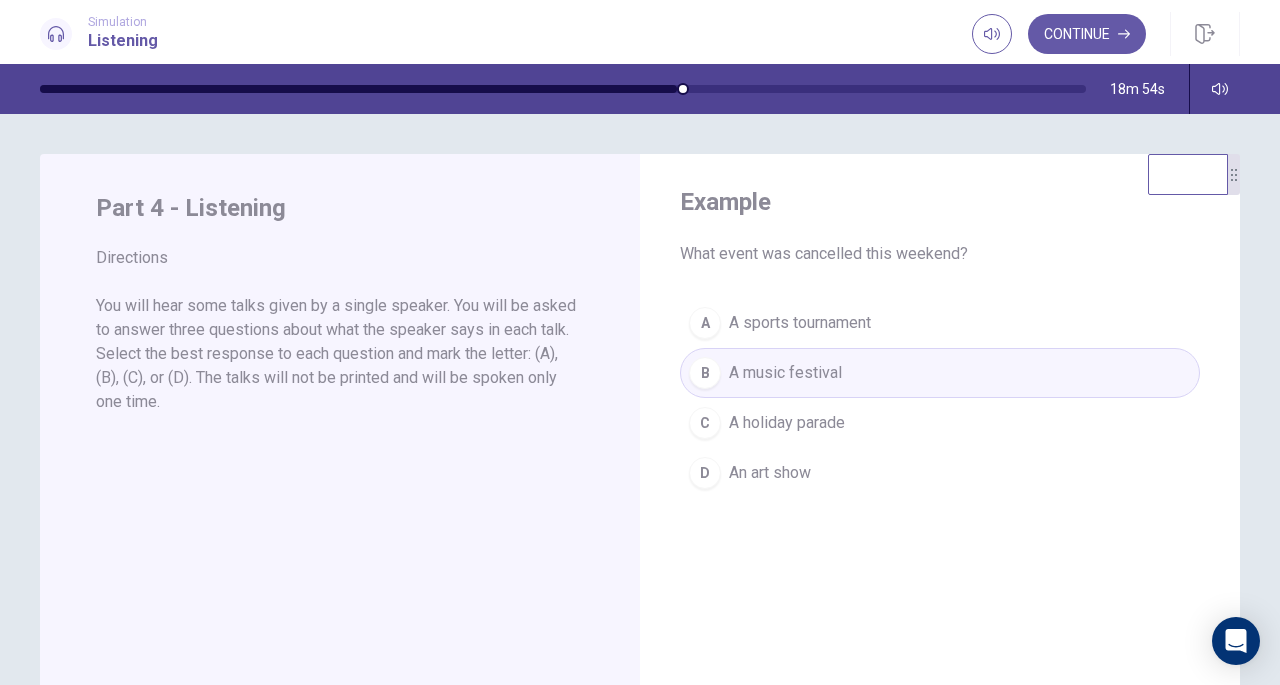 click on "Simulation" at bounding box center [123, 22] 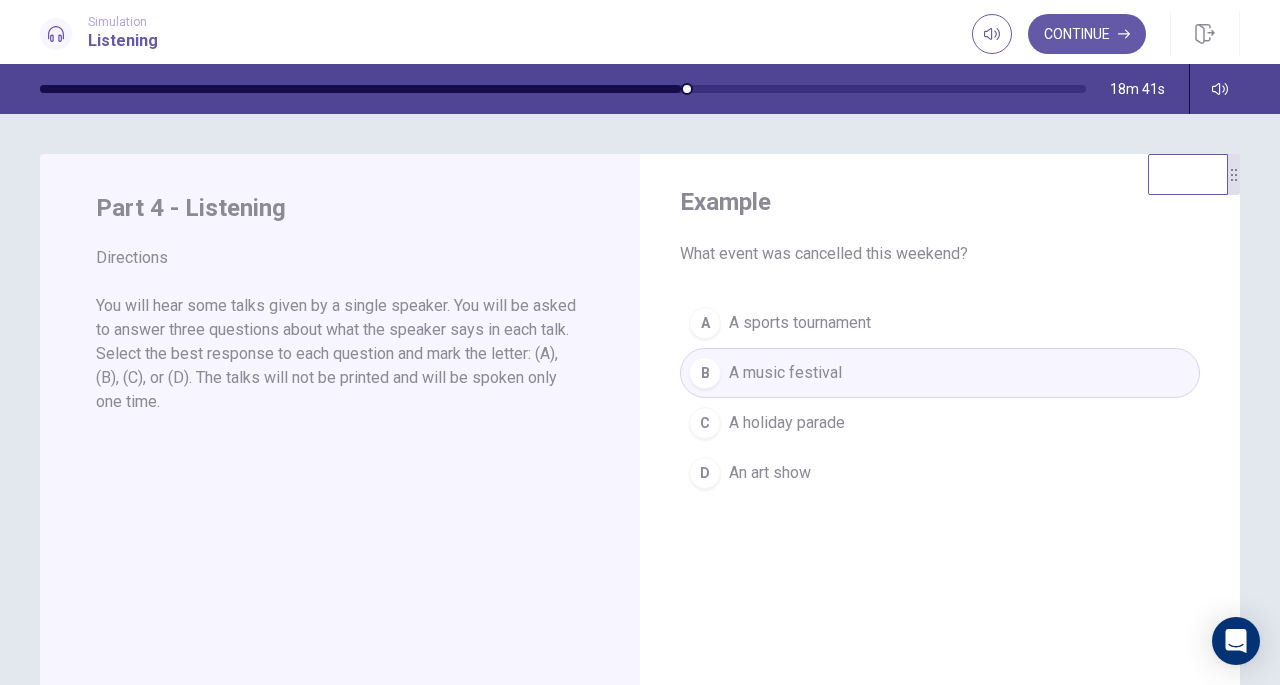 click on "18m 41s" at bounding box center [640, 89] 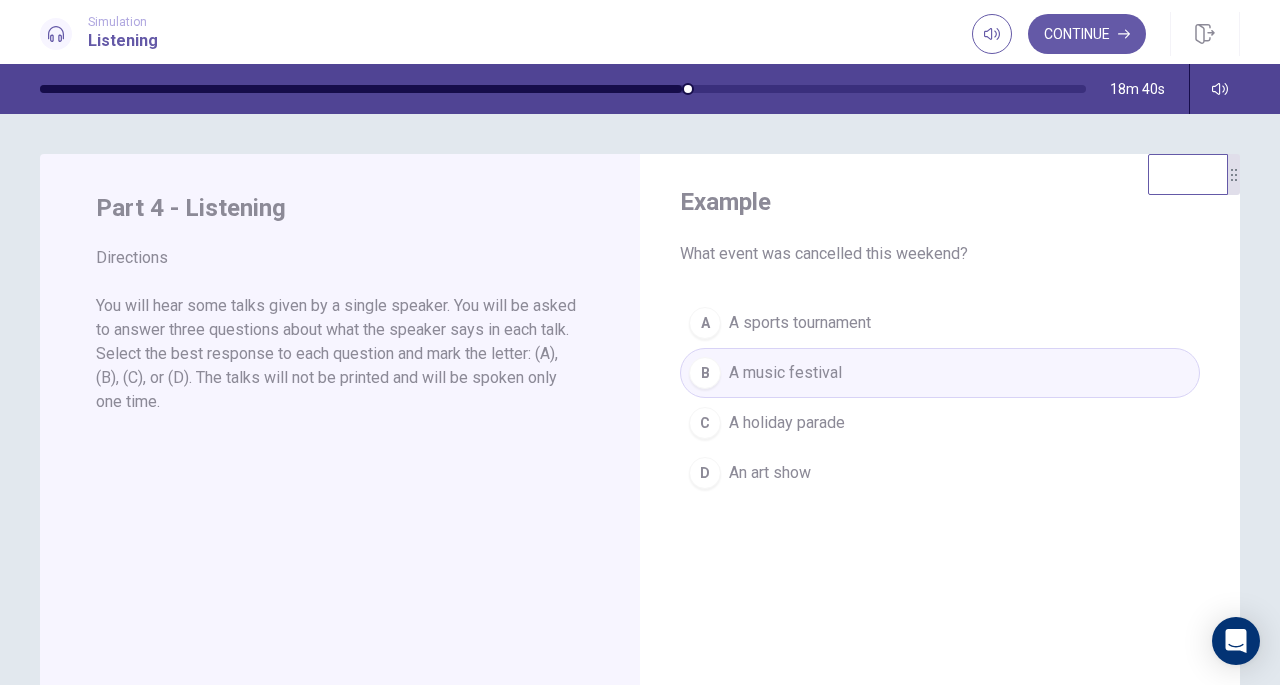 drag, startPoint x: 688, startPoint y: 91, endPoint x: 648, endPoint y: 97, distance: 40.4475 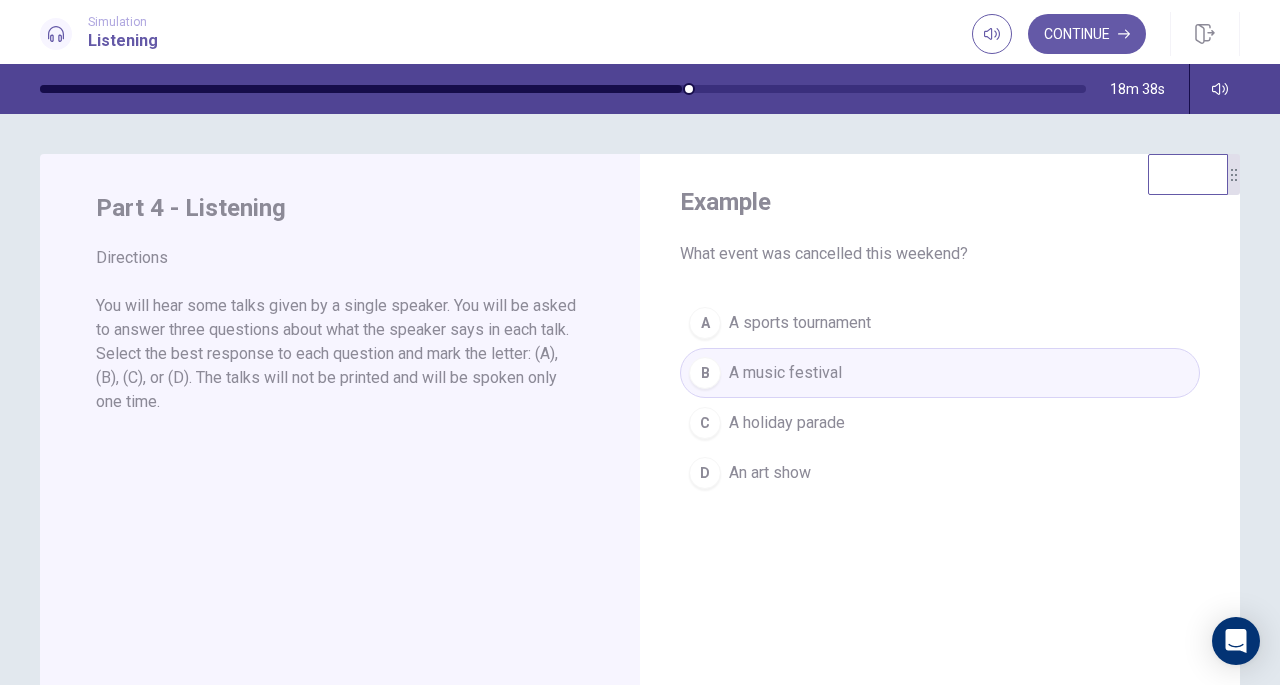 click on "Continue" at bounding box center [1087, 34] 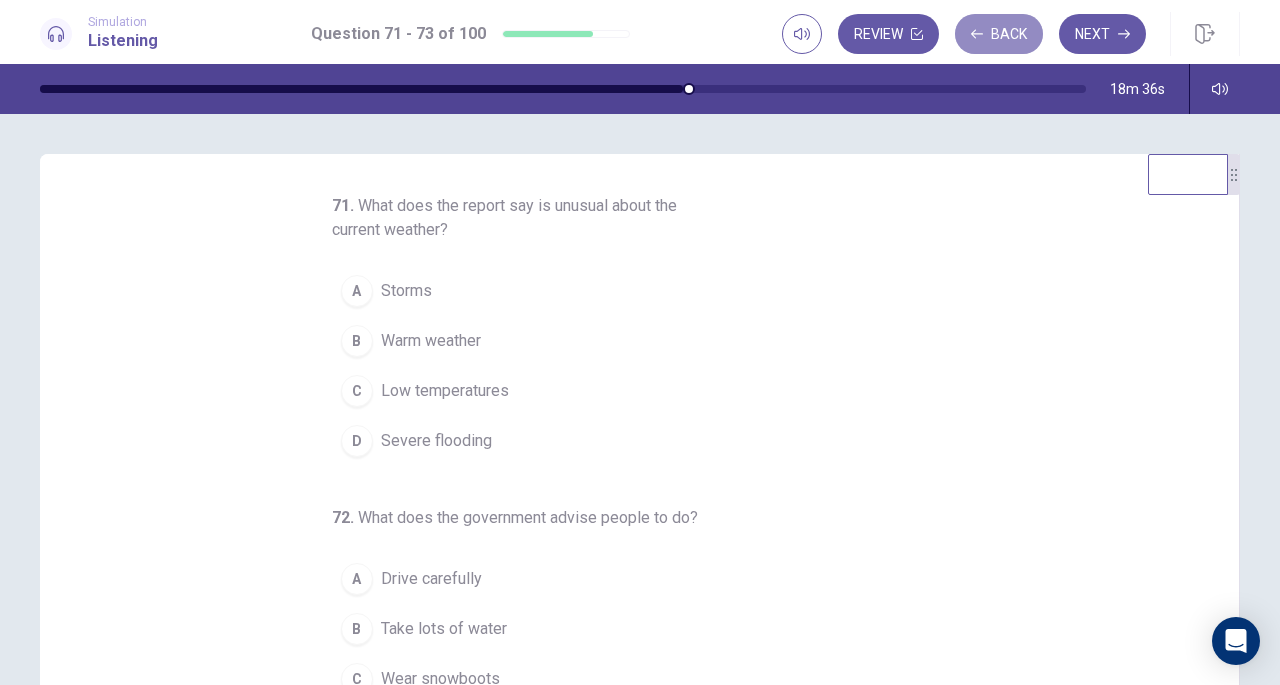click on "Back" at bounding box center (999, 34) 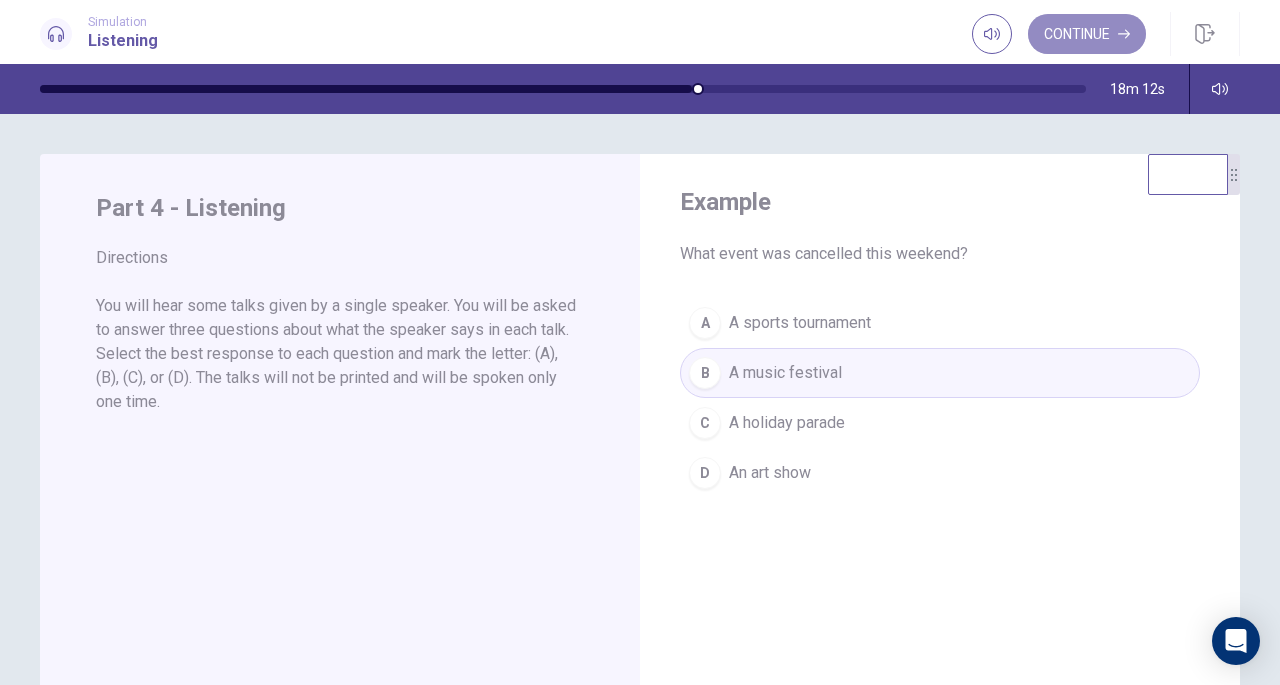 click on "Continue" at bounding box center [1087, 34] 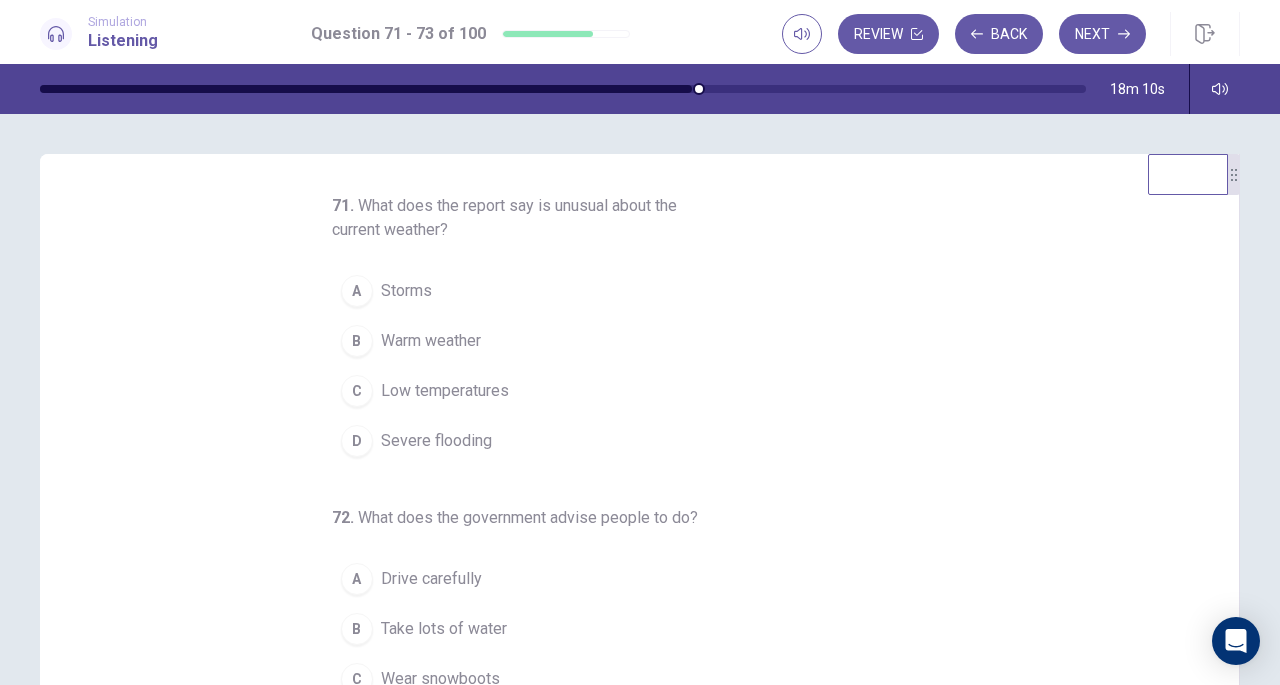 click on "Back" at bounding box center (999, 34) 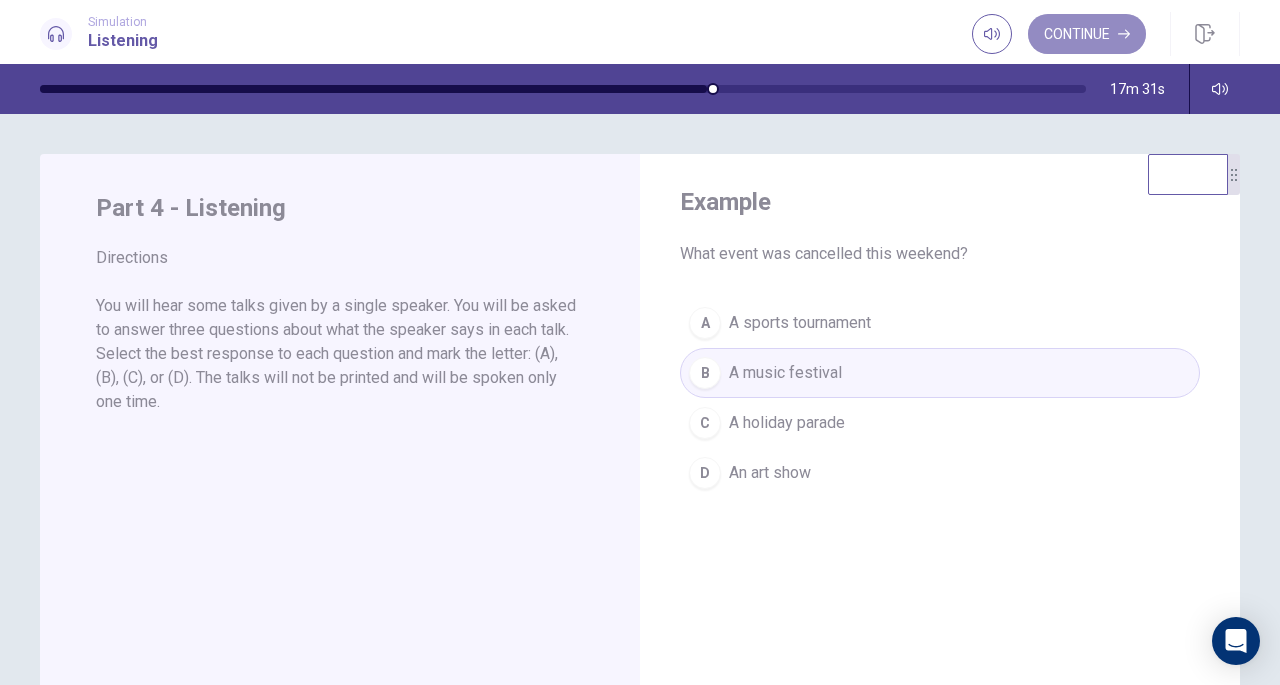 click on "Continue" at bounding box center [1087, 34] 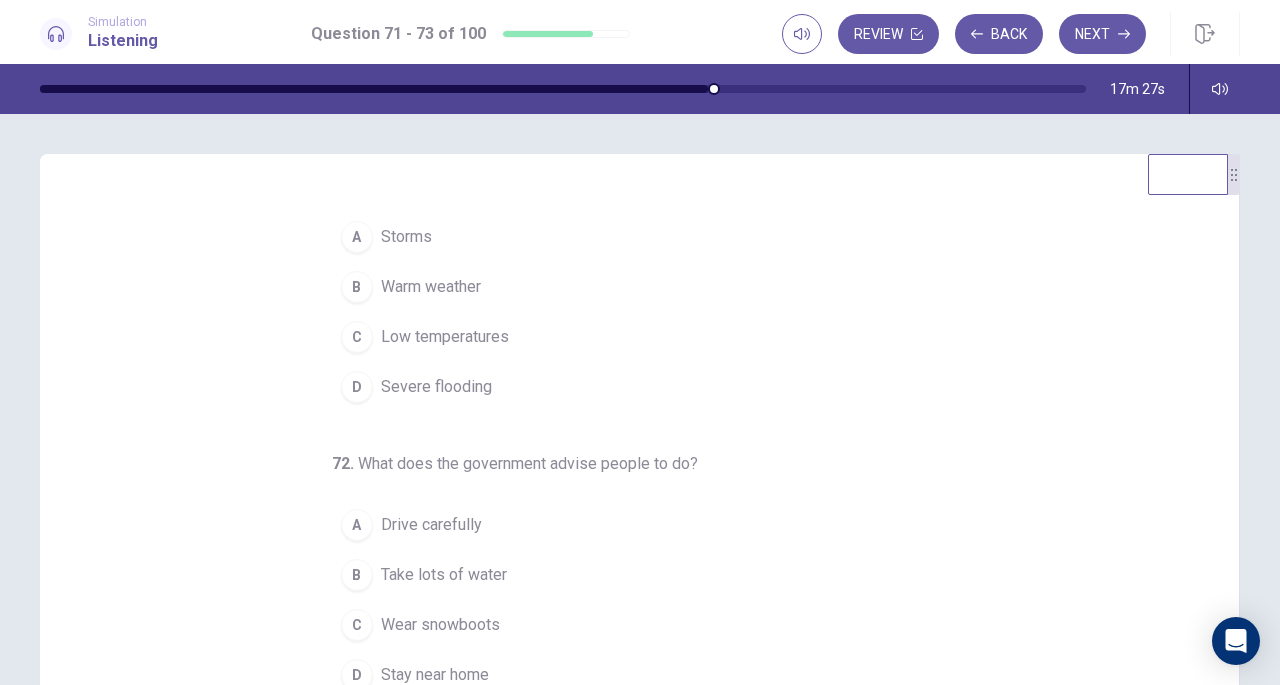 scroll, scrollTop: 224, scrollLeft: 0, axis: vertical 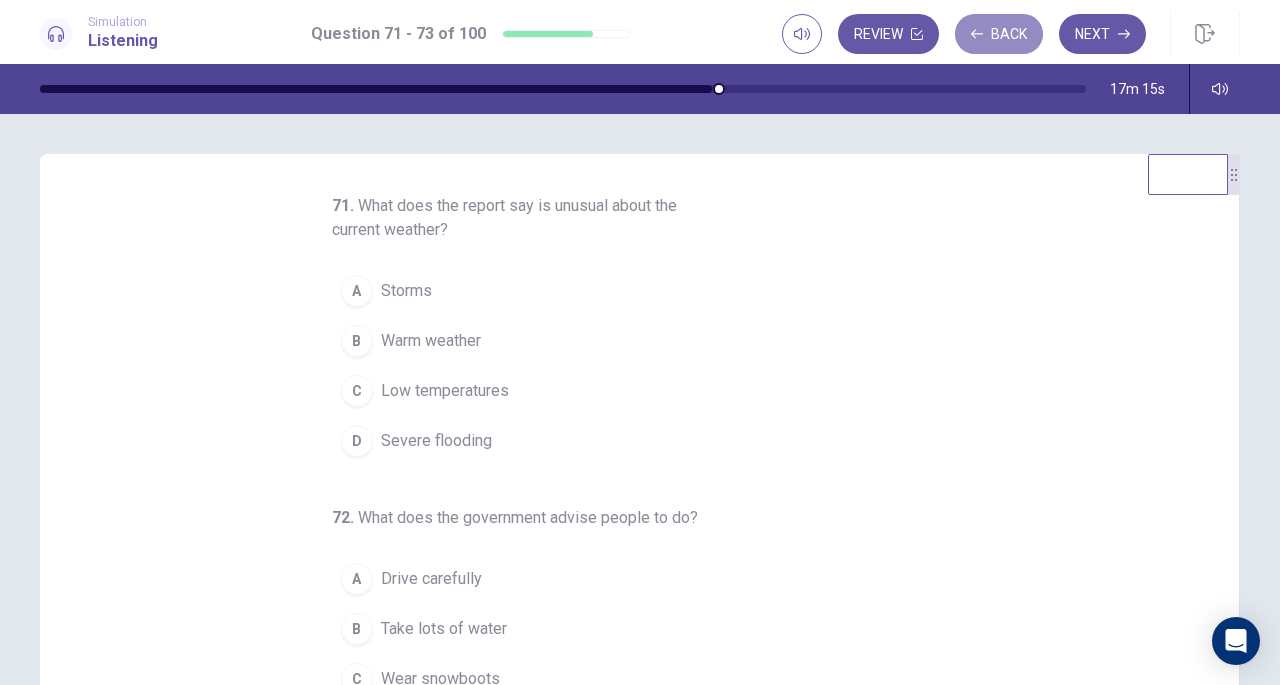click on "Back" at bounding box center (999, 34) 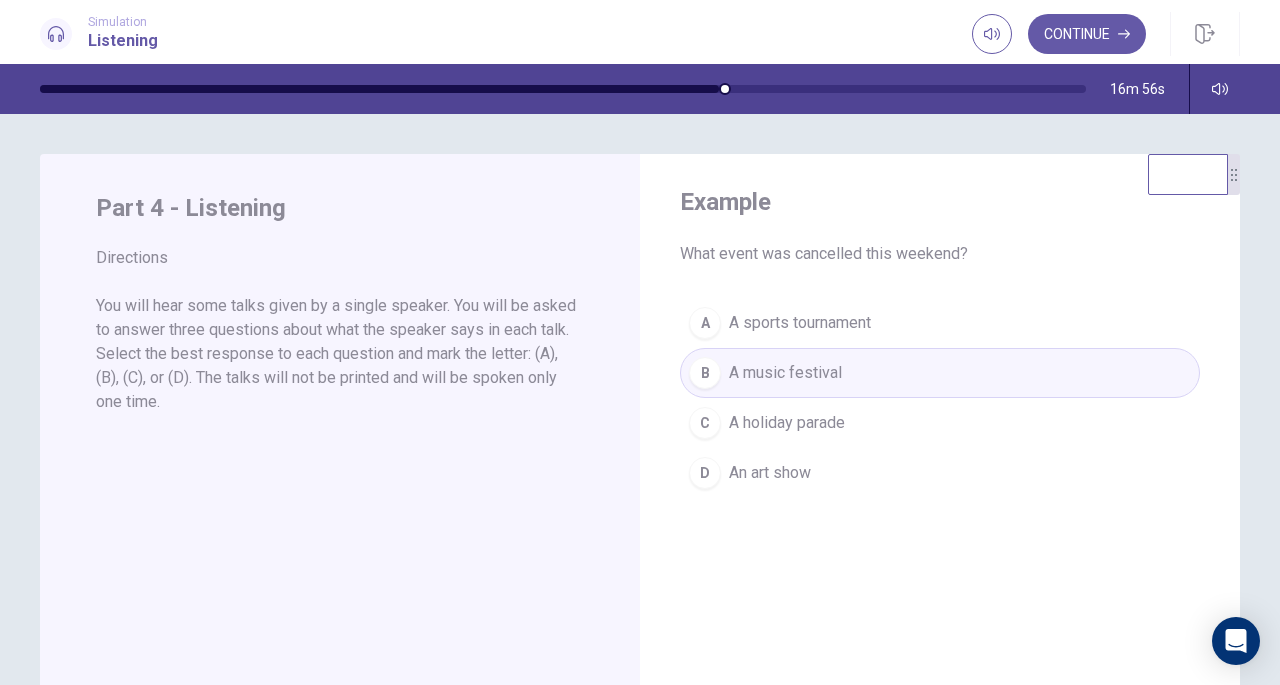 click at bounding box center (379, 89) 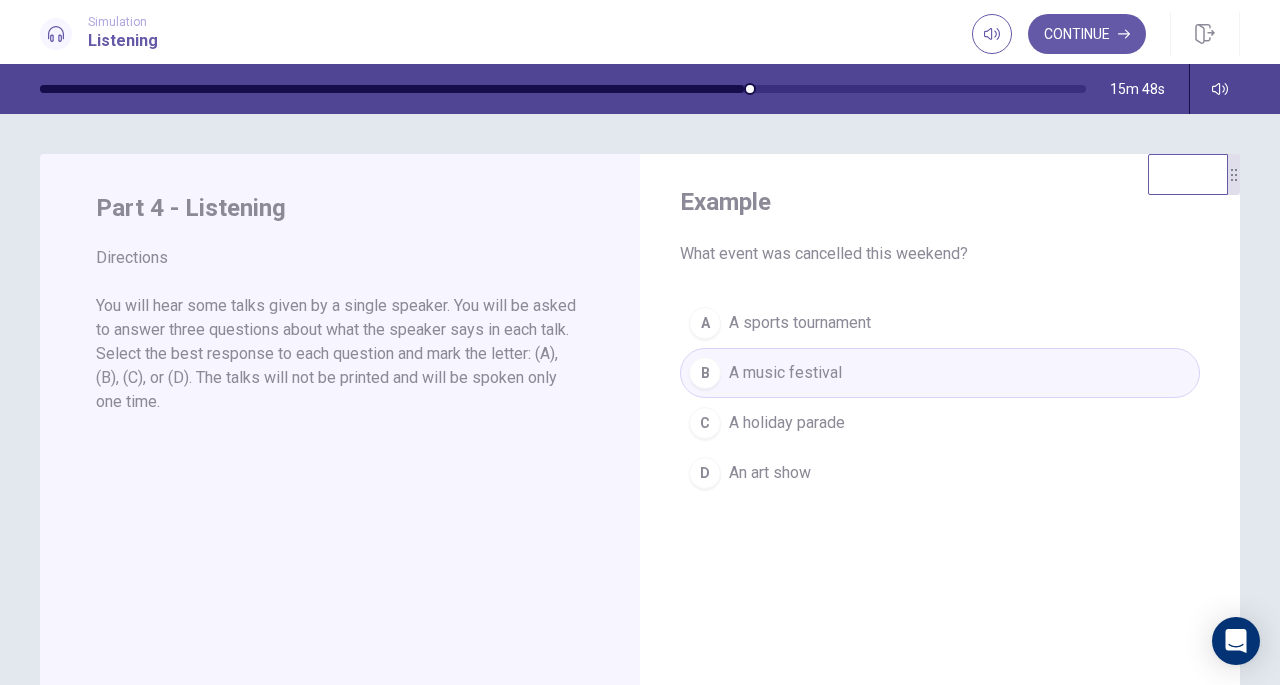 click 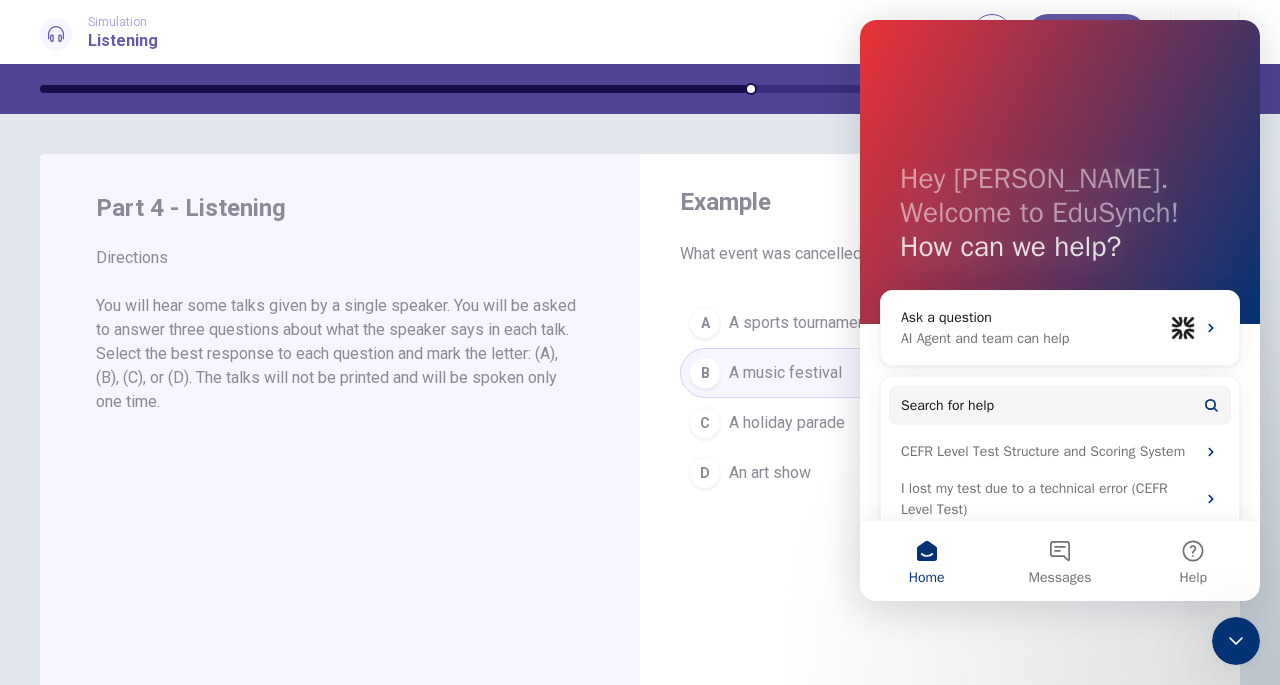 scroll, scrollTop: 0, scrollLeft: 0, axis: both 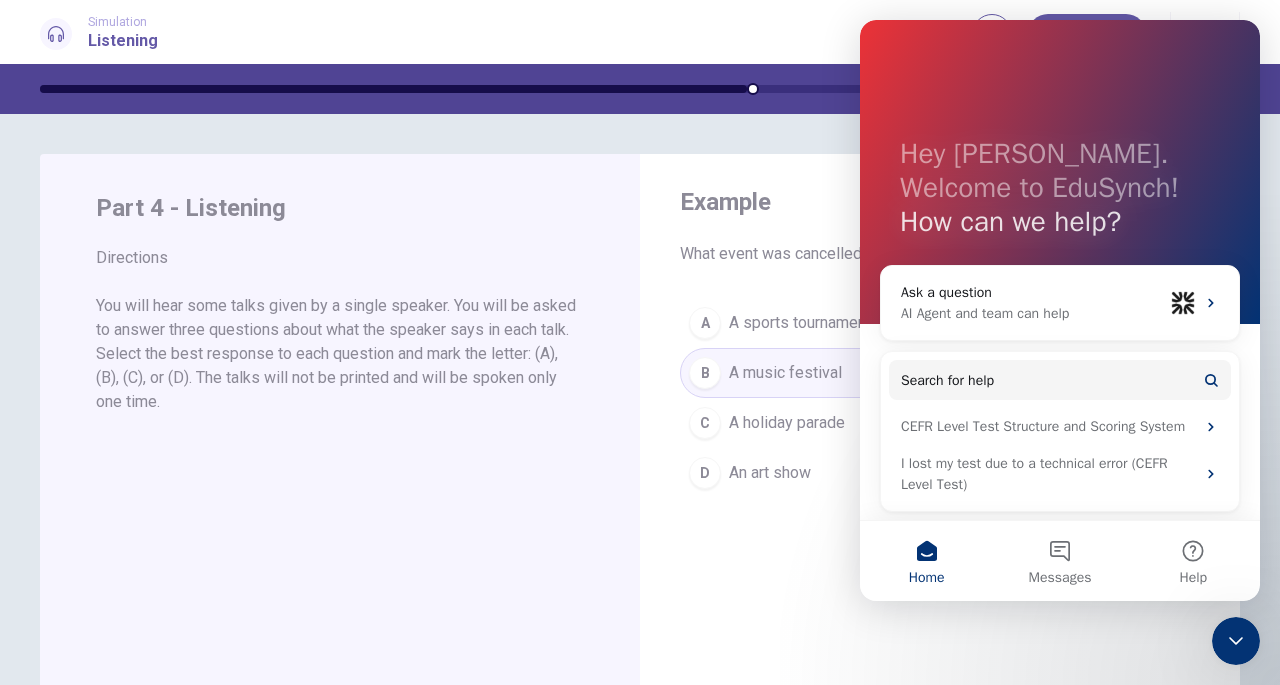 click on "Messages" at bounding box center [1059, 561] 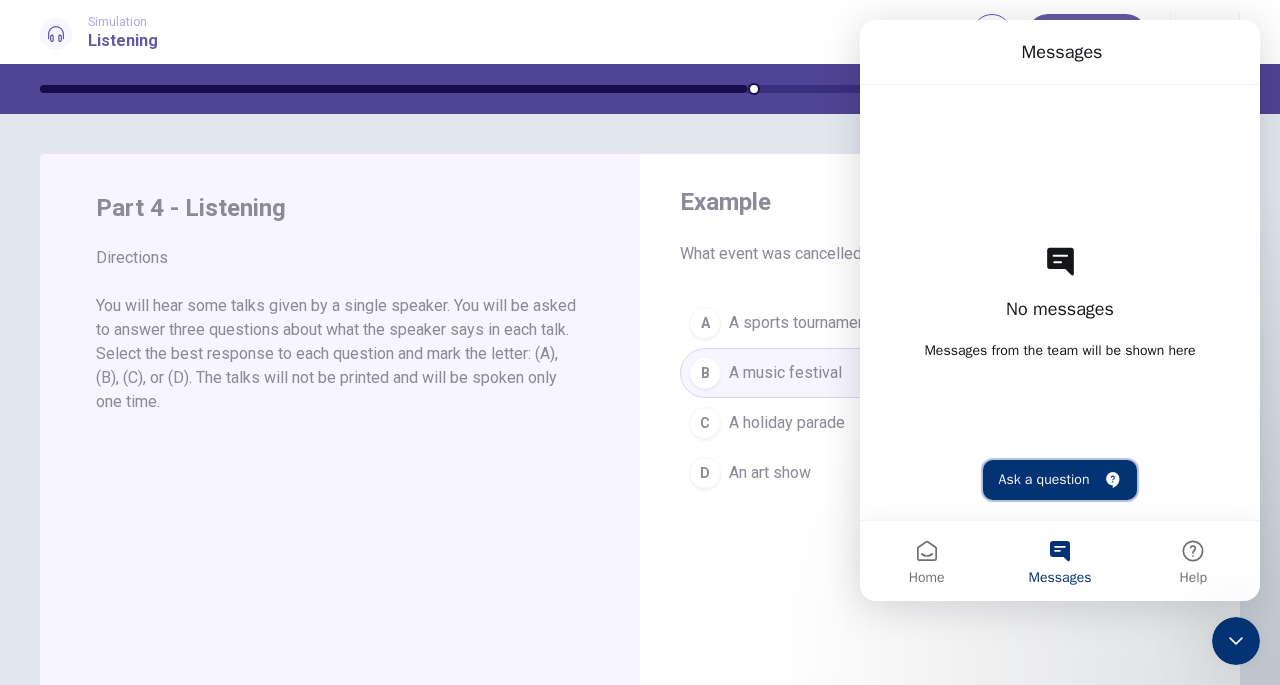click on "Ask a question" at bounding box center (1060, 480) 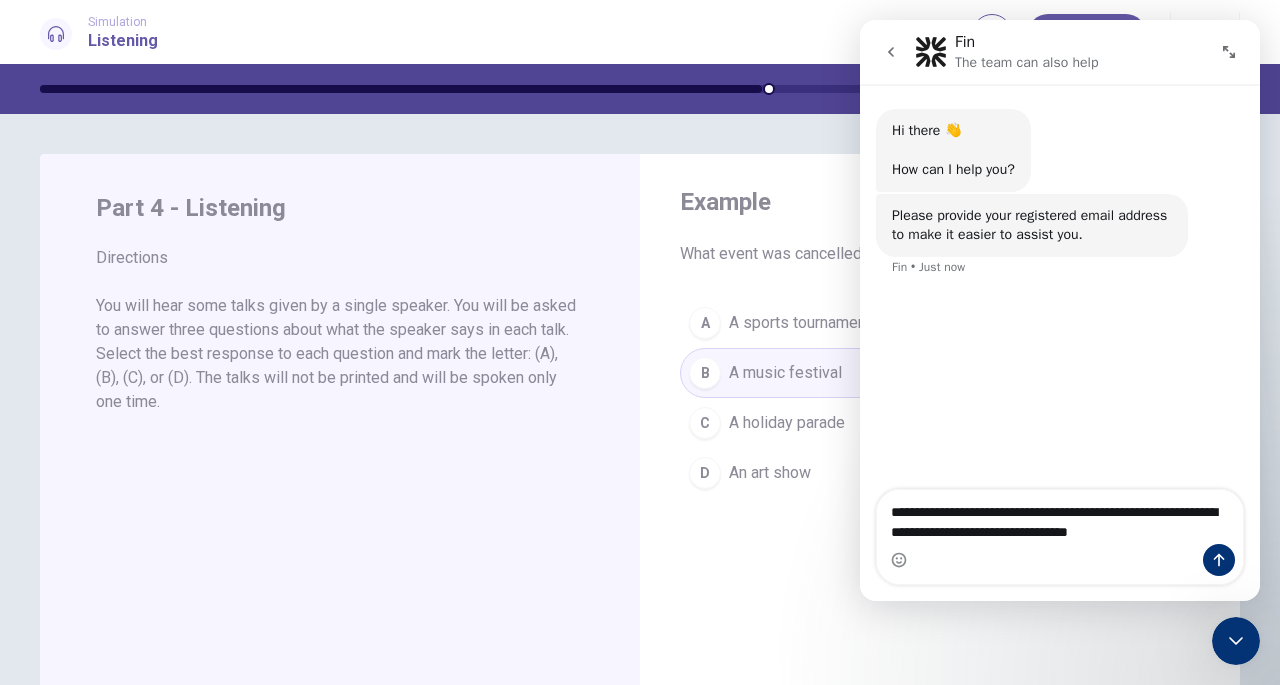 type on "**********" 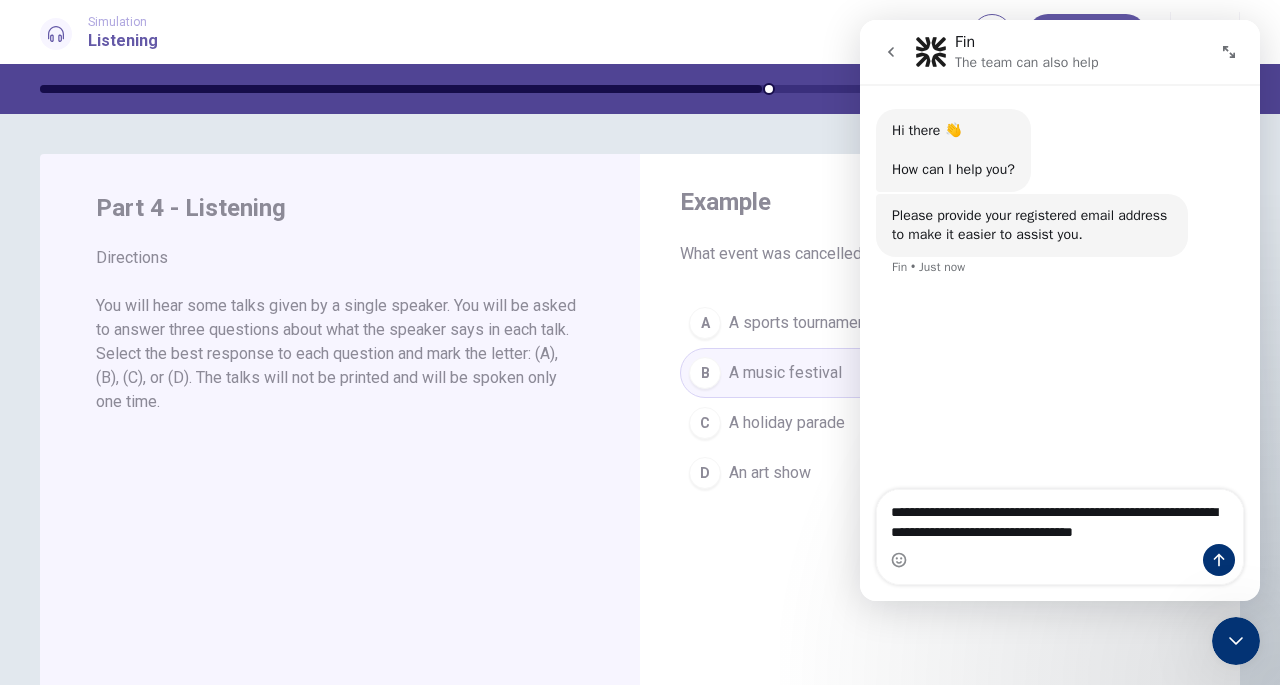 type 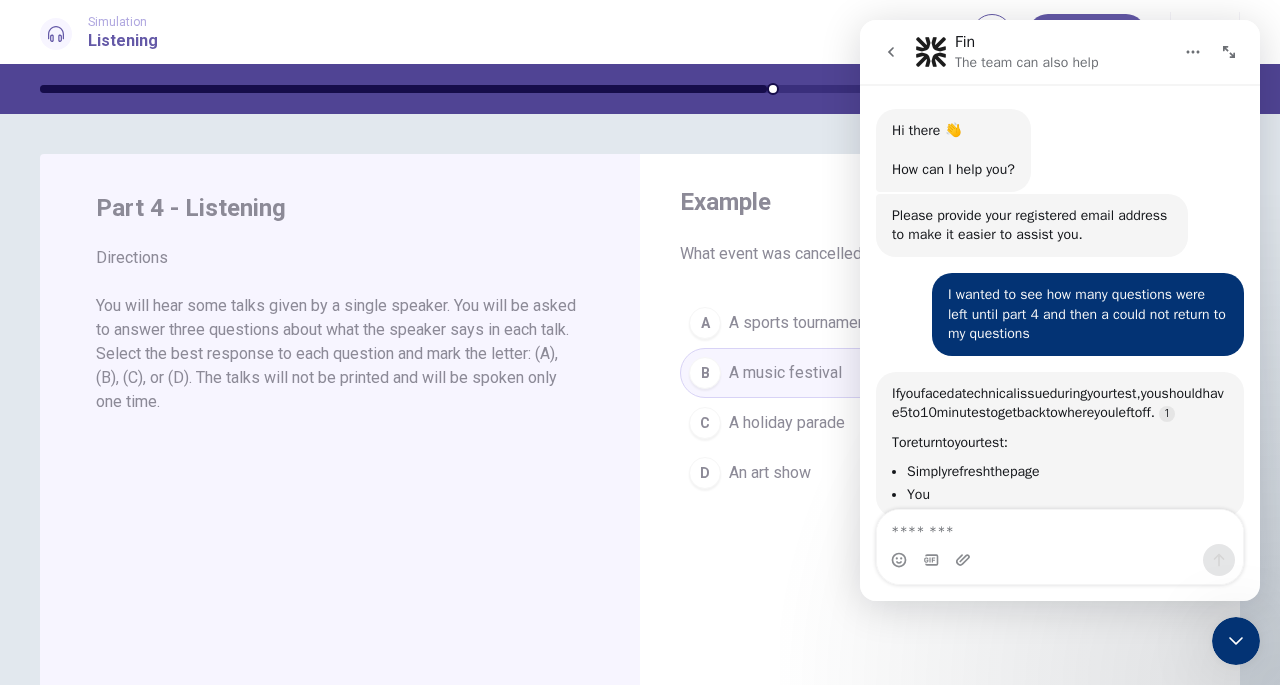 scroll, scrollTop: 2, scrollLeft: 0, axis: vertical 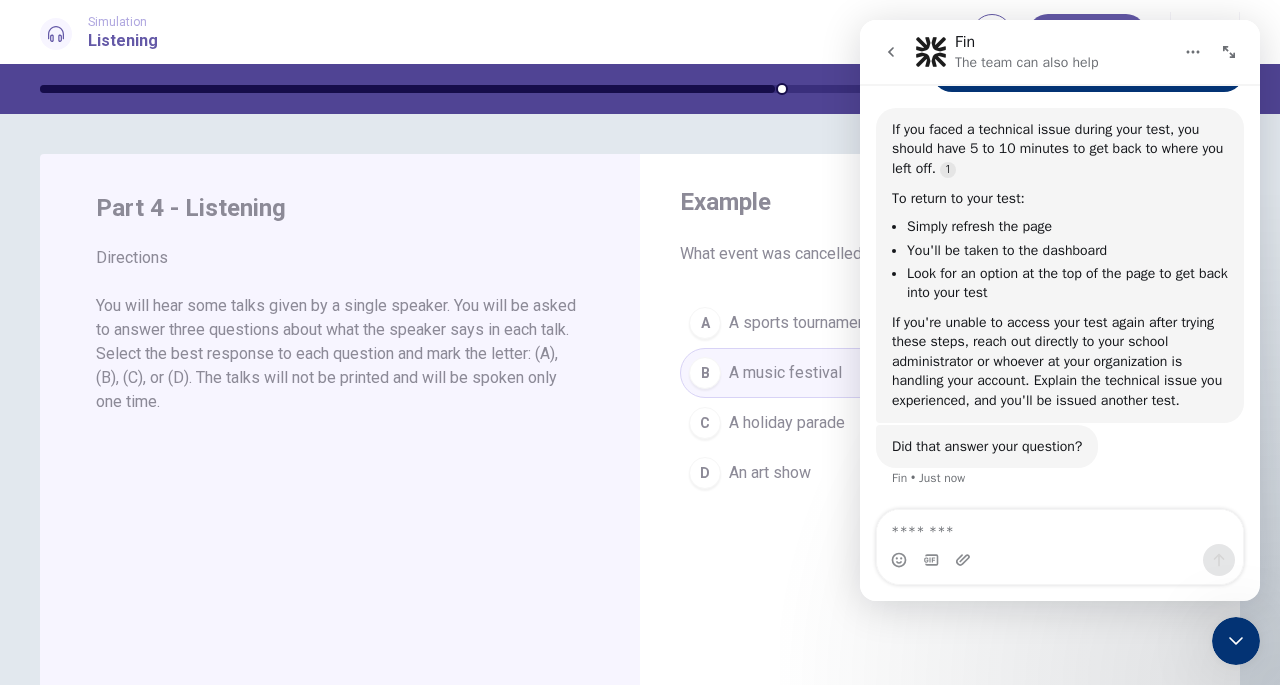 click on "A A sports tournament B A music festival C A holiday parade D An art show" at bounding box center (940, 398) 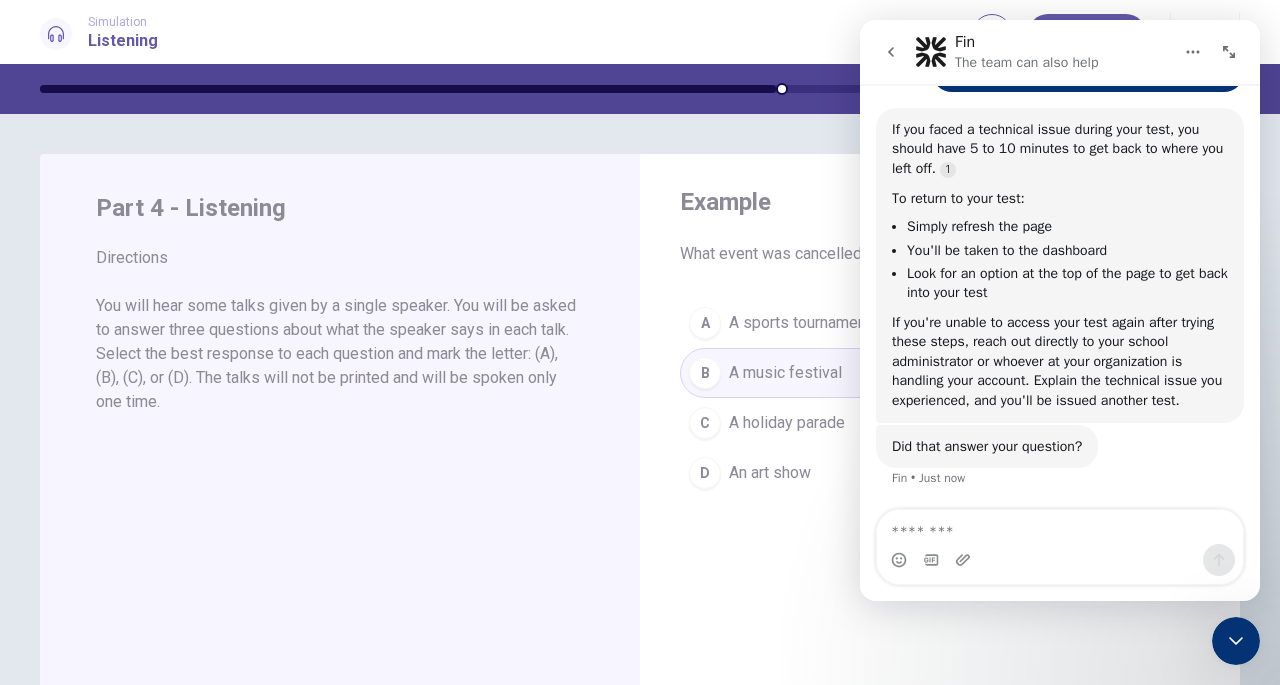 drag, startPoint x: 900, startPoint y: 59, endPoint x: 1713, endPoint y: 72, distance: 813.10394 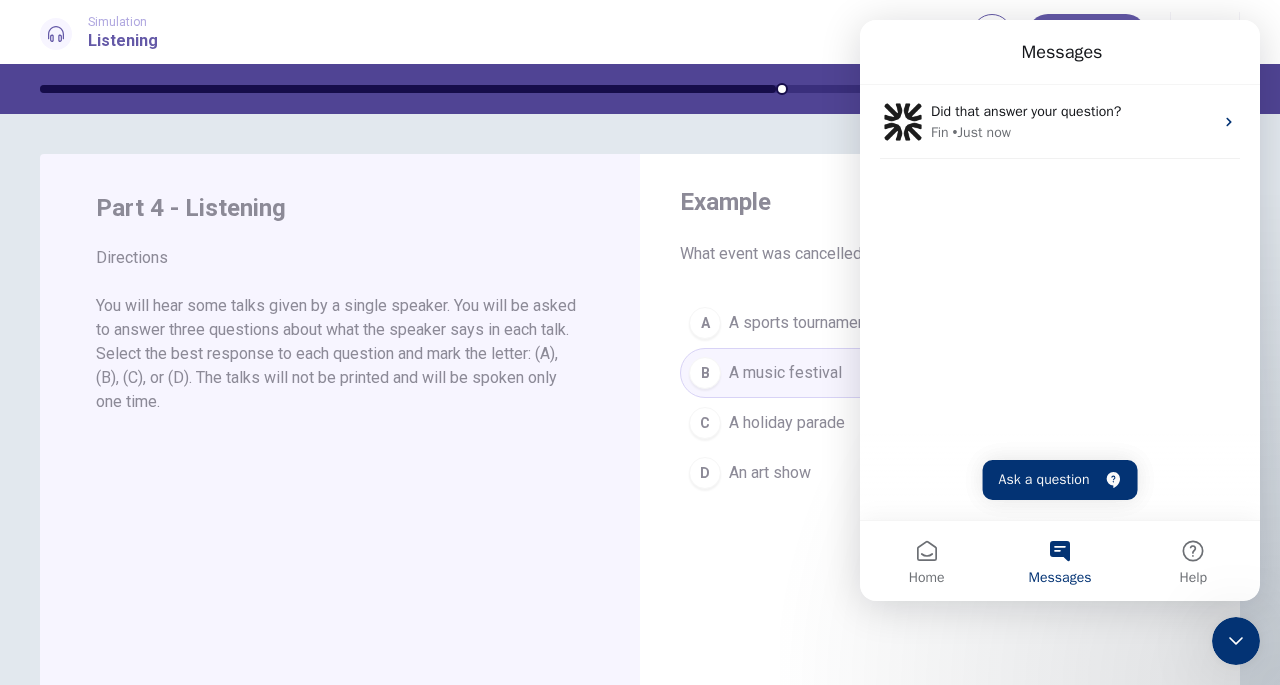 scroll, scrollTop: 181, scrollLeft: 0, axis: vertical 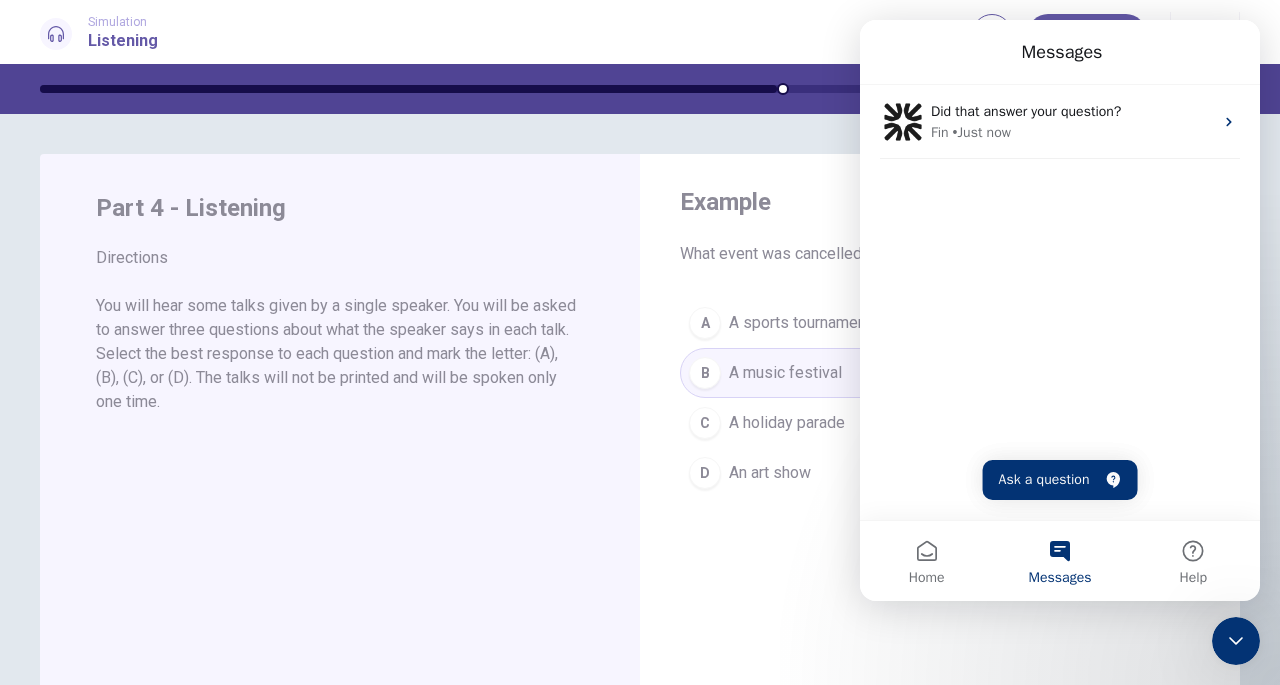 click 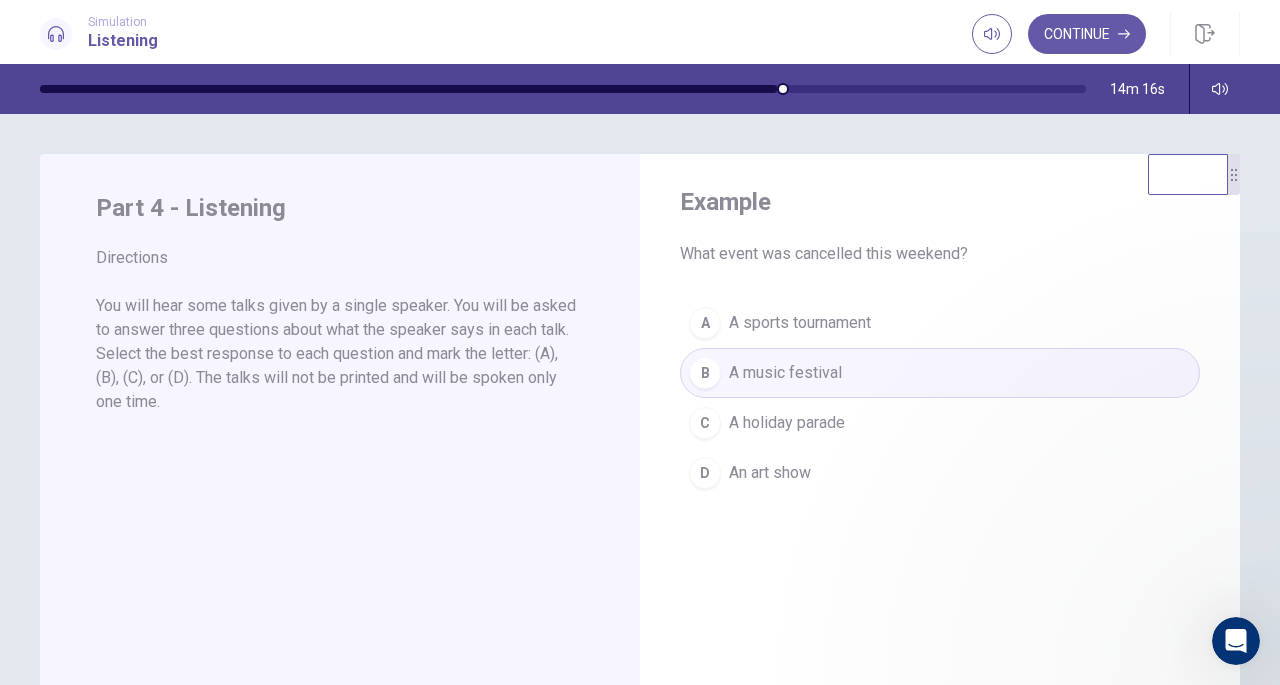 scroll, scrollTop: 0, scrollLeft: 0, axis: both 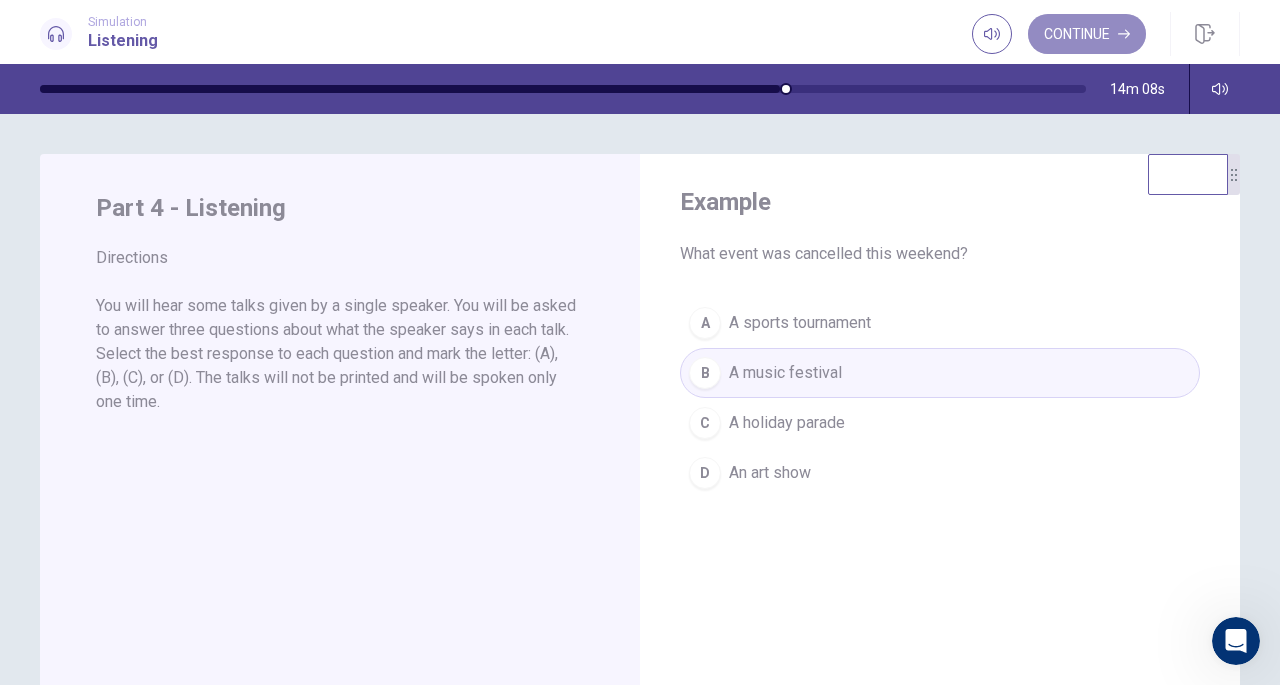click on "Continue" at bounding box center (1087, 34) 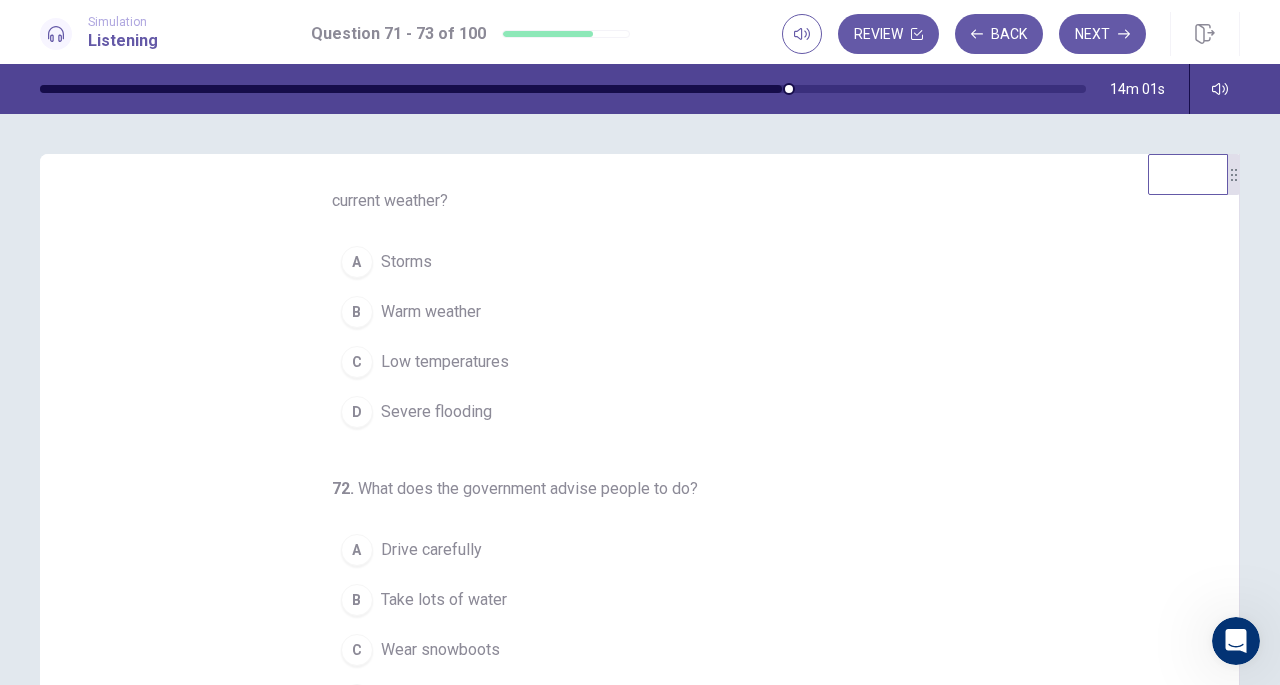 scroll, scrollTop: 33, scrollLeft: 0, axis: vertical 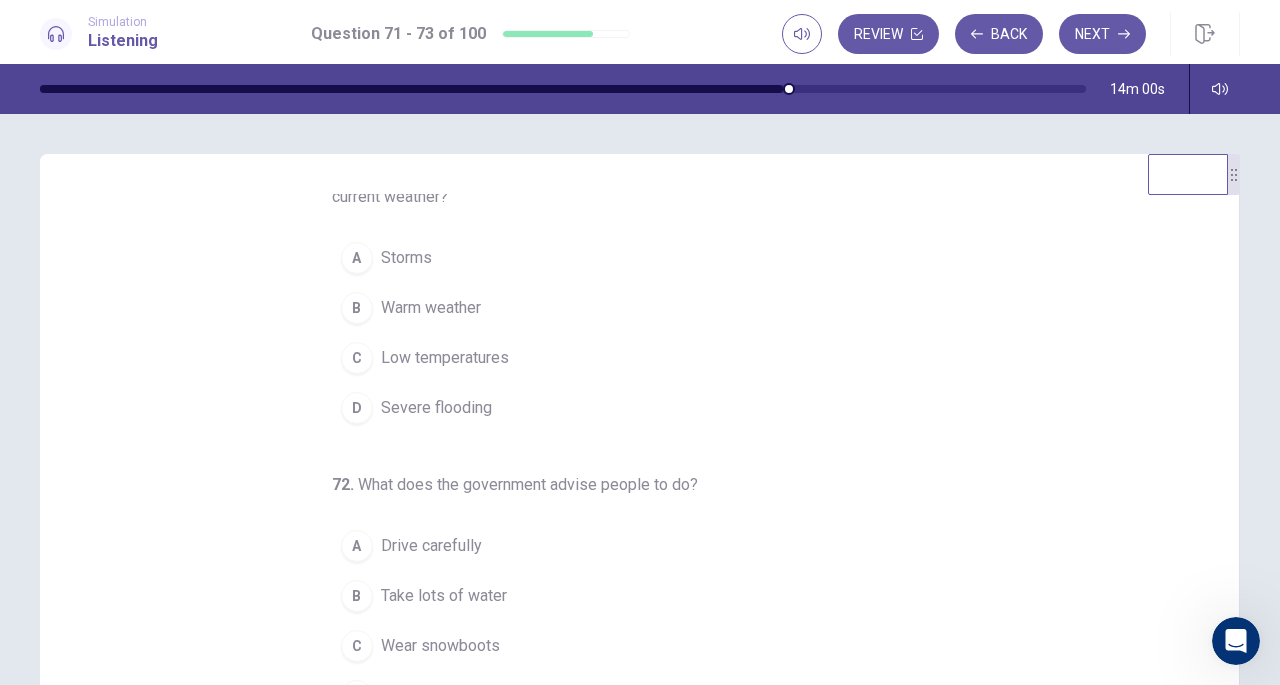 click on "C Low temperatures" at bounding box center [628, 358] 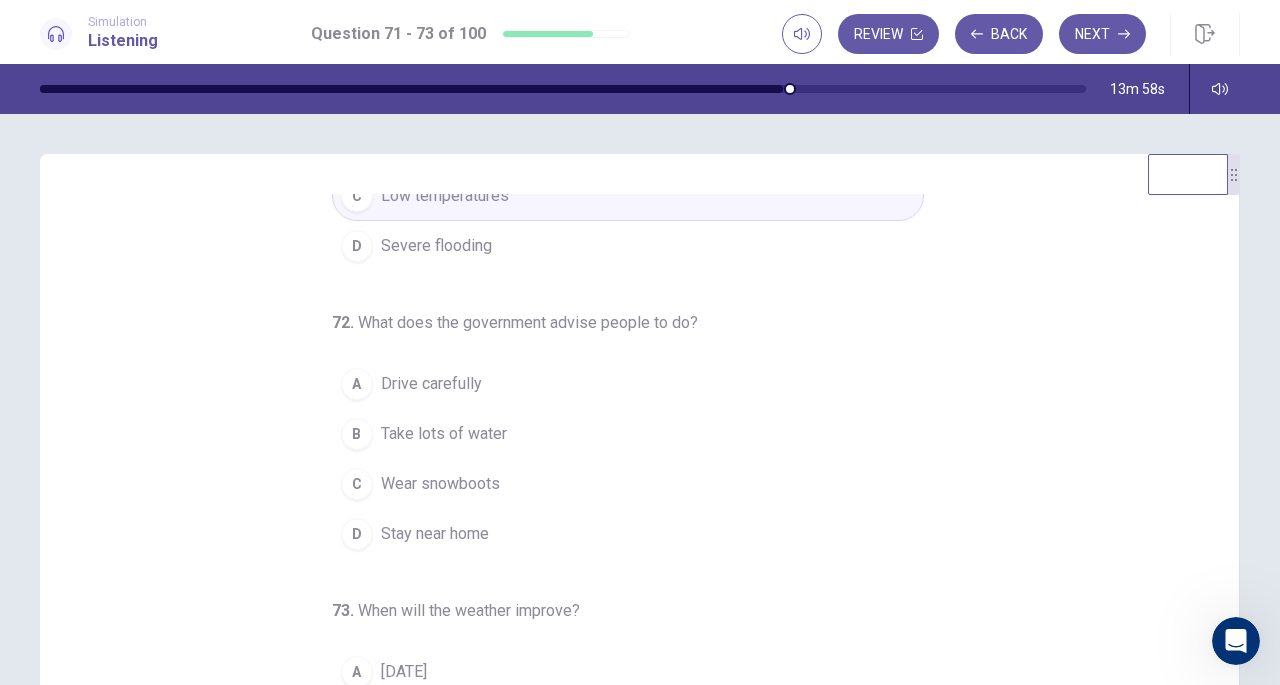 scroll, scrollTop: 224, scrollLeft: 0, axis: vertical 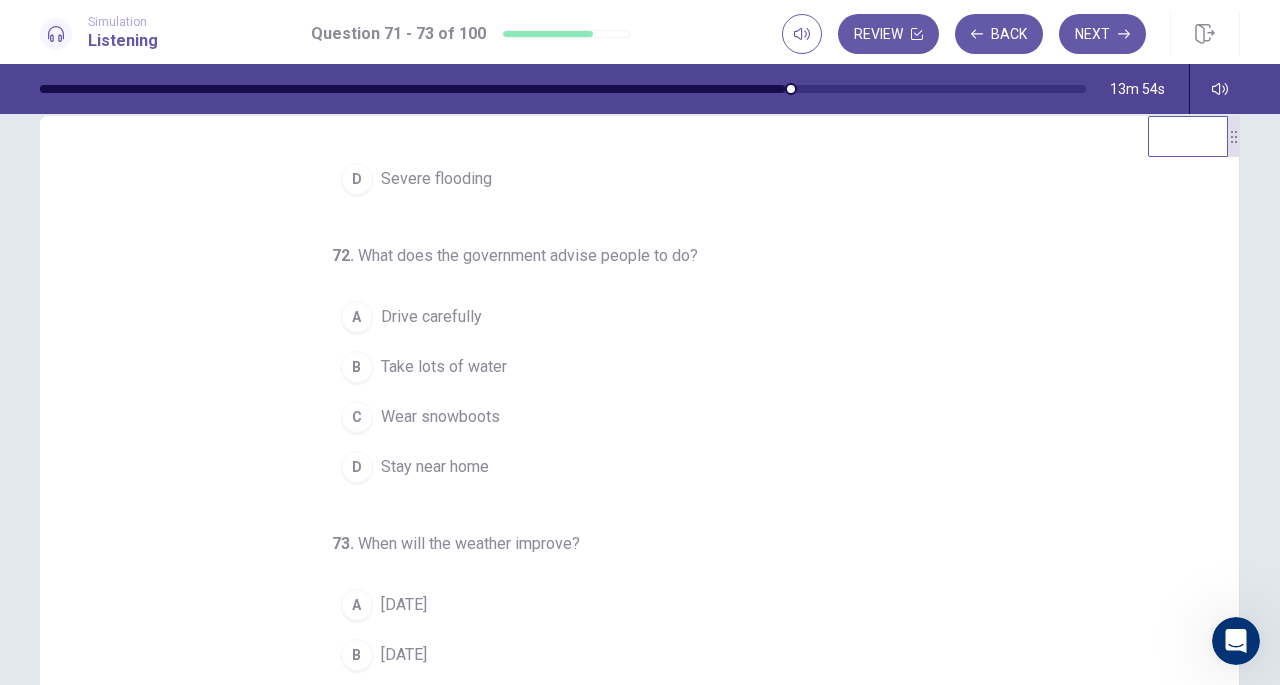 click on "D Stay near home" at bounding box center (628, 467) 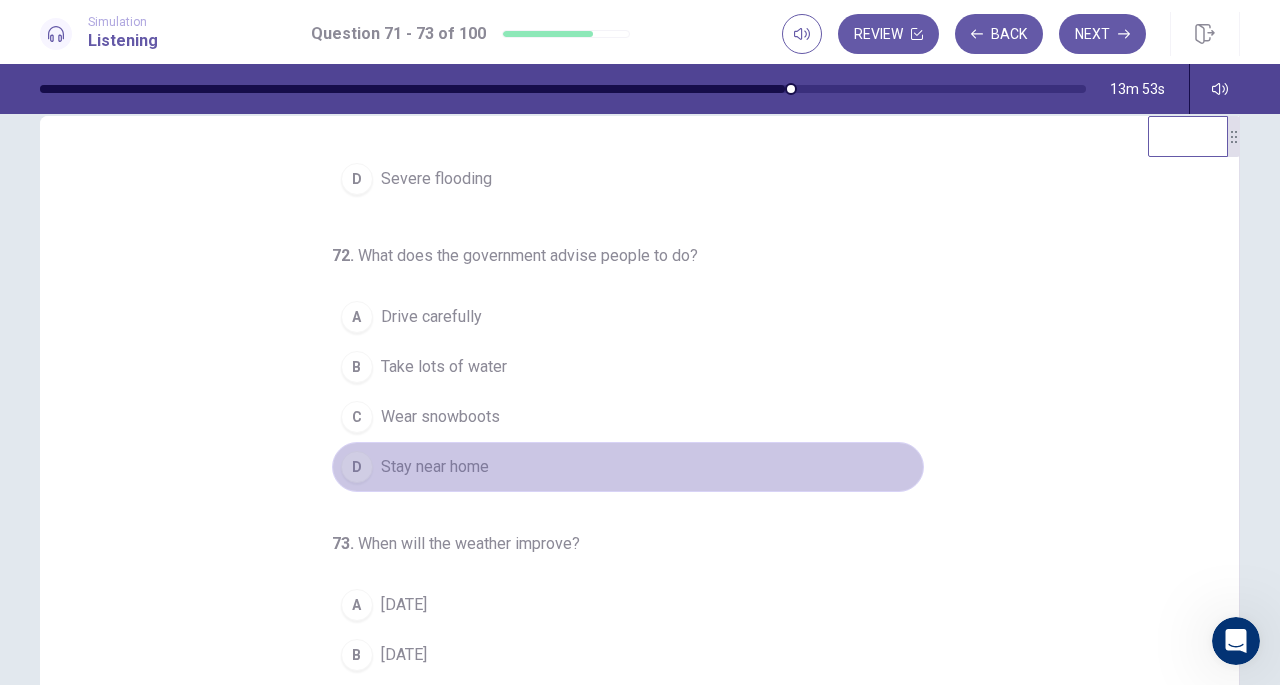 click on "D Stay near home" at bounding box center [628, 467] 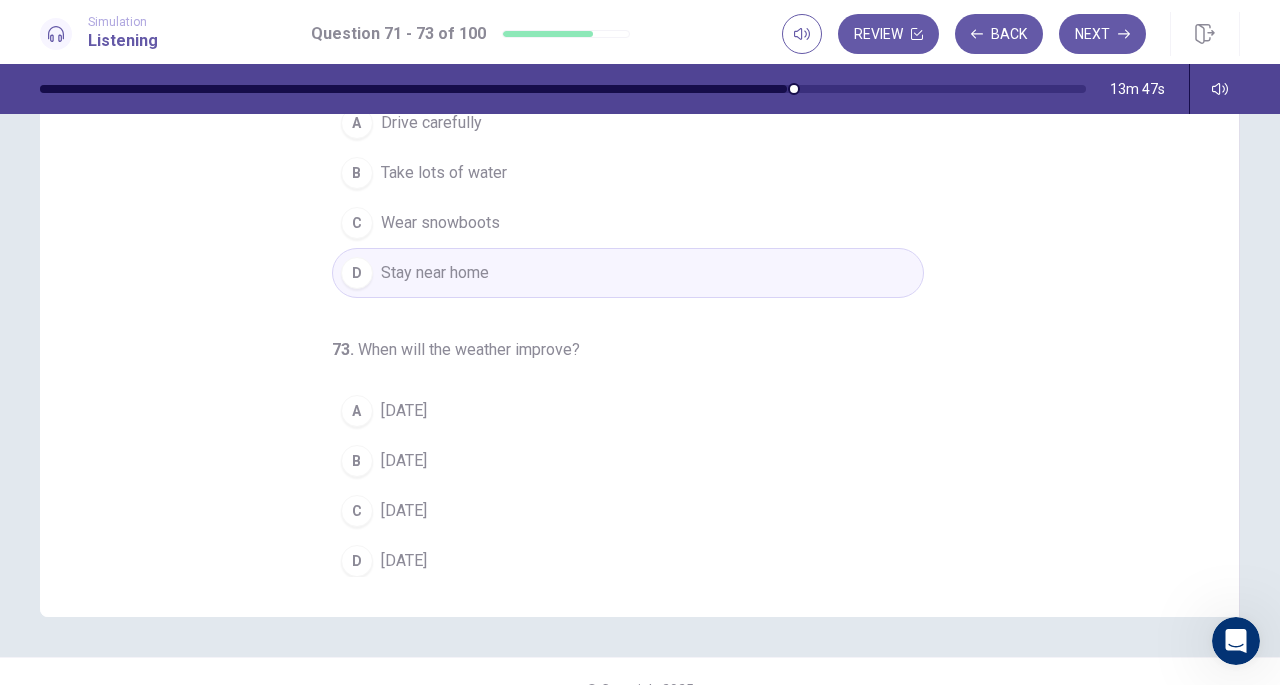 scroll, scrollTop: 233, scrollLeft: 0, axis: vertical 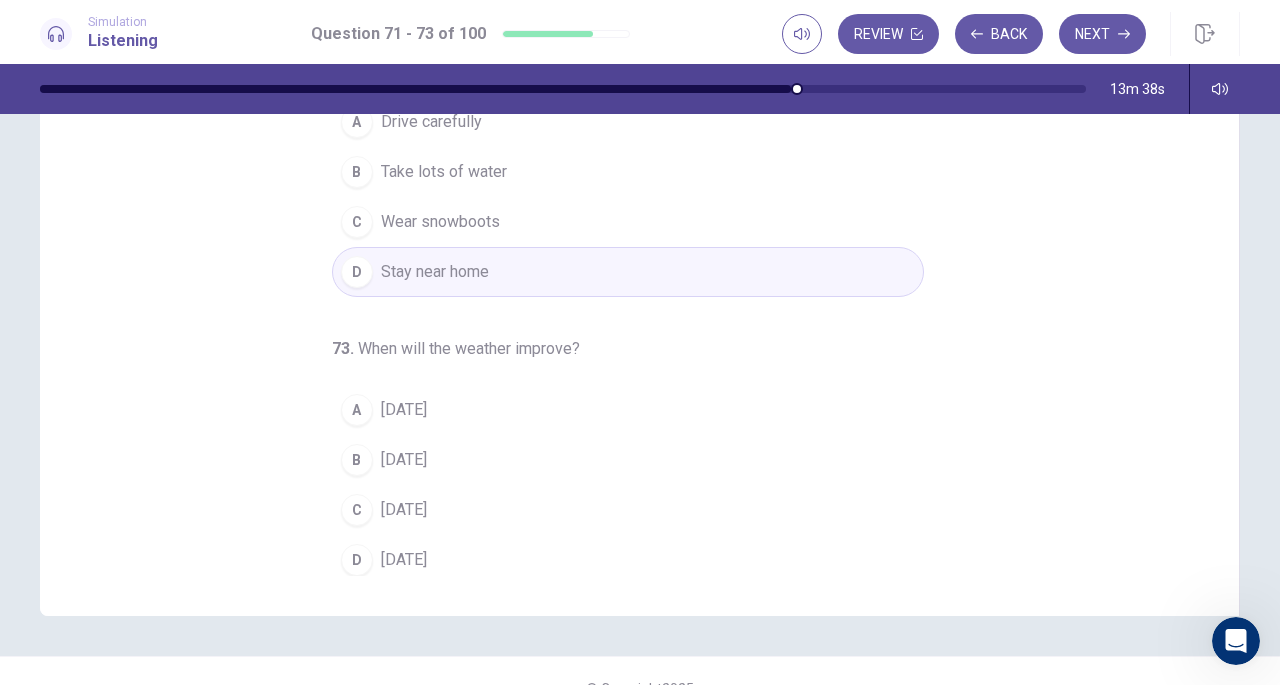 click on "C [DATE]" at bounding box center (628, 510) 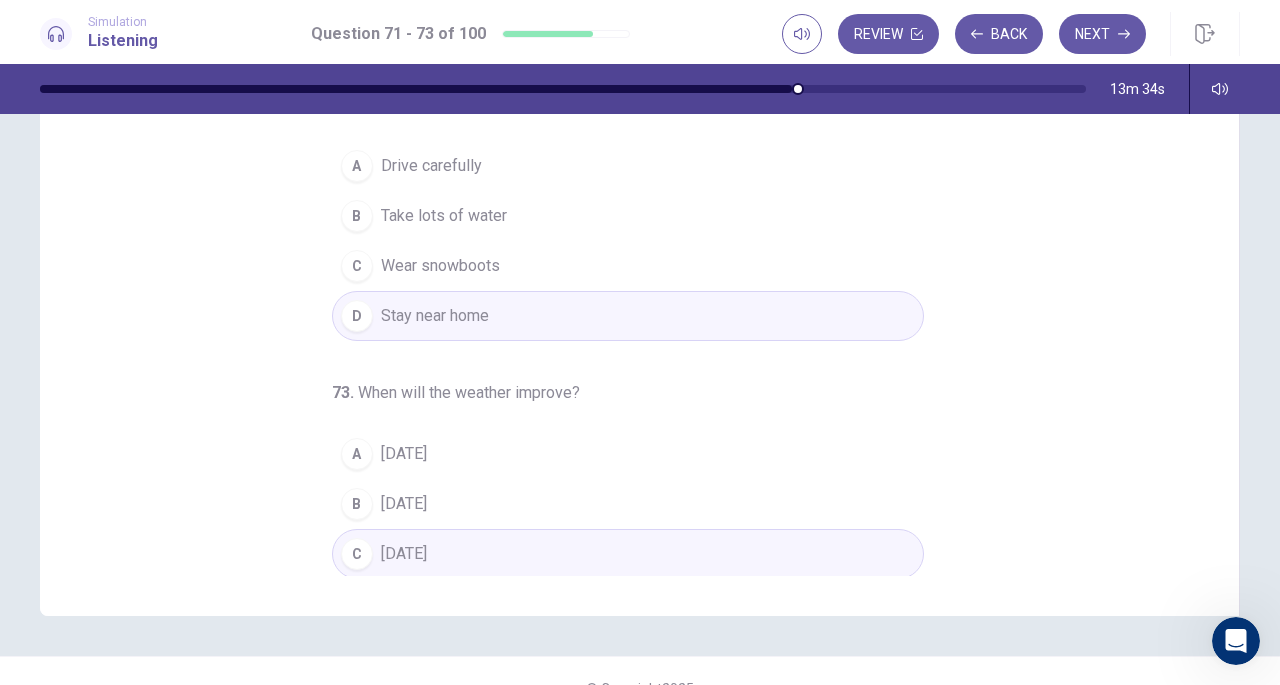 scroll, scrollTop: 0, scrollLeft: 0, axis: both 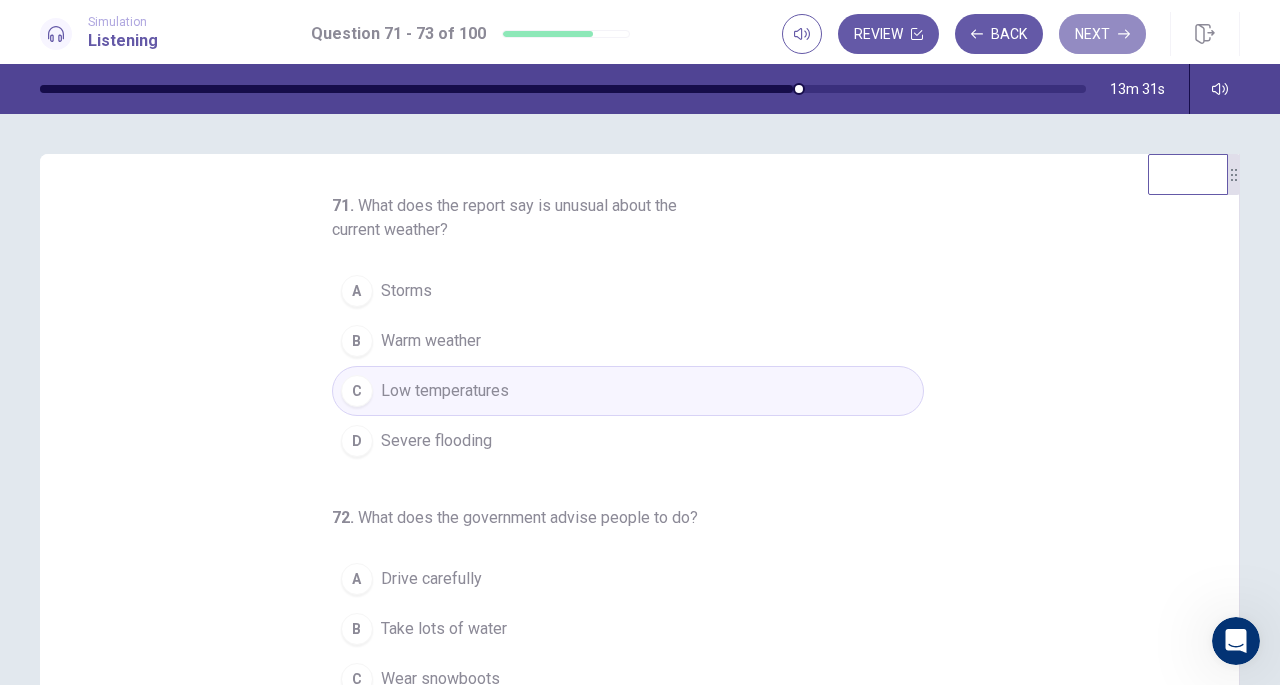 click on "Next" at bounding box center (1102, 34) 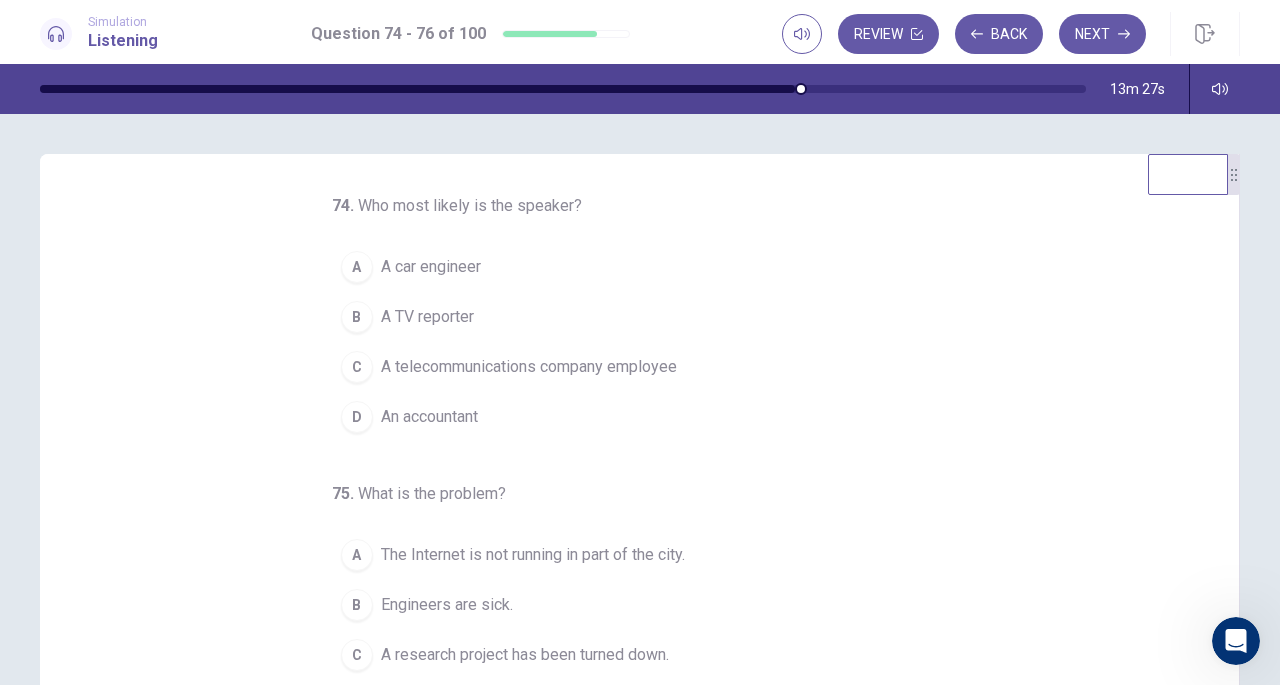 click 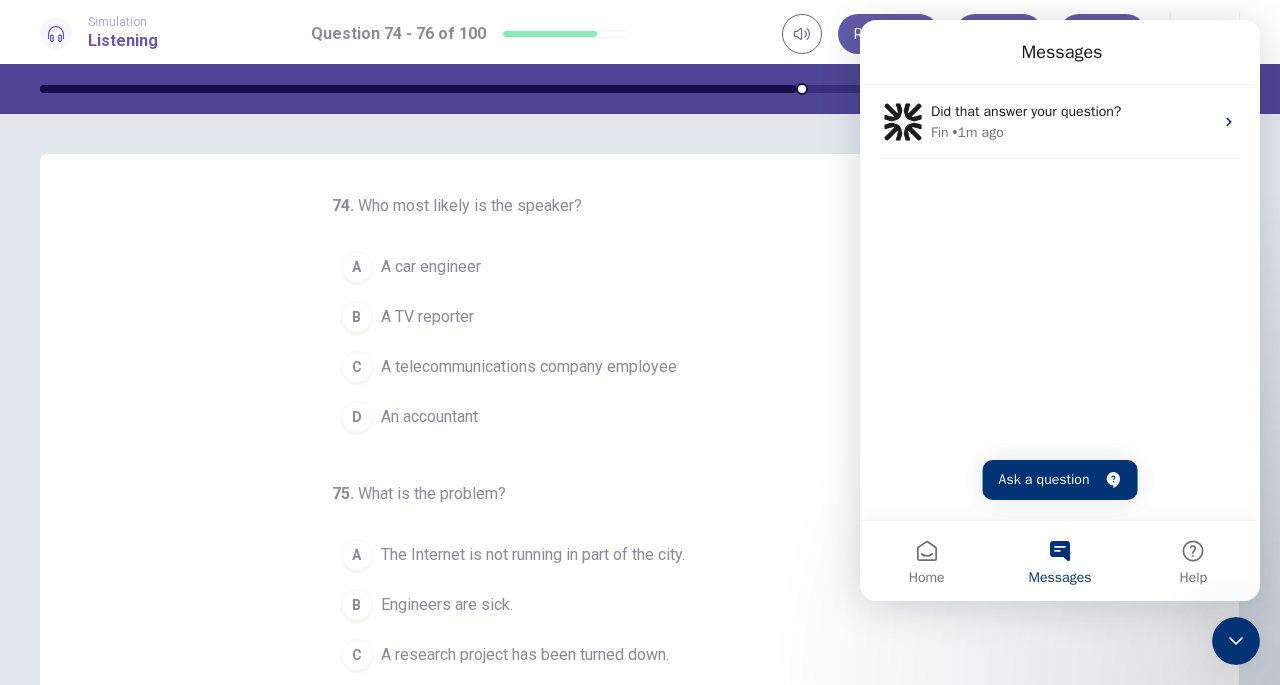 click on "Did that answer your question? Fin •  1m ago" at bounding box center [1060, 122] 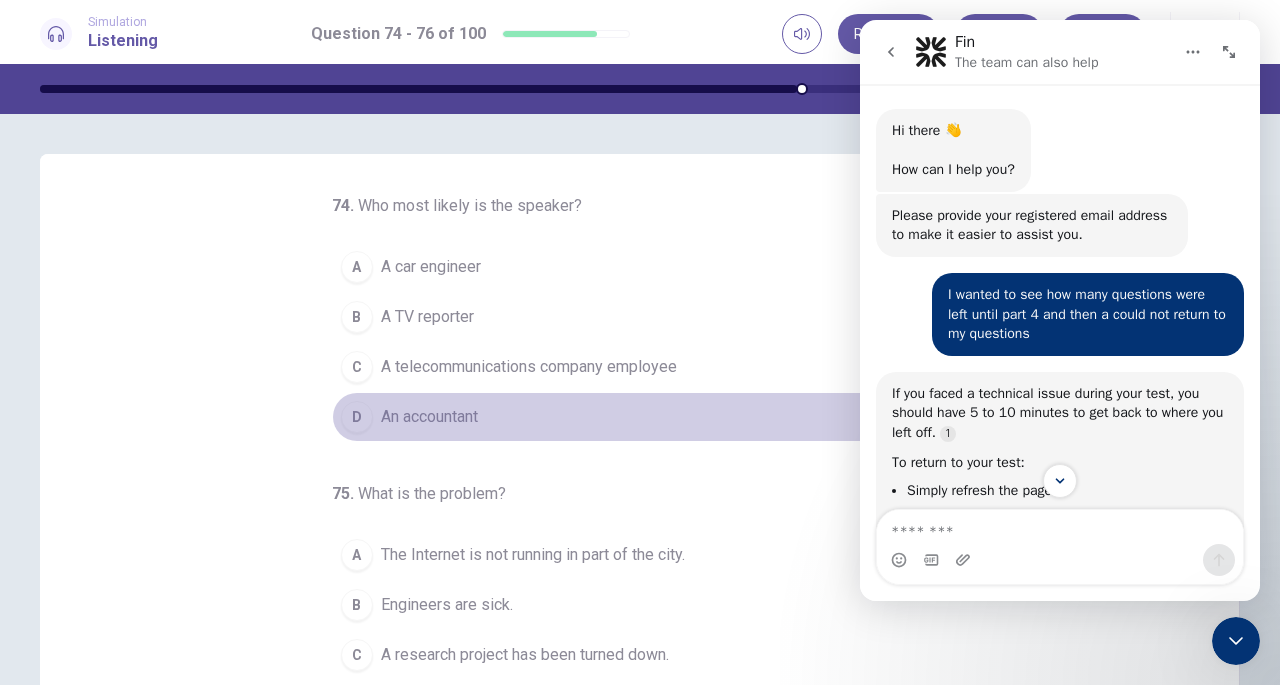 click on "D An accountant" at bounding box center (628, 417) 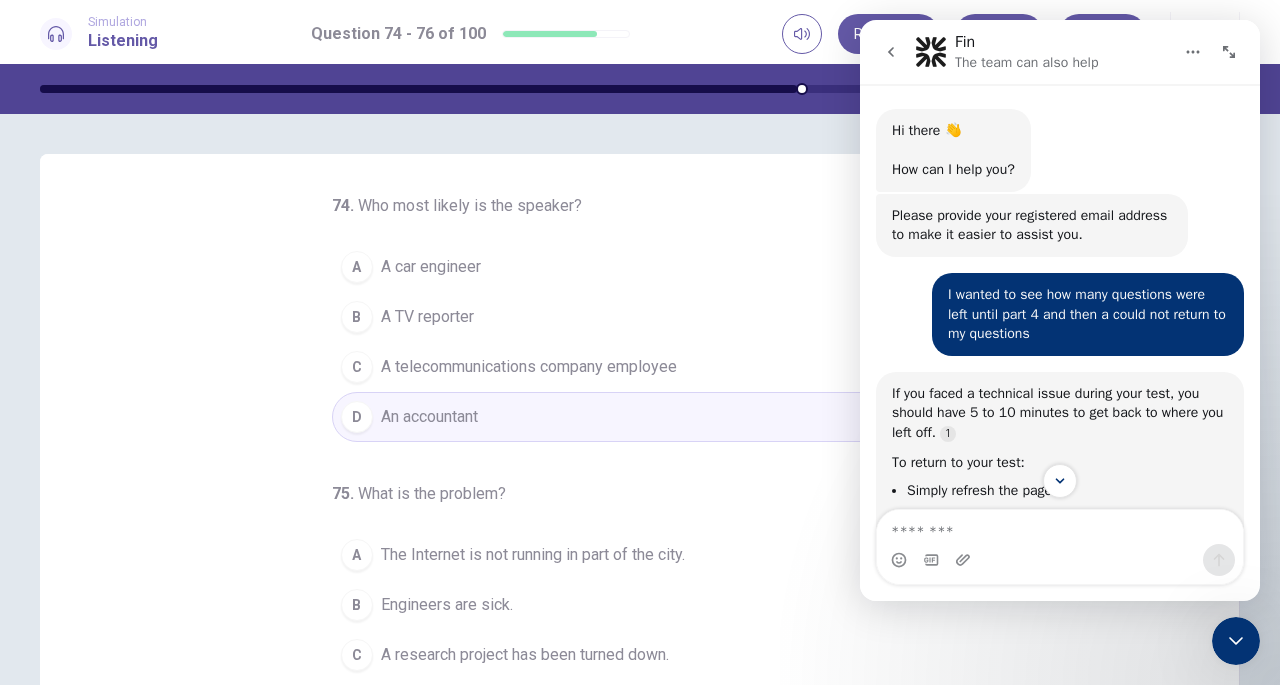 click 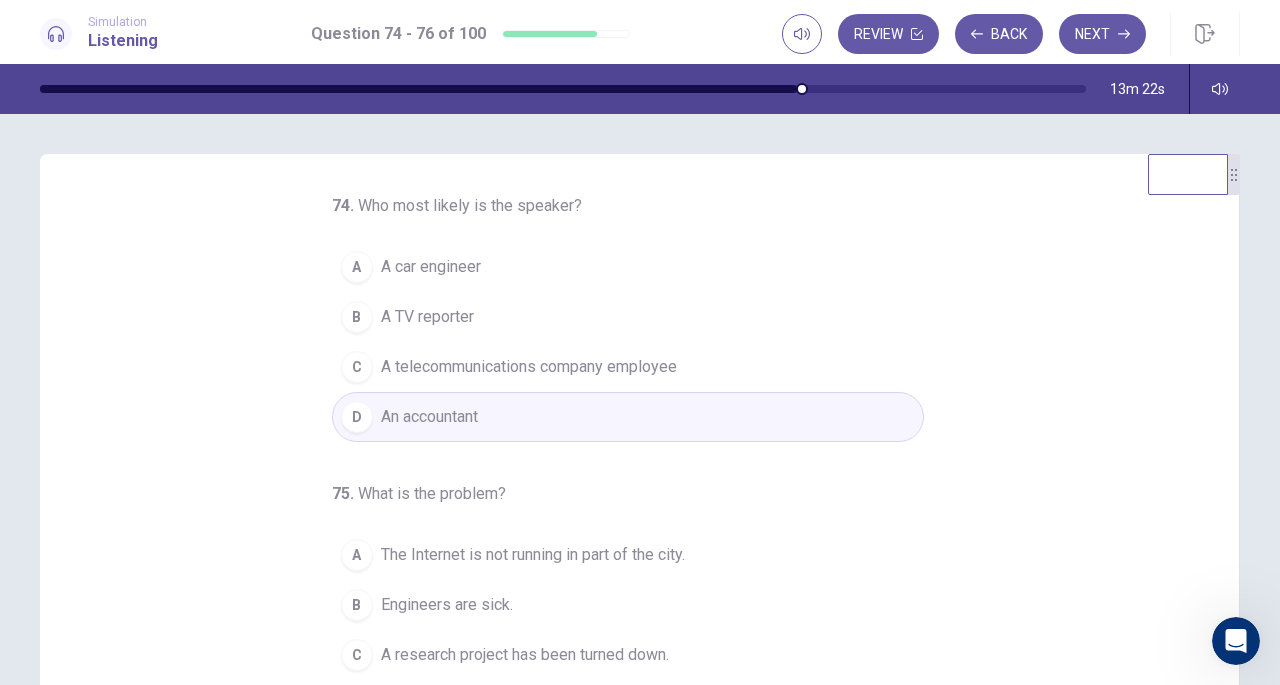 click on "B A TV reporter" at bounding box center (628, 317) 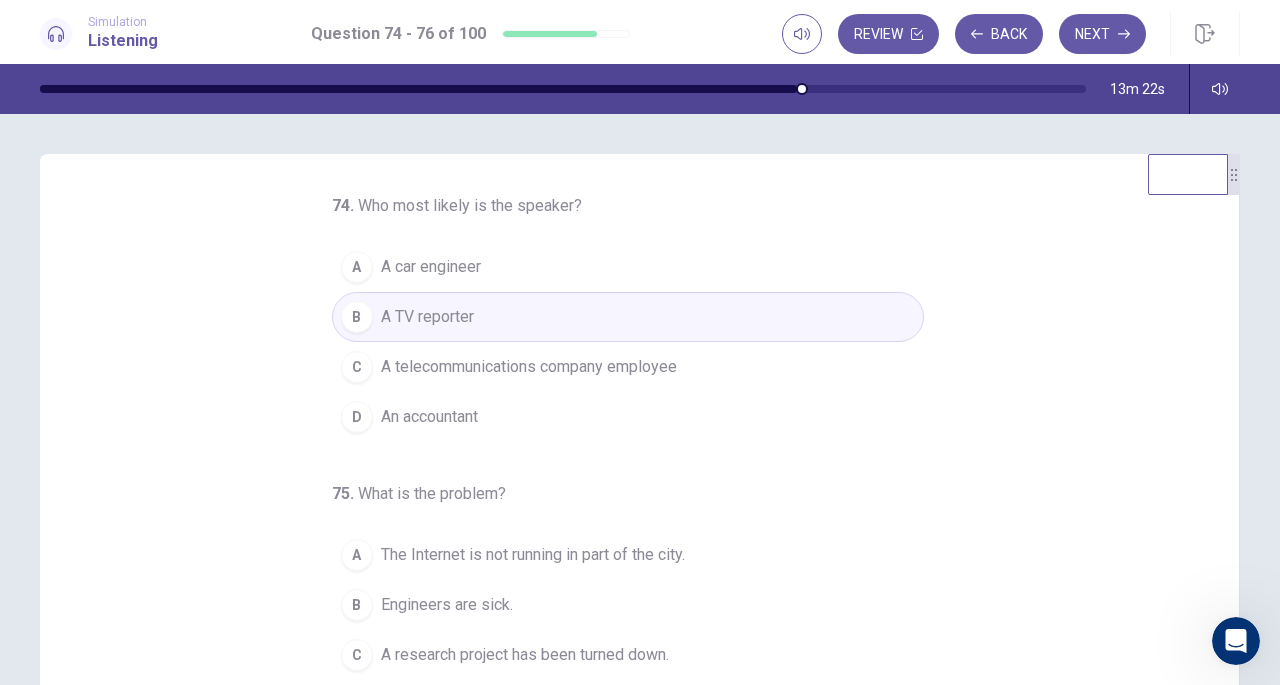 scroll, scrollTop: 200, scrollLeft: 0, axis: vertical 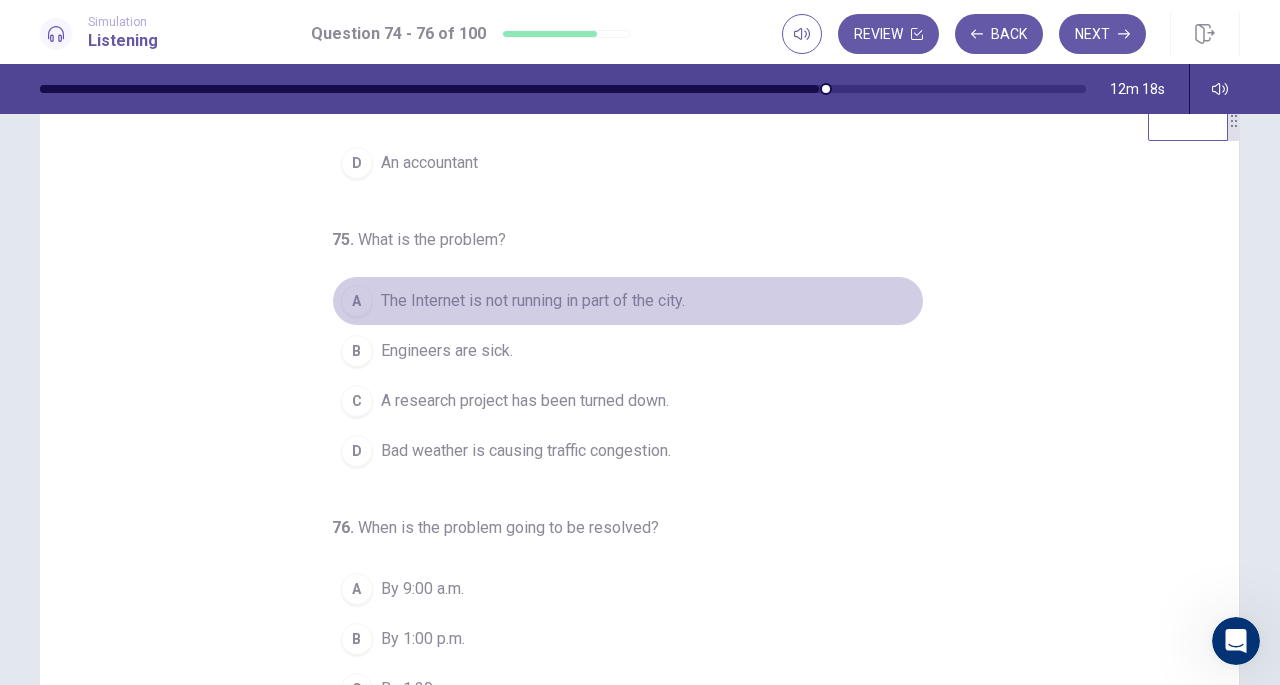click on "A The Internet is not running in part of the city." at bounding box center (628, 301) 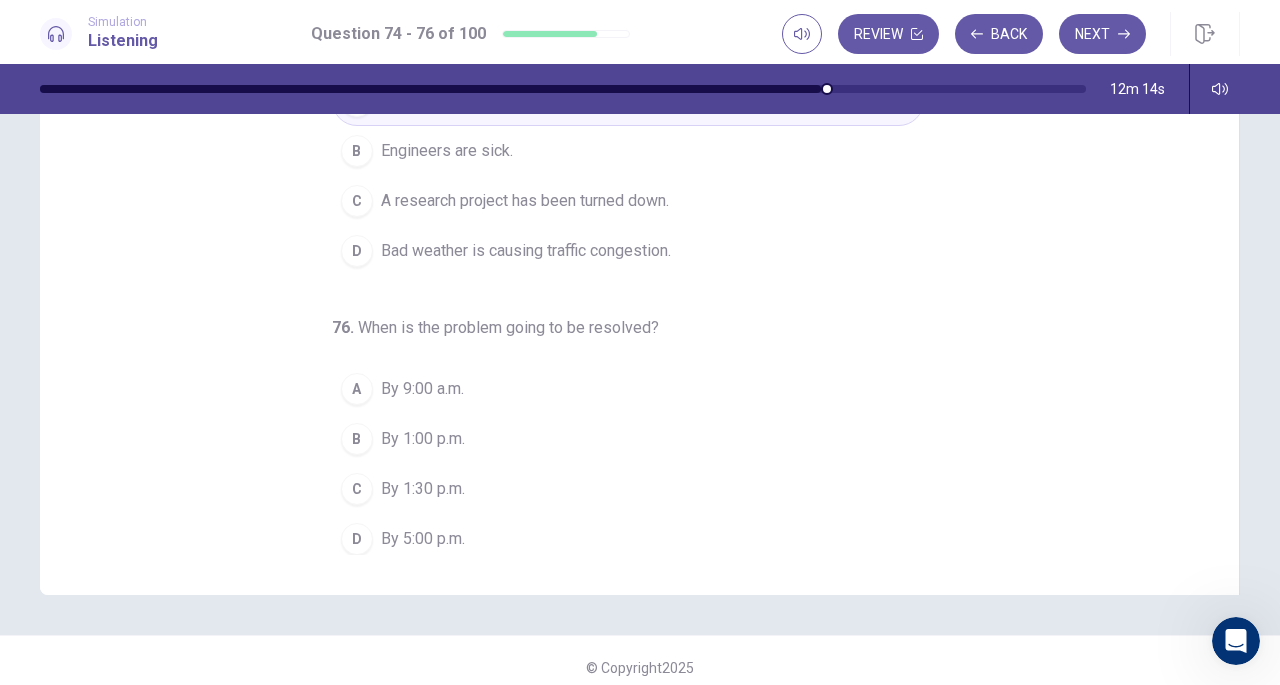 scroll, scrollTop: 255, scrollLeft: 0, axis: vertical 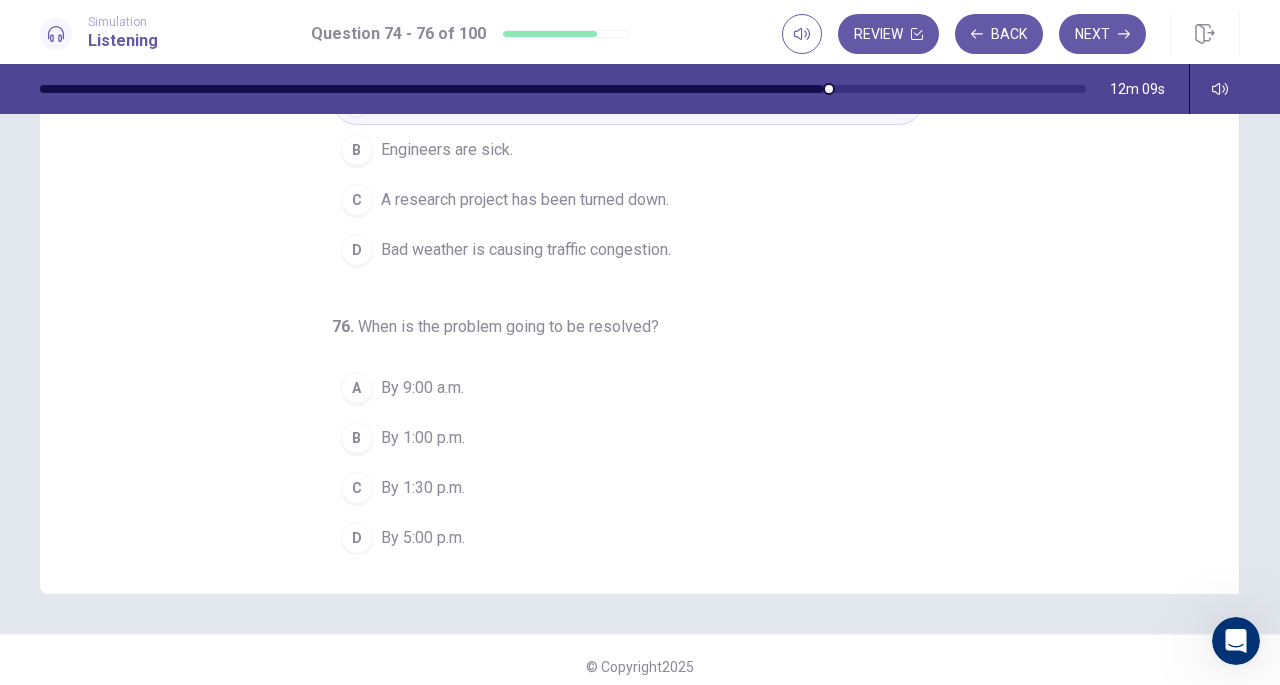 click on "A By 9:00 a.m." at bounding box center [628, 388] 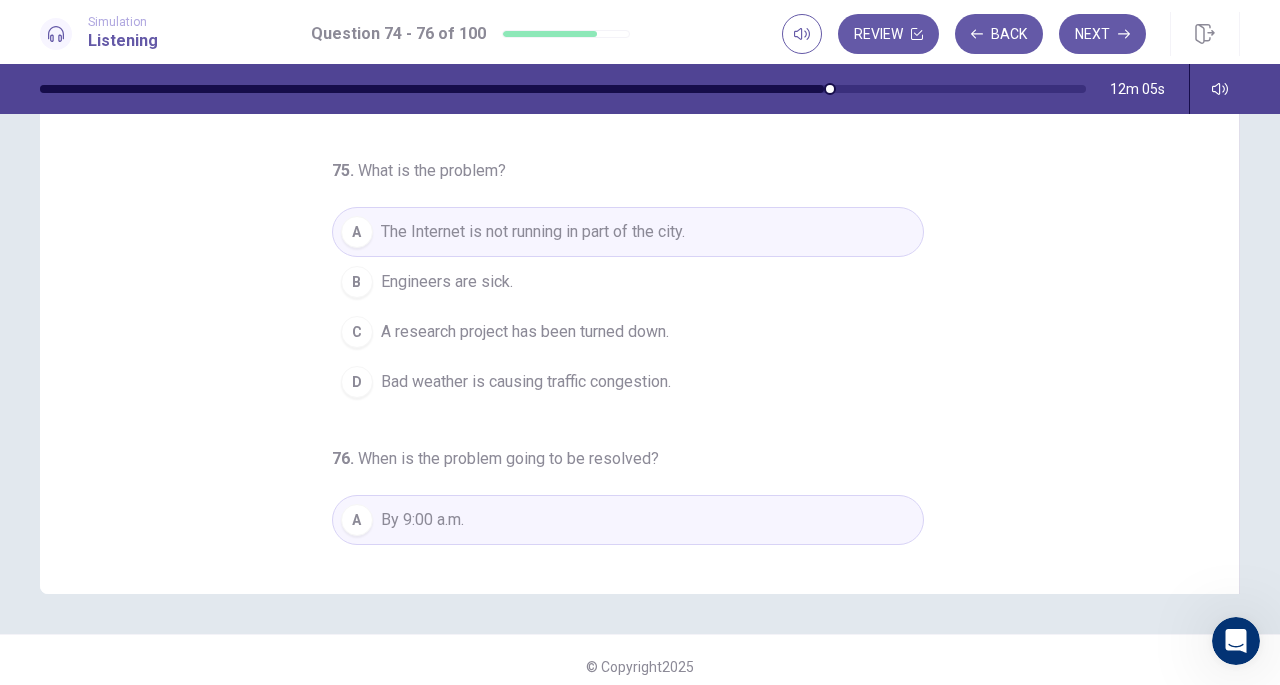 scroll, scrollTop: 0, scrollLeft: 0, axis: both 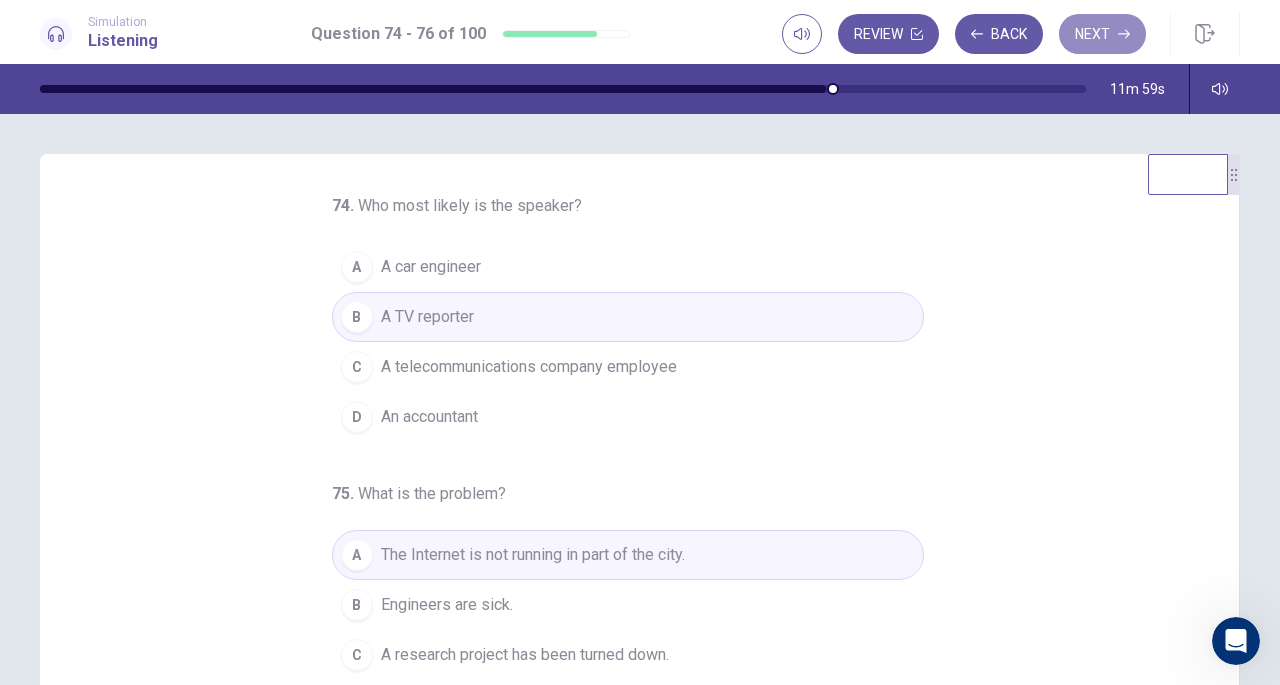 click on "Next" at bounding box center (1102, 34) 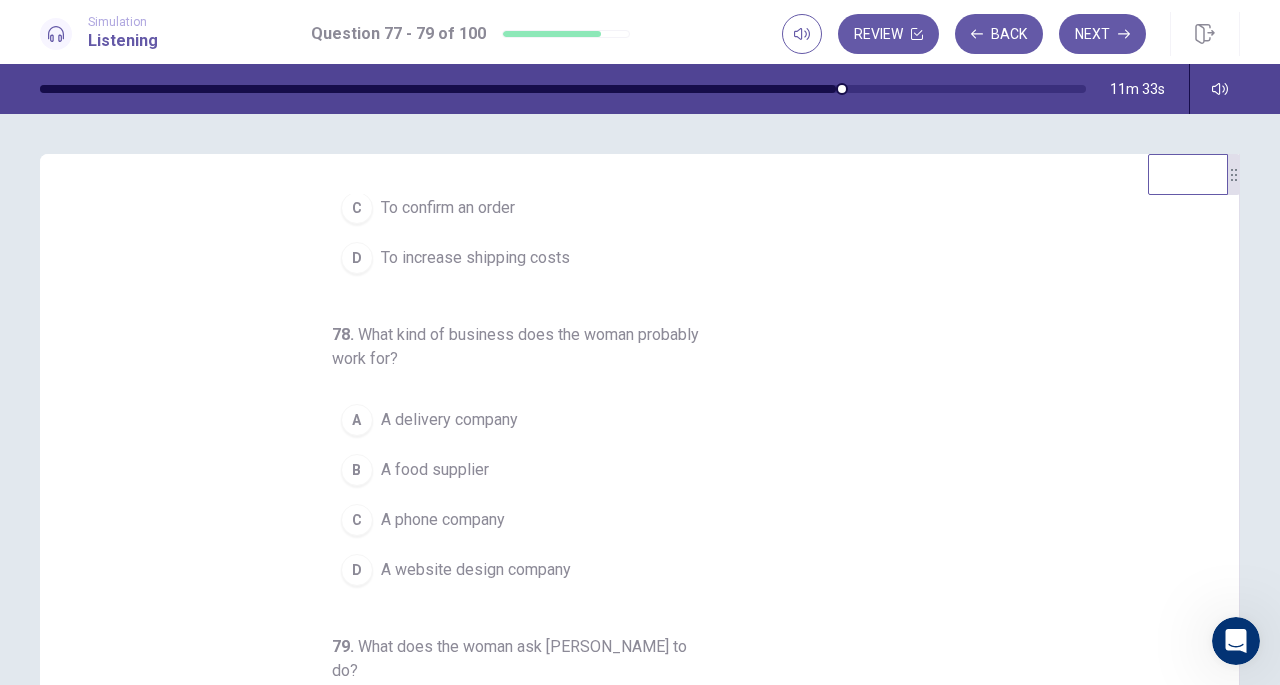 scroll, scrollTop: 224, scrollLeft: 0, axis: vertical 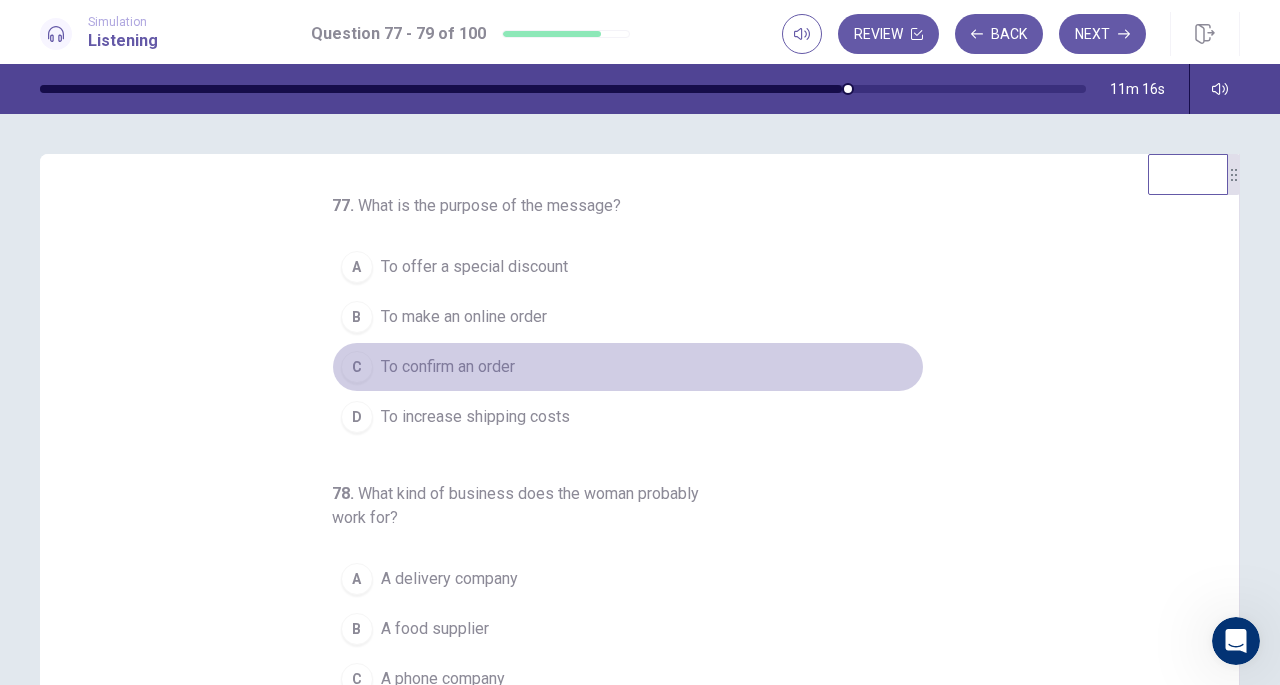 click on "C To confirm an order" at bounding box center (628, 367) 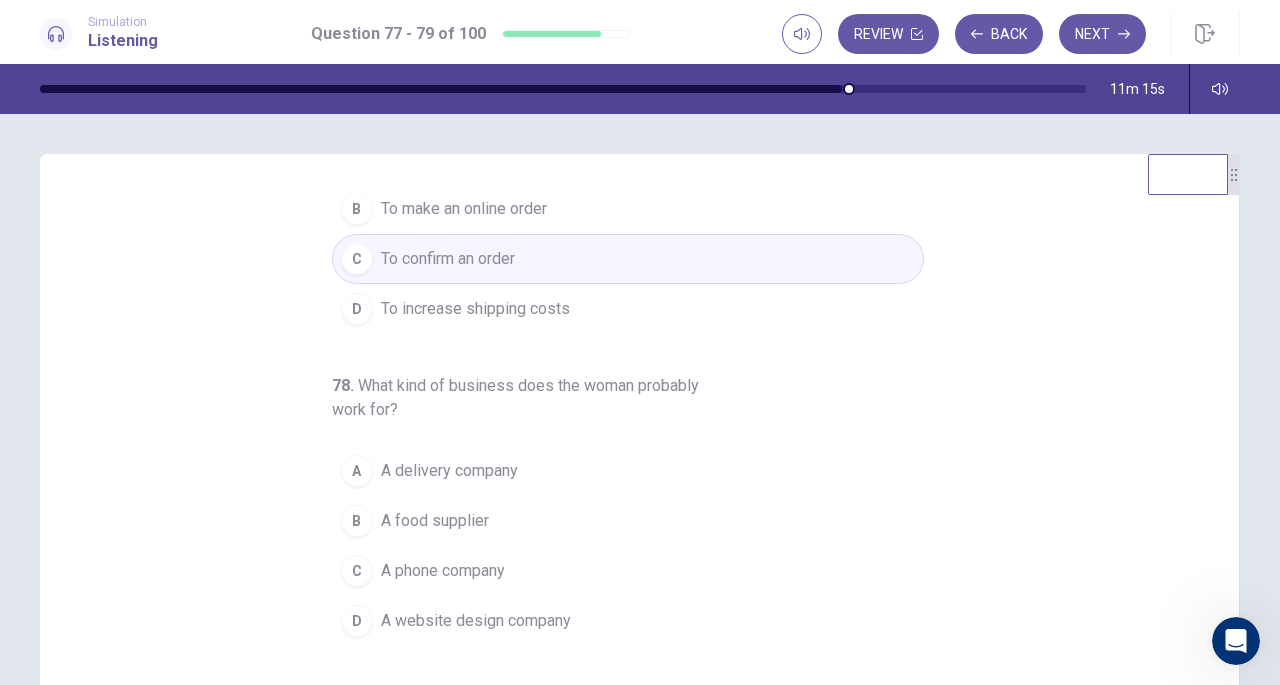 scroll, scrollTop: 224, scrollLeft: 0, axis: vertical 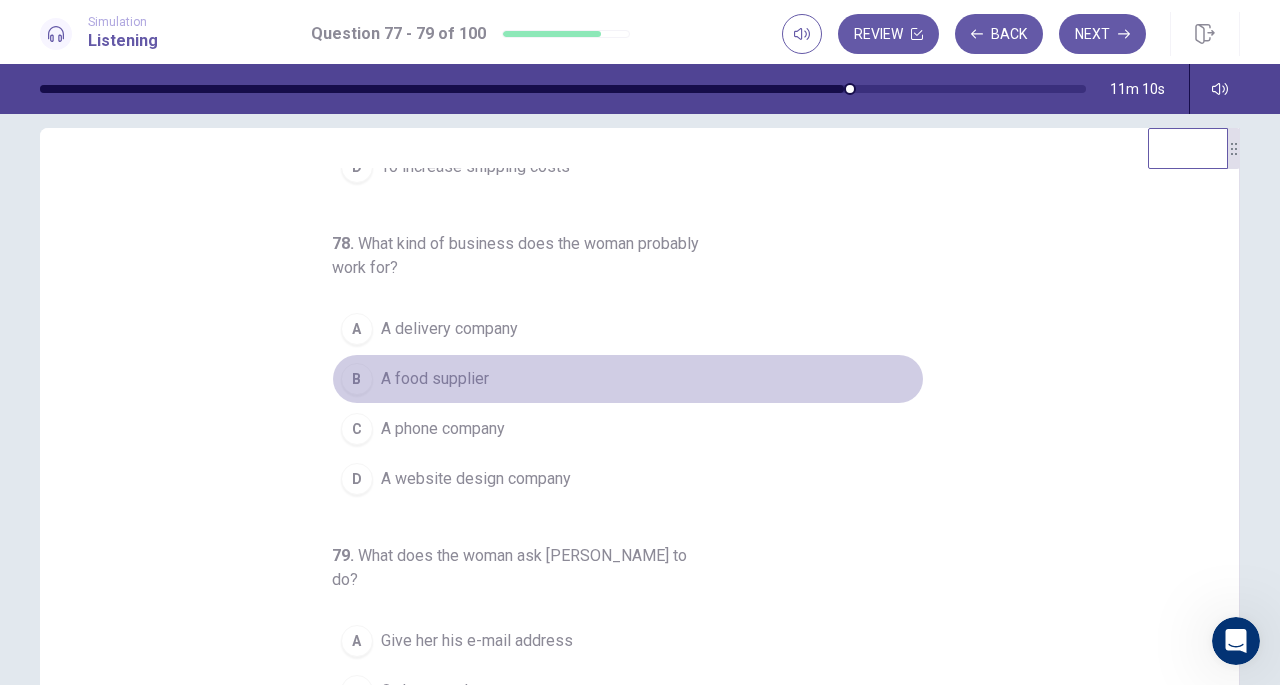 click on "B A food supplier" at bounding box center [628, 379] 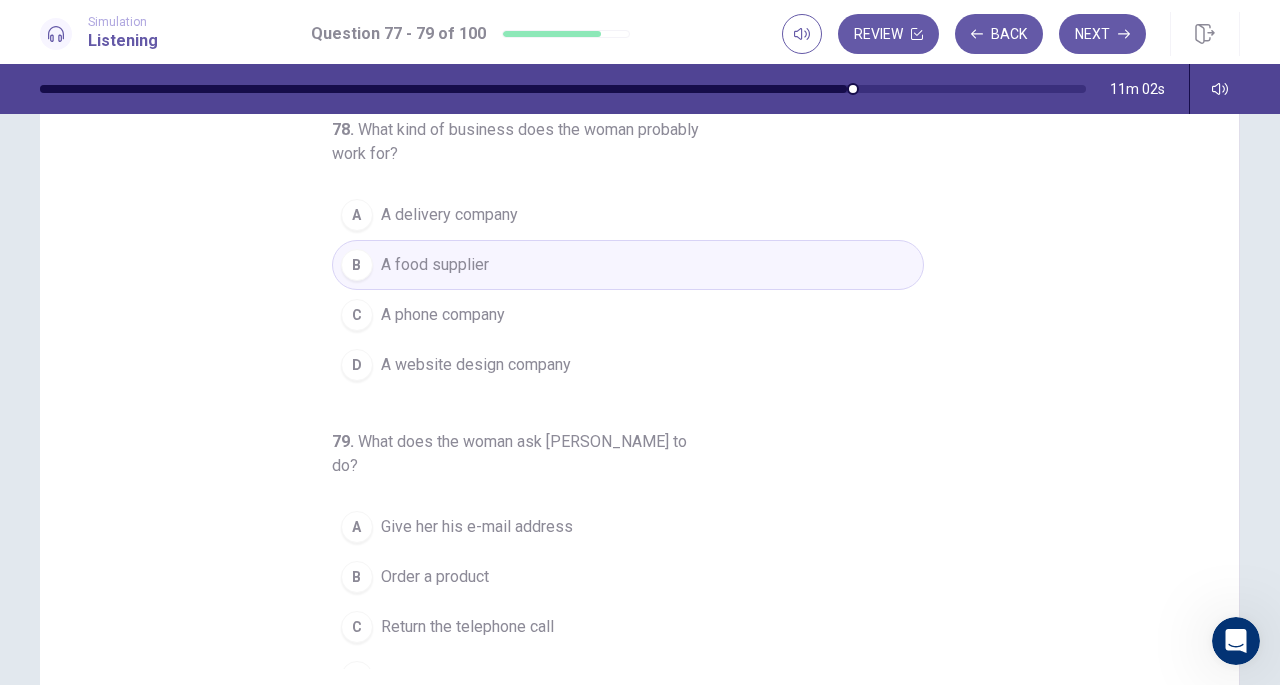 scroll, scrollTop: 141, scrollLeft: 0, axis: vertical 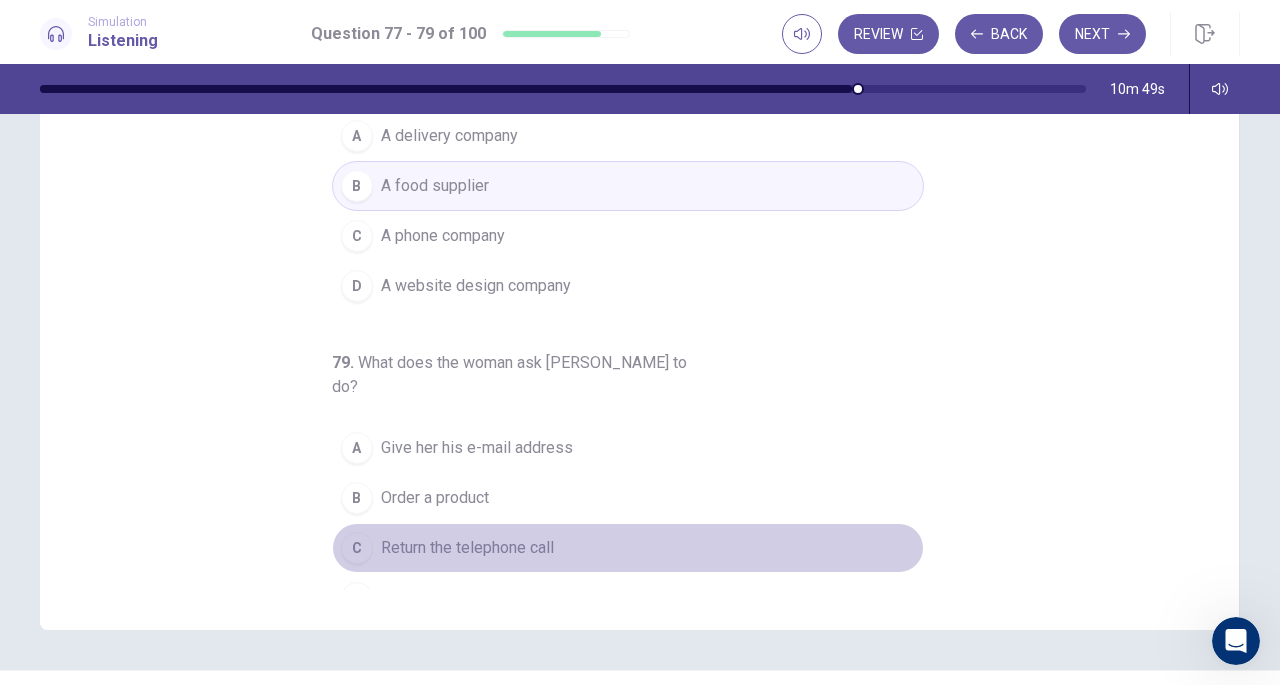 click on "C Return the telephone call" at bounding box center (628, 548) 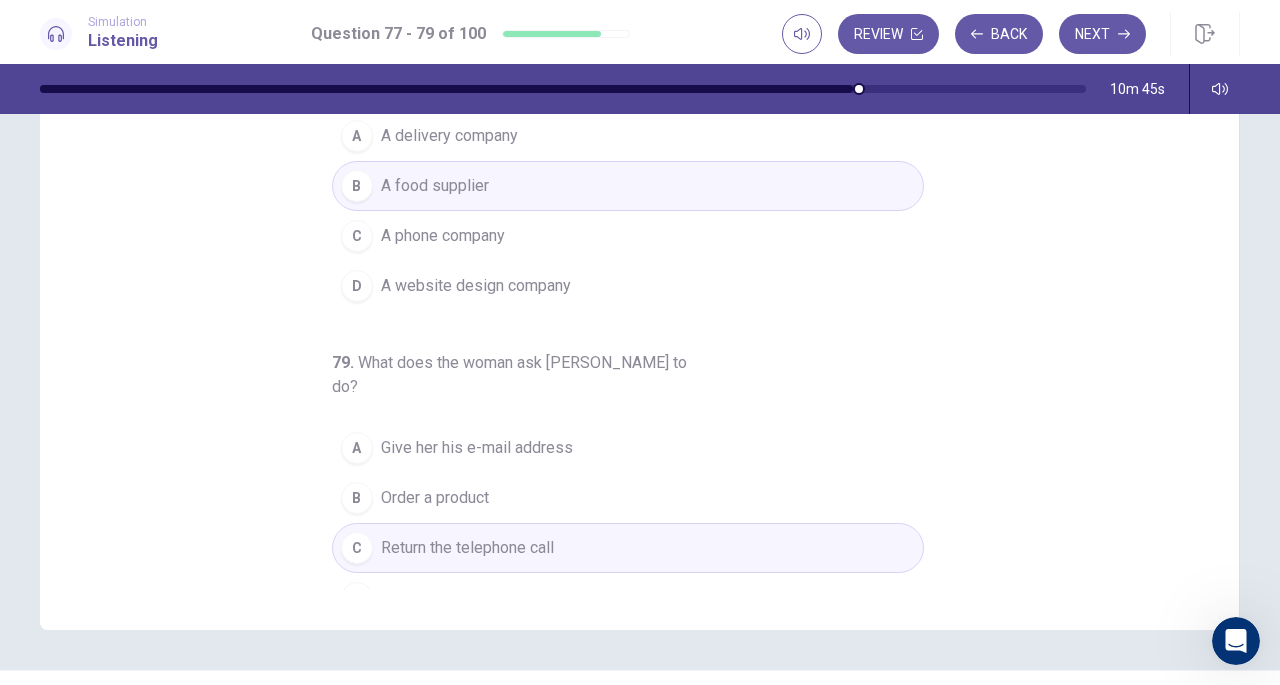 scroll, scrollTop: 0, scrollLeft: 0, axis: both 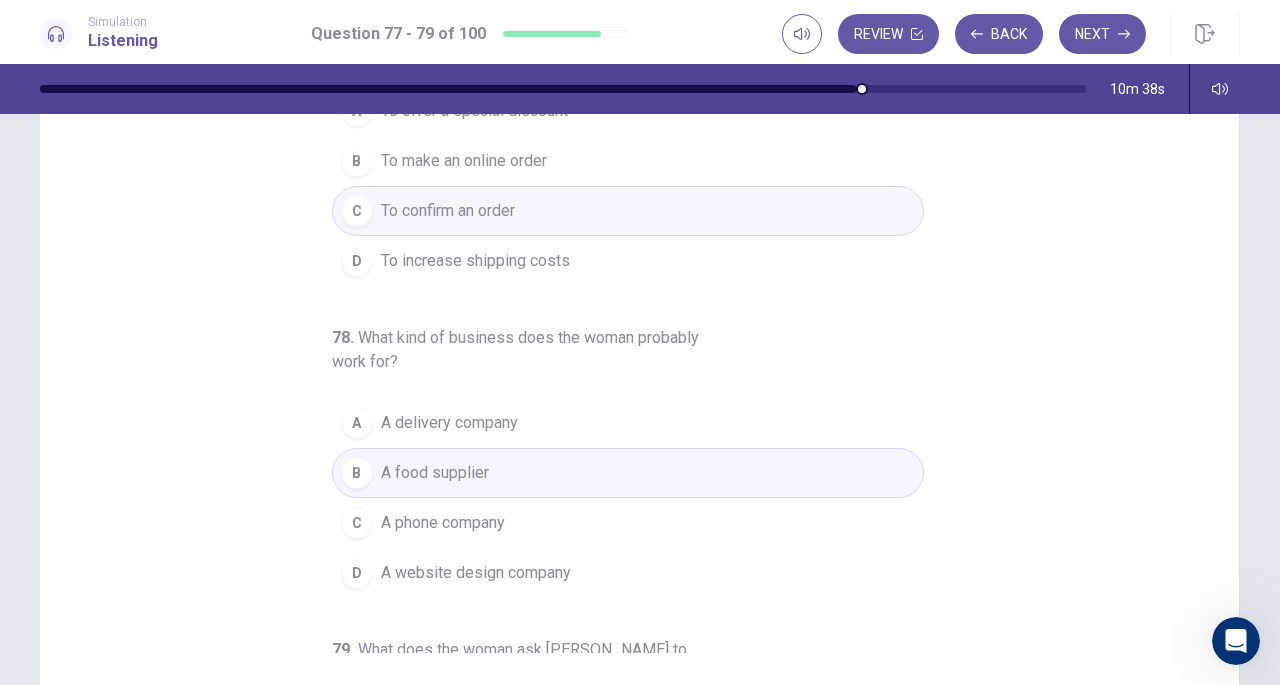 click on "Next" at bounding box center (1102, 34) 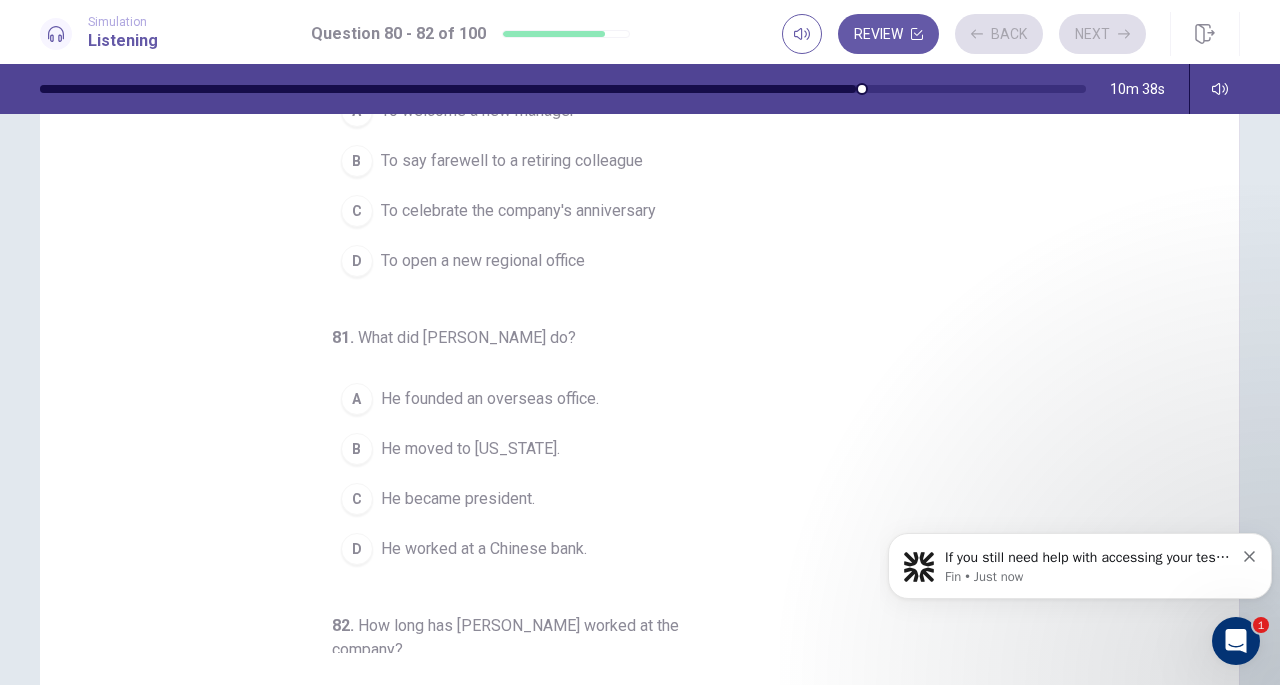 scroll, scrollTop: 0, scrollLeft: 0, axis: both 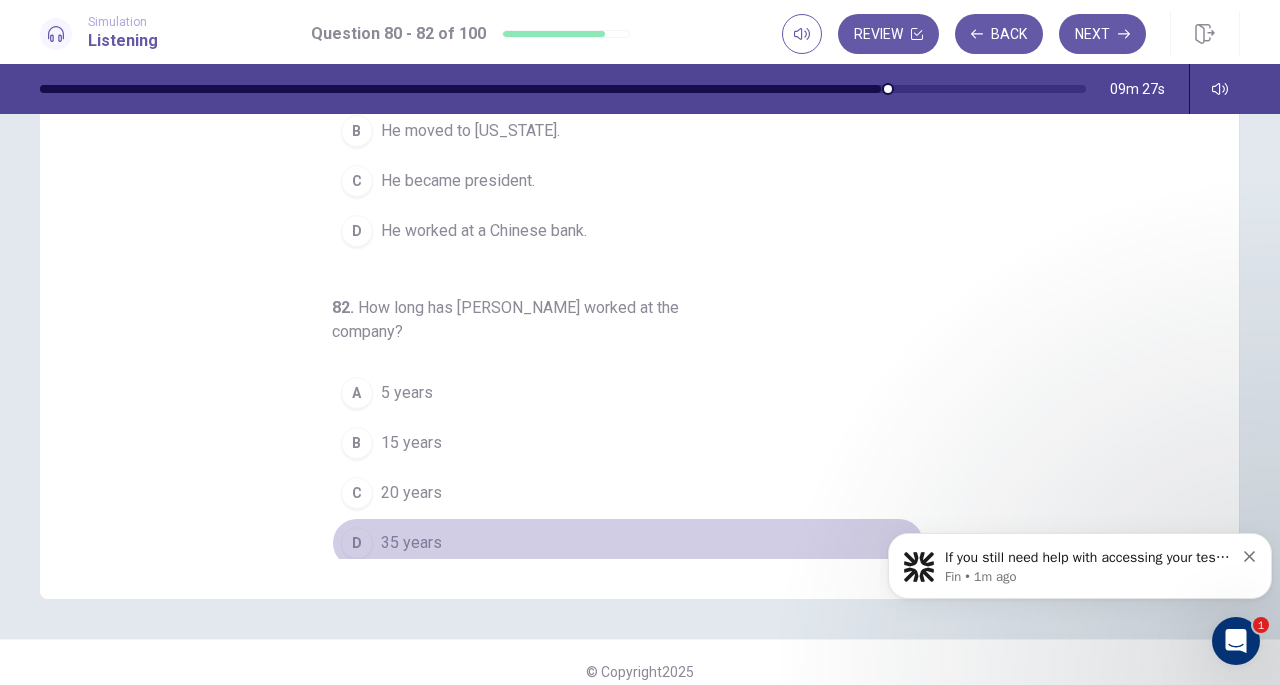 click on "D 35 years" at bounding box center (628, 543) 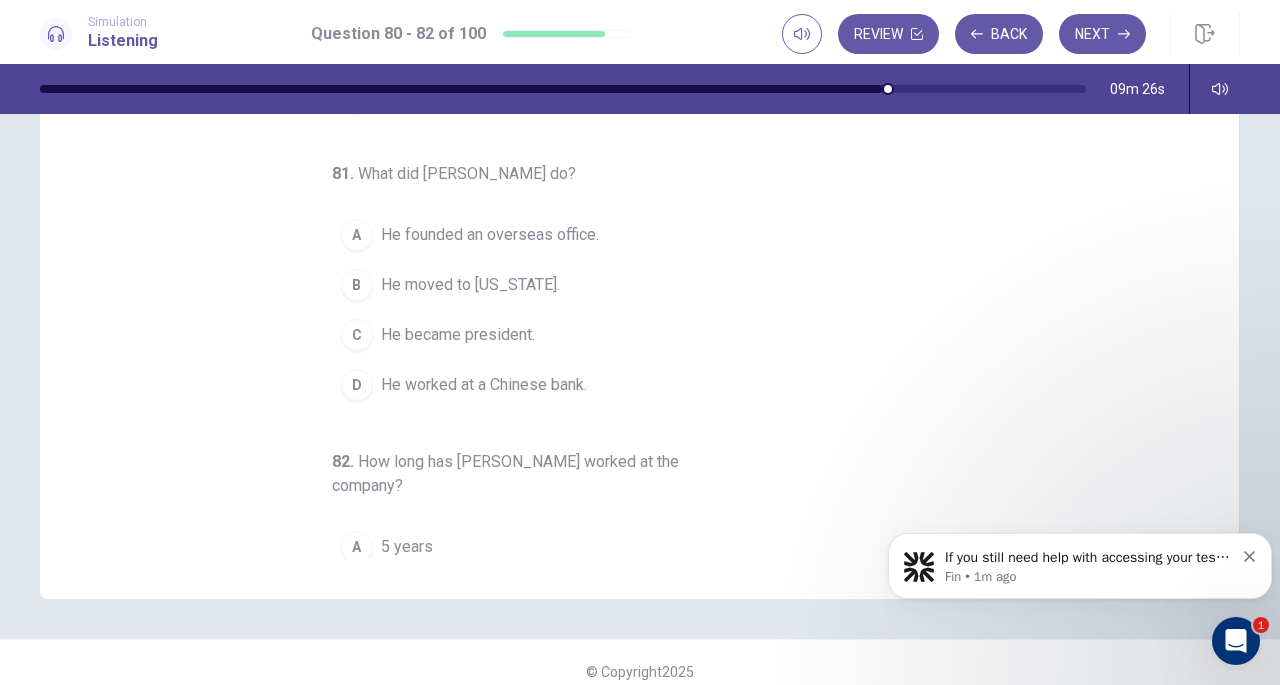 scroll, scrollTop: 0, scrollLeft: 0, axis: both 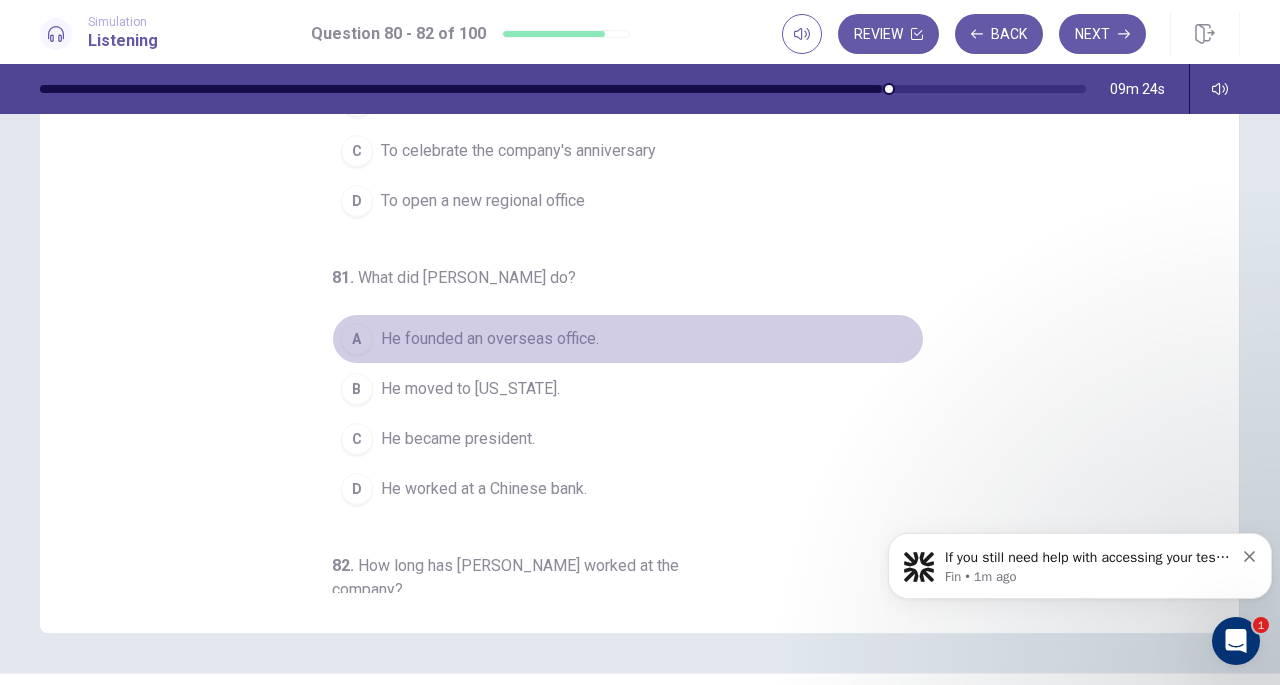 click on "A He founded an overseas office." at bounding box center (628, 339) 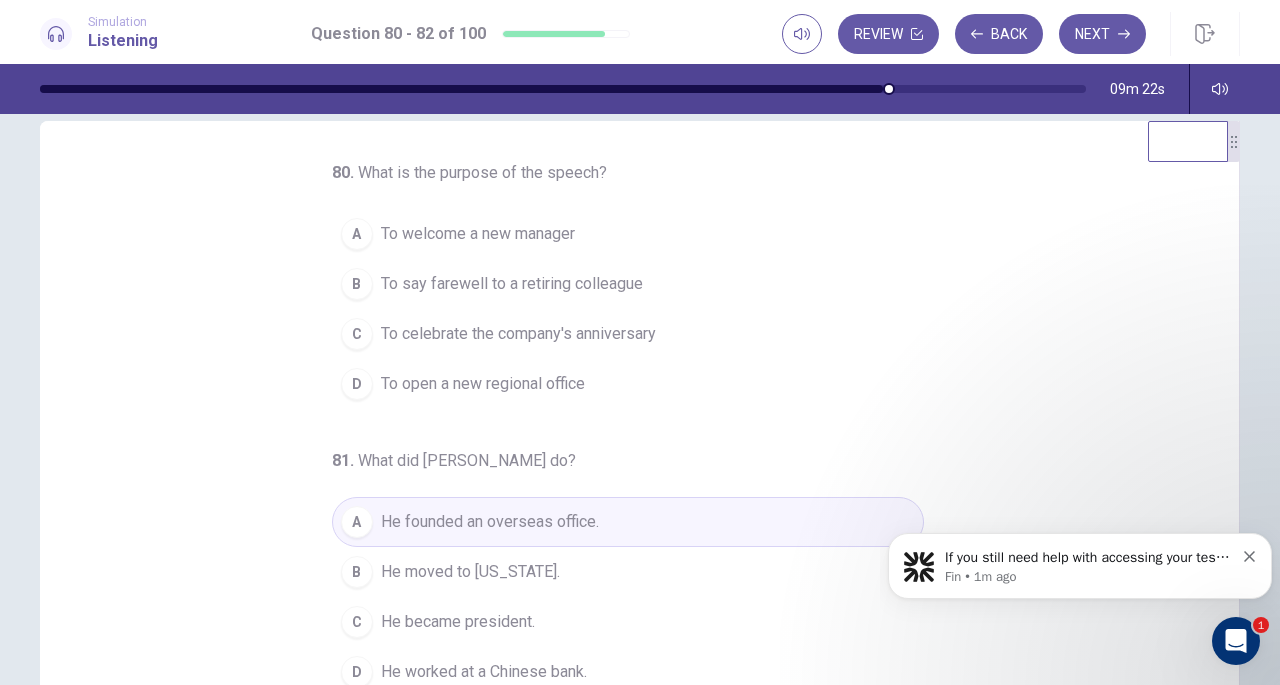 scroll, scrollTop: 0, scrollLeft: 0, axis: both 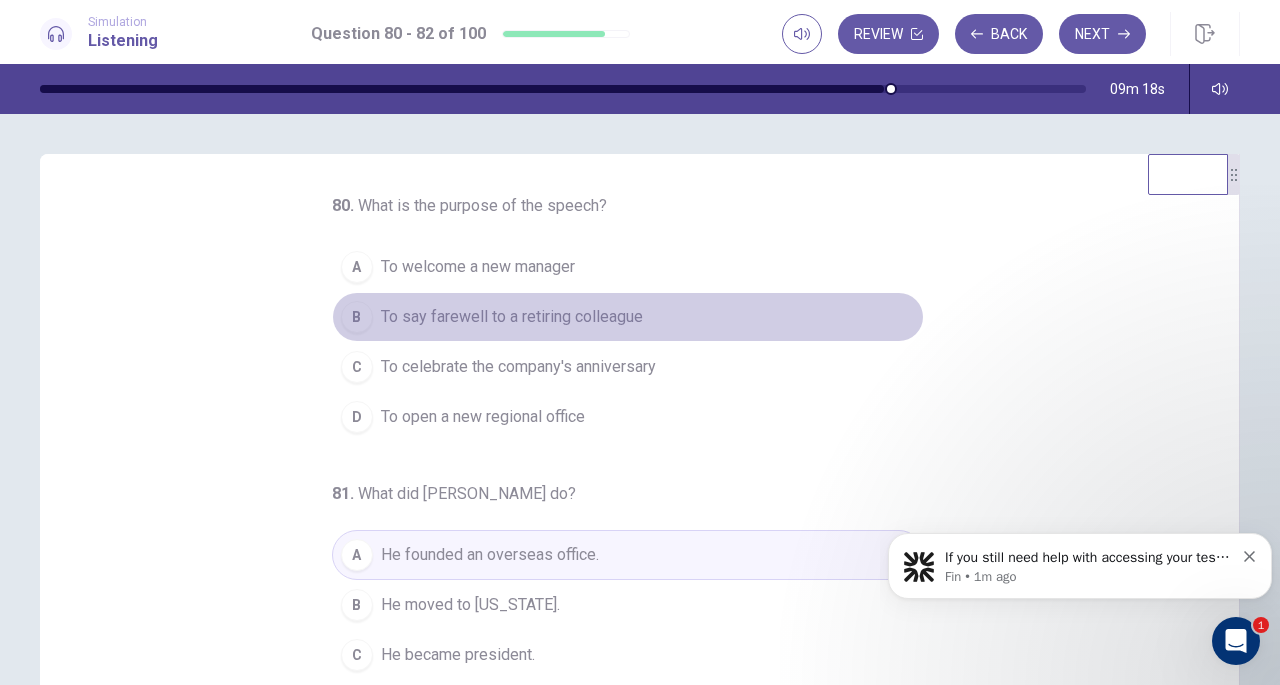 click on "B To say farewell to a retiring colleague" at bounding box center [628, 317] 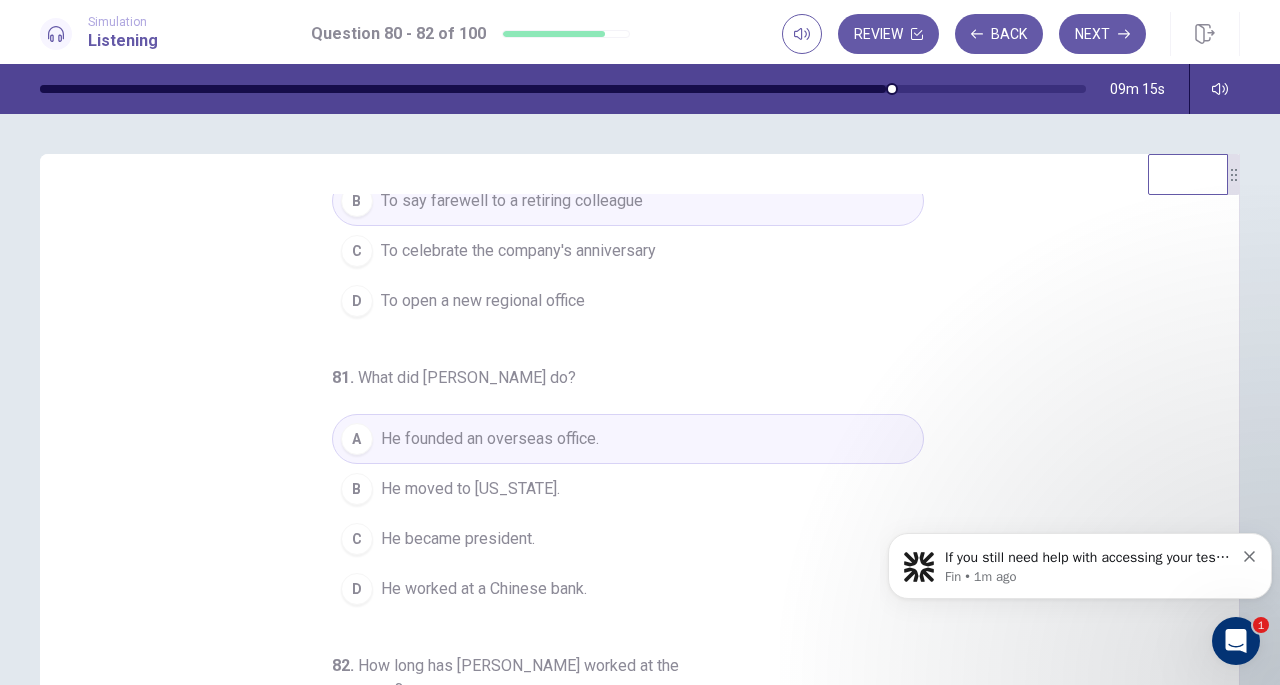 scroll, scrollTop: 224, scrollLeft: 0, axis: vertical 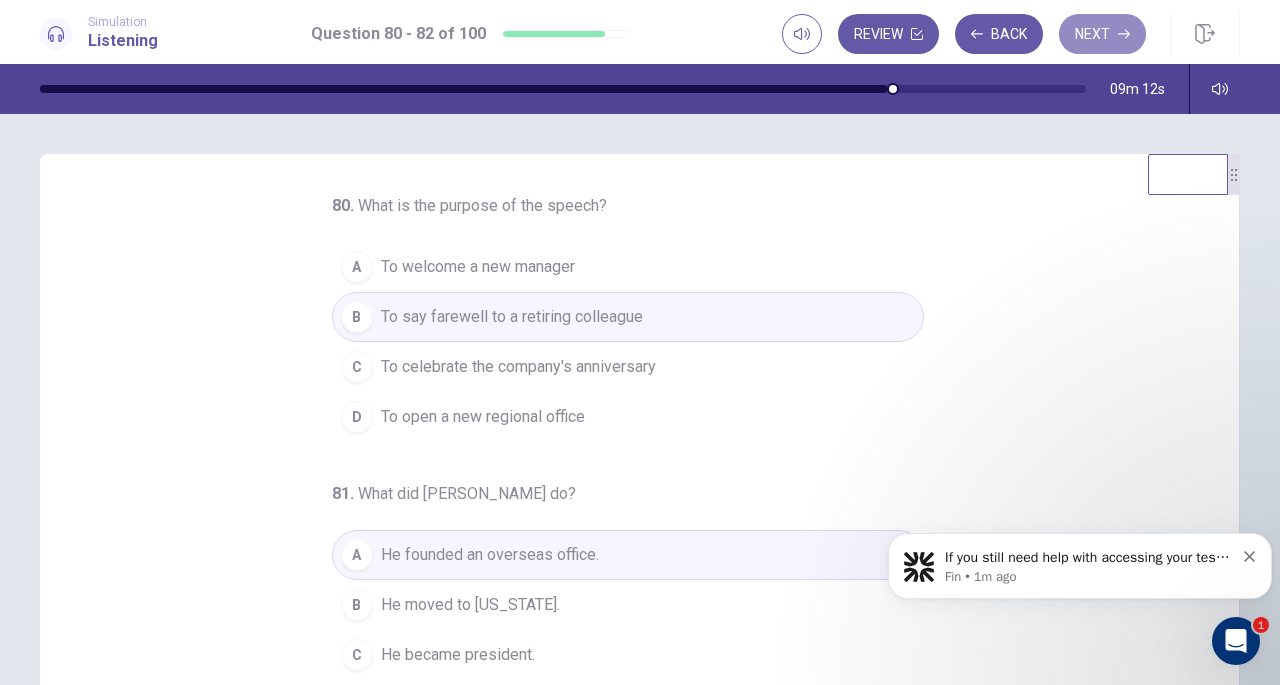 click on "Next" at bounding box center (1102, 34) 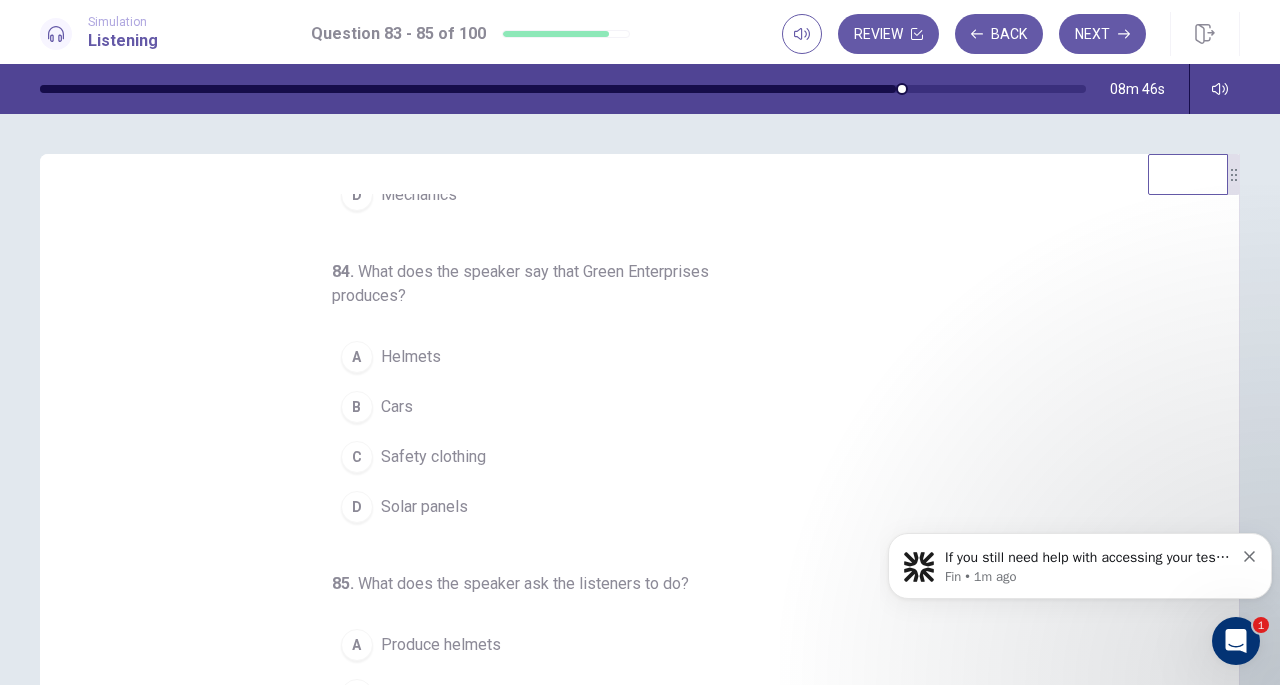 scroll, scrollTop: 224, scrollLeft: 0, axis: vertical 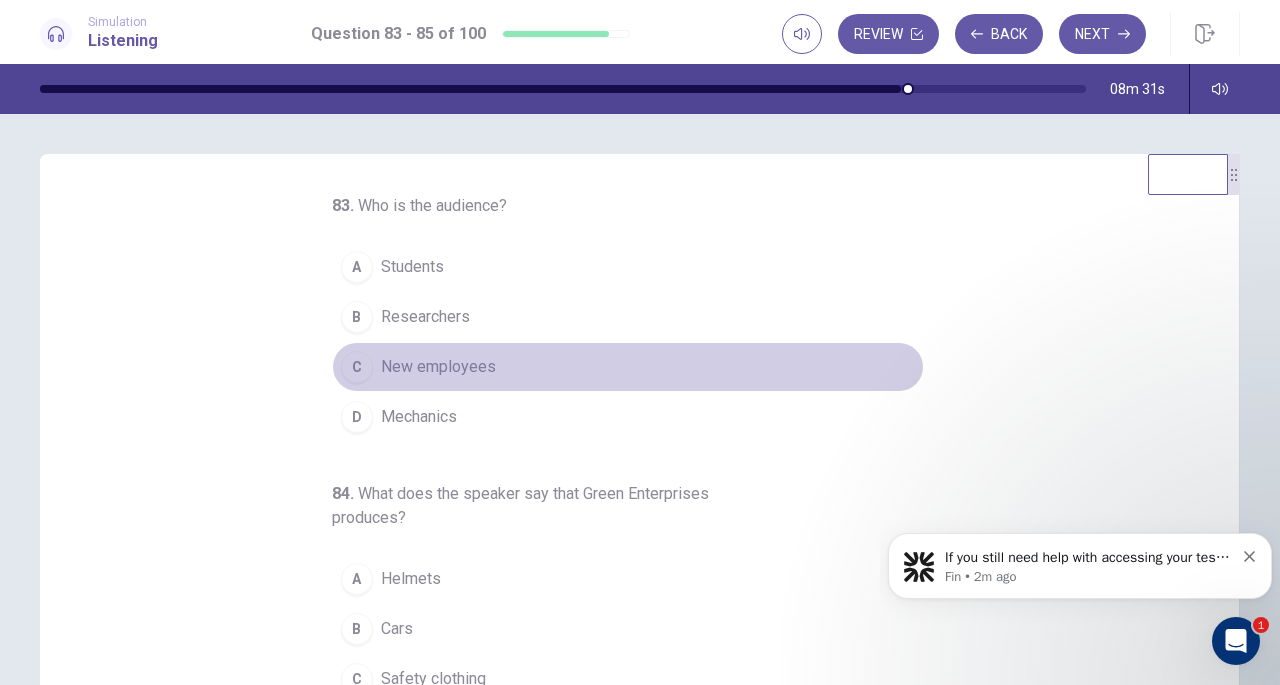 click on "New employees" at bounding box center (438, 367) 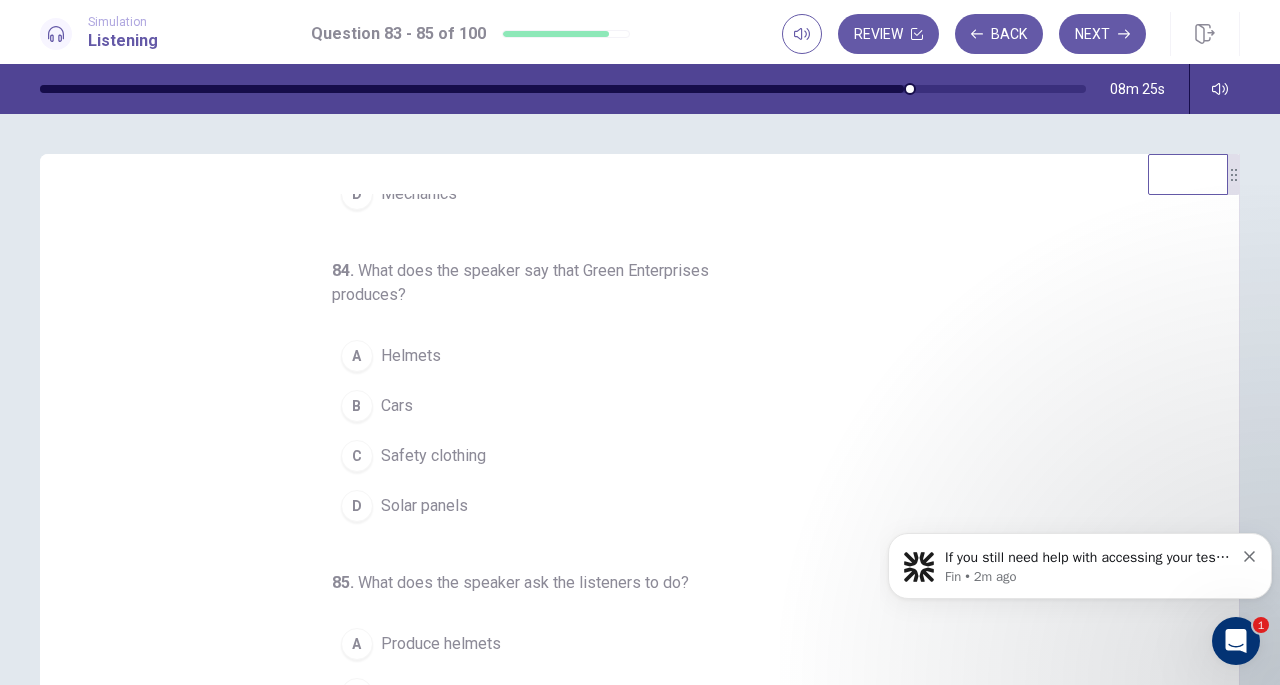 scroll, scrollTop: 224, scrollLeft: 0, axis: vertical 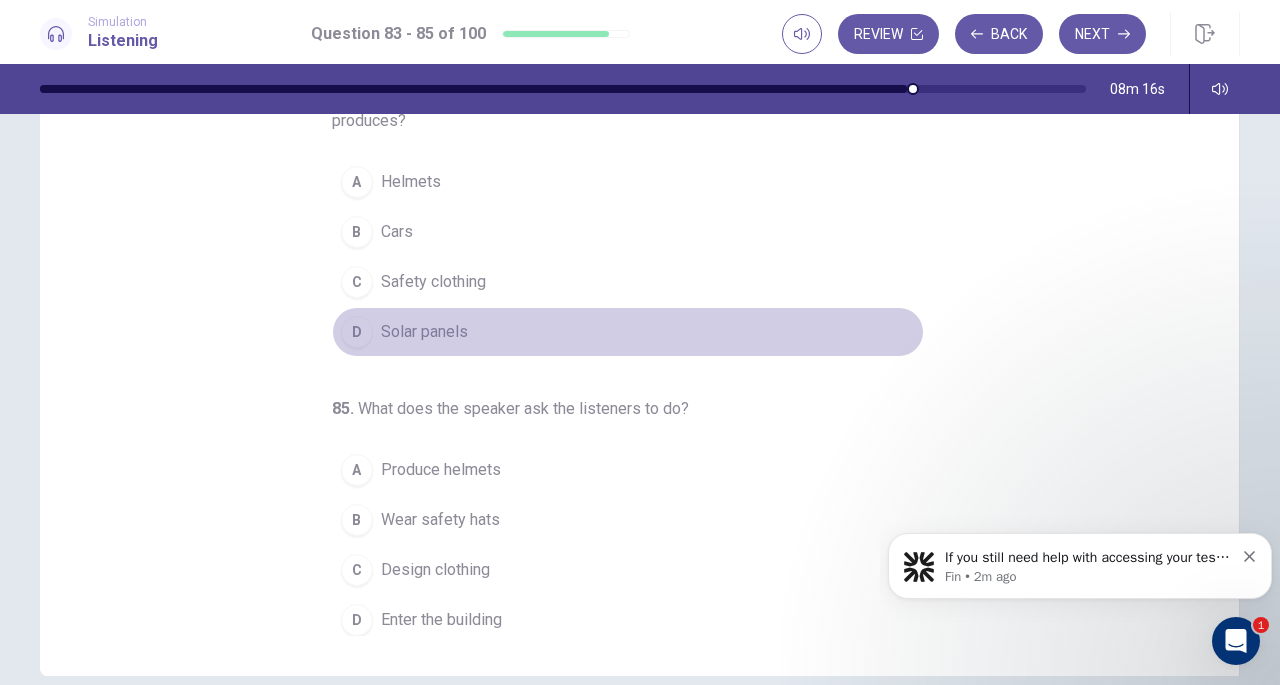 click on "D Solar panels" at bounding box center (628, 332) 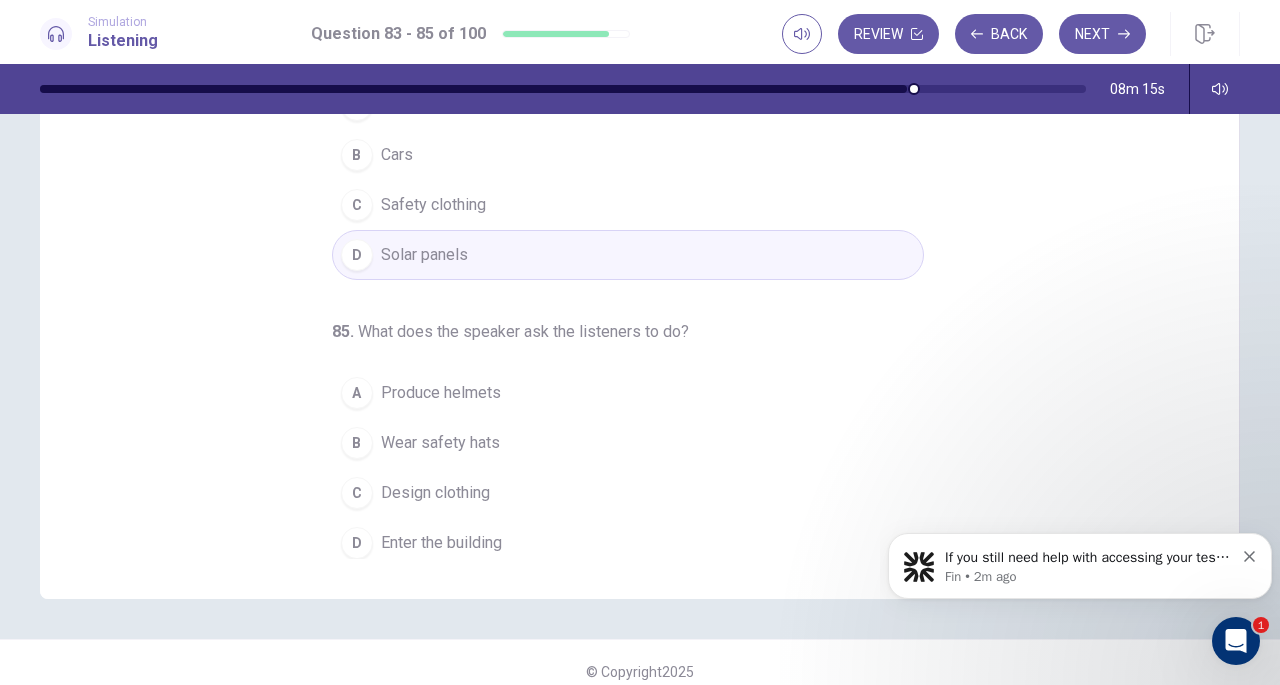 scroll, scrollTop: 251, scrollLeft: 0, axis: vertical 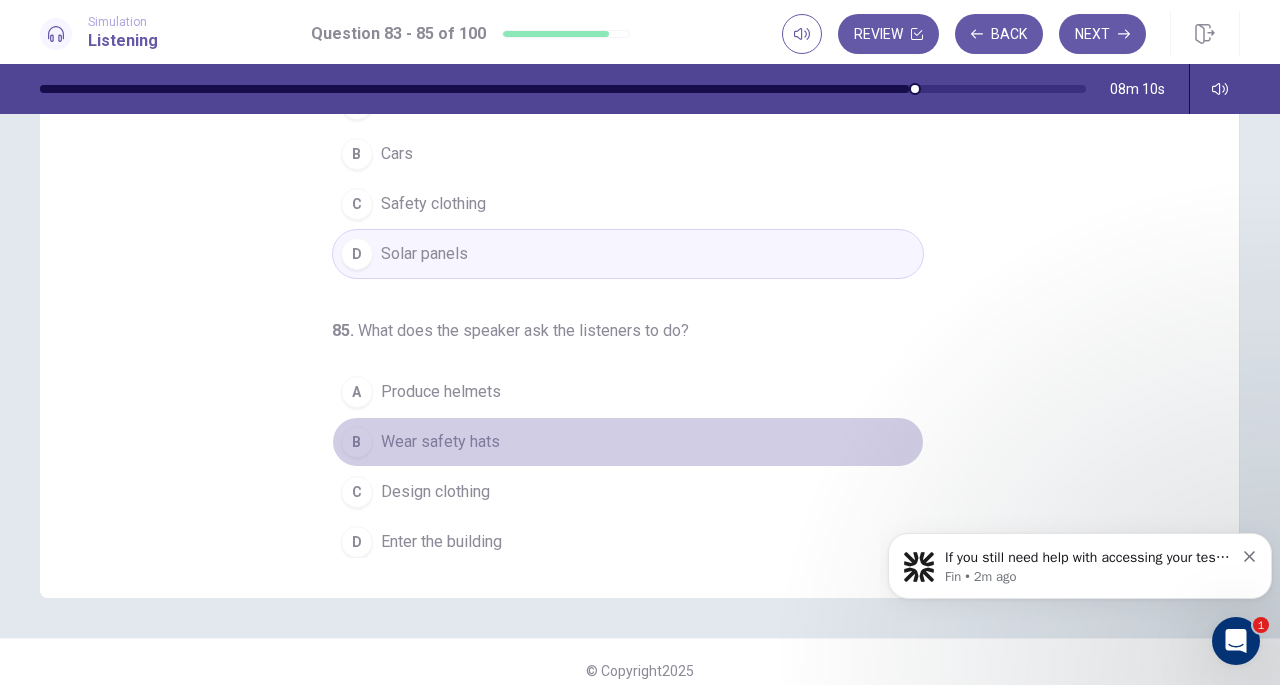 click on "B Wear safety hats" at bounding box center [628, 442] 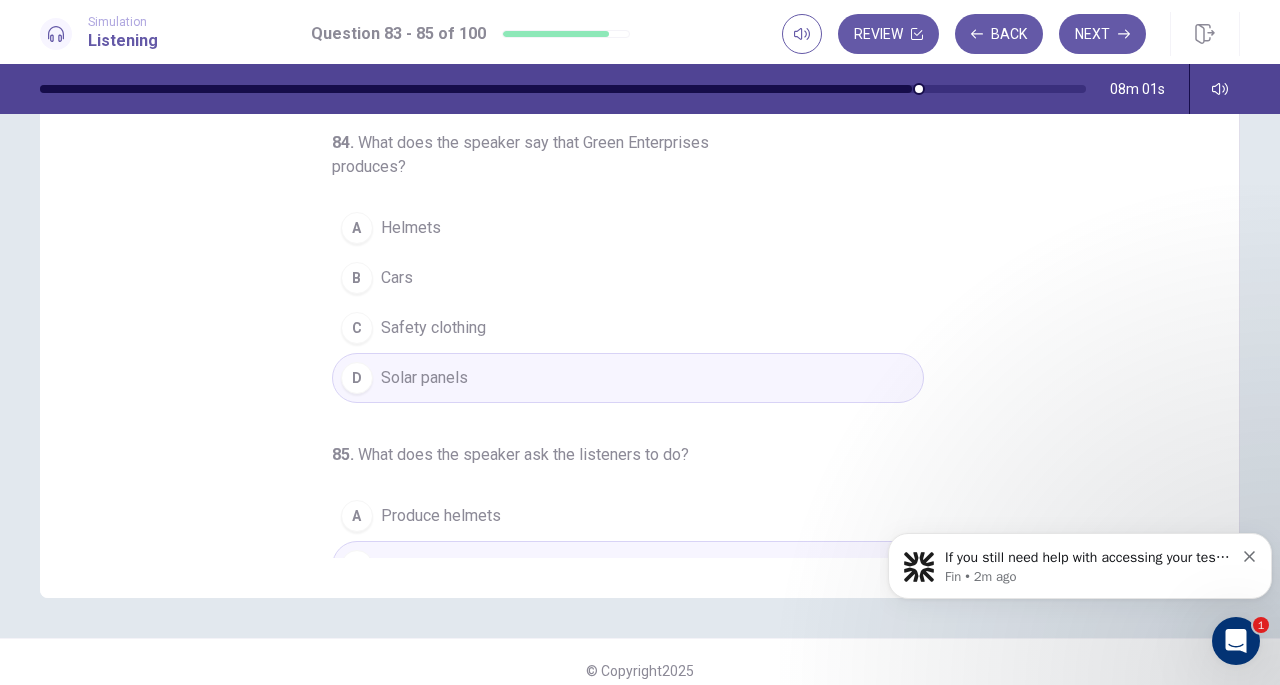 scroll, scrollTop: 0, scrollLeft: 0, axis: both 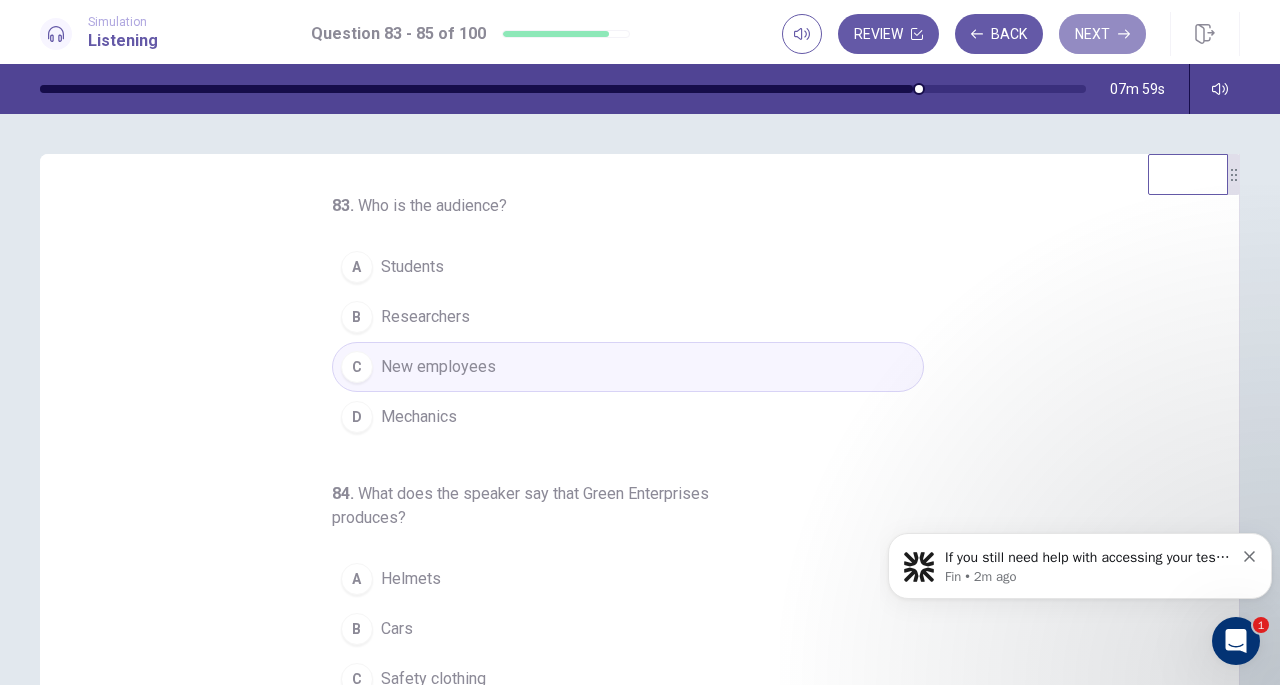 click on "Next" at bounding box center [1102, 34] 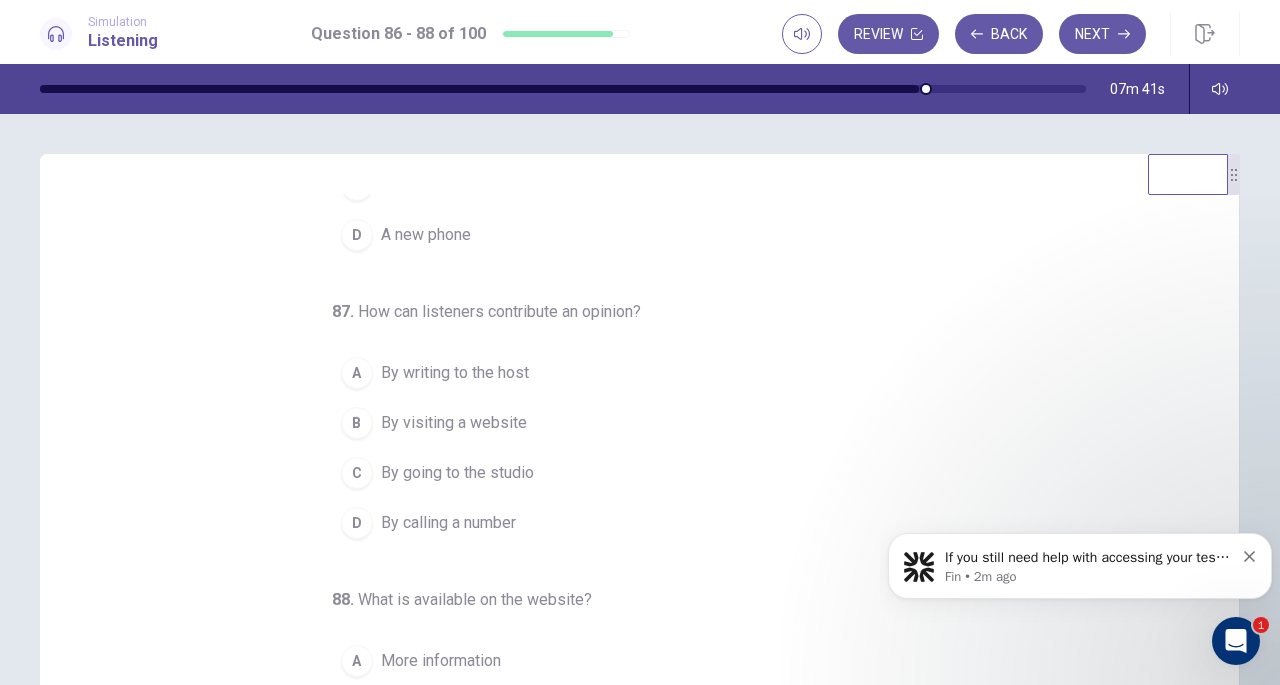 scroll, scrollTop: 200, scrollLeft: 0, axis: vertical 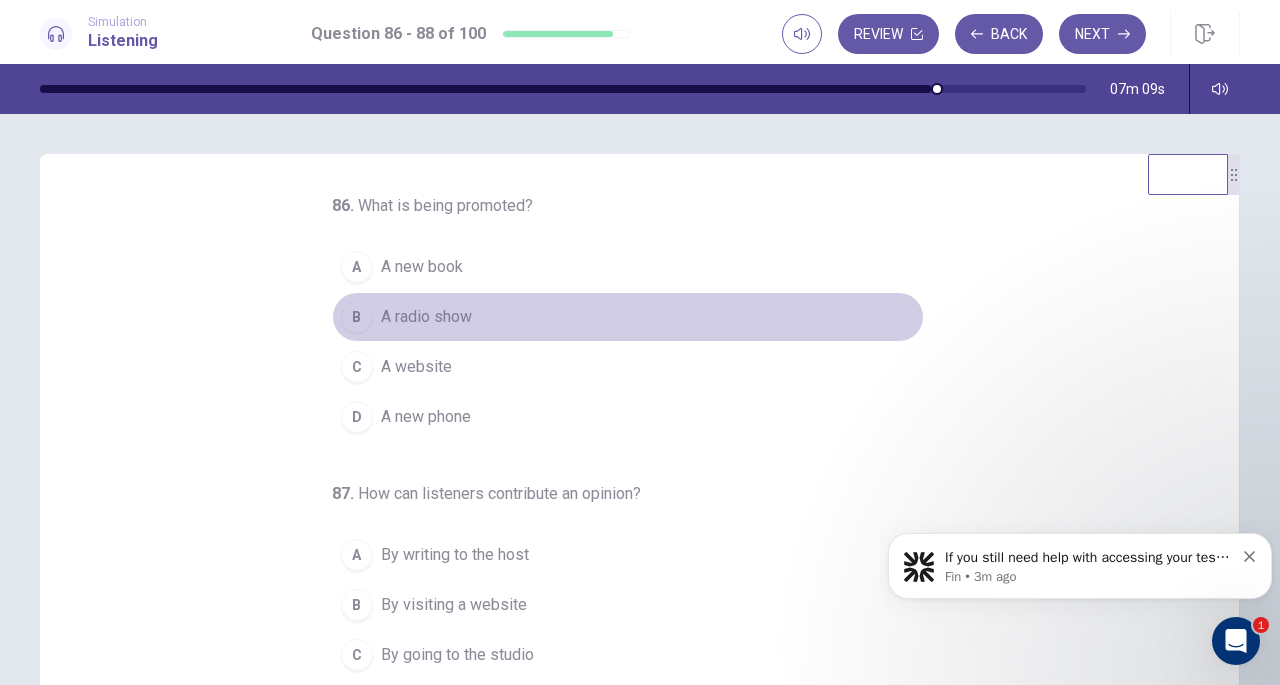click on "B A radio show" at bounding box center [628, 317] 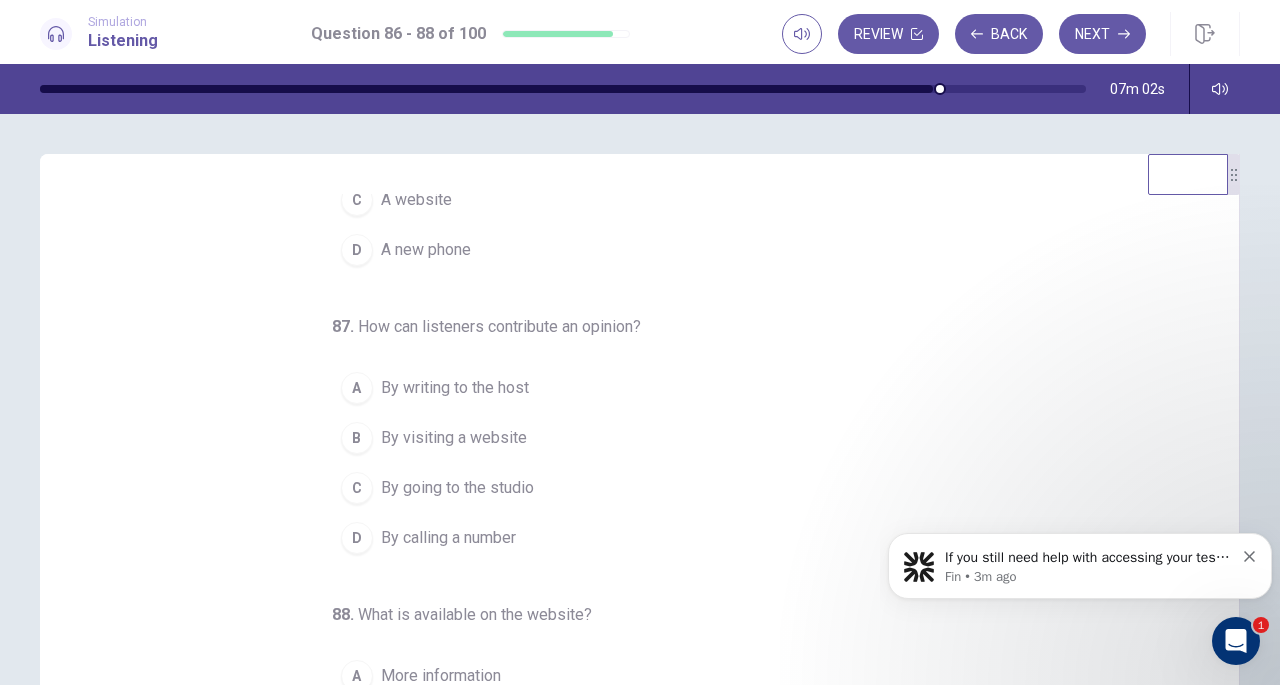 scroll, scrollTop: 200, scrollLeft: 0, axis: vertical 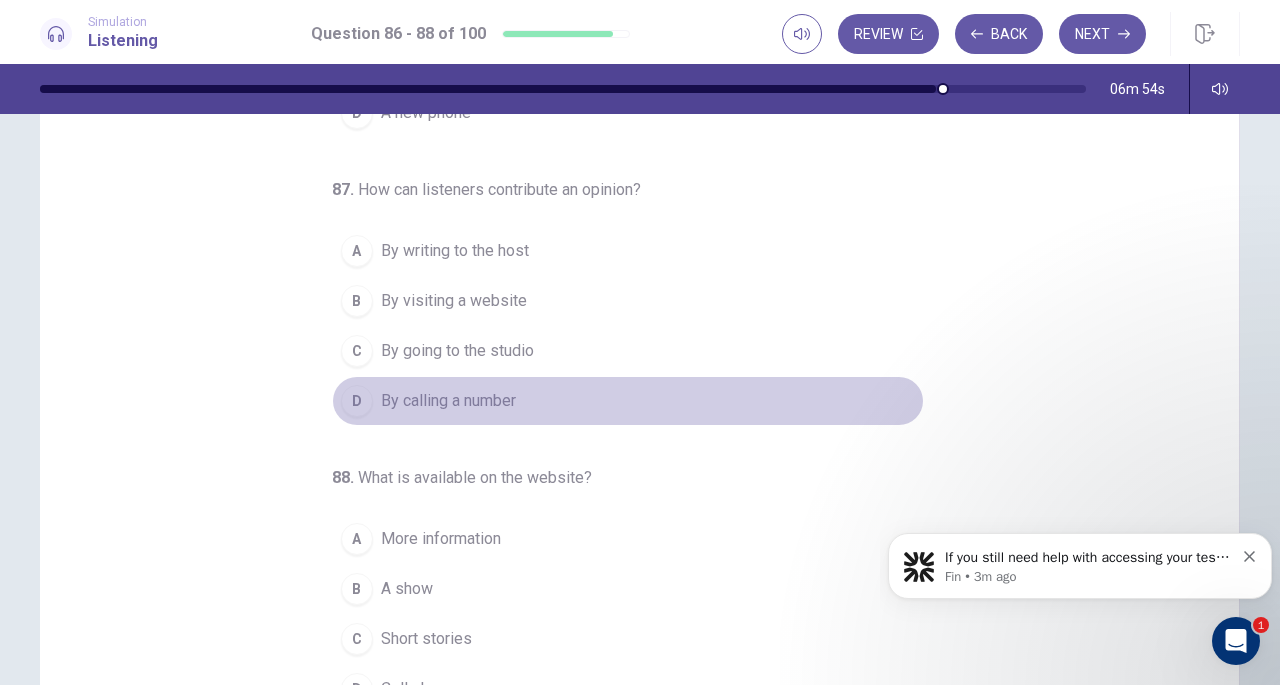 click on "D By calling a number" at bounding box center [628, 401] 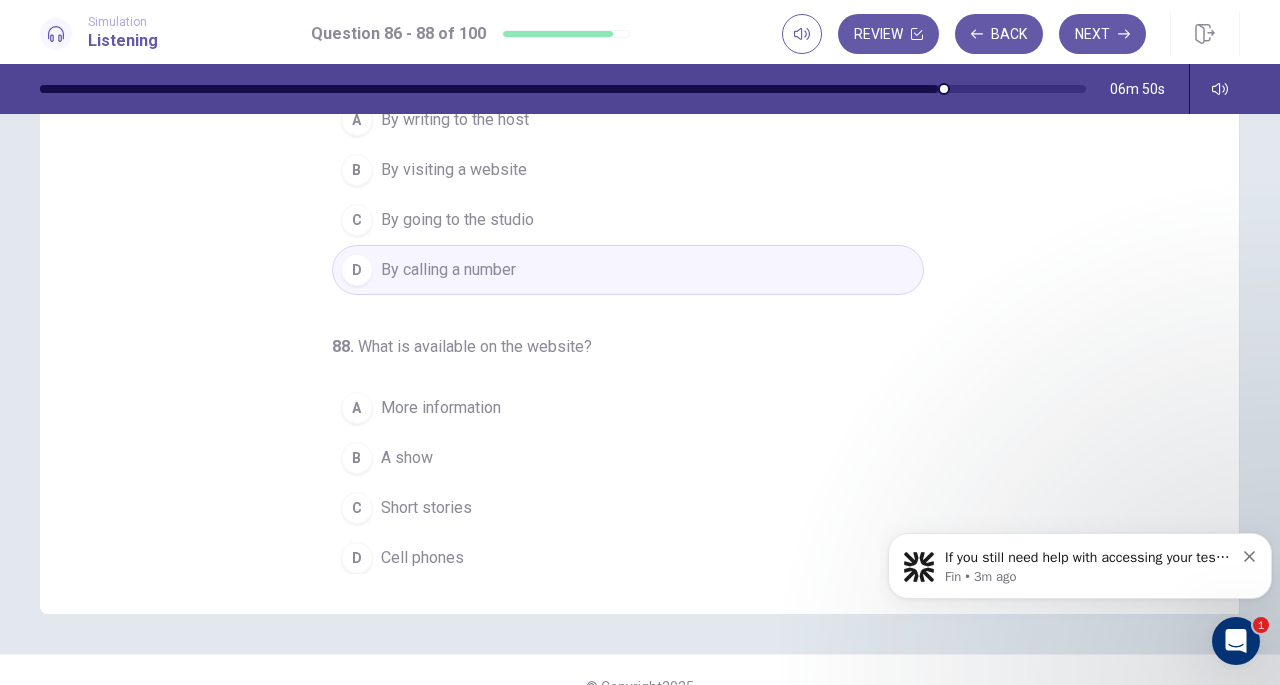 scroll, scrollTop: 238, scrollLeft: 0, axis: vertical 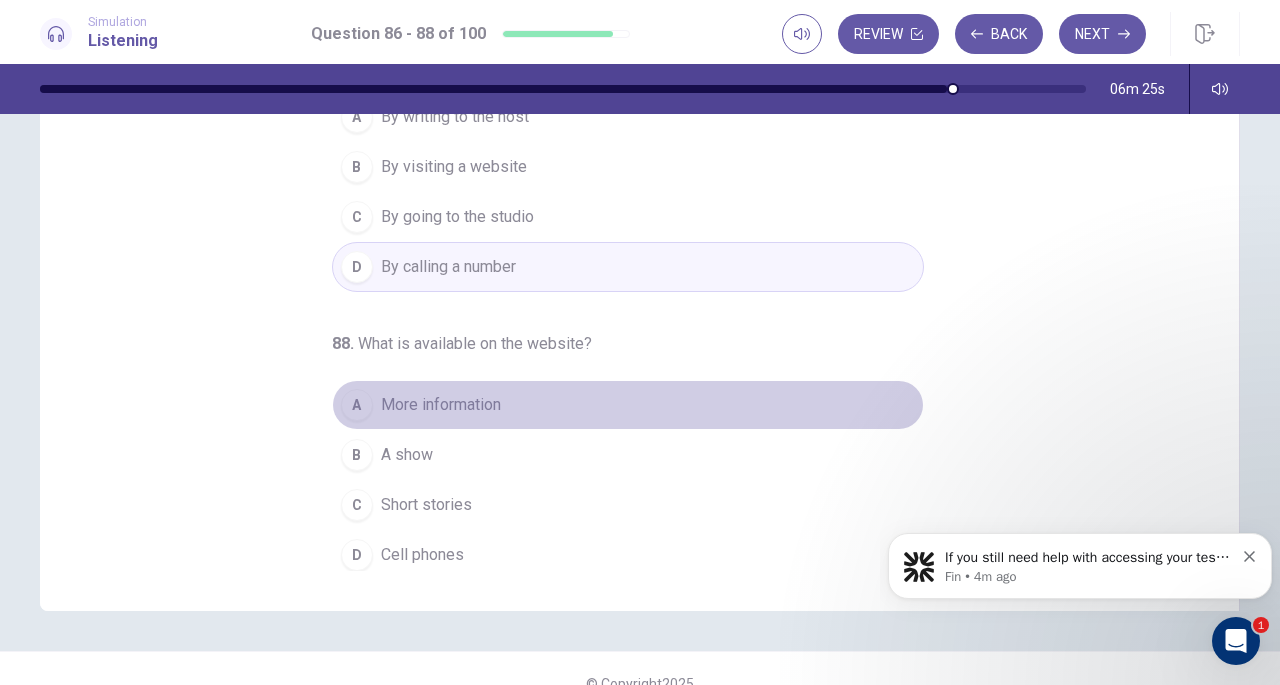 click on "More information" at bounding box center (441, 405) 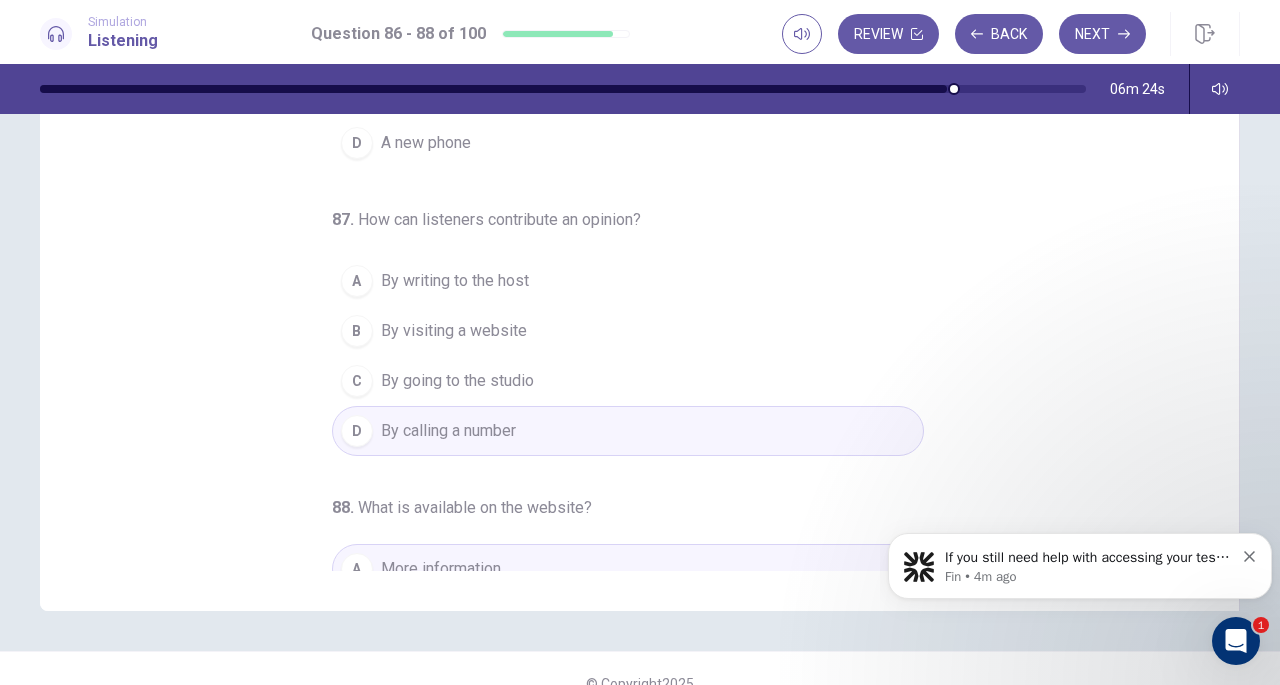 scroll, scrollTop: 0, scrollLeft: 0, axis: both 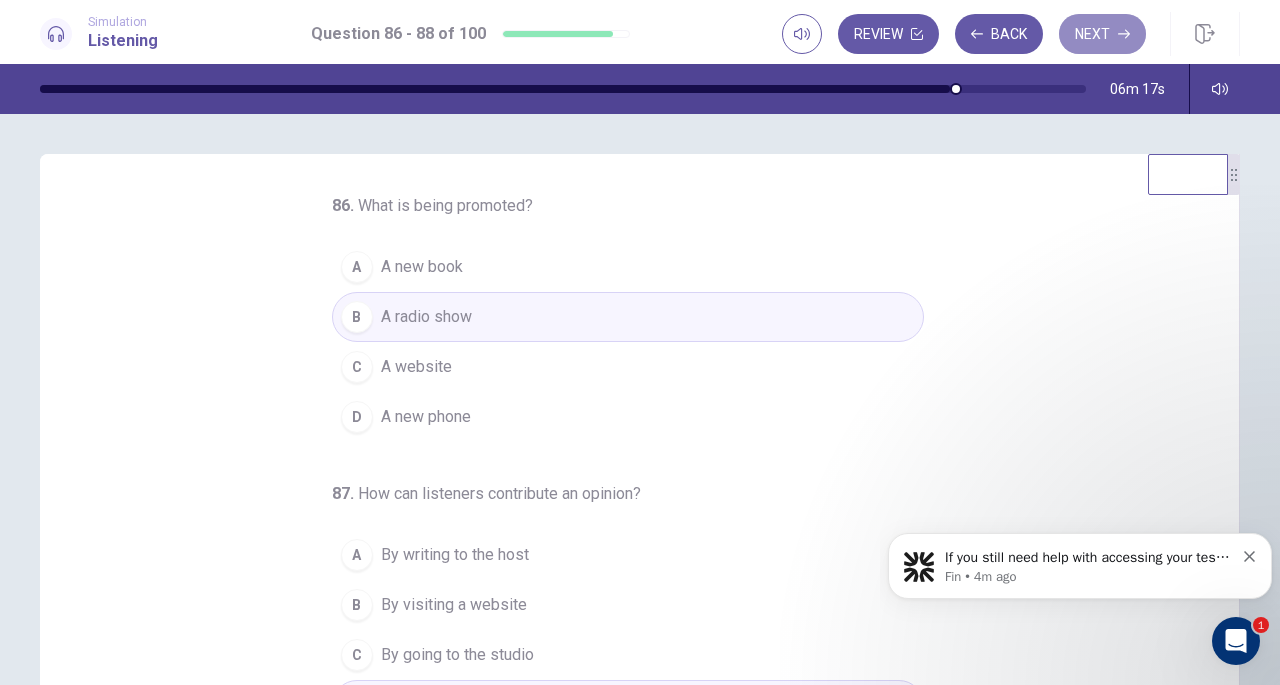 click 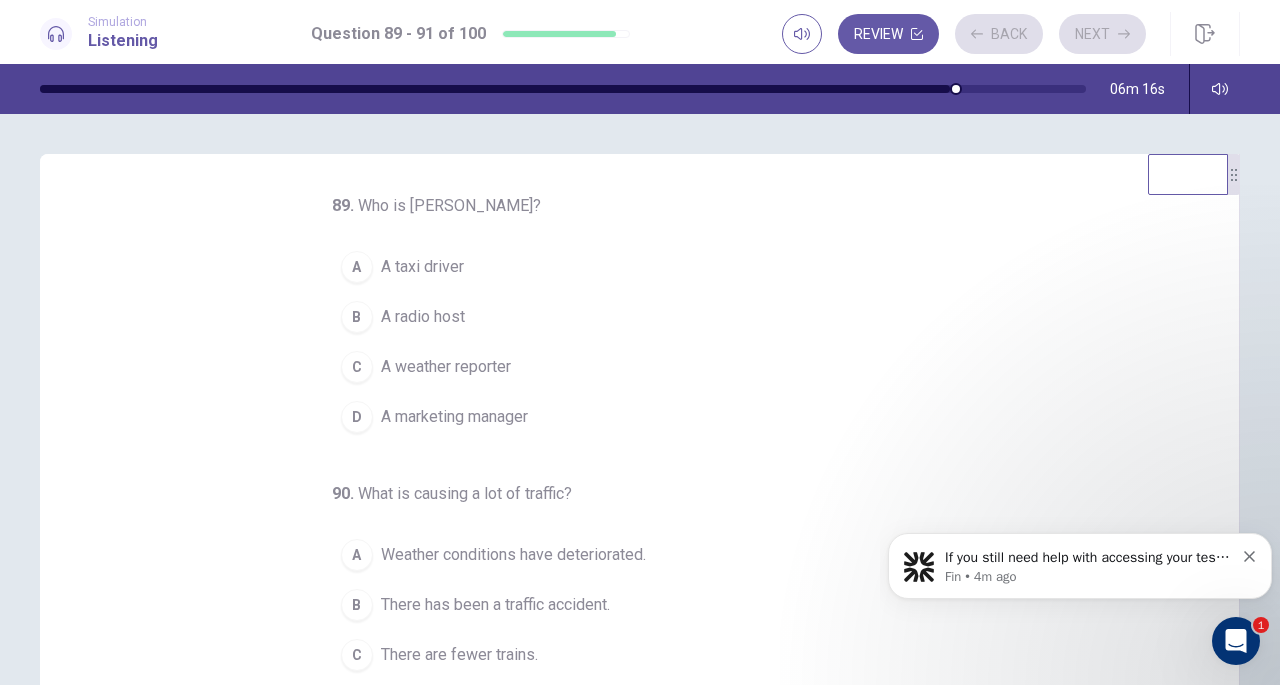 scroll, scrollTop: 200, scrollLeft: 0, axis: vertical 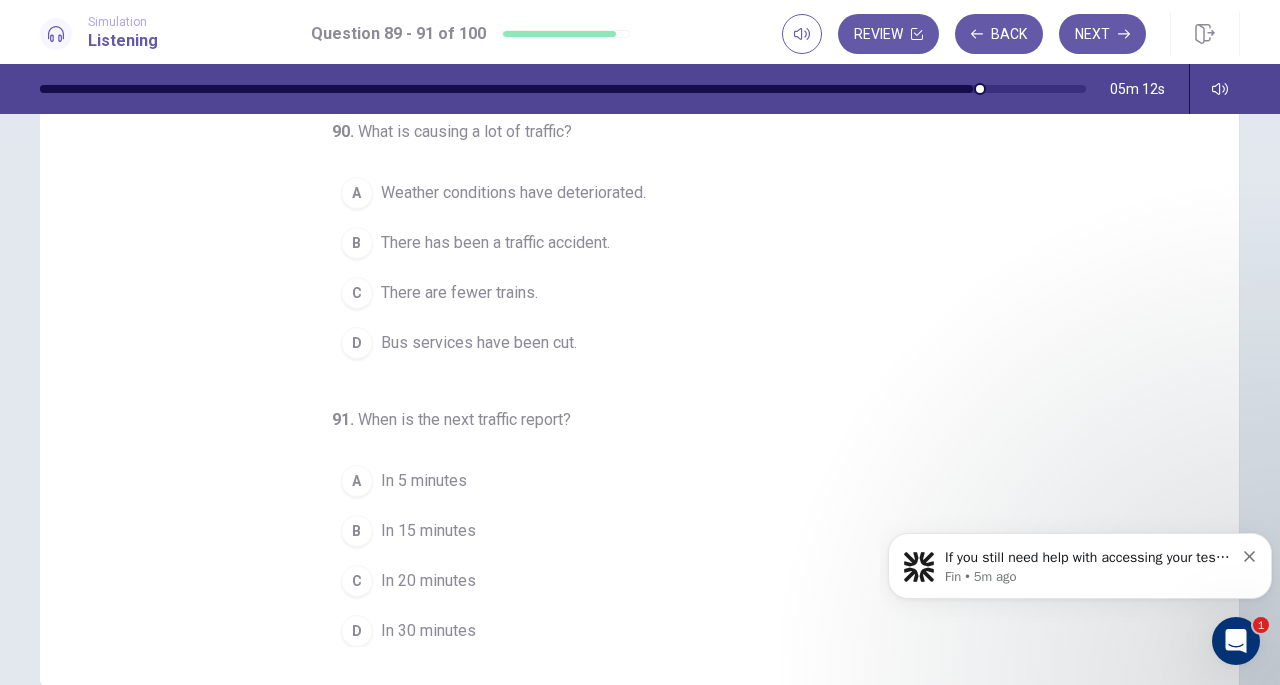 click on "In 15 minutes" at bounding box center (428, 531) 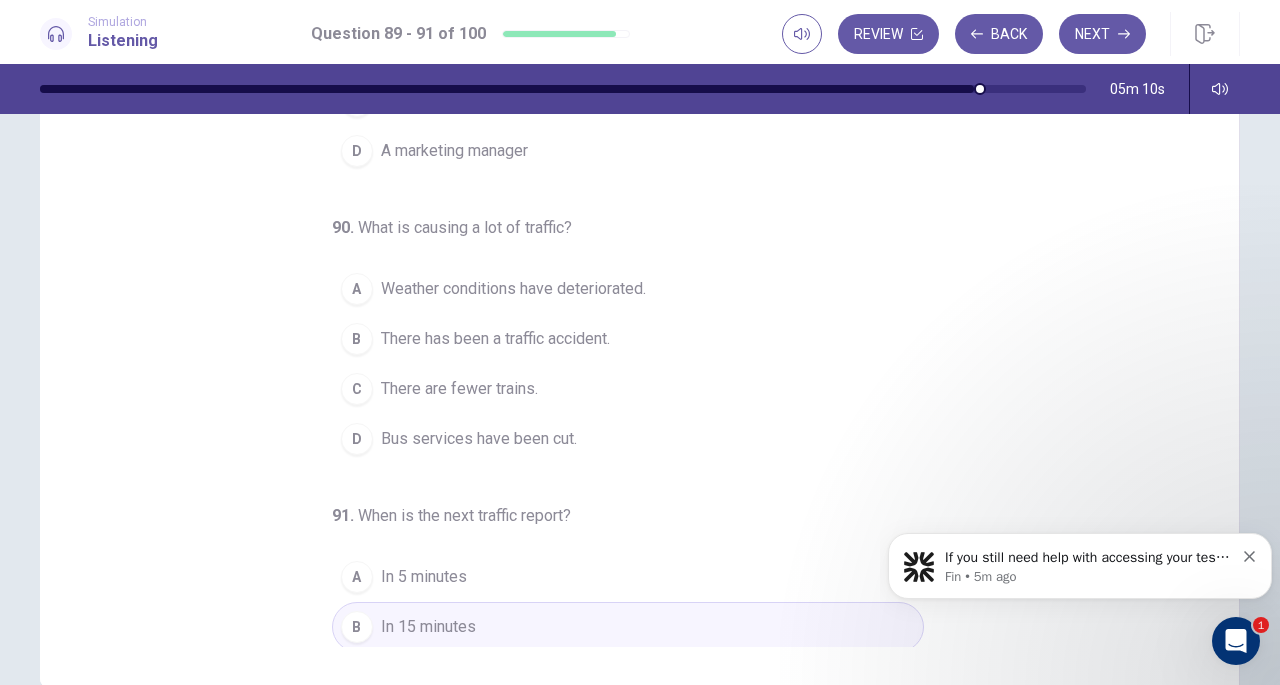 scroll, scrollTop: 0, scrollLeft: 0, axis: both 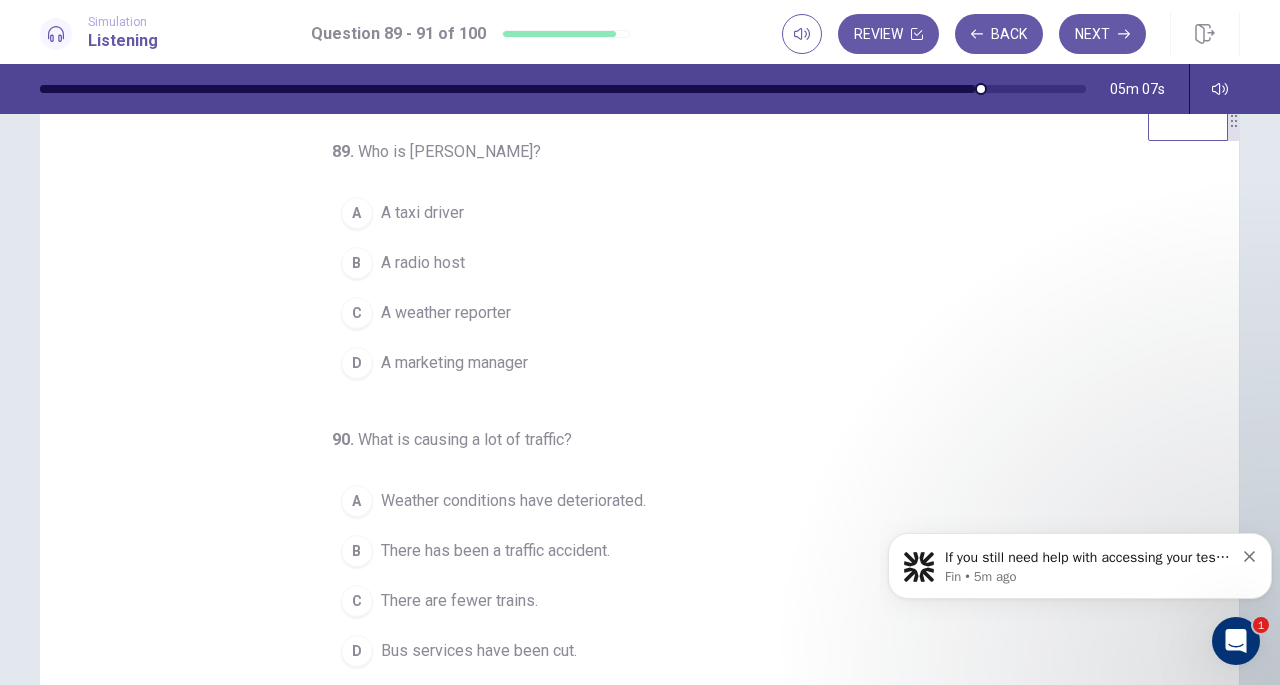 click on "C A weather reporter" at bounding box center [628, 313] 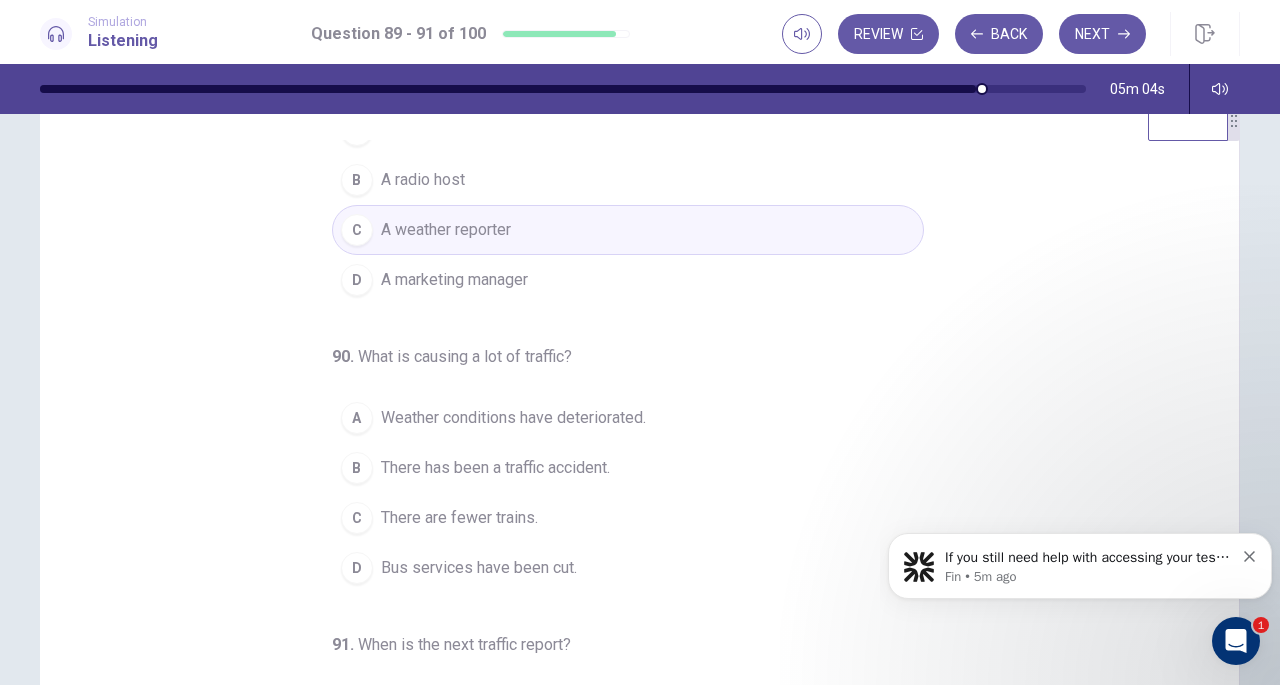 scroll, scrollTop: 90, scrollLeft: 0, axis: vertical 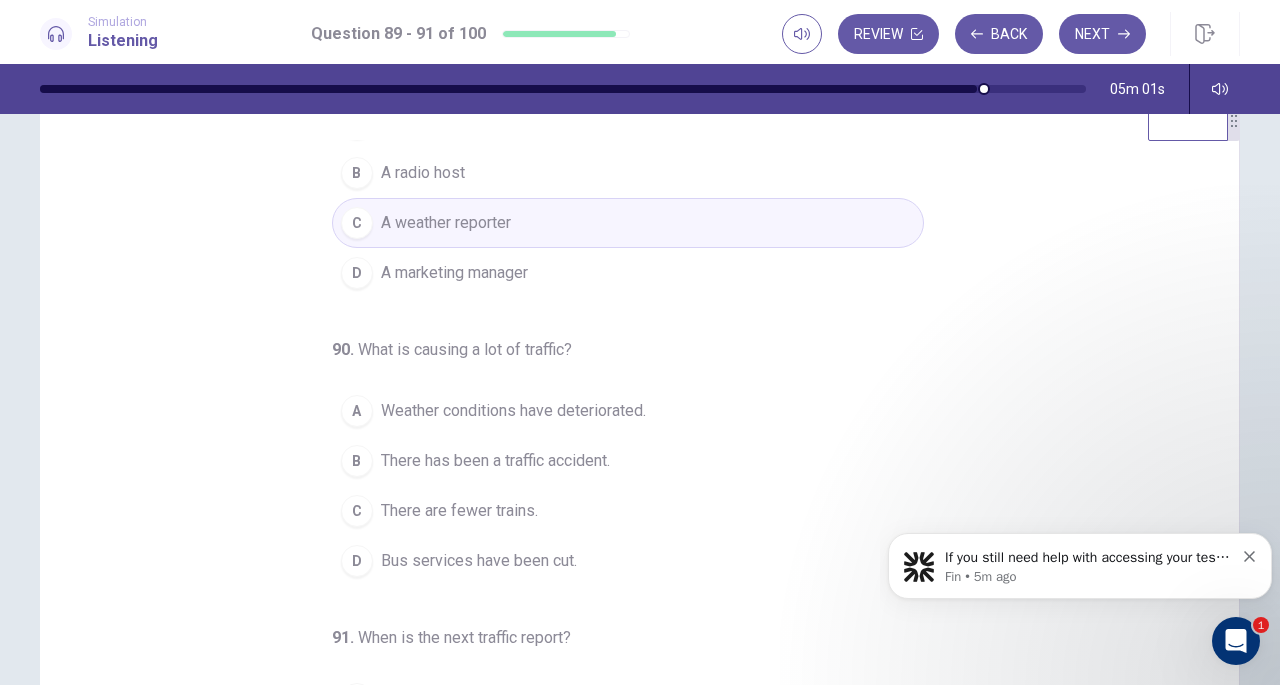 click on "Weather conditions have deteriorated." at bounding box center [513, 411] 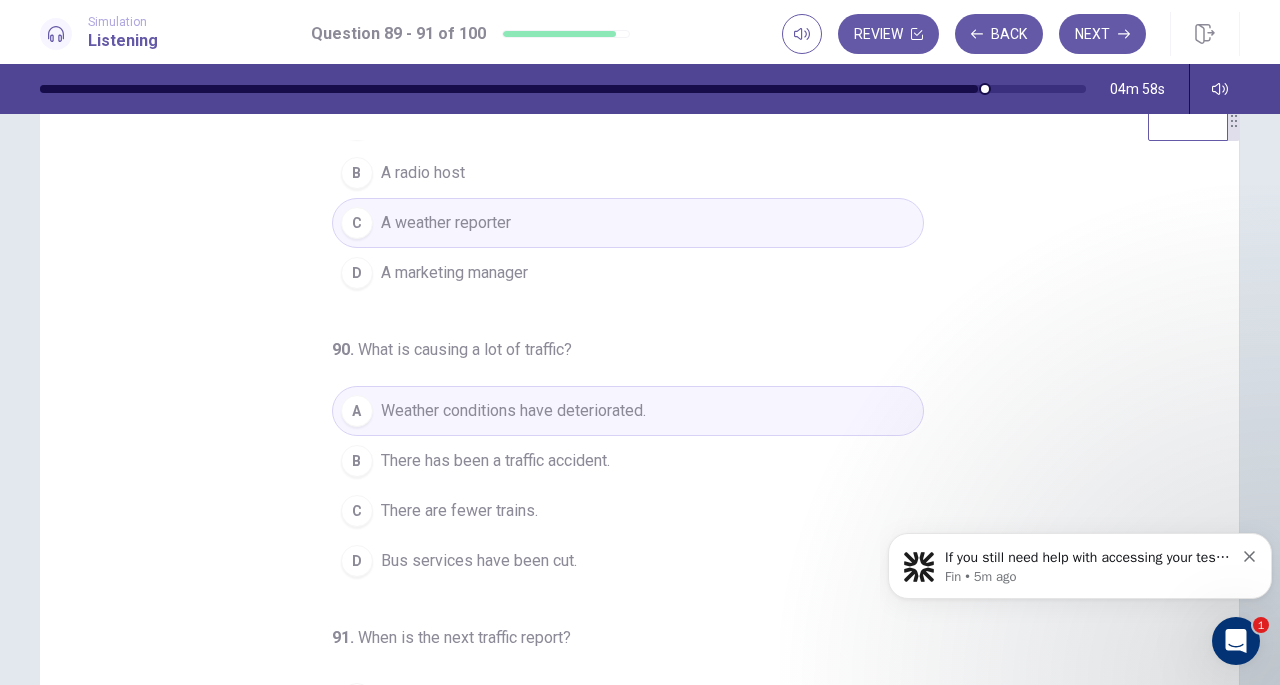 scroll, scrollTop: 200, scrollLeft: 0, axis: vertical 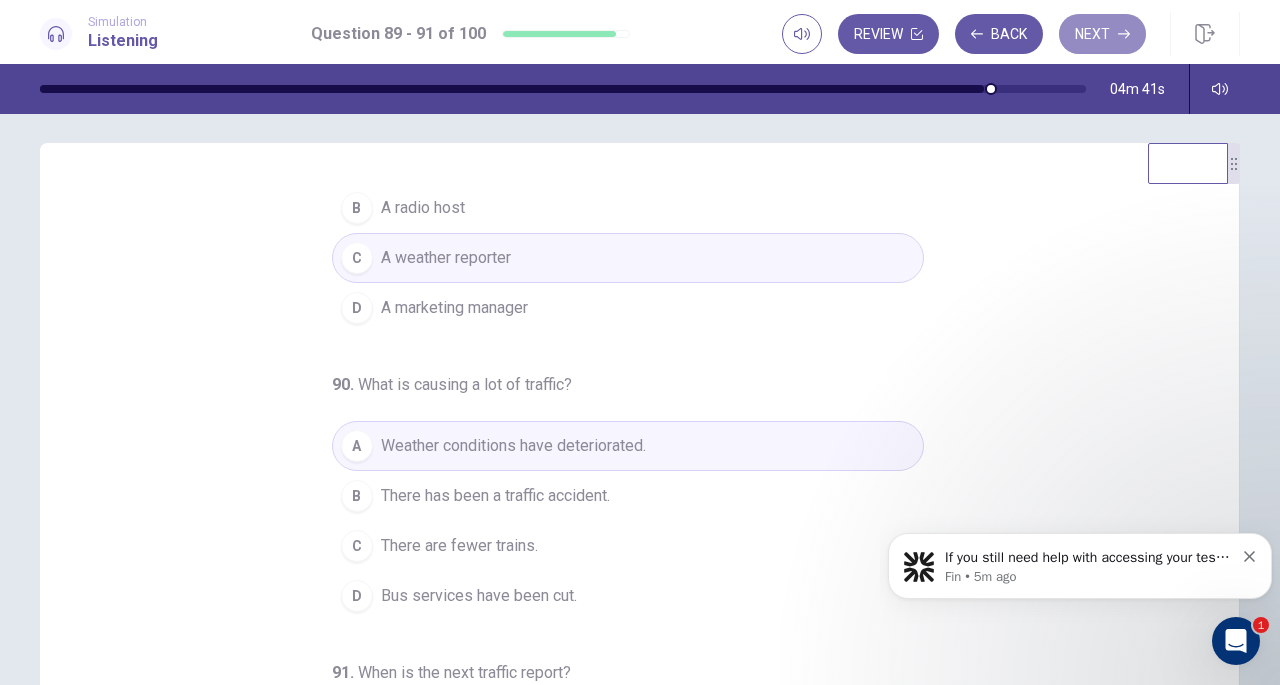 click on "Next" at bounding box center (1102, 34) 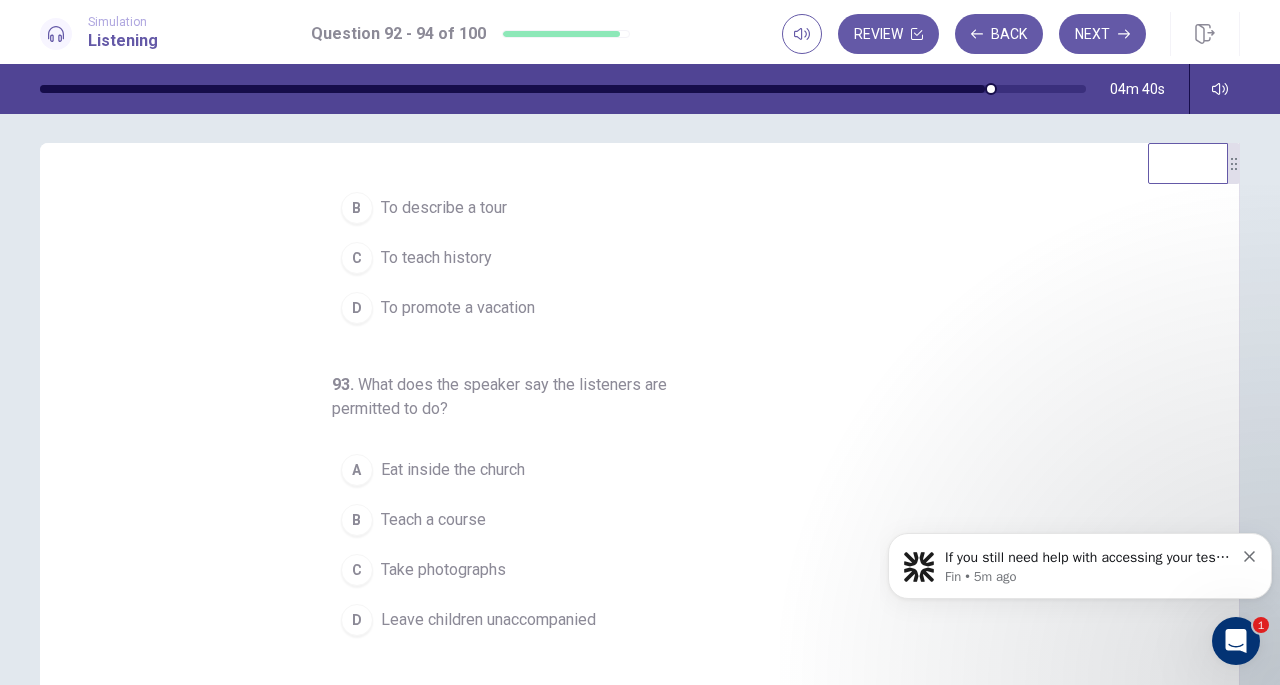 scroll, scrollTop: 0, scrollLeft: 0, axis: both 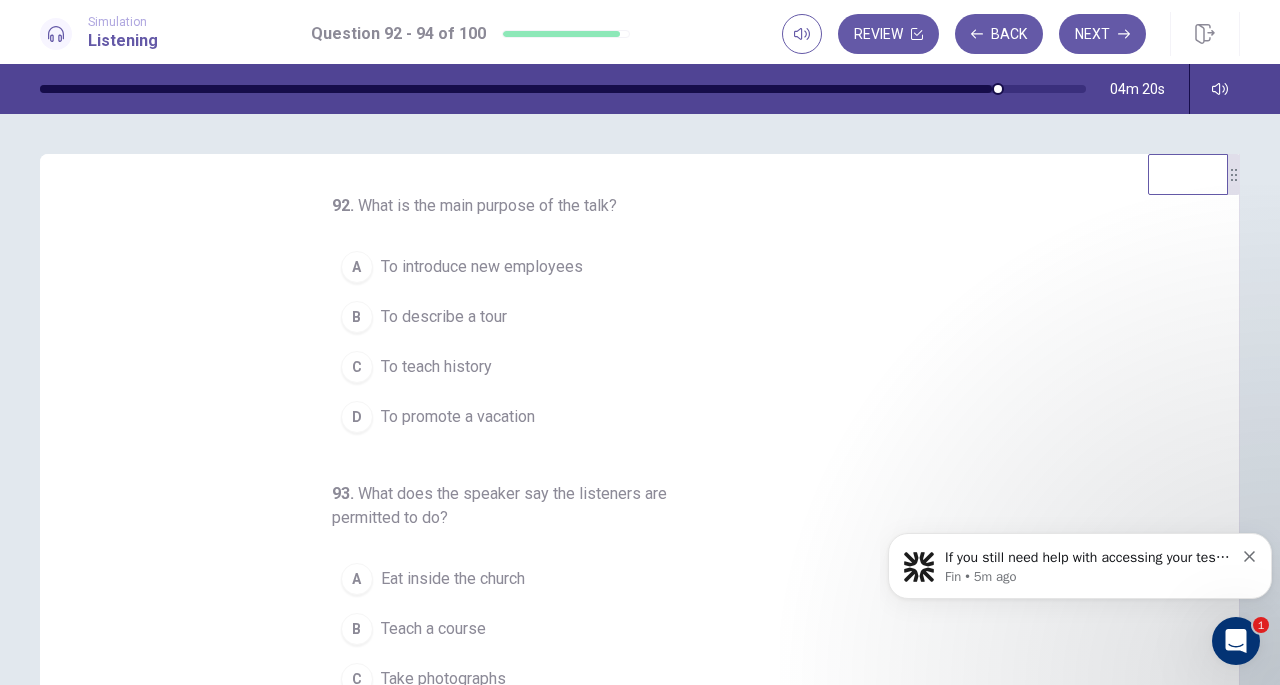click on "C To teach history" at bounding box center [628, 367] 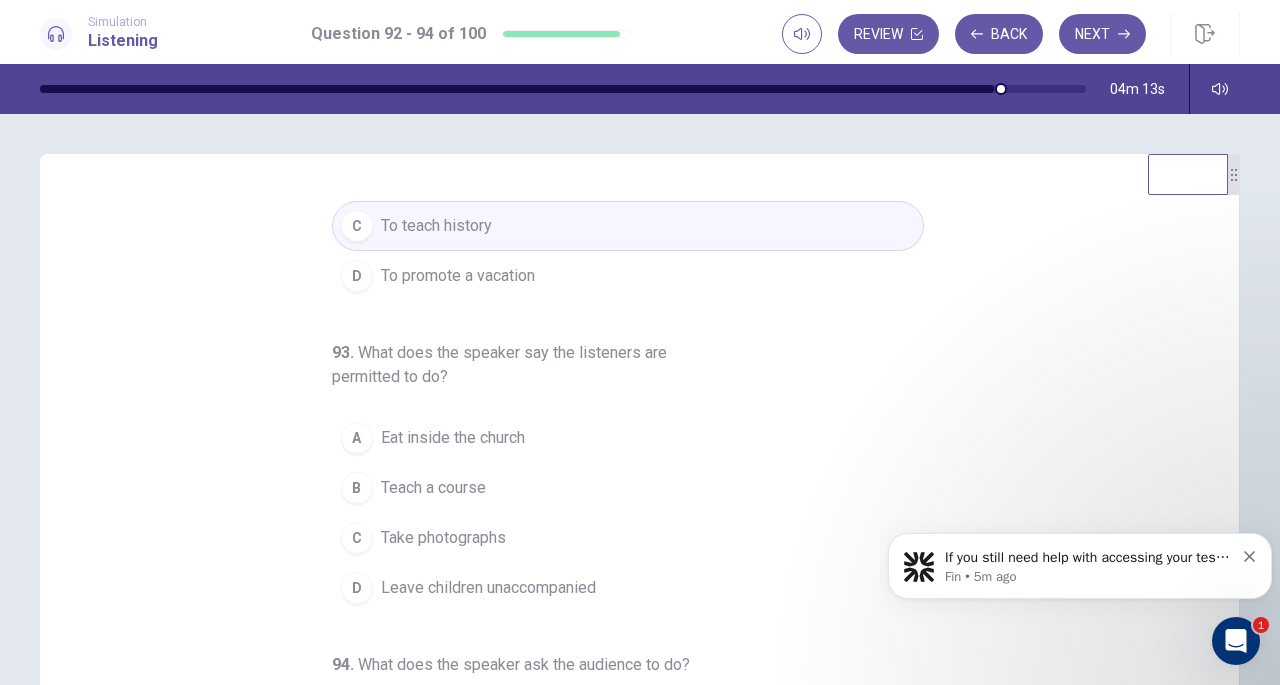 scroll, scrollTop: 224, scrollLeft: 0, axis: vertical 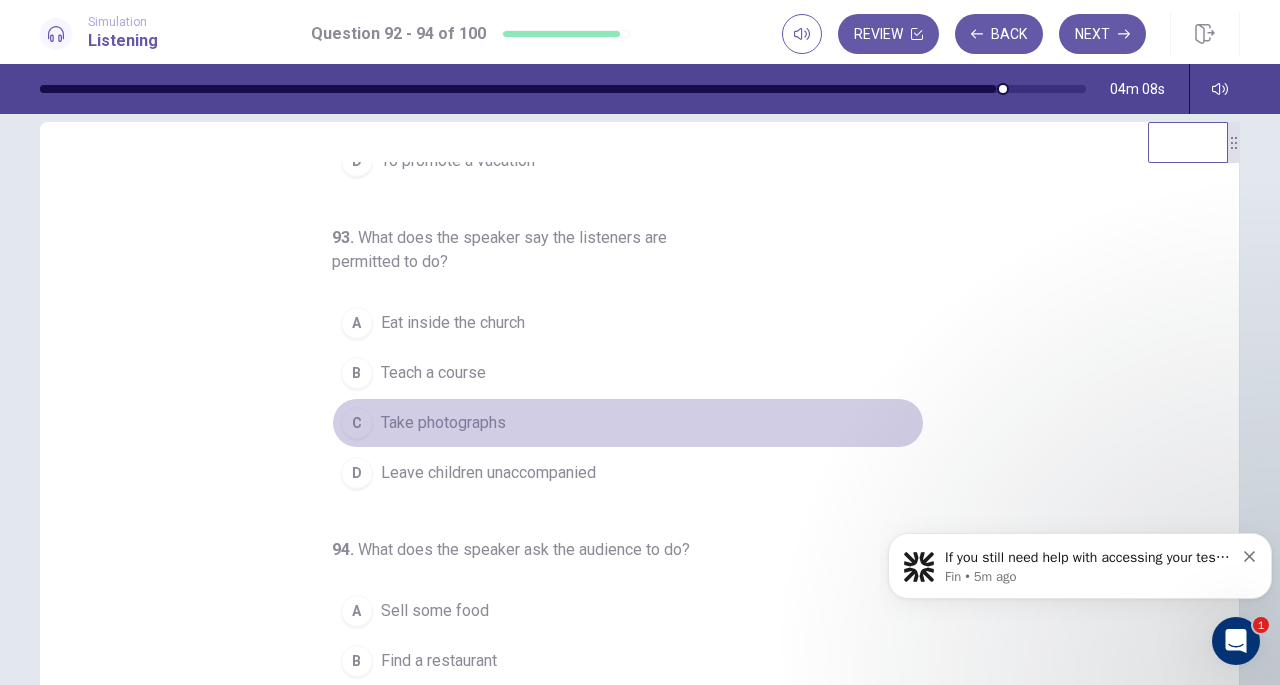 click on "C Take photographs" at bounding box center (628, 423) 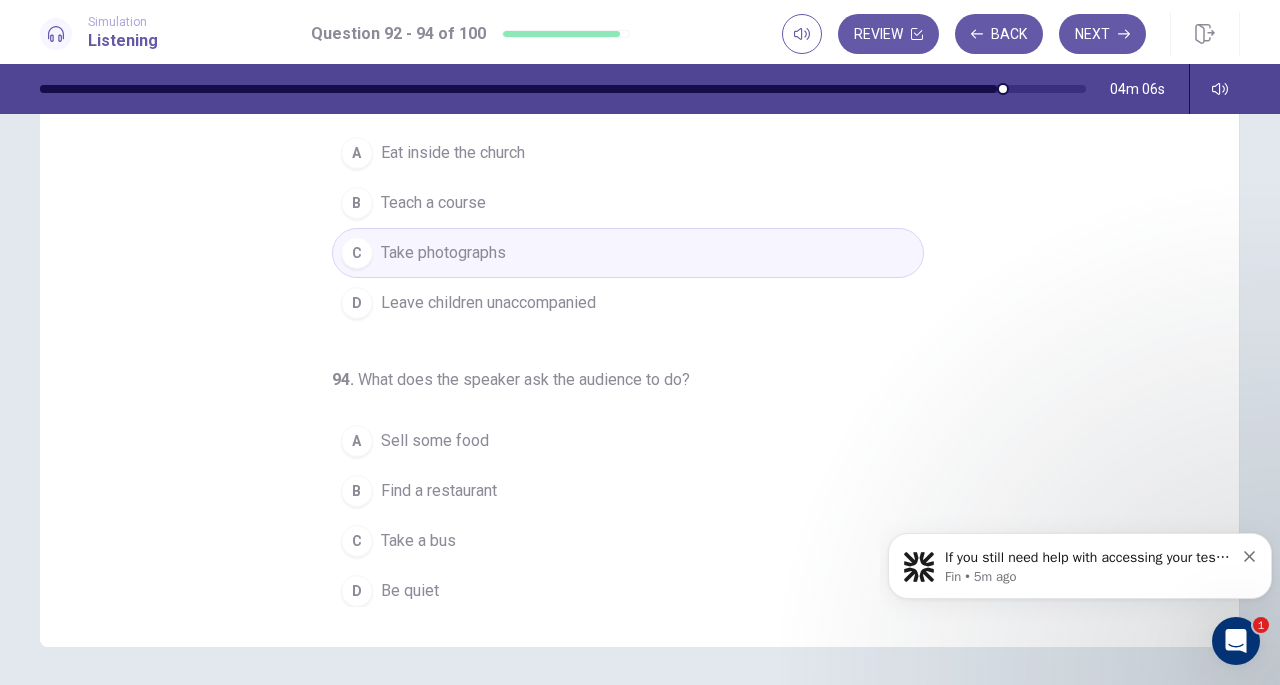 scroll, scrollTop: 211, scrollLeft: 0, axis: vertical 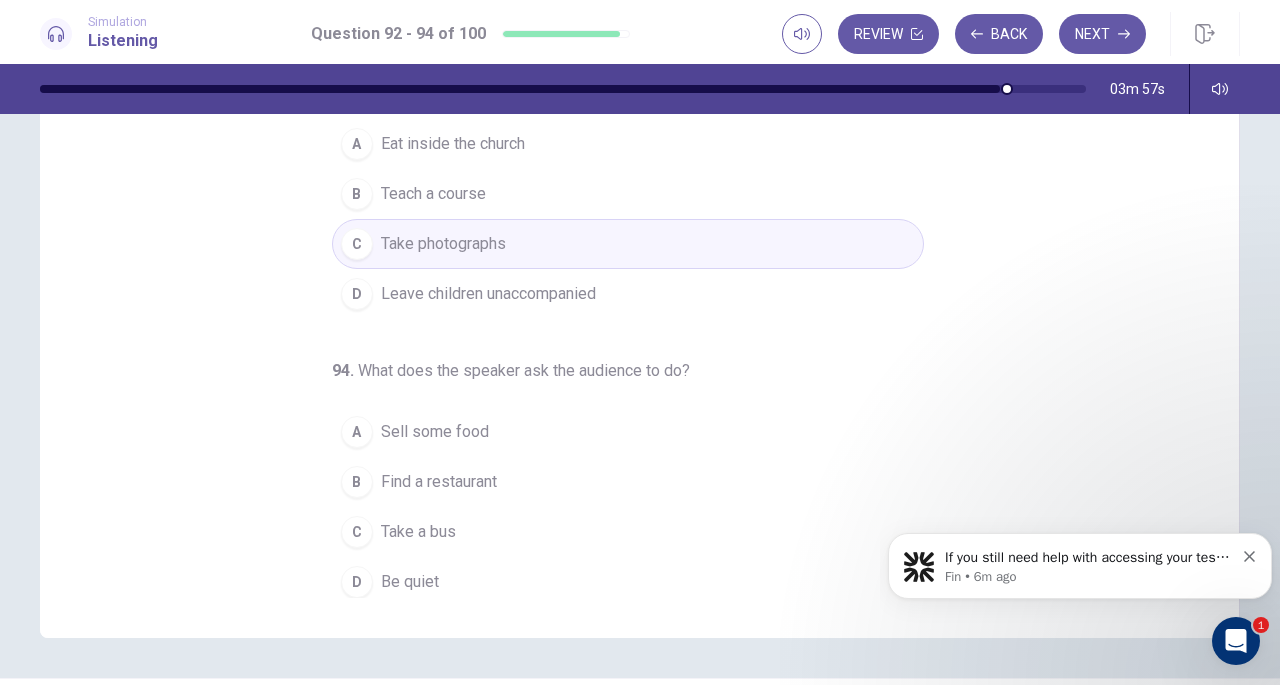 click on "D Be quiet" at bounding box center [628, 582] 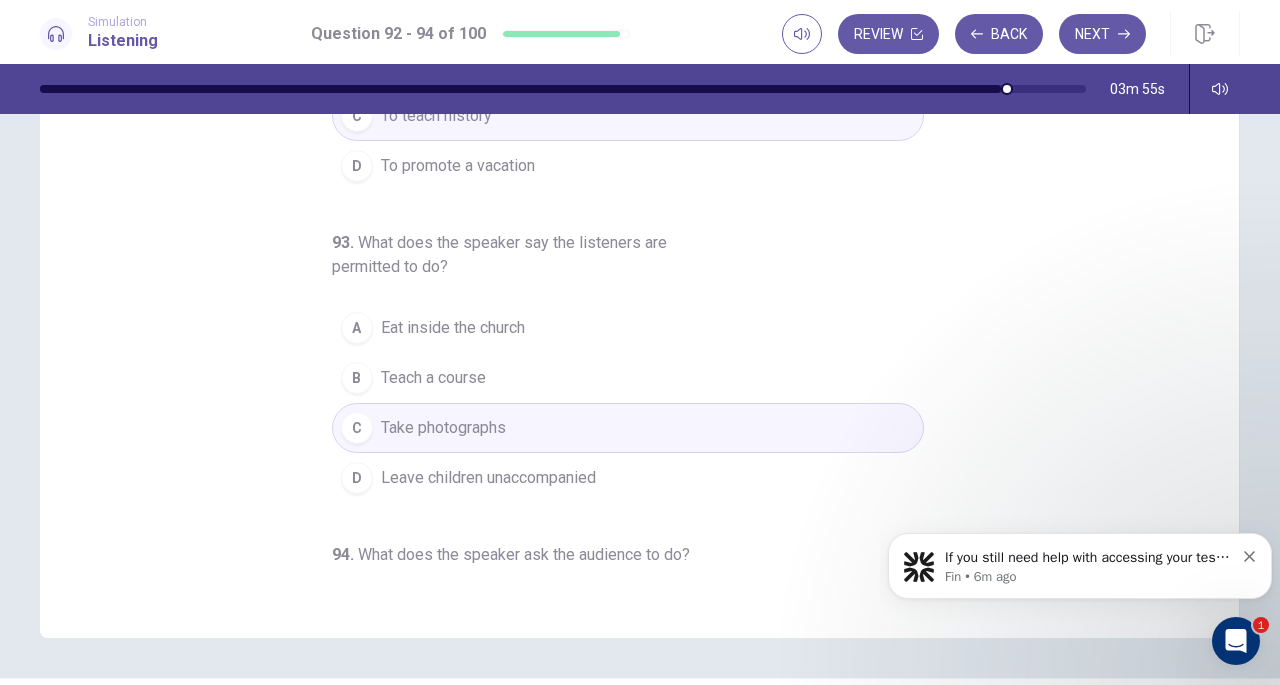scroll, scrollTop: 0, scrollLeft: 0, axis: both 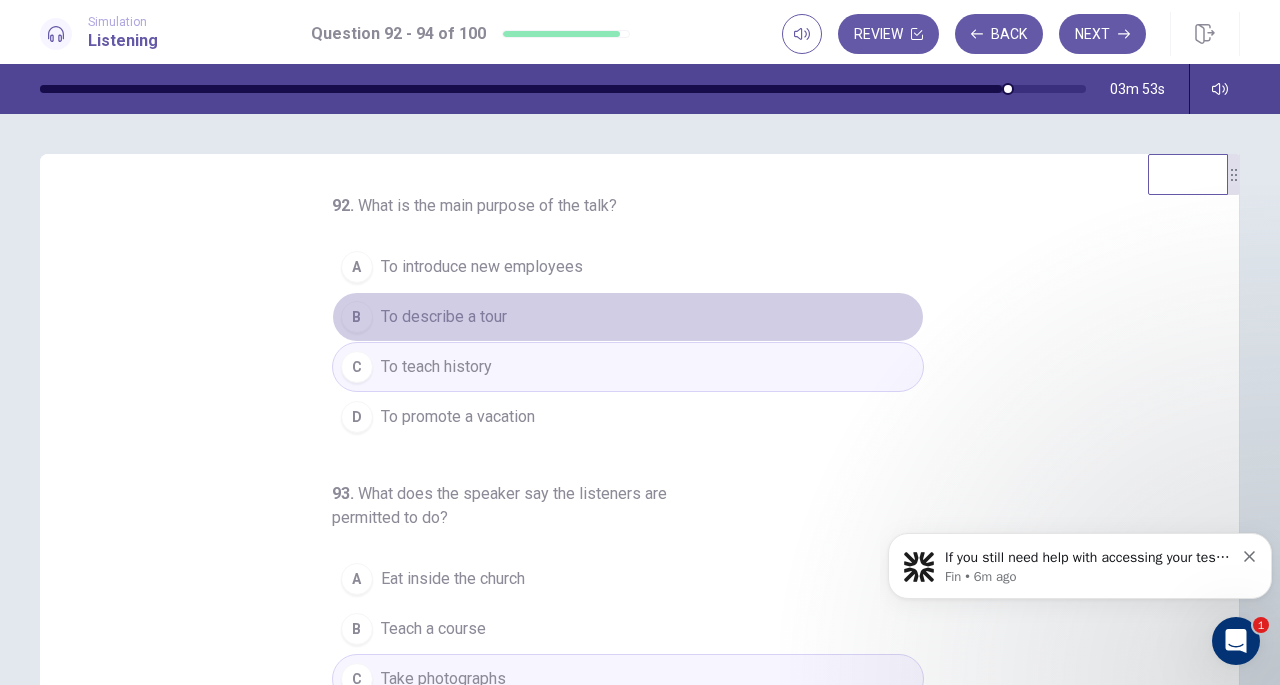 click on "B To describe a tour" at bounding box center (628, 317) 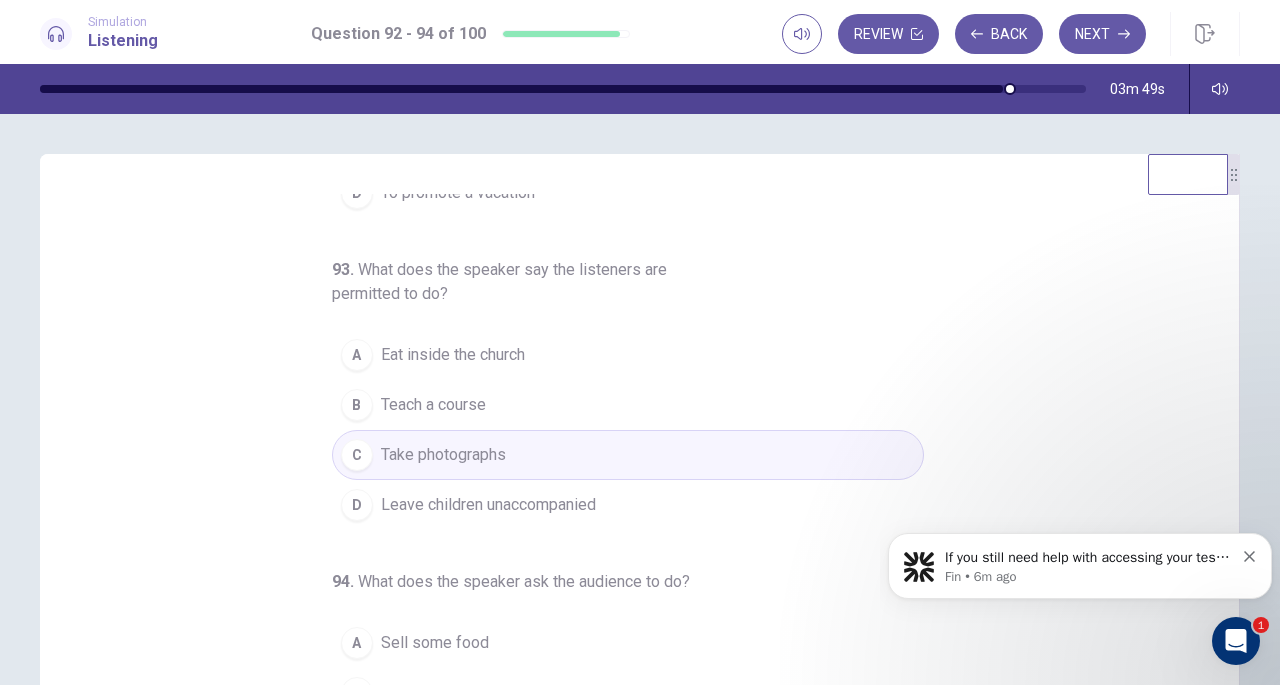 scroll, scrollTop: 0, scrollLeft: 0, axis: both 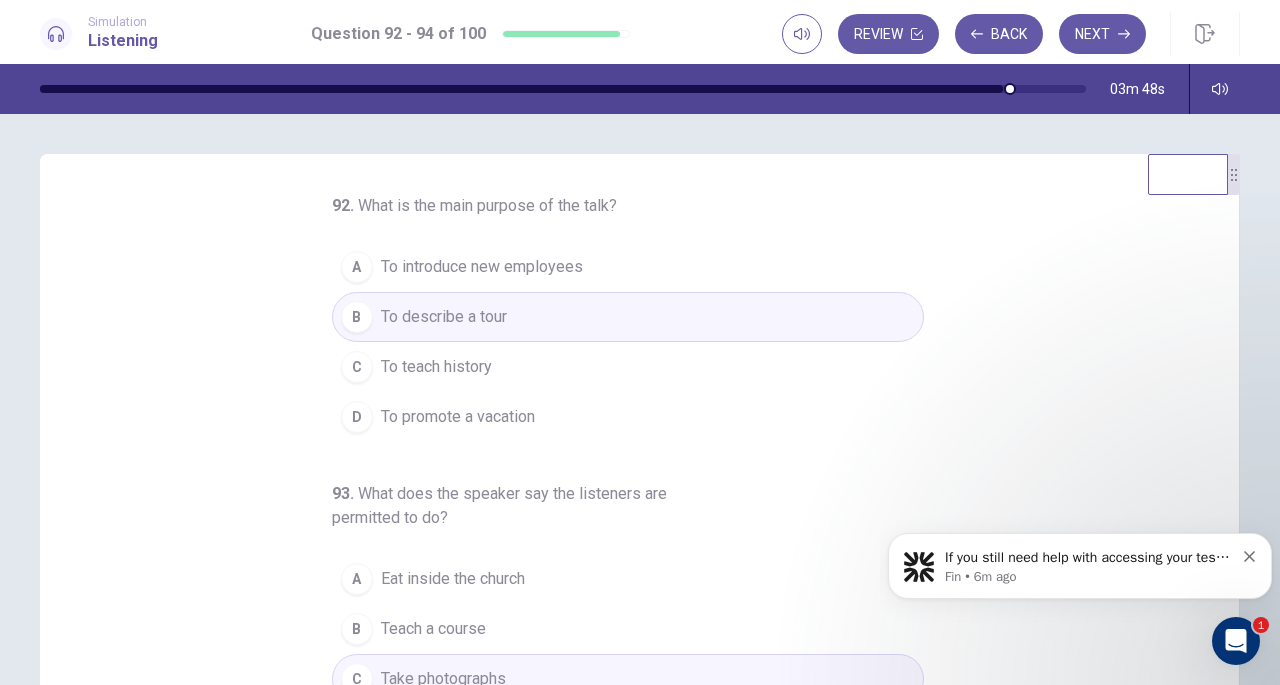 click on "Next" at bounding box center [1102, 34] 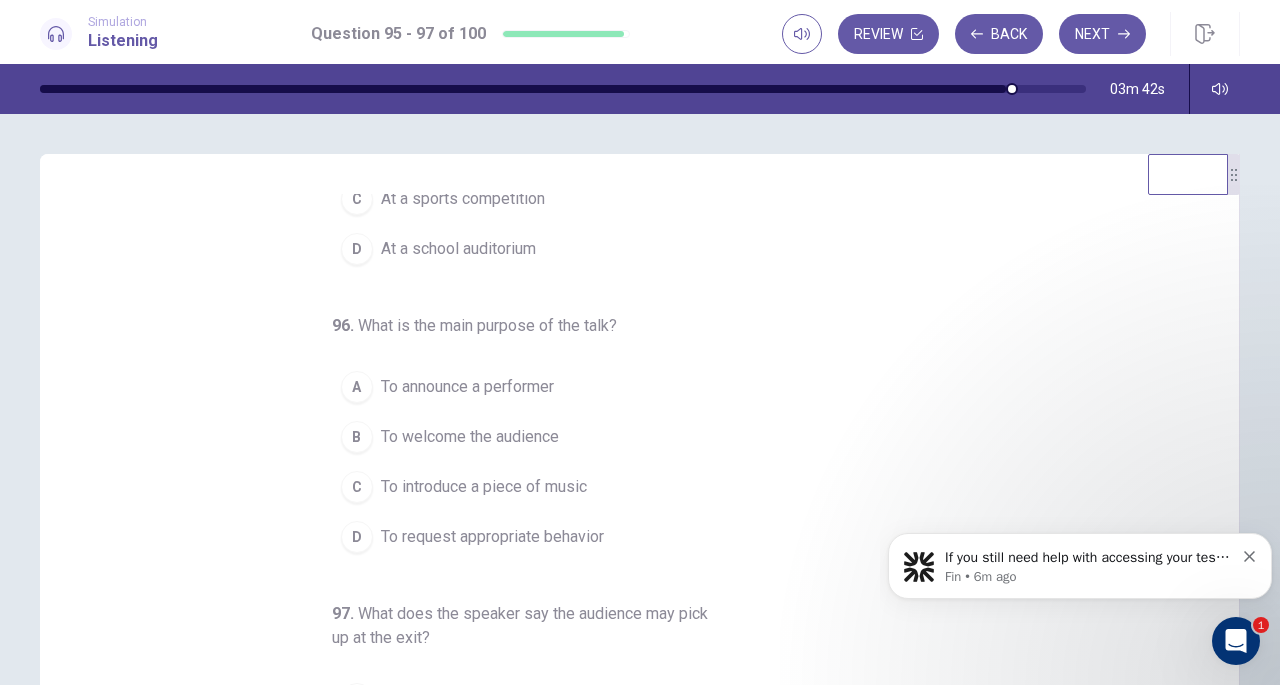 scroll, scrollTop: 248, scrollLeft: 0, axis: vertical 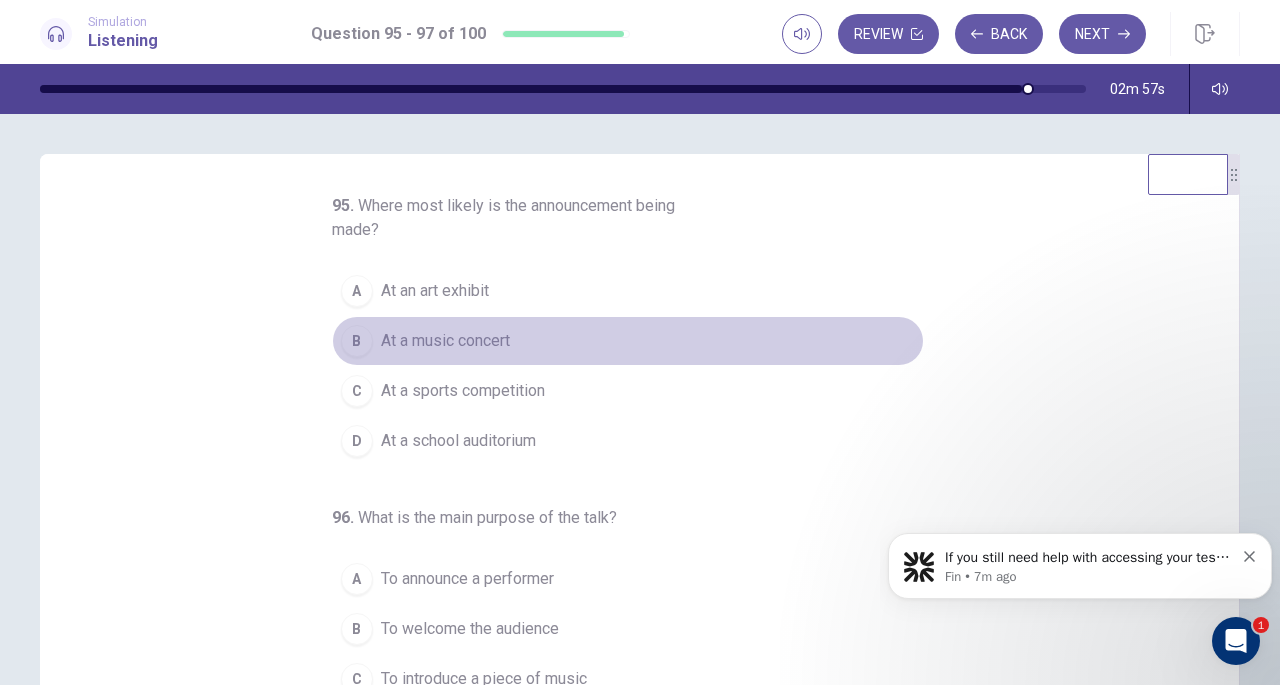 click on "B At a music concert" at bounding box center [628, 341] 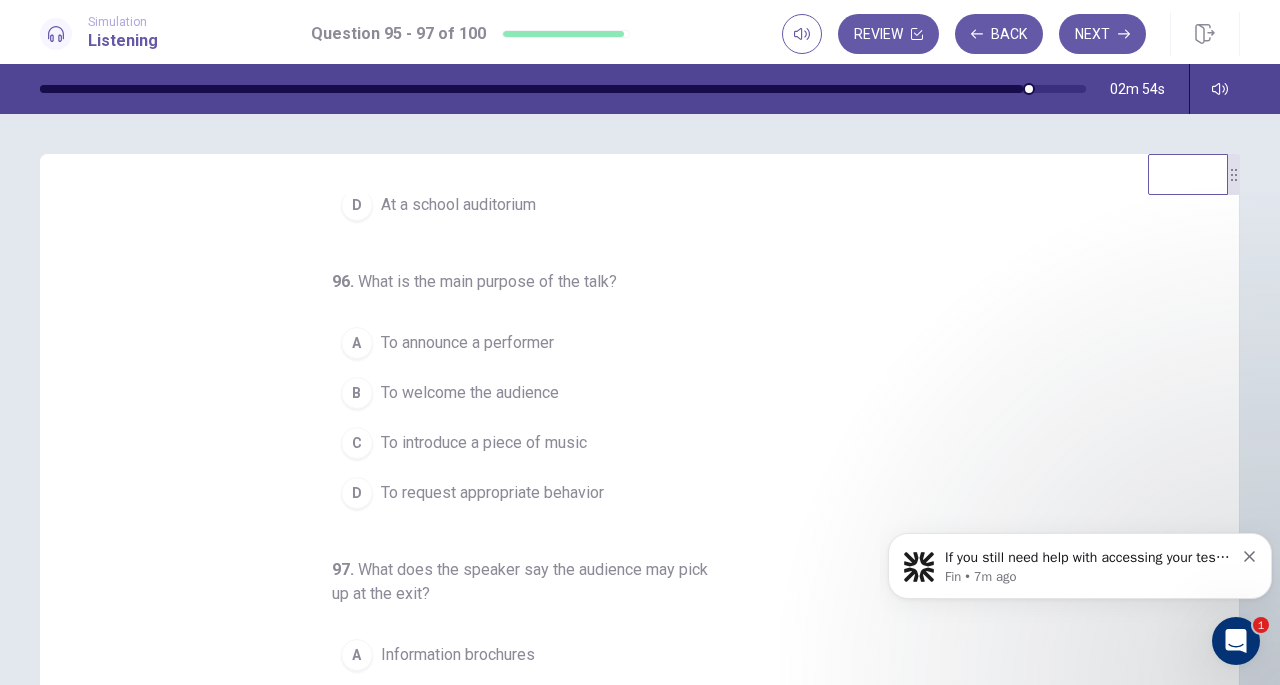 scroll, scrollTop: 248, scrollLeft: 0, axis: vertical 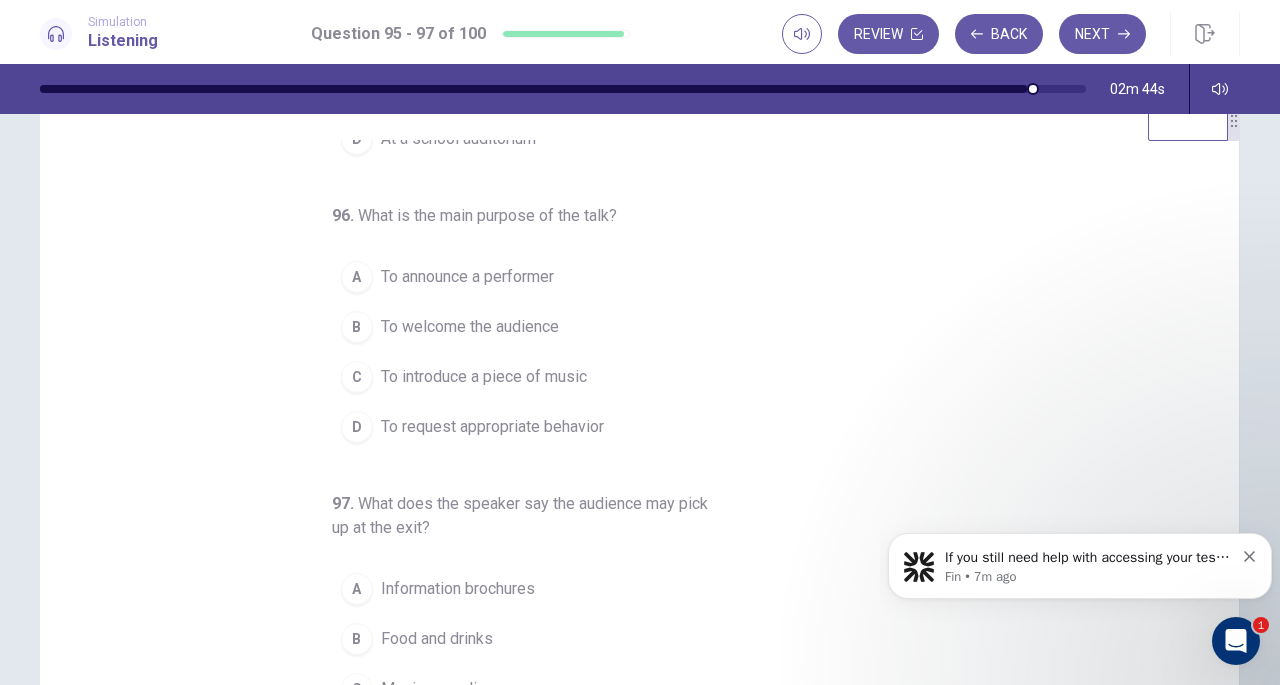 click on "D To request appropriate behavior" at bounding box center [628, 427] 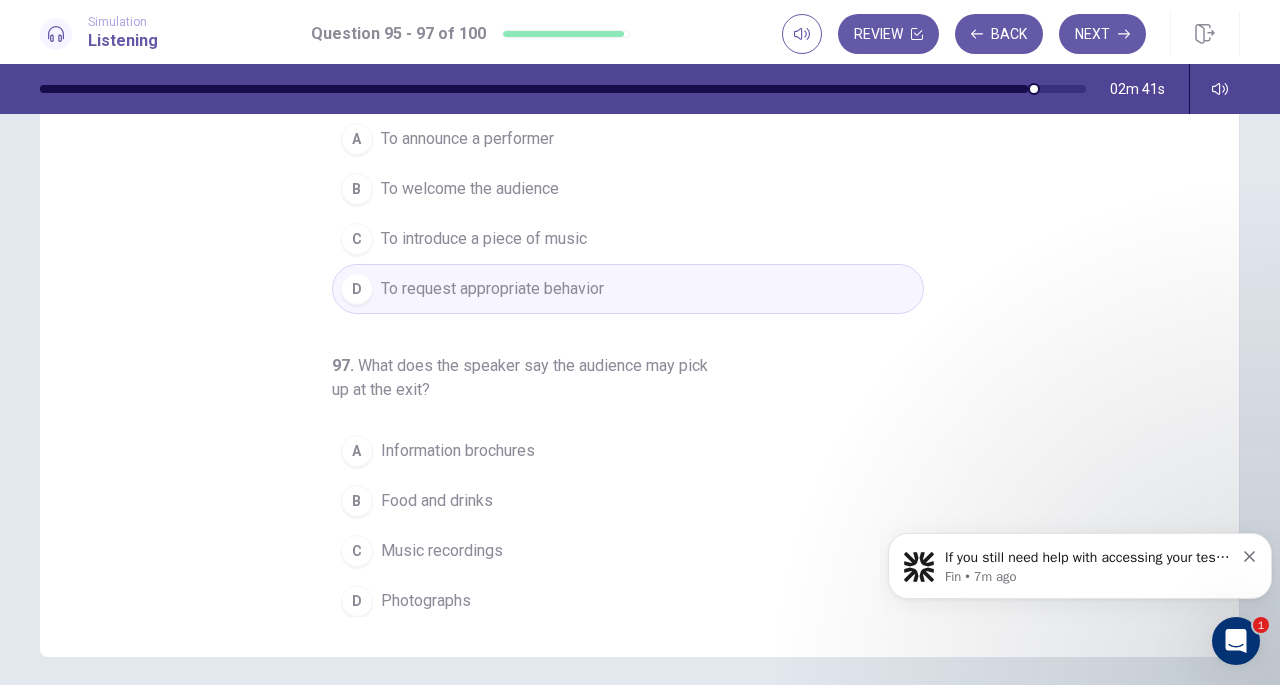 scroll, scrollTop: 193, scrollLeft: 0, axis: vertical 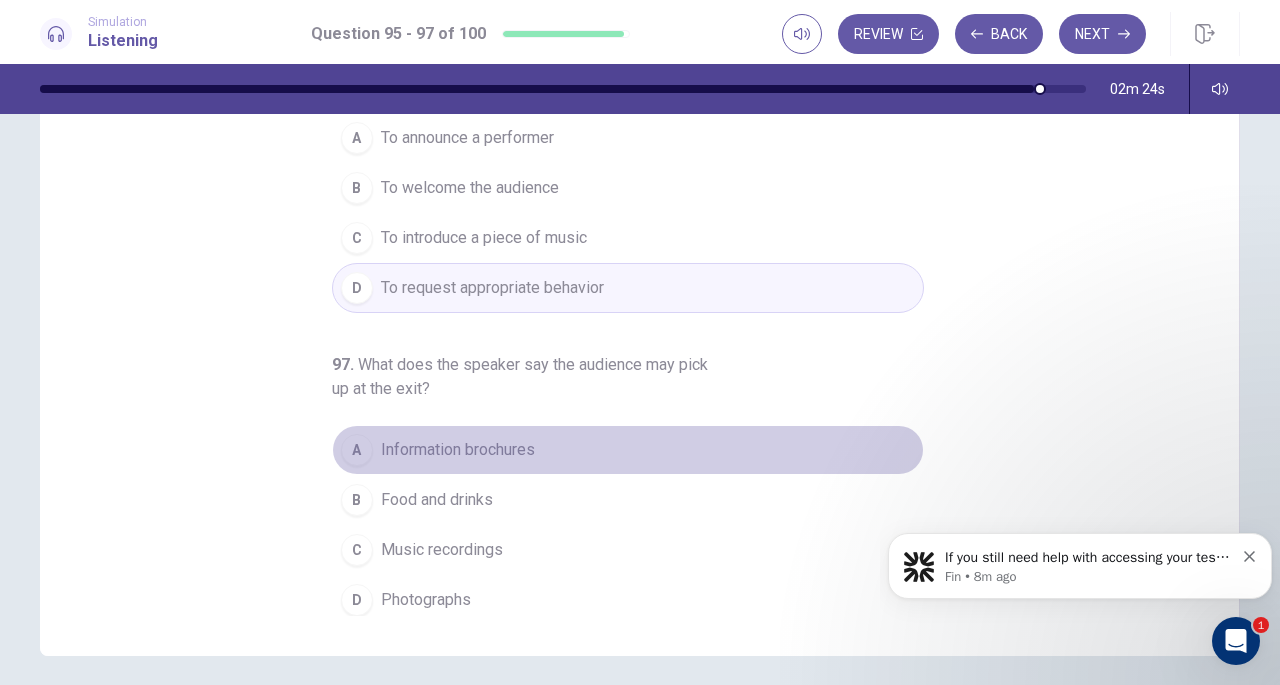 click on "A Information brochures" at bounding box center (628, 450) 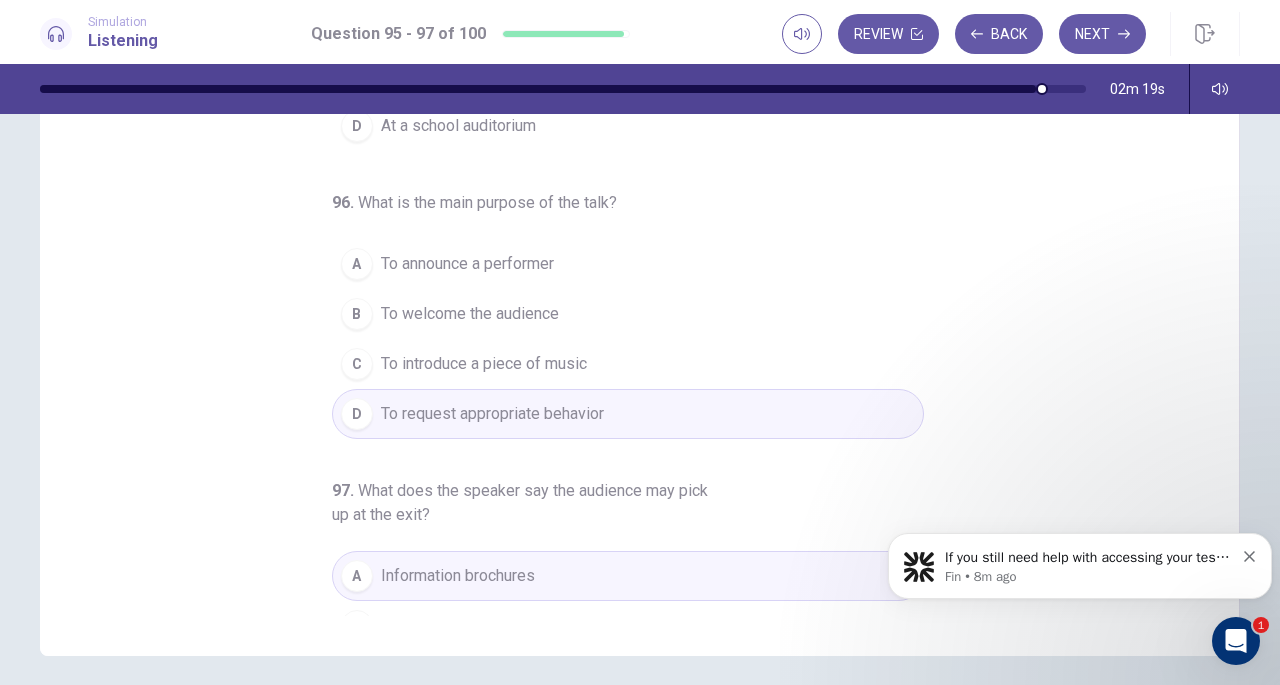 scroll, scrollTop: 0, scrollLeft: 0, axis: both 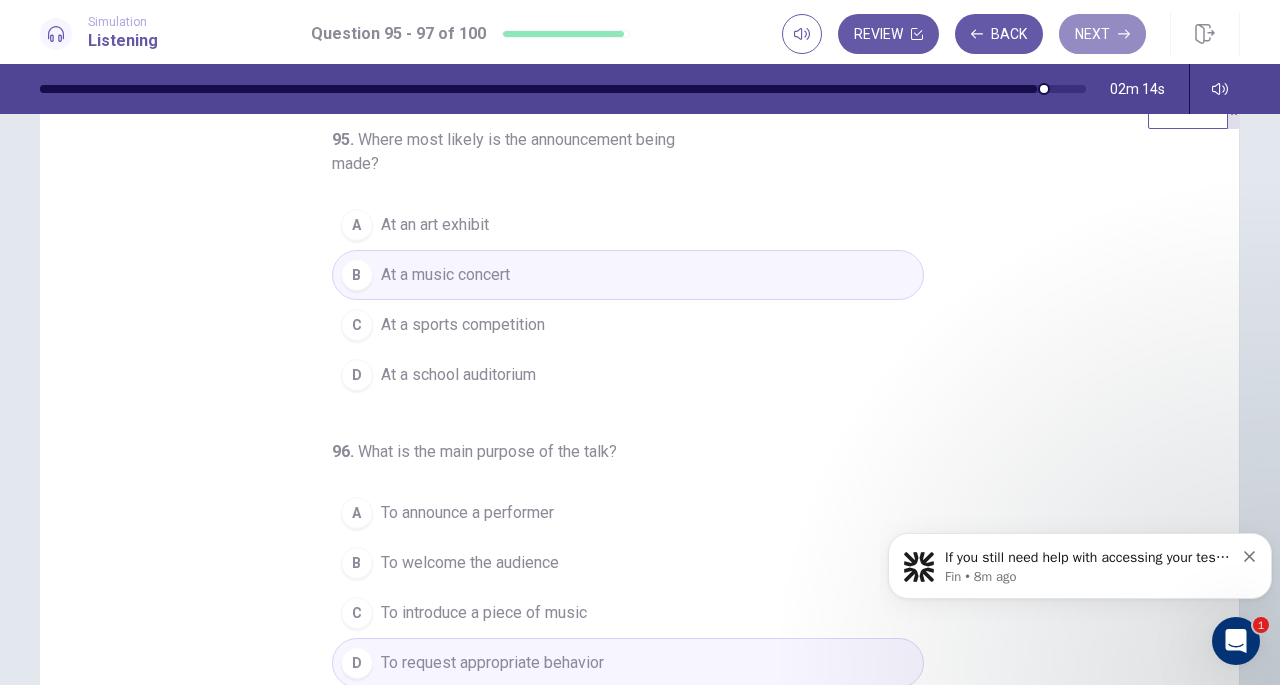 click on "Next" at bounding box center [1102, 34] 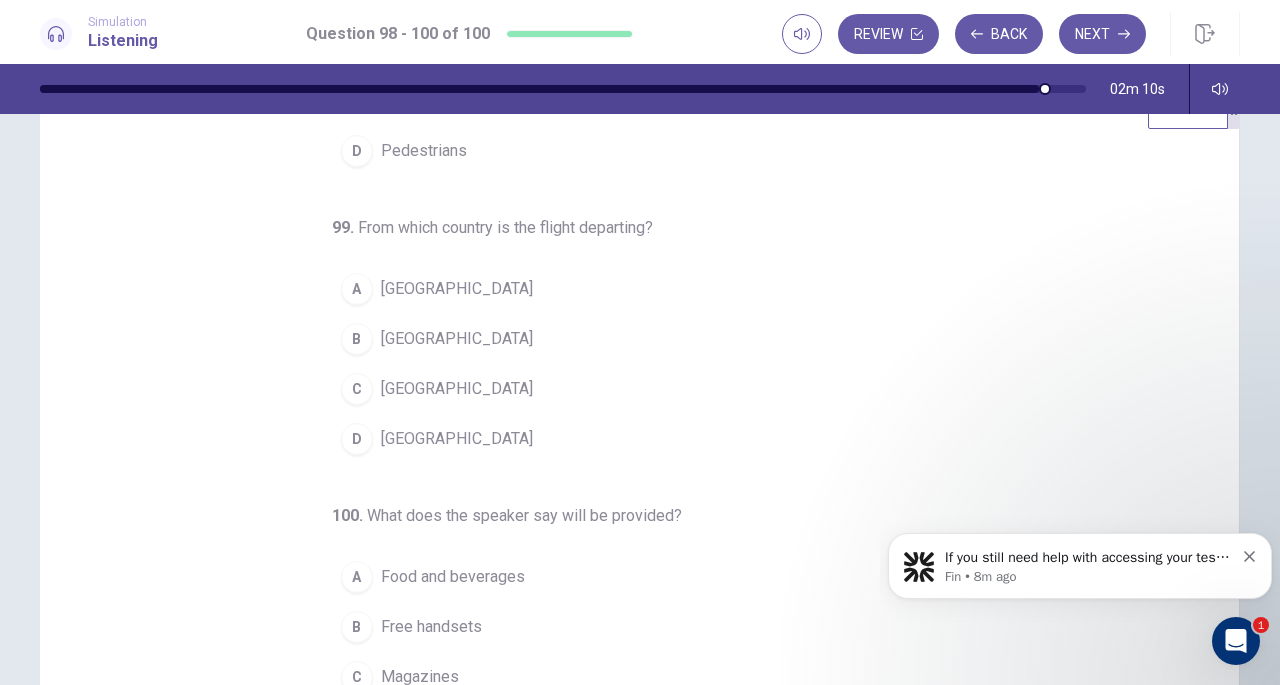 scroll, scrollTop: 0, scrollLeft: 0, axis: both 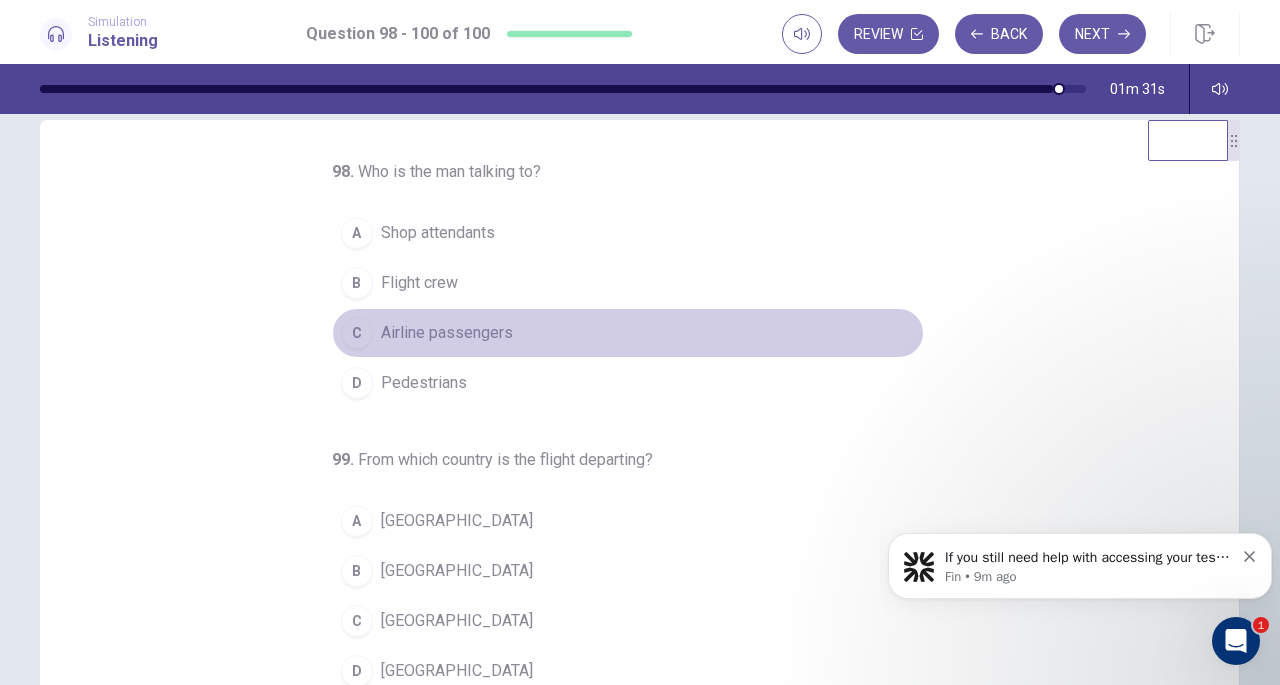 click on "Airline passengers" at bounding box center [447, 333] 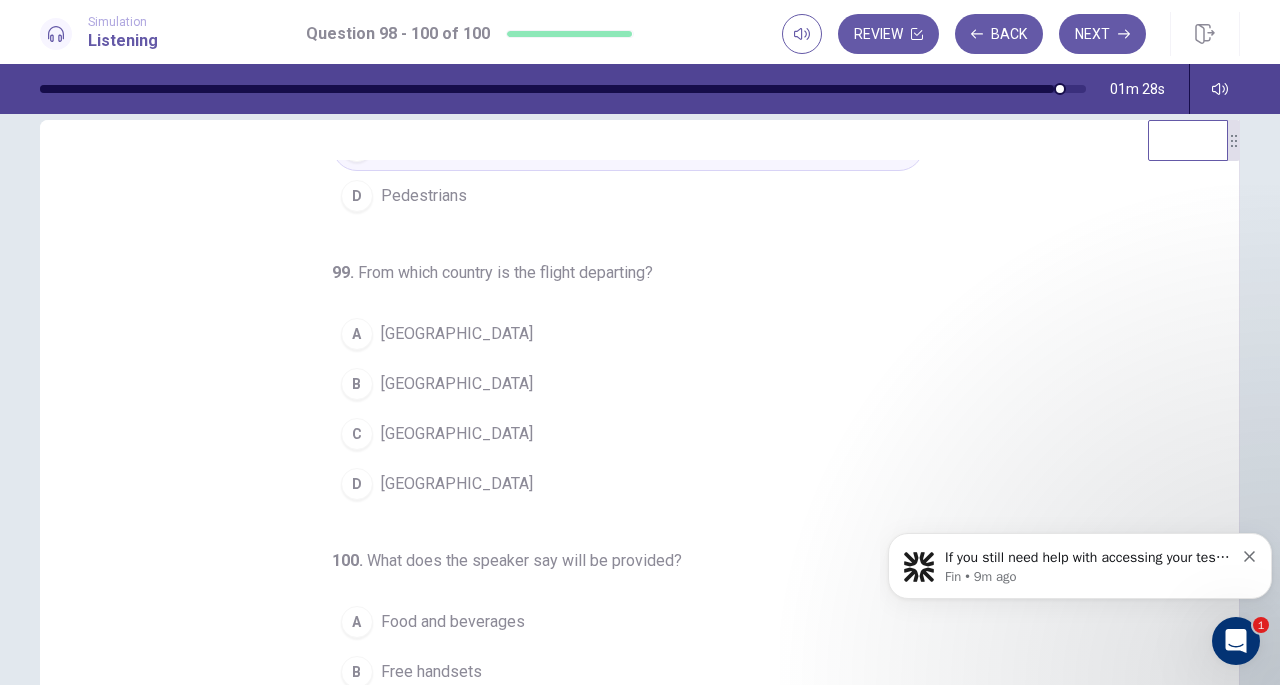 scroll, scrollTop: 200, scrollLeft: 0, axis: vertical 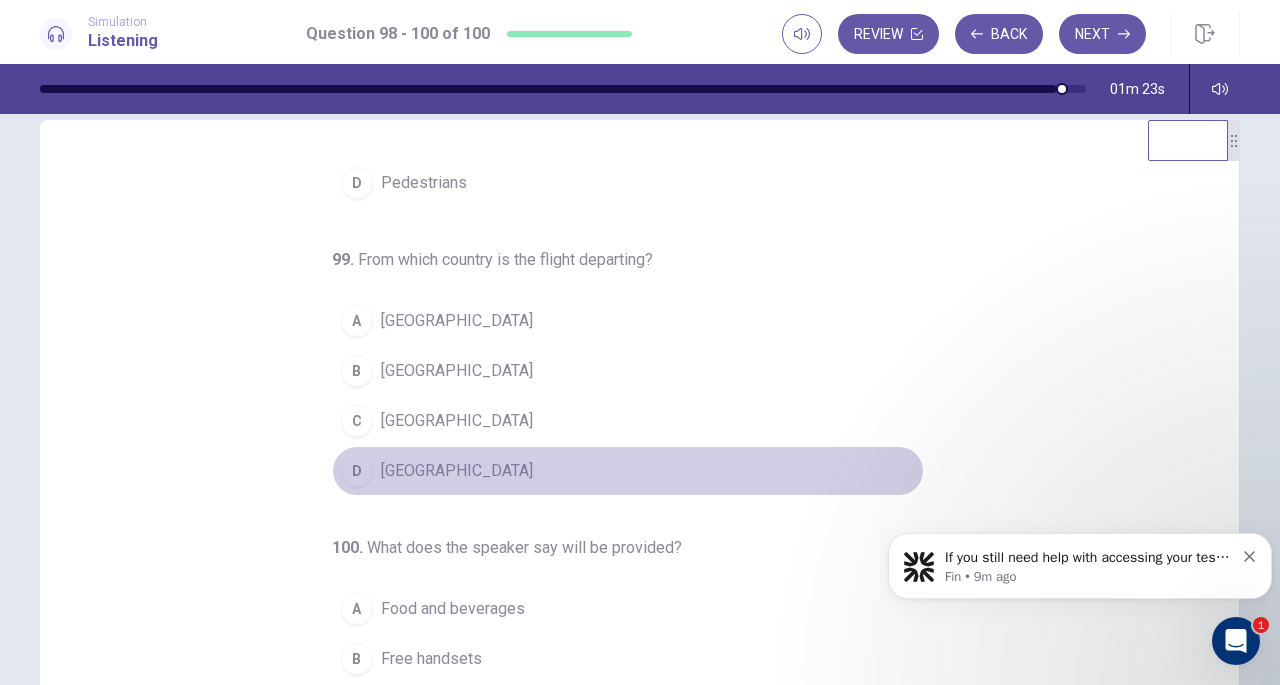 click on "[GEOGRAPHIC_DATA]" at bounding box center (457, 471) 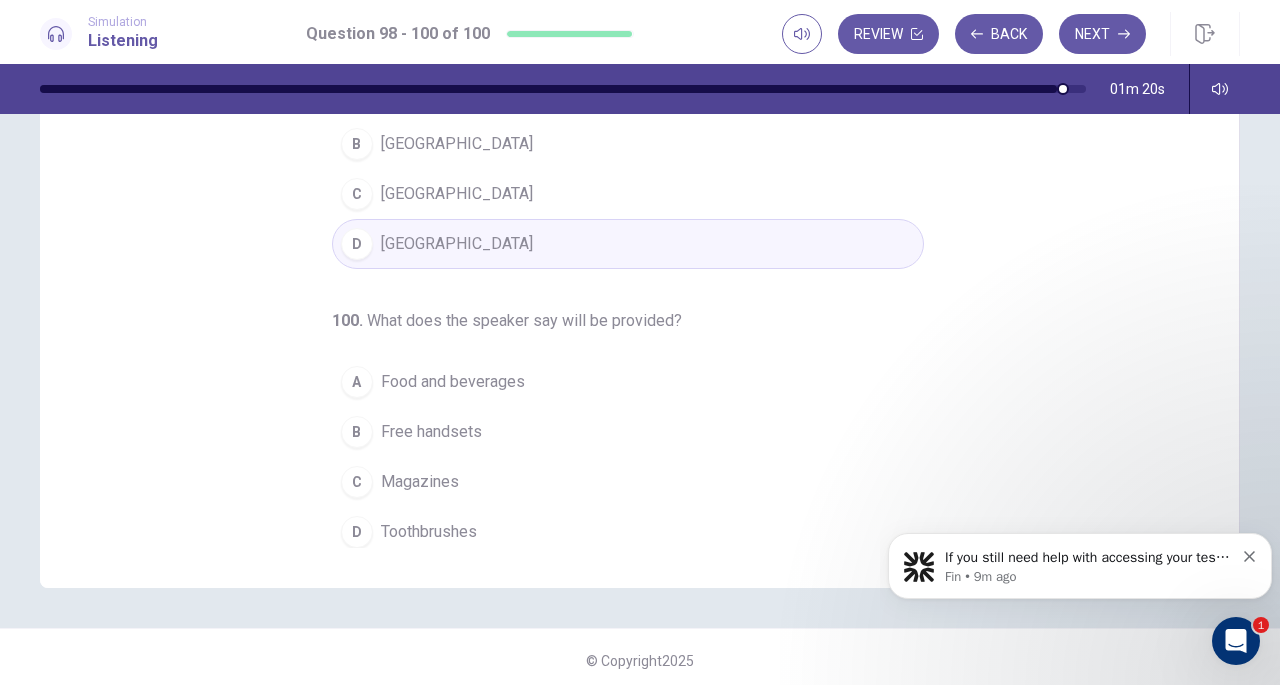 scroll, scrollTop: 262, scrollLeft: 0, axis: vertical 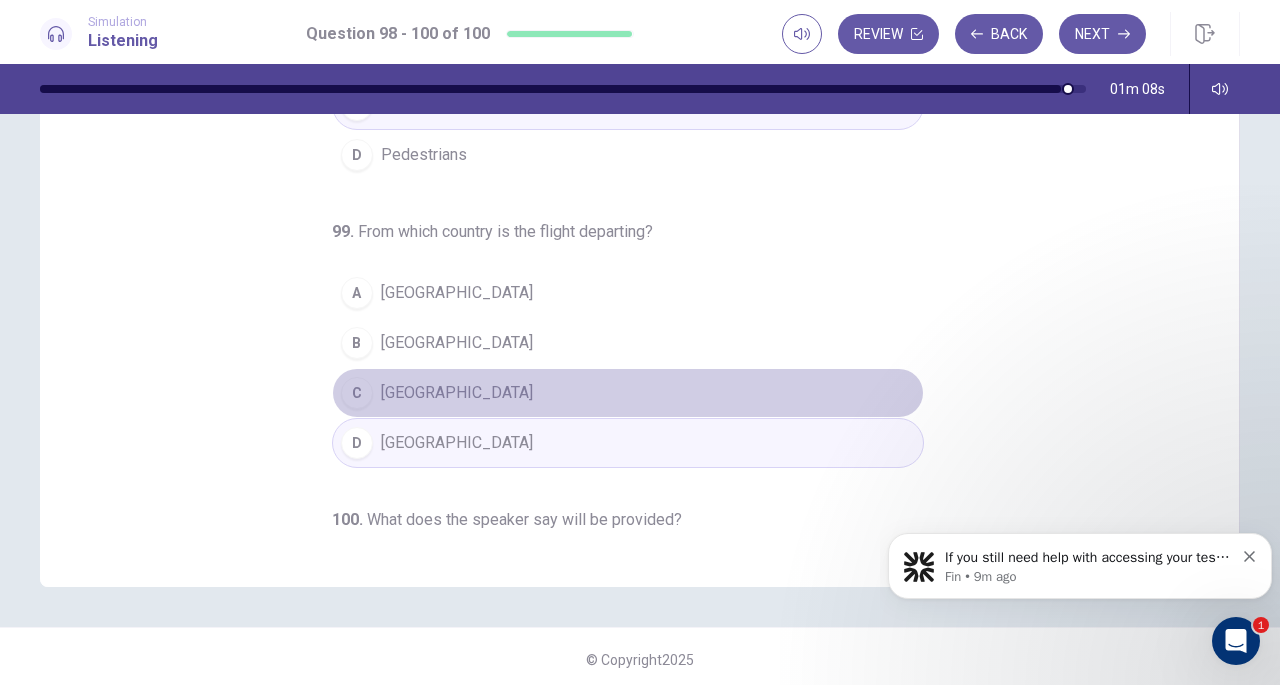 click on "C [GEOGRAPHIC_DATA]" at bounding box center (628, 393) 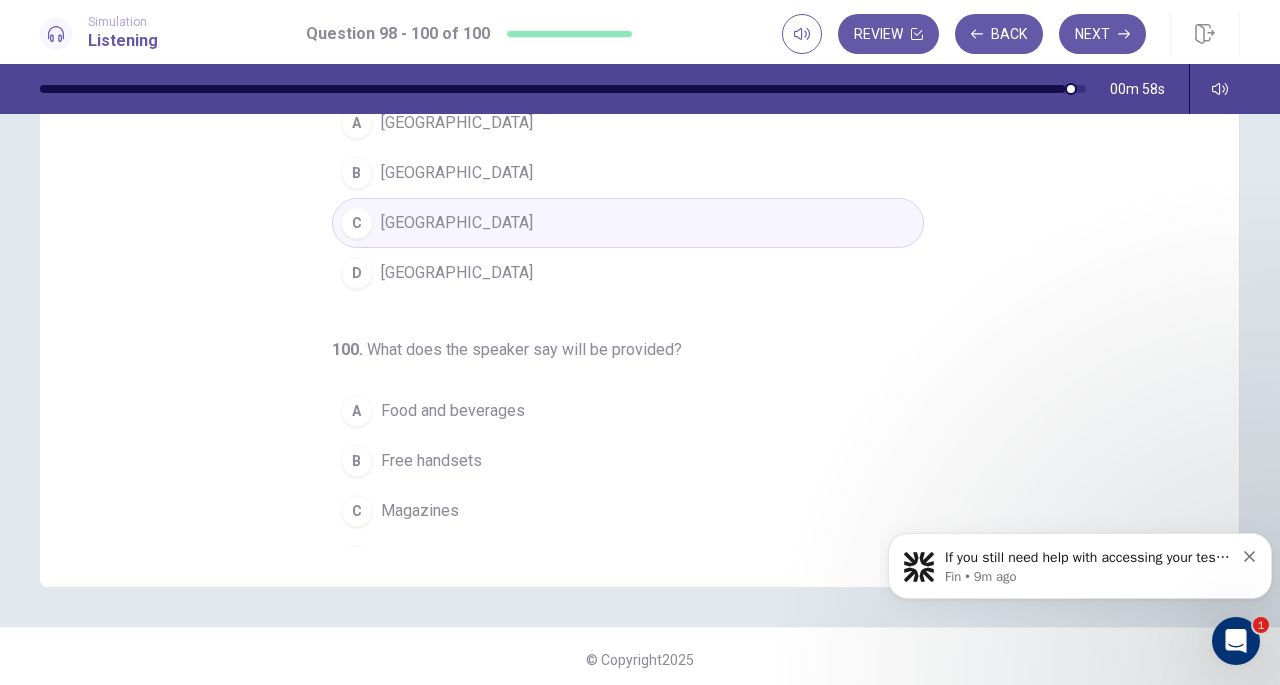 scroll, scrollTop: 200, scrollLeft: 0, axis: vertical 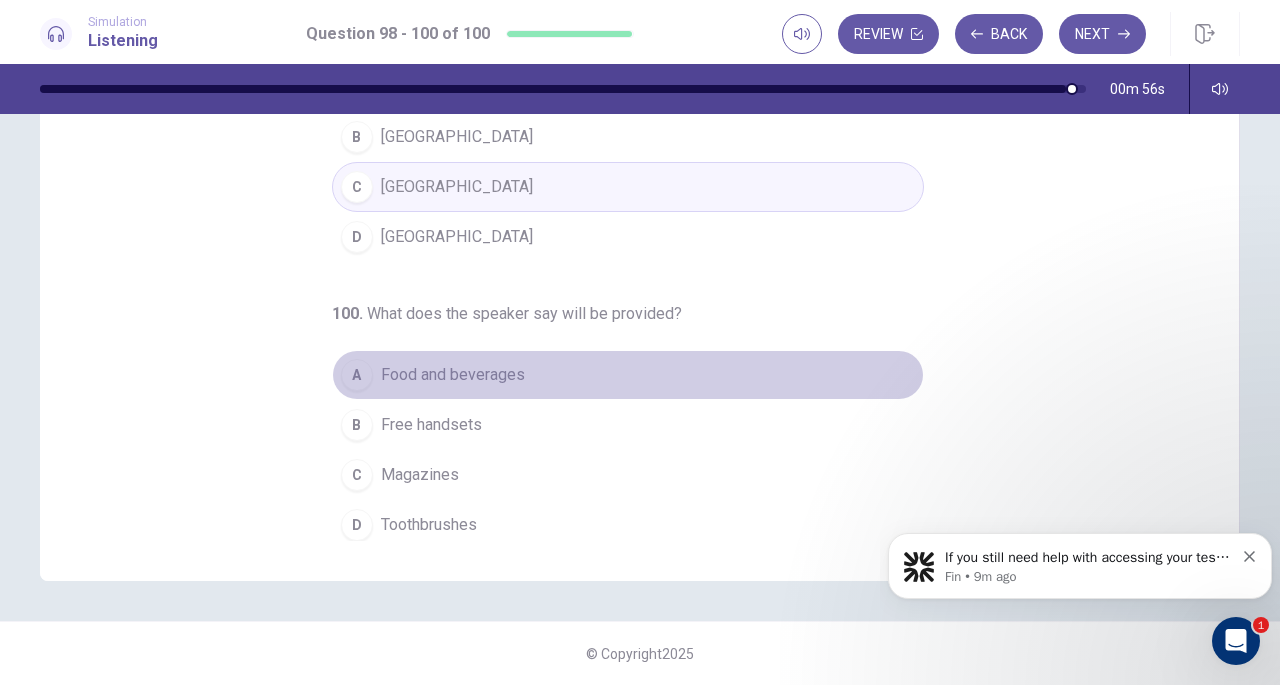 click on "A Food and beverages" at bounding box center (628, 375) 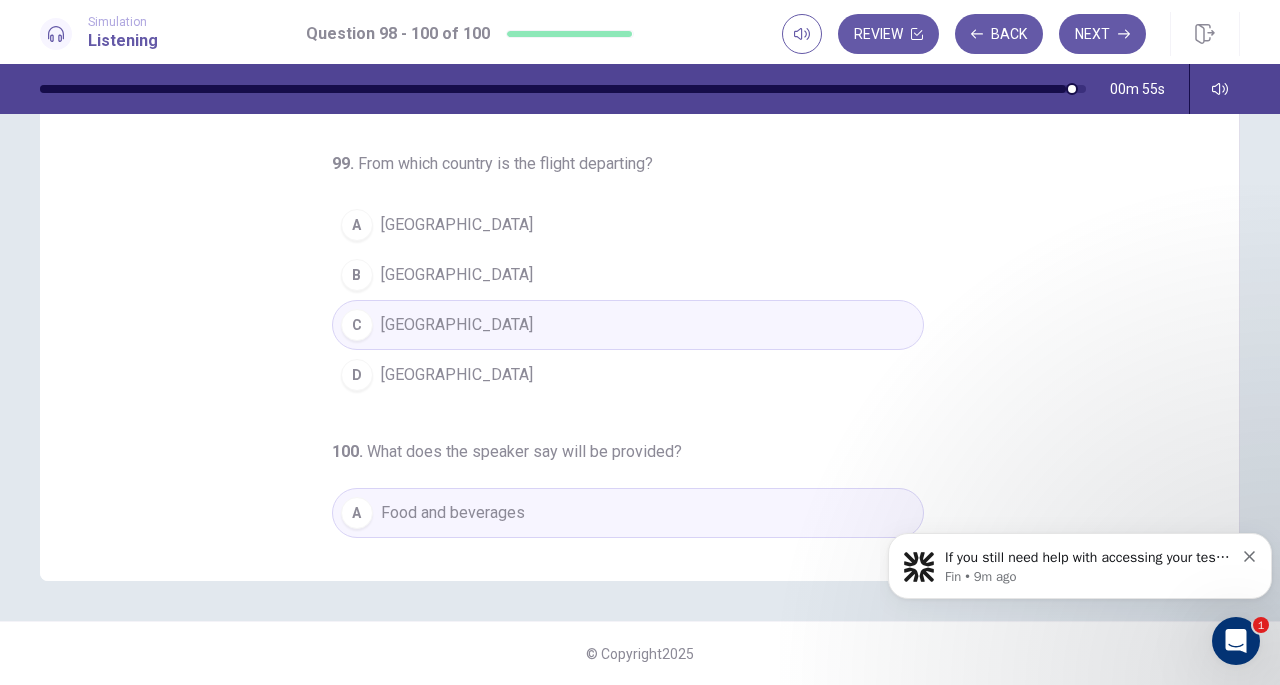 scroll, scrollTop: 60, scrollLeft: 0, axis: vertical 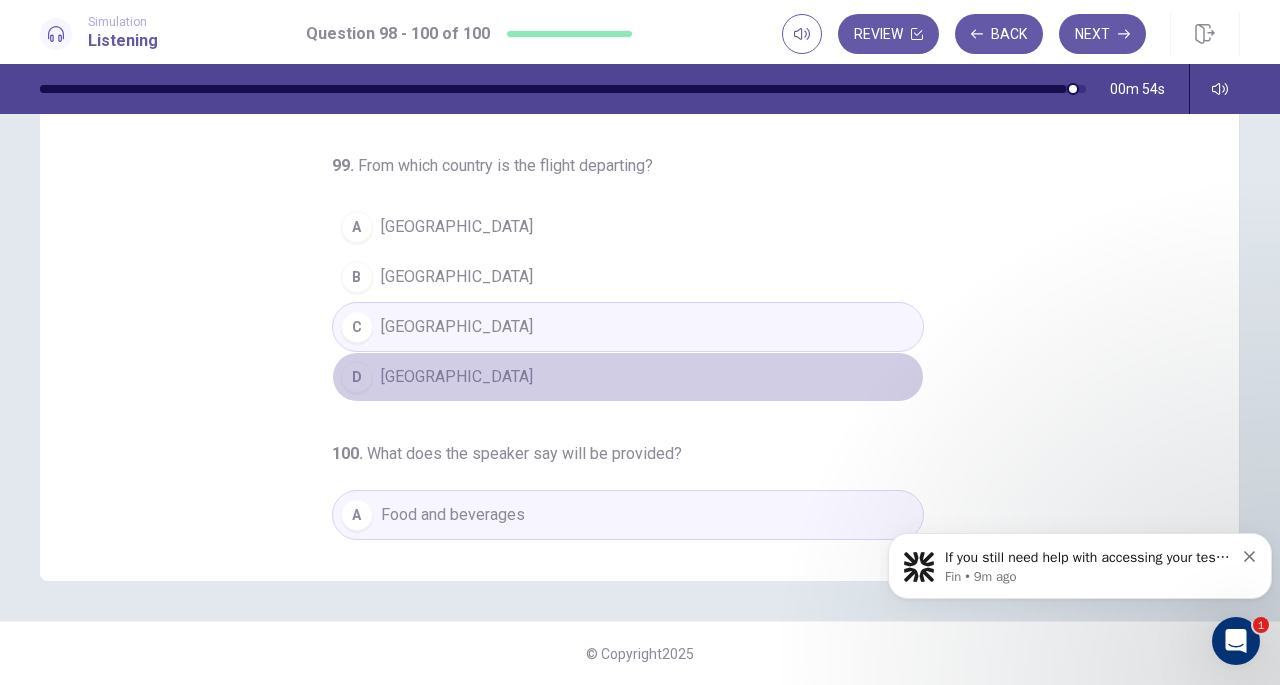 click on "D [GEOGRAPHIC_DATA]" at bounding box center [628, 377] 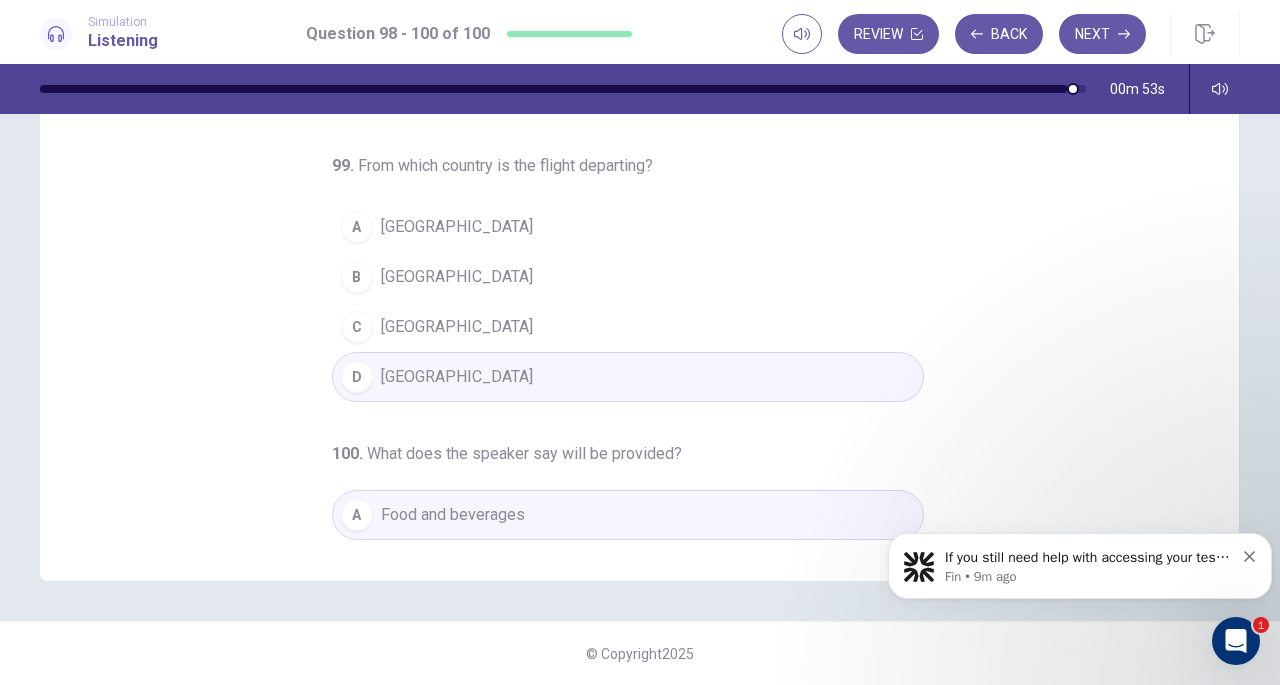 scroll, scrollTop: 0, scrollLeft: 0, axis: both 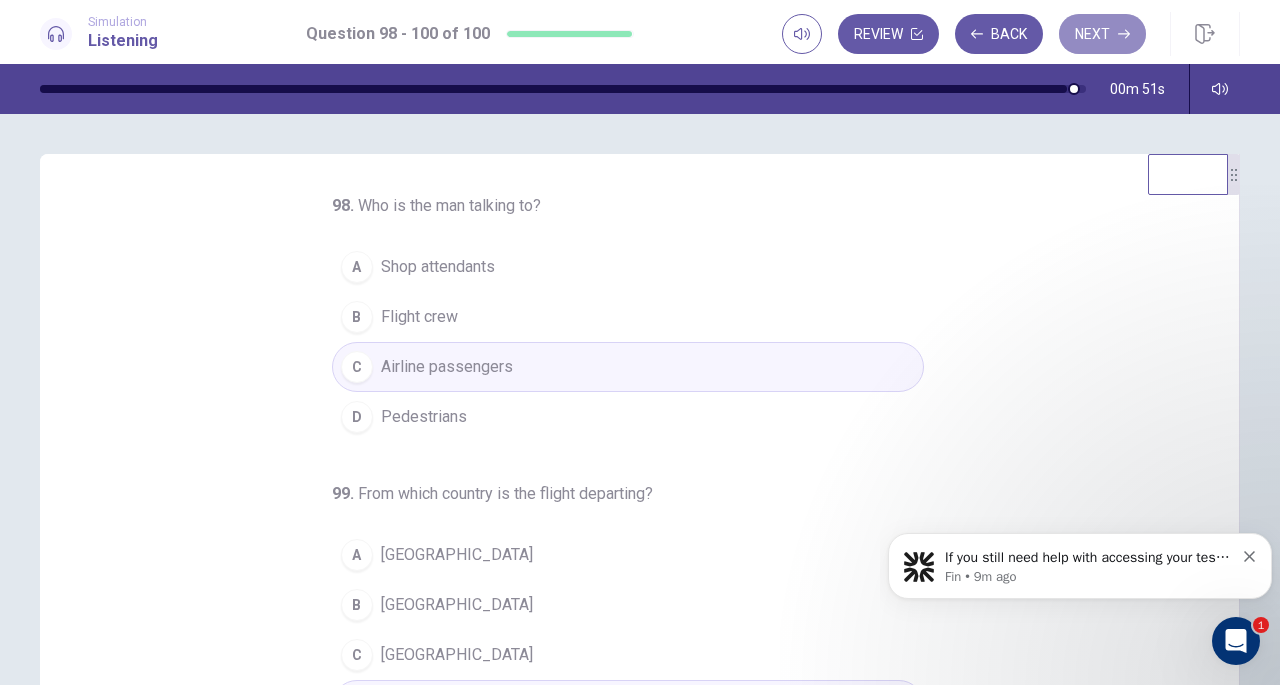 click 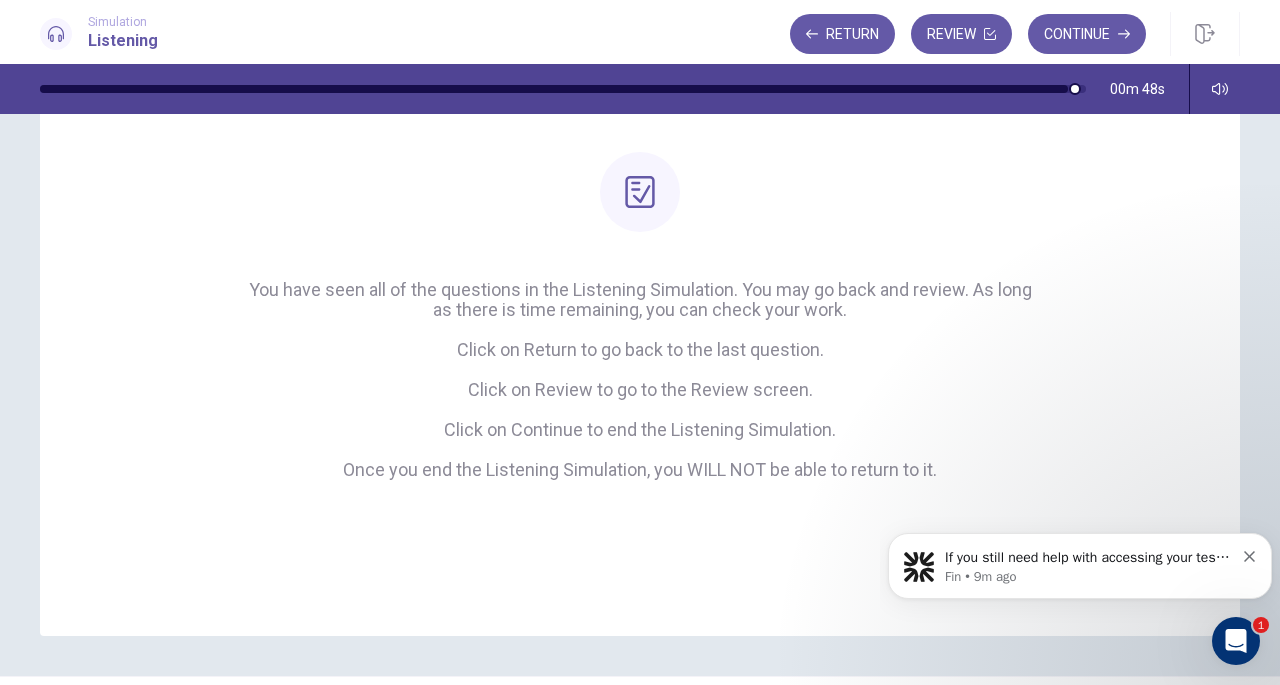 scroll, scrollTop: 159, scrollLeft: 0, axis: vertical 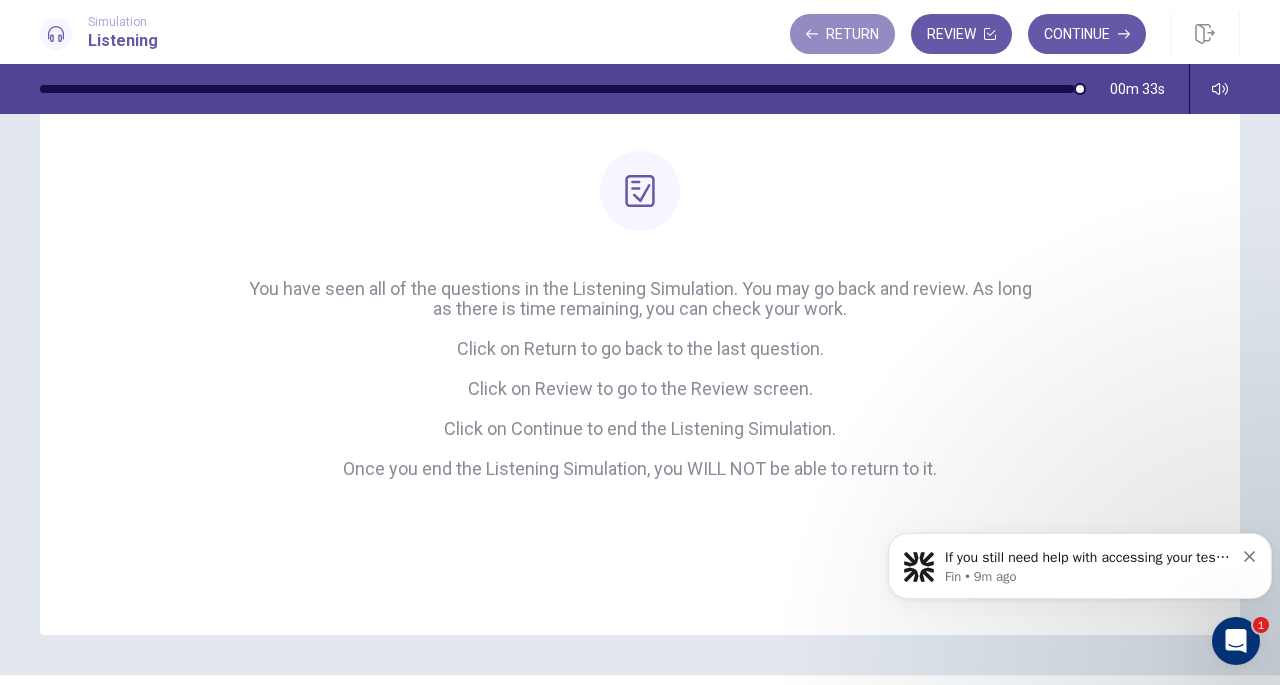 click on "Return" at bounding box center (842, 34) 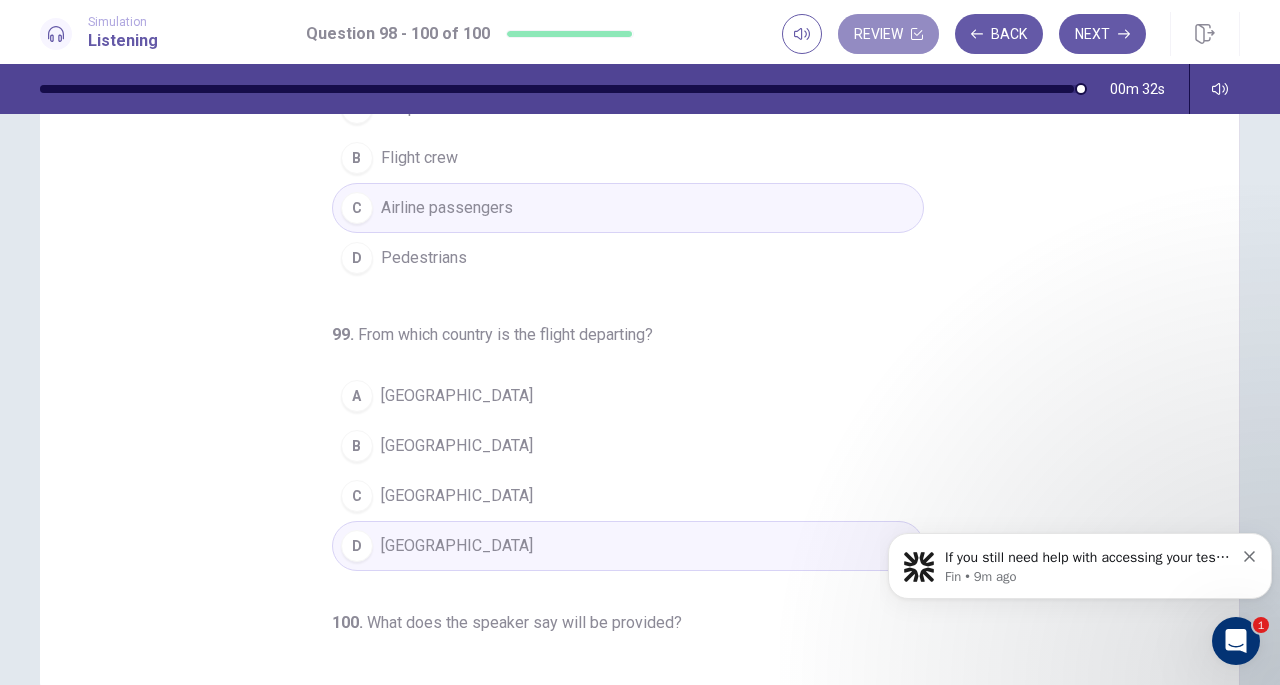 click on "Review" at bounding box center (888, 34) 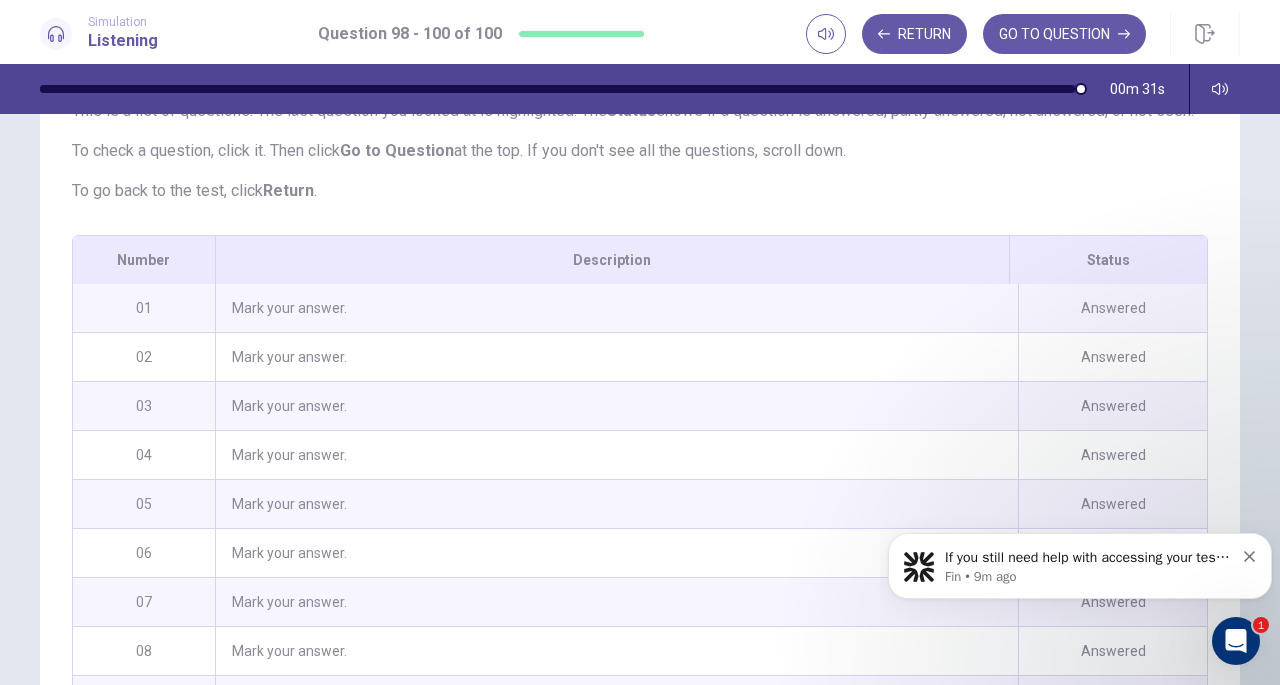 scroll, scrollTop: 374, scrollLeft: 0, axis: vertical 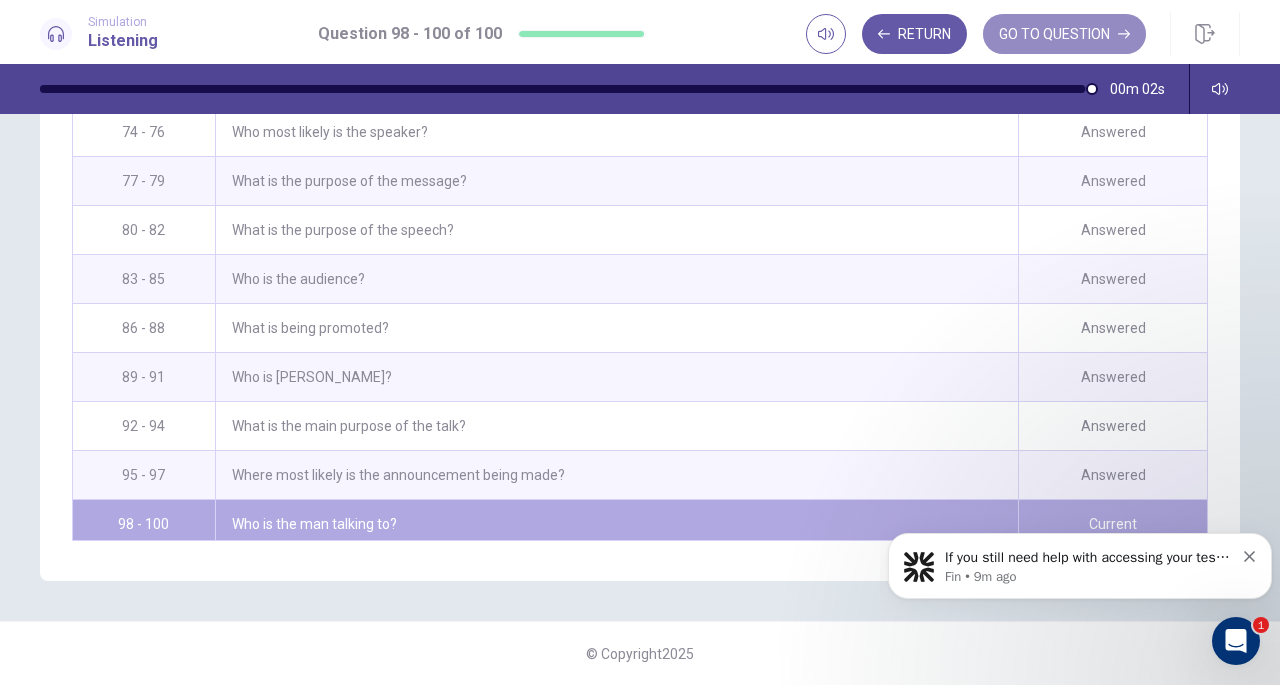 click on "GO TO QUESTION" at bounding box center [1064, 34] 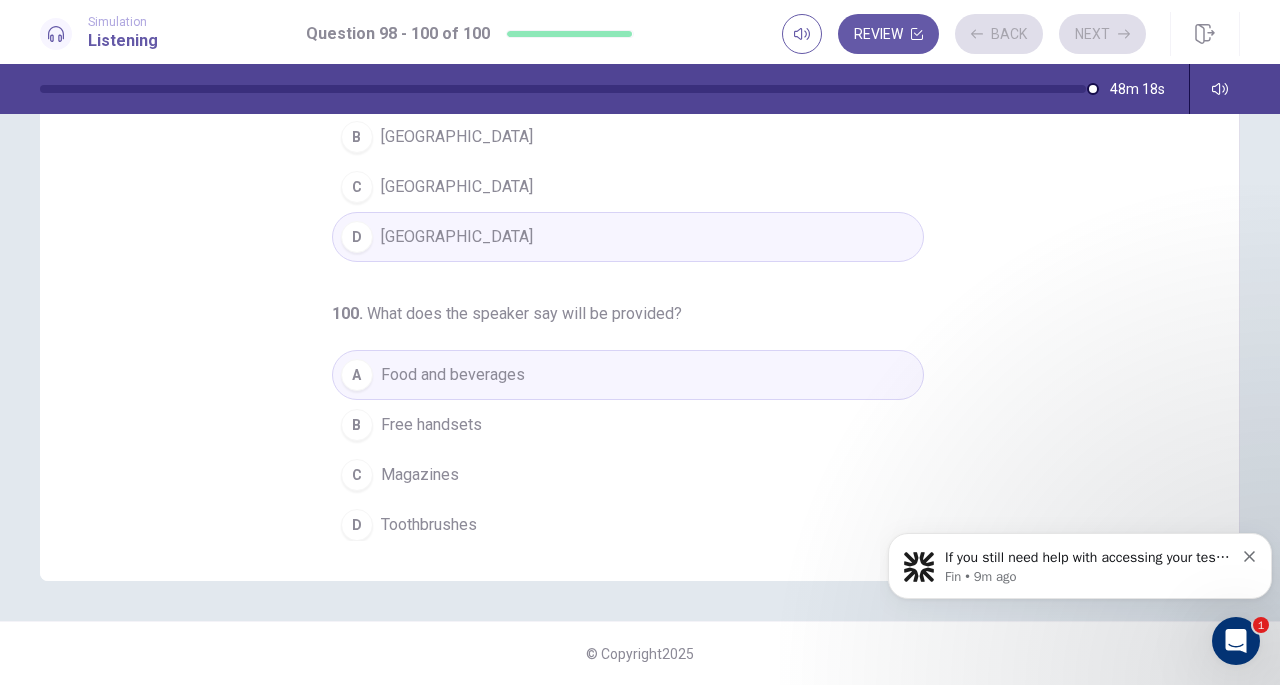 scroll, scrollTop: 0, scrollLeft: 0, axis: both 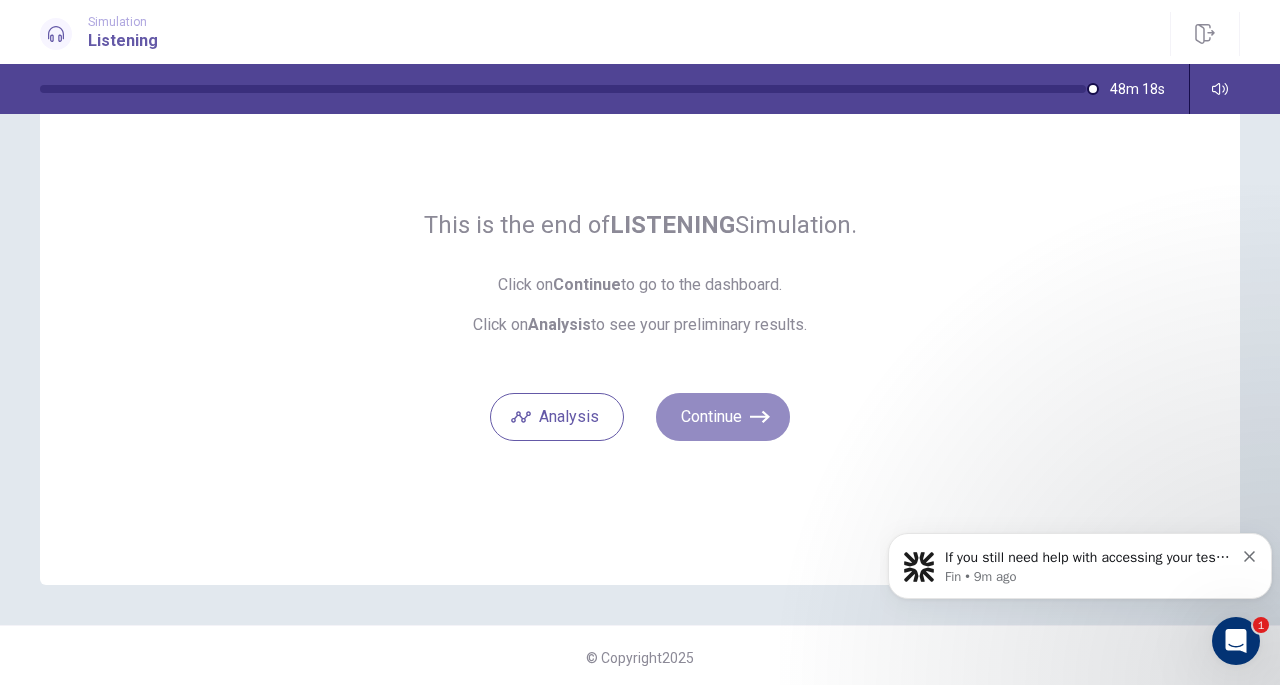 click on "Continue" at bounding box center (723, 417) 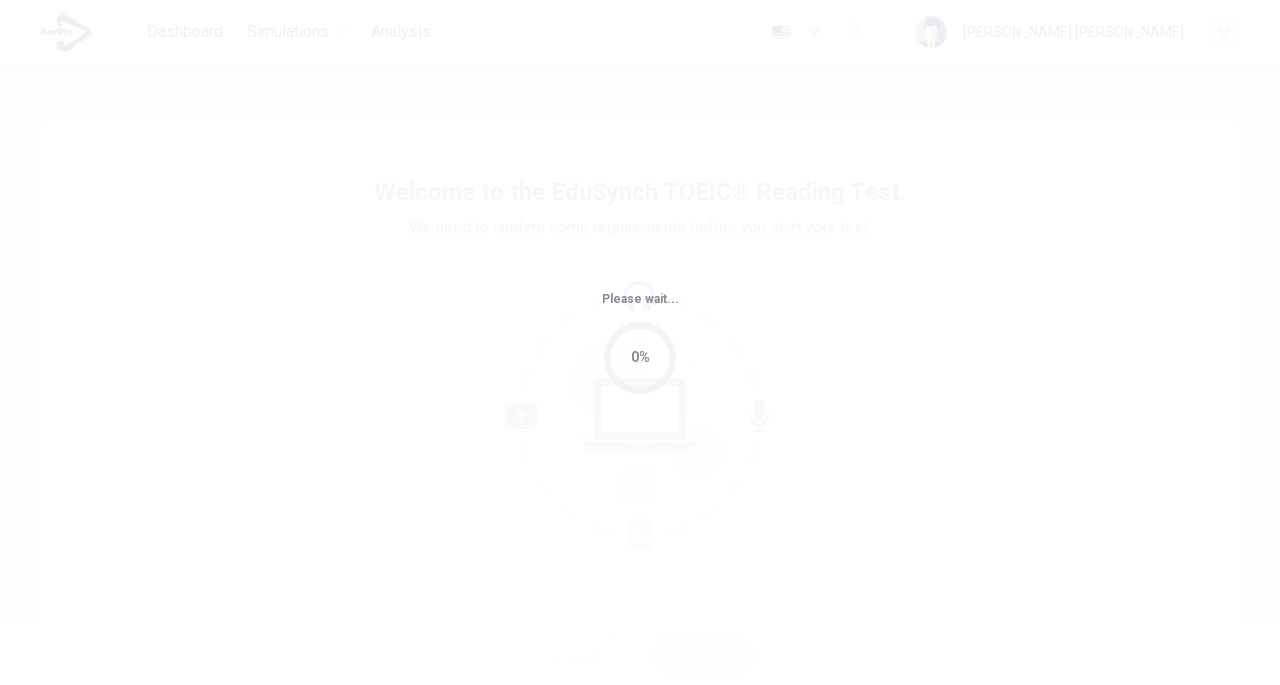scroll, scrollTop: 0, scrollLeft: 0, axis: both 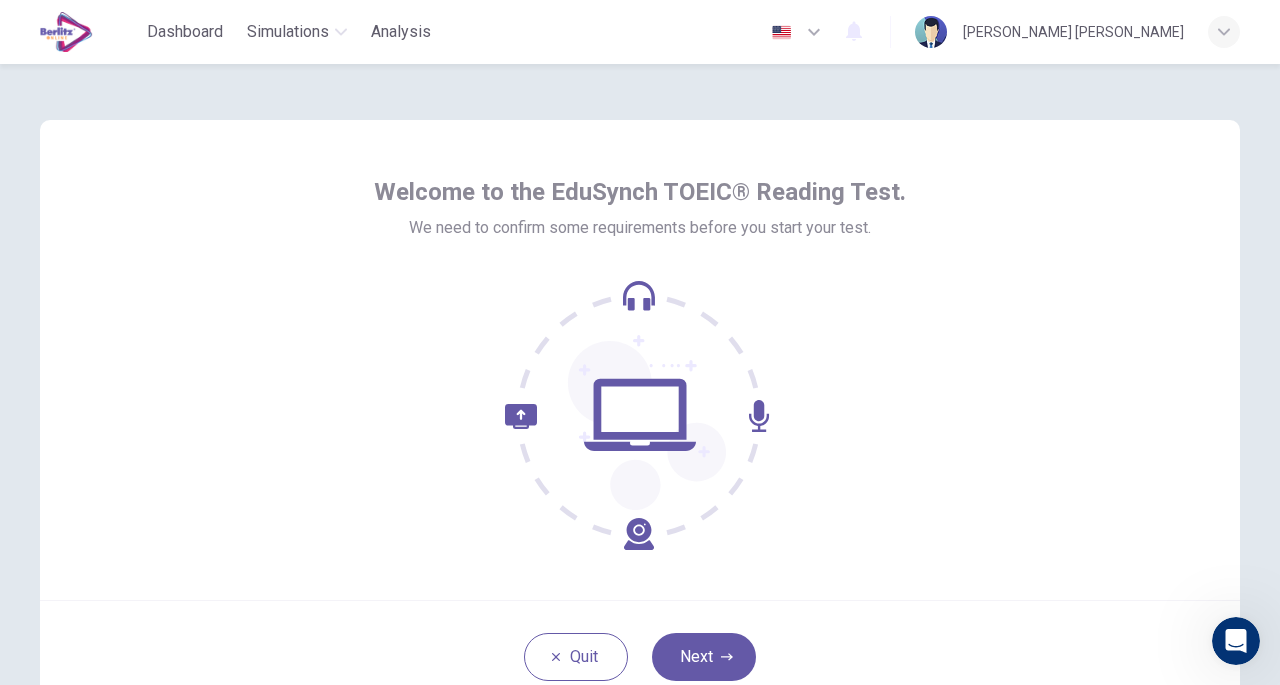 click on "Next" at bounding box center [704, 657] 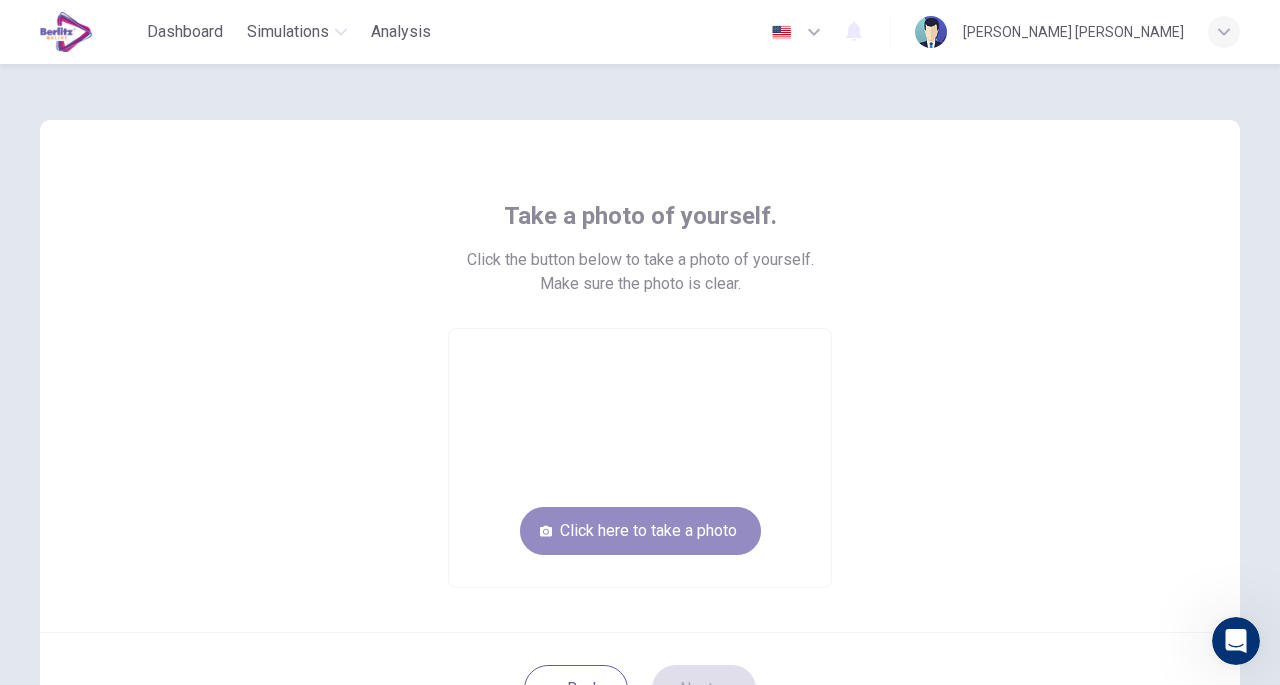 click on "Click here to take a photo" at bounding box center (640, 531) 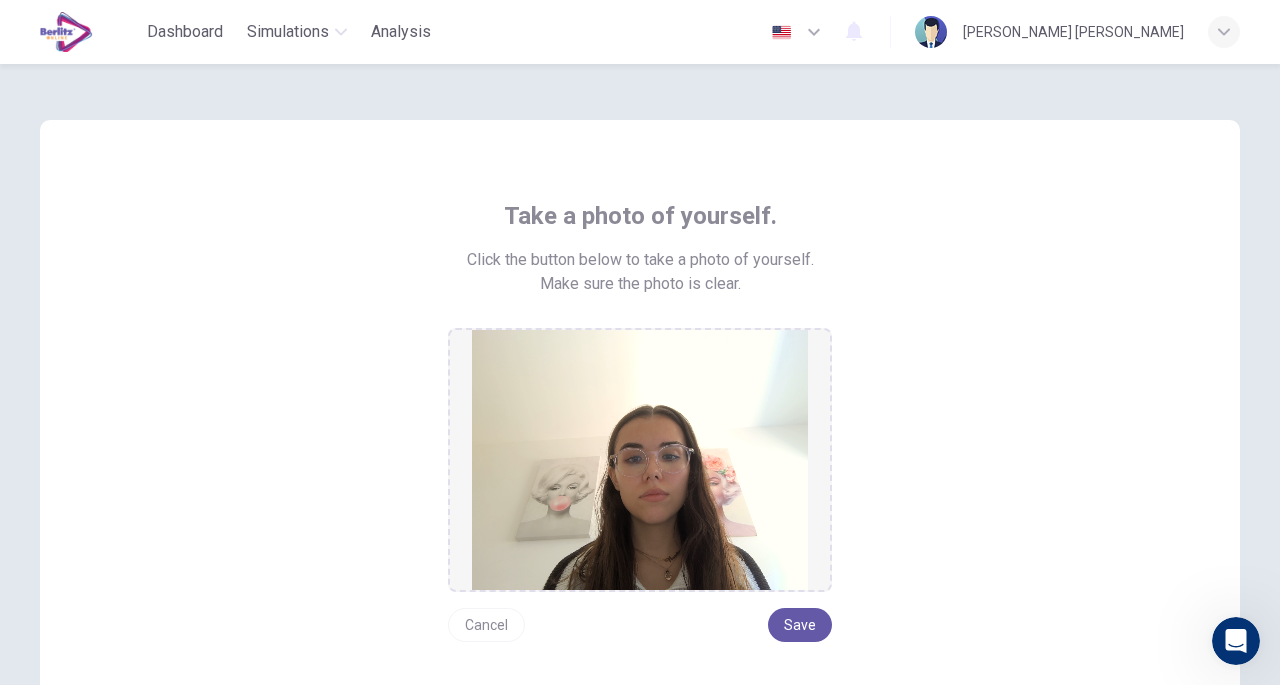click on "Save" at bounding box center [800, 625] 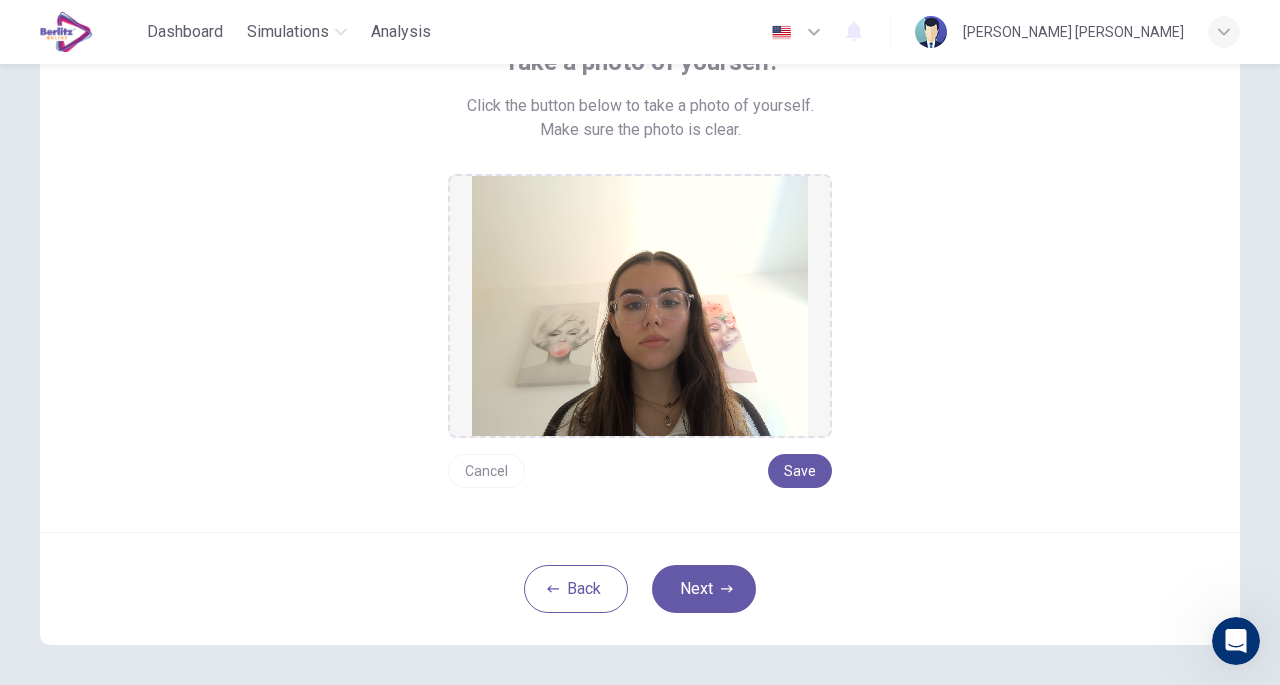 scroll, scrollTop: 135, scrollLeft: 0, axis: vertical 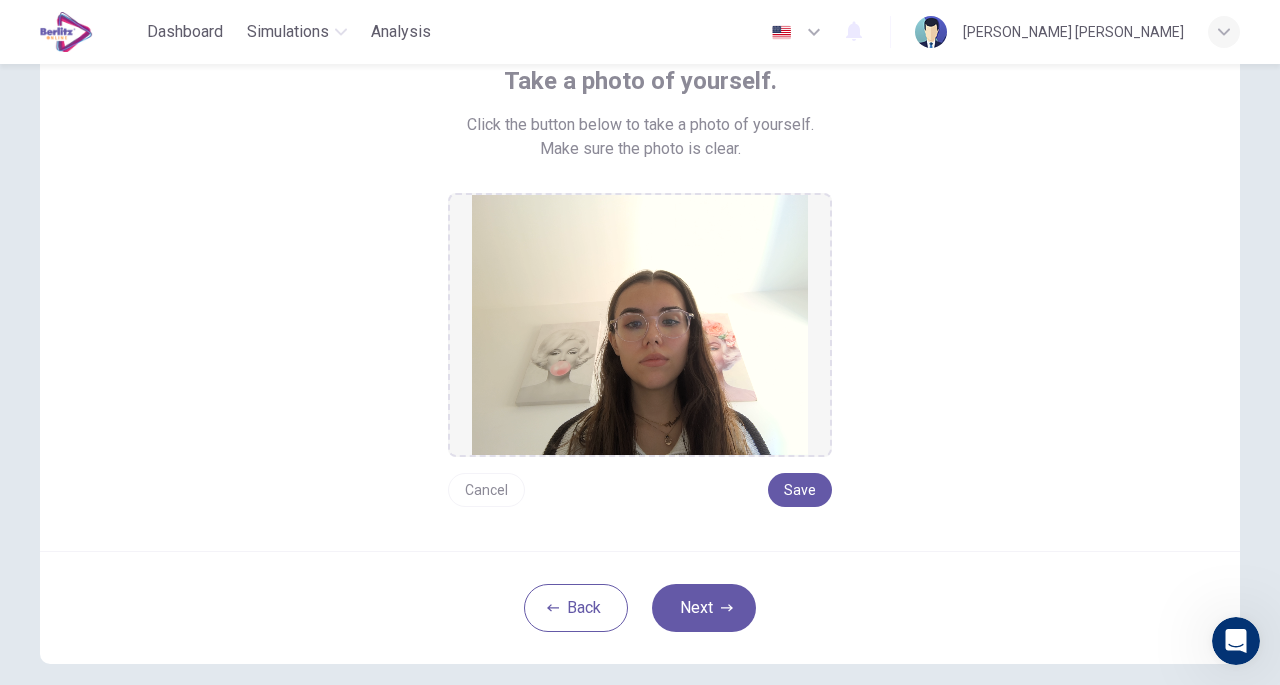 click on "Next" at bounding box center [704, 608] 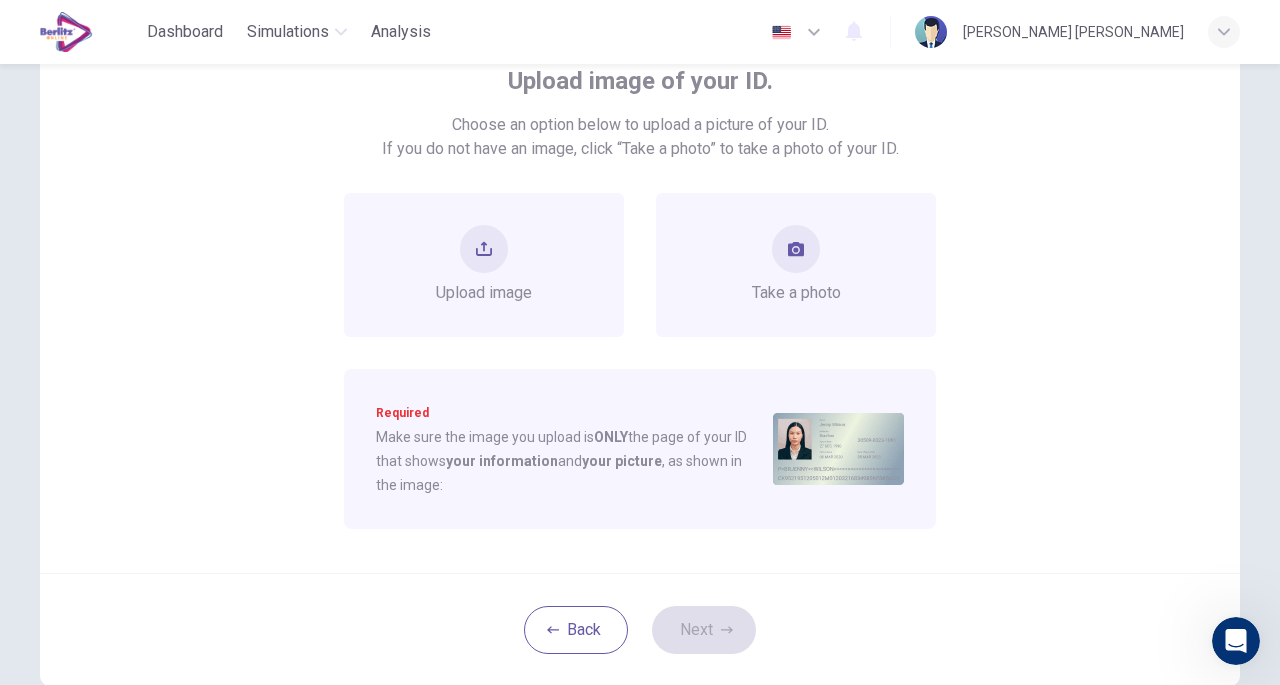 click on "Take a photo" at bounding box center [796, 293] 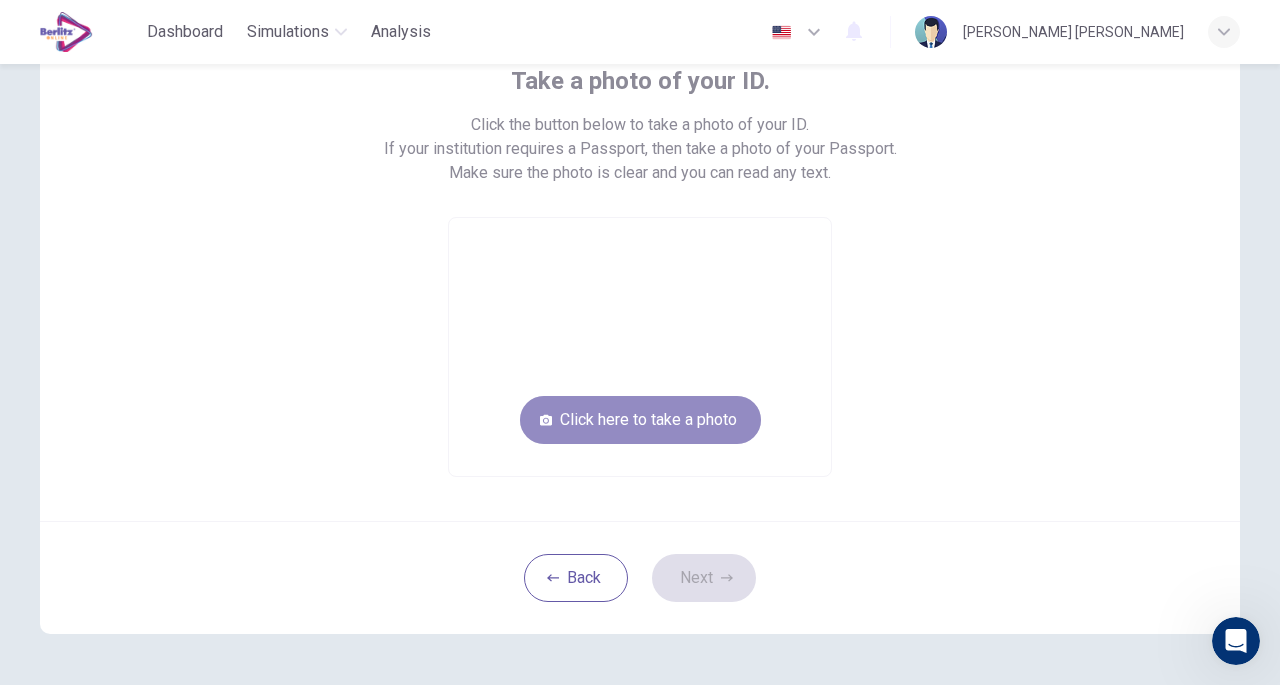 click on "Click here to take a photo" at bounding box center (640, 420) 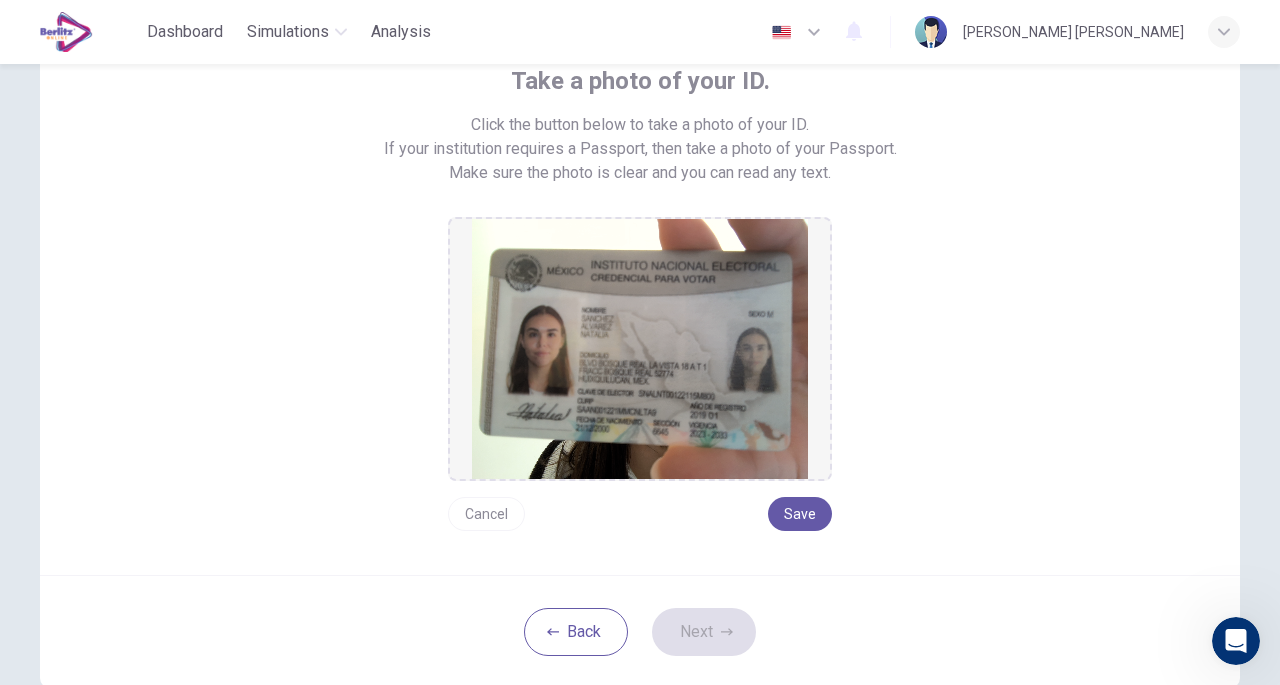 click on "Save" at bounding box center [800, 514] 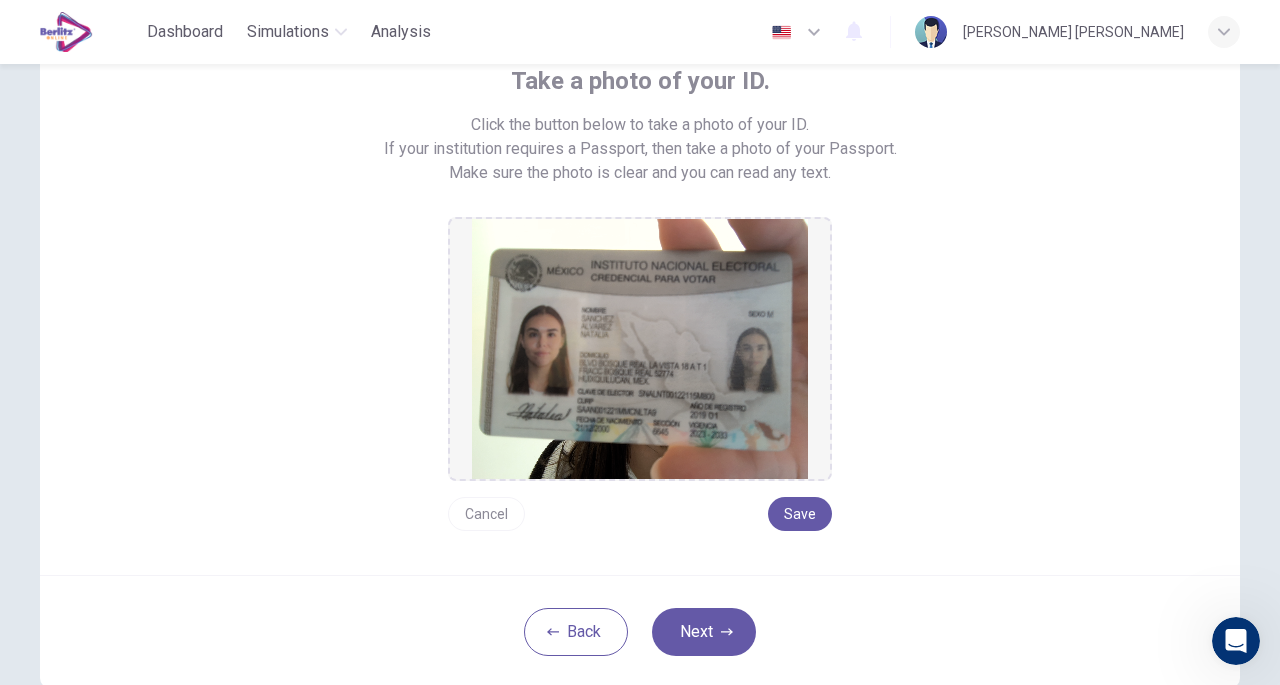 click on "Next" at bounding box center (704, 632) 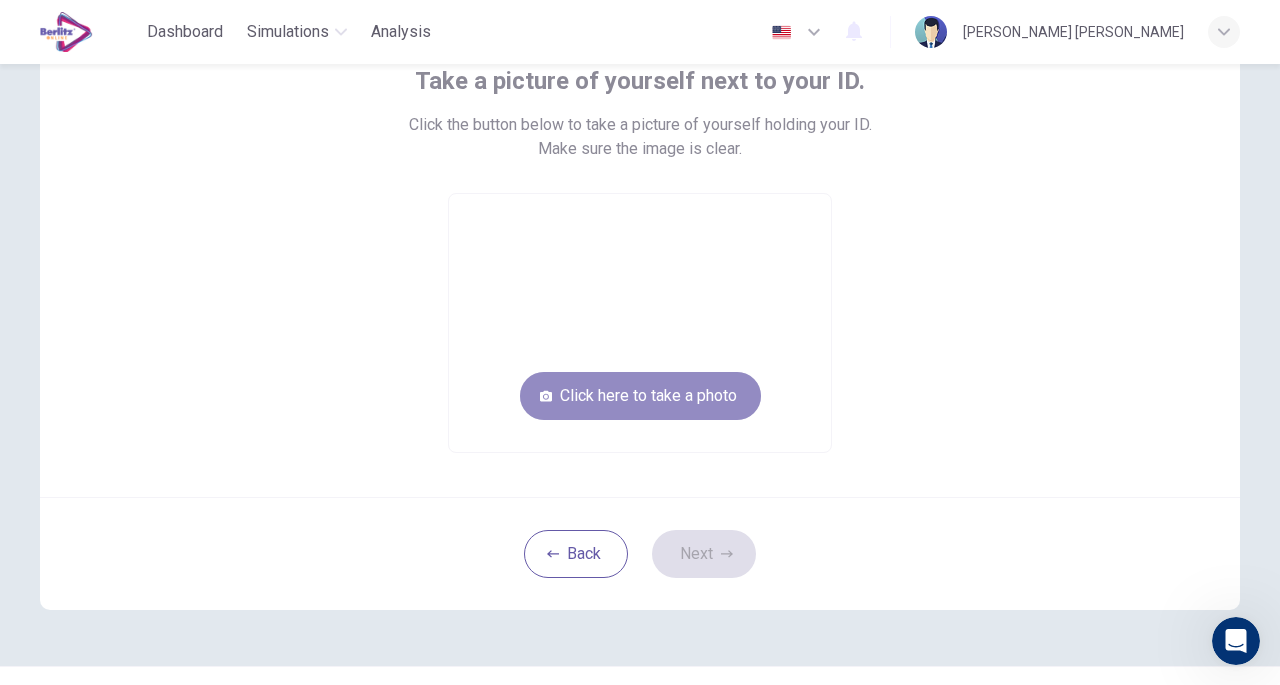 click on "Click here to take a photo" at bounding box center (640, 396) 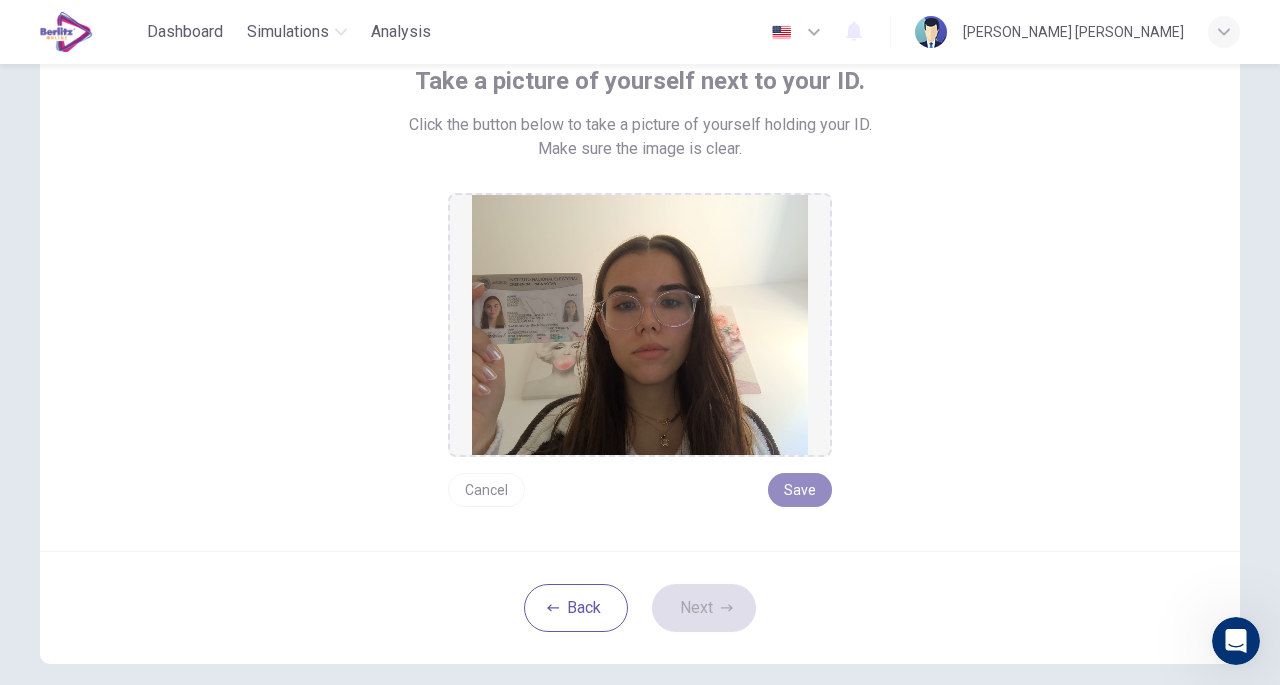 click on "Save" at bounding box center (800, 490) 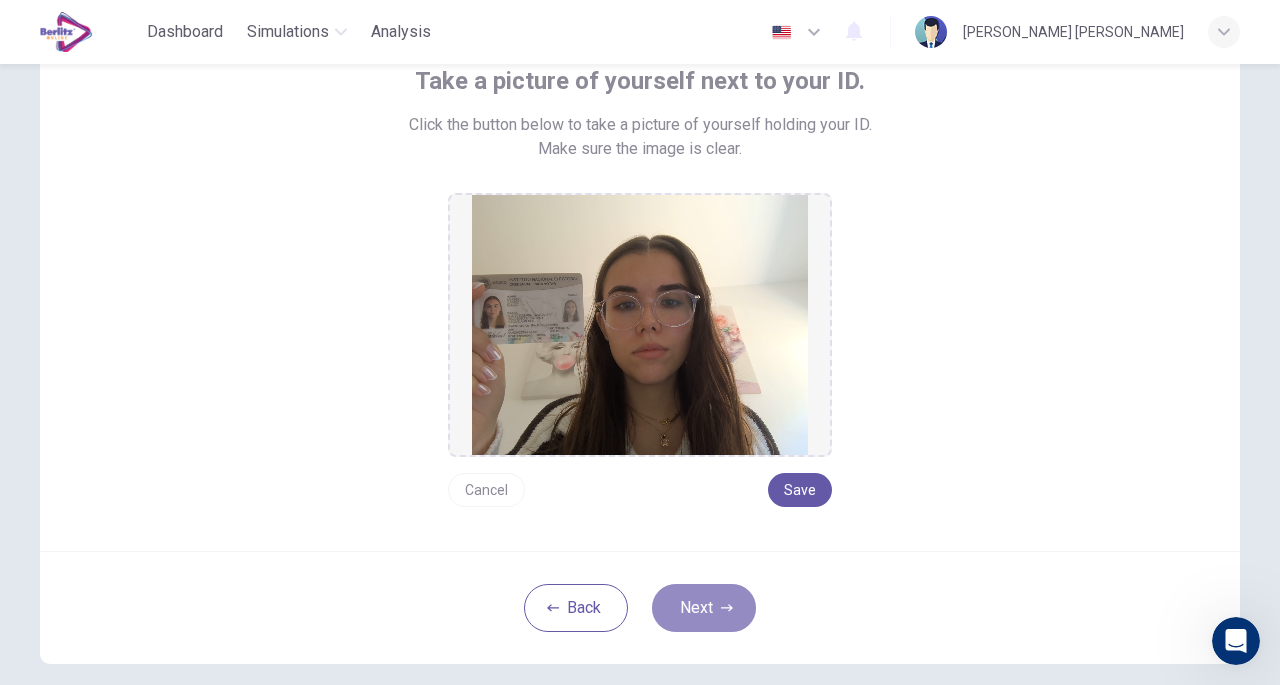 click on "Next" at bounding box center [704, 608] 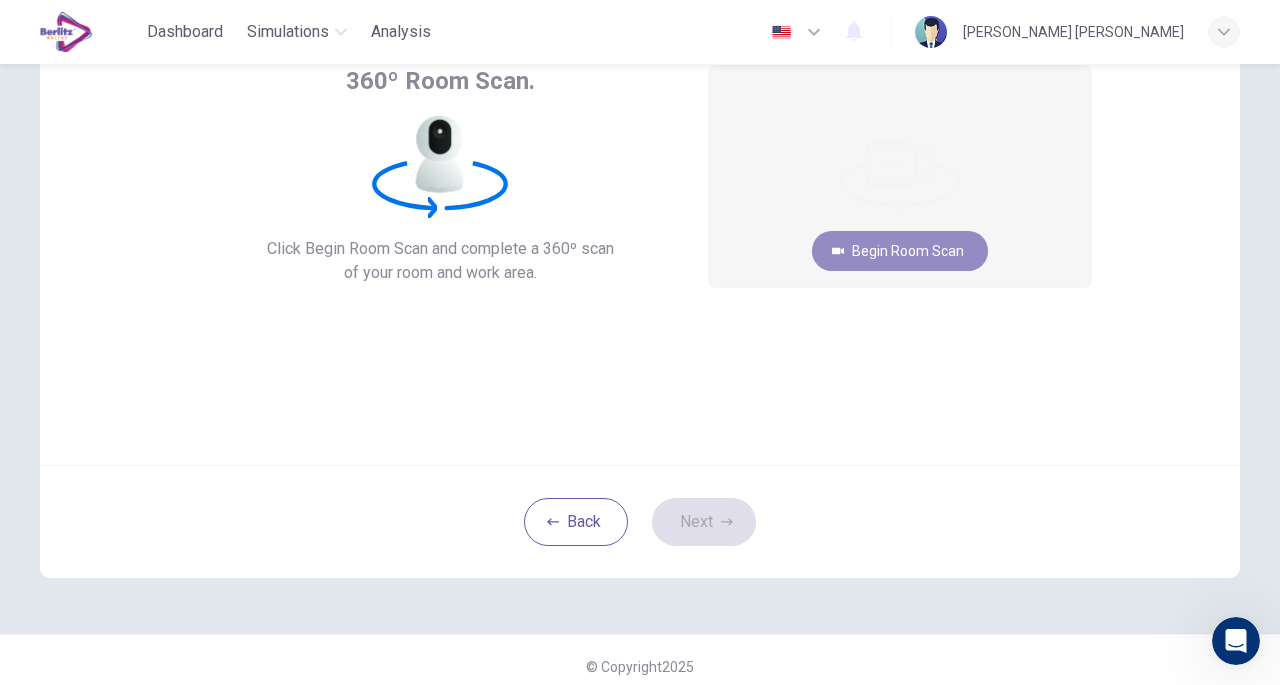 click on "Begin Room Scan" at bounding box center (900, 251) 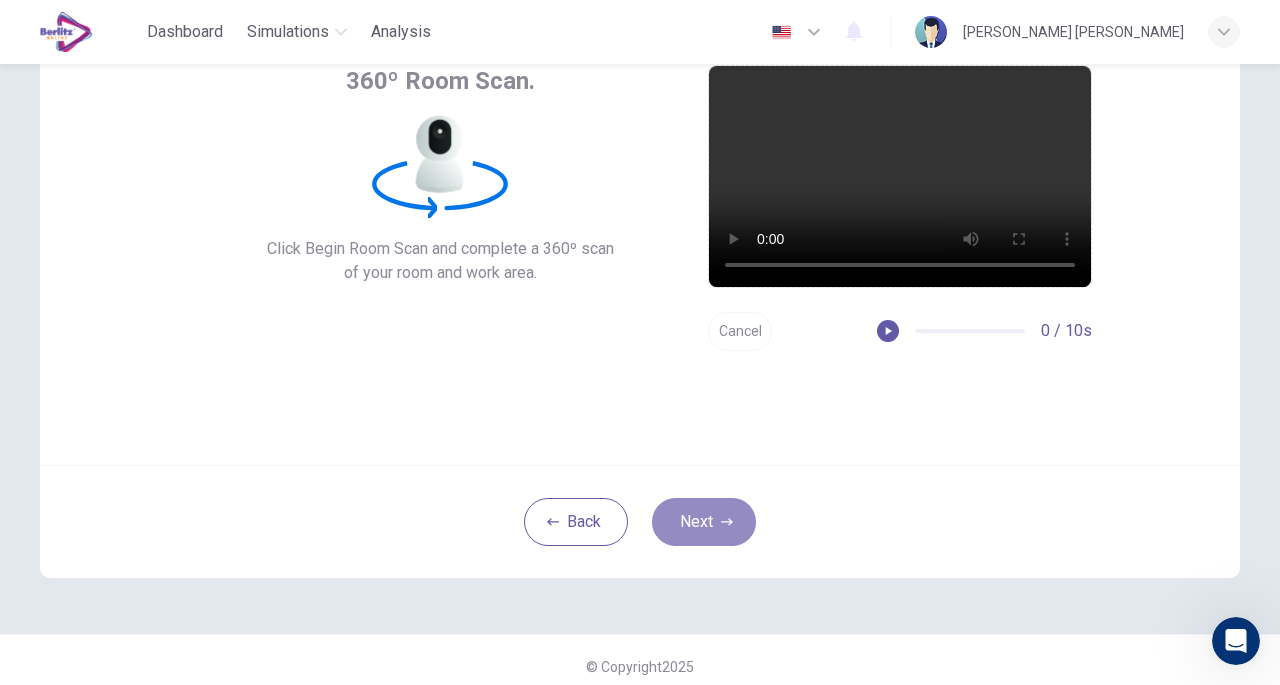 click on "Next" at bounding box center (704, 522) 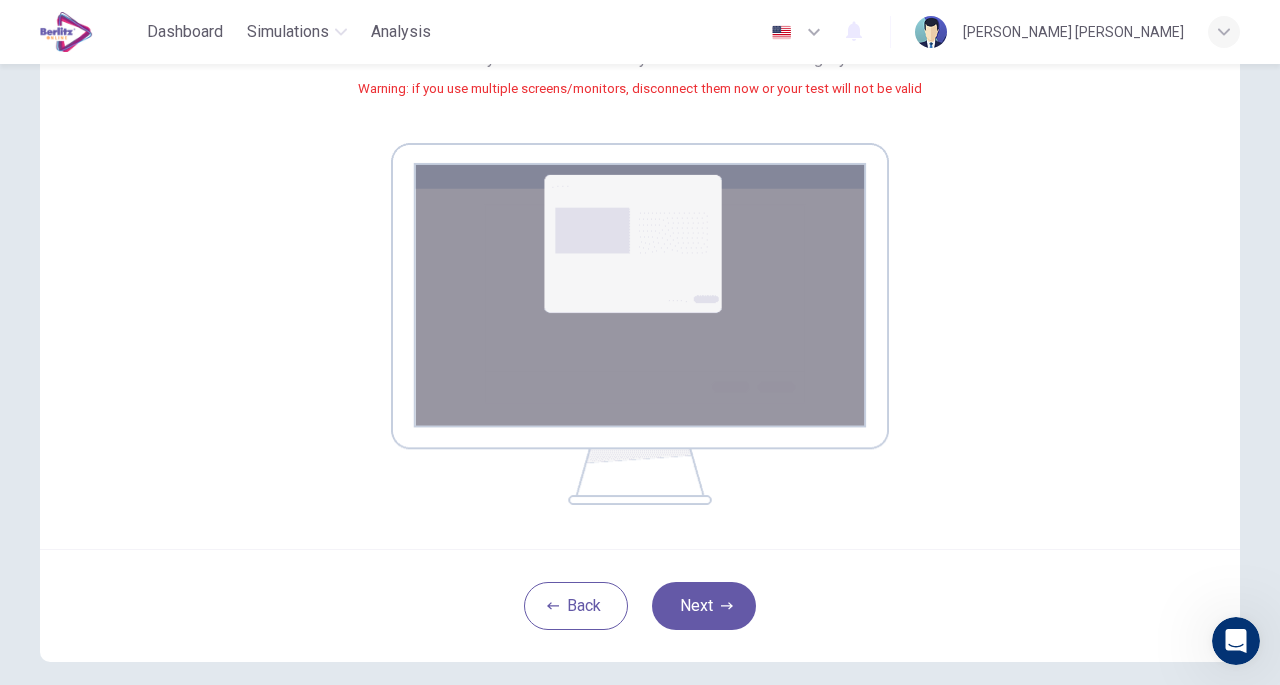 scroll, scrollTop: 353, scrollLeft: 0, axis: vertical 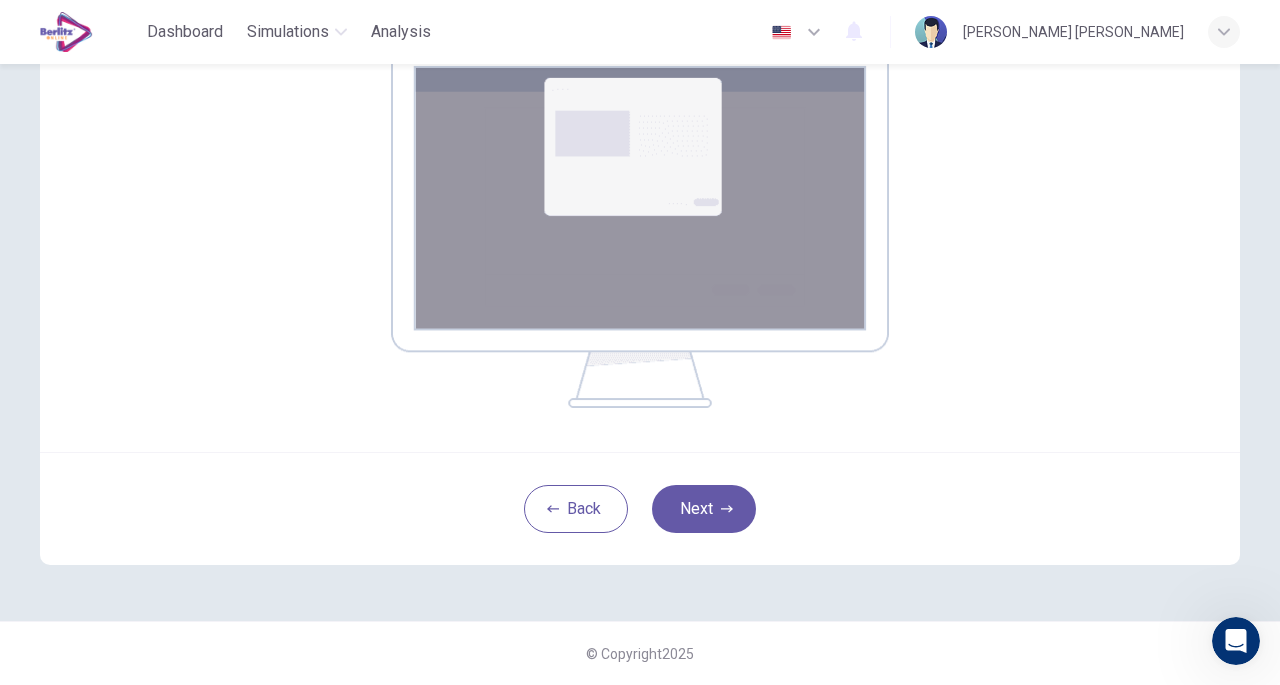 click on "Back Next" at bounding box center [640, 508] 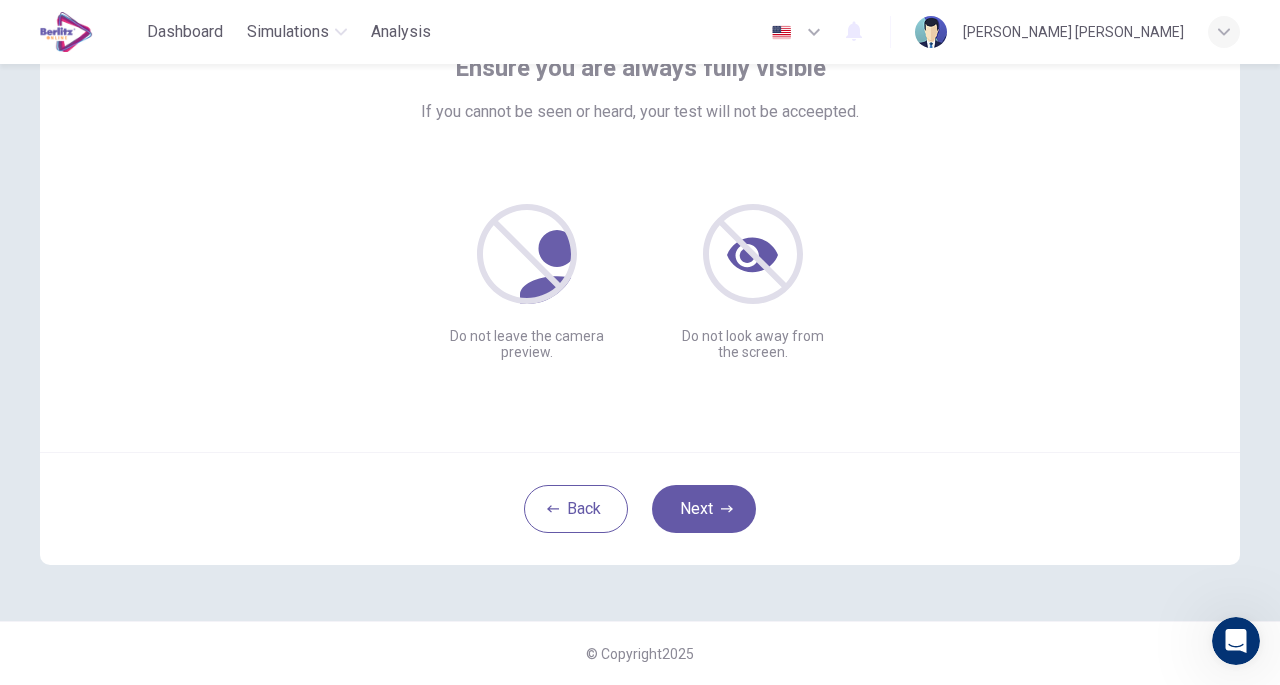 scroll, scrollTop: 147, scrollLeft: 0, axis: vertical 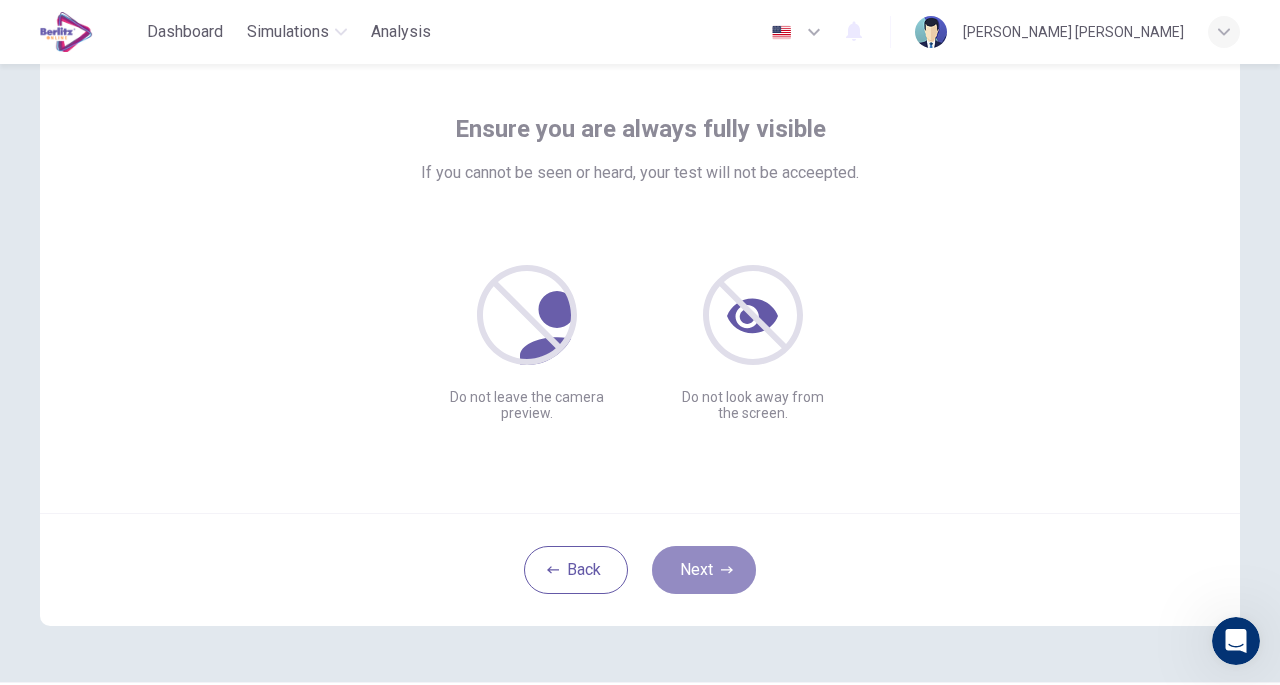 click on "Next" at bounding box center [704, 570] 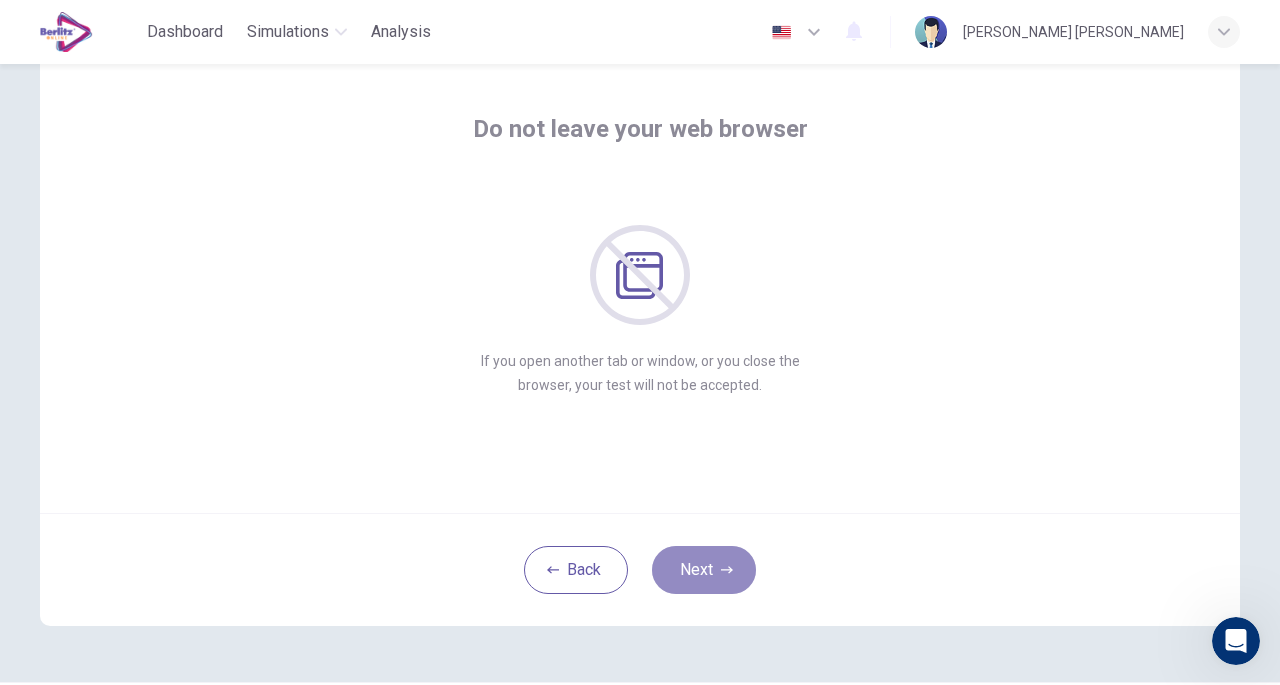 click on "Next" at bounding box center [704, 570] 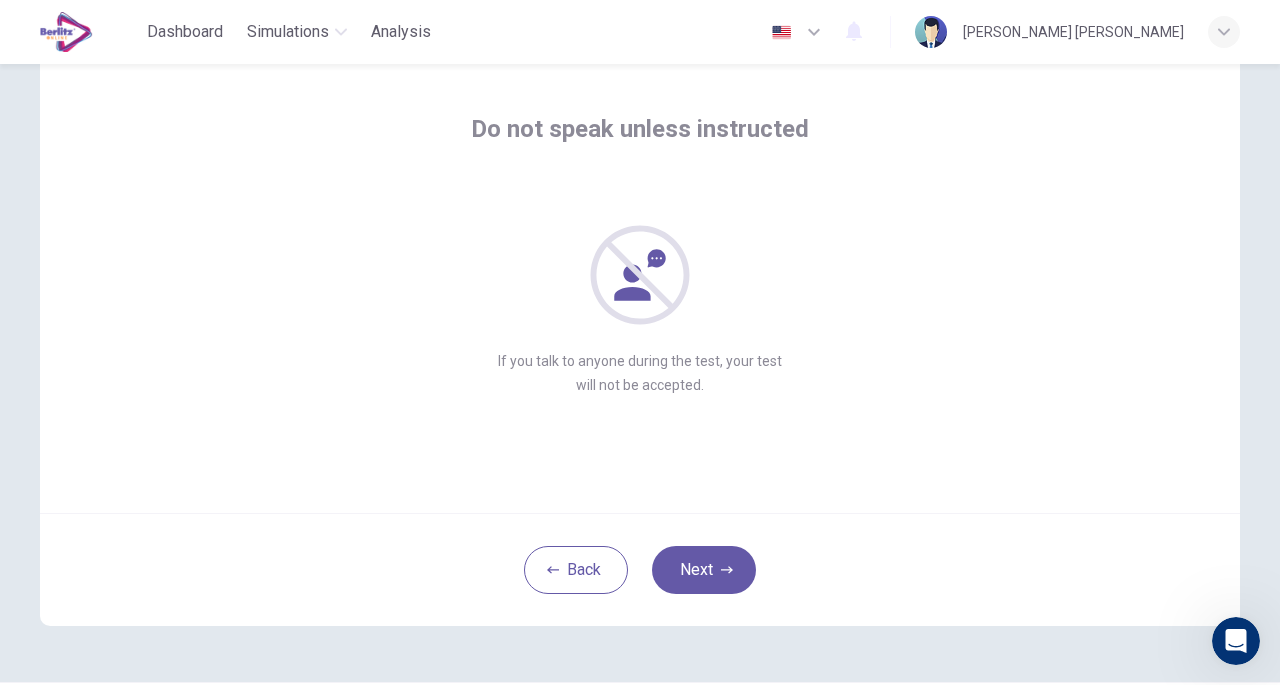 click on "Next" at bounding box center (704, 570) 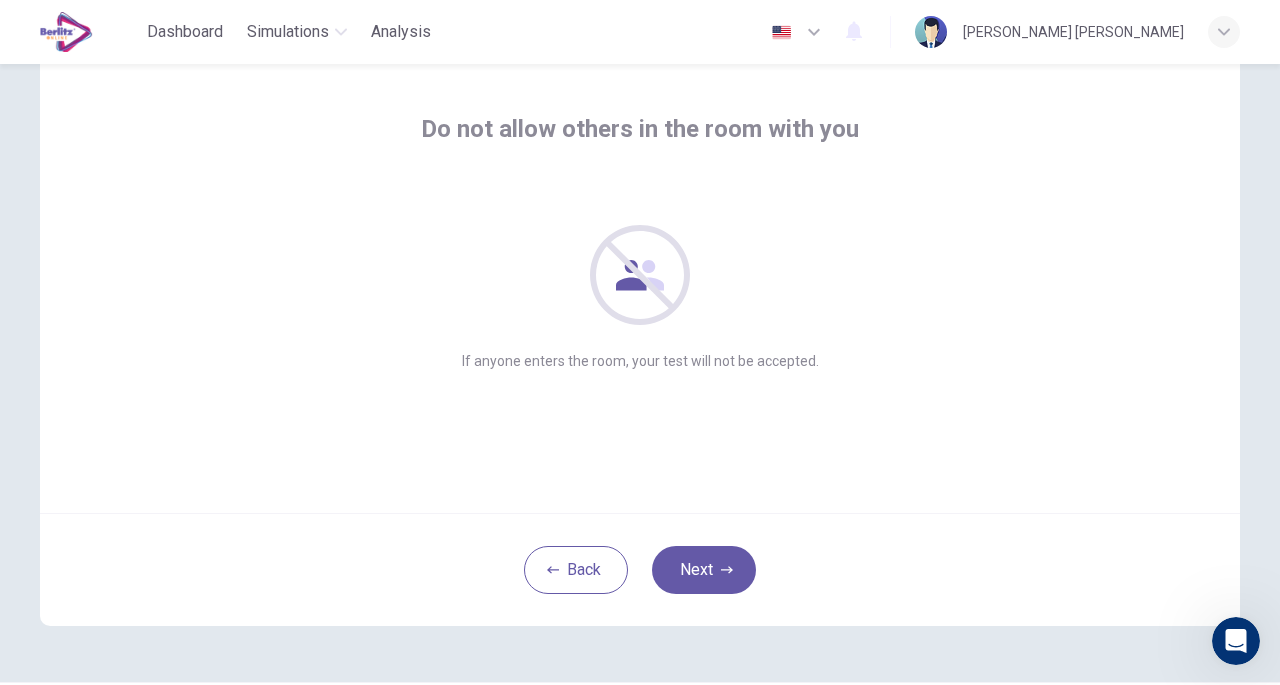 click on "Next" at bounding box center (704, 570) 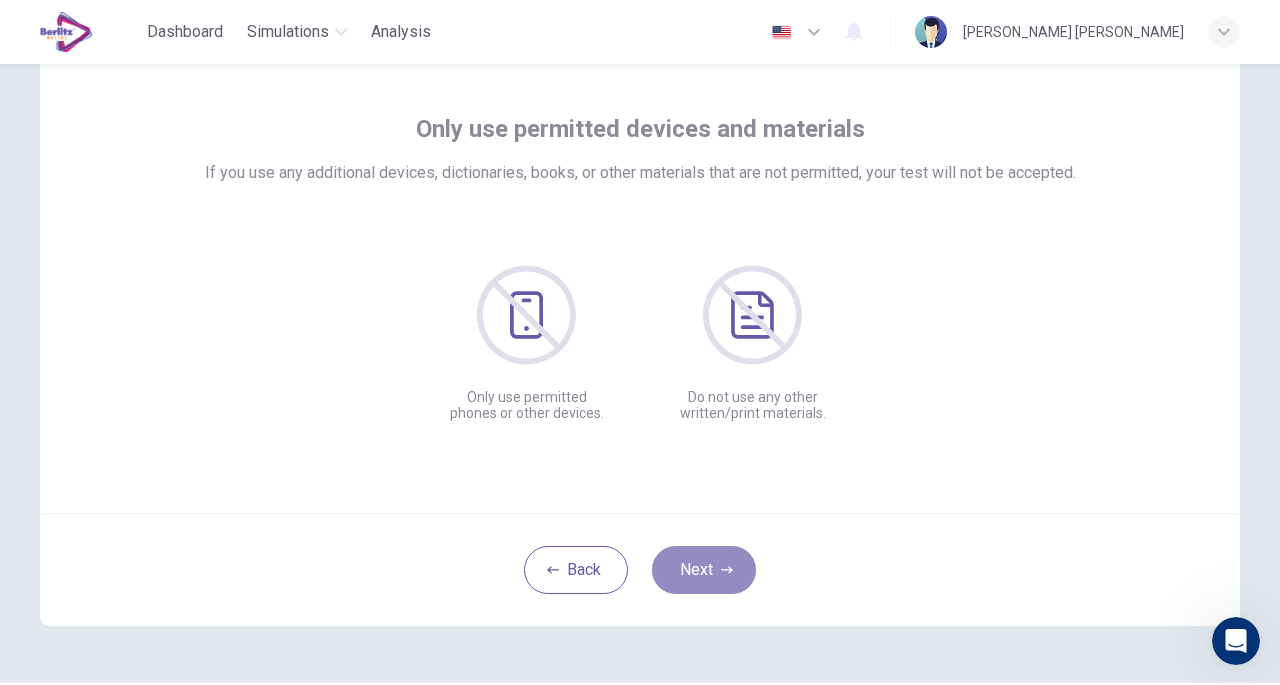click on "Next" at bounding box center (704, 570) 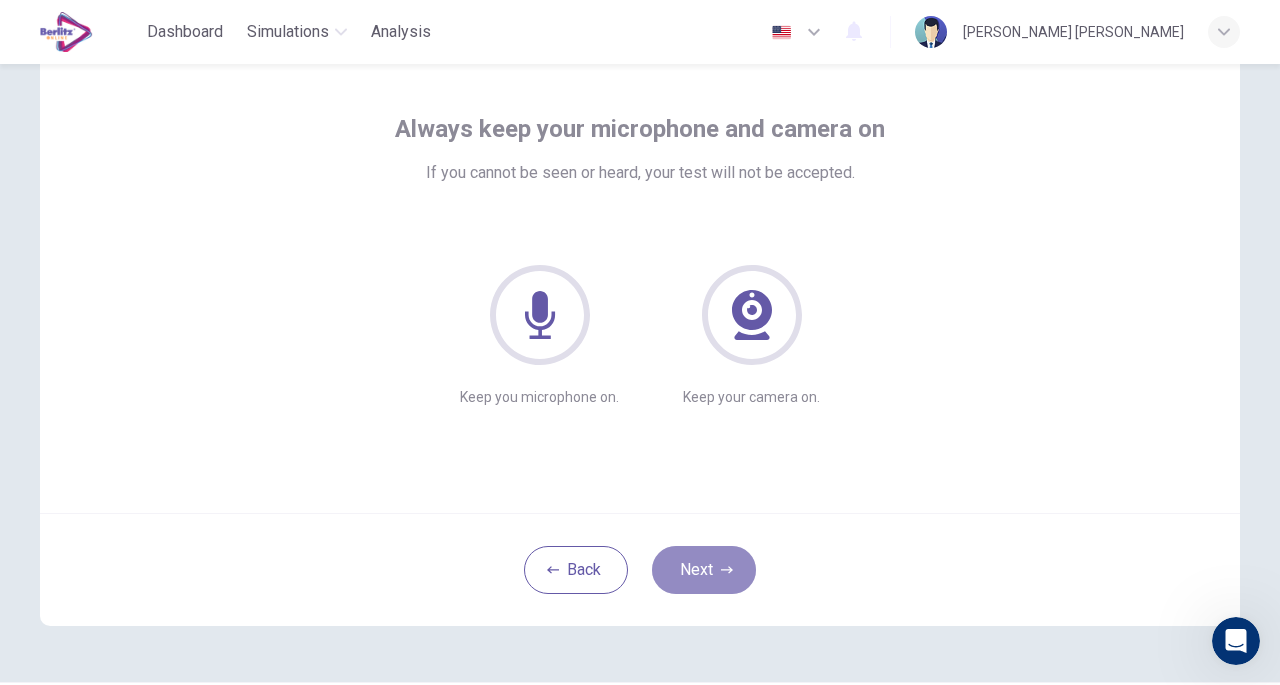 click on "Next" at bounding box center (704, 570) 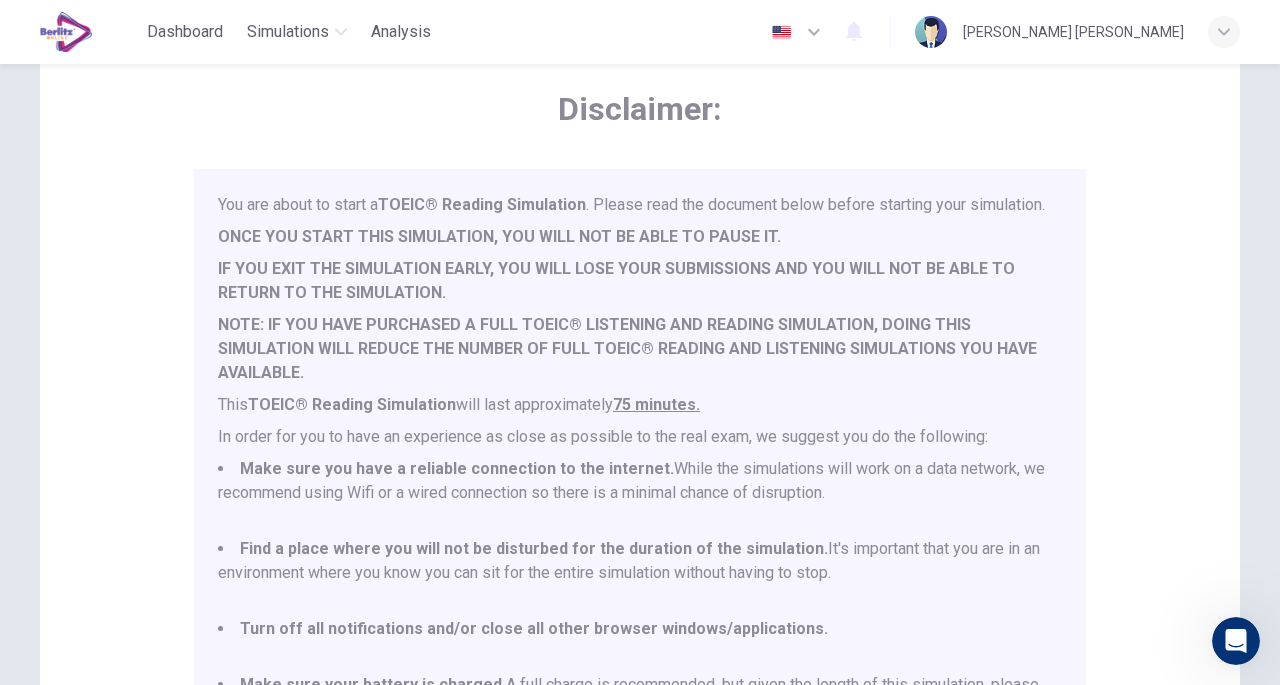 scroll, scrollTop: 52, scrollLeft: 0, axis: vertical 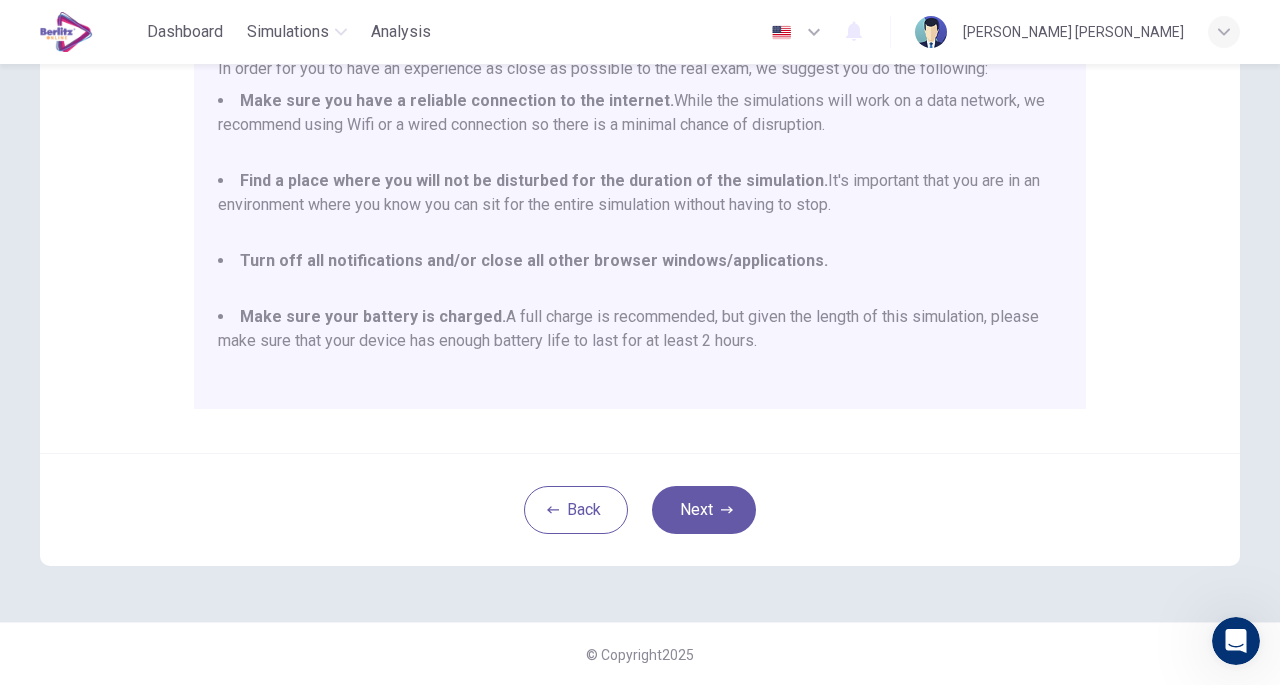 click on "Next" at bounding box center [704, 510] 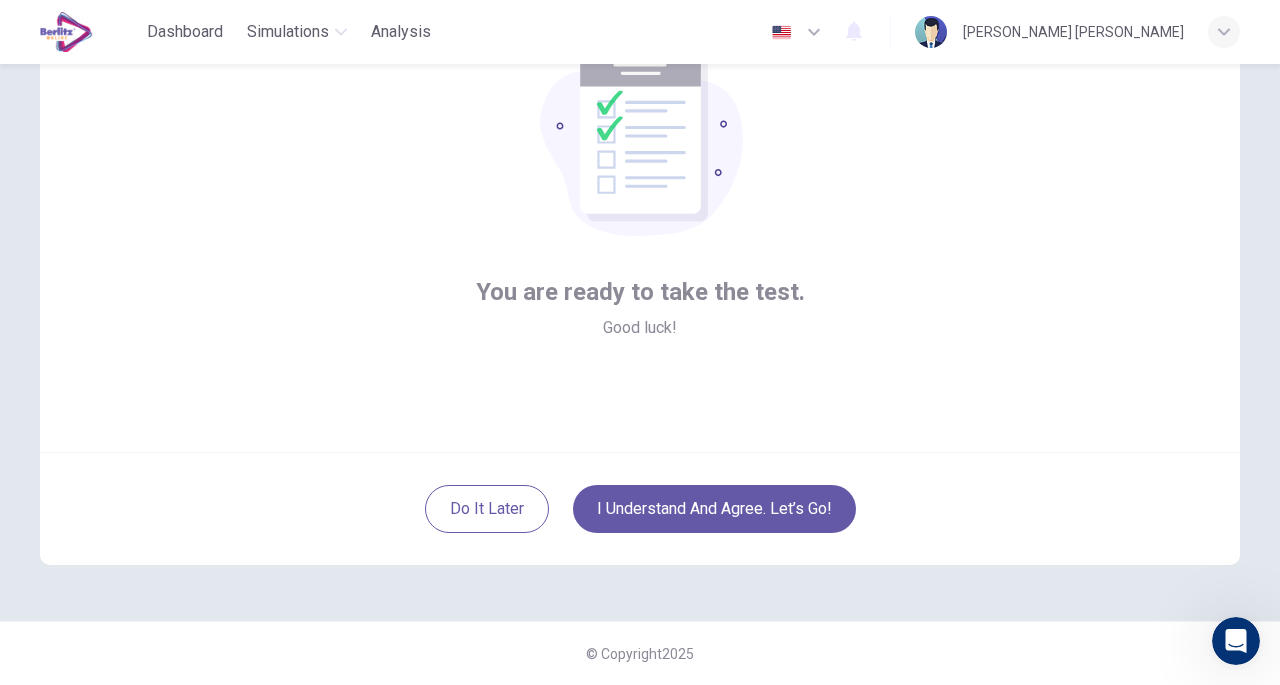 scroll, scrollTop: 147, scrollLeft: 0, axis: vertical 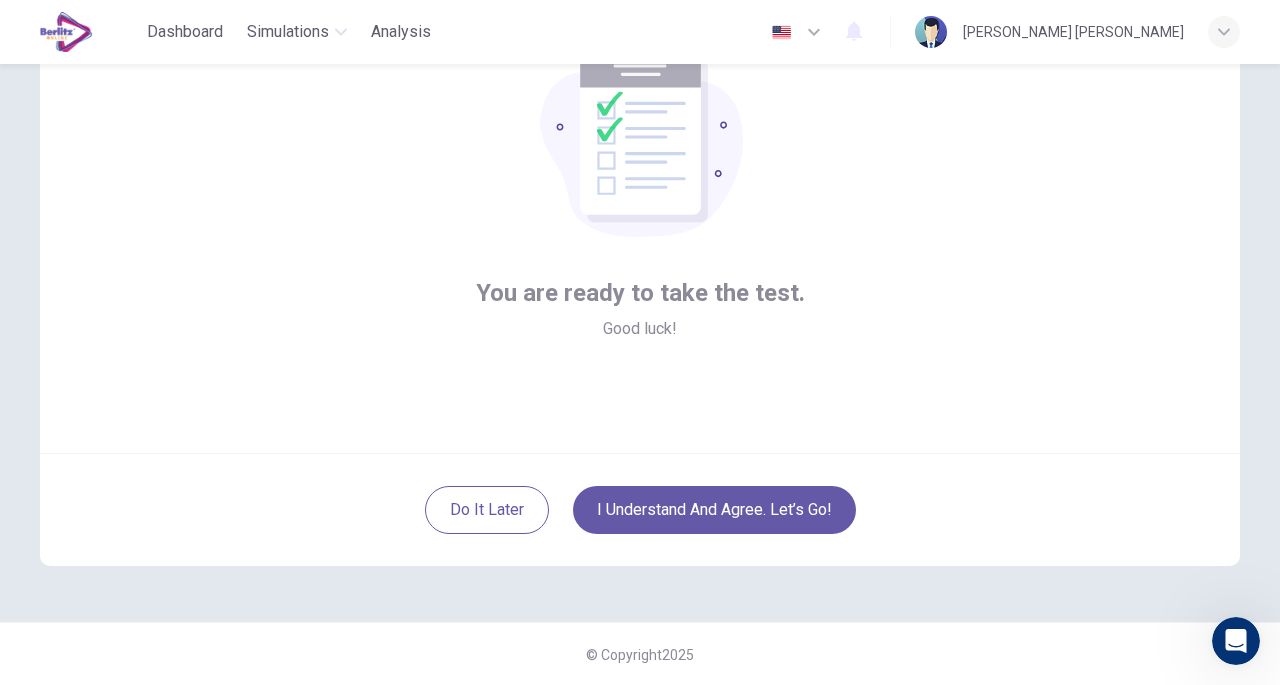 click on "I understand and agree. Let’s go!" at bounding box center [714, 510] 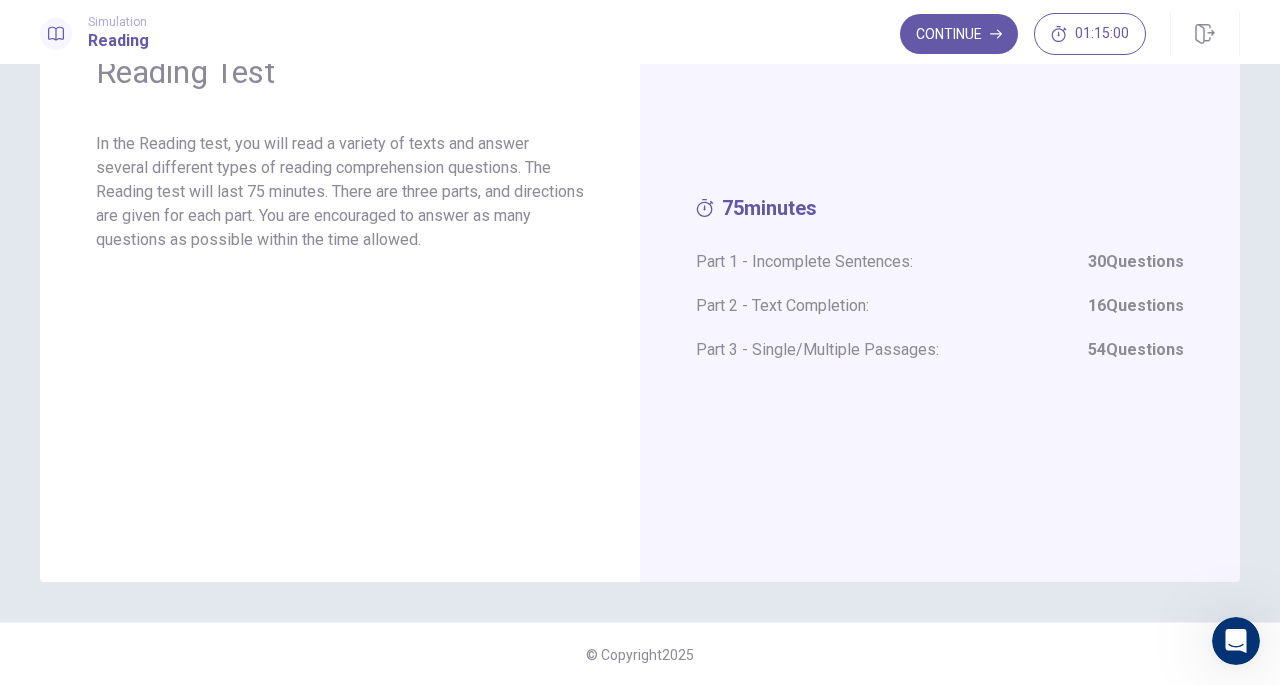 scroll, scrollTop: 0, scrollLeft: 0, axis: both 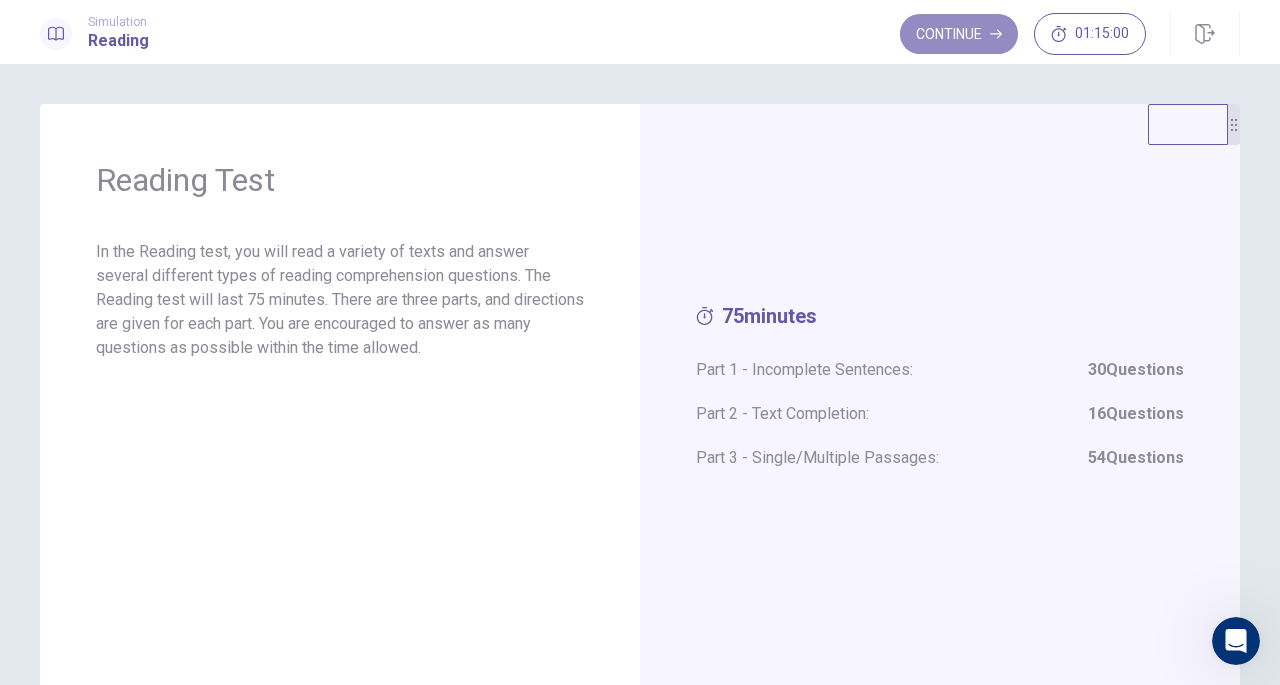 click on "Continue" at bounding box center (959, 34) 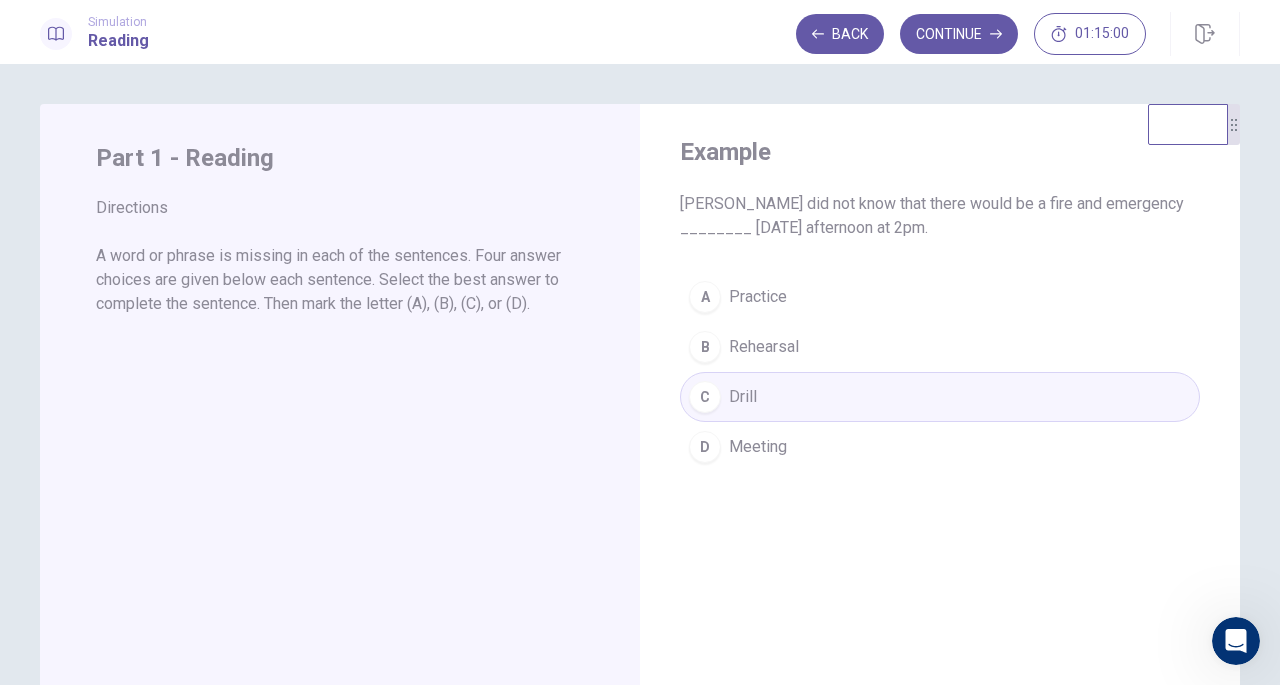click on "Continue" at bounding box center [959, 34] 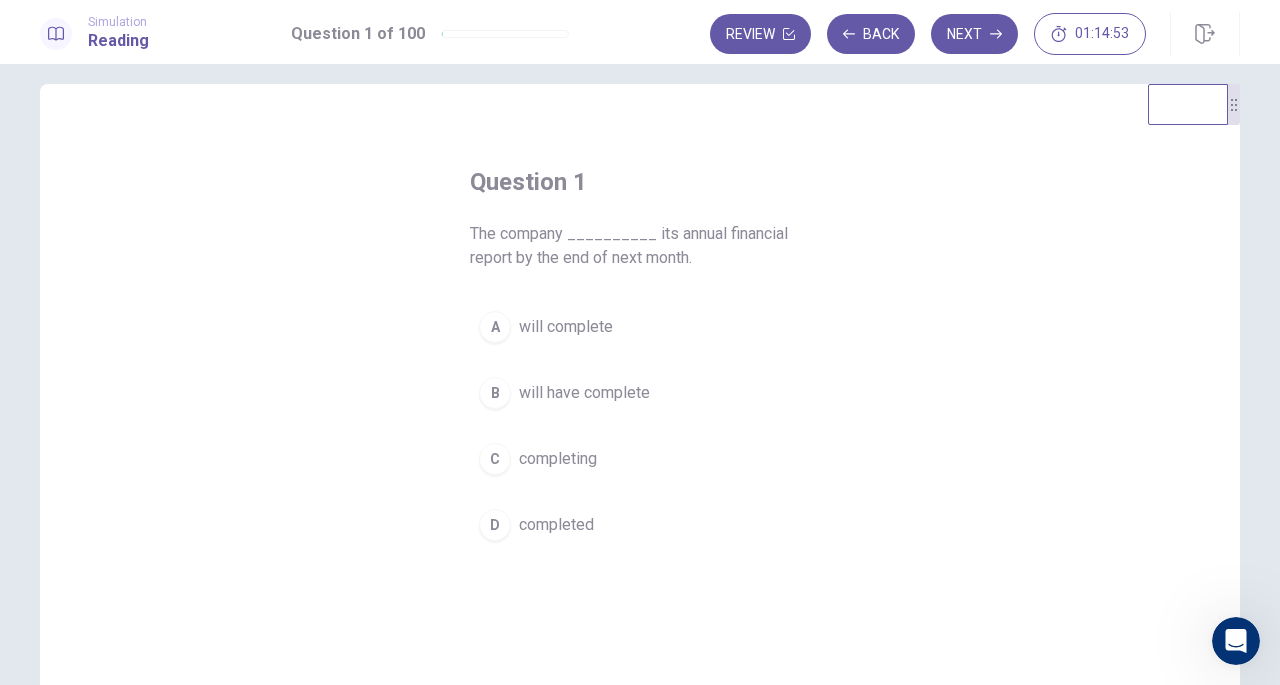 scroll, scrollTop: 7, scrollLeft: 0, axis: vertical 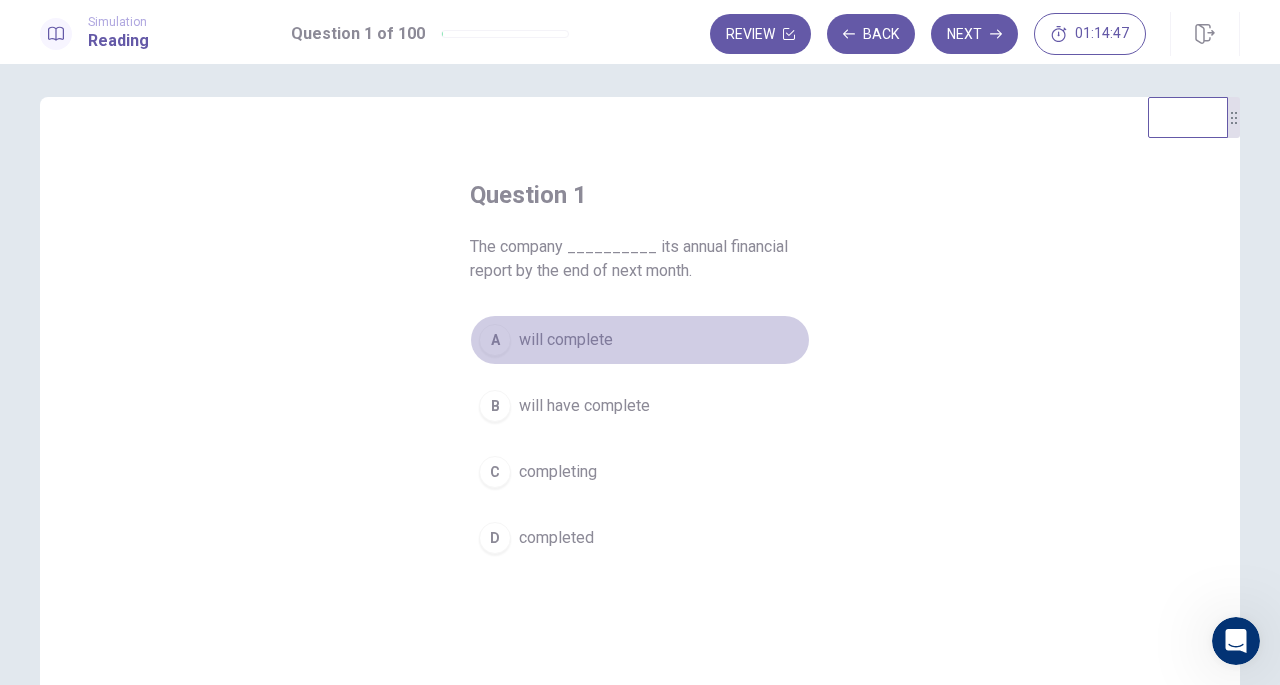 click on "A will complete" at bounding box center [640, 340] 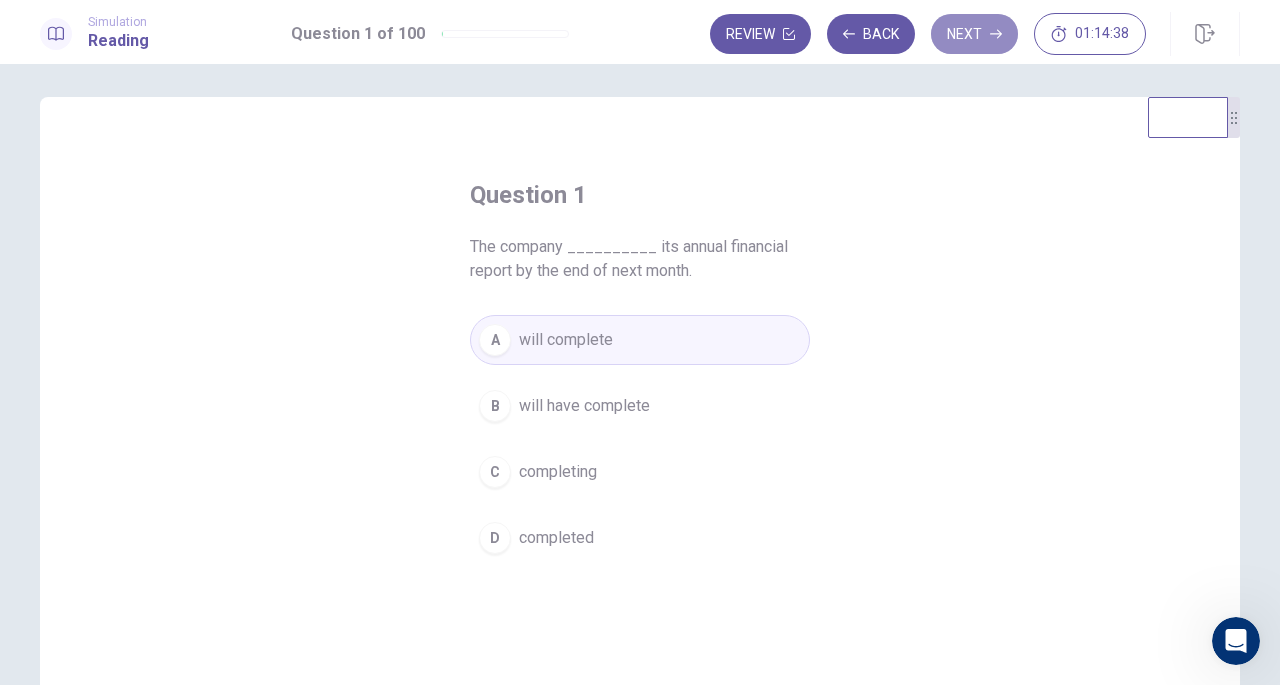 click on "Next" at bounding box center [974, 34] 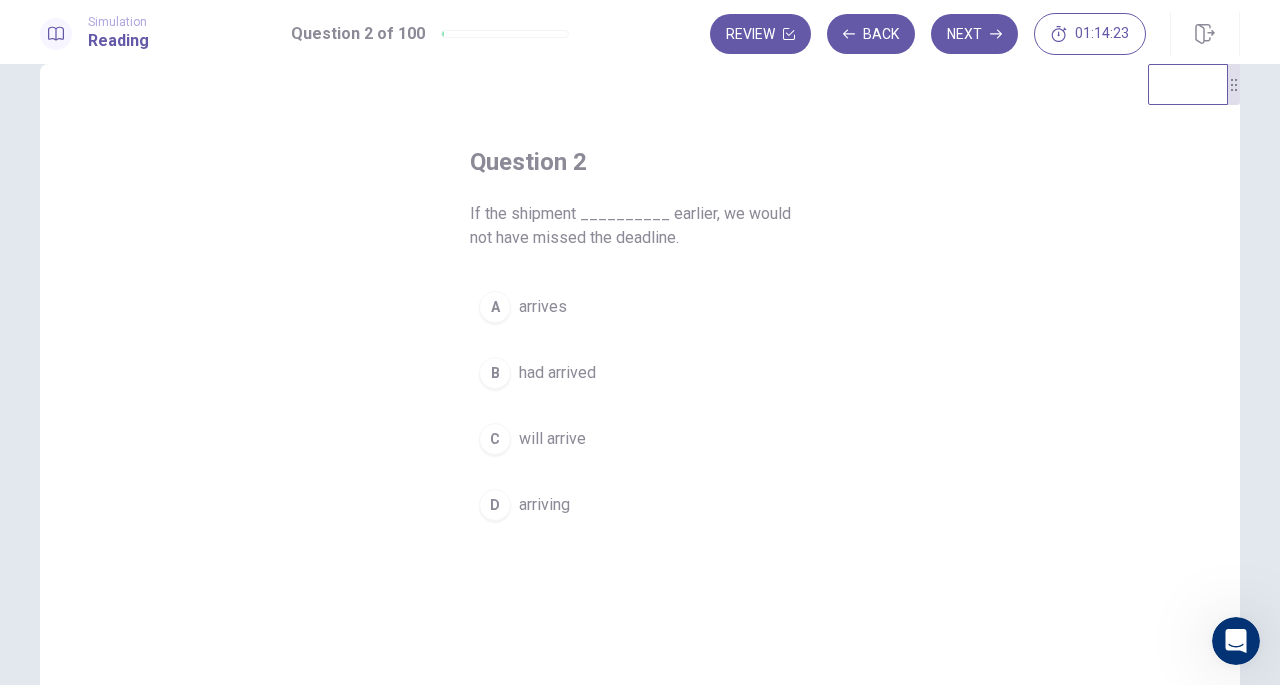 scroll, scrollTop: 41, scrollLeft: 0, axis: vertical 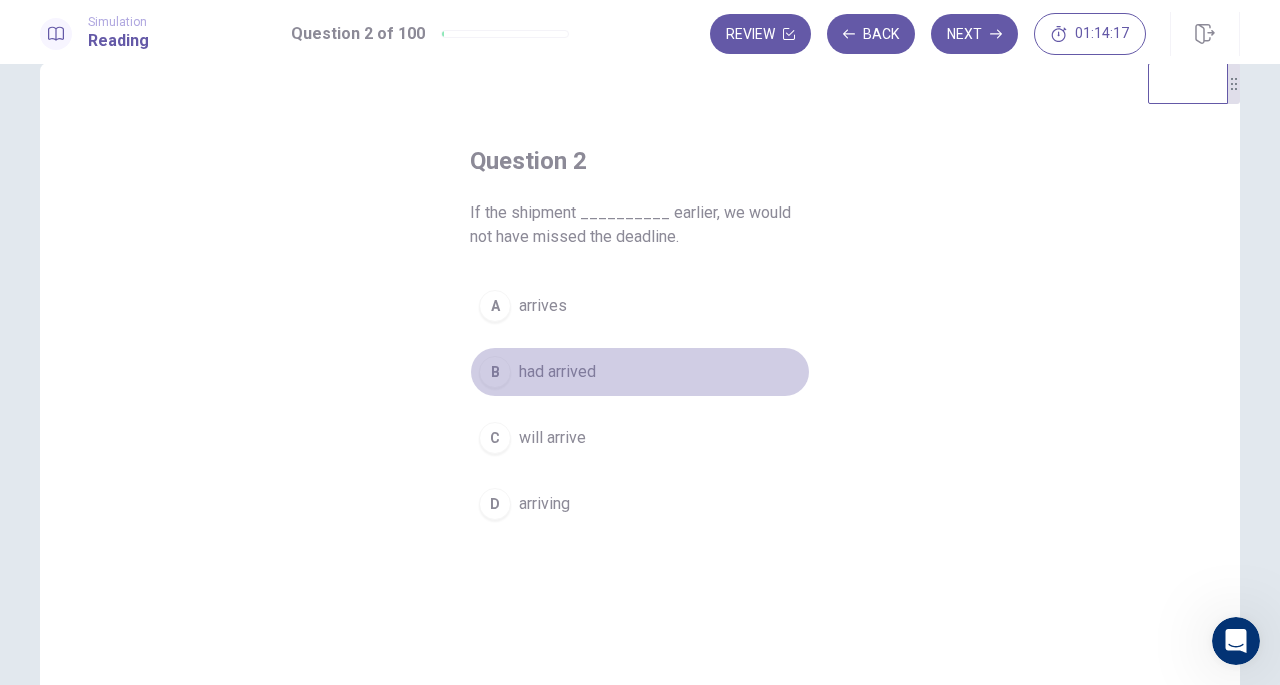 click on "B had arrived" at bounding box center (640, 372) 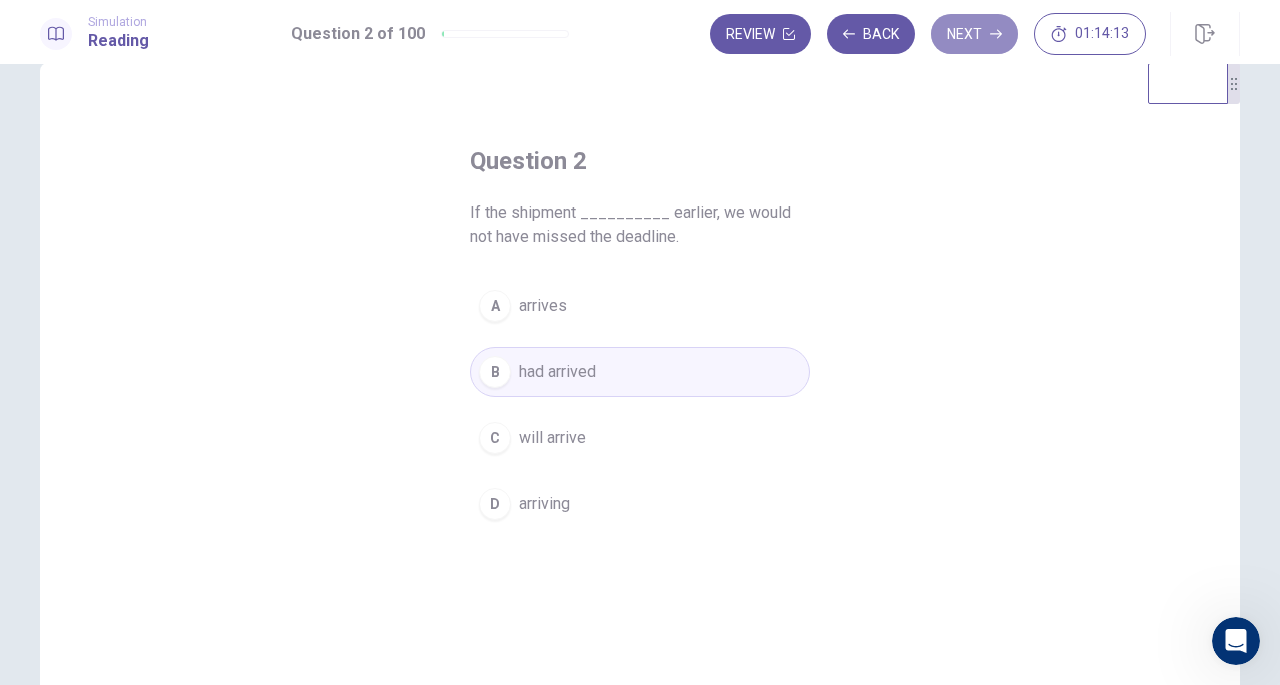 click on "Next" at bounding box center (974, 34) 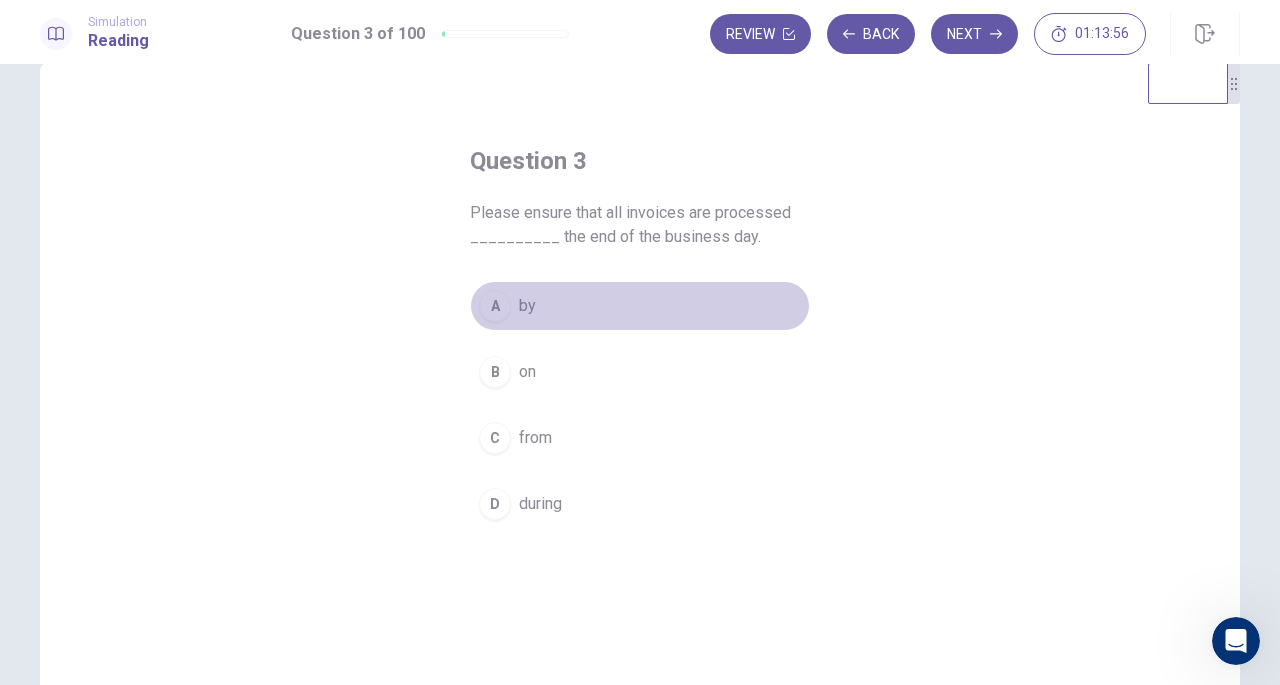 click on "A by" at bounding box center [640, 306] 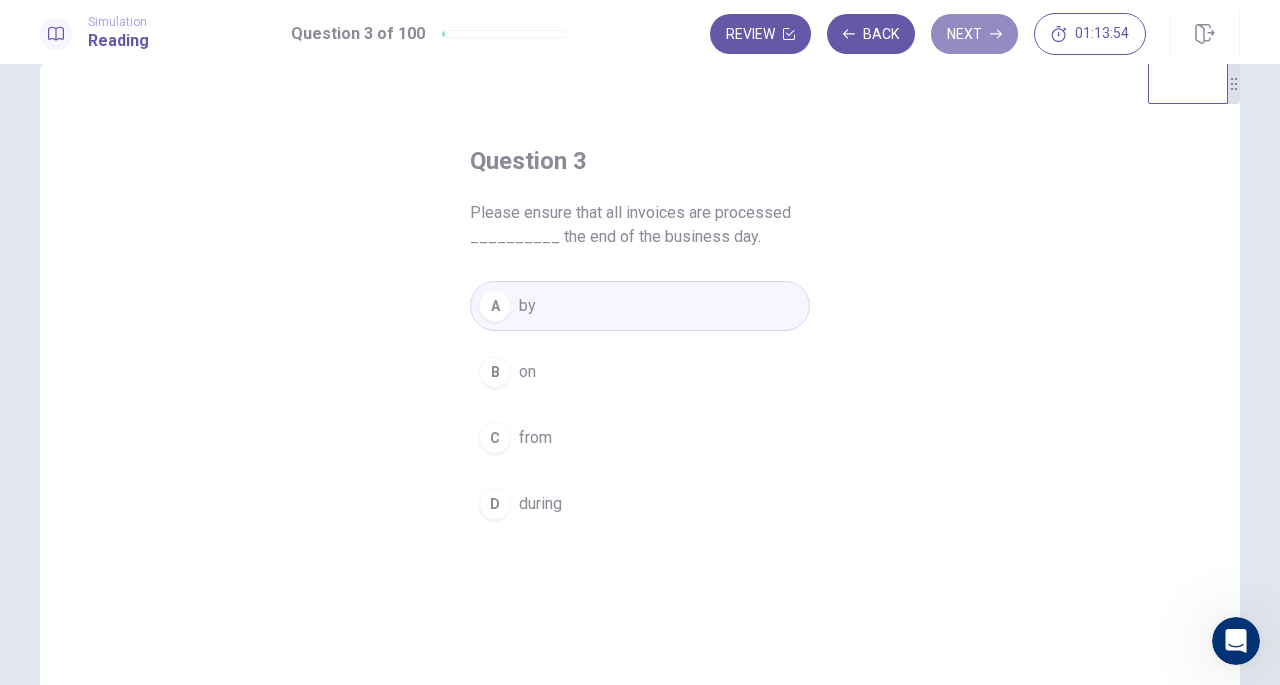 click on "Next" at bounding box center [974, 34] 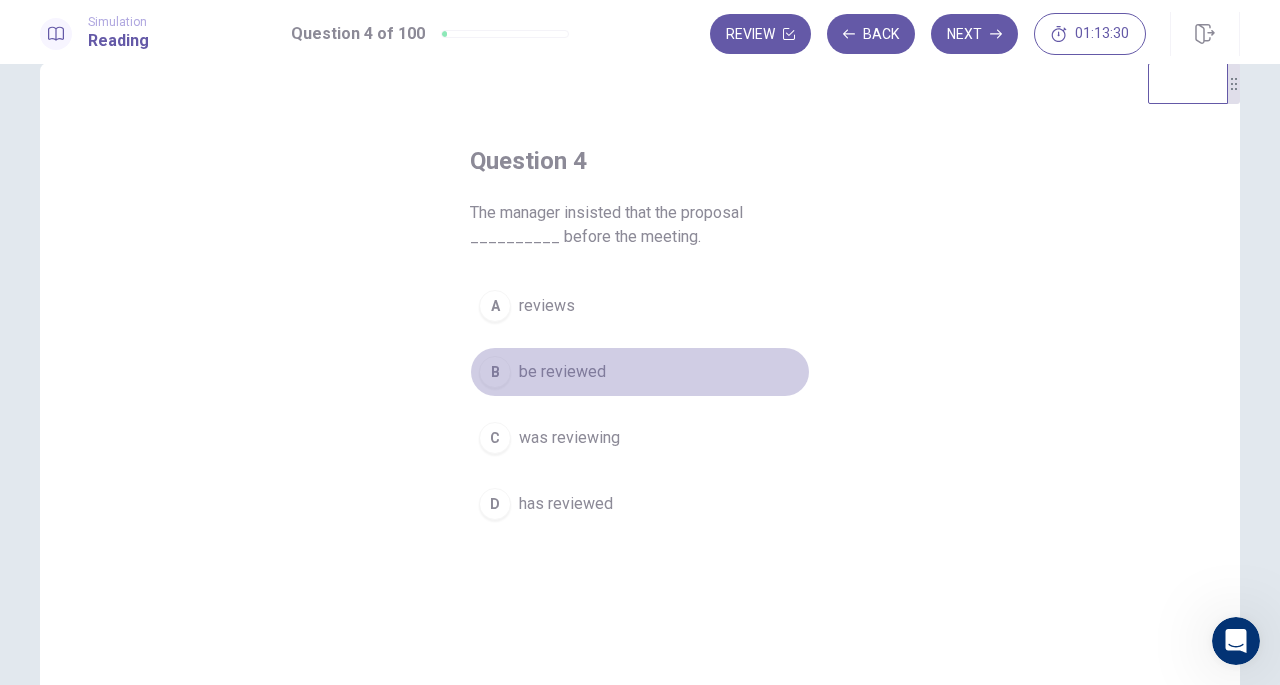 click on "B be reviewed" at bounding box center (640, 372) 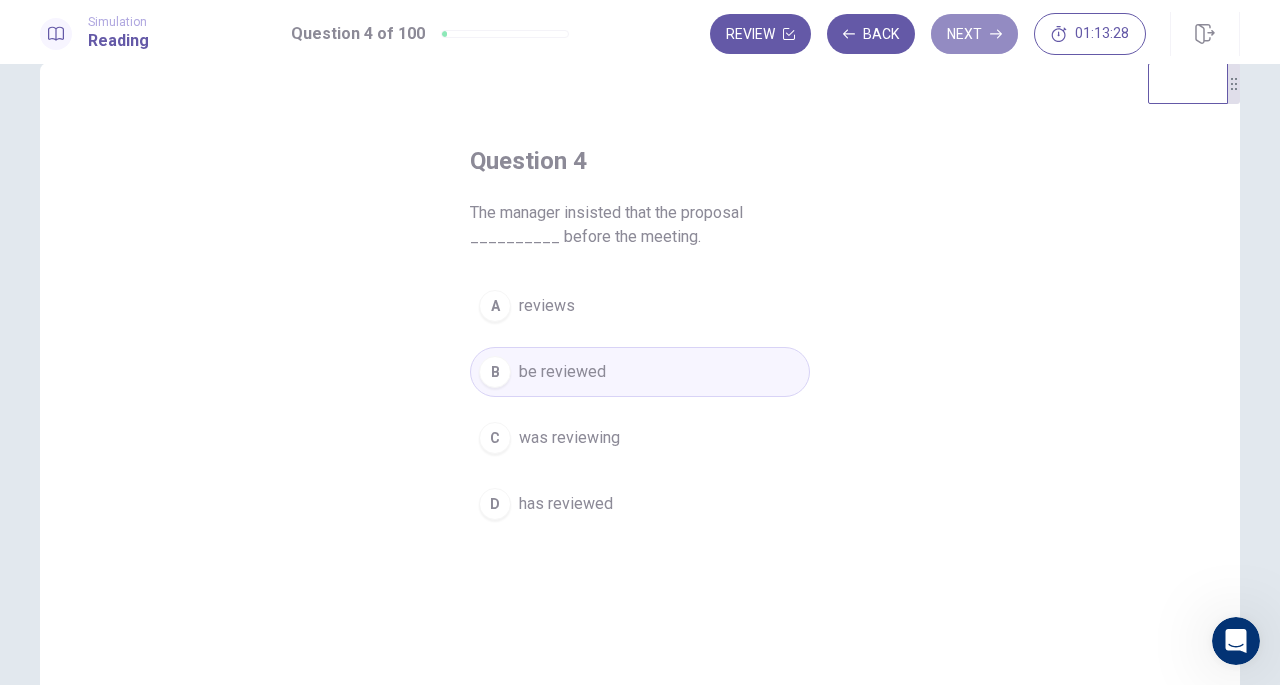 click 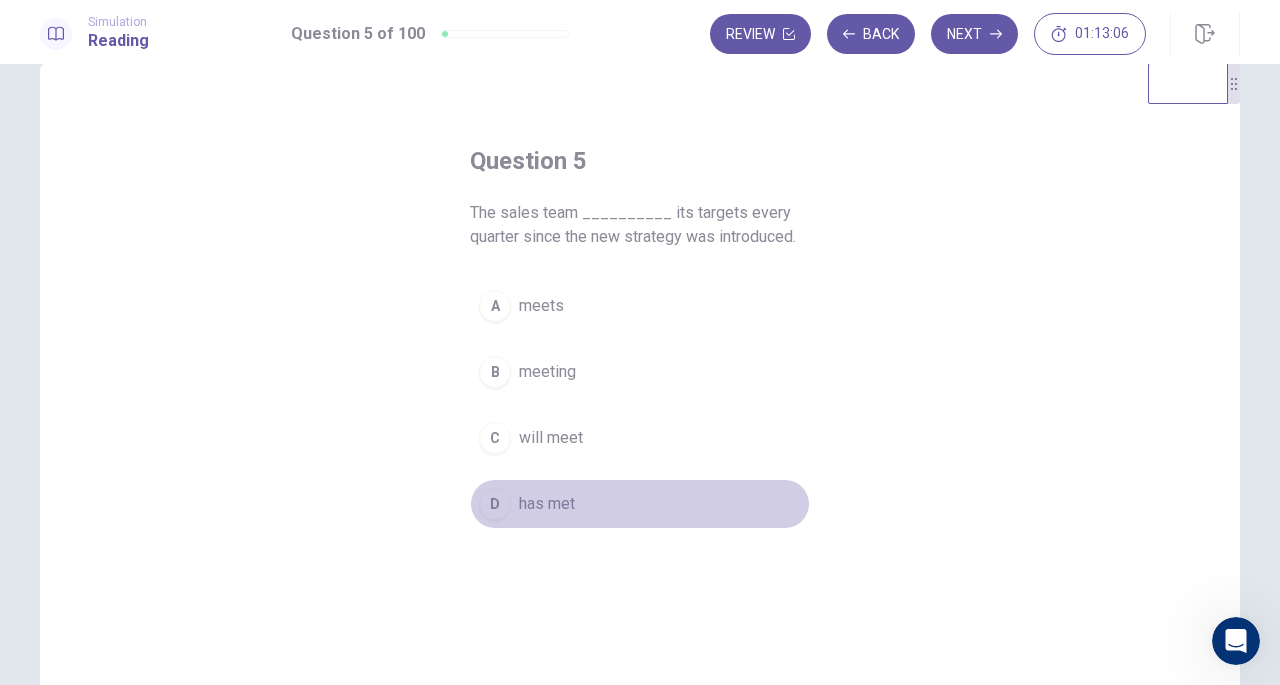 click on "D has met" at bounding box center [640, 504] 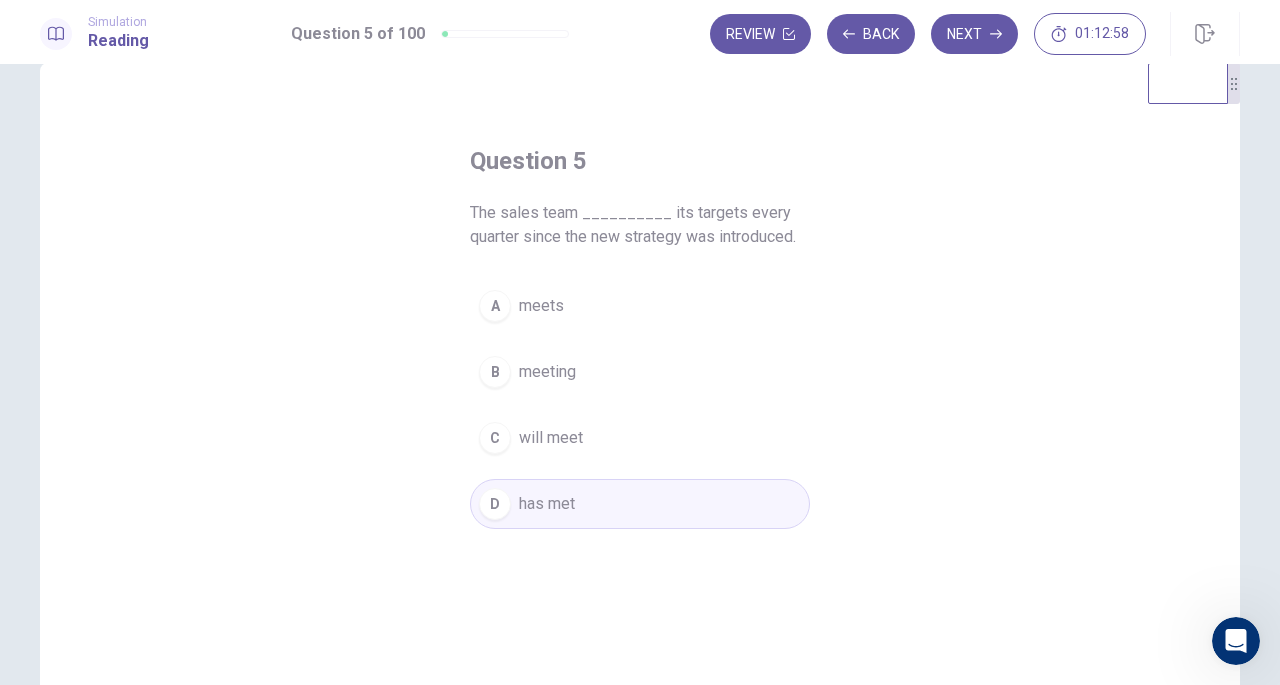 click on "Next" at bounding box center (974, 34) 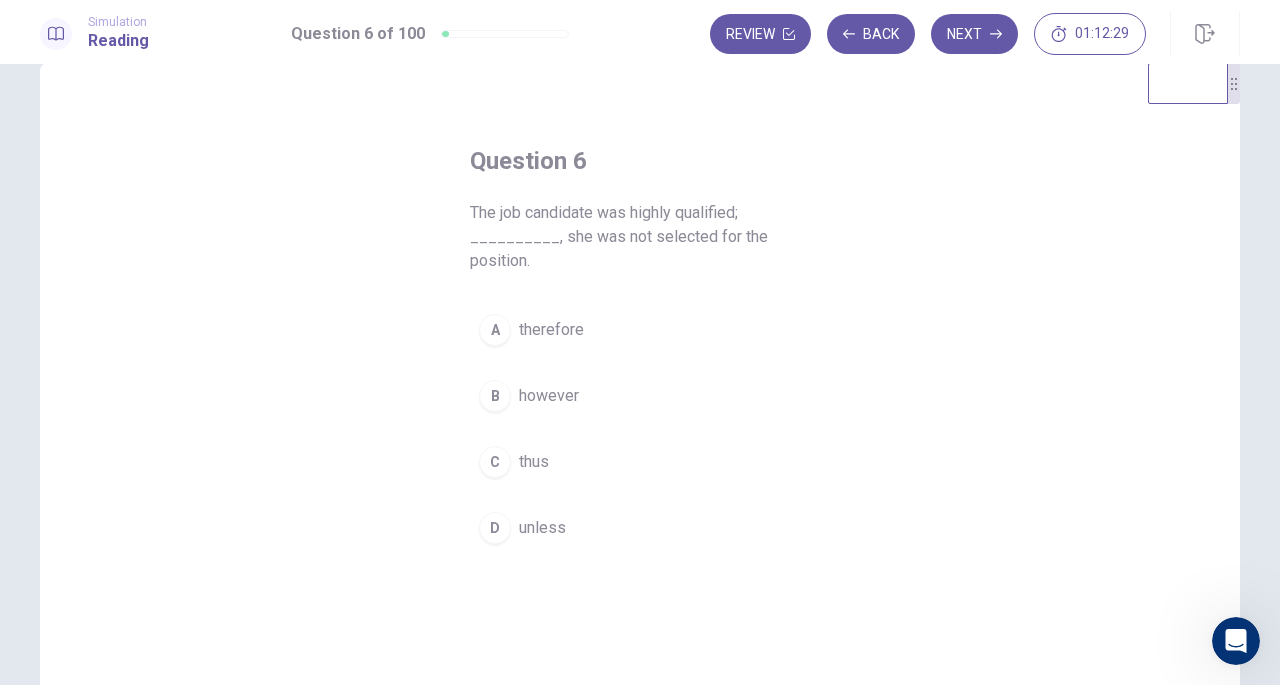 click on "B however" at bounding box center [640, 396] 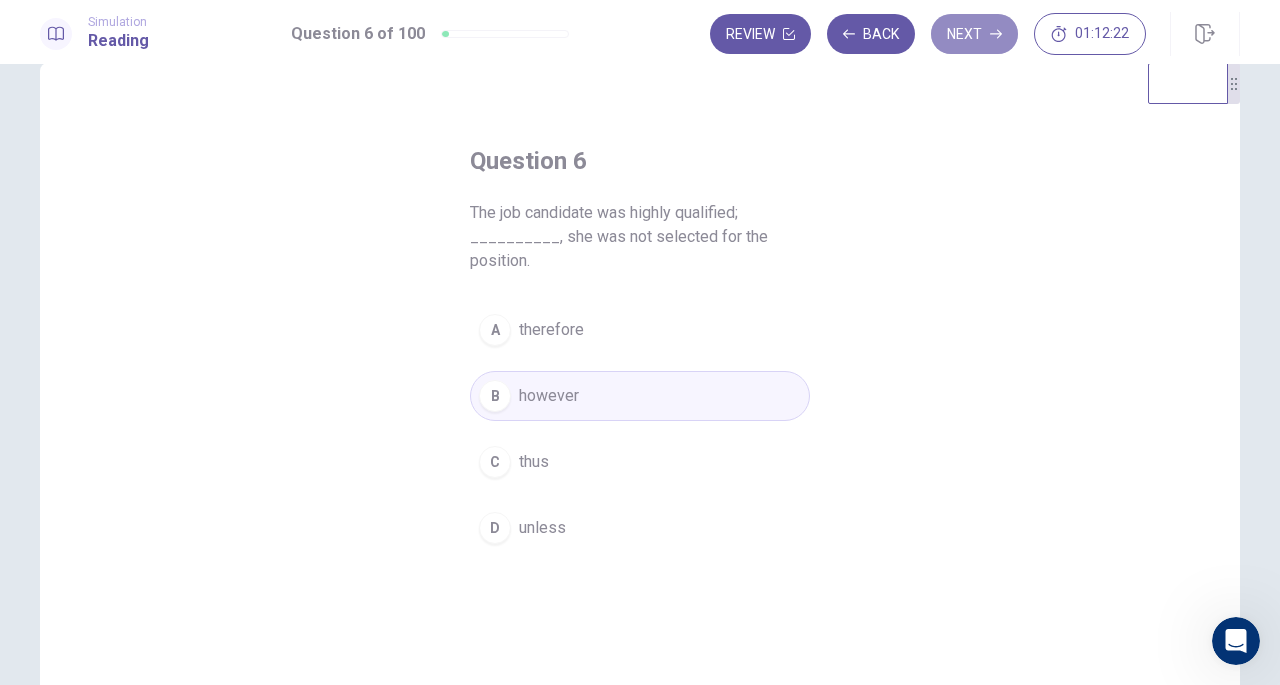 click on "Next" at bounding box center (974, 34) 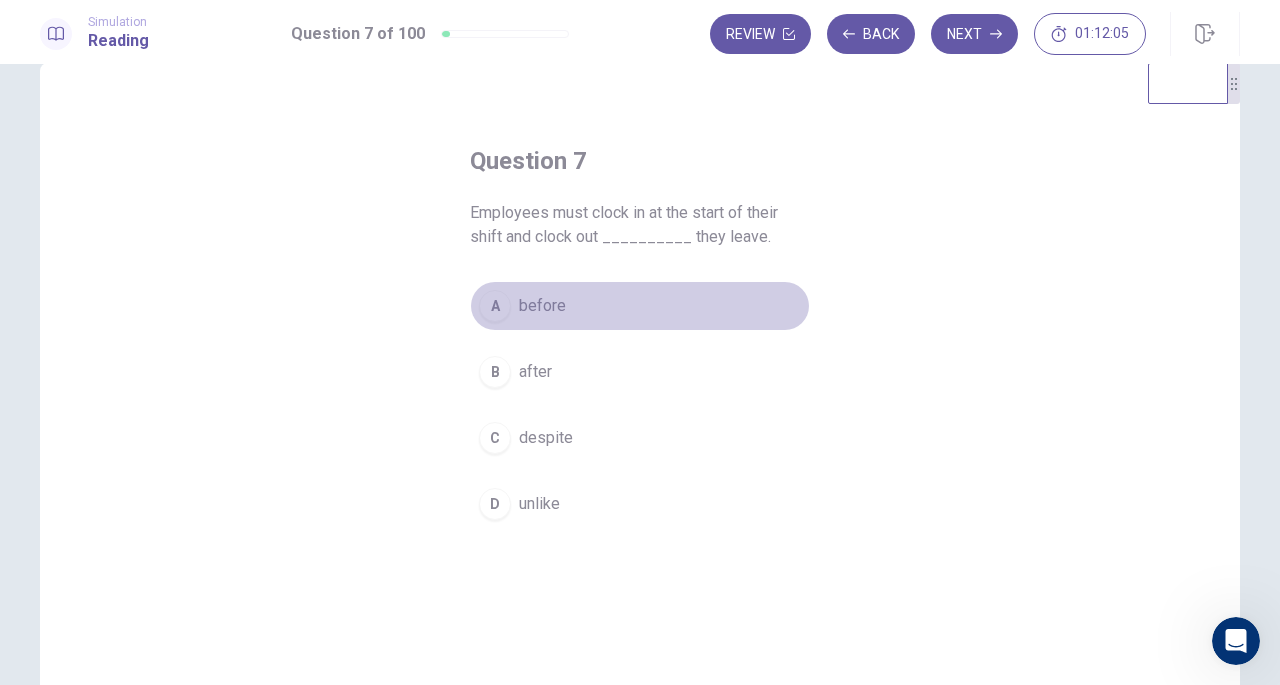 click on "A before" at bounding box center (640, 306) 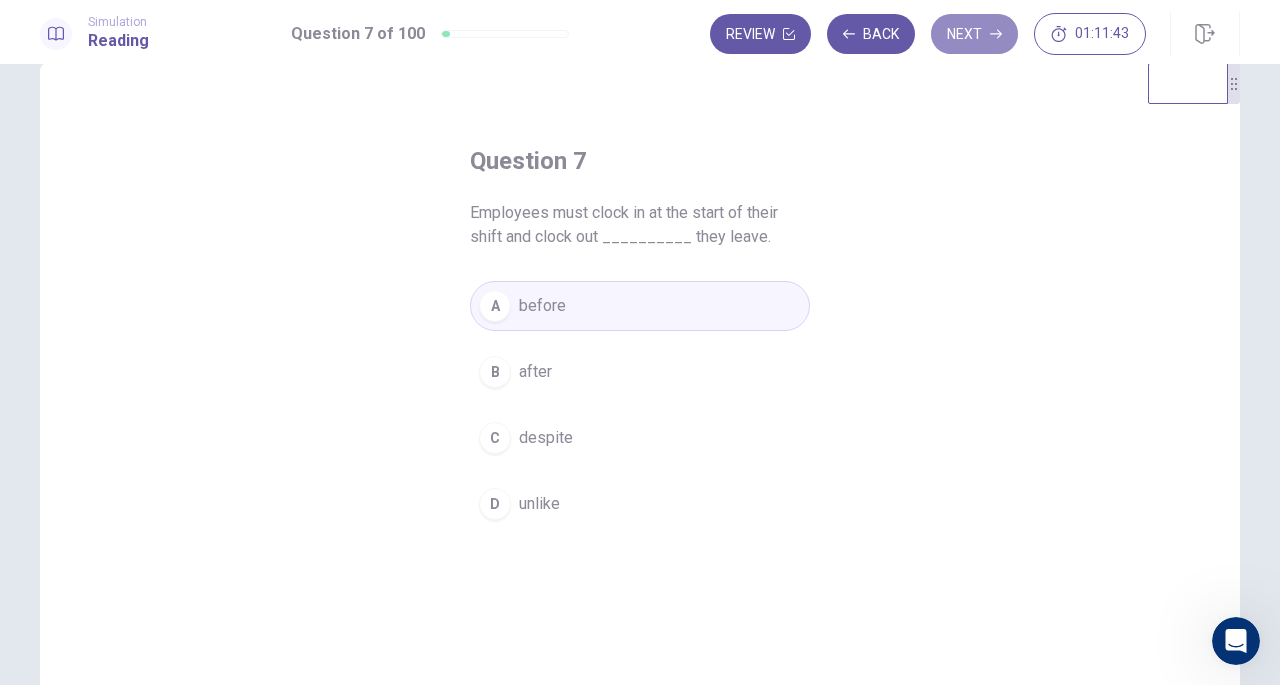 click 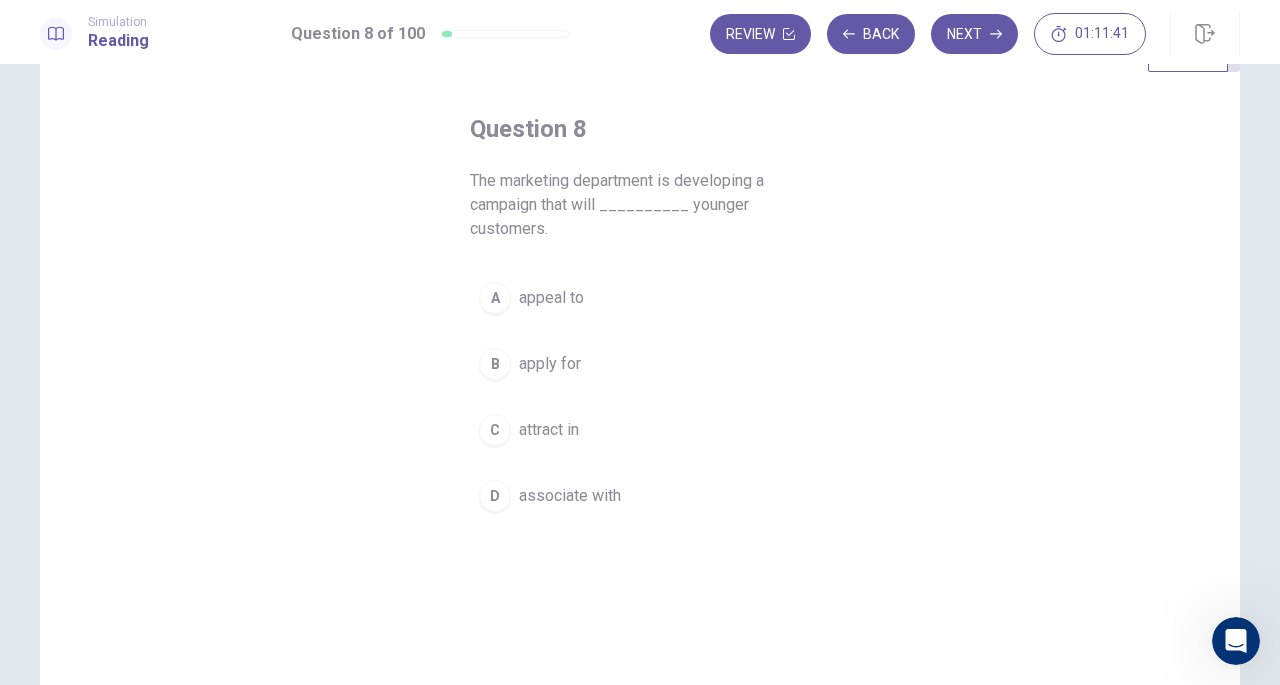 scroll, scrollTop: 74, scrollLeft: 0, axis: vertical 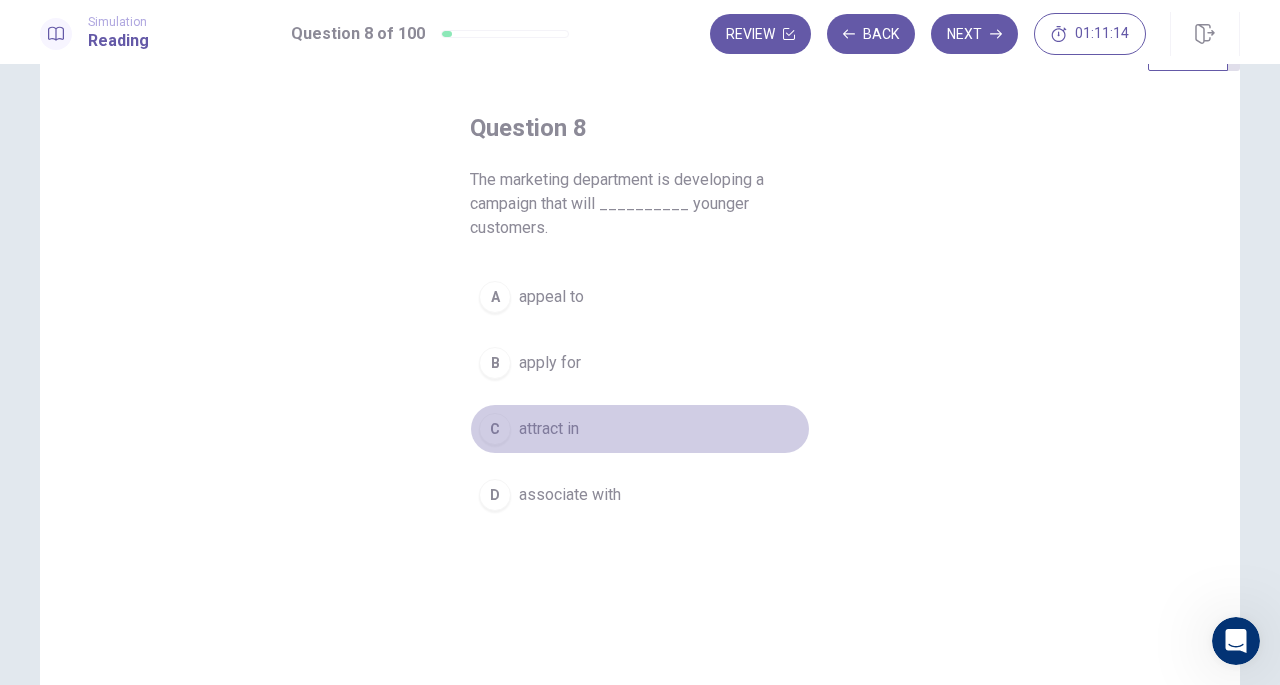 click on "C attract in" at bounding box center (640, 429) 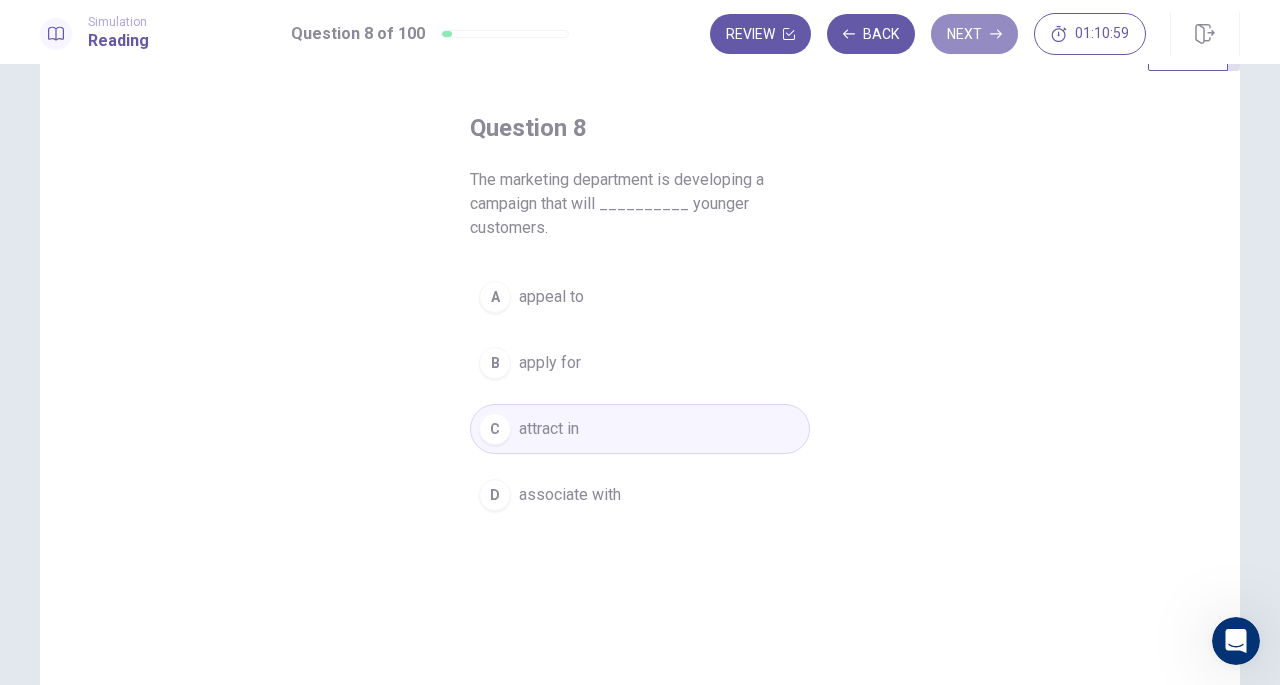 click on "Next" at bounding box center (974, 34) 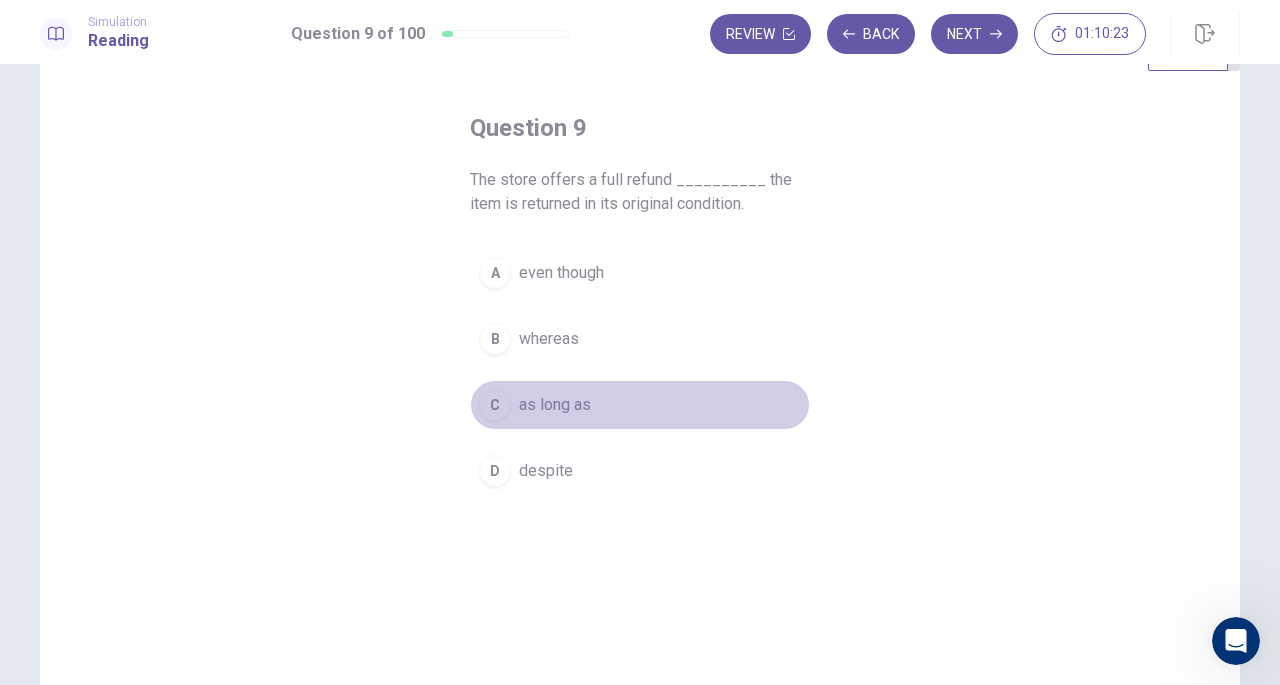 click on "C as long as" at bounding box center (640, 405) 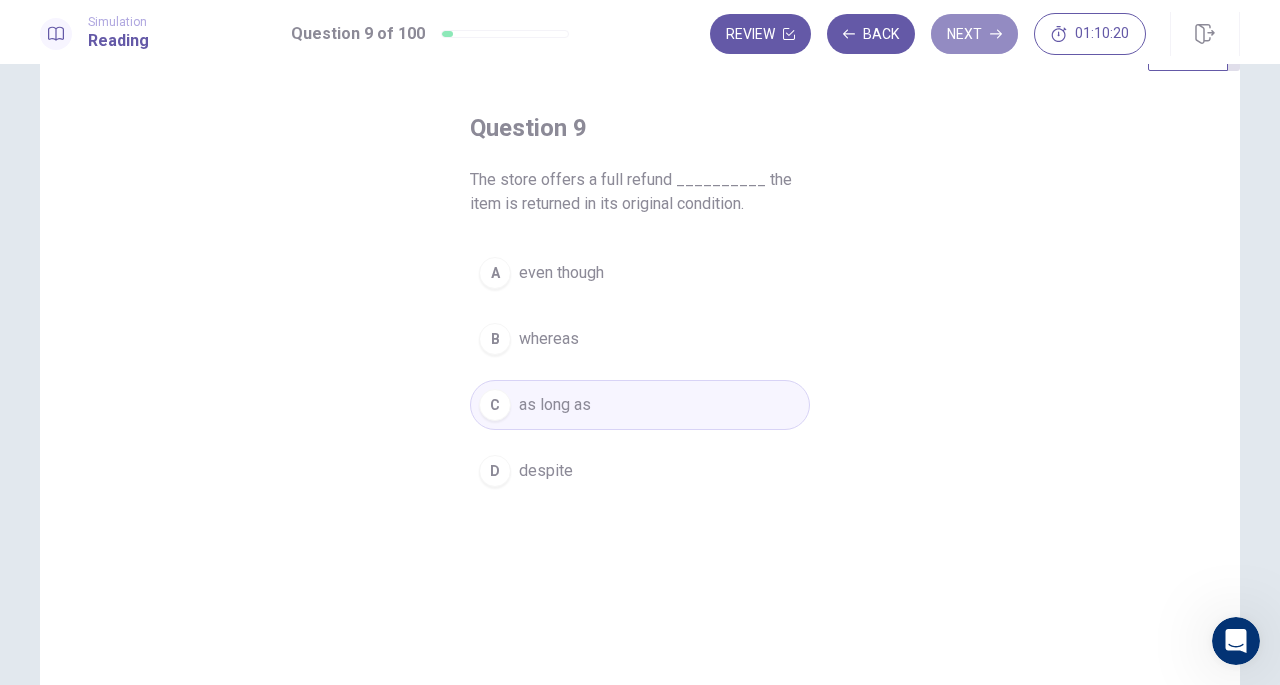 click on "Next" at bounding box center [974, 34] 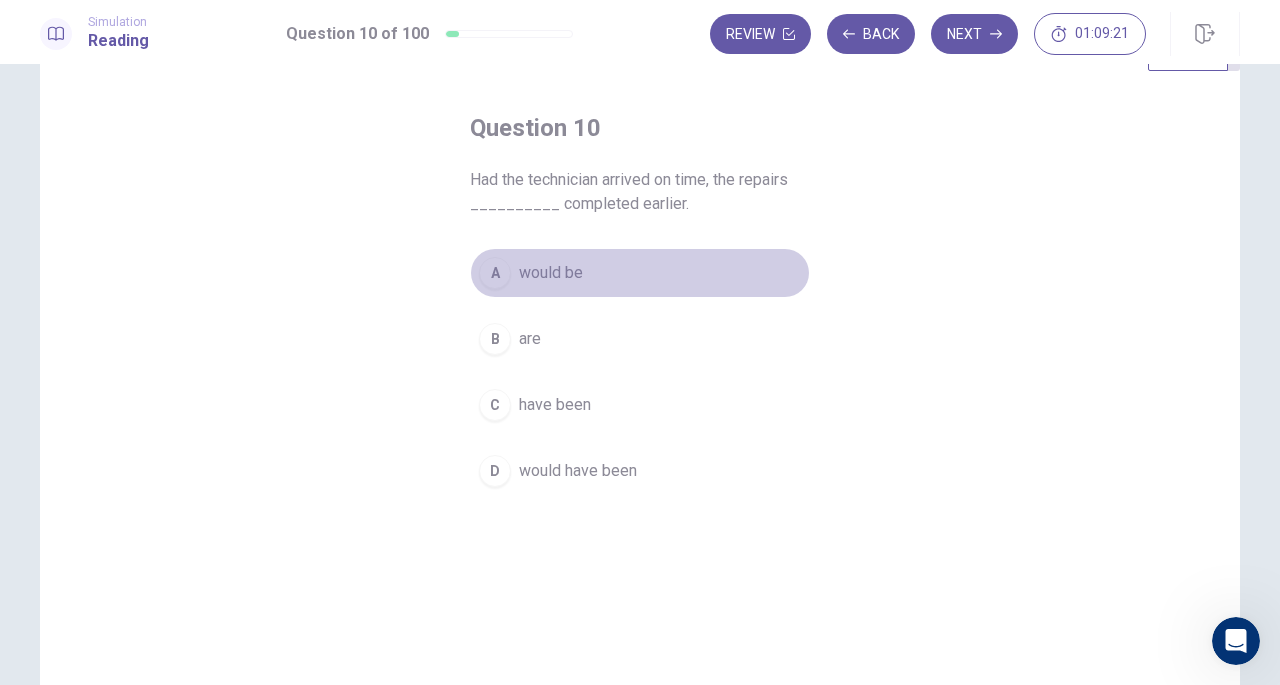 click on "A would be" at bounding box center [640, 273] 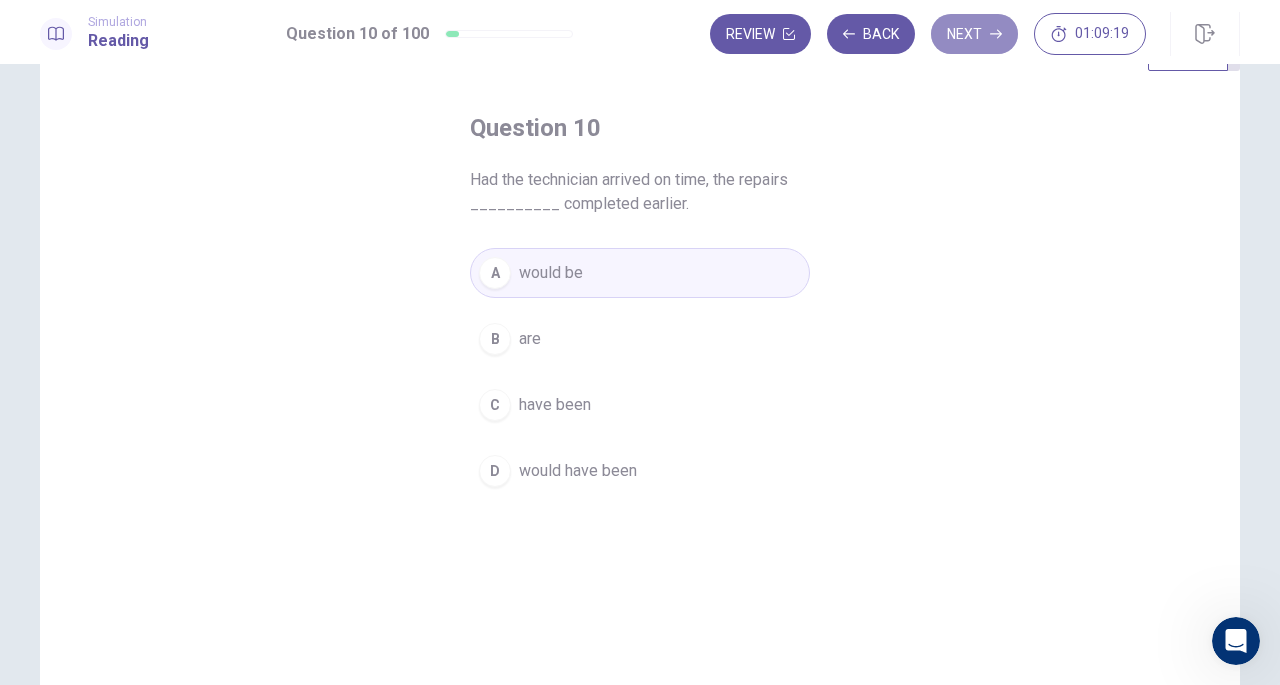 click on "Next" at bounding box center (974, 34) 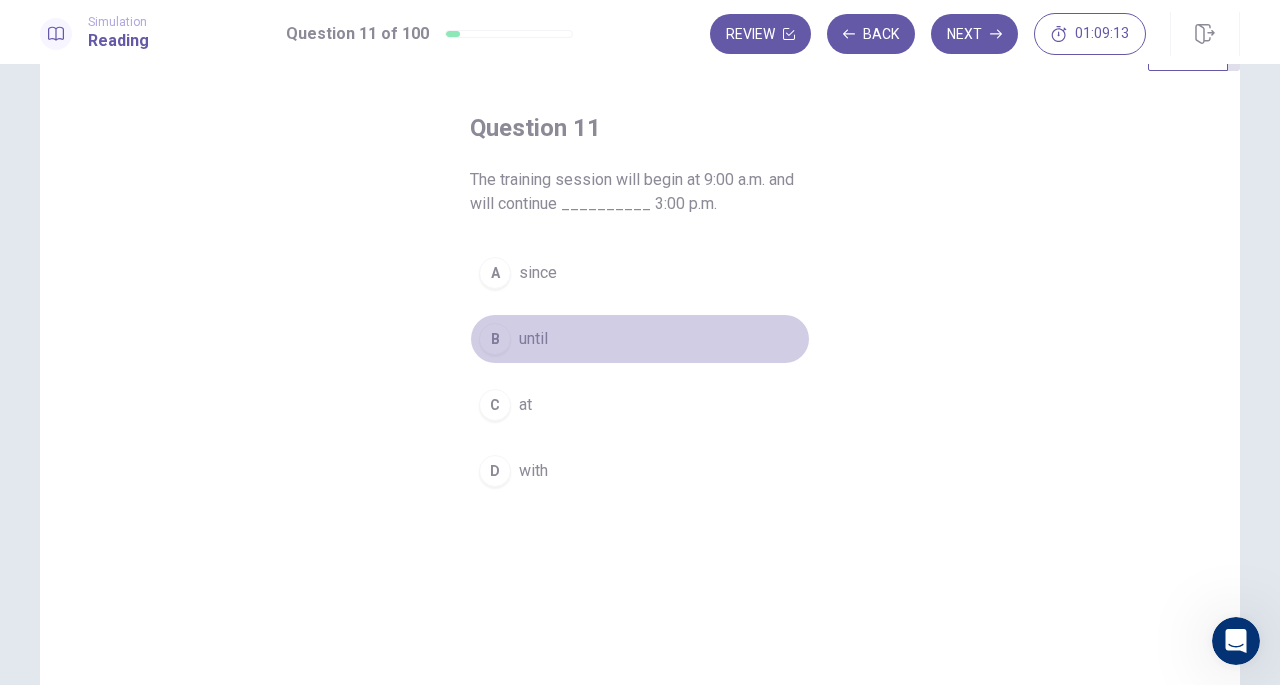 click on "B until" at bounding box center (640, 339) 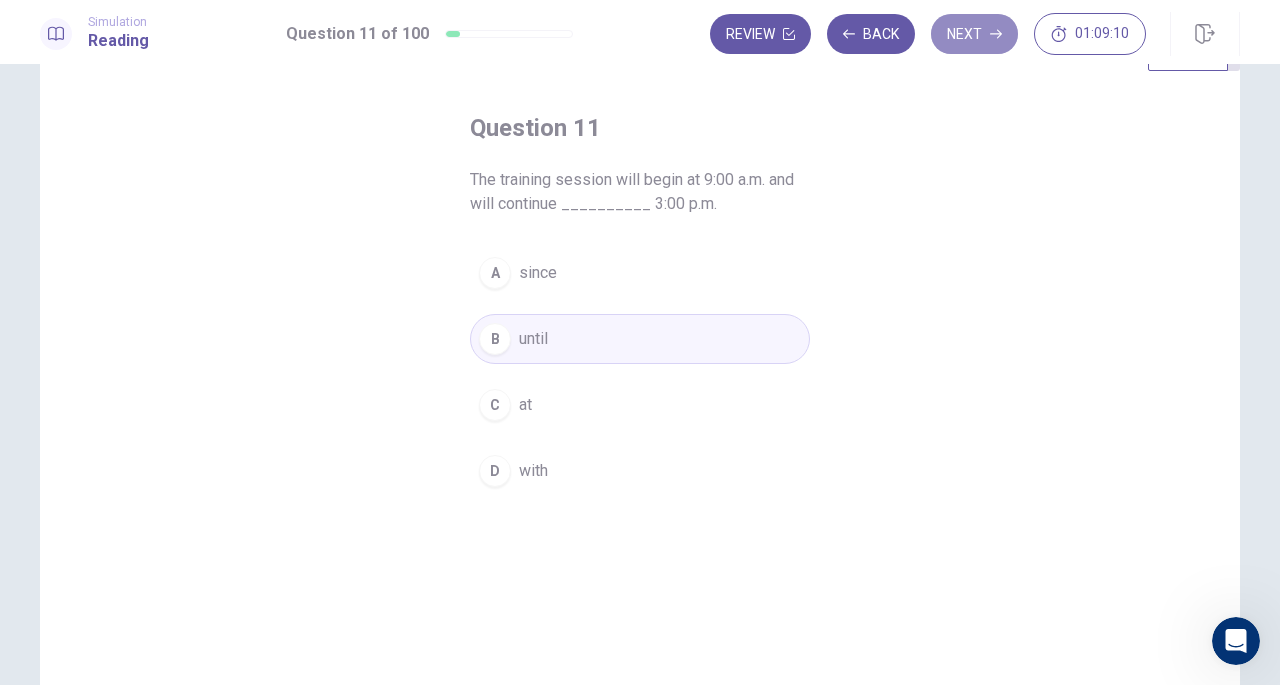 click on "Next" at bounding box center (974, 34) 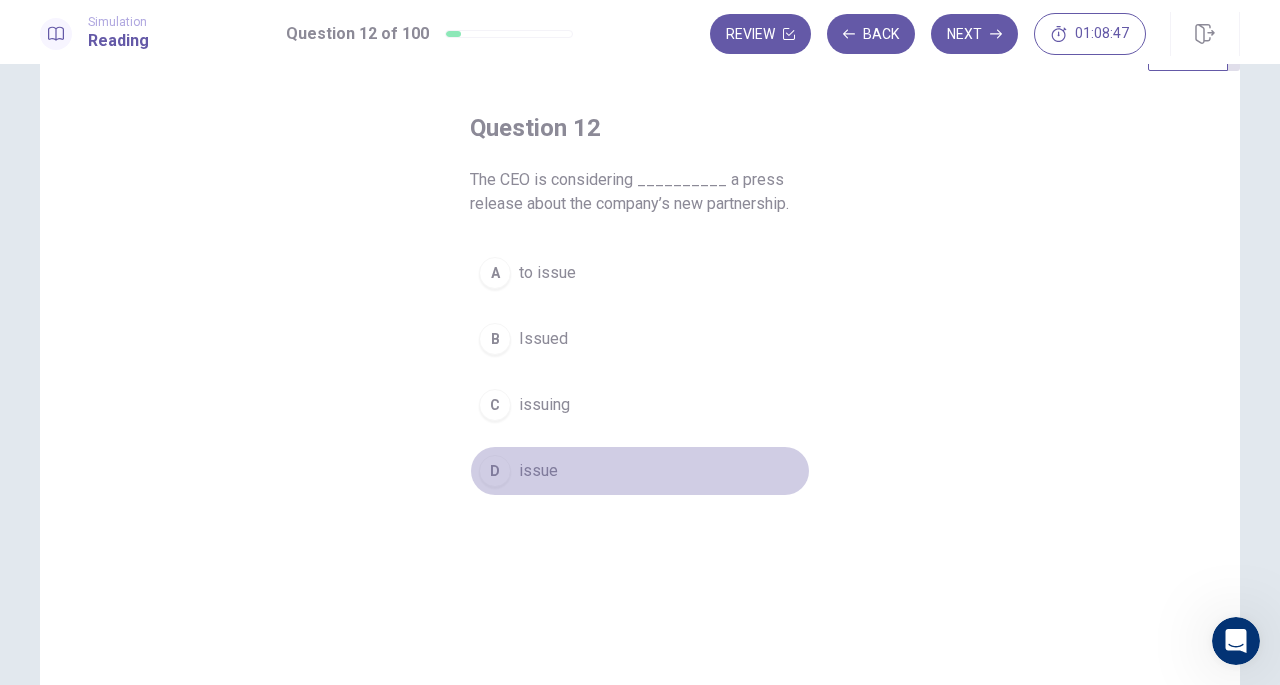 click on "D issue" at bounding box center [640, 471] 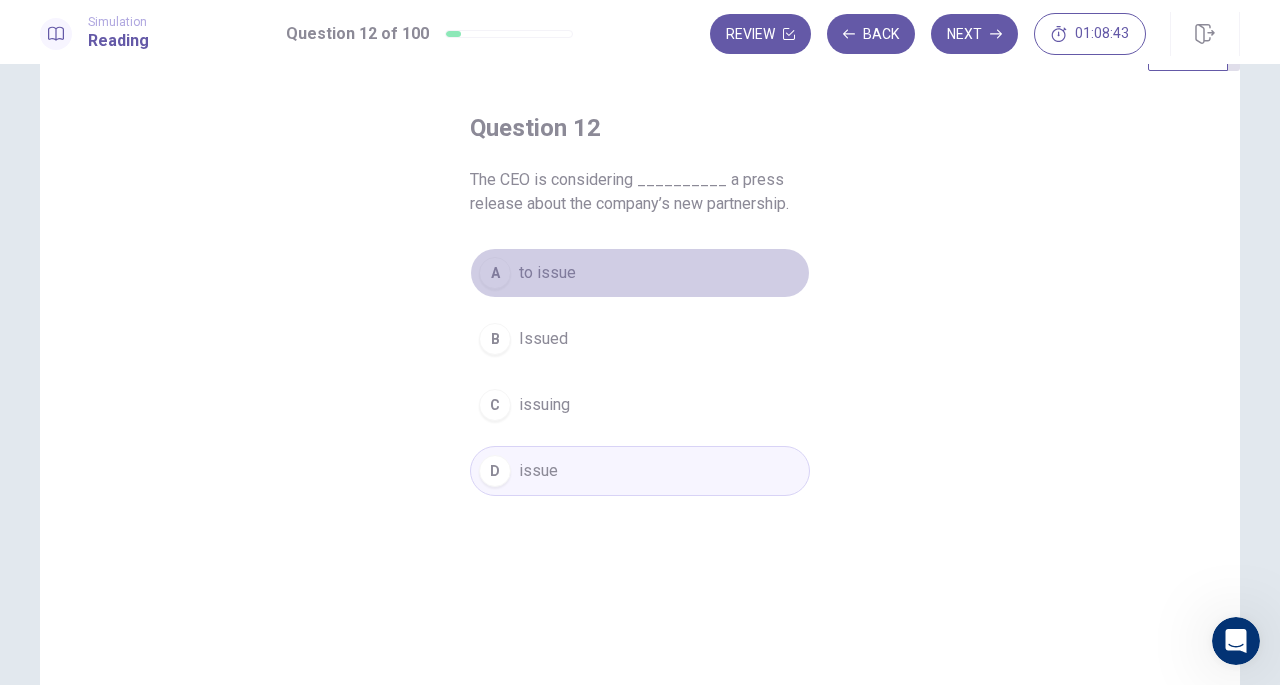 click on "A to issue" at bounding box center [640, 273] 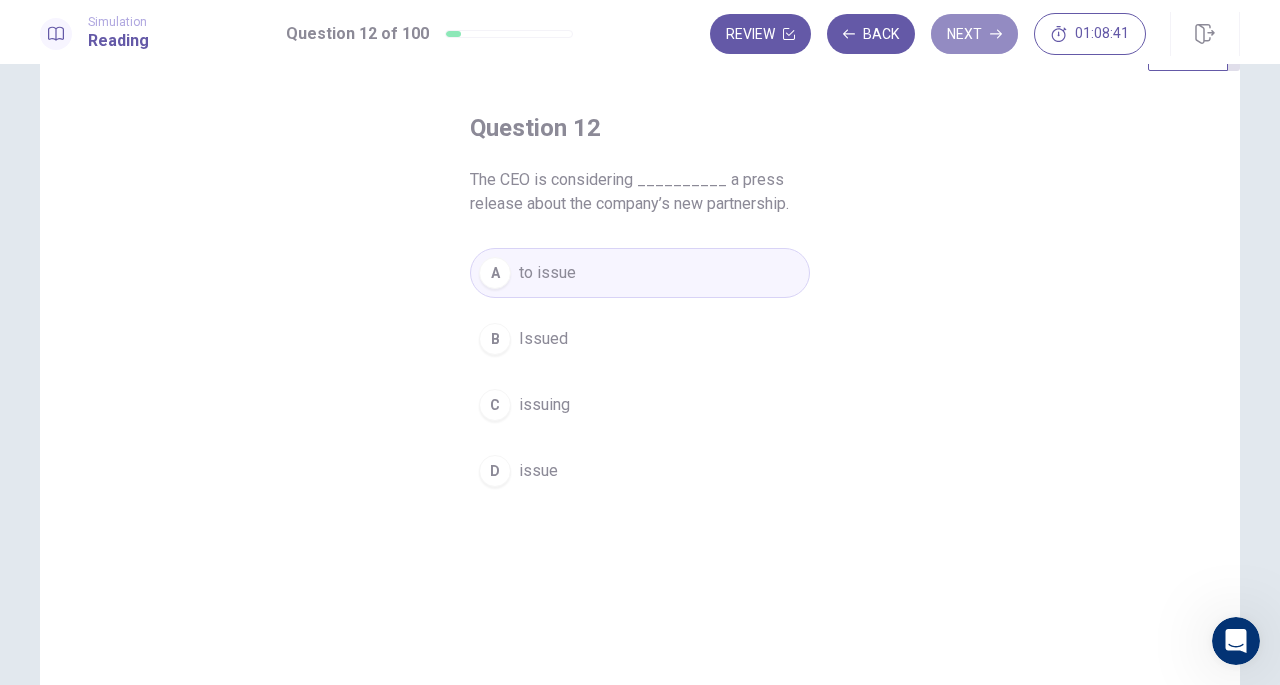 click on "Next" at bounding box center (974, 34) 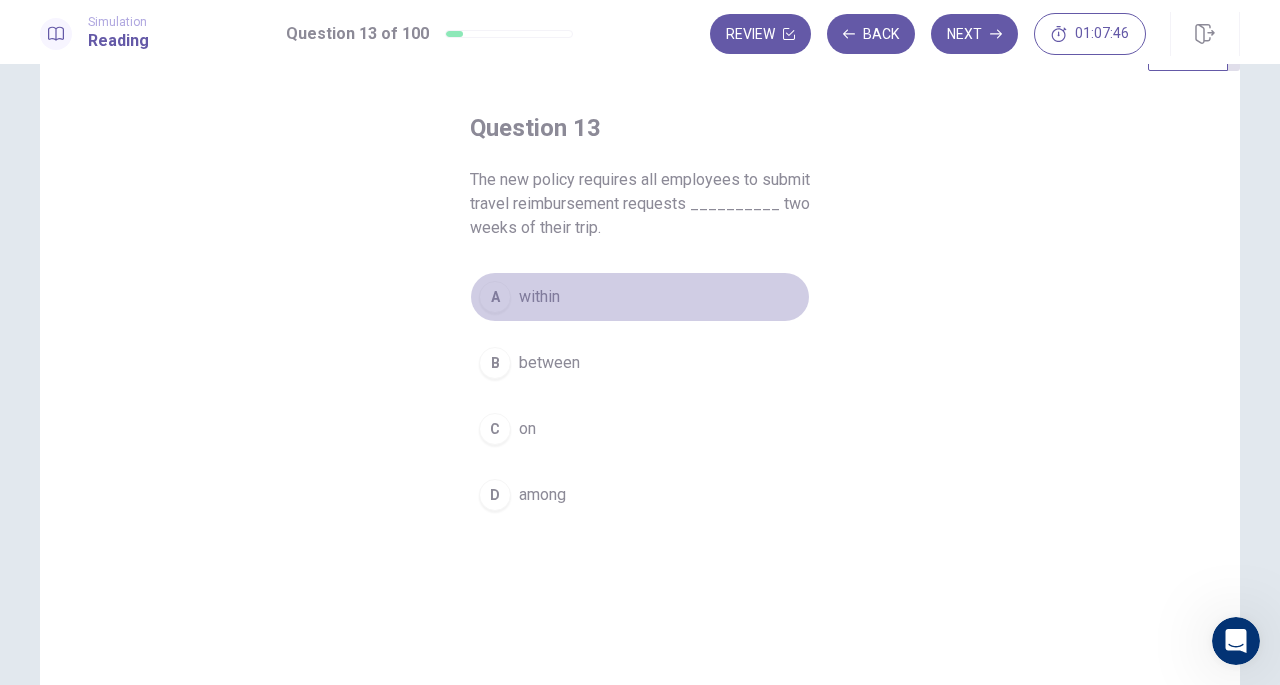 click on "A within" at bounding box center (640, 297) 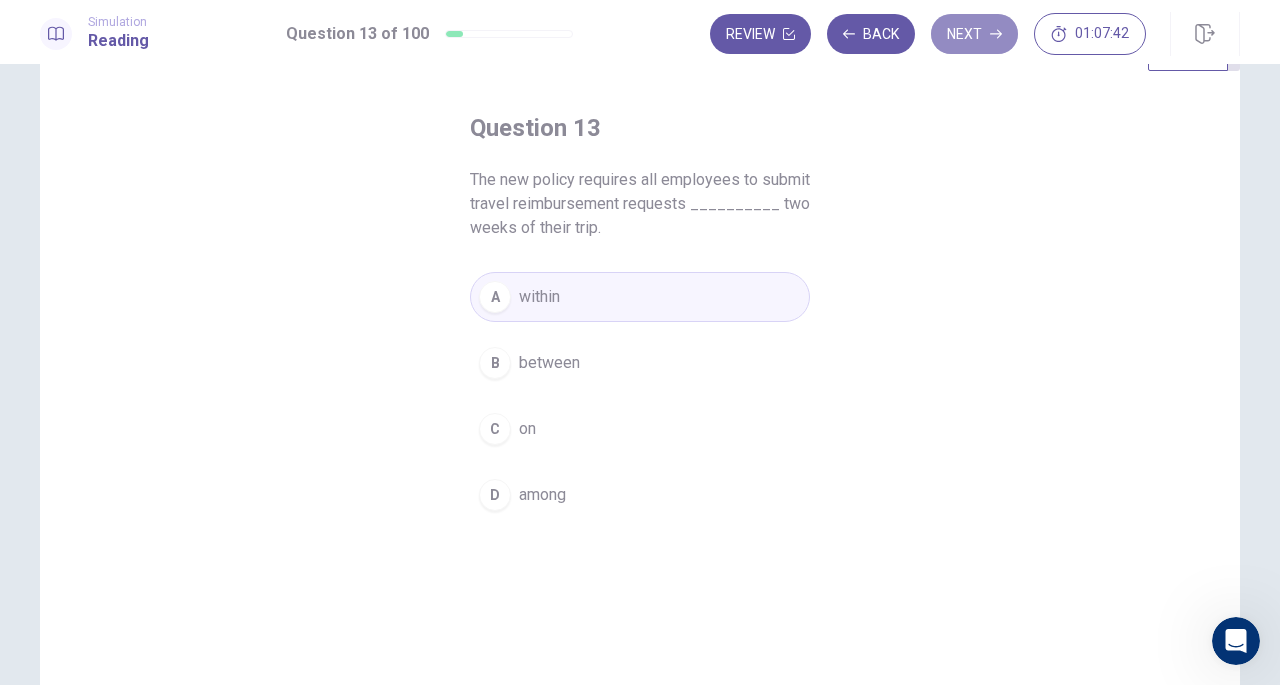 click on "Next" at bounding box center (974, 34) 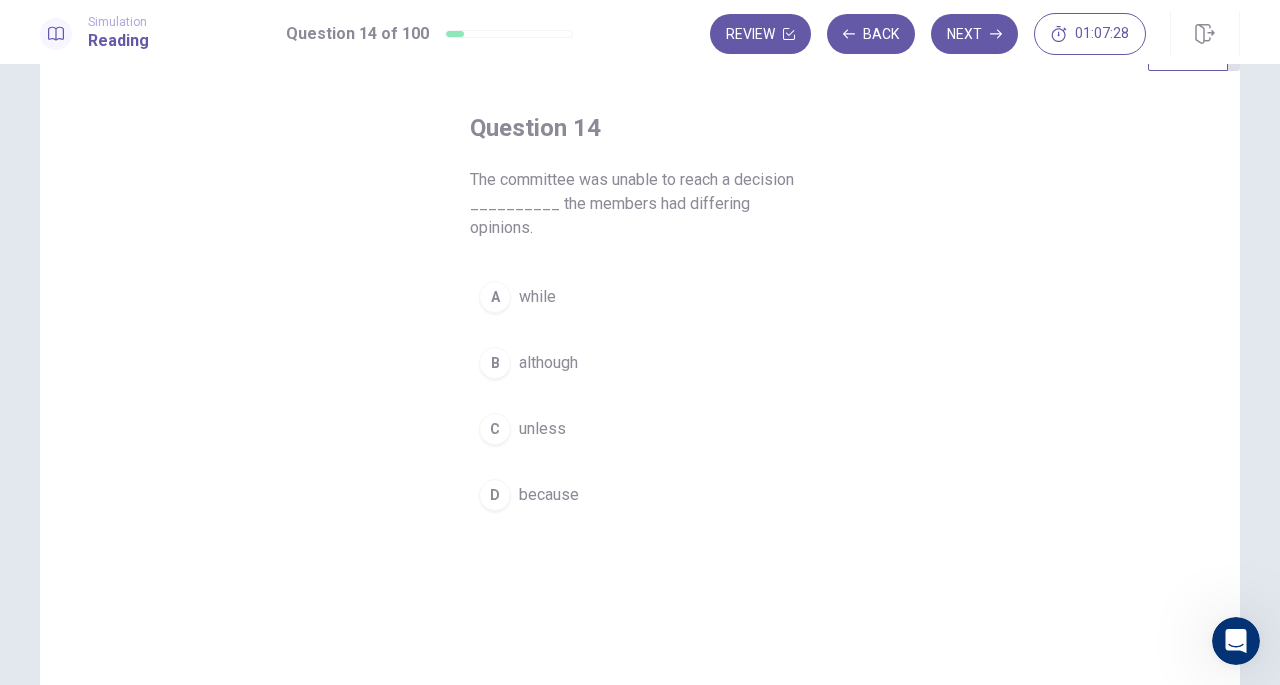 click on "because" at bounding box center (549, 495) 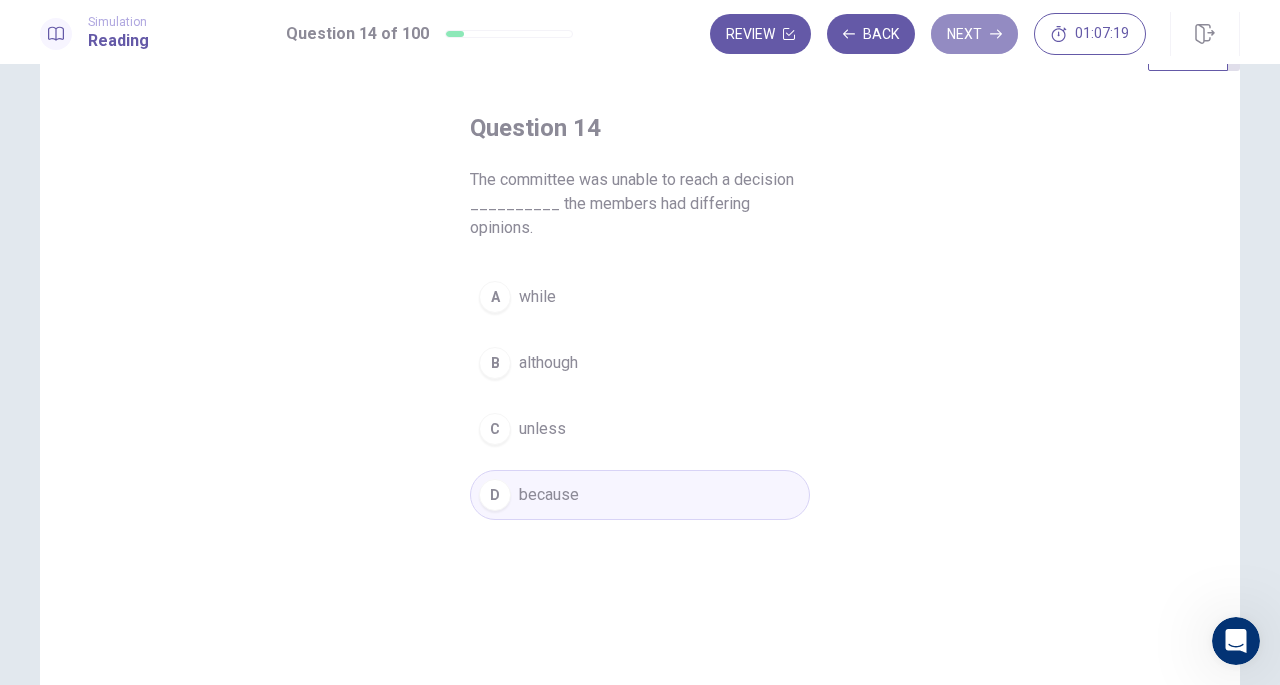 click on "Next" at bounding box center [974, 34] 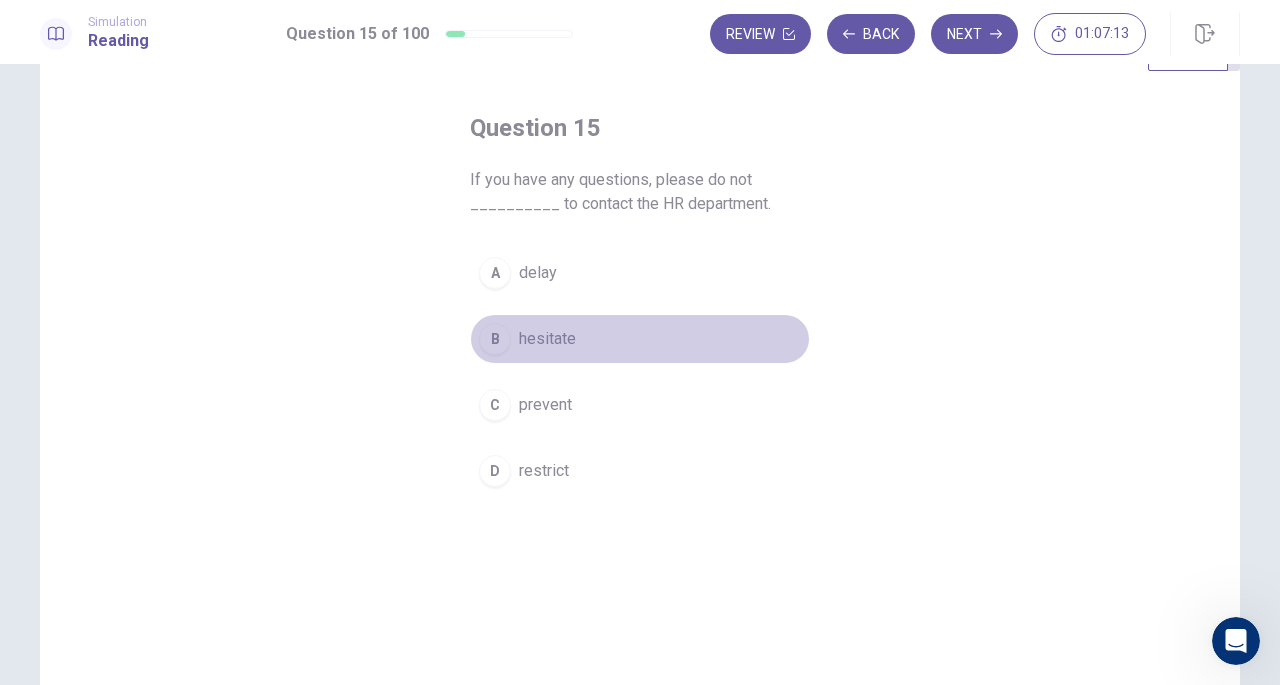 click on "B hesitate" at bounding box center [640, 339] 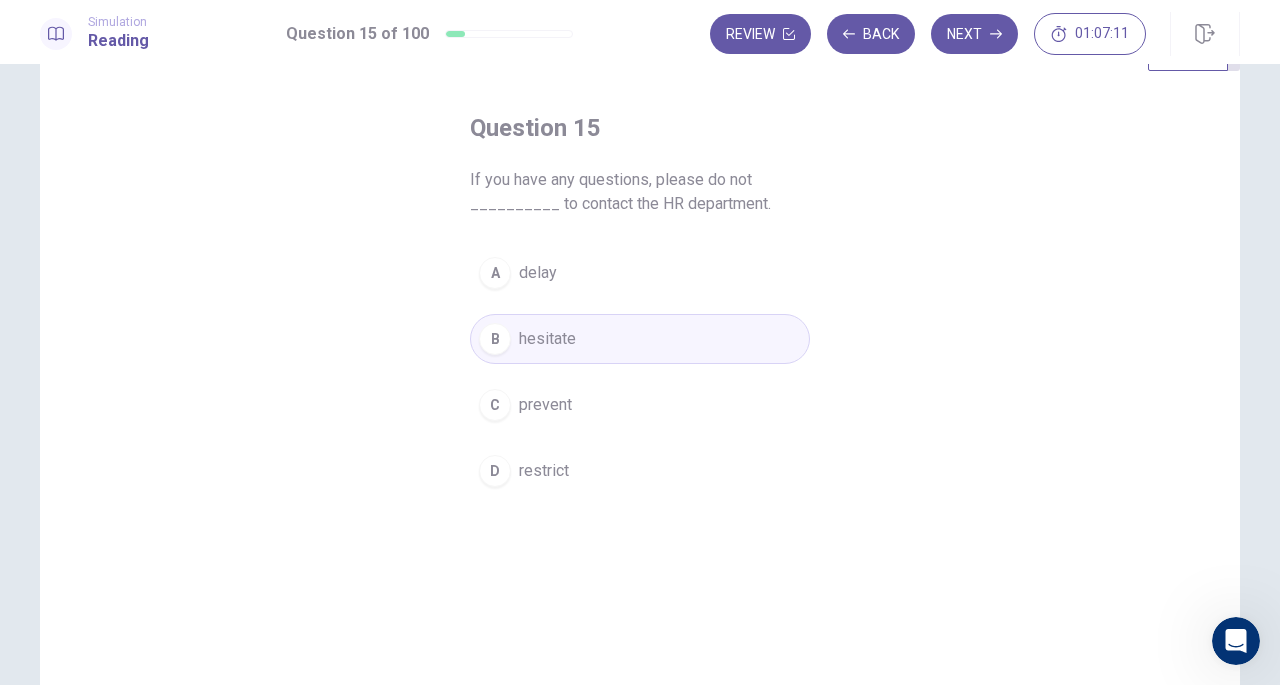 click on "Next" at bounding box center [974, 34] 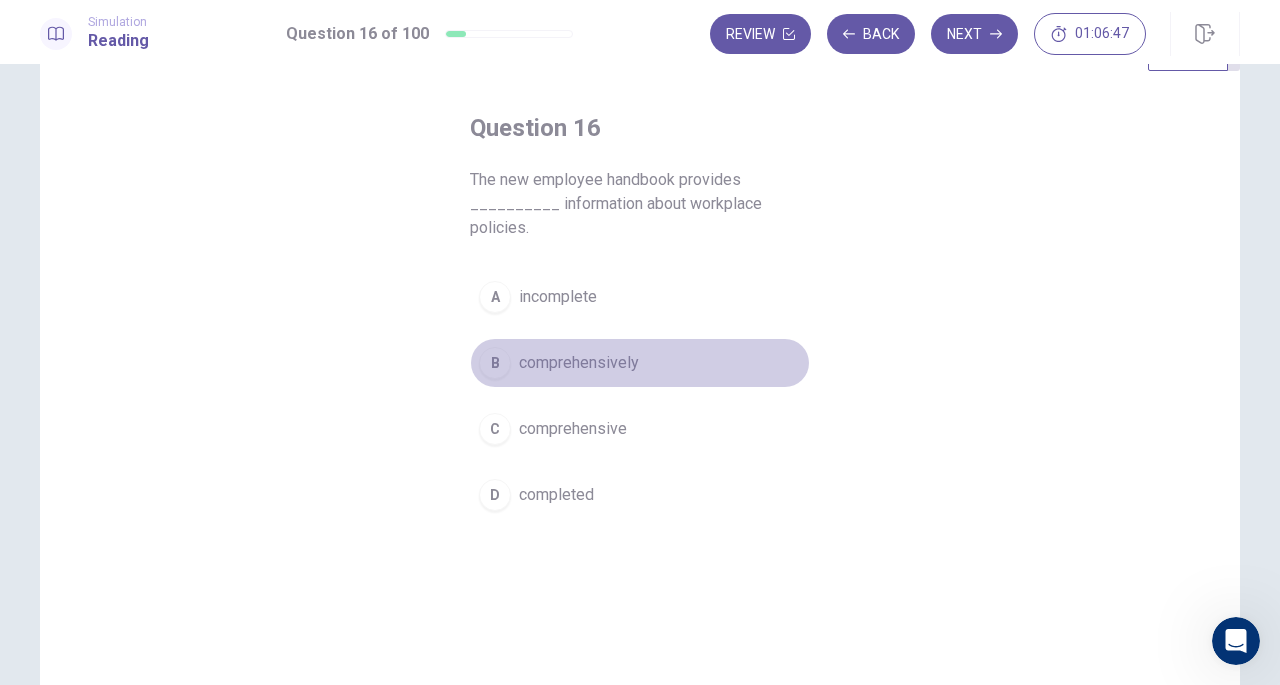 click on "B comprehensively" at bounding box center (640, 363) 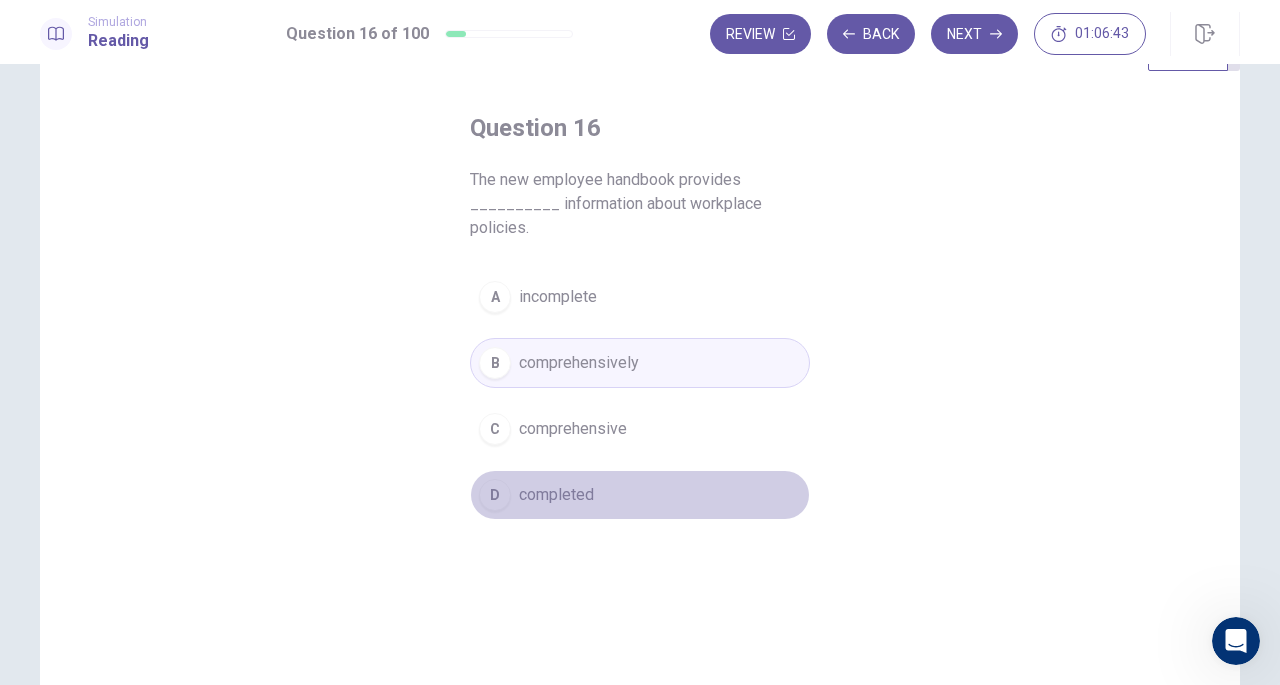 click on "D completed" at bounding box center [640, 495] 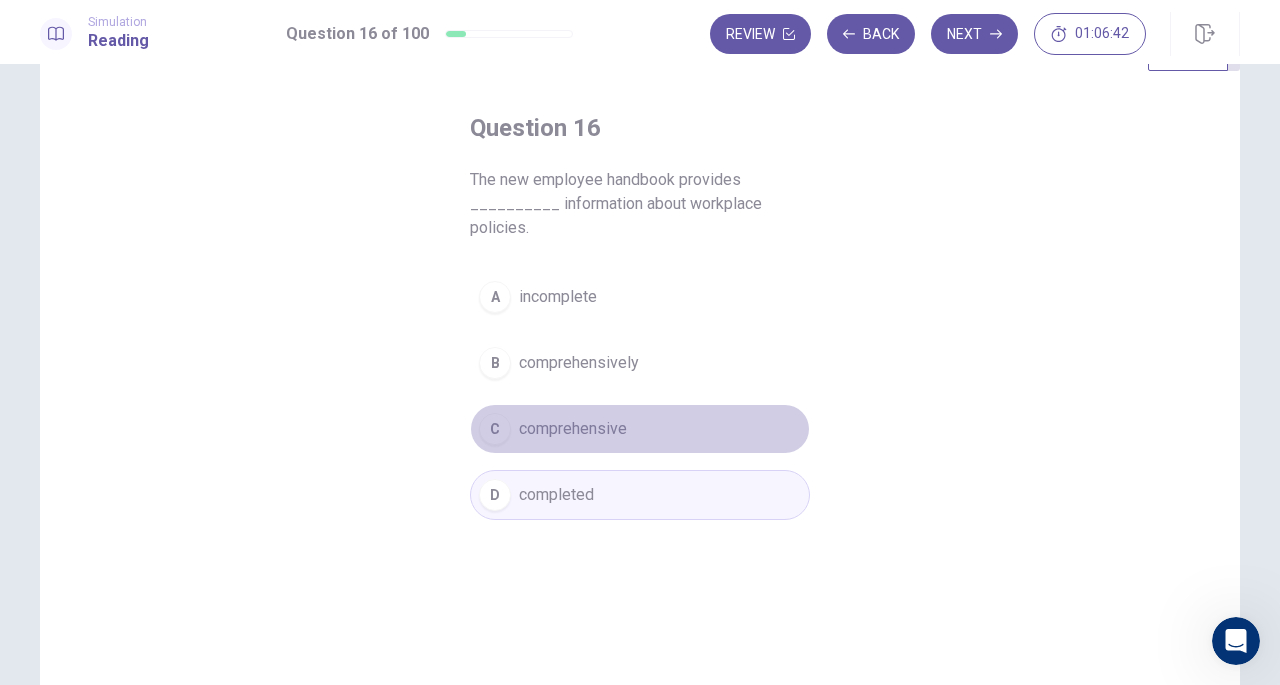 click on "C comprehensive" at bounding box center [640, 429] 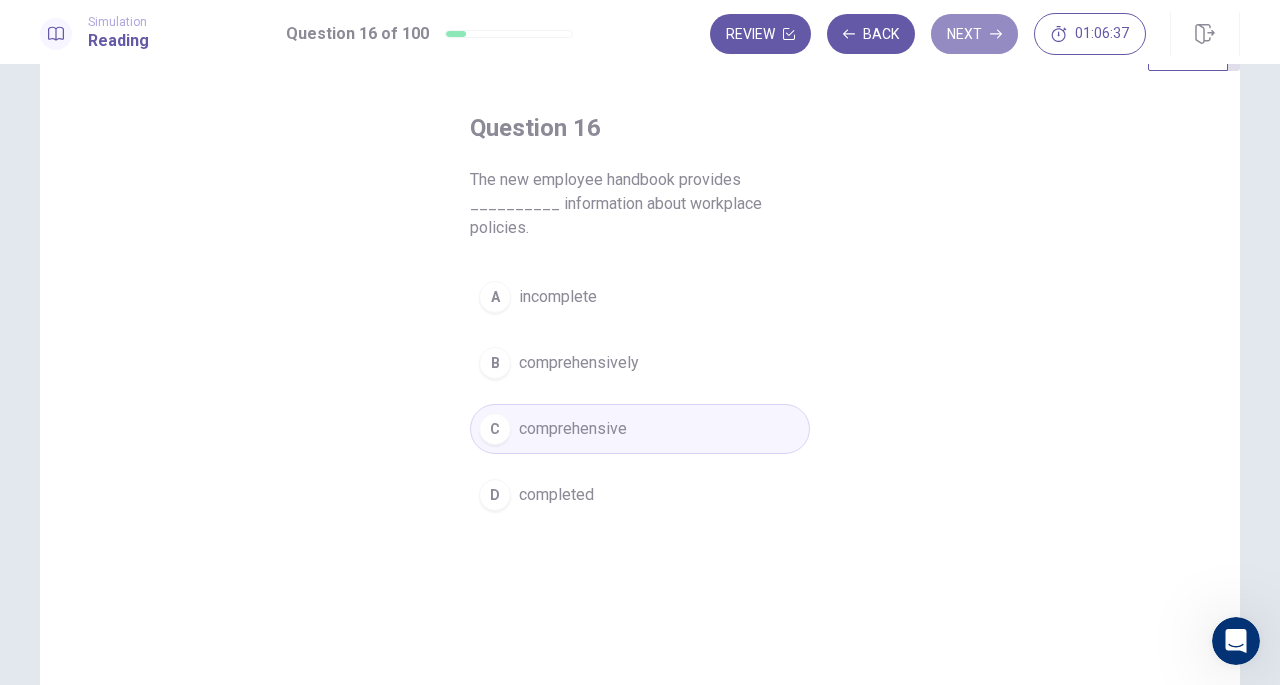 click on "Next" at bounding box center (974, 34) 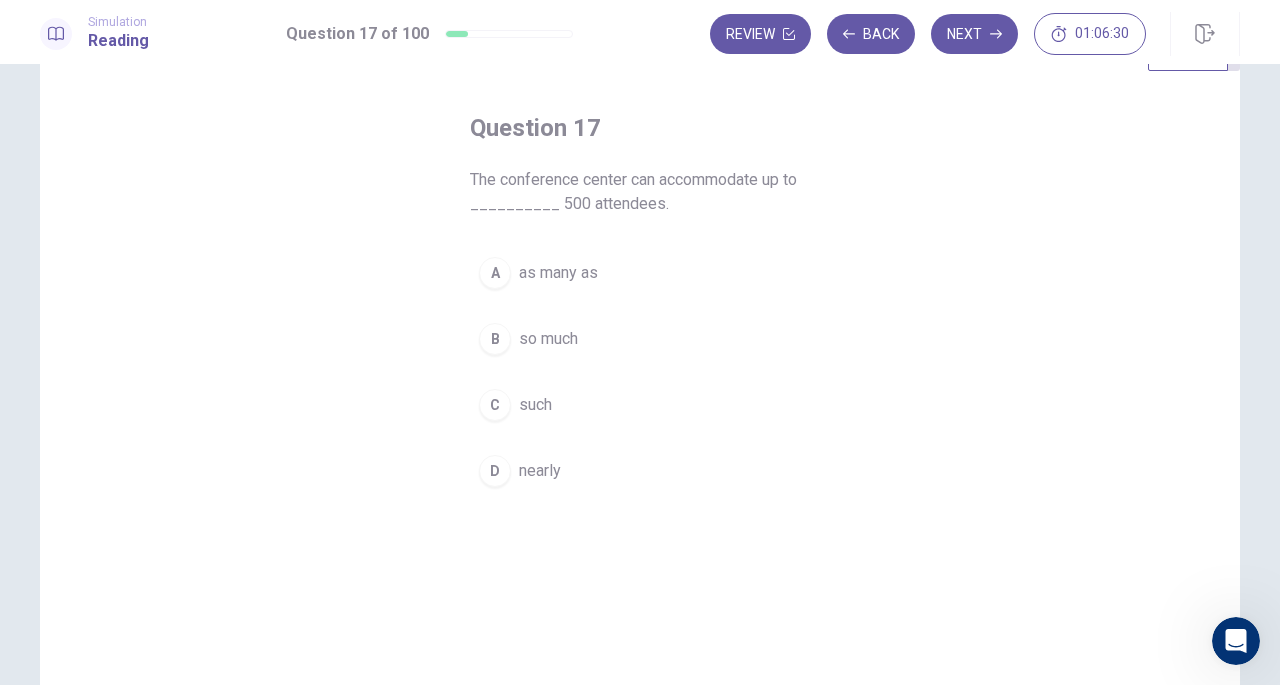 click on "Back" at bounding box center [871, 34] 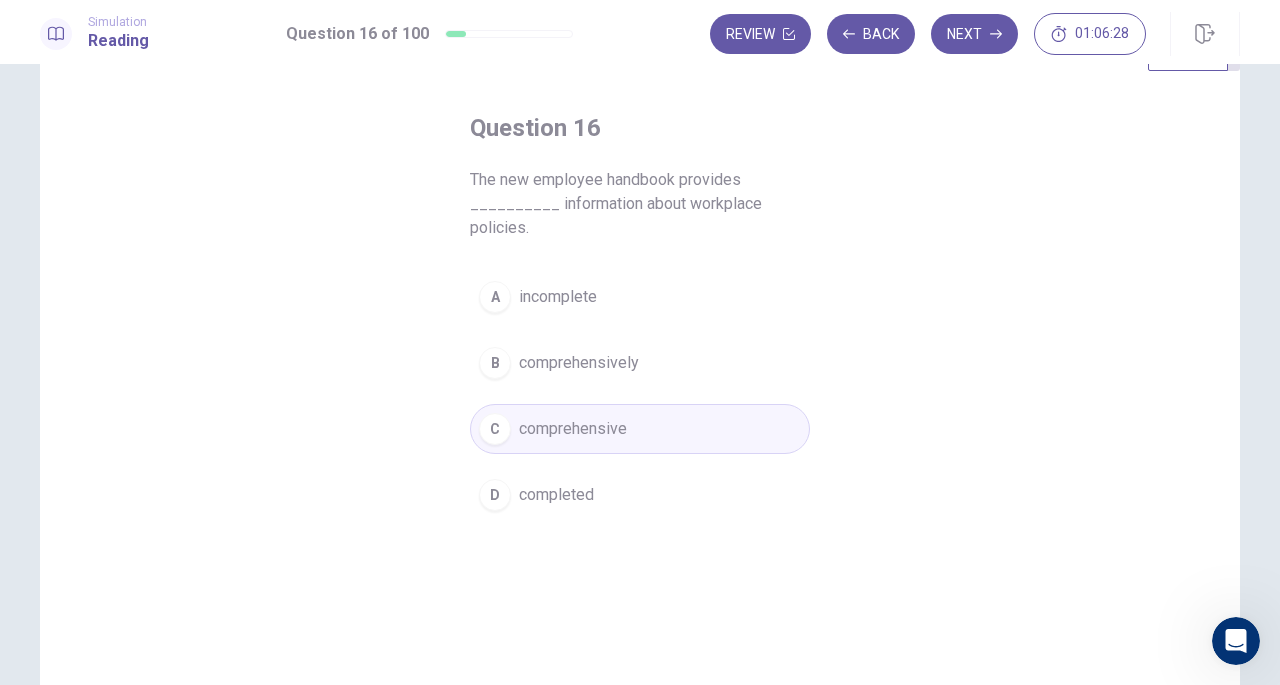 click on "Next" at bounding box center [974, 34] 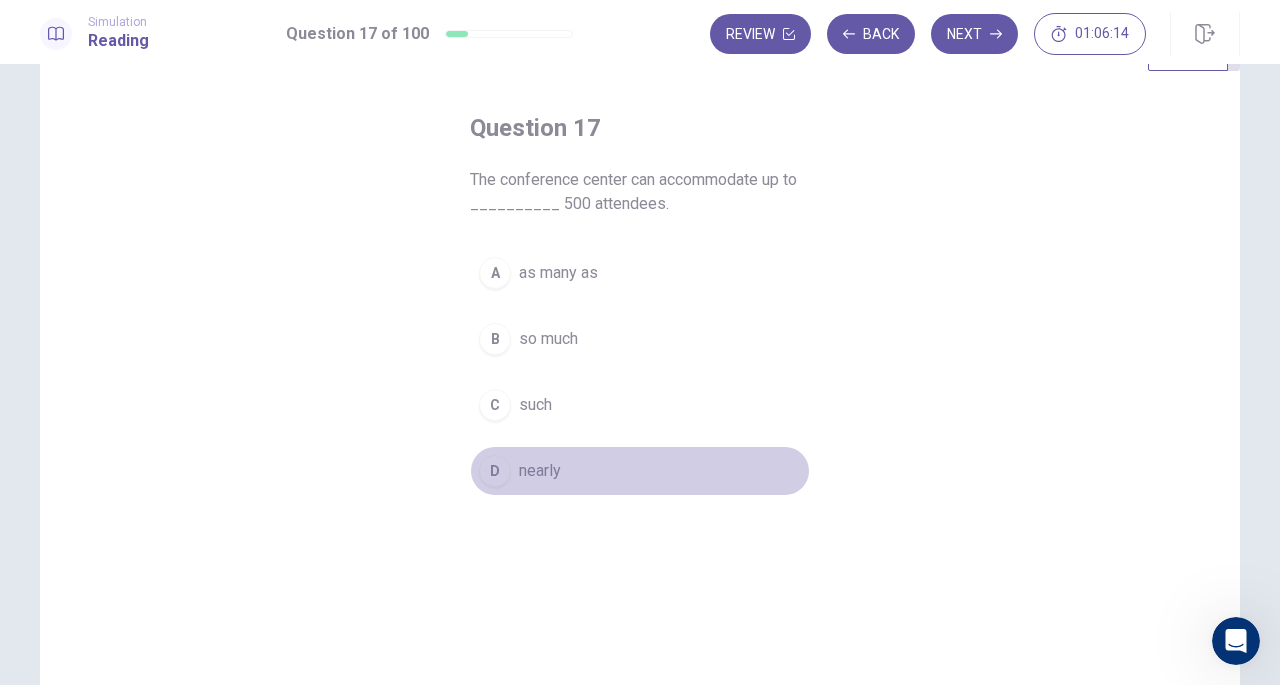 click on "D nearly" at bounding box center [640, 471] 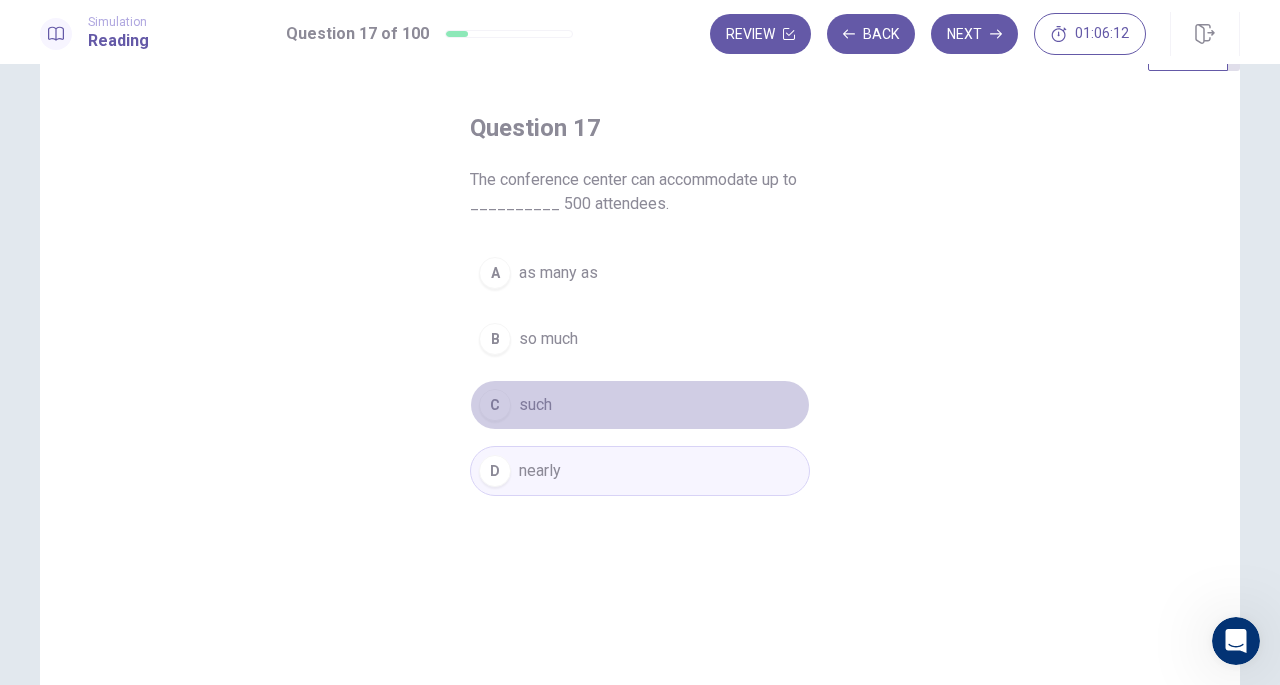 click on "C such" at bounding box center (640, 405) 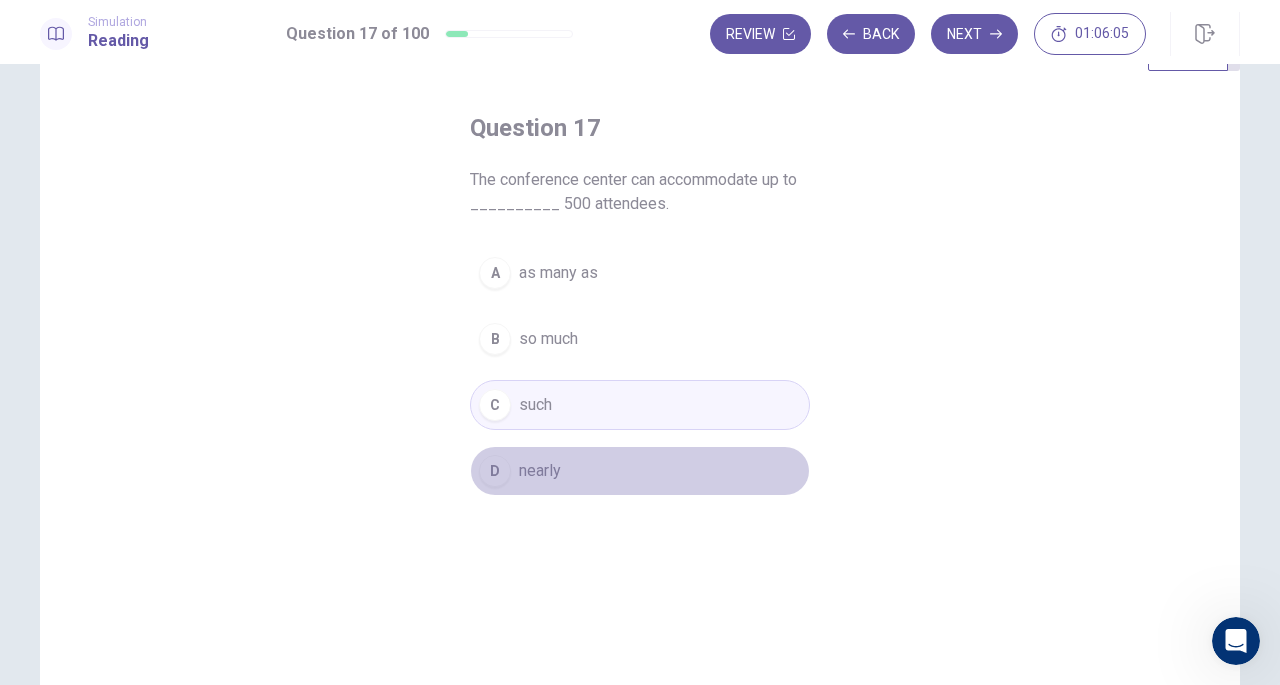 click on "D nearly" at bounding box center [640, 471] 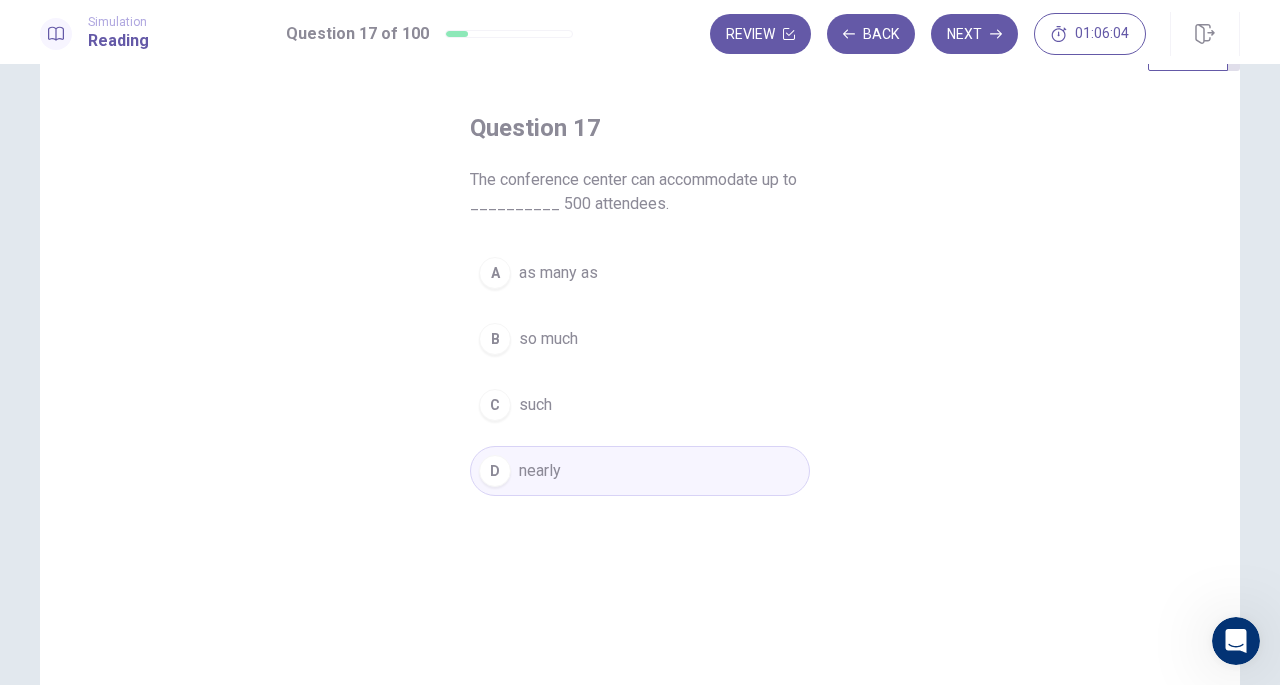 click on "Next" at bounding box center [974, 34] 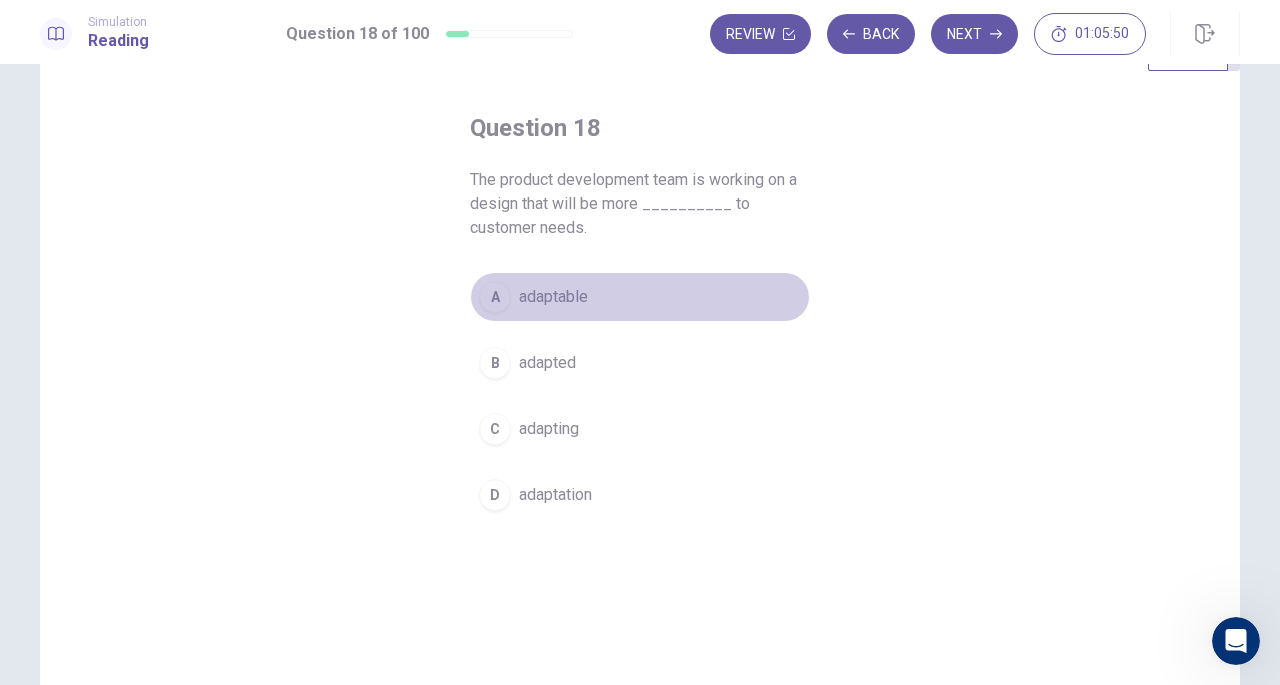 click on "A adaptable" at bounding box center [640, 297] 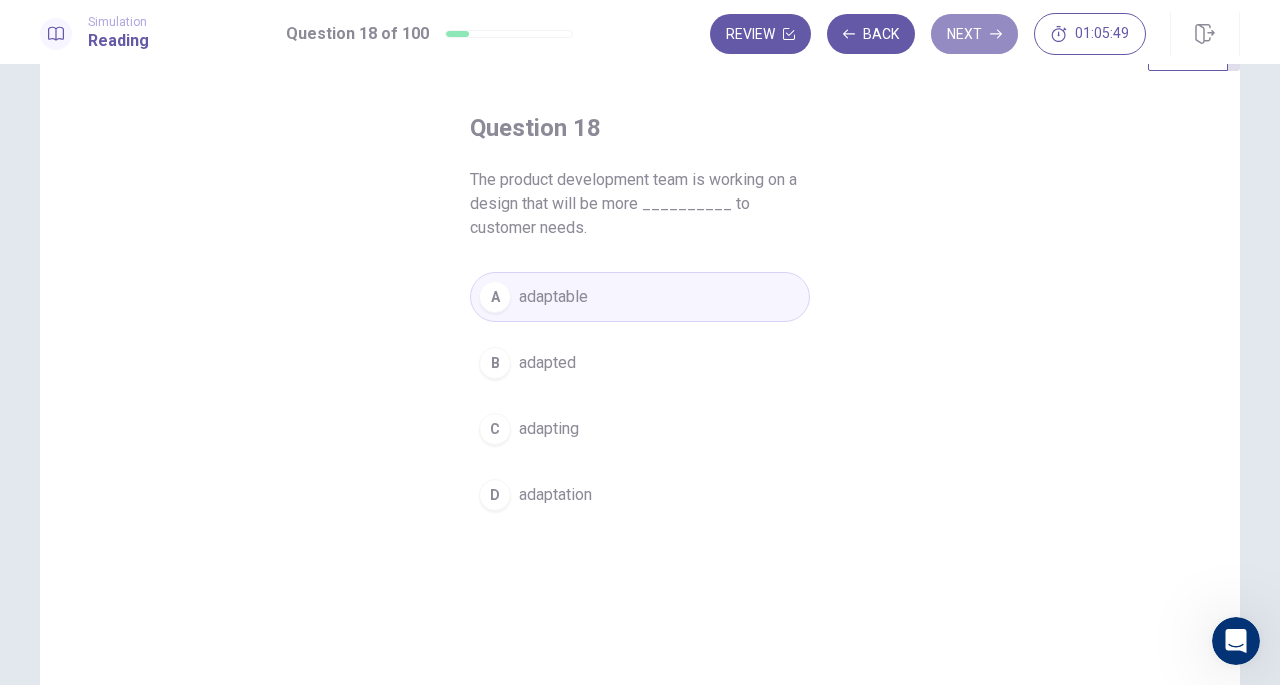 click on "Next" at bounding box center [974, 34] 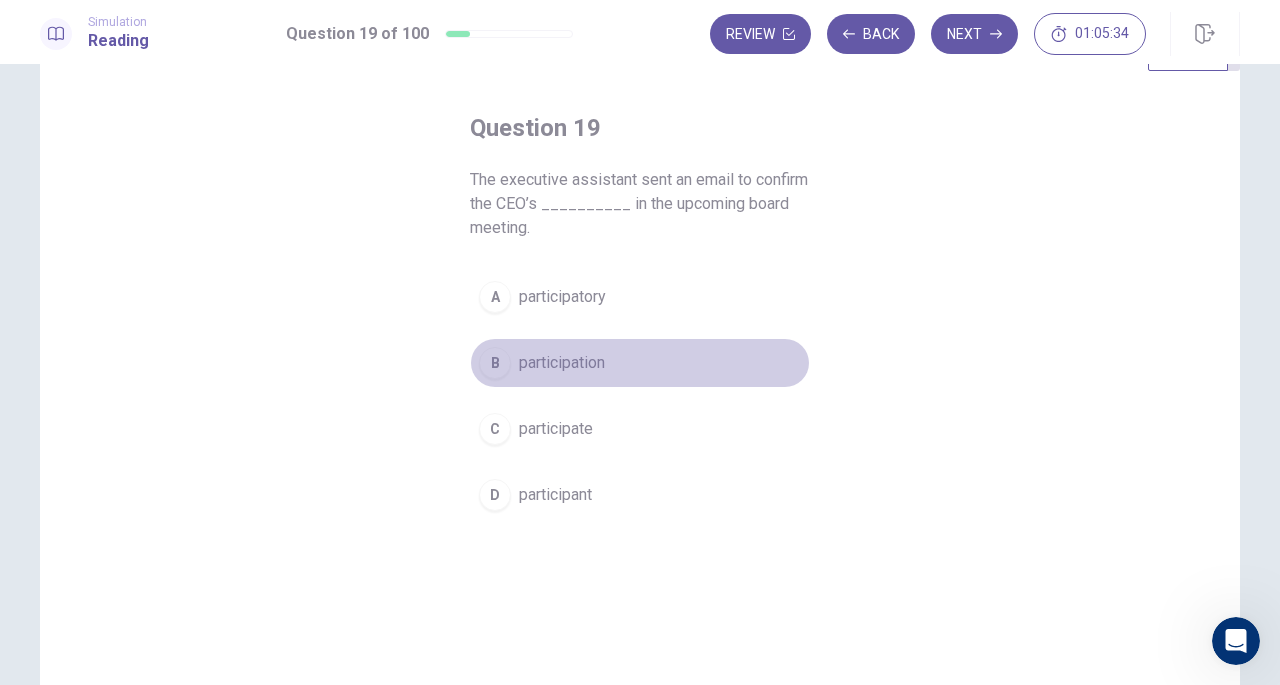 click on "B participation" at bounding box center [640, 363] 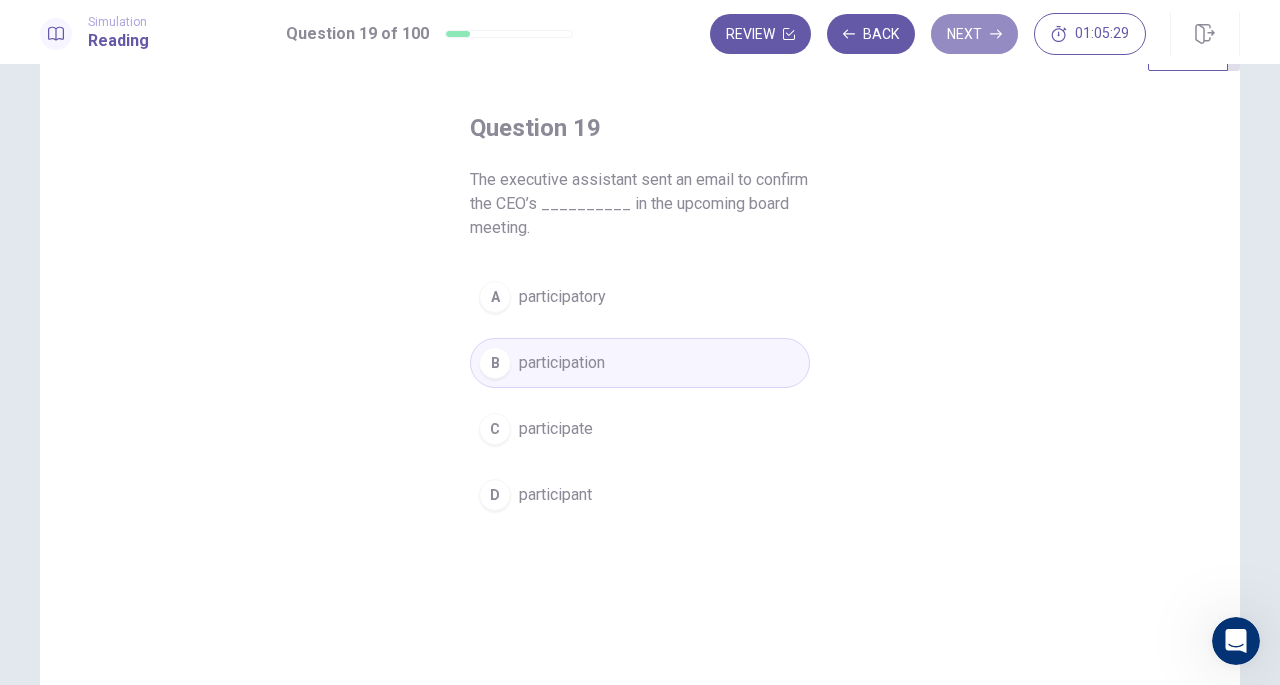click on "Next" at bounding box center (974, 34) 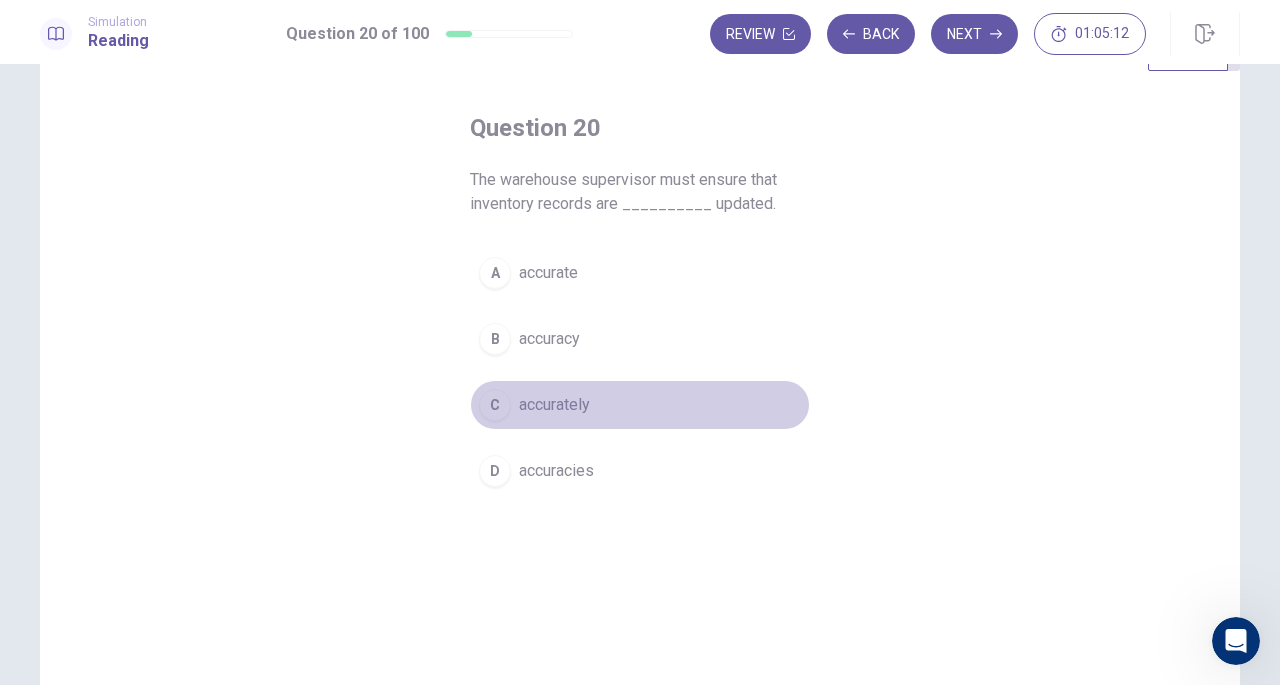 click on "C accurately" at bounding box center (640, 405) 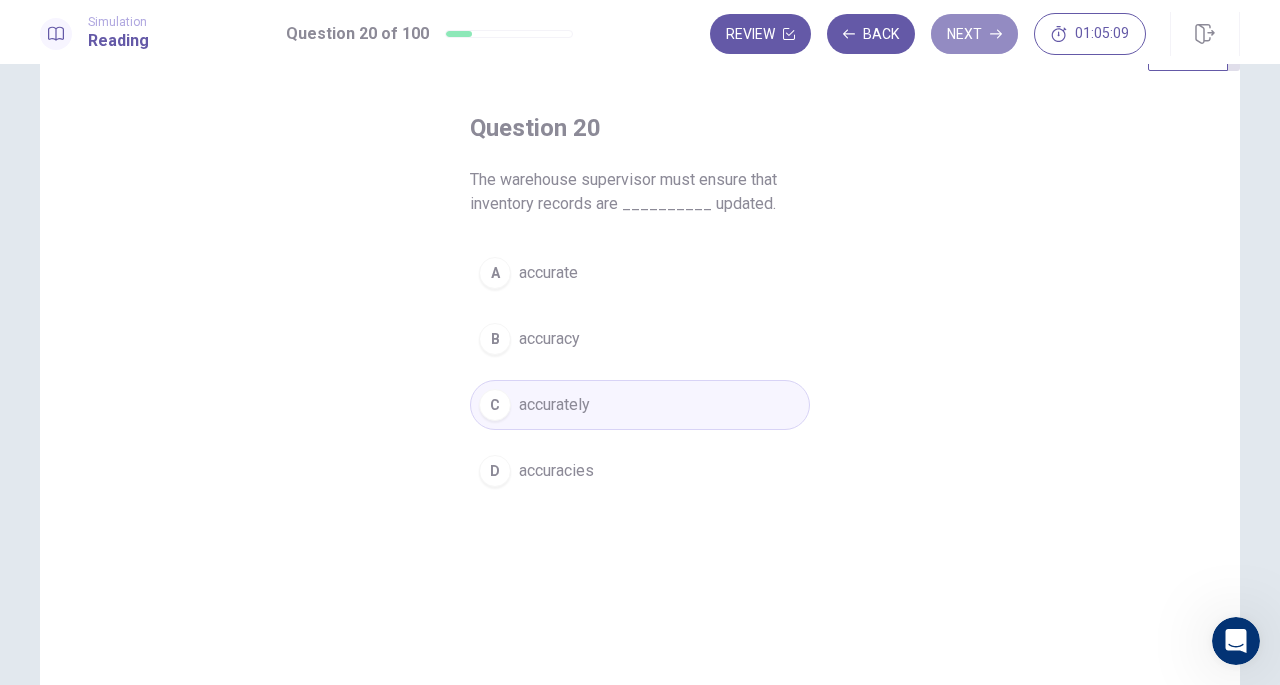 click on "Next" at bounding box center (974, 34) 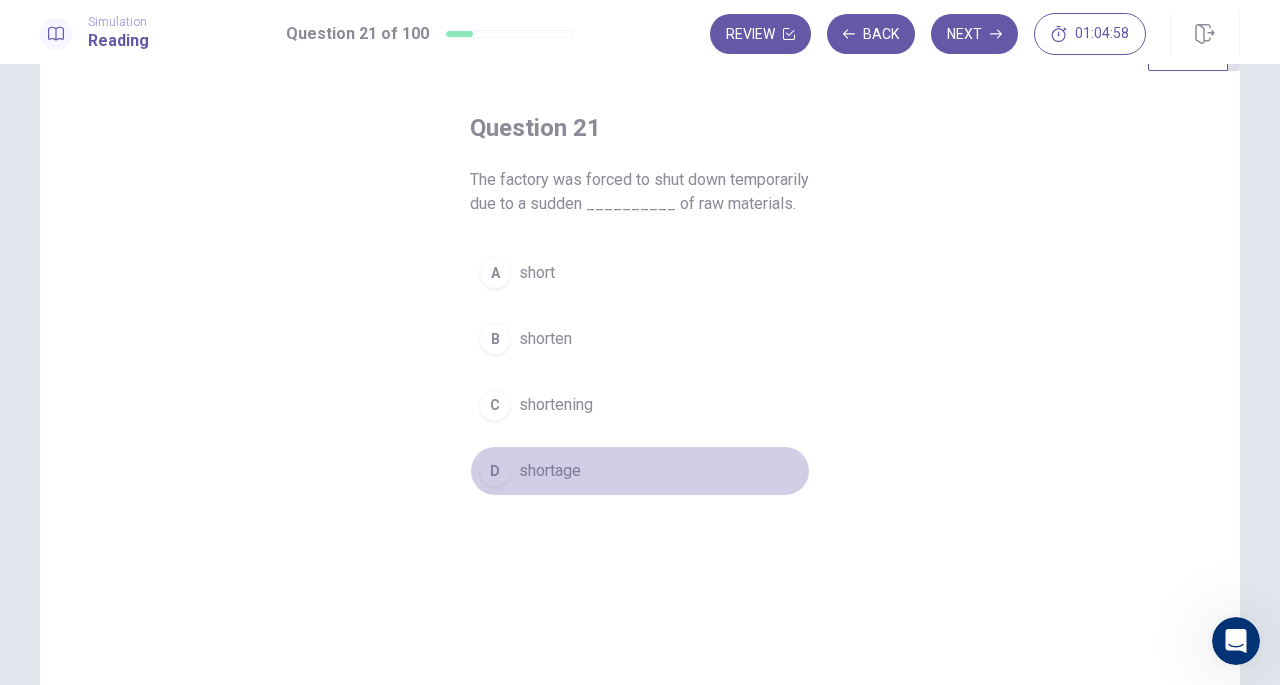 click on "D shortage" at bounding box center (640, 471) 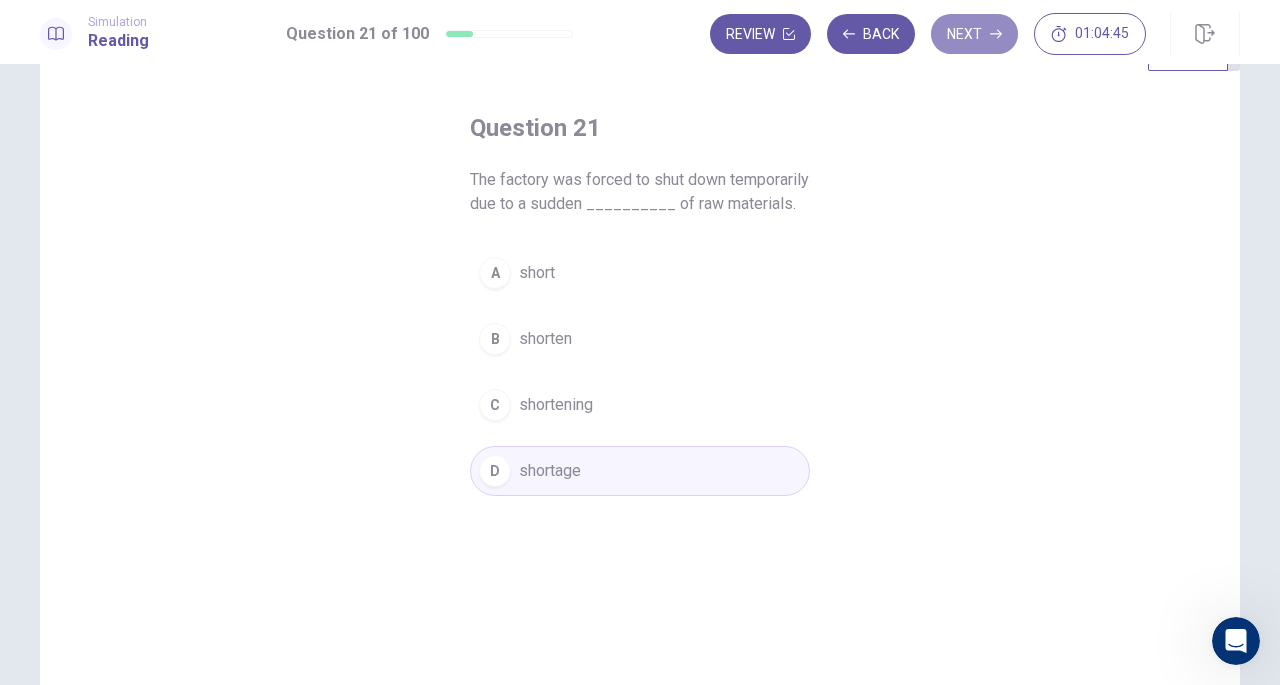 click on "Next" at bounding box center (974, 34) 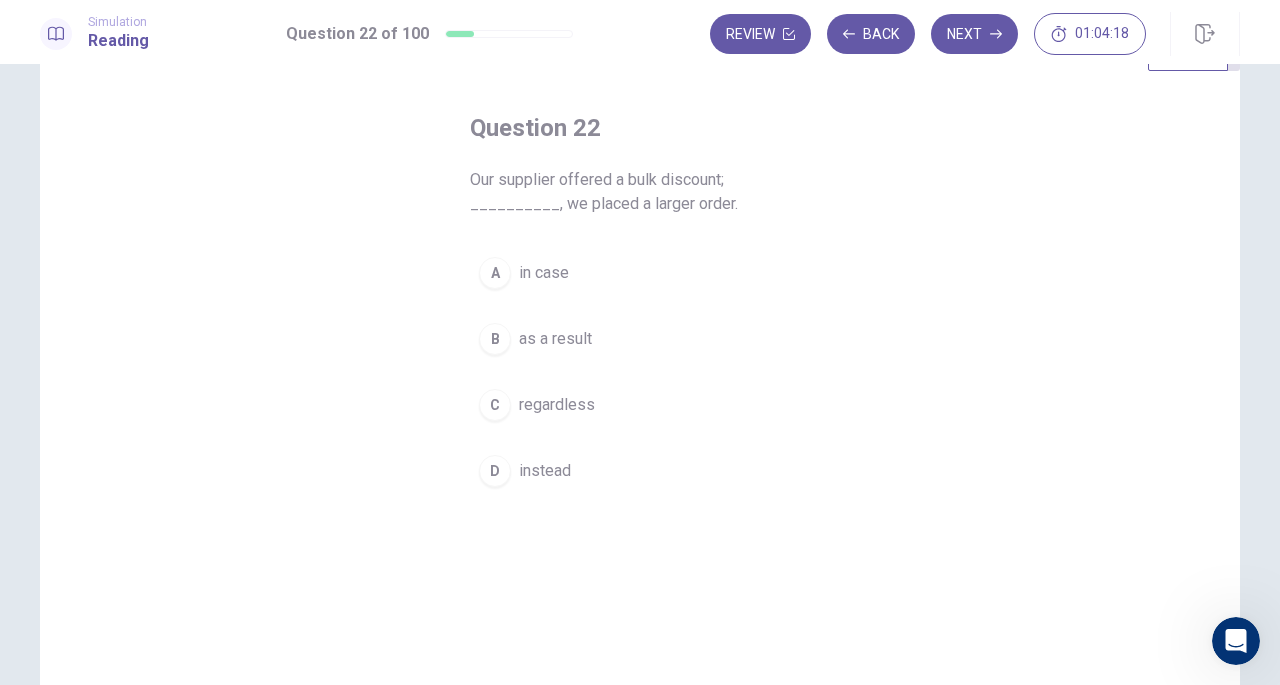 click on "in case" at bounding box center (544, 273) 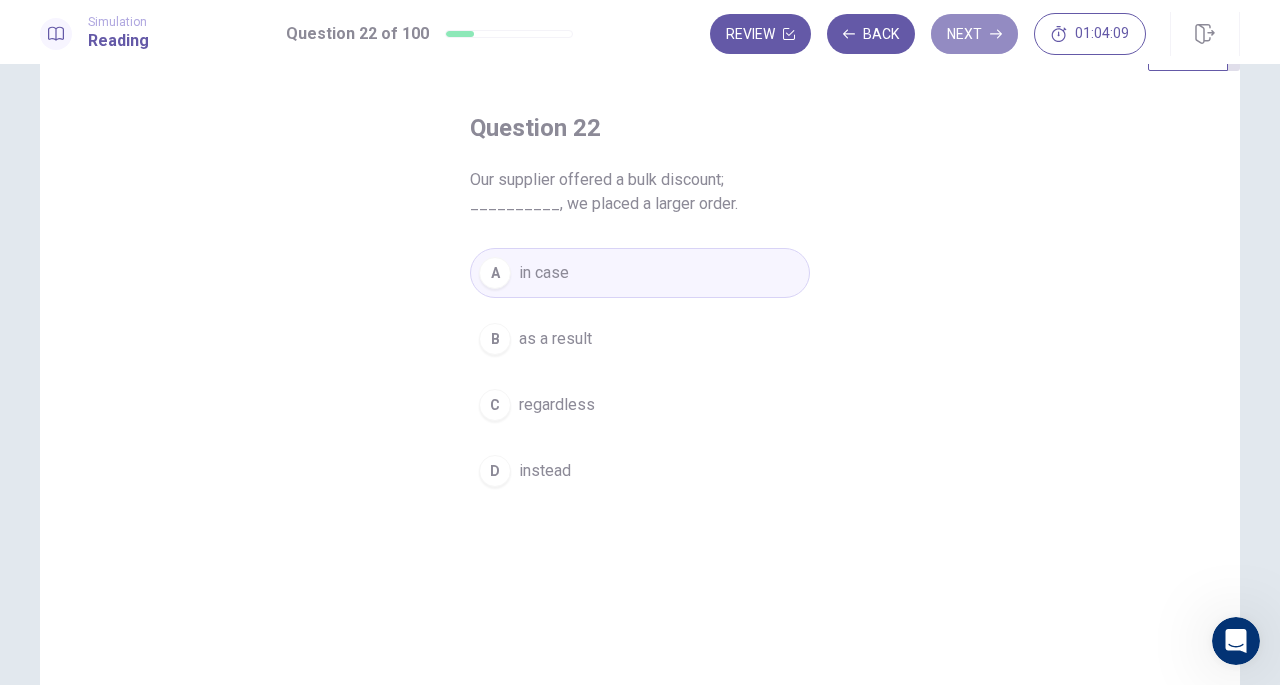 click on "Next" at bounding box center (974, 34) 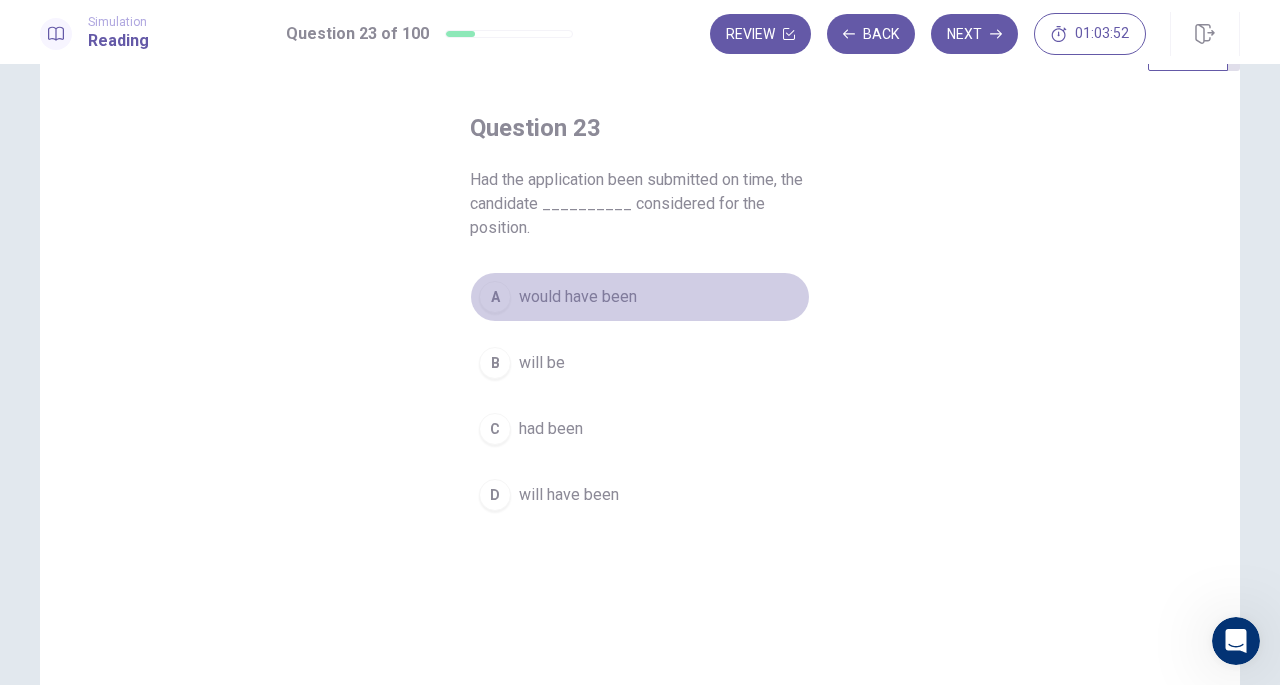 click on "would have been" at bounding box center [578, 297] 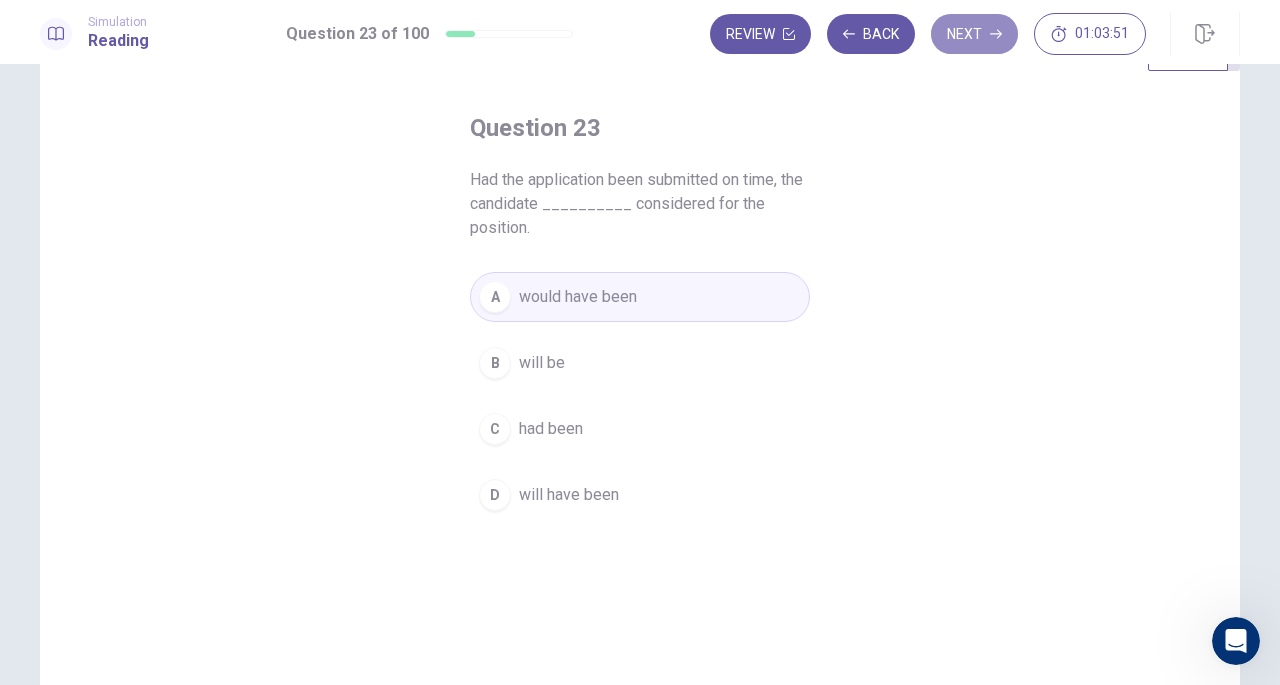 click on "Next" at bounding box center (974, 34) 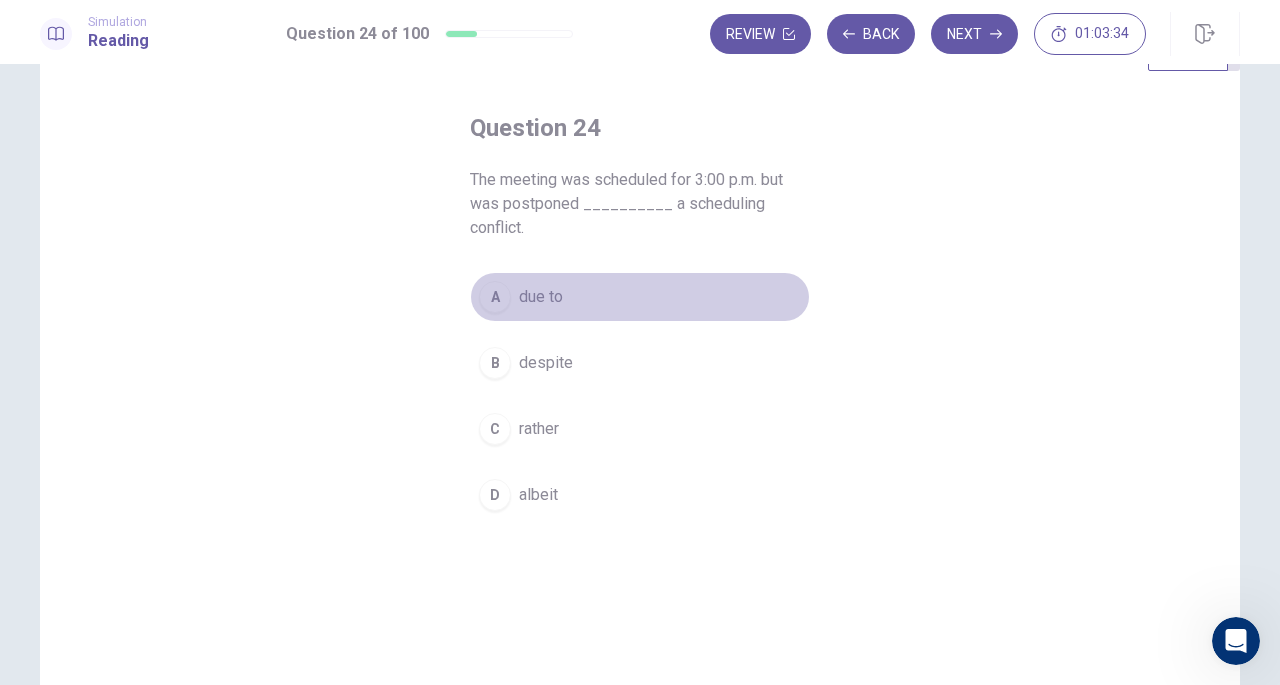 click on "A due to" at bounding box center (640, 297) 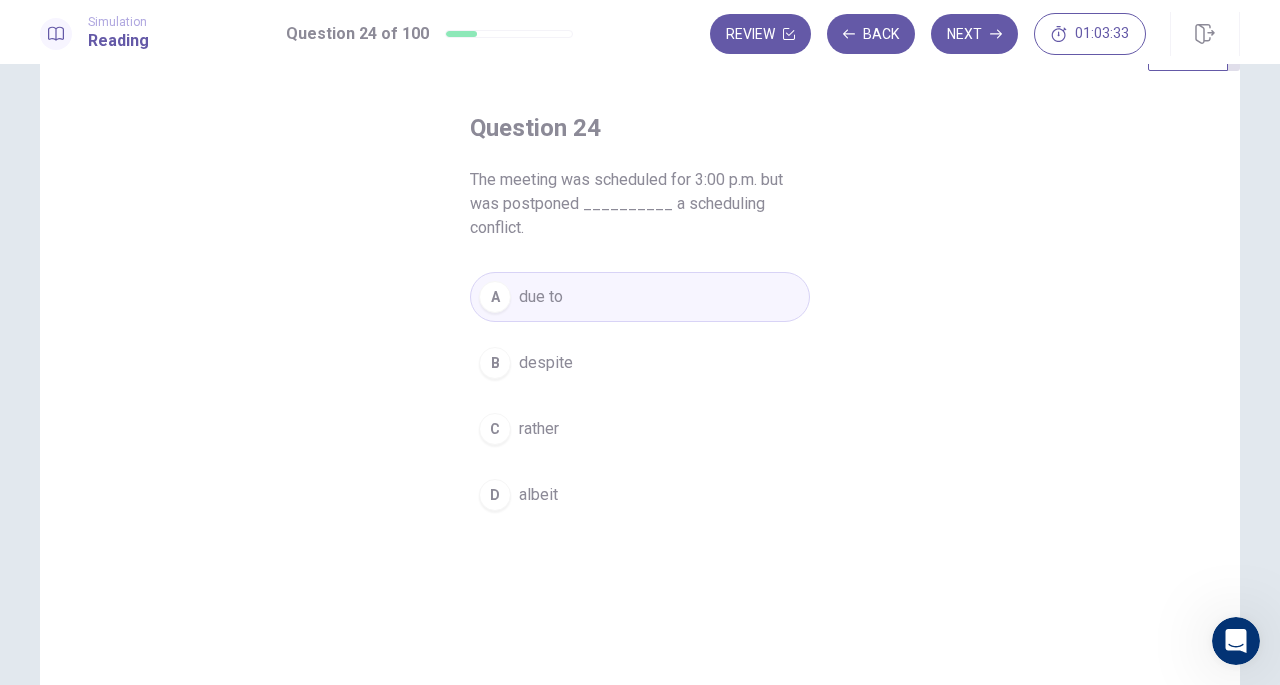 click on "Next" at bounding box center [974, 34] 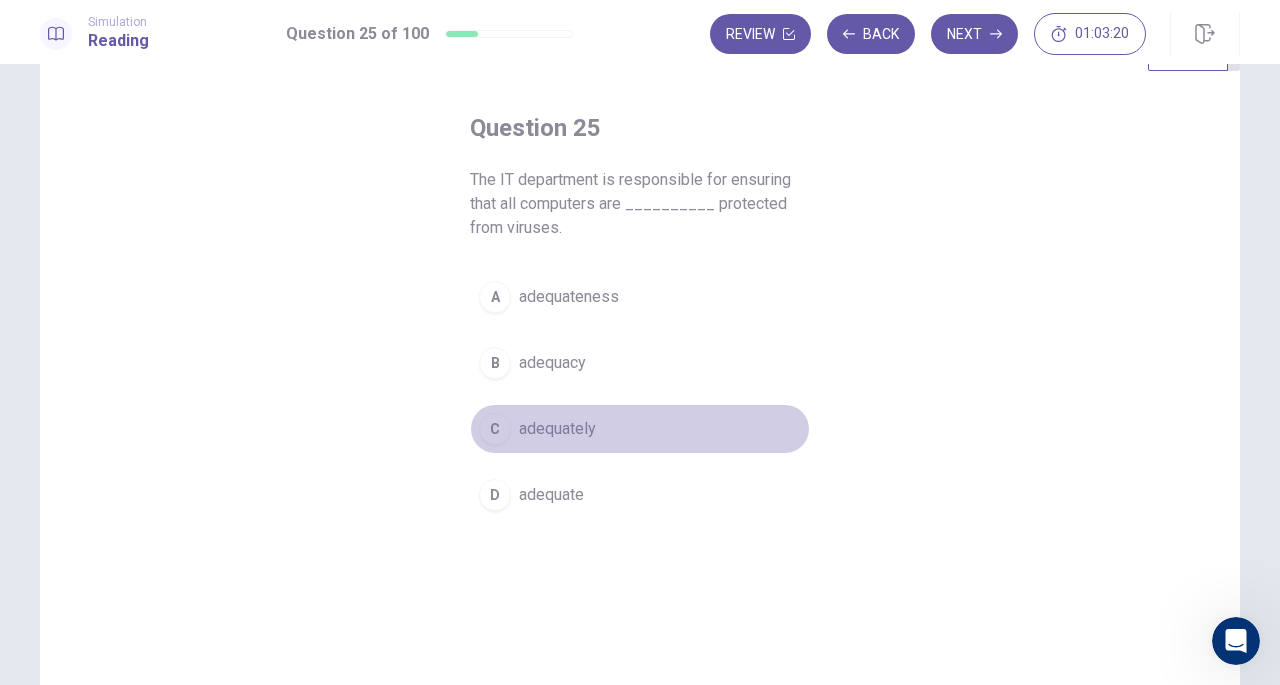 click on "C adequately" at bounding box center [640, 429] 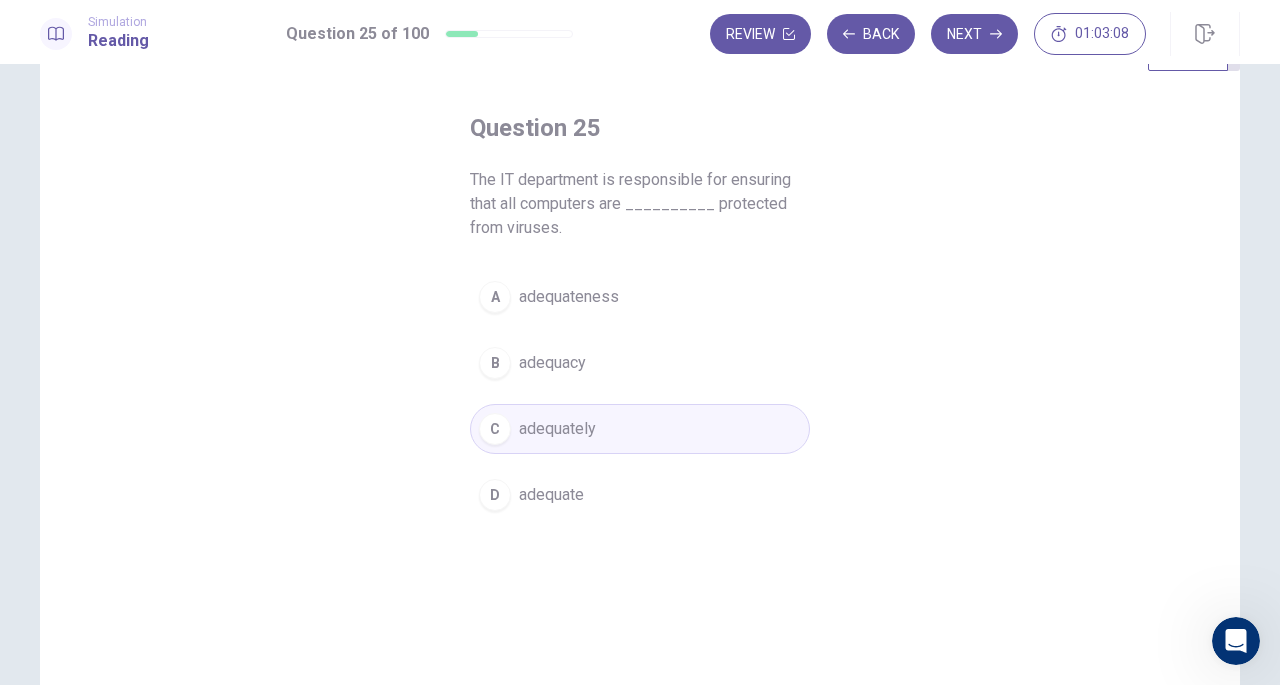 click on "Next" at bounding box center (974, 34) 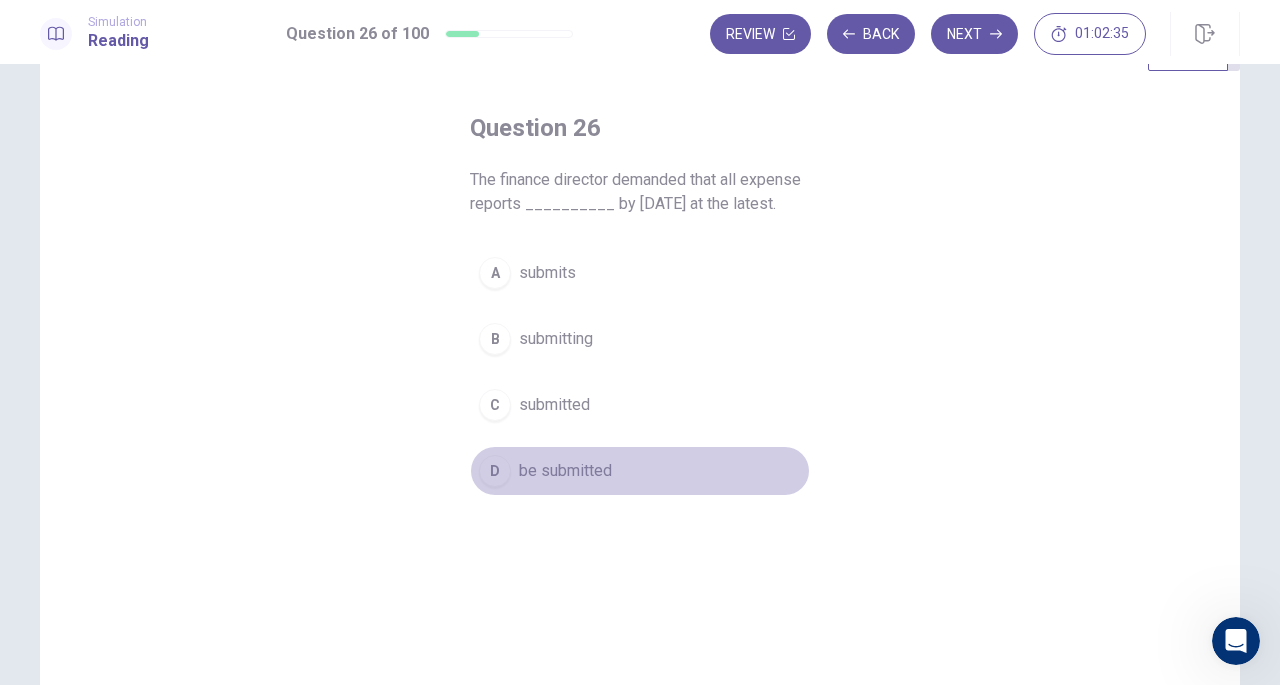 click on "D be submitted" at bounding box center (640, 471) 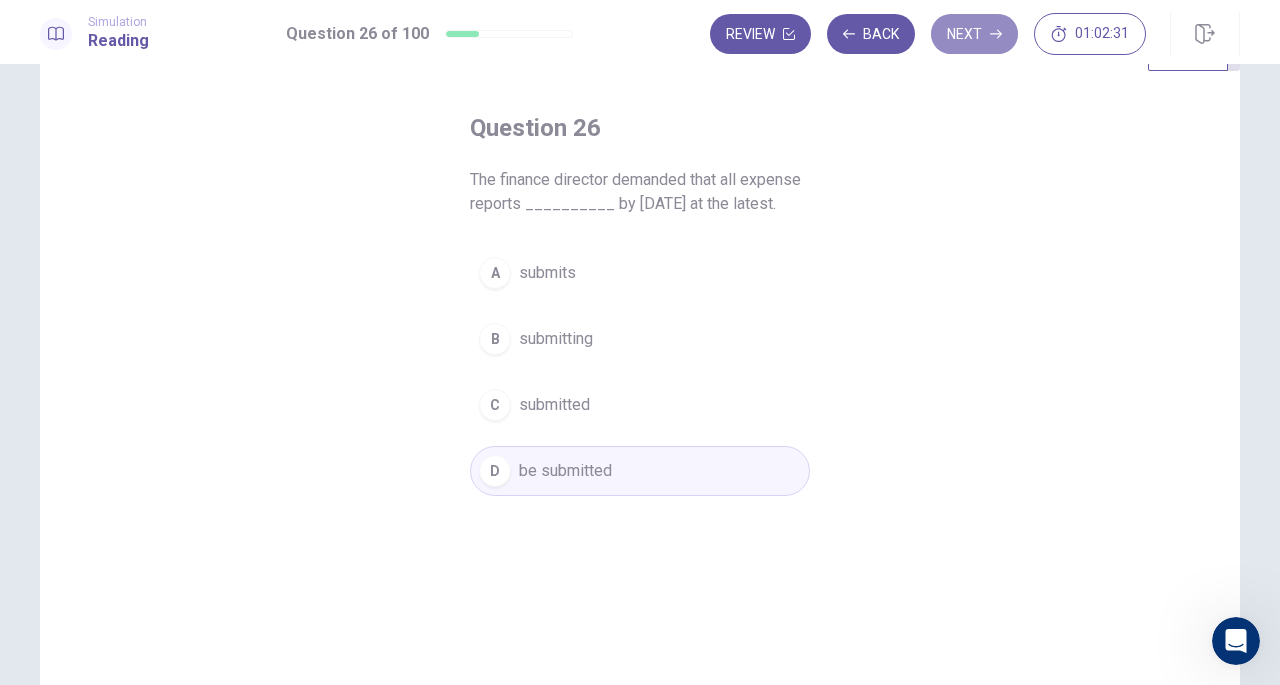 click on "Next" at bounding box center [974, 34] 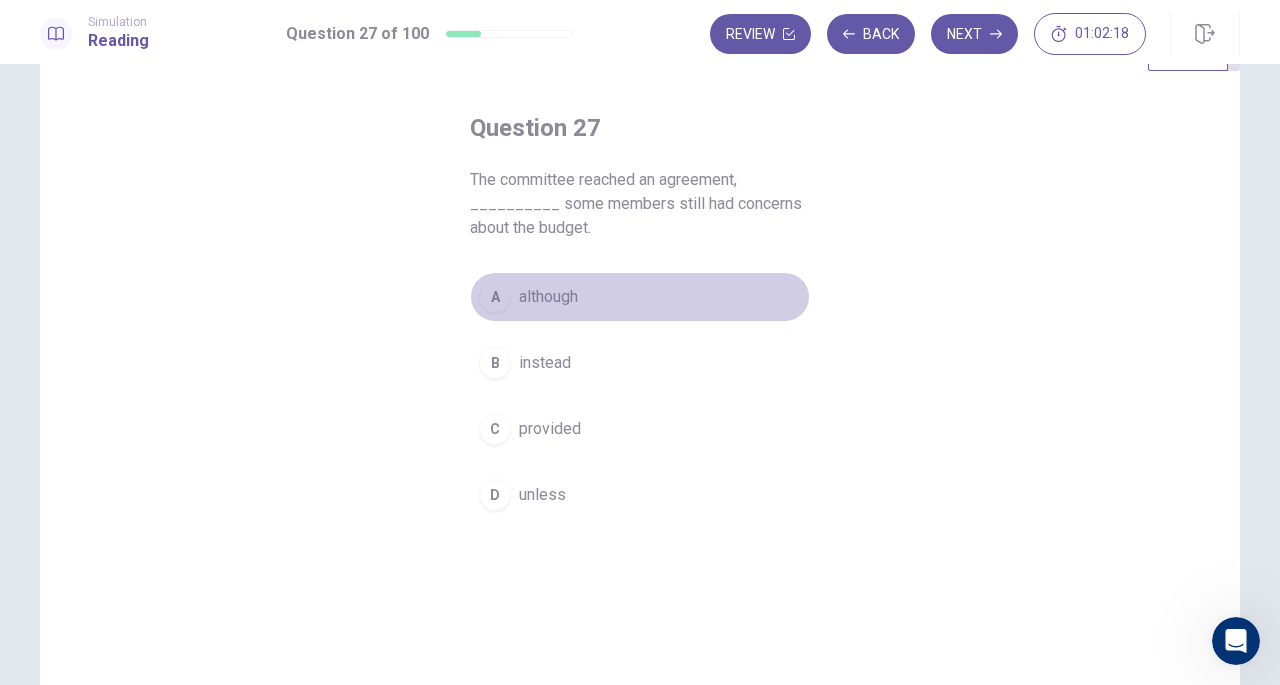 click on "A although" at bounding box center (640, 297) 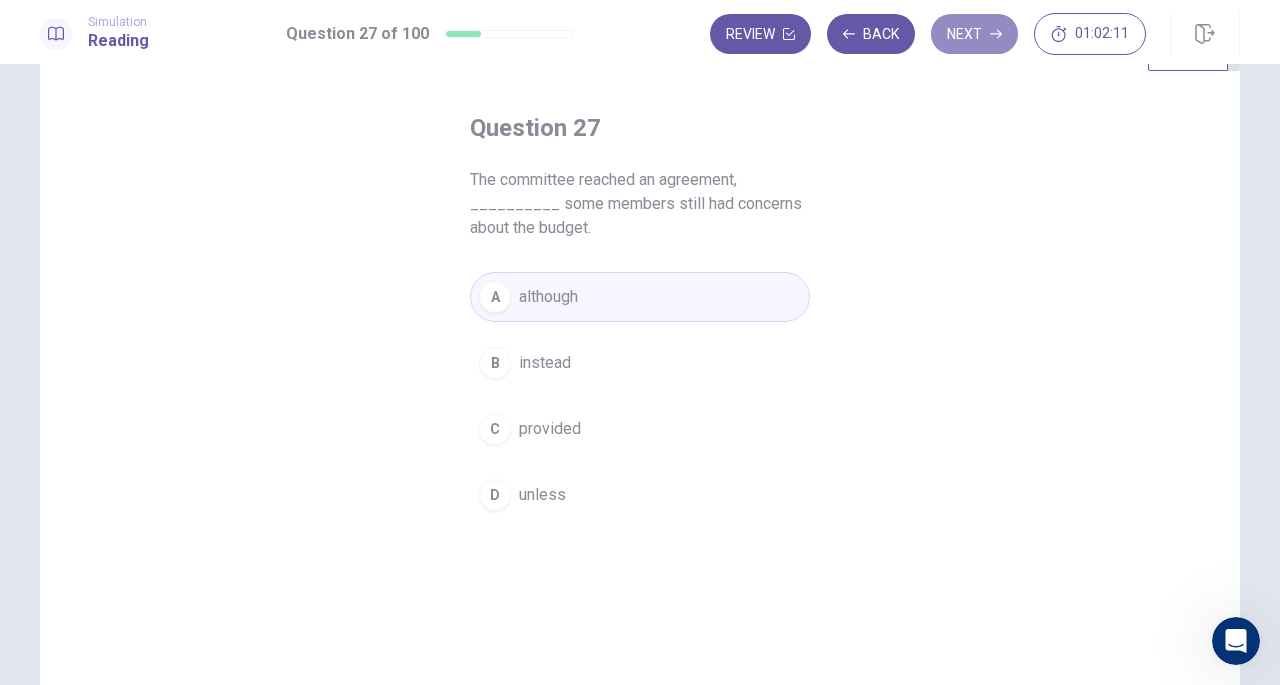 click on "Next" at bounding box center (974, 34) 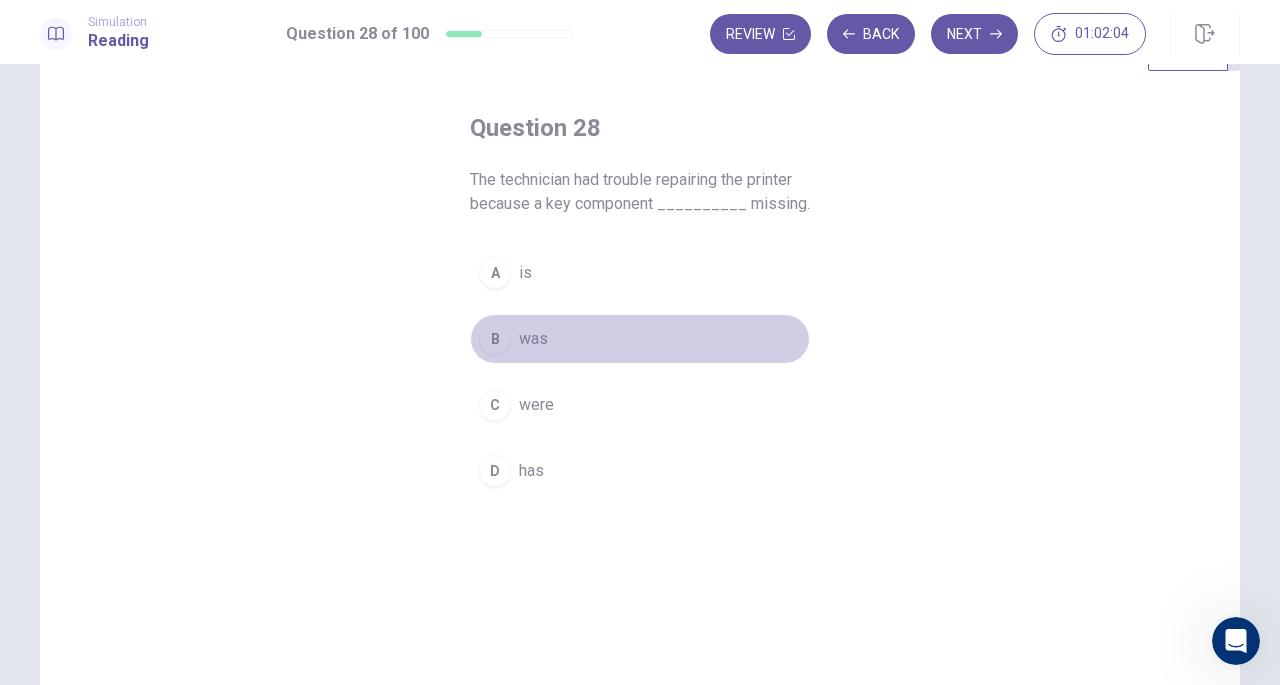 click on "B was" at bounding box center (640, 339) 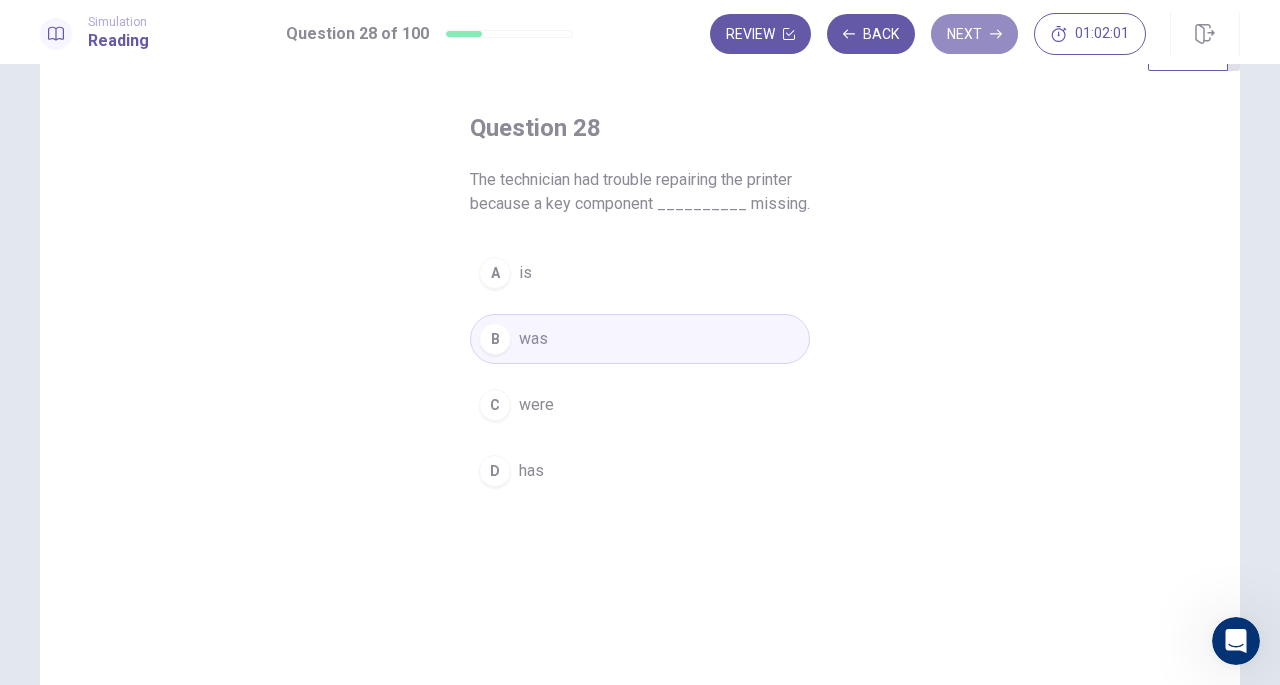 click on "Next" at bounding box center (974, 34) 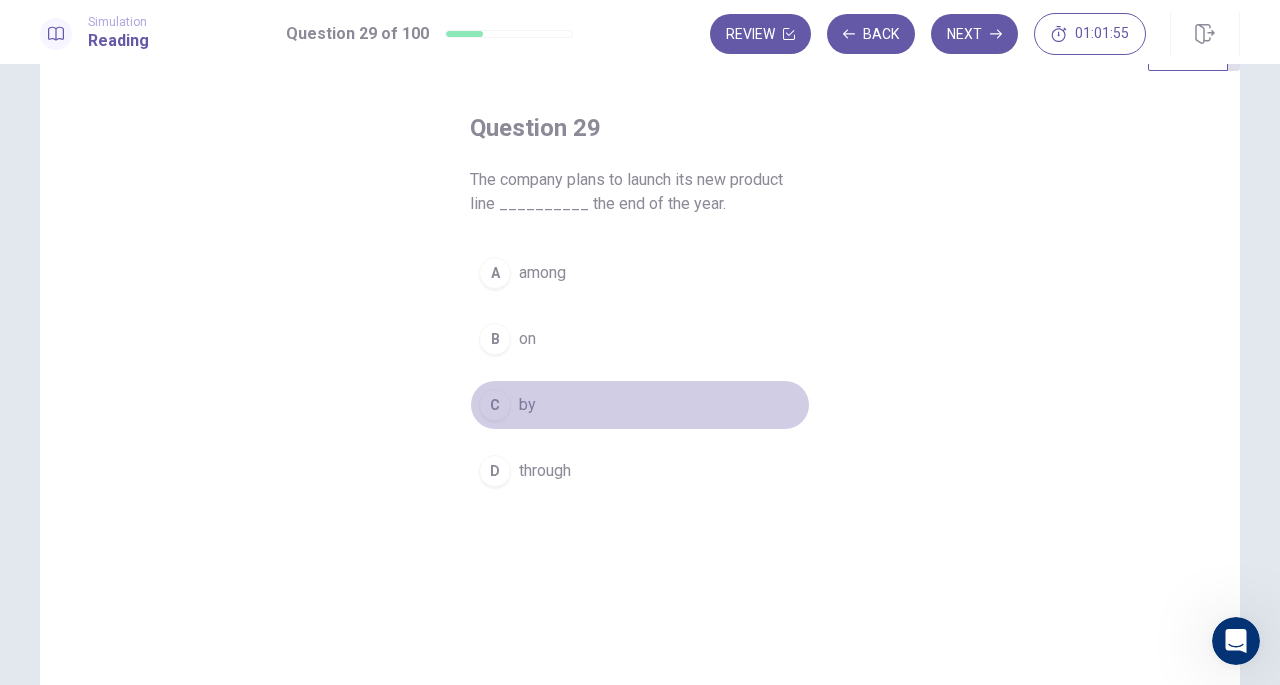 click on "C by" at bounding box center (640, 405) 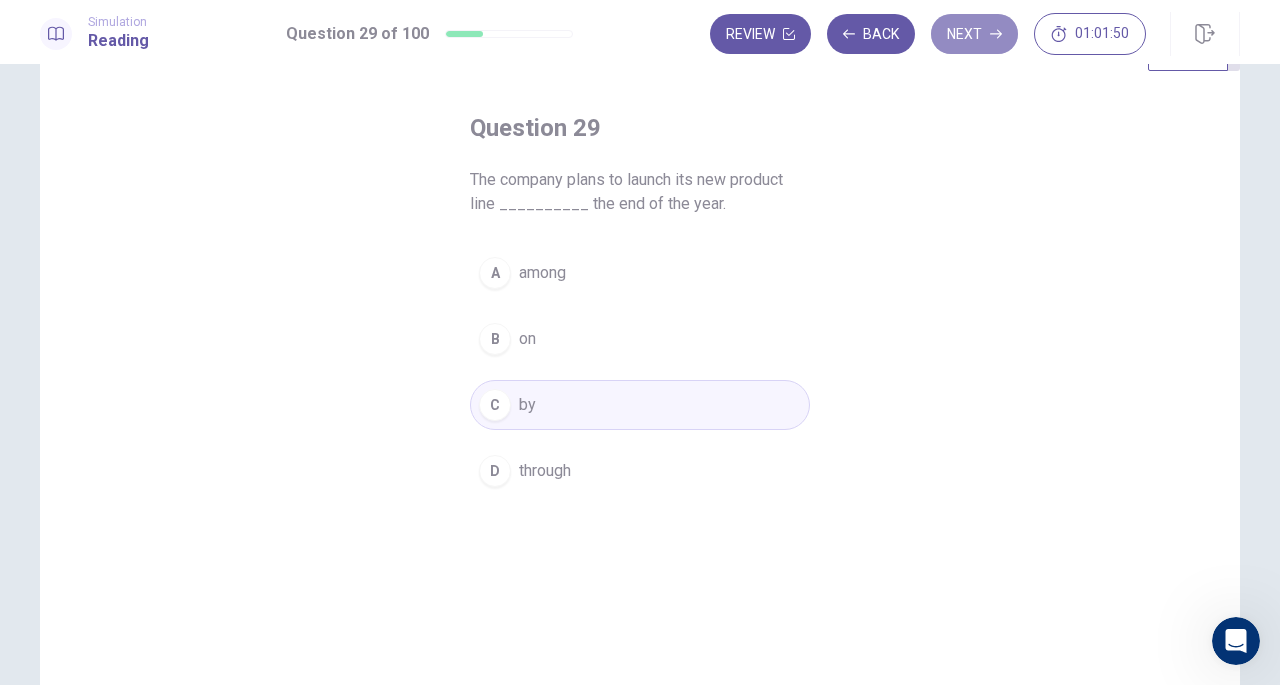 click on "Next" at bounding box center (974, 34) 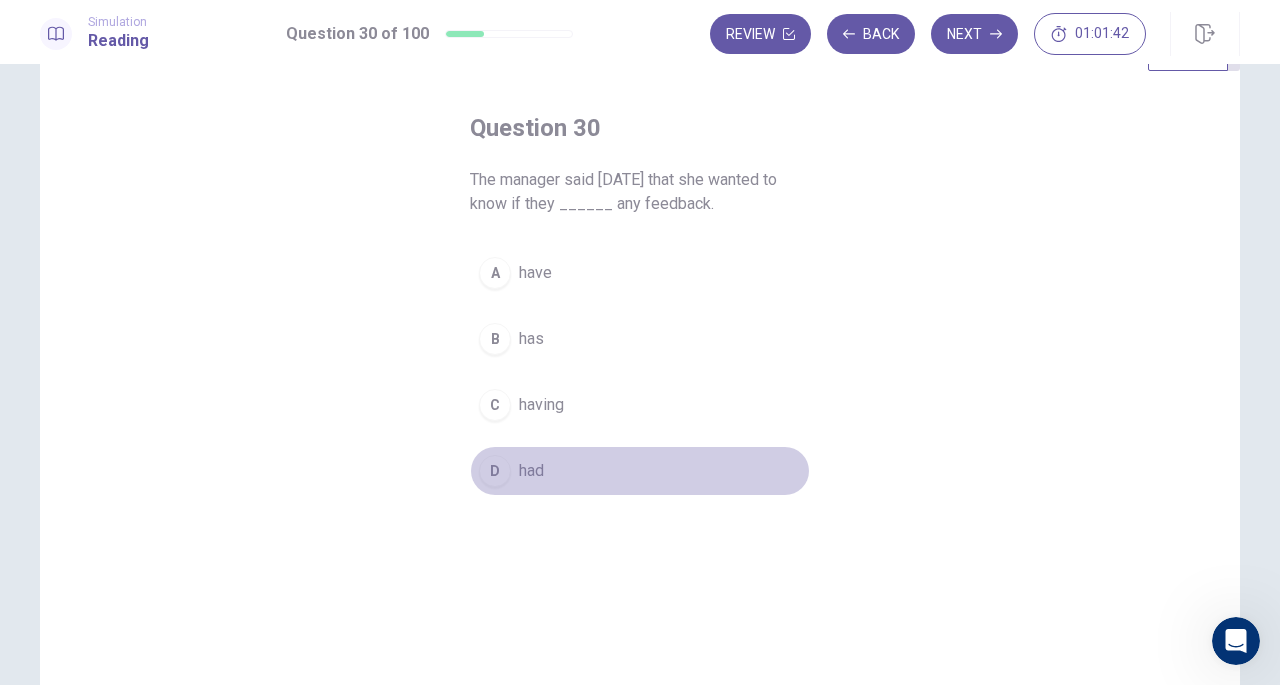 click on "D had" at bounding box center [640, 471] 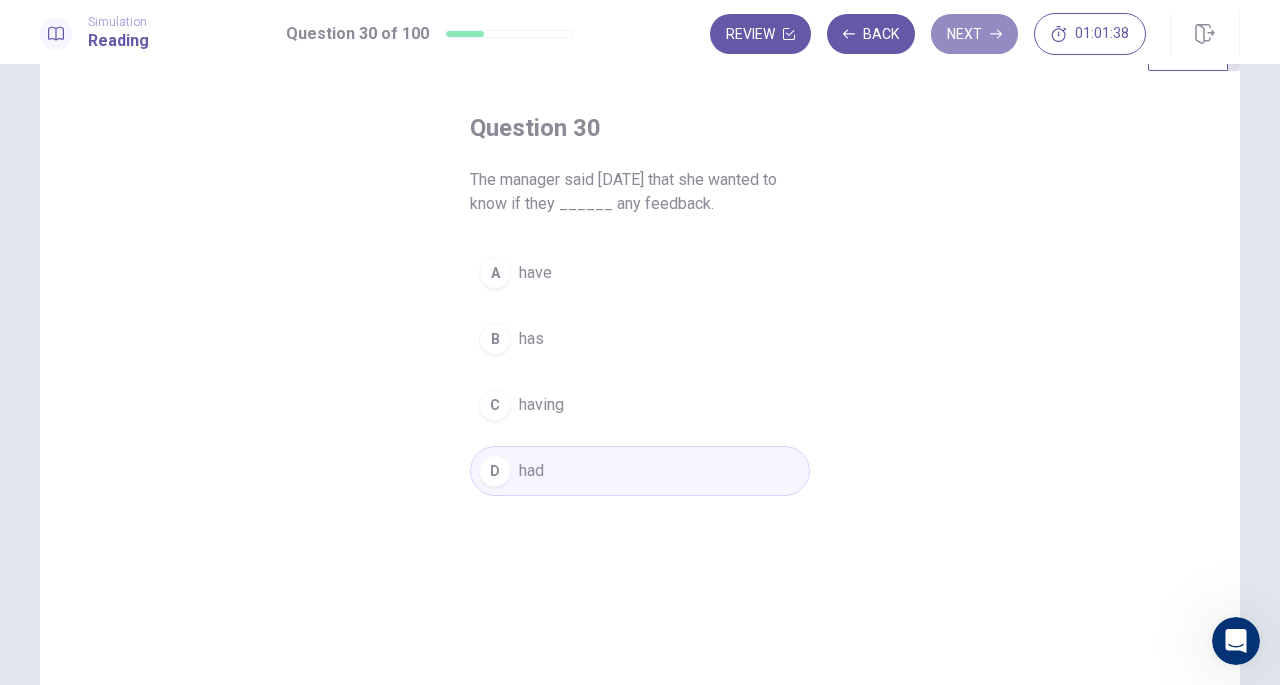 click on "Next" at bounding box center [974, 34] 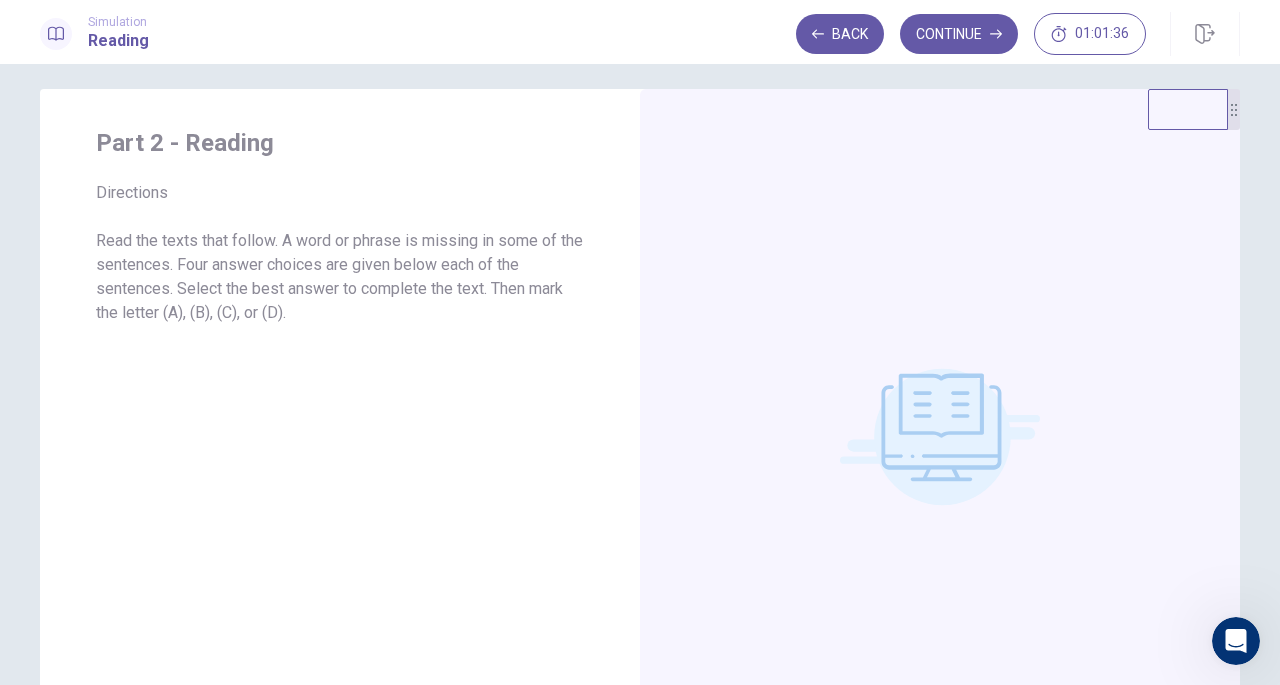 scroll, scrollTop: 0, scrollLeft: 0, axis: both 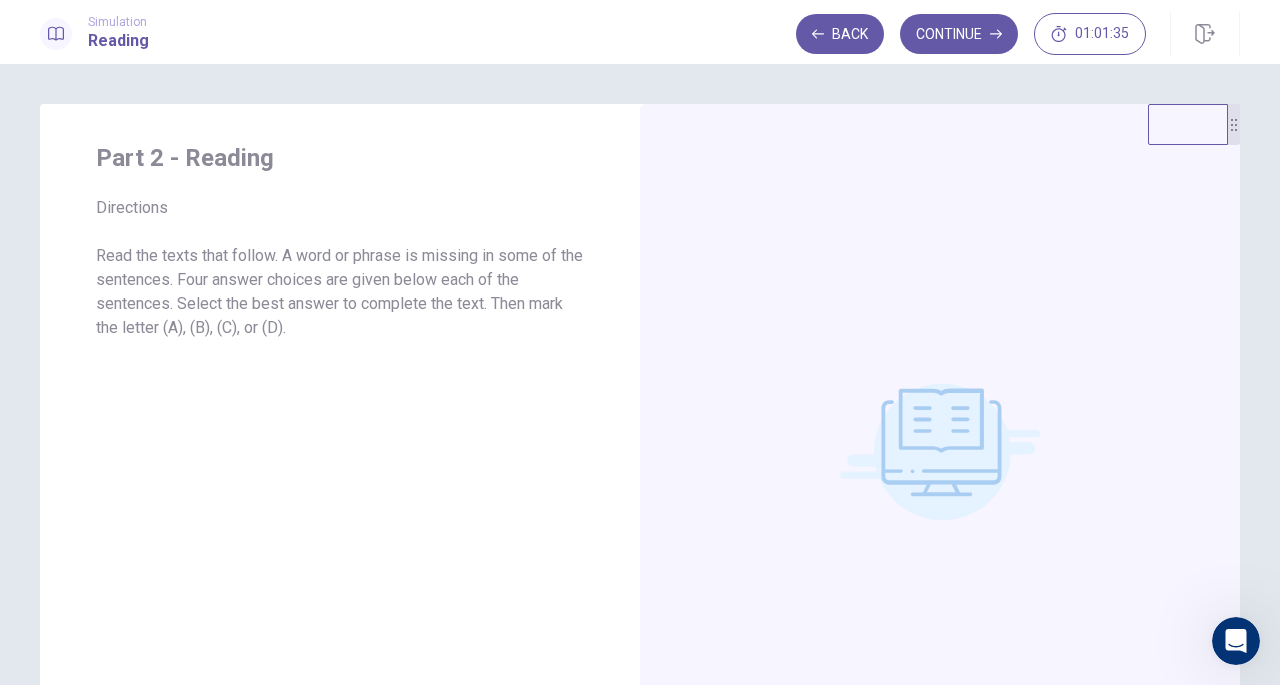 click on "Back" at bounding box center (840, 34) 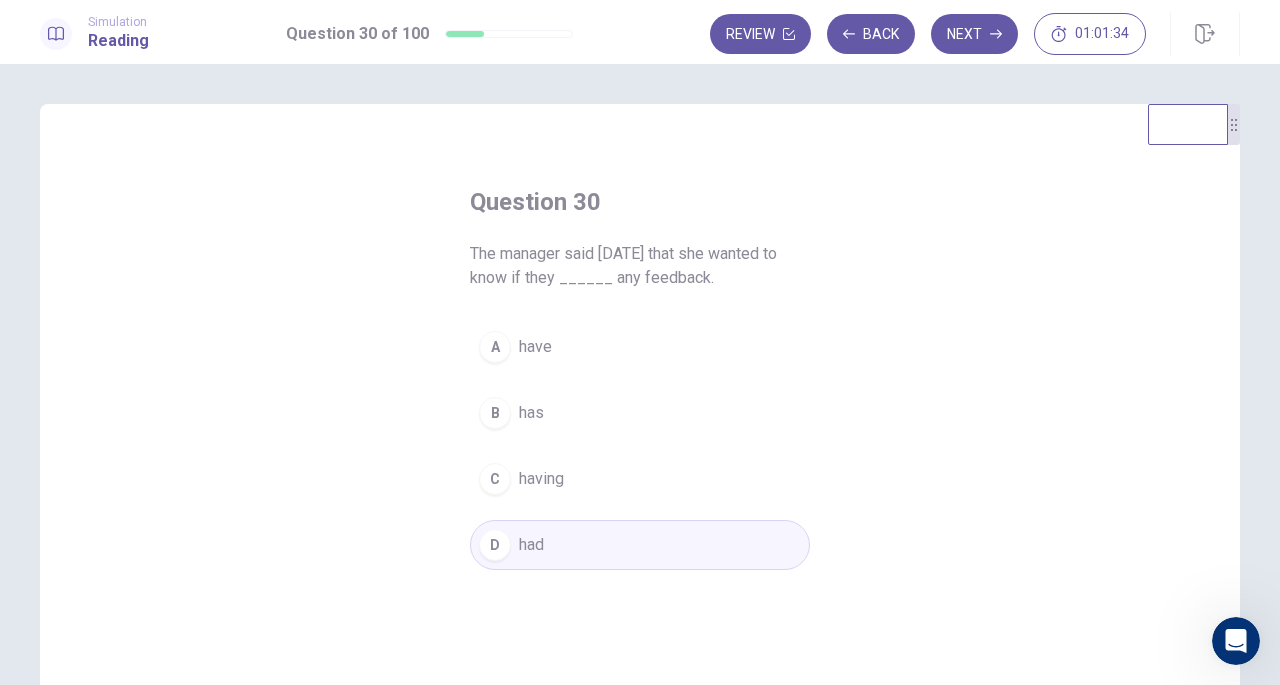 click on "Simulation   Reading Question 30 of 100 Review Back Next 01:01:34" at bounding box center (640, 32) 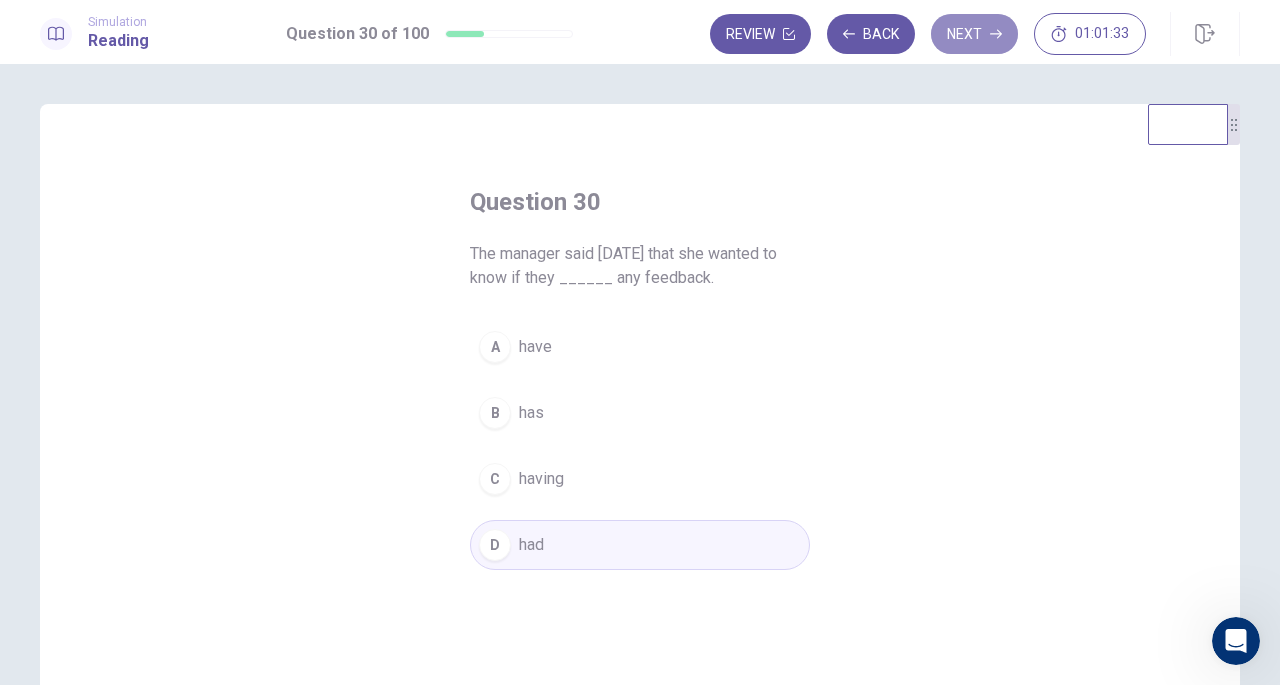 click on "Next" at bounding box center [974, 34] 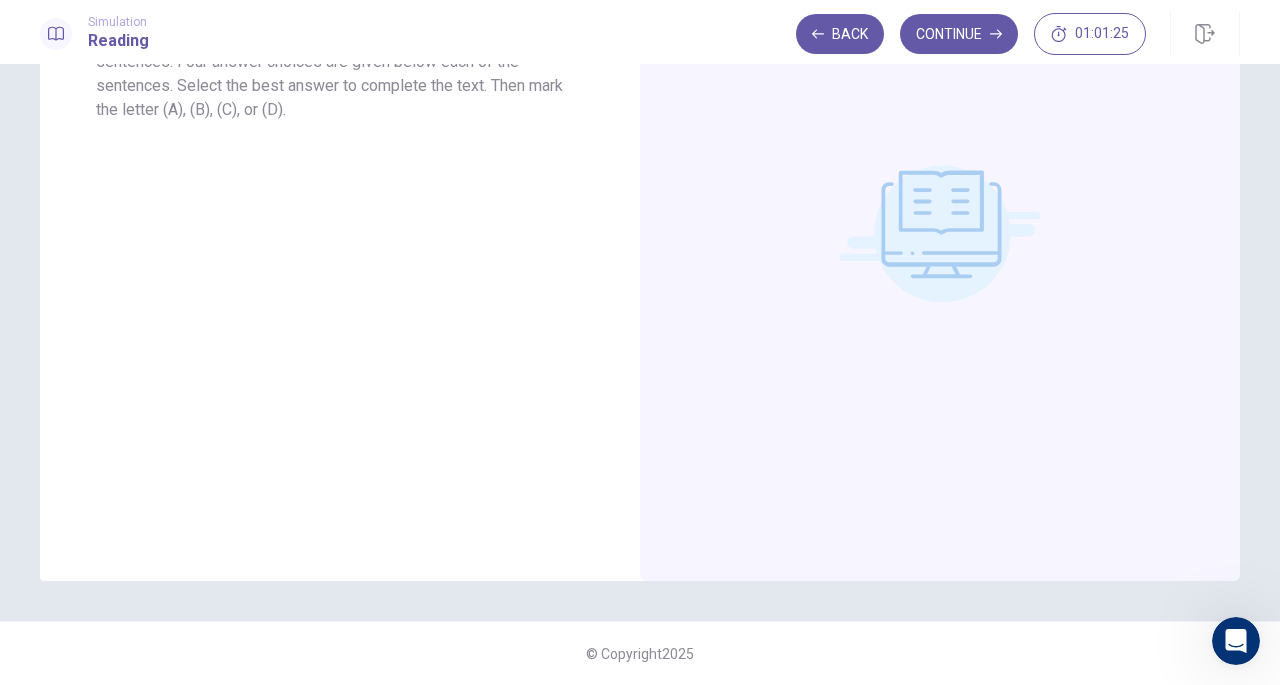 scroll, scrollTop: 0, scrollLeft: 0, axis: both 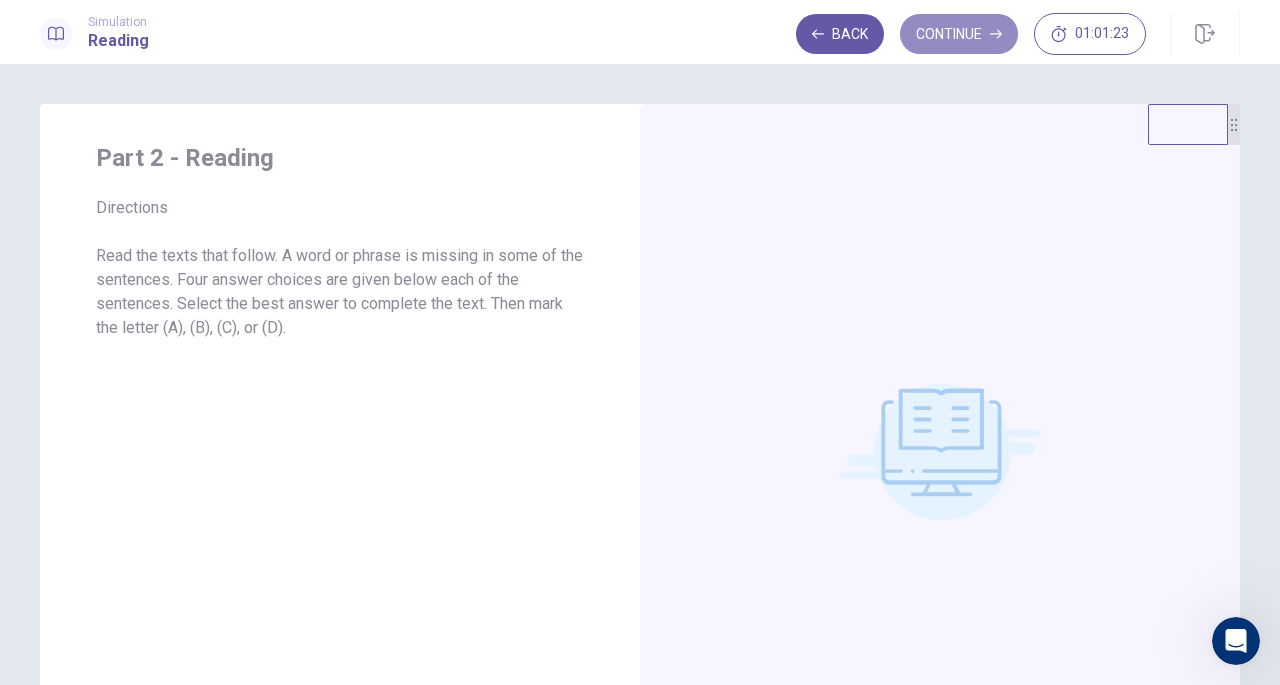 click on "Continue" at bounding box center [959, 34] 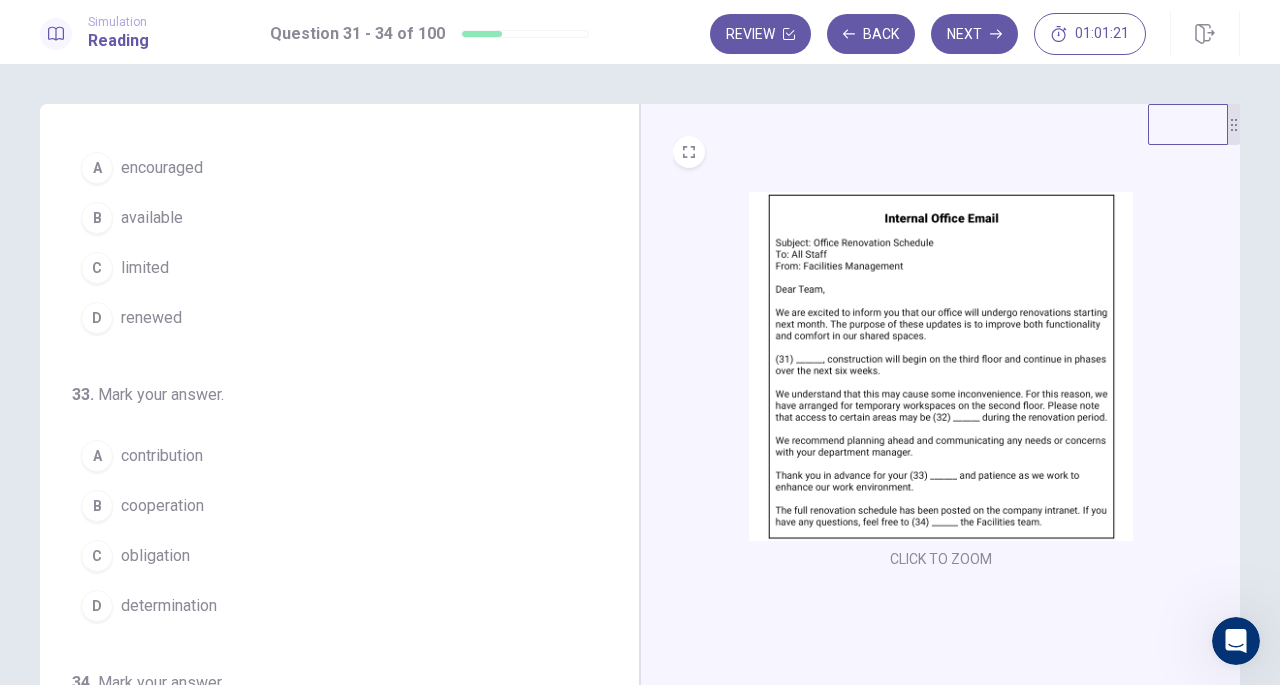 scroll, scrollTop: 486, scrollLeft: 0, axis: vertical 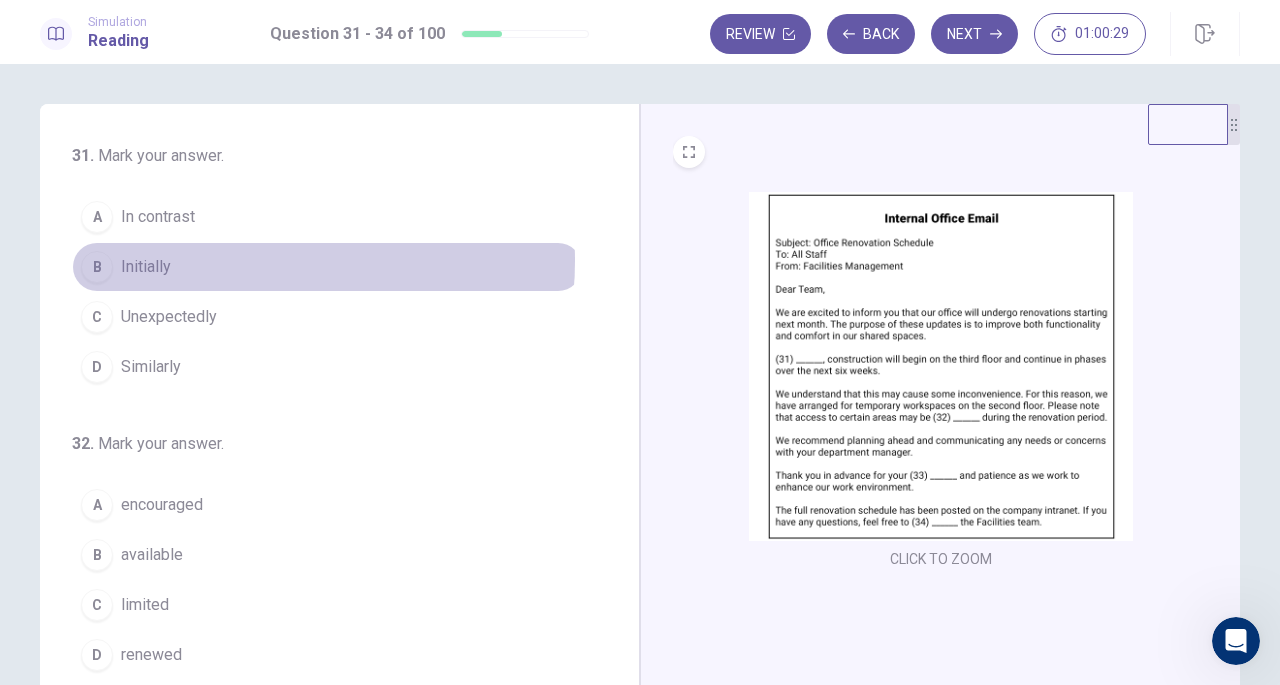 click on "B Initially" at bounding box center (327, 267) 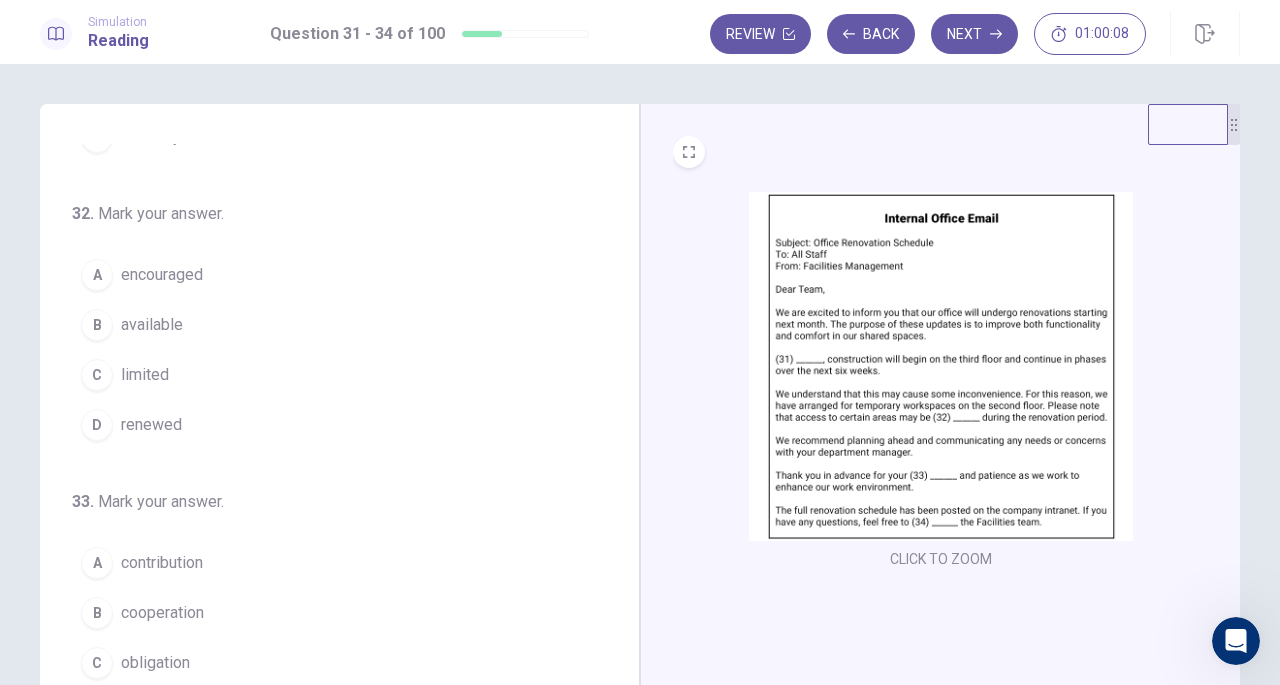 scroll, scrollTop: 258, scrollLeft: 0, axis: vertical 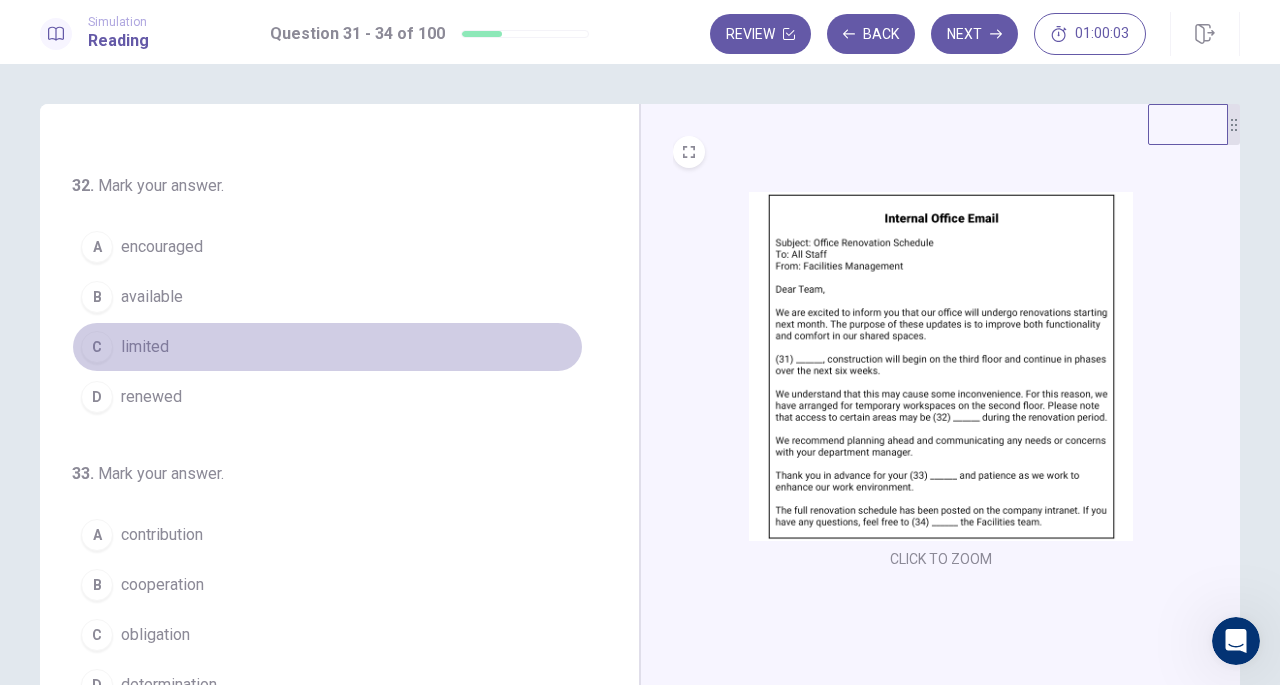click on "C limited" at bounding box center [327, 347] 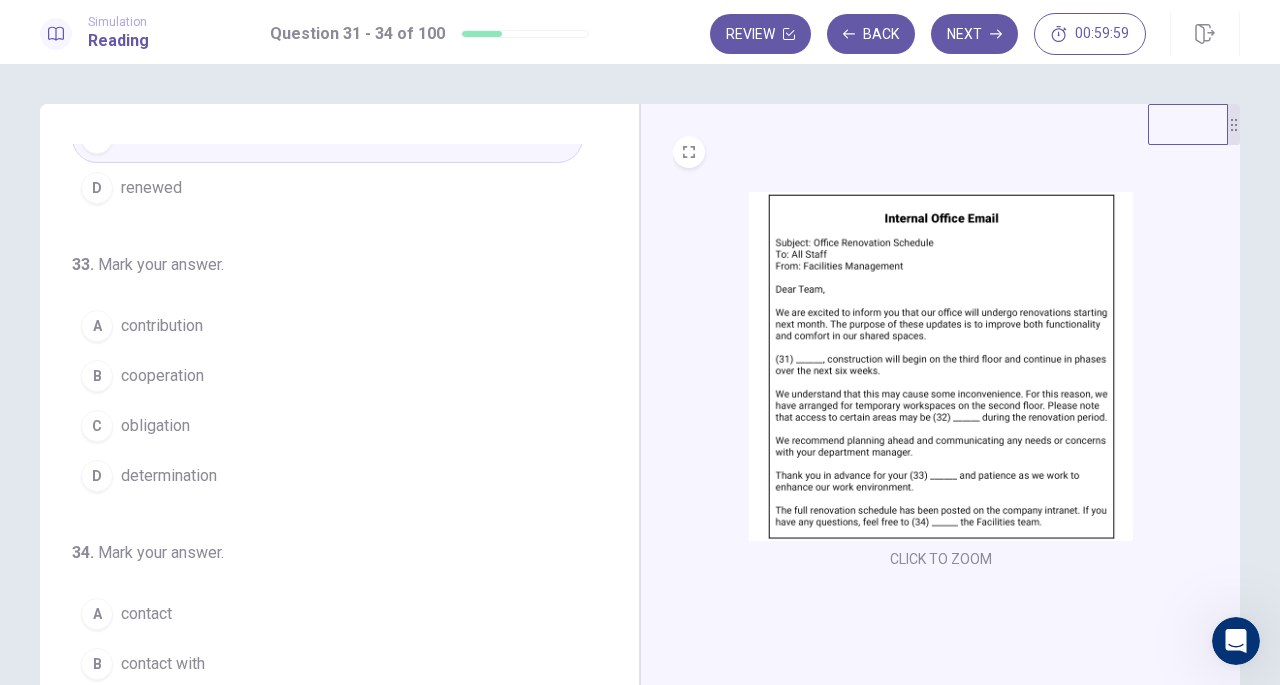 scroll, scrollTop: 486, scrollLeft: 0, axis: vertical 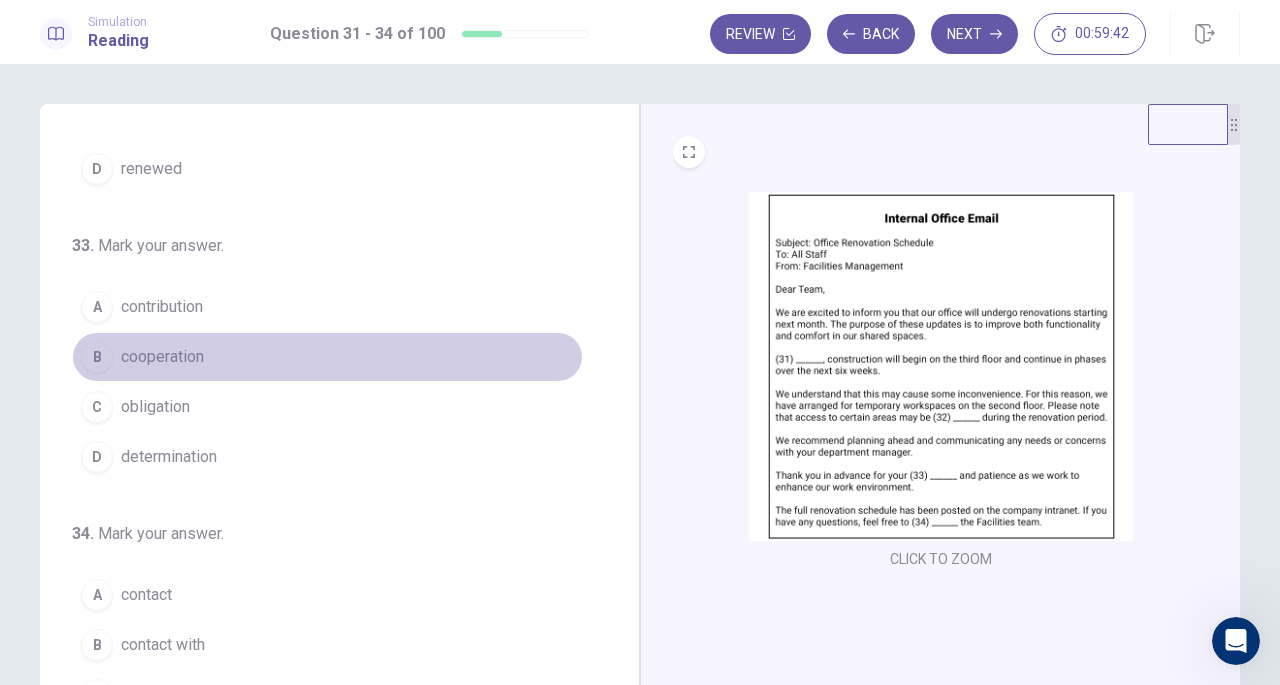 click on "B cooperation" at bounding box center [327, 357] 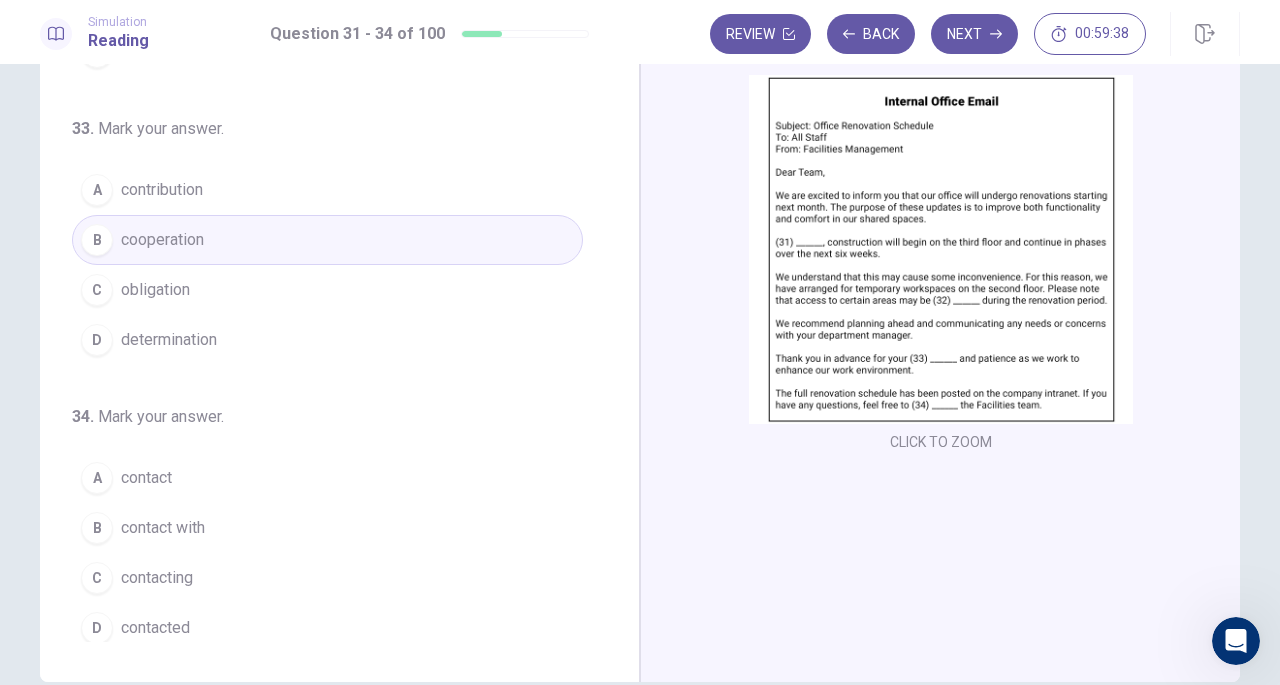 scroll, scrollTop: 152, scrollLeft: 0, axis: vertical 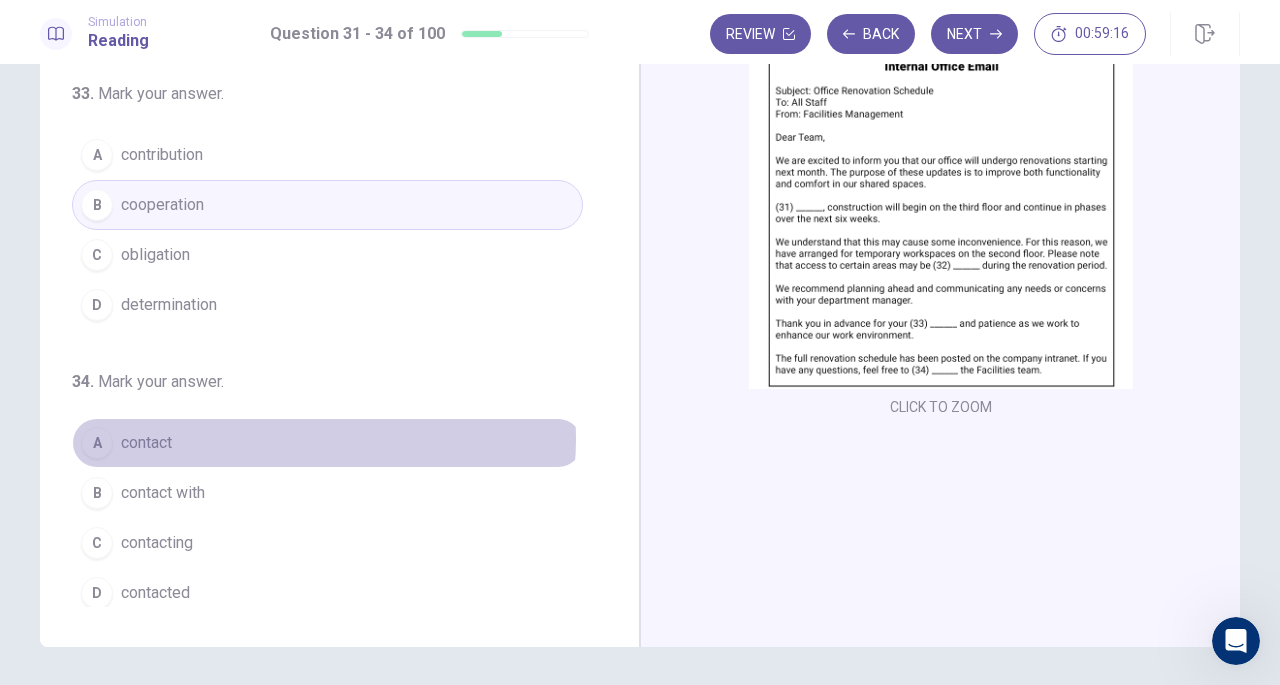 click on "A contact" at bounding box center (327, 443) 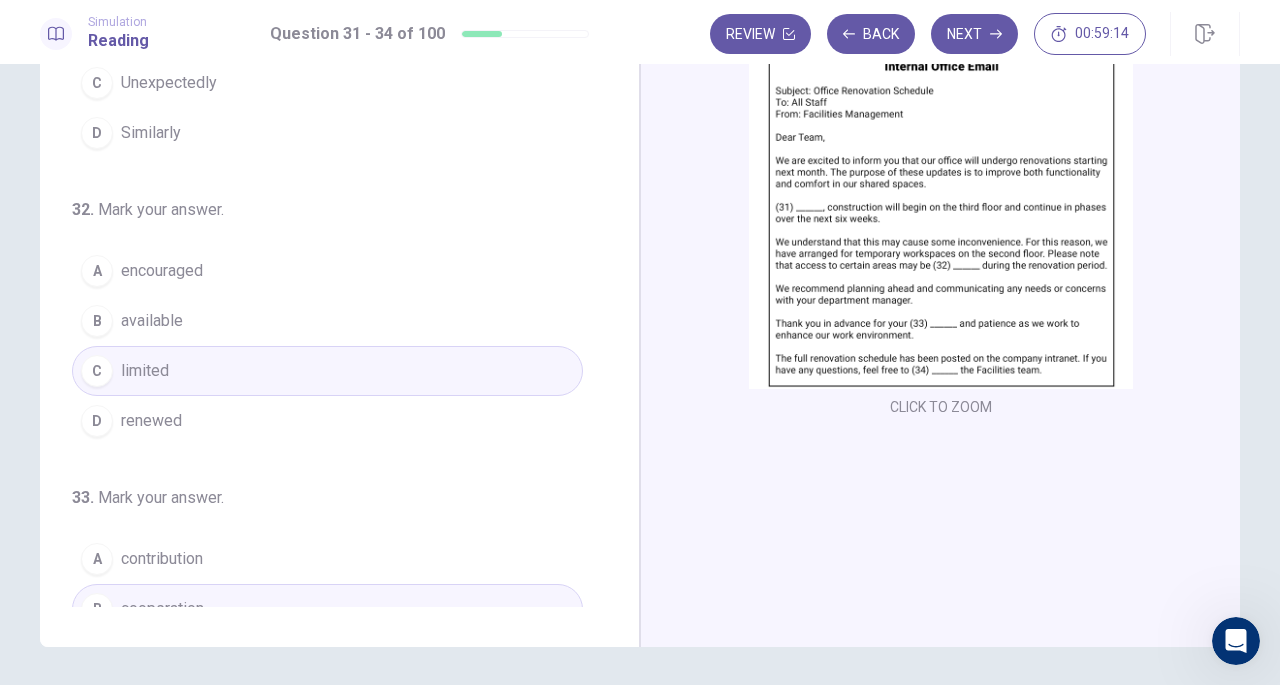 scroll, scrollTop: 0, scrollLeft: 0, axis: both 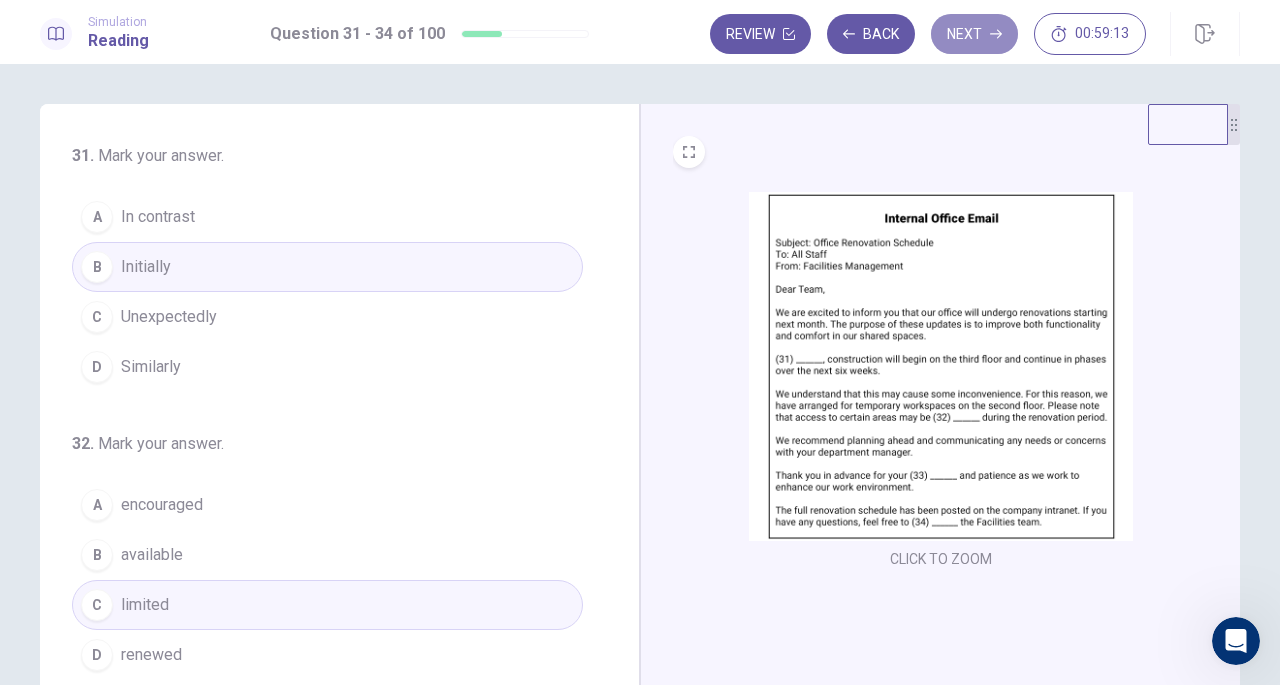click on "Next" at bounding box center [974, 34] 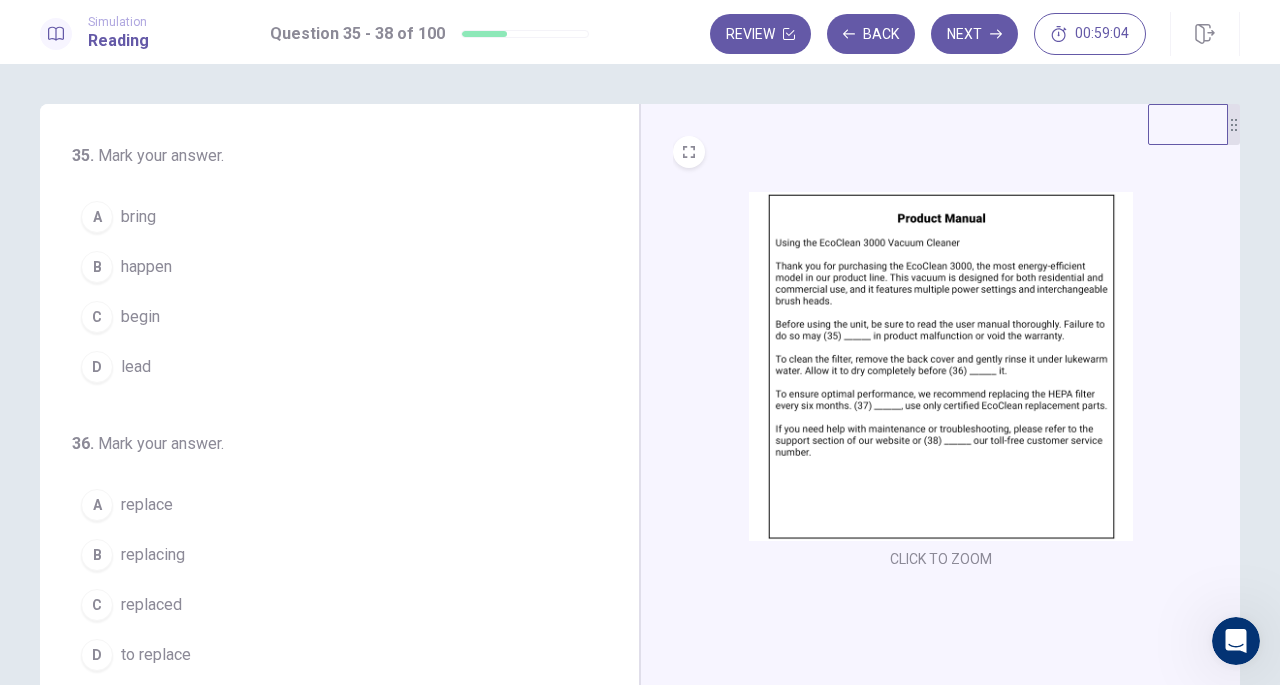click at bounding box center [941, 366] 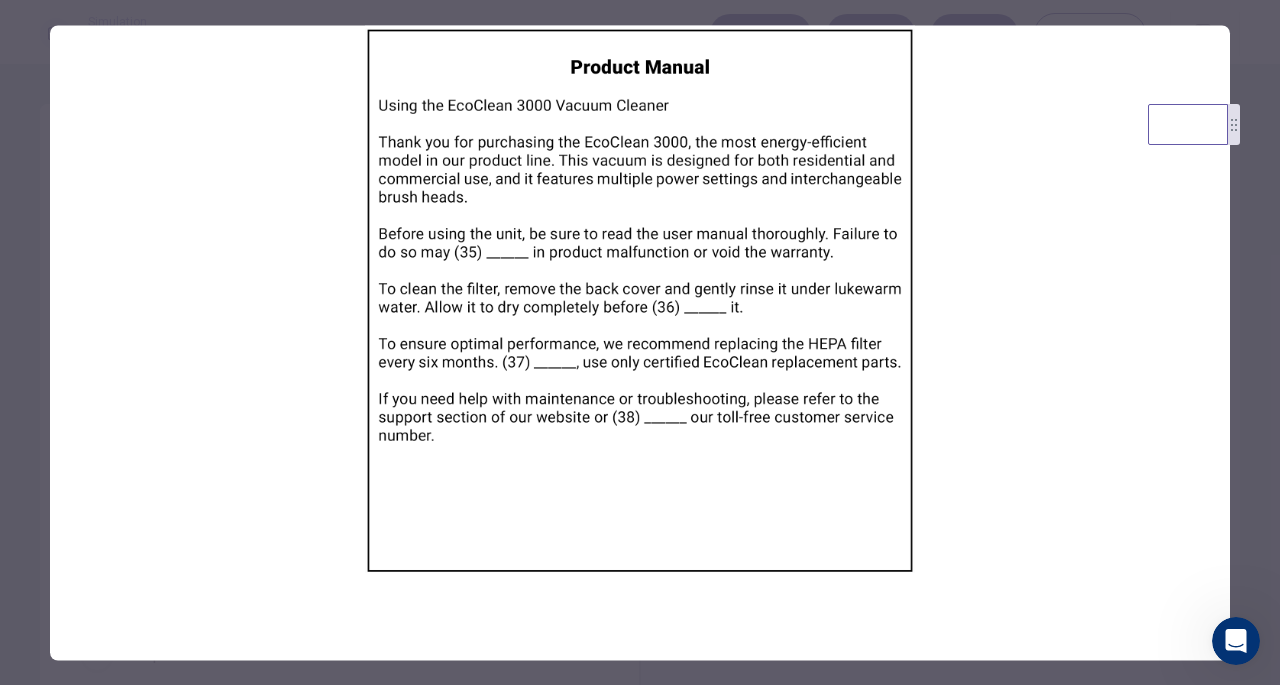 click at bounding box center [640, 342] 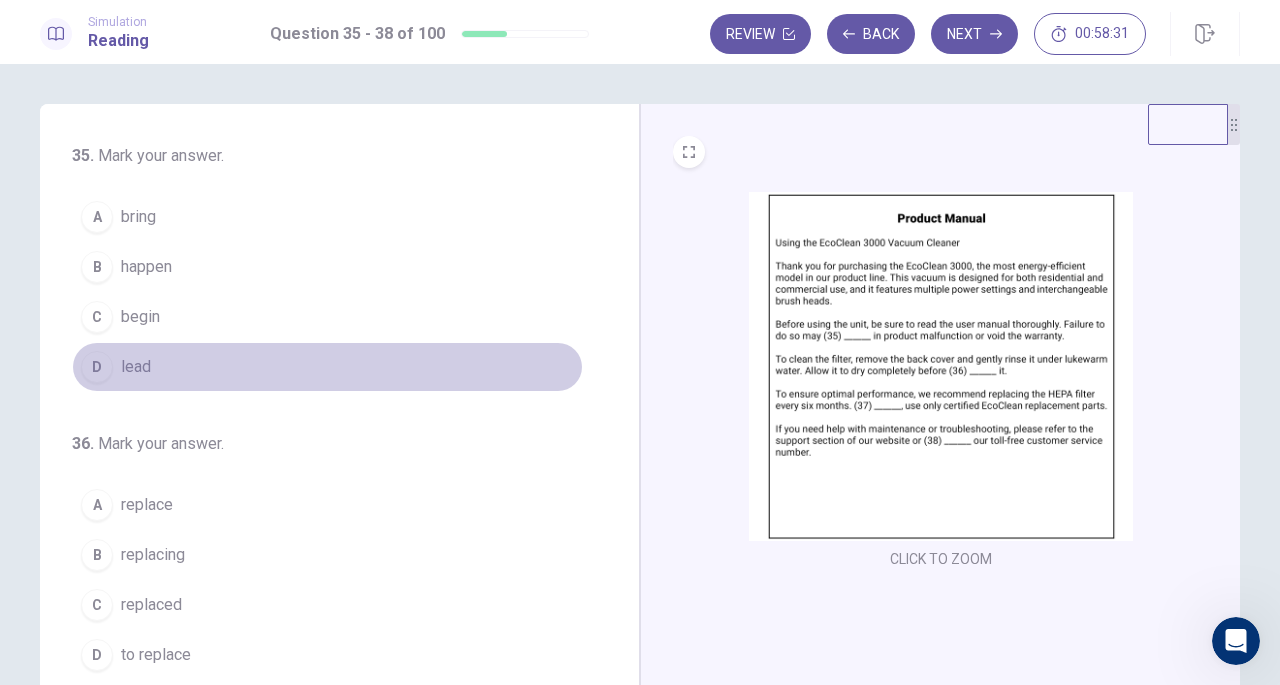 click on "D lead" at bounding box center (327, 367) 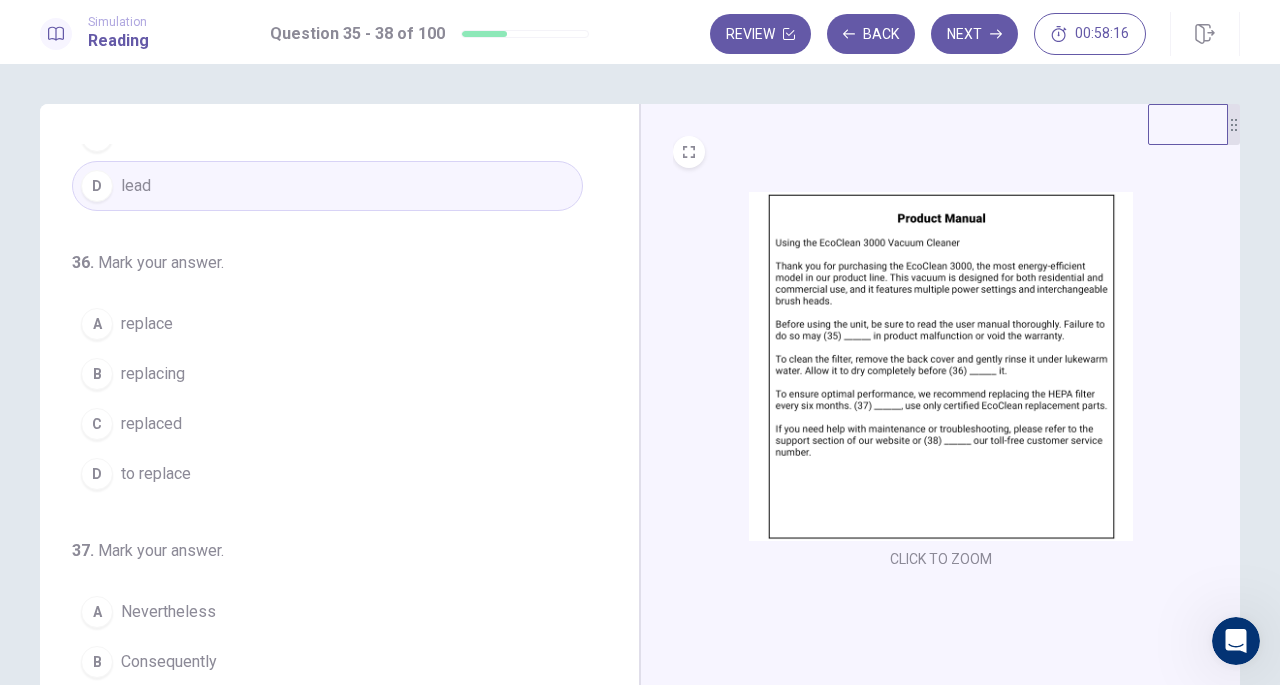 scroll, scrollTop: 209, scrollLeft: 0, axis: vertical 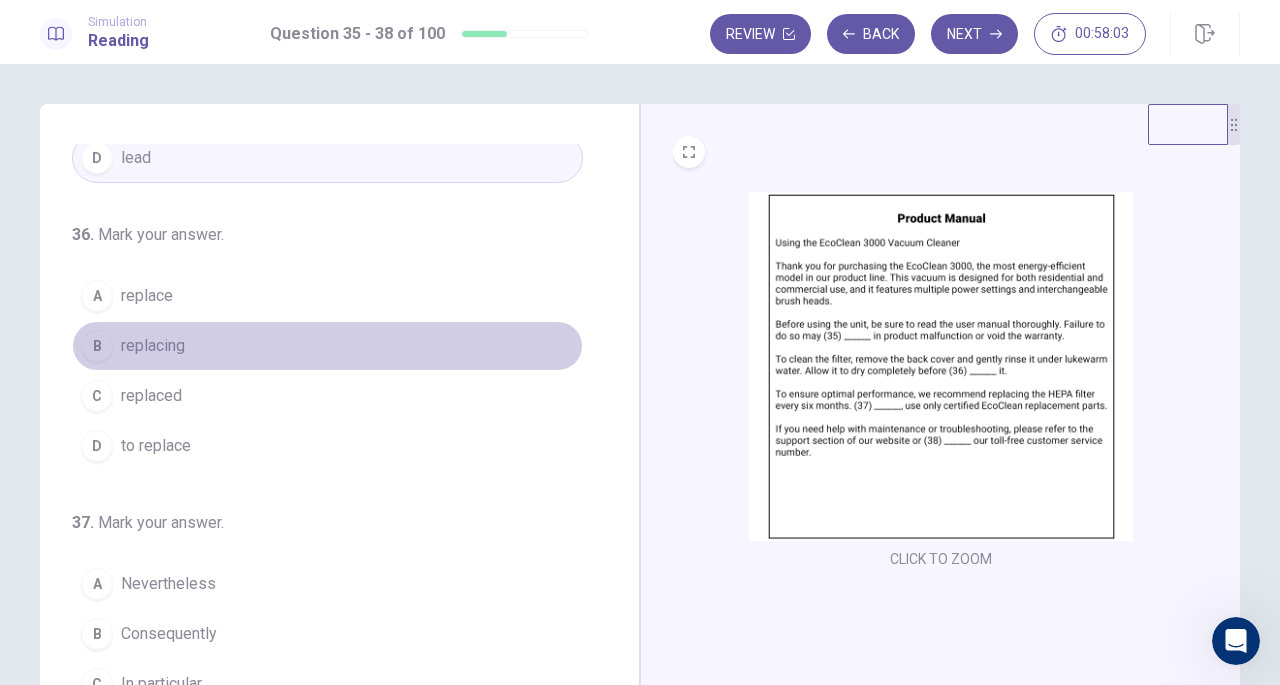 click on "B replacing" at bounding box center [327, 346] 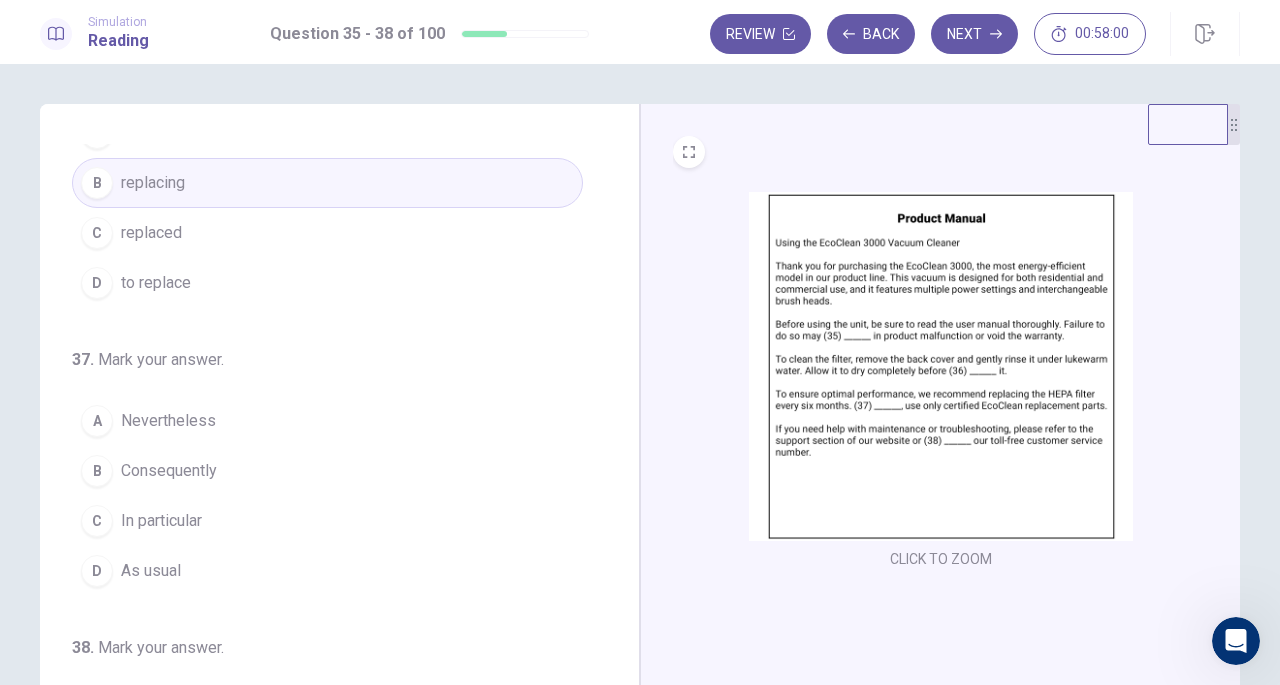 scroll, scrollTop: 433, scrollLeft: 0, axis: vertical 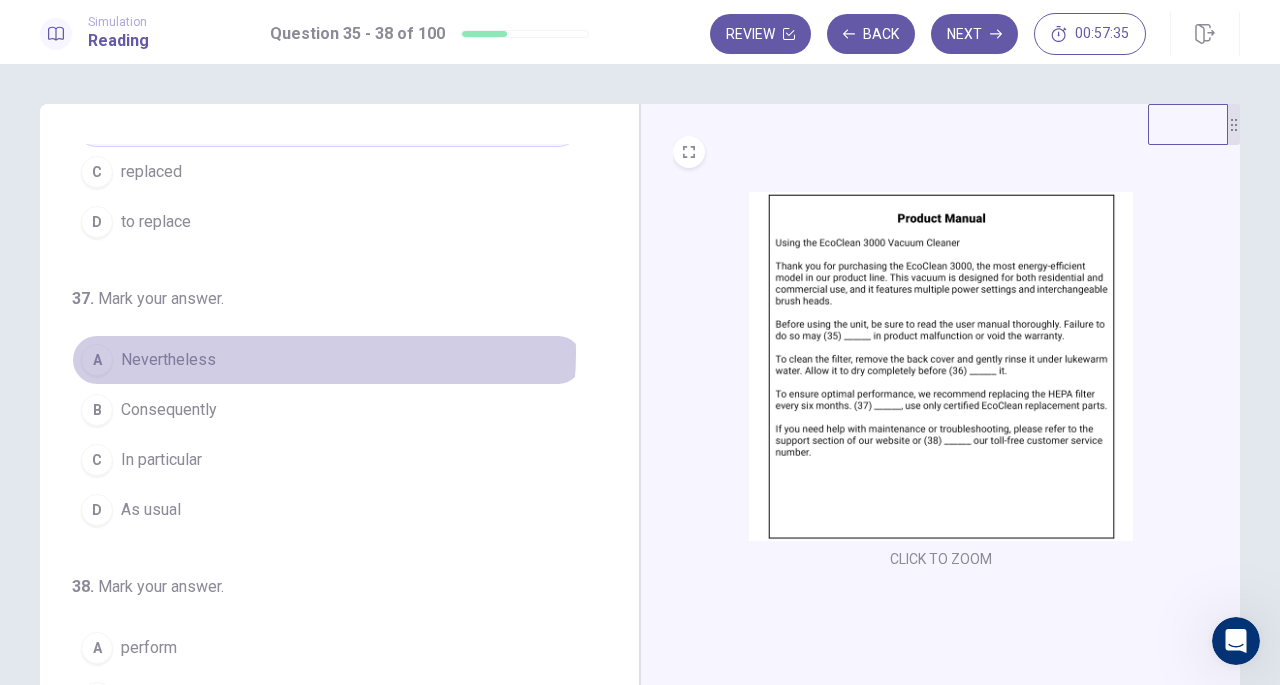 click on "A Nevertheless" at bounding box center [327, 360] 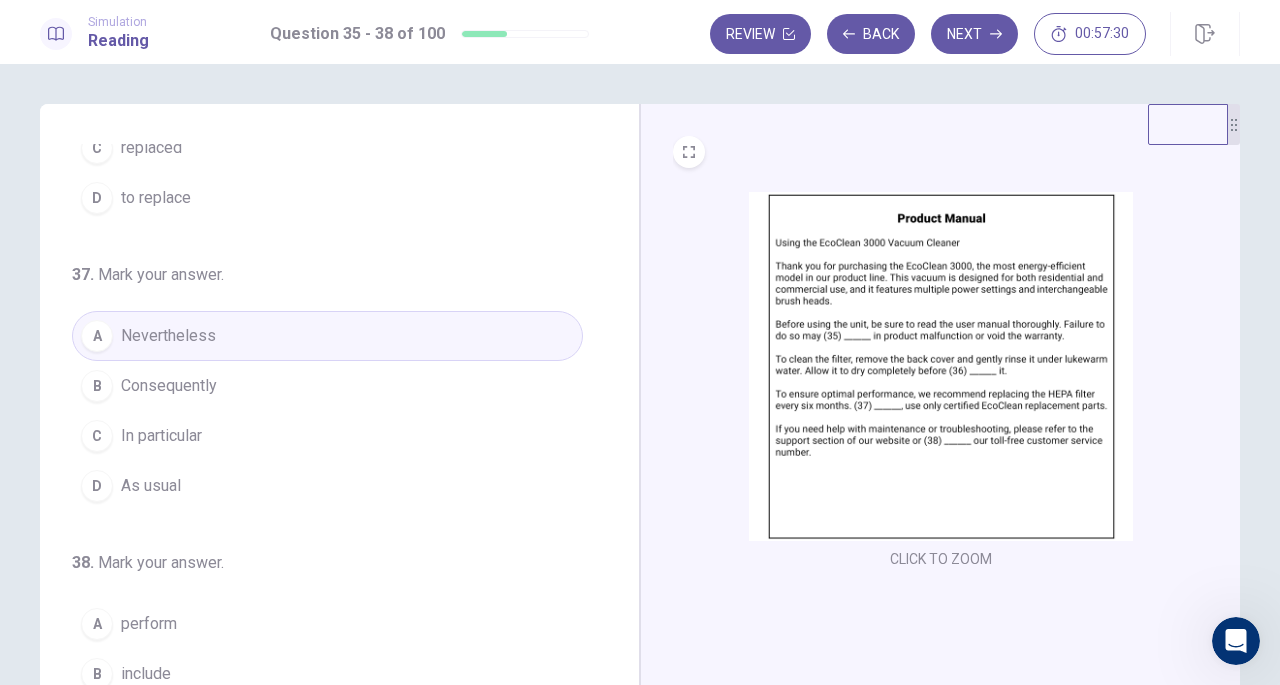 scroll, scrollTop: 486, scrollLeft: 0, axis: vertical 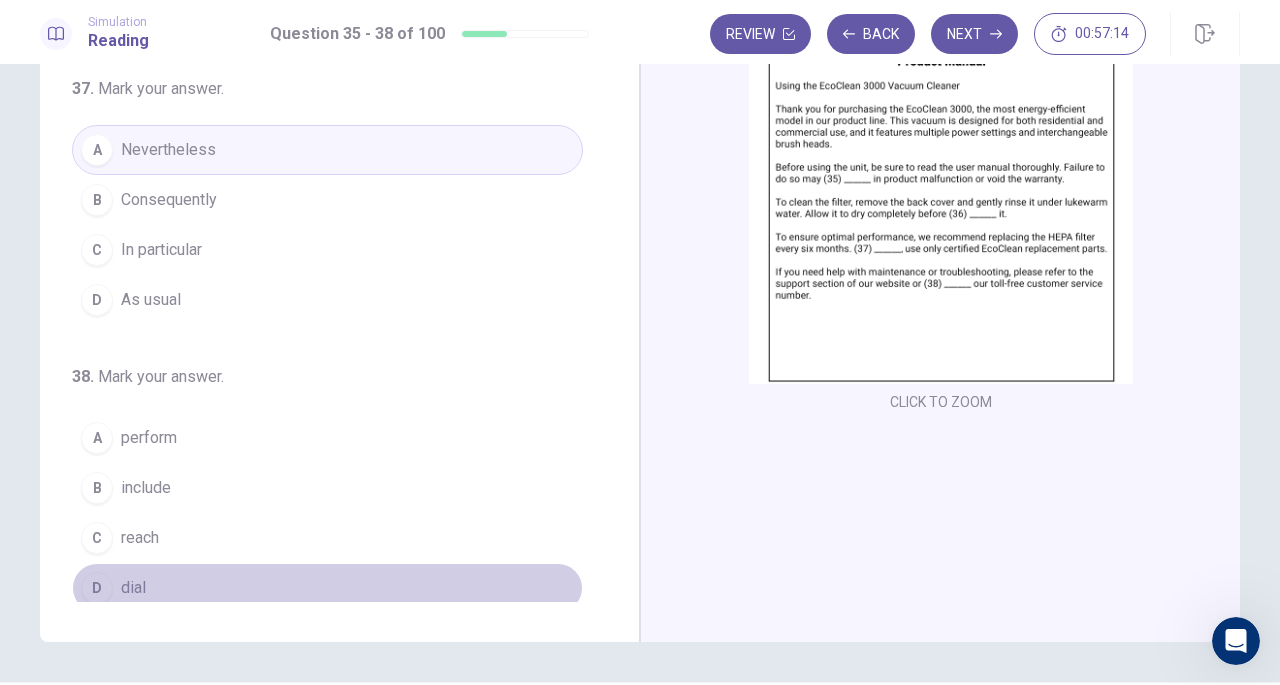 click on "D dial" at bounding box center [327, 588] 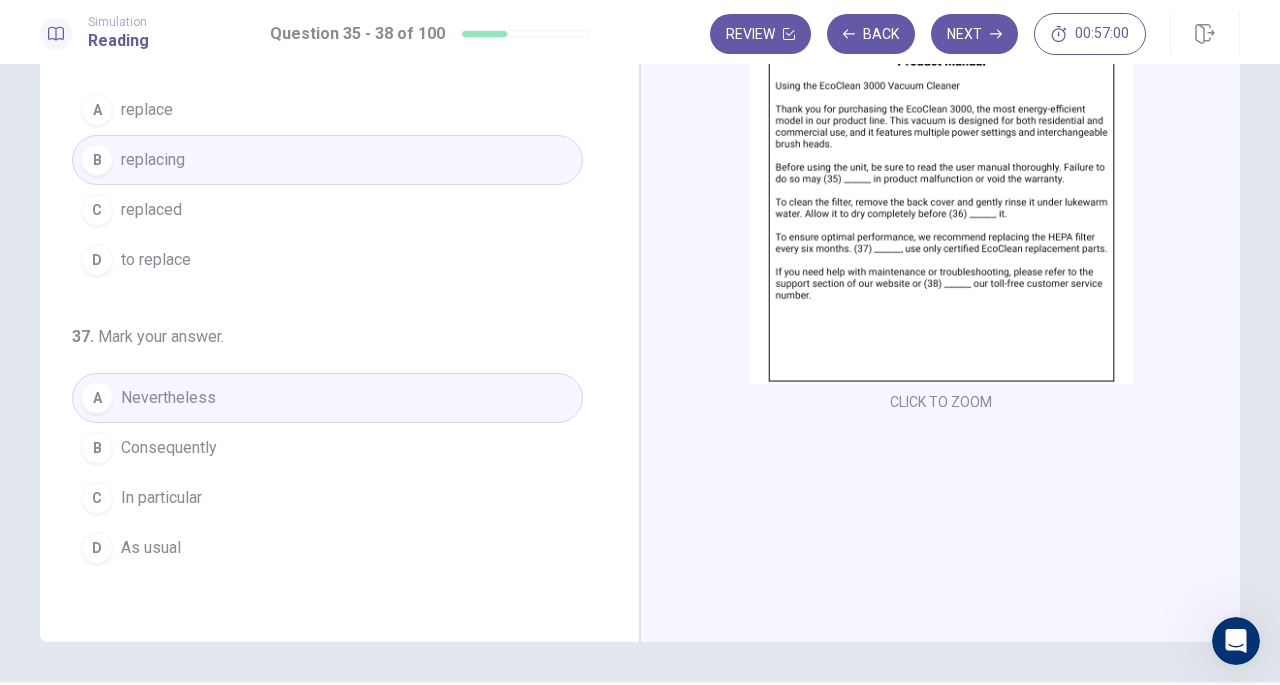 scroll, scrollTop: 0, scrollLeft: 0, axis: both 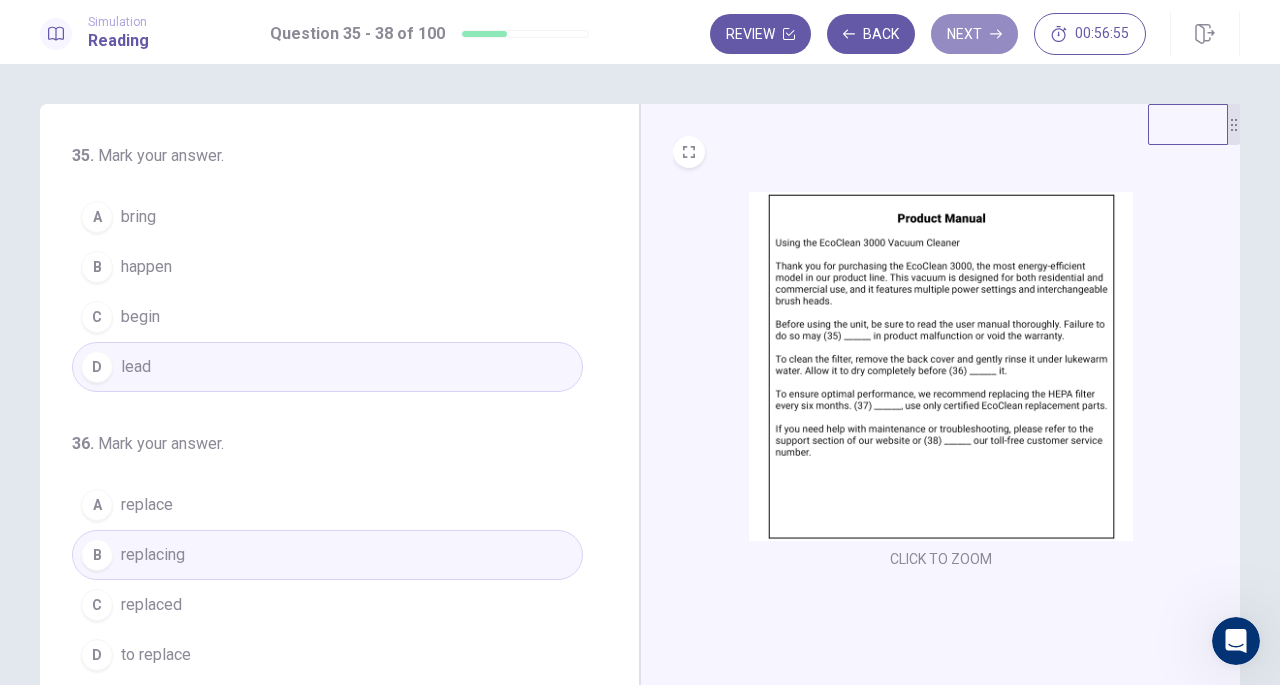 click 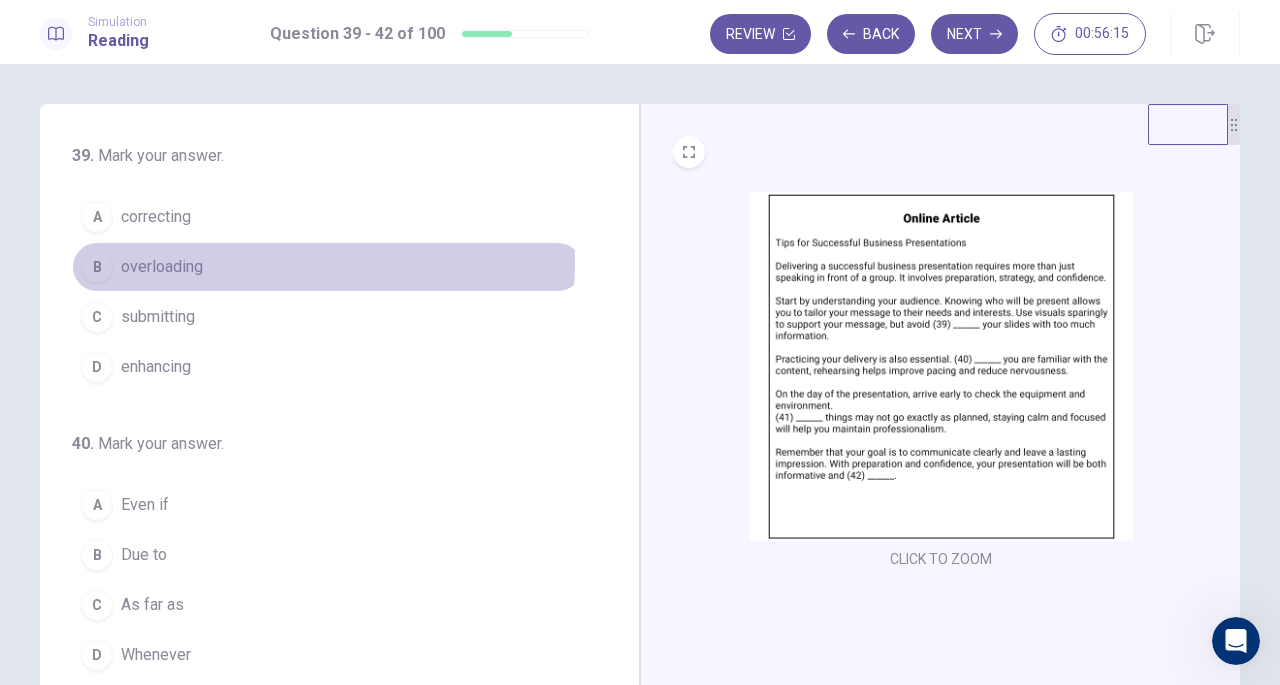 click on "B overloading" at bounding box center [327, 267] 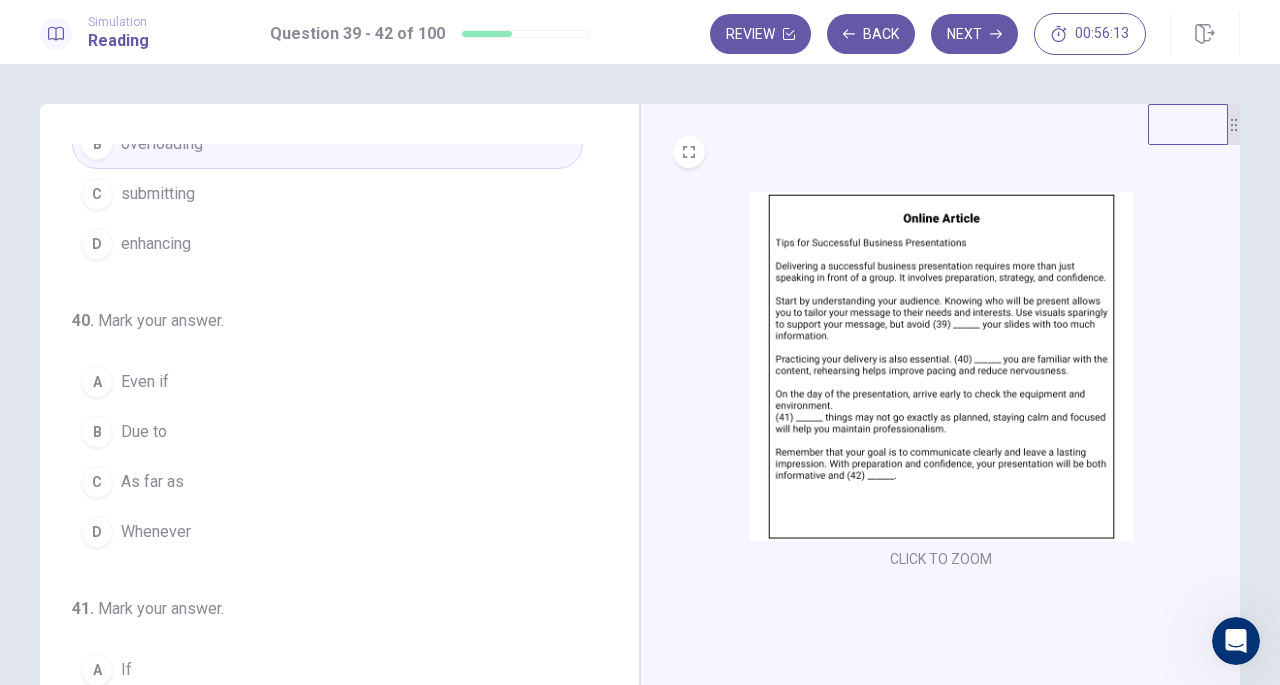 scroll, scrollTop: 155, scrollLeft: 0, axis: vertical 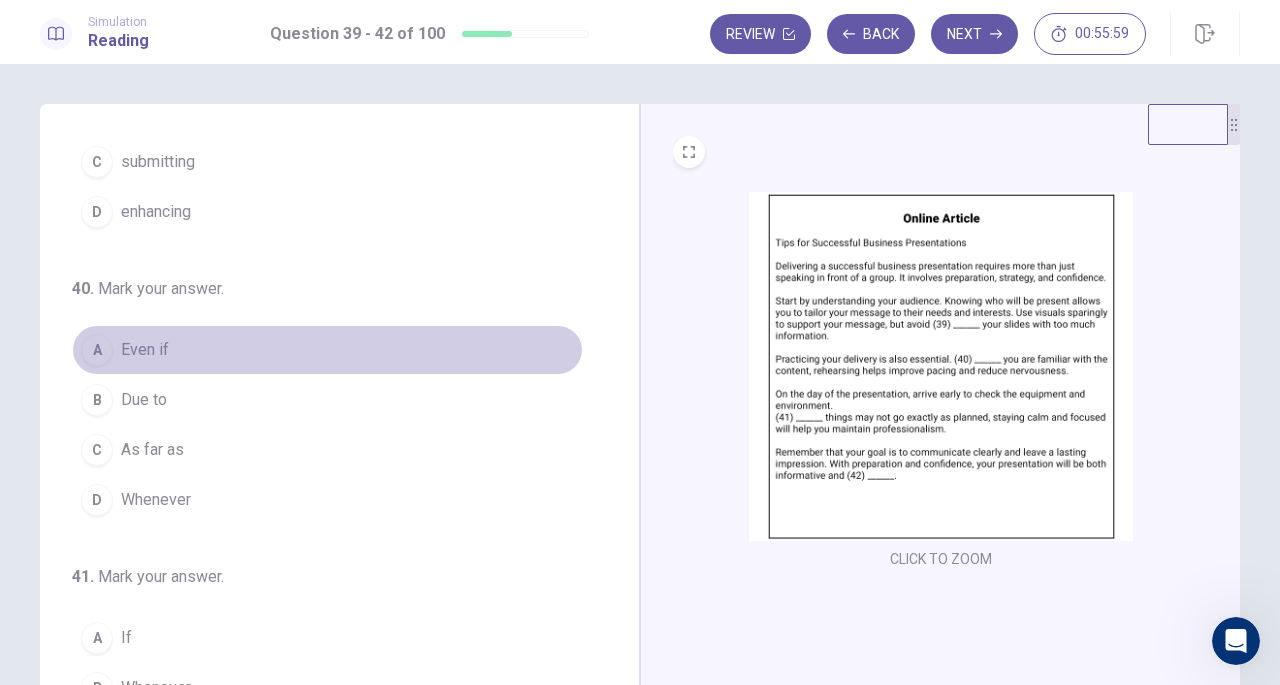 click on "A Even if" at bounding box center (327, 350) 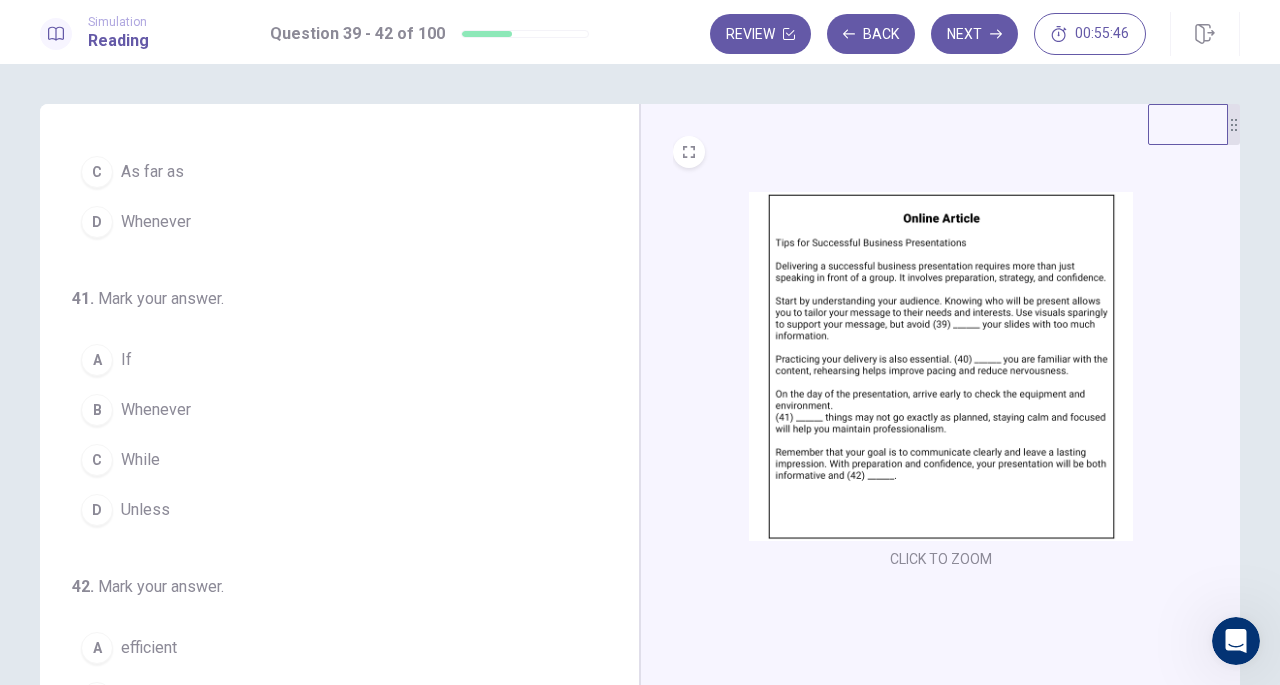 scroll, scrollTop: 434, scrollLeft: 0, axis: vertical 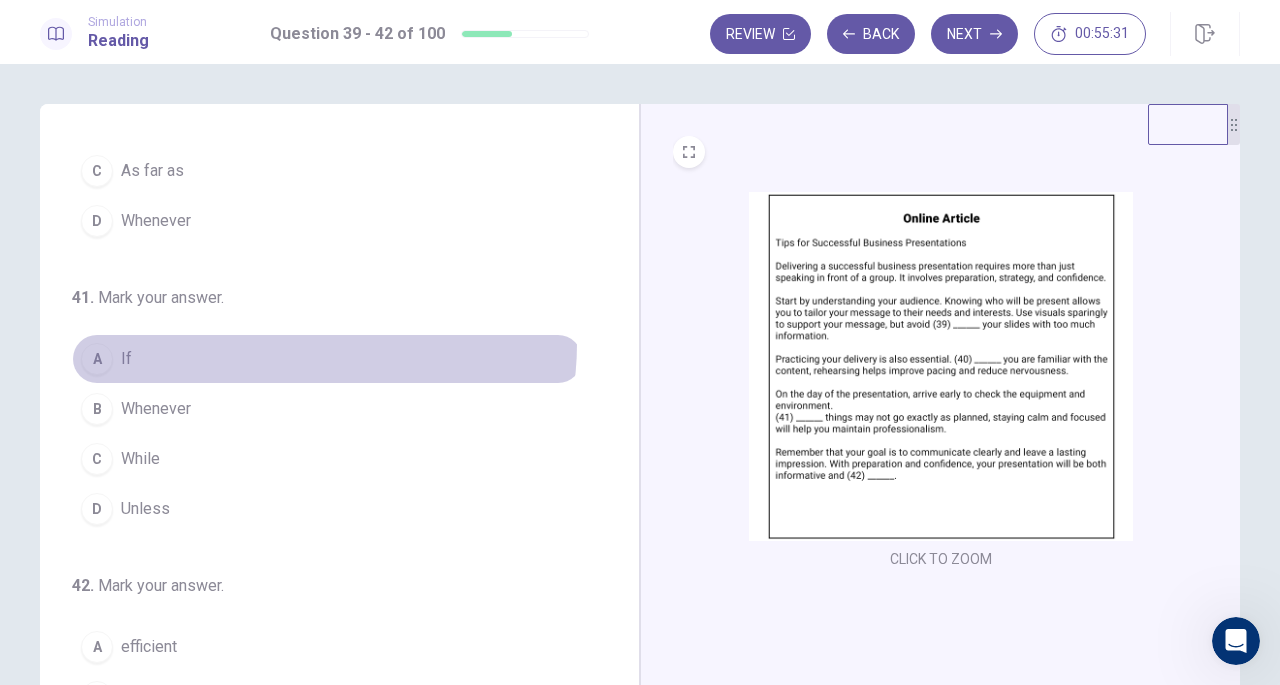 click on "A If" at bounding box center (327, 359) 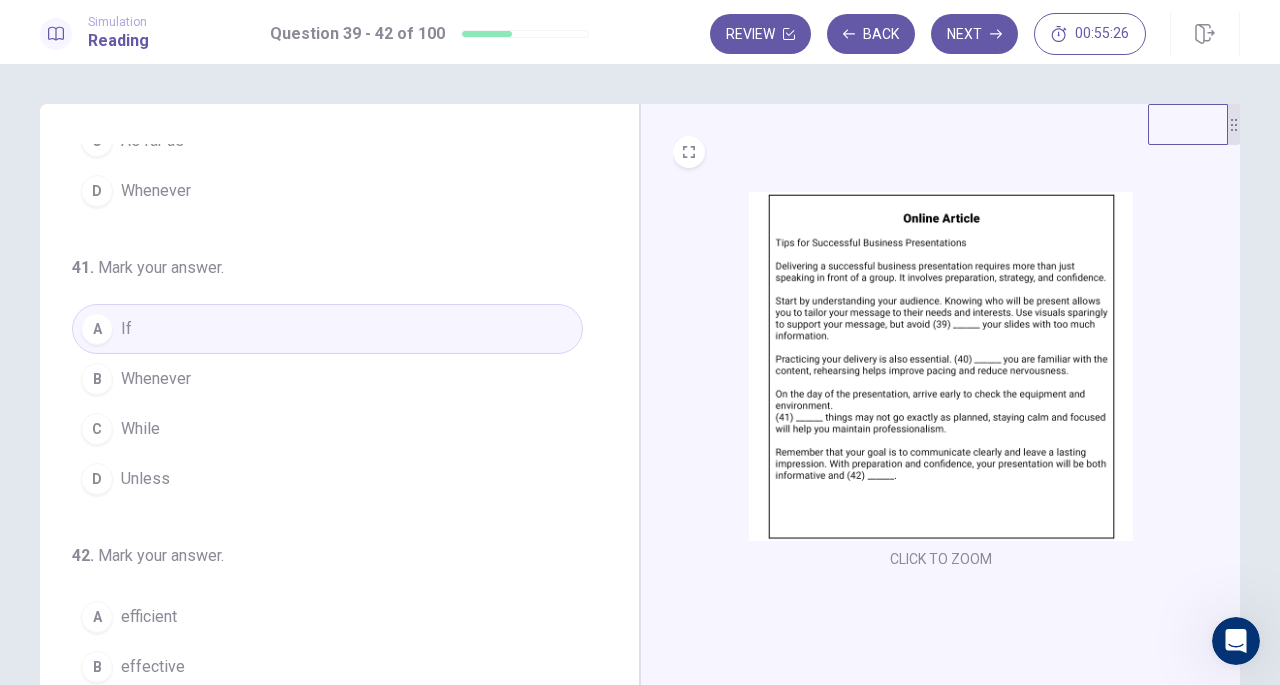 scroll, scrollTop: 486, scrollLeft: 0, axis: vertical 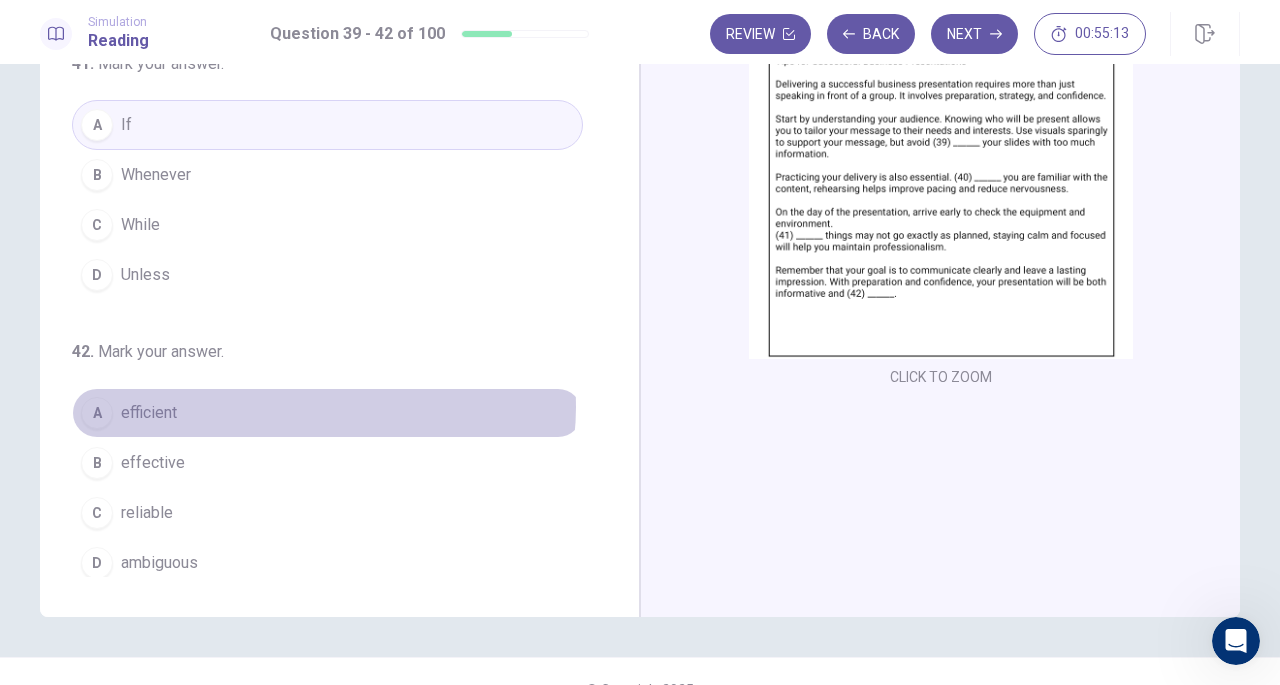 click on "A efficient" at bounding box center (327, 413) 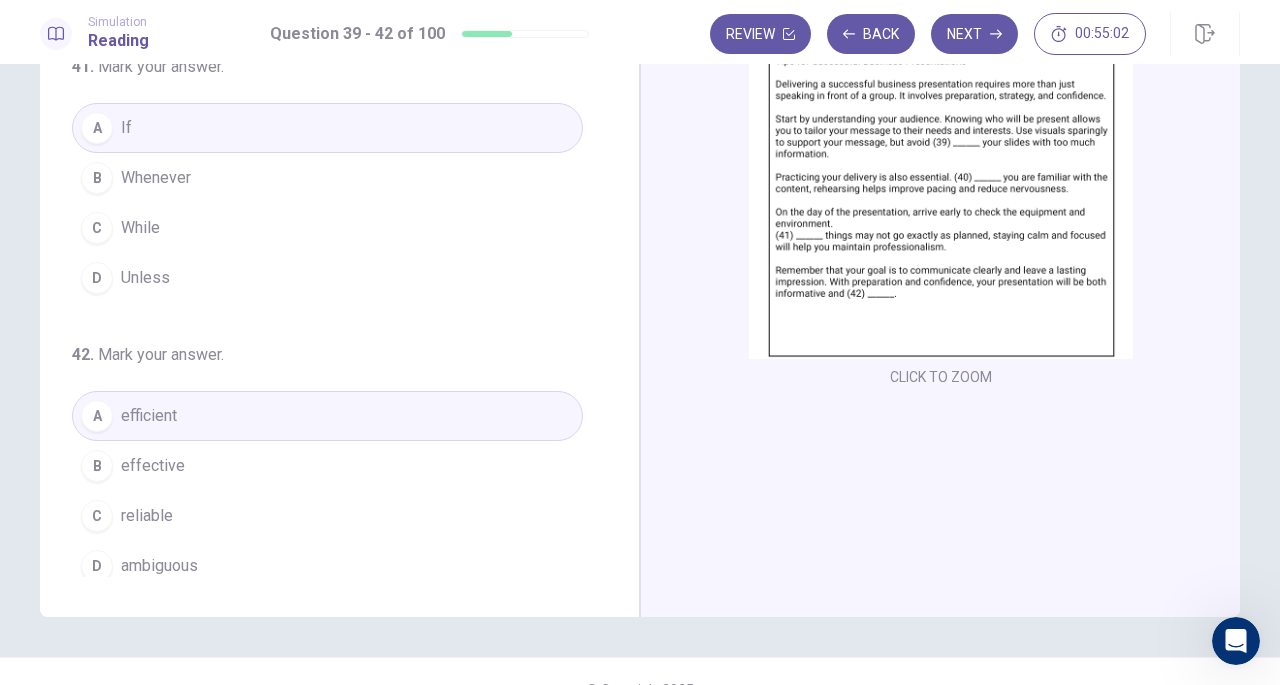 scroll, scrollTop: 486, scrollLeft: 0, axis: vertical 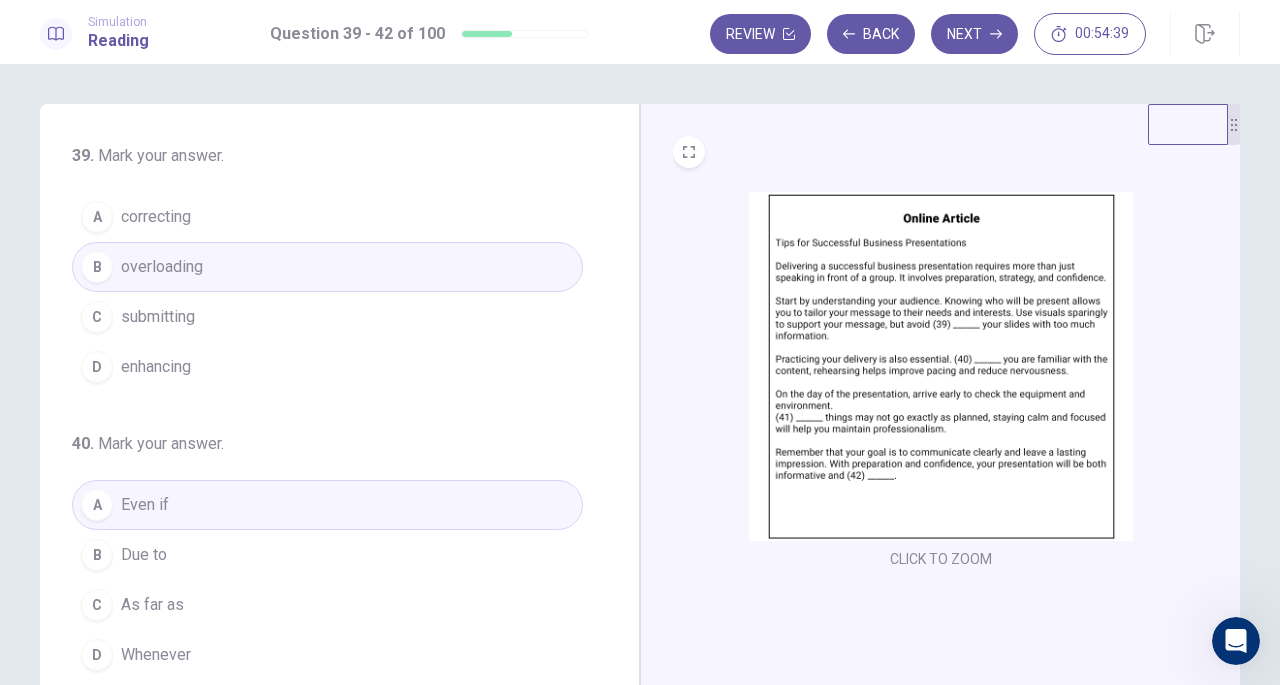 click 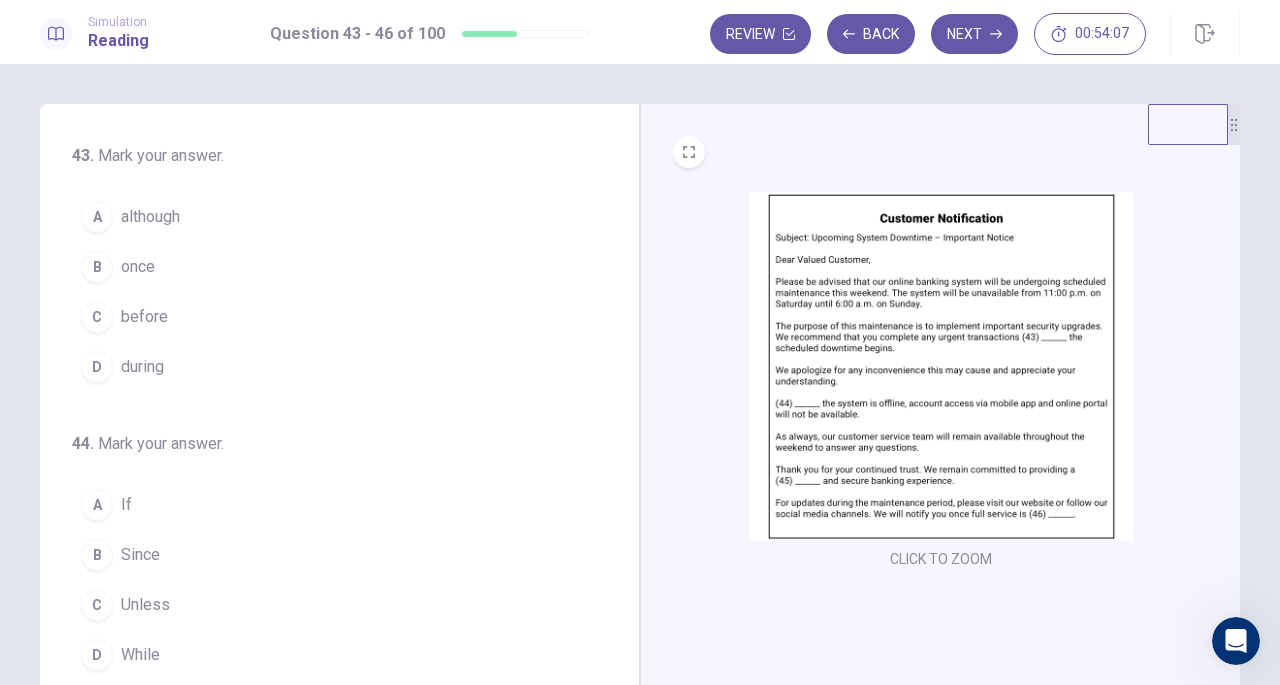 click on "C before" at bounding box center (327, 317) 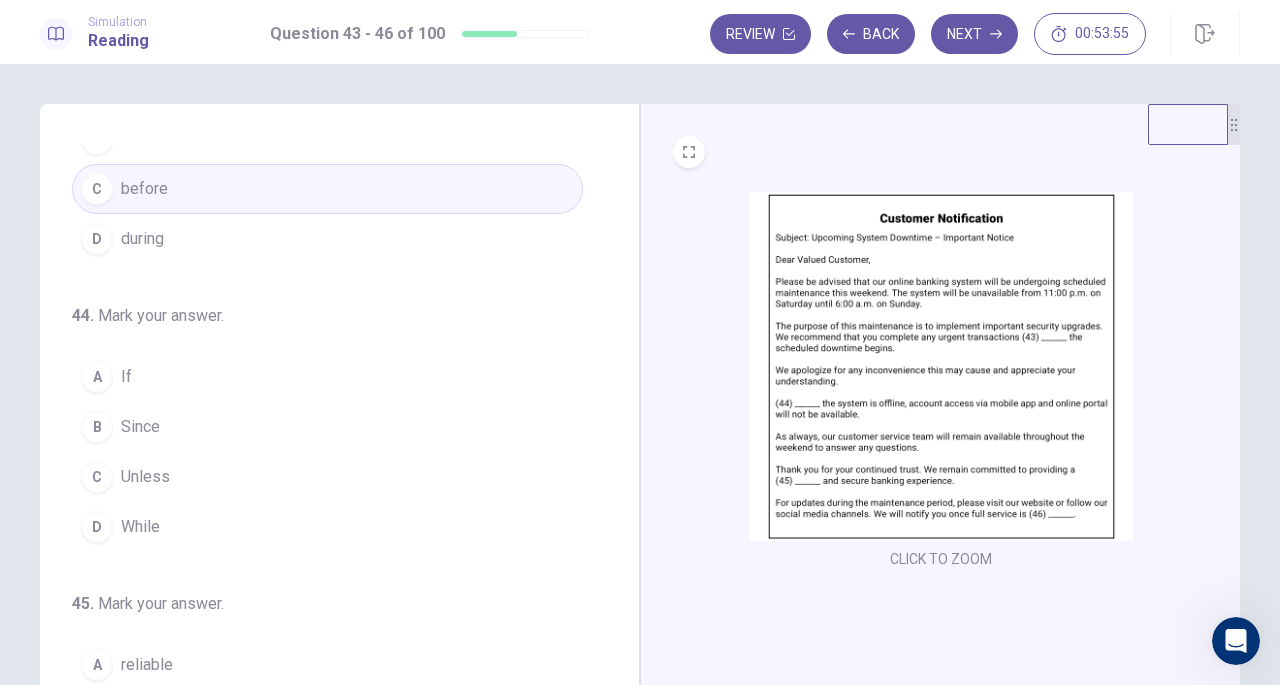 scroll, scrollTop: 198, scrollLeft: 0, axis: vertical 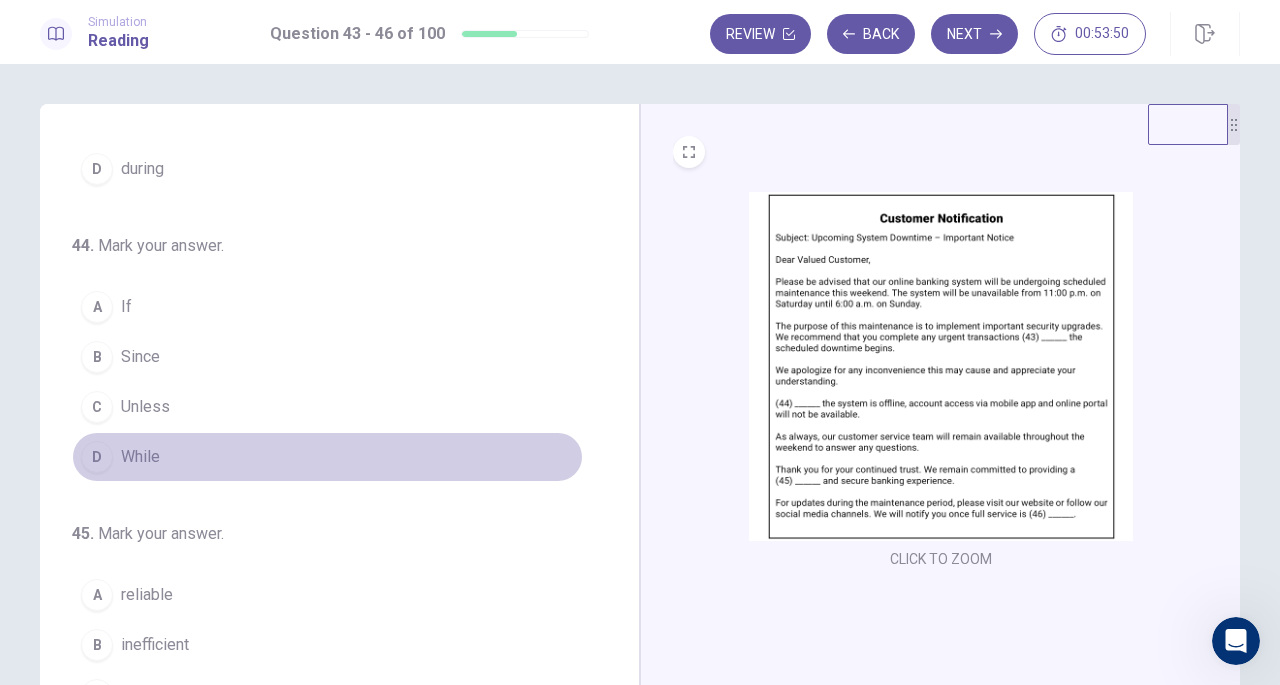 click on "D While" at bounding box center [327, 457] 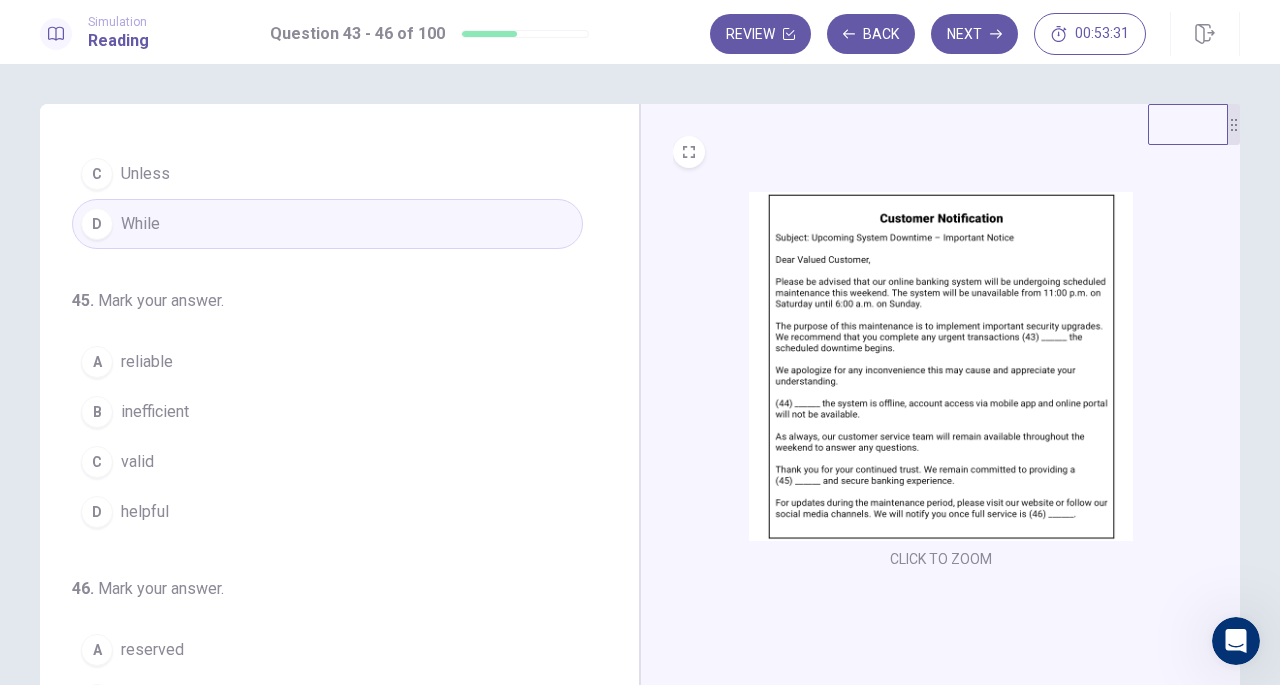 scroll, scrollTop: 441, scrollLeft: 0, axis: vertical 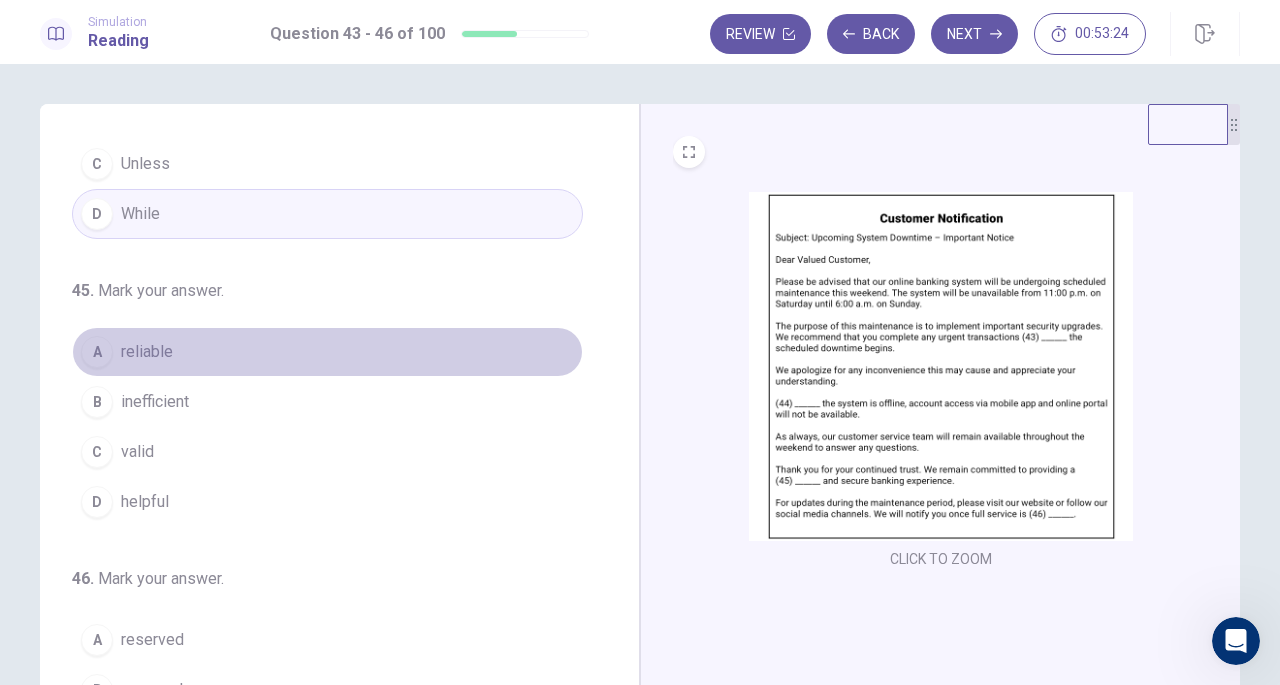 click on "A reliable" at bounding box center [327, 352] 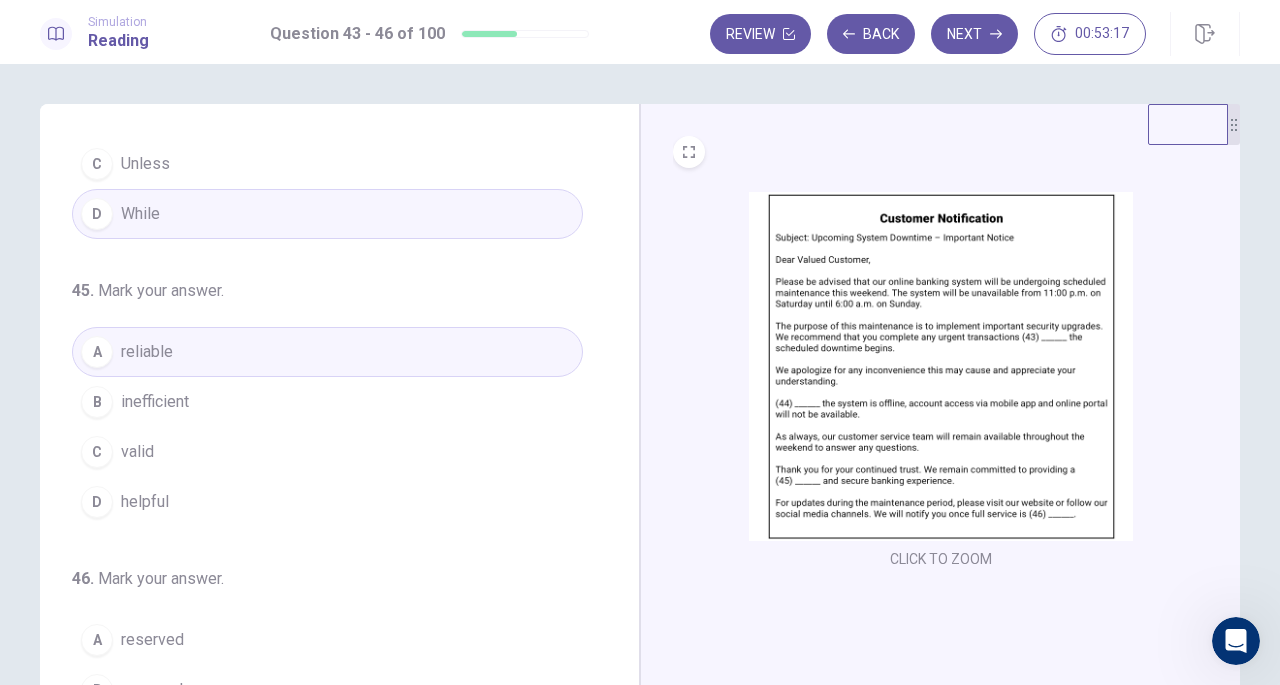 scroll, scrollTop: 486, scrollLeft: 0, axis: vertical 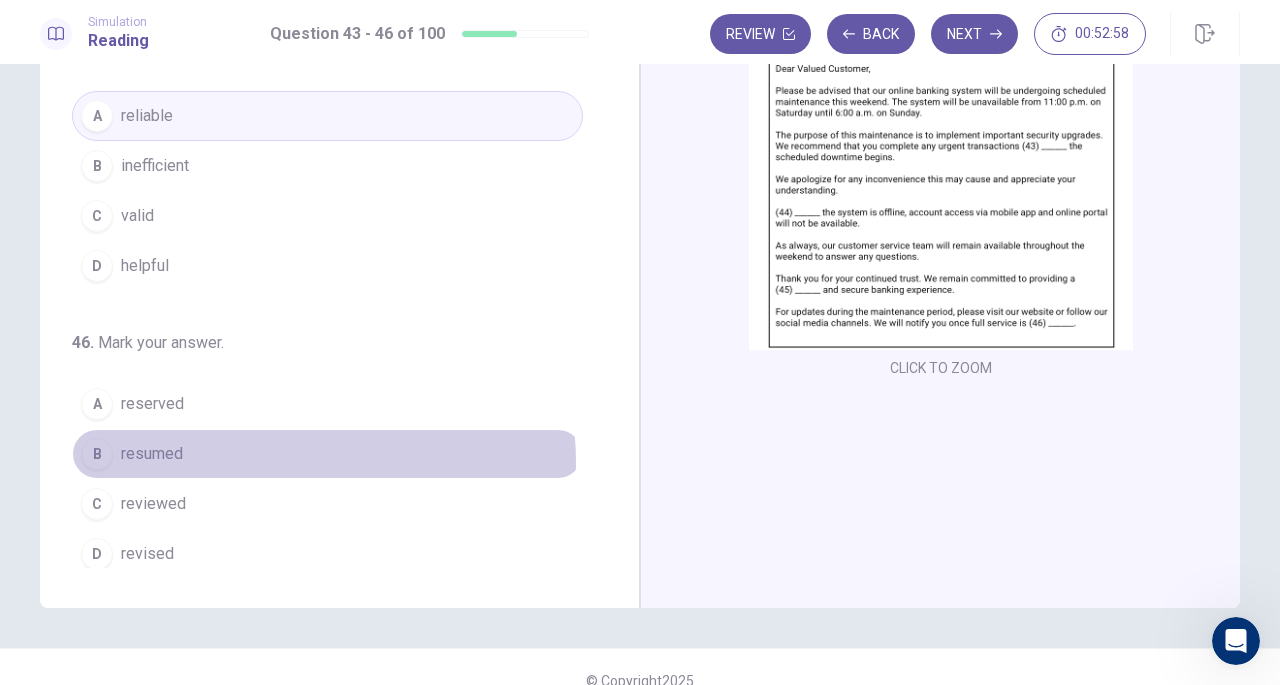 click on "B resumed" at bounding box center (327, 454) 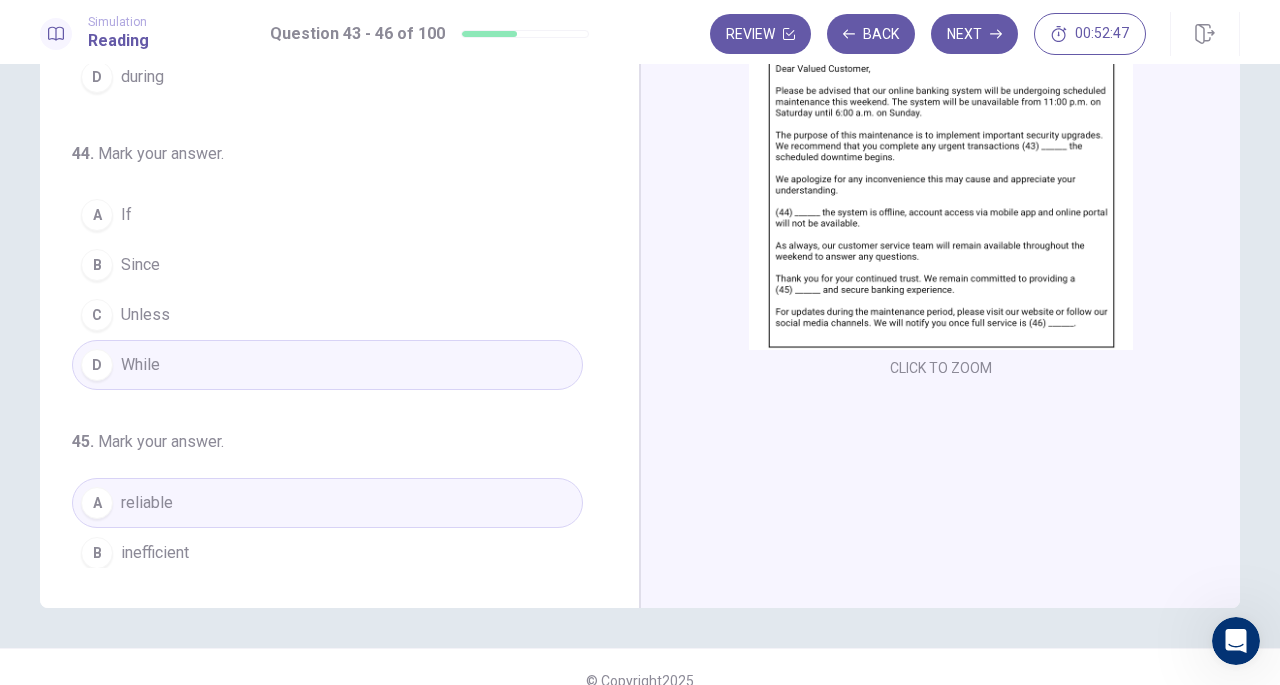 scroll, scrollTop: 0, scrollLeft: 0, axis: both 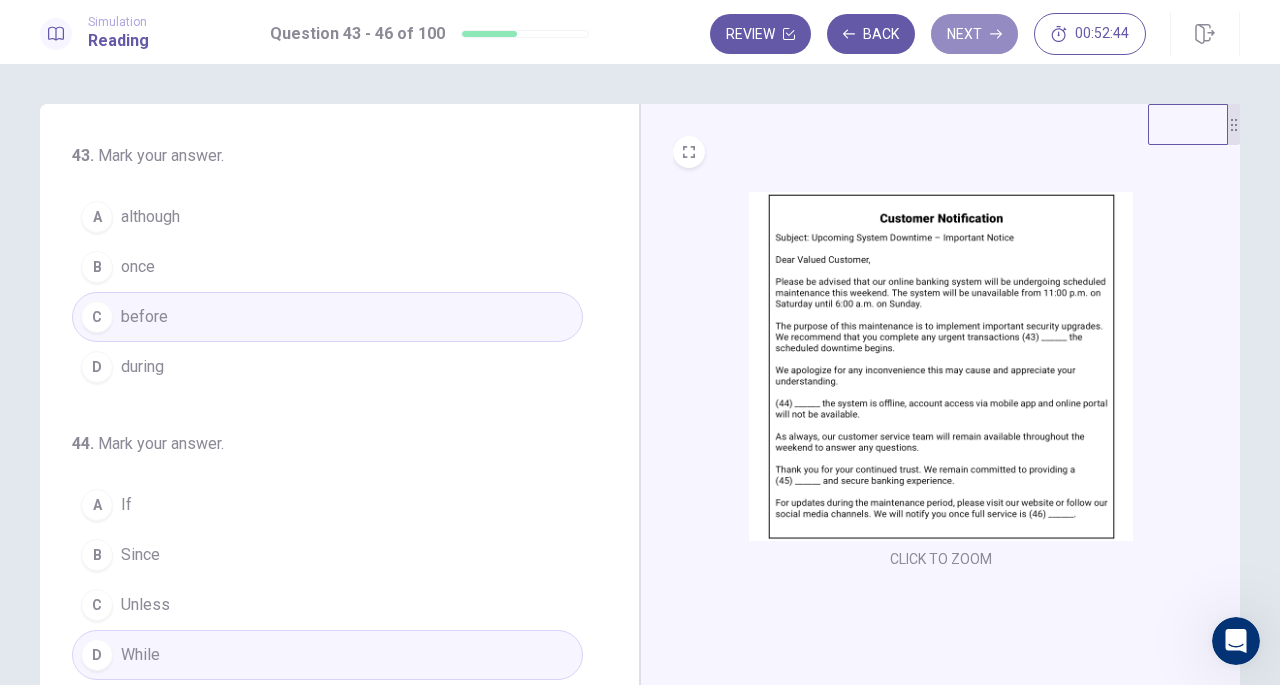 click on "Next" at bounding box center [974, 34] 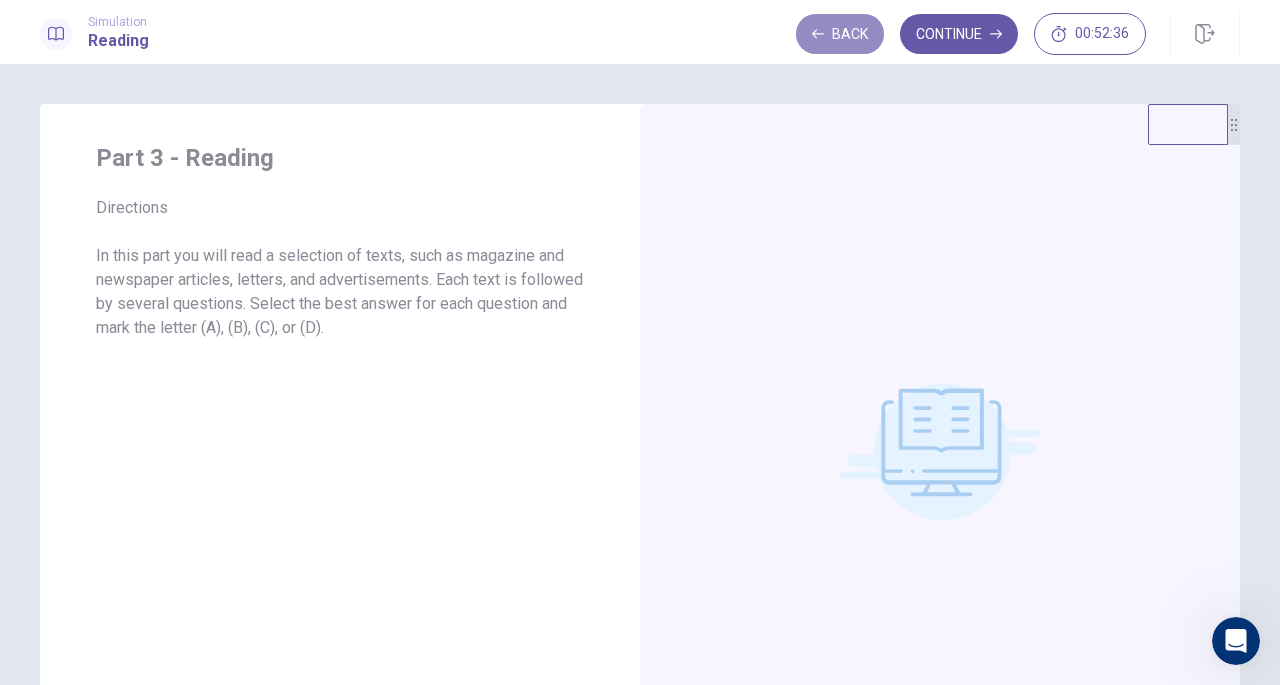 click on "Back" at bounding box center (840, 34) 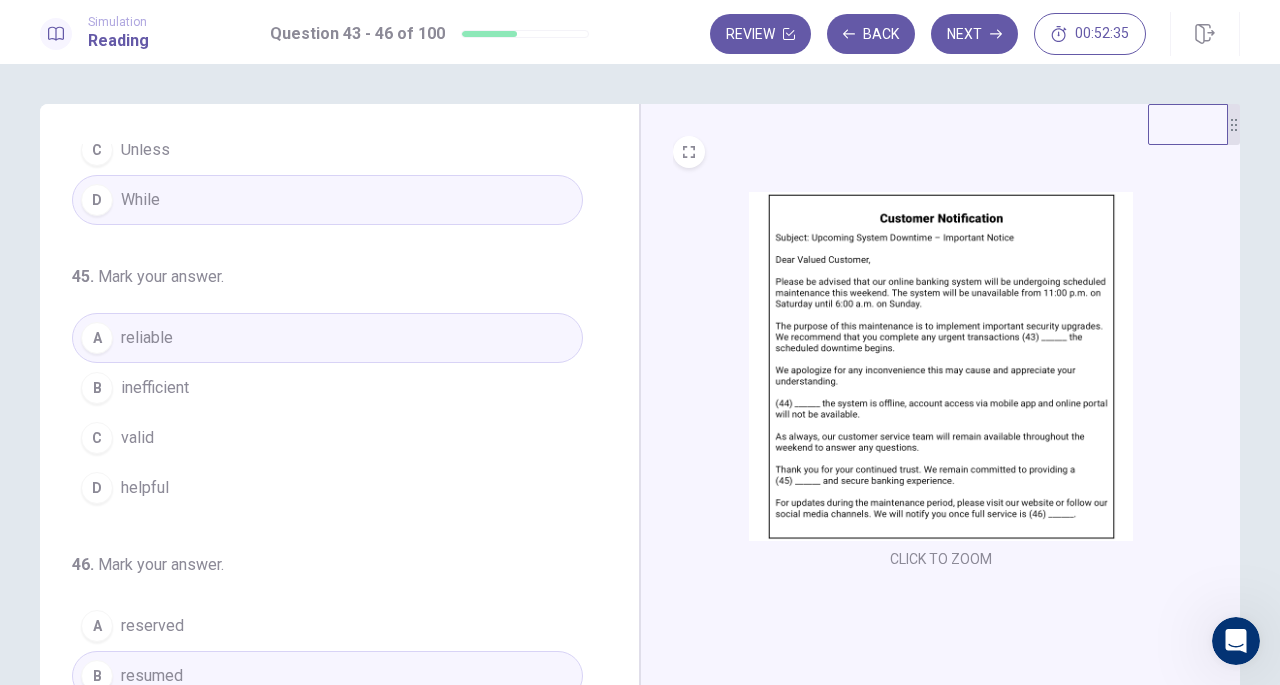 scroll, scrollTop: 486, scrollLeft: 0, axis: vertical 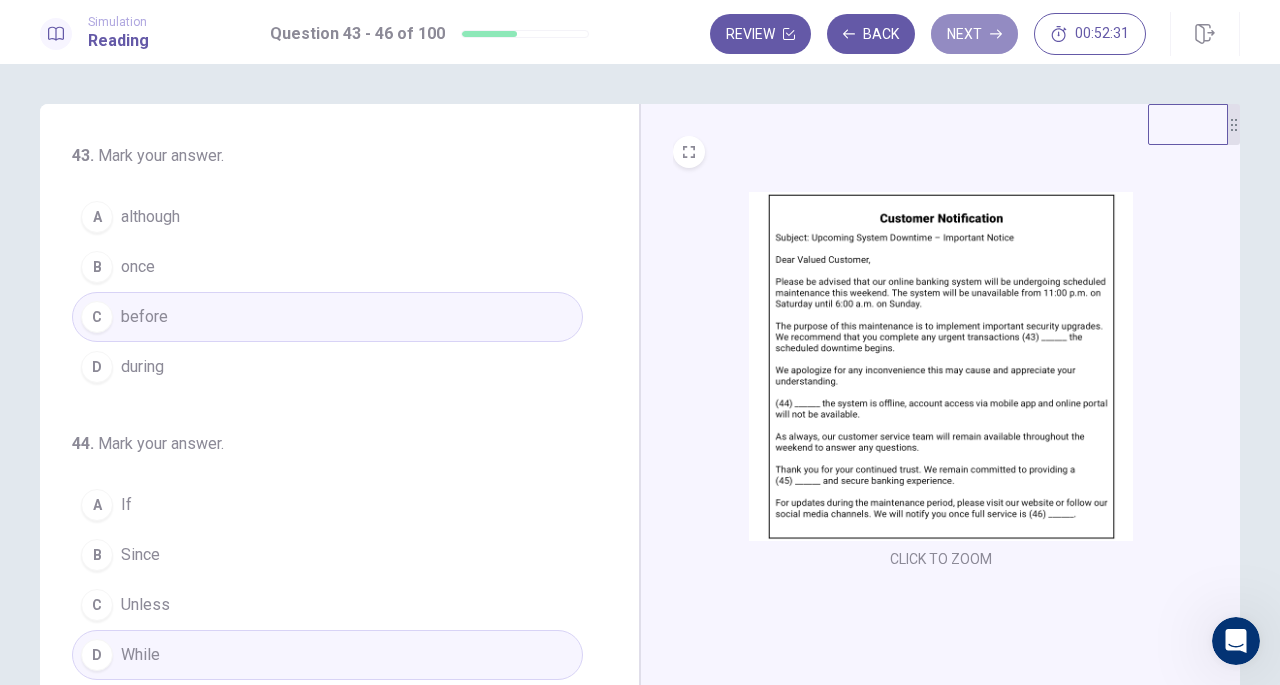 click on "Next" at bounding box center [974, 34] 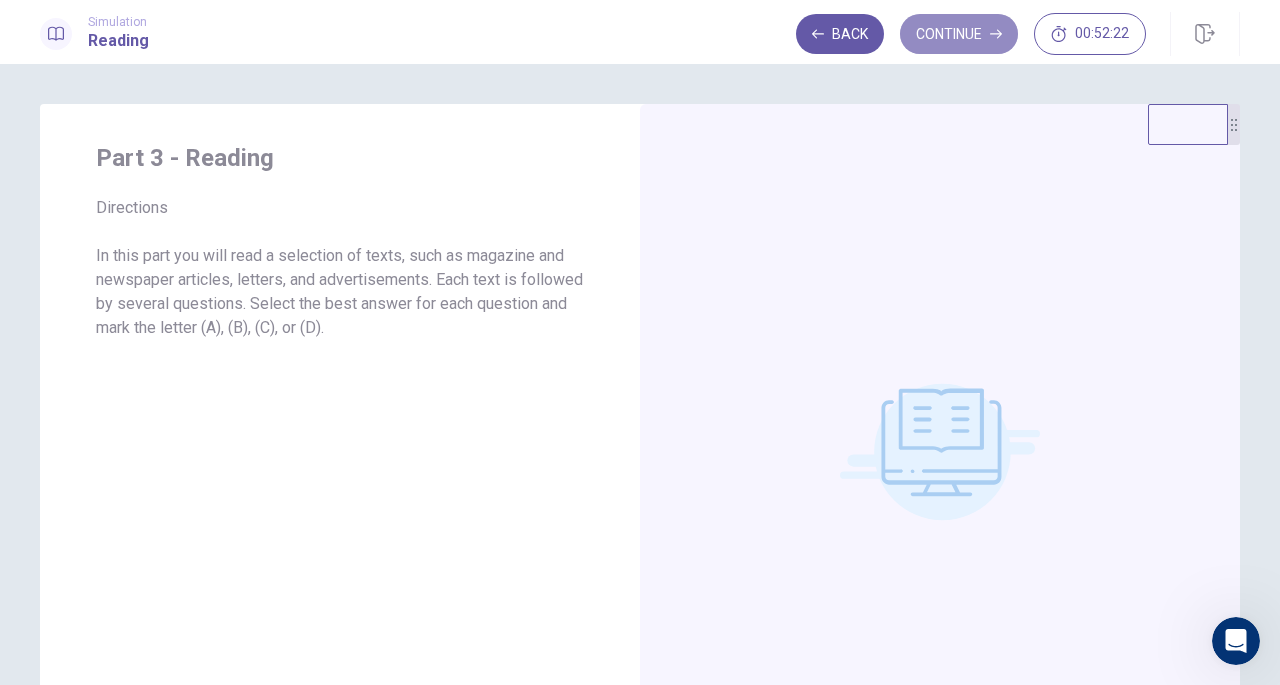 click on "Continue" at bounding box center [959, 34] 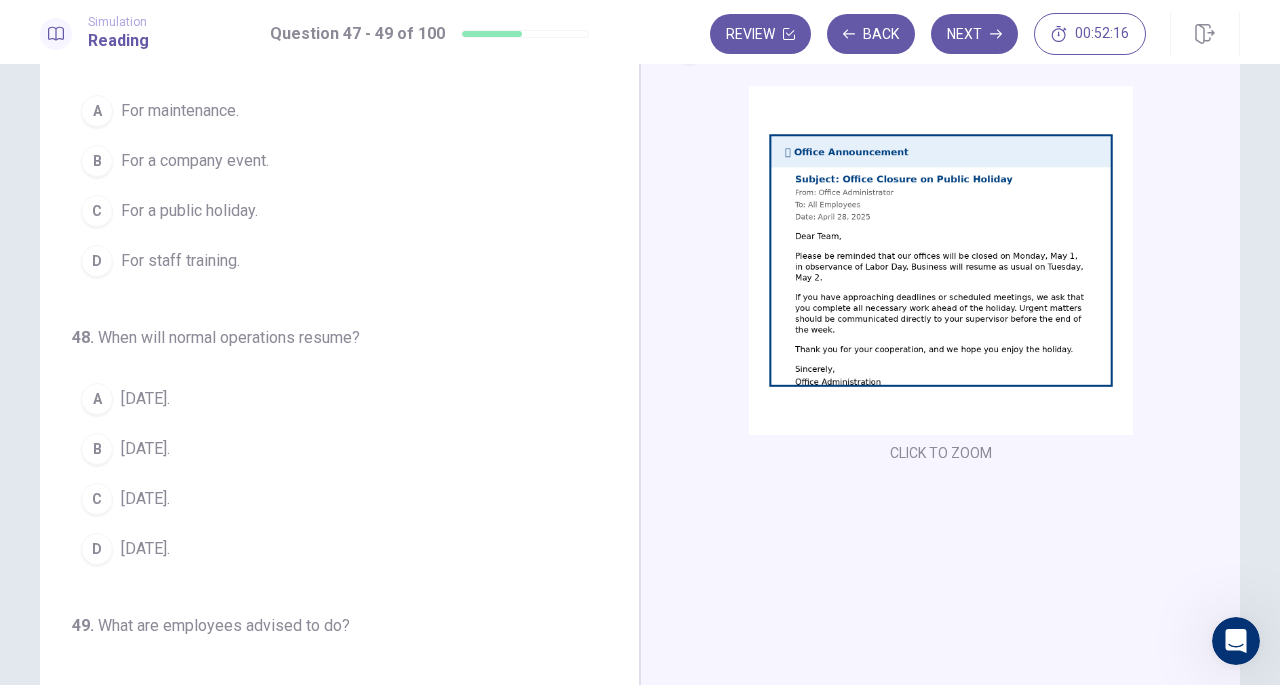 scroll, scrollTop: 218, scrollLeft: 0, axis: vertical 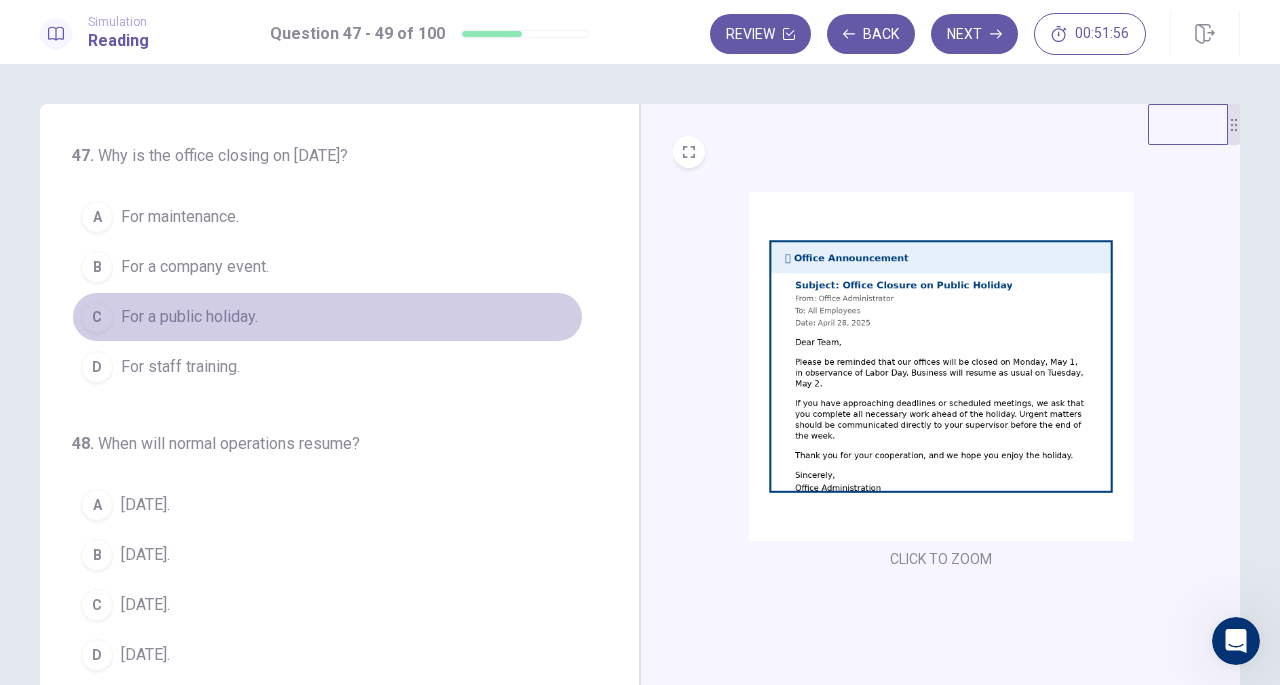 click on "C For a public holiday." at bounding box center (327, 317) 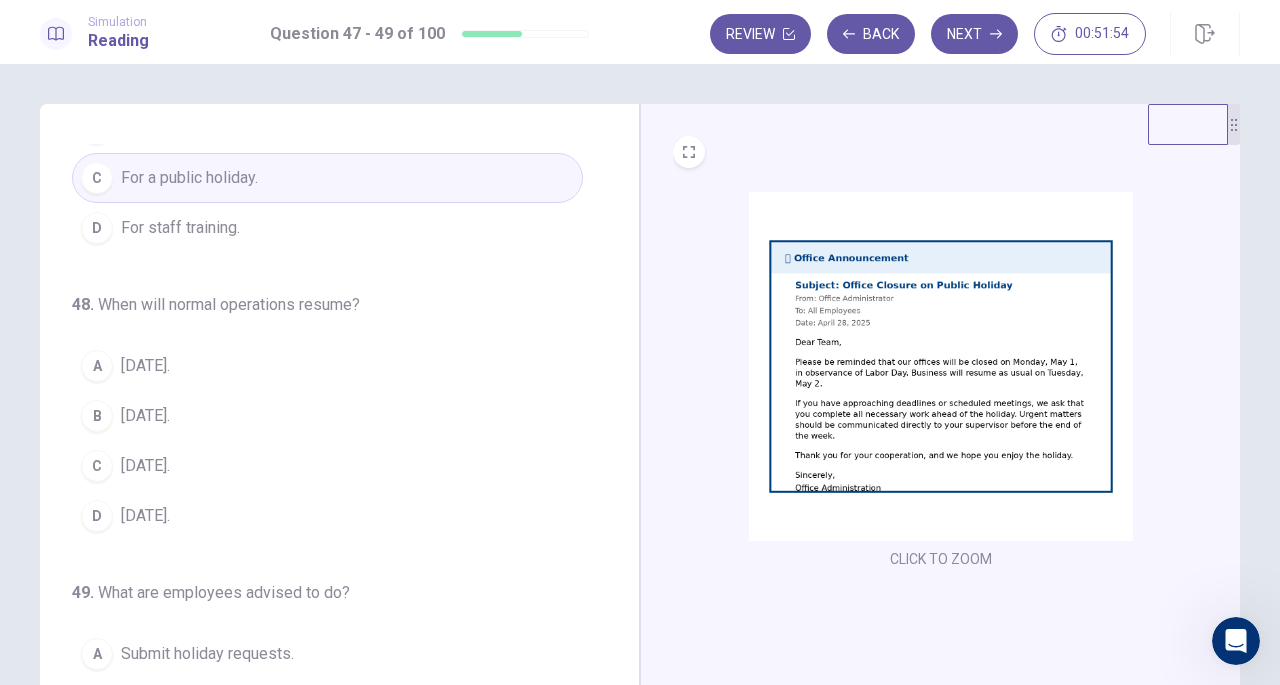 scroll, scrollTop: 185, scrollLeft: 0, axis: vertical 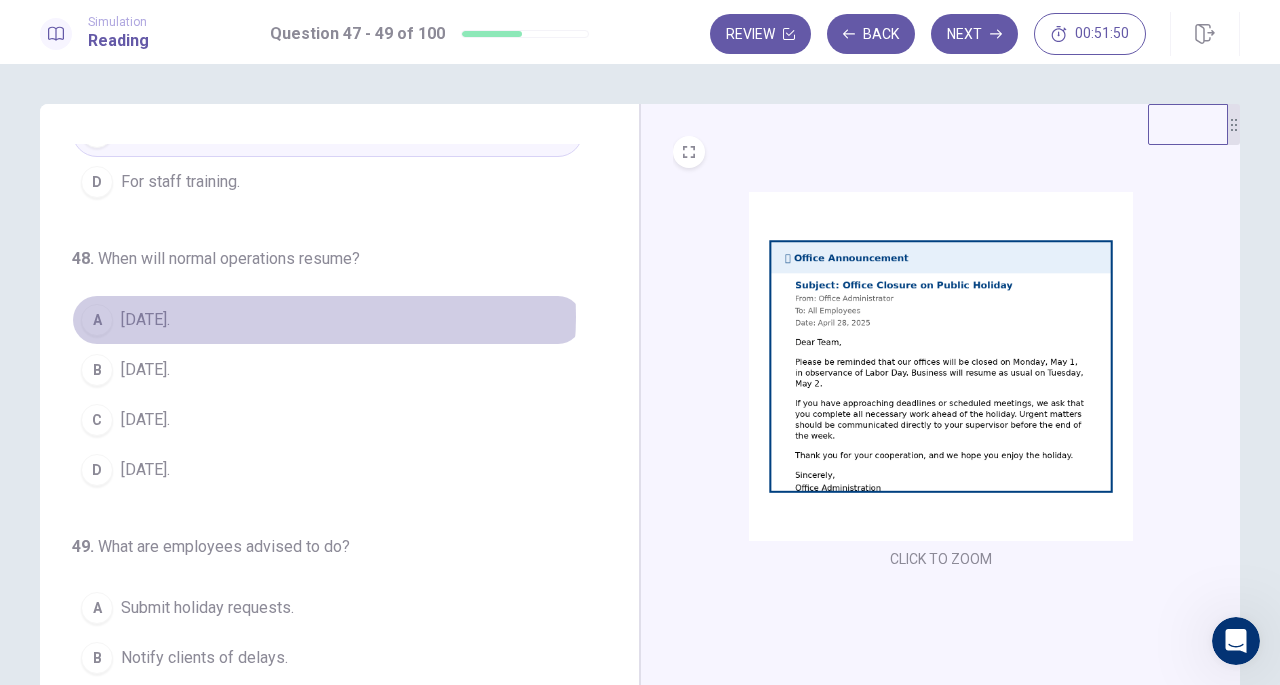 click on "A May 2." at bounding box center [327, 320] 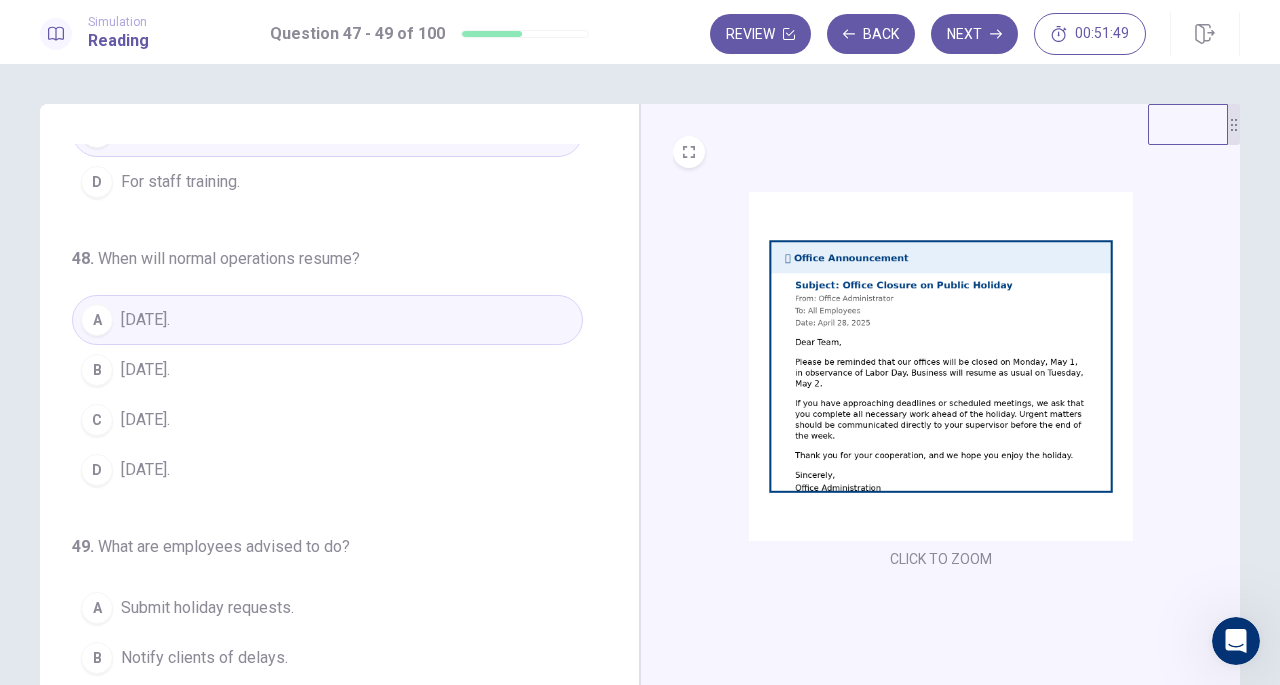 scroll, scrollTop: 200, scrollLeft: 0, axis: vertical 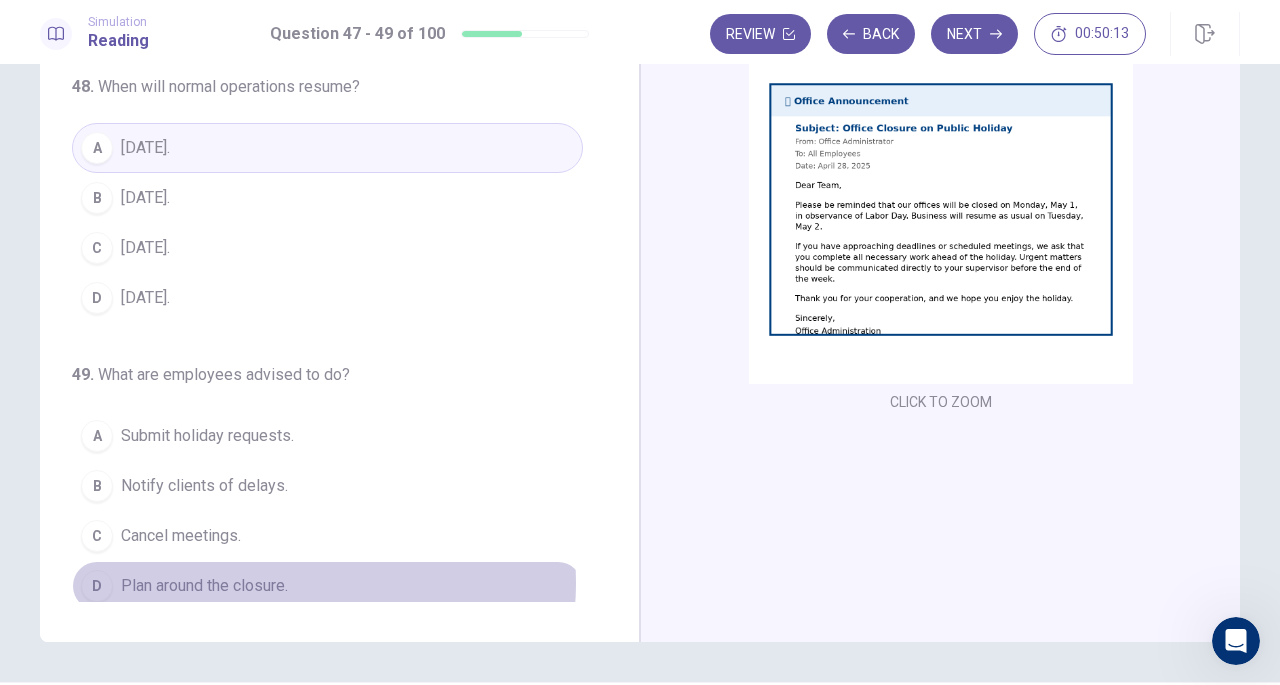 click on "D Plan around the closure." at bounding box center (327, 586) 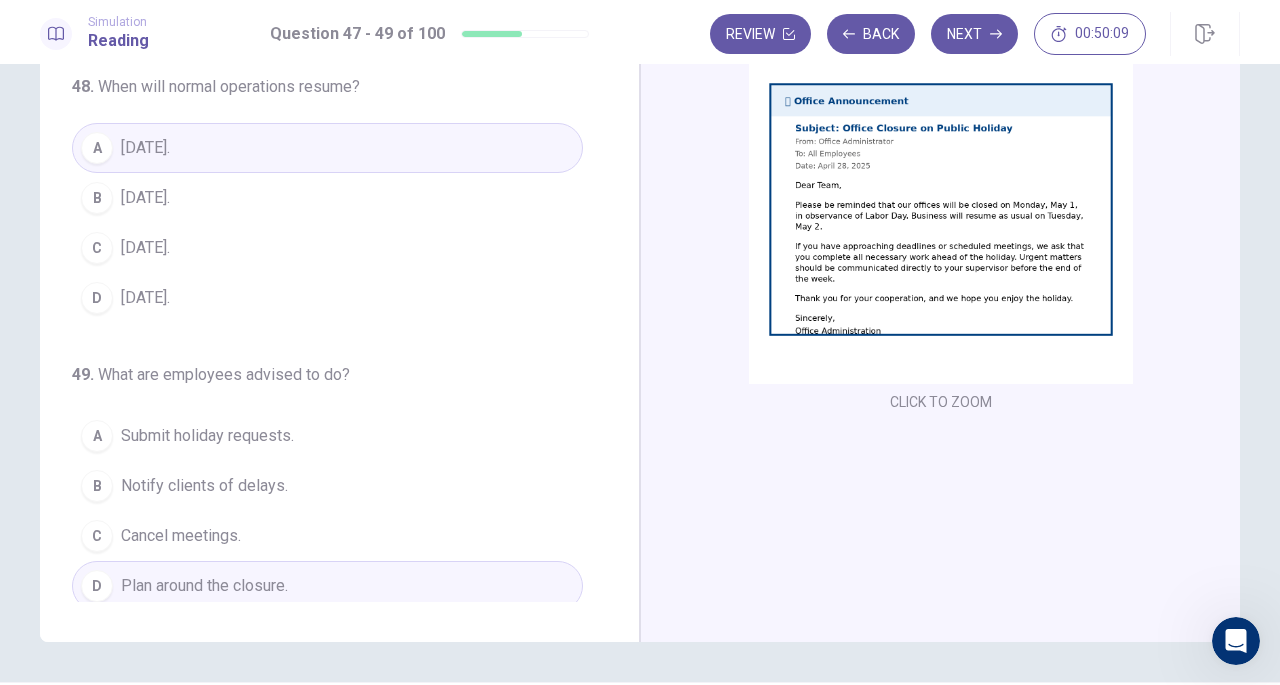 scroll, scrollTop: 0, scrollLeft: 0, axis: both 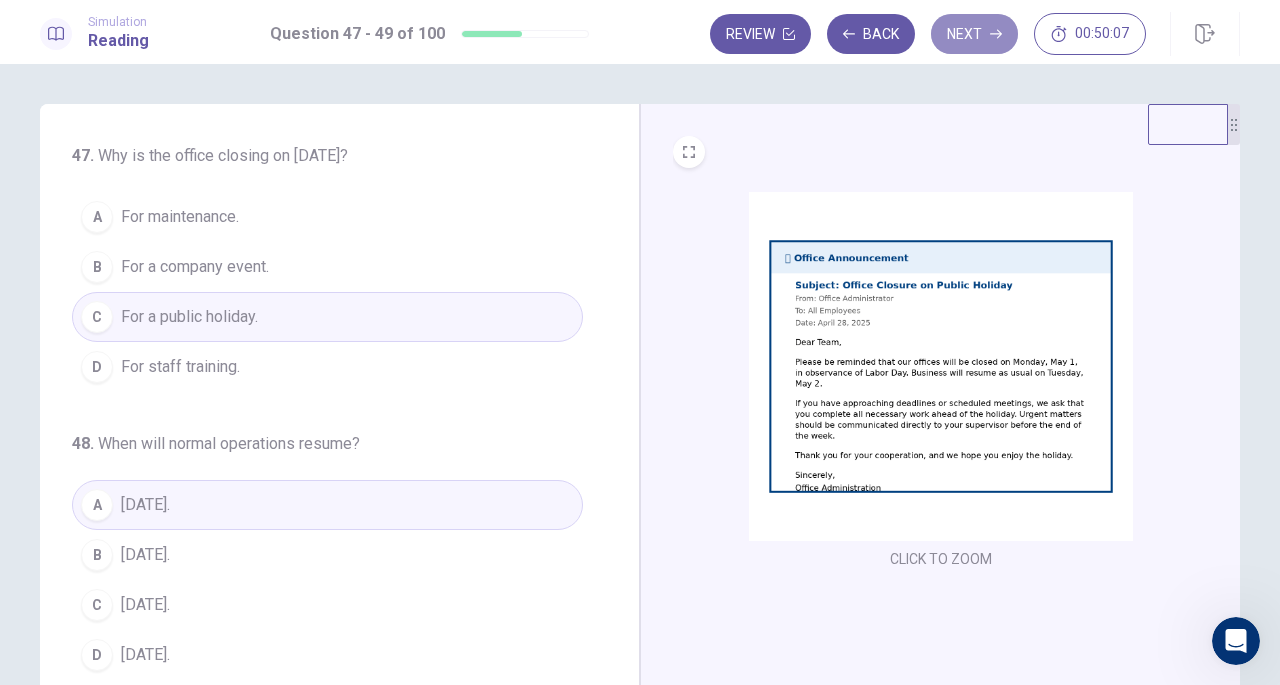 click 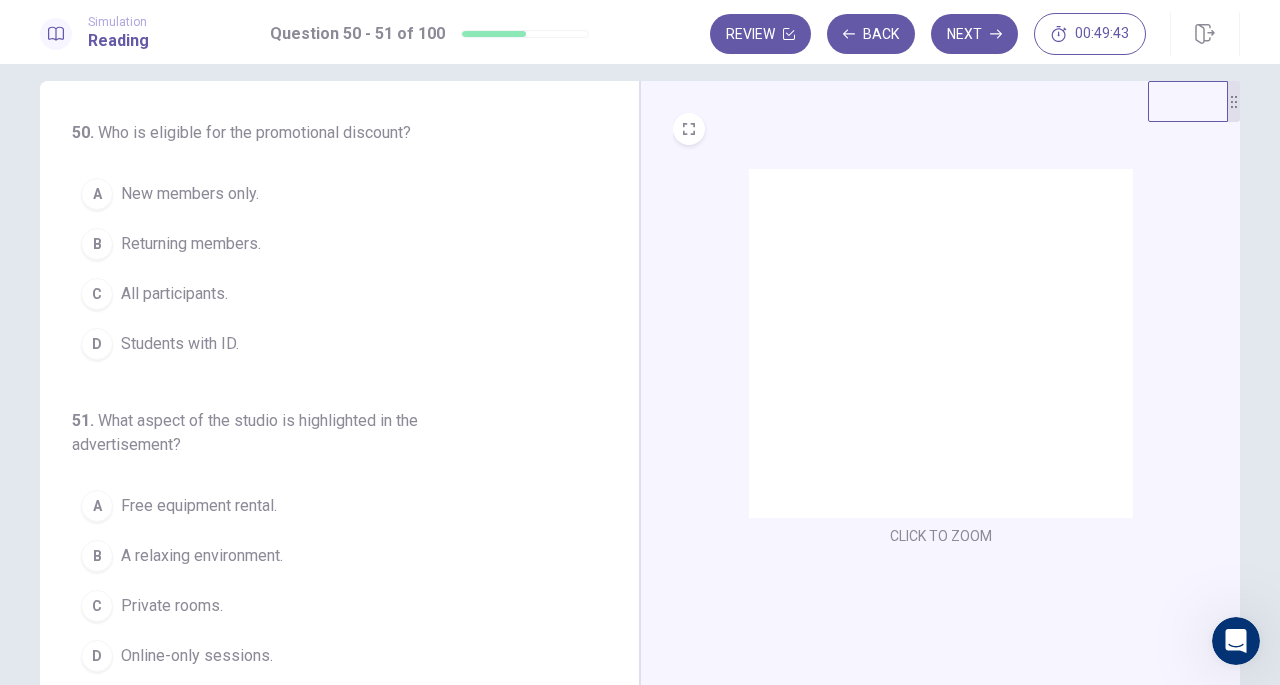 scroll, scrollTop: 0, scrollLeft: 0, axis: both 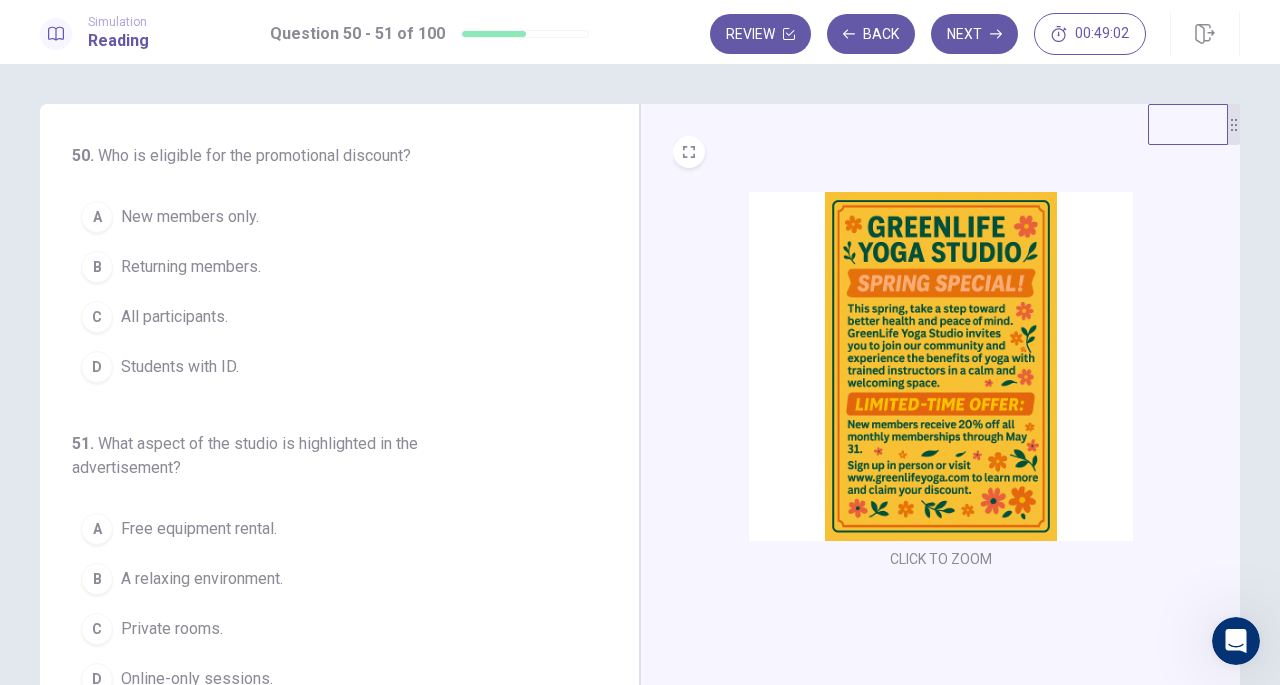click on "A New members only." at bounding box center [327, 217] 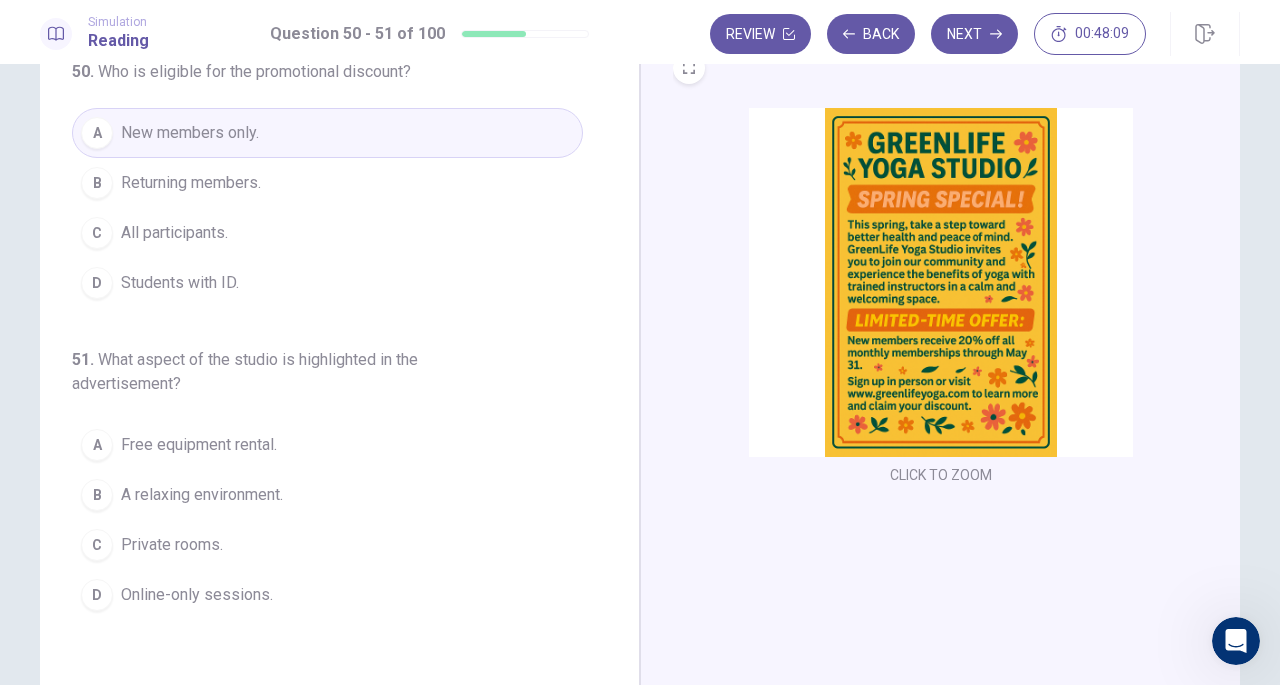 scroll, scrollTop: 130, scrollLeft: 0, axis: vertical 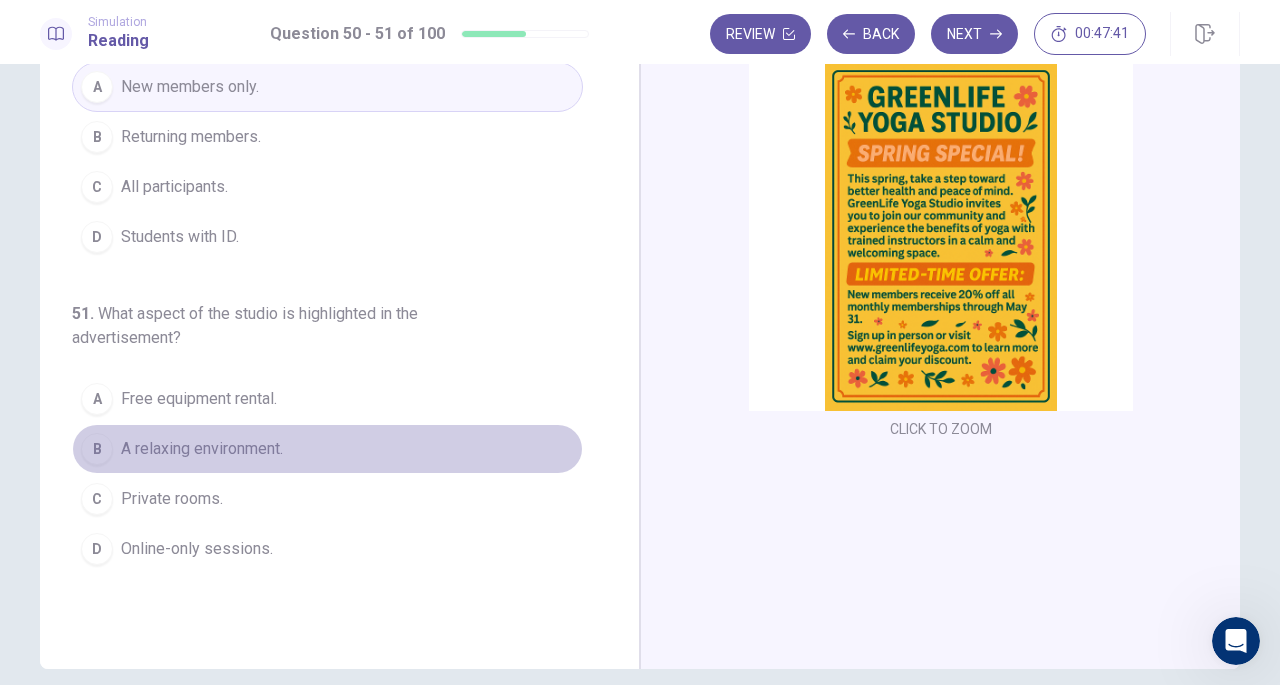 click on "B A relaxing environment." at bounding box center [327, 449] 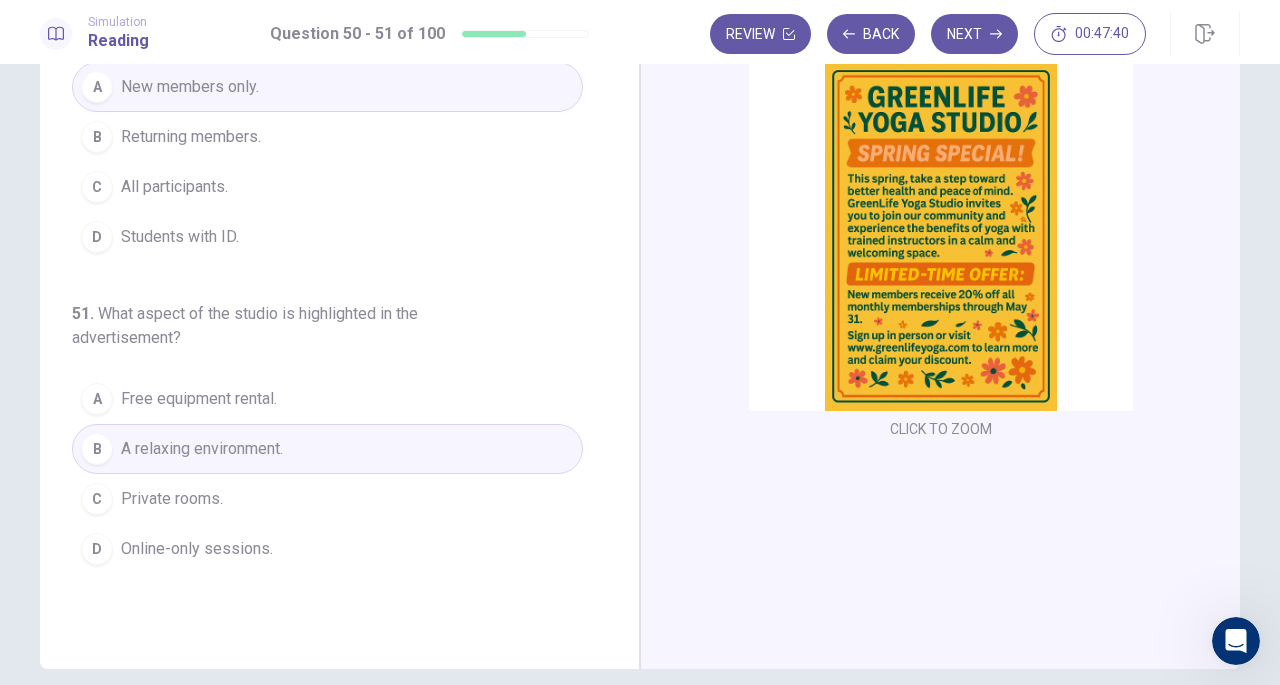 scroll, scrollTop: 0, scrollLeft: 0, axis: both 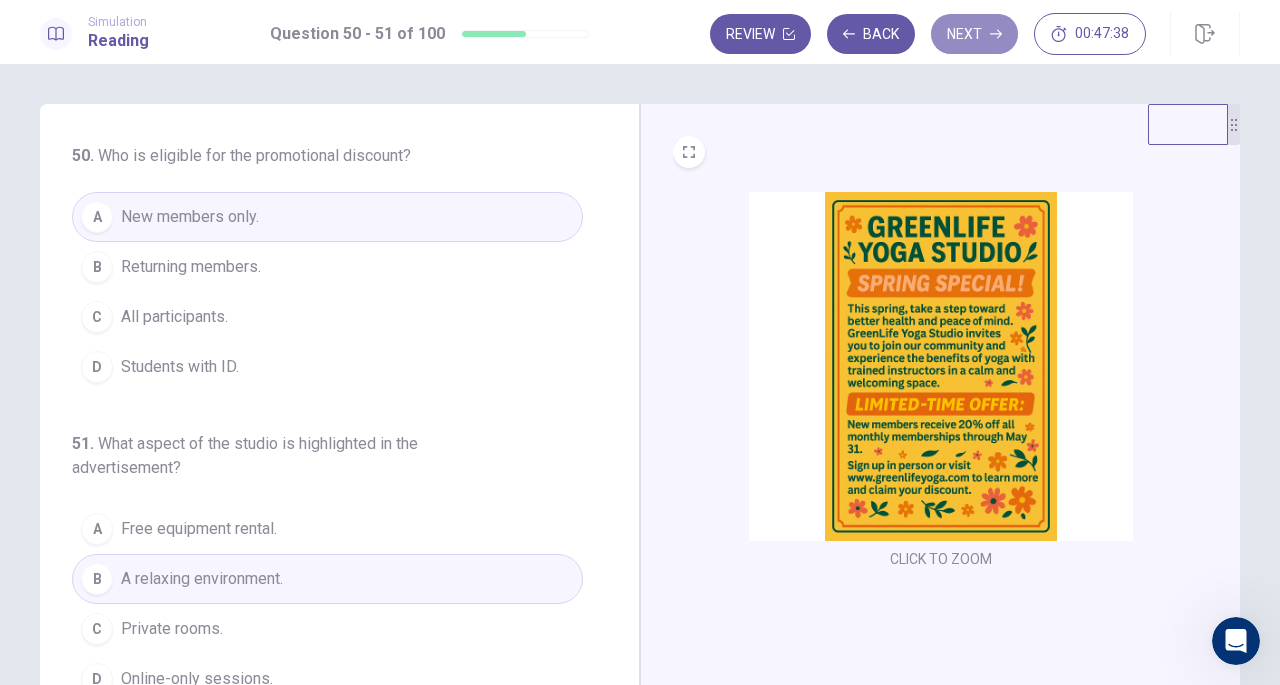 click on "Next" at bounding box center [974, 34] 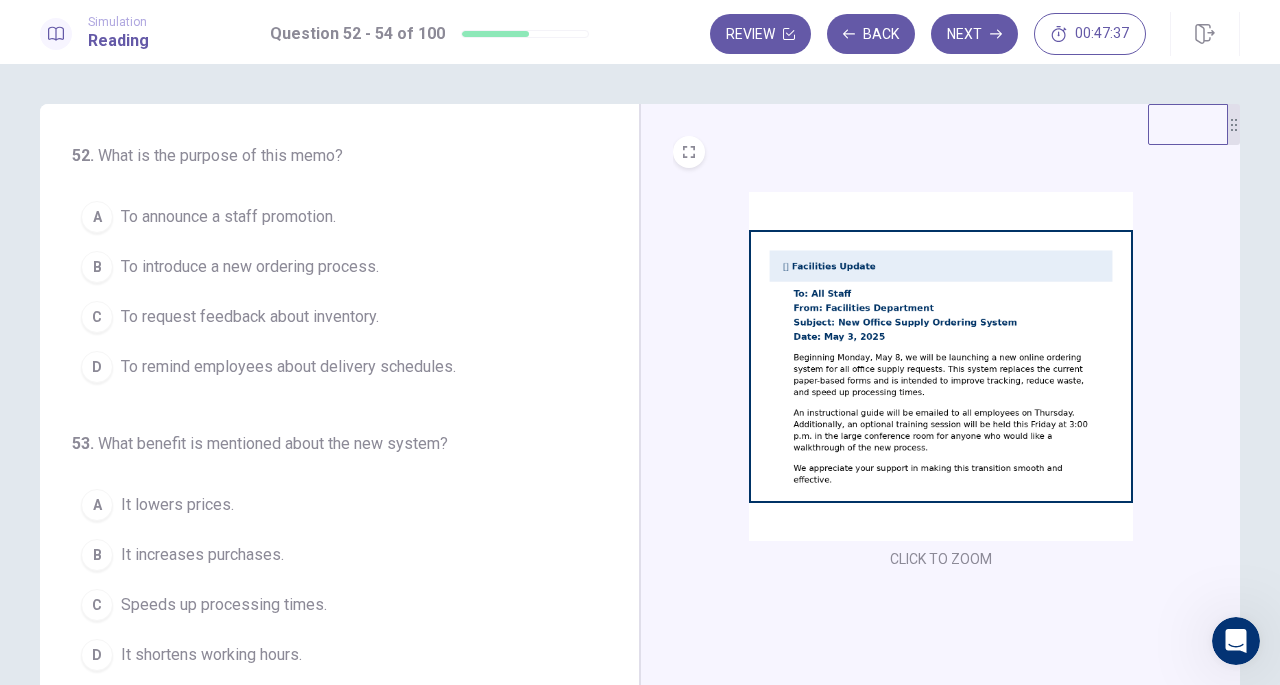 scroll, scrollTop: 200, scrollLeft: 0, axis: vertical 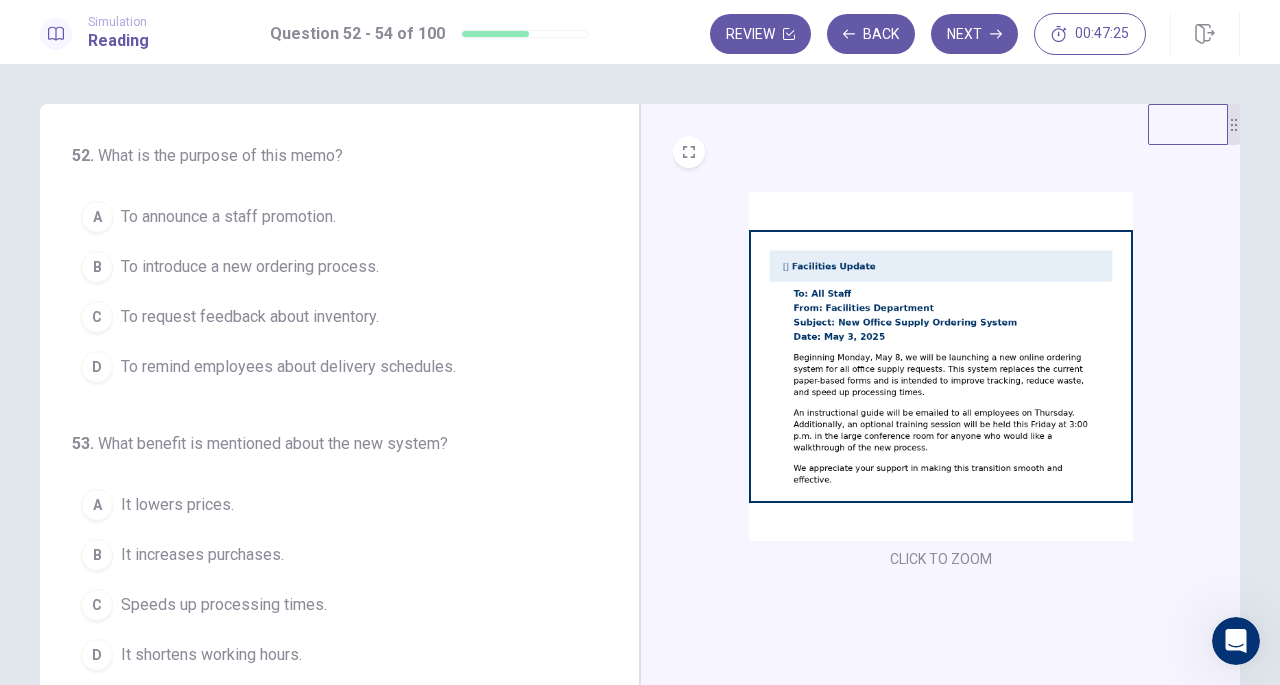 click at bounding box center [941, 366] 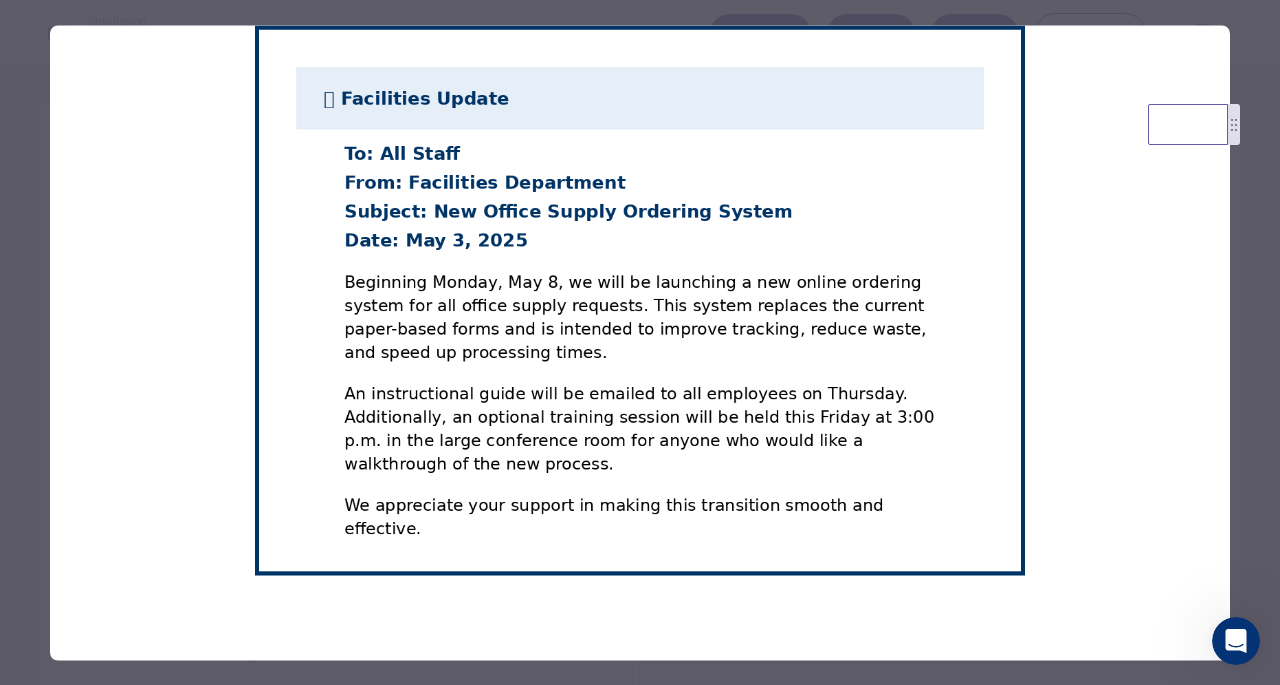 click at bounding box center [640, 342] 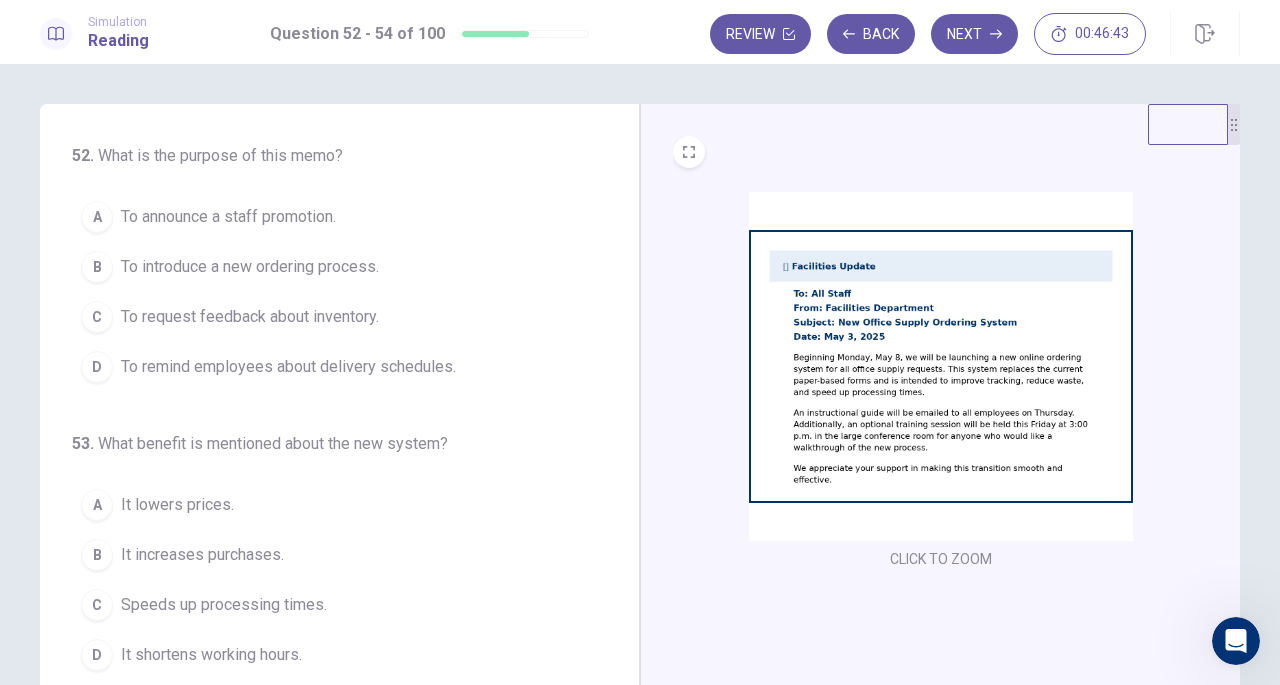 scroll, scrollTop: 200, scrollLeft: 0, axis: vertical 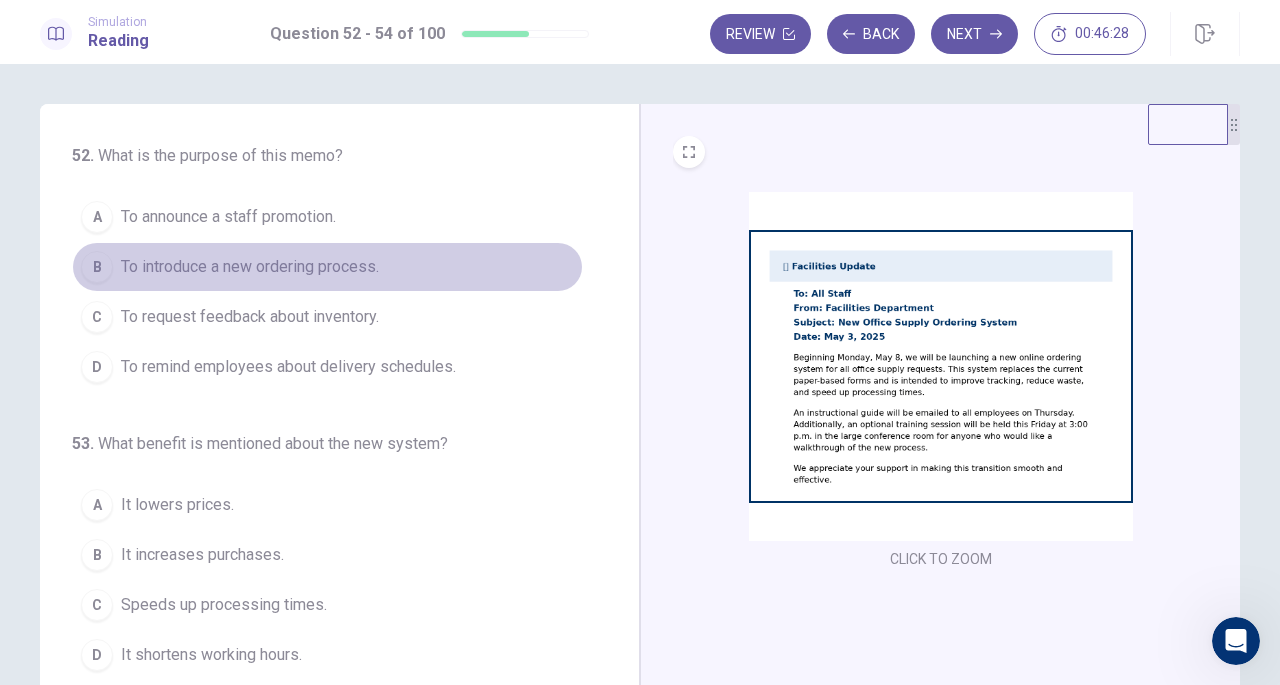 click on "B To introduce a new ordering process." at bounding box center (327, 267) 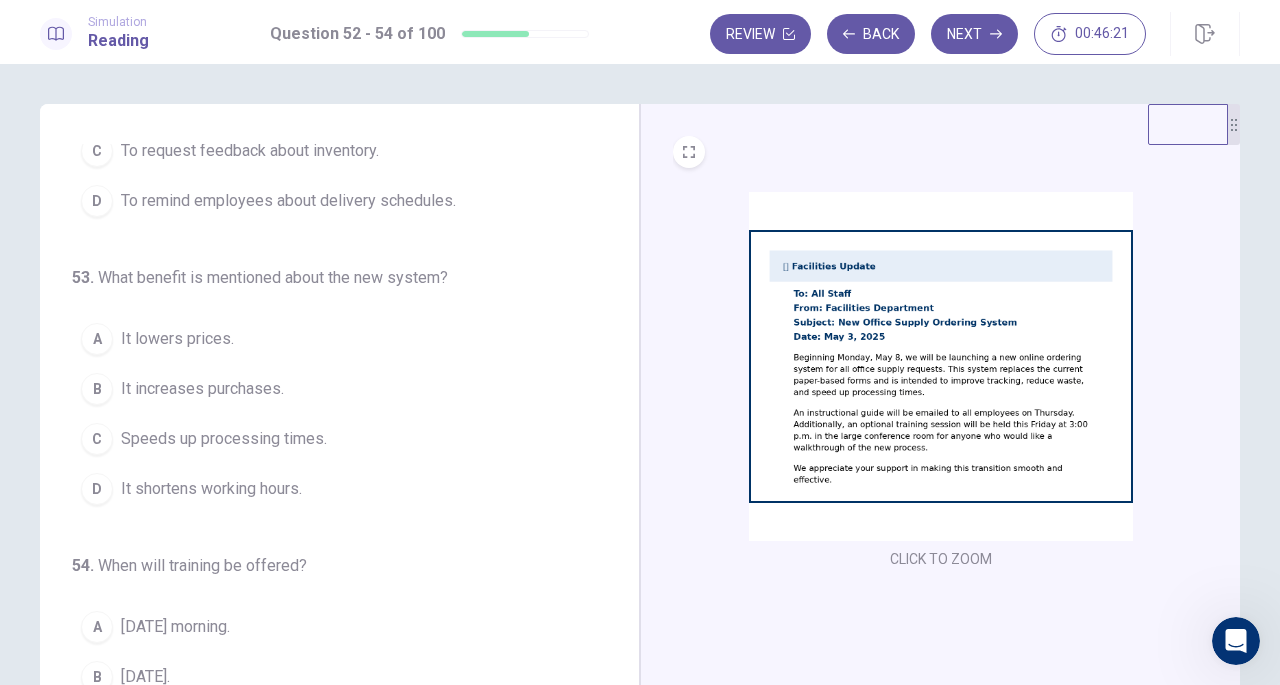 scroll, scrollTop: 200, scrollLeft: 0, axis: vertical 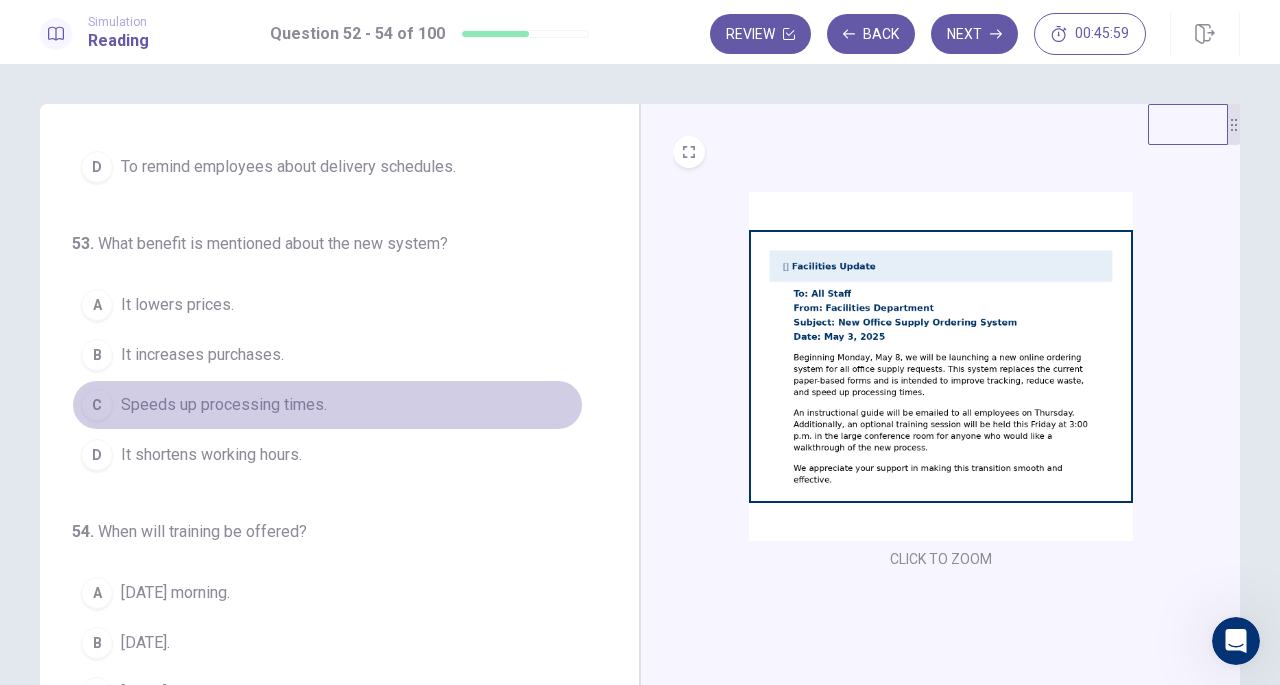 click on "C Speeds up processing times." at bounding box center [327, 405] 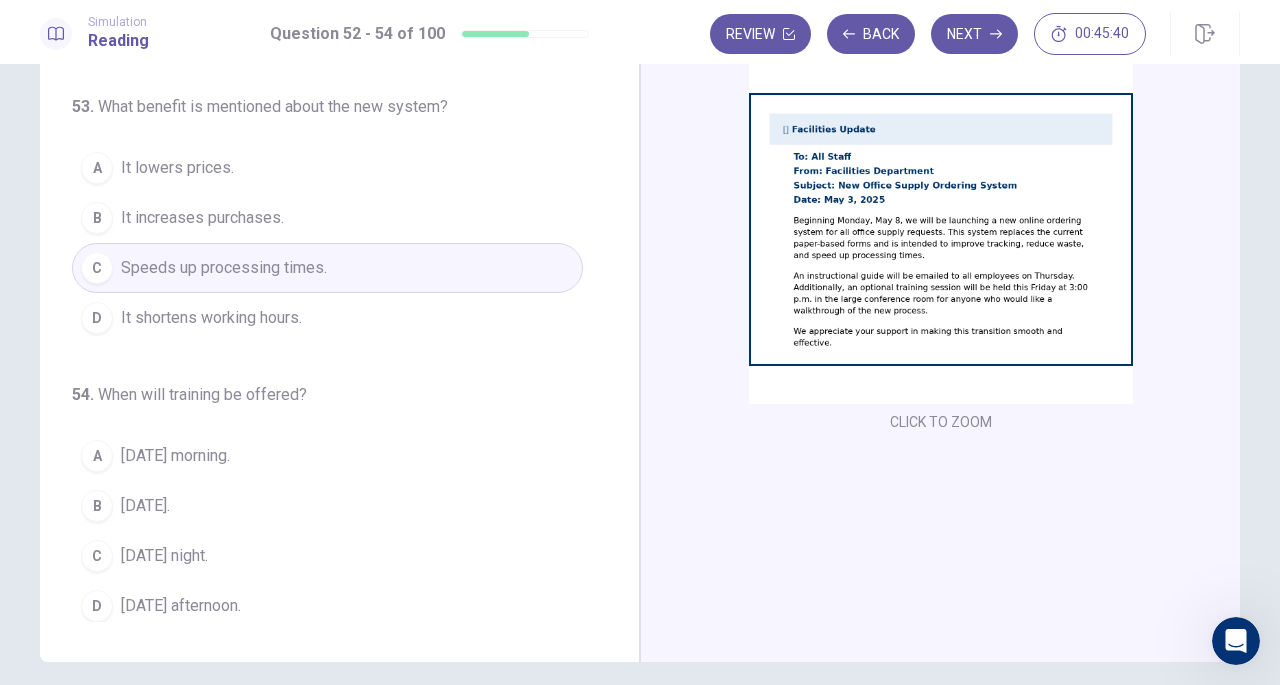 scroll, scrollTop: 150, scrollLeft: 0, axis: vertical 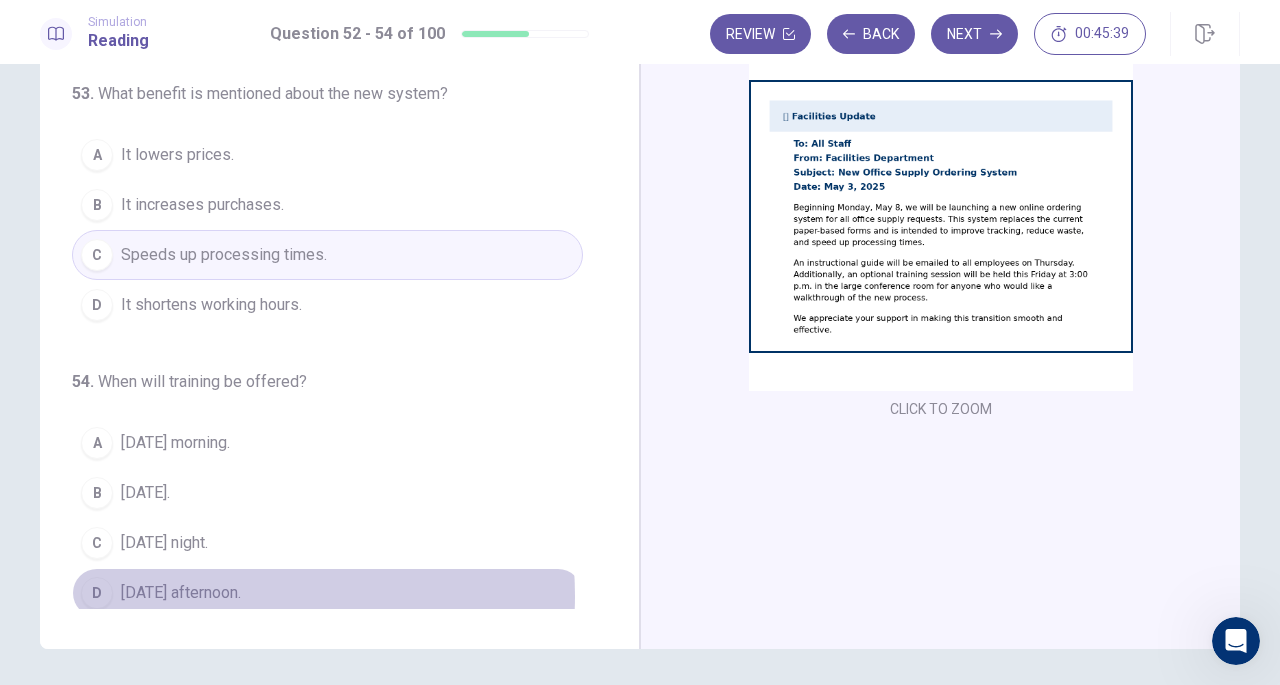 click on "Friday afternoon." at bounding box center [181, 593] 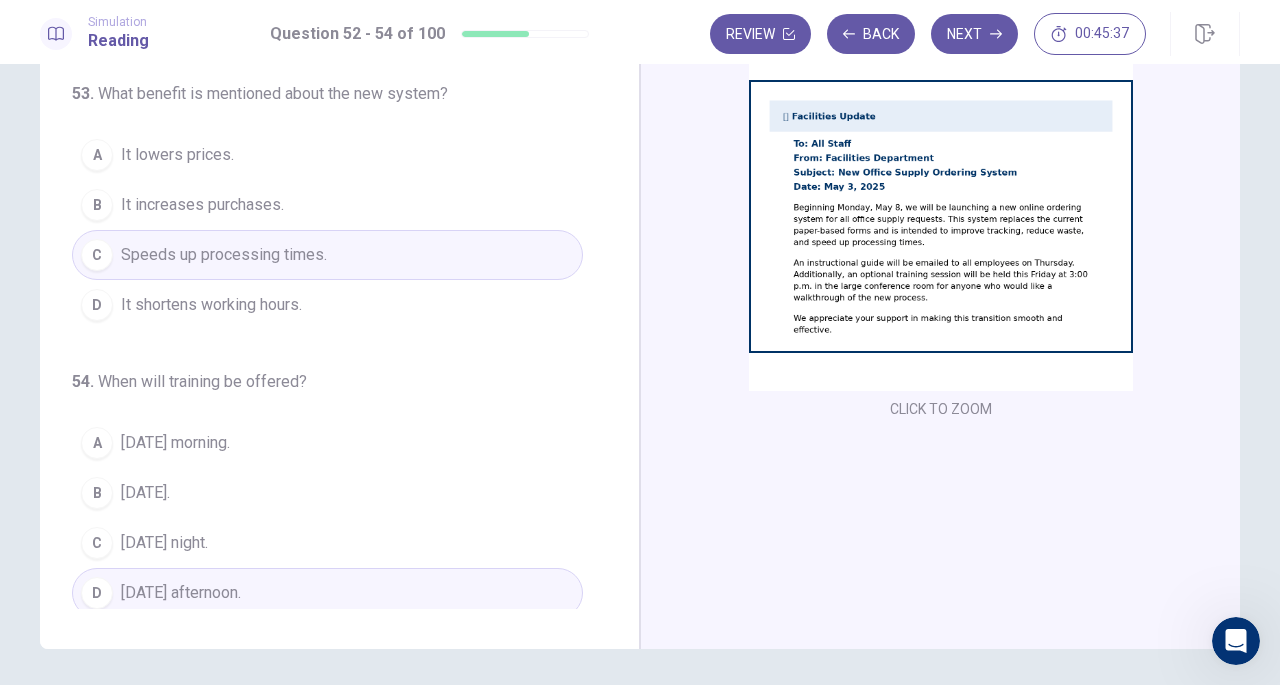 scroll, scrollTop: 0, scrollLeft: 0, axis: both 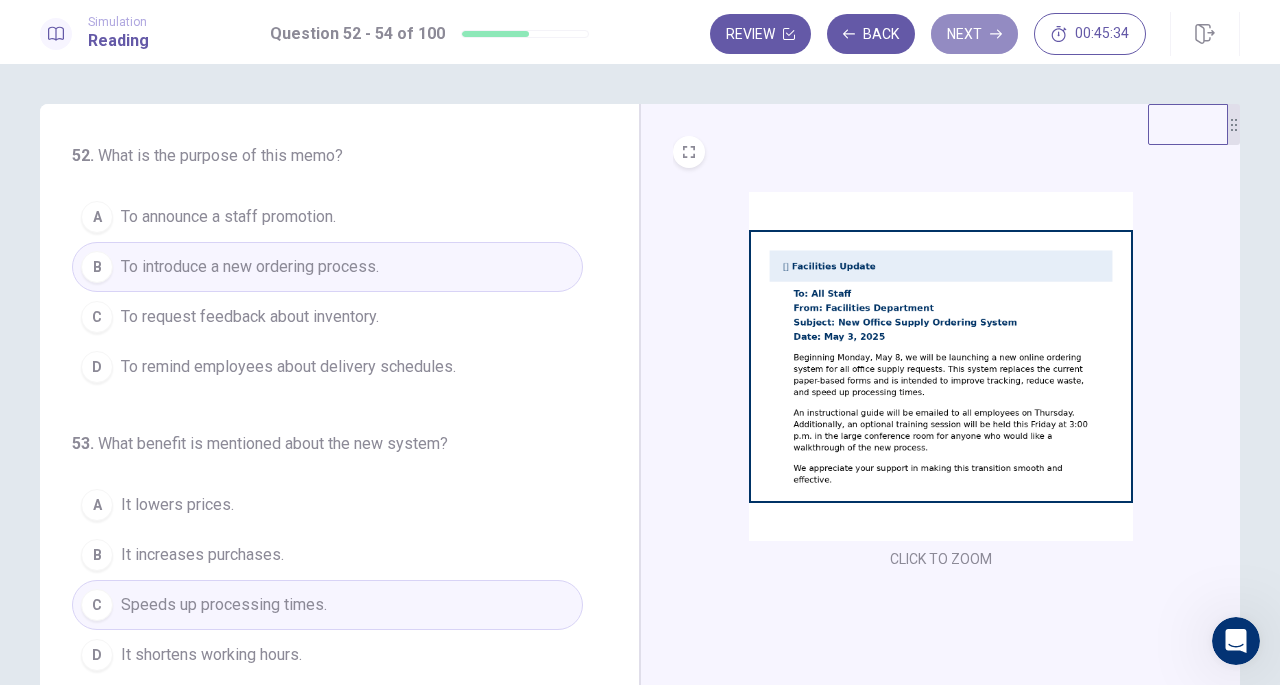 click on "Next" at bounding box center [974, 34] 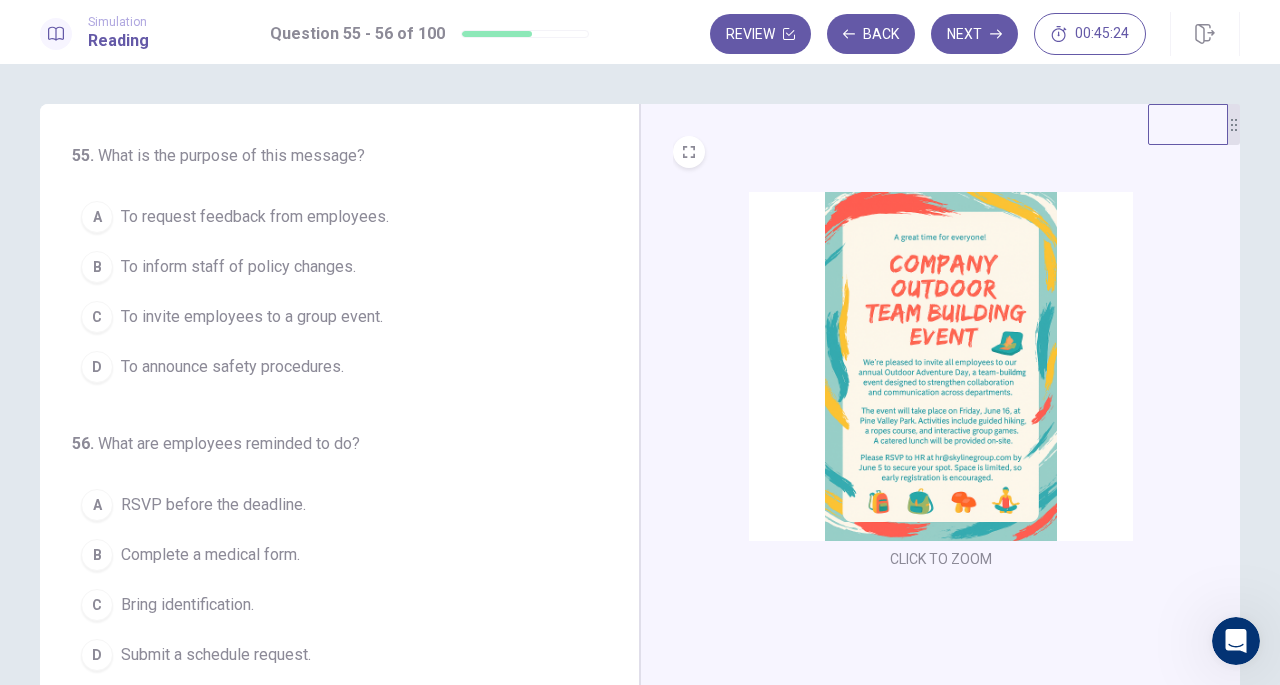 click at bounding box center (941, 366) 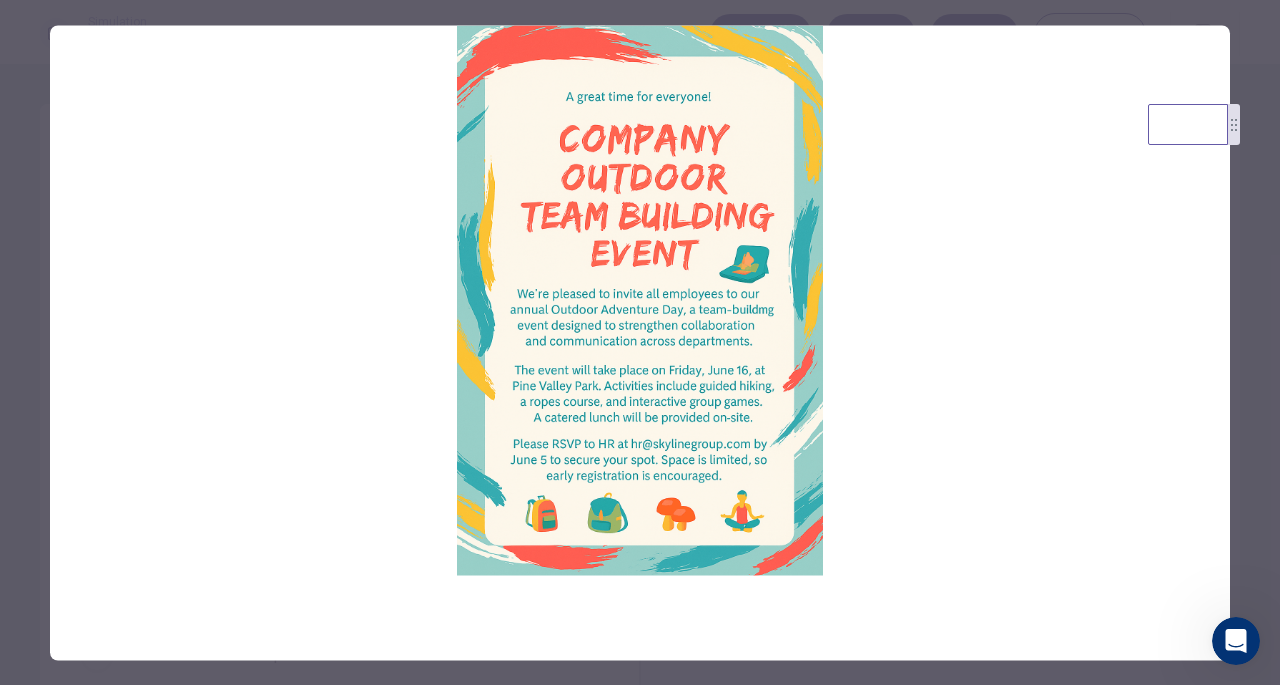 click at bounding box center (640, 342) 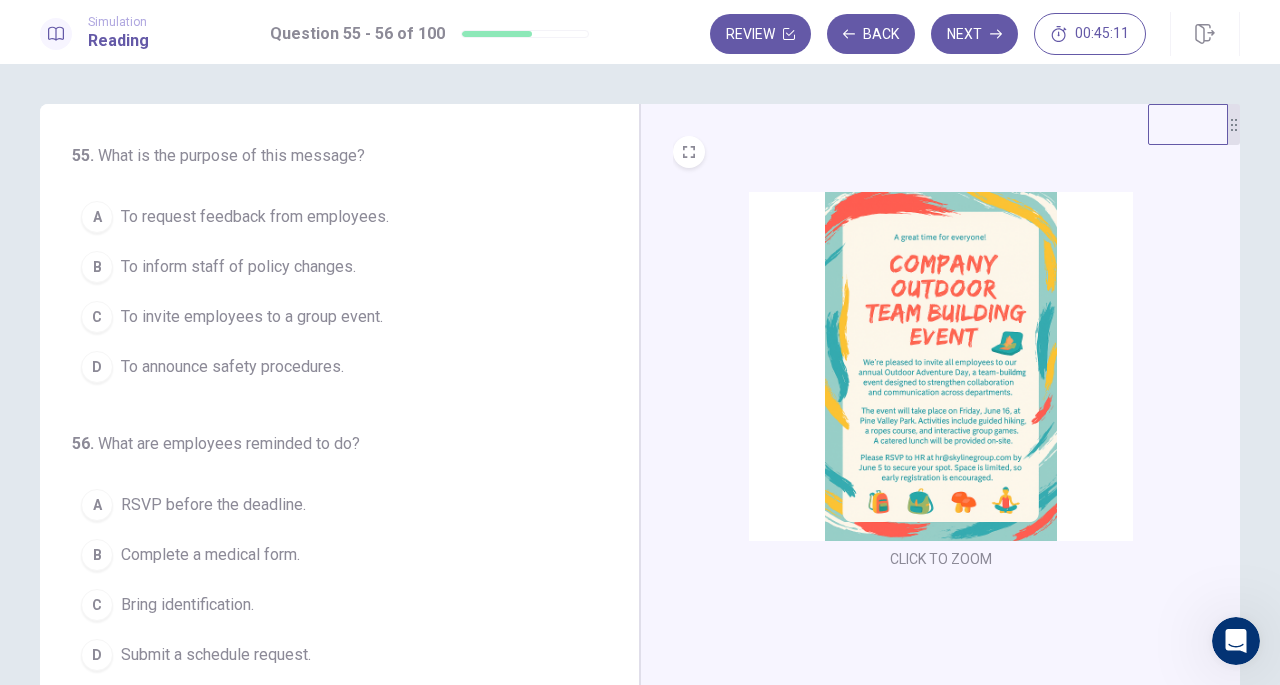 click on "55 .   What is the purpose of this message? A To request feedback from employees.	 B To inform staff of policy changes.	 C To invite employees to a group event. D To announce safety procedures. 56 .   What are employees reminded to do? A RSVP before the deadline.	 B Complete a medical form.	 C Bring identification.	 D Submit a schedule request." at bounding box center [347, 451] 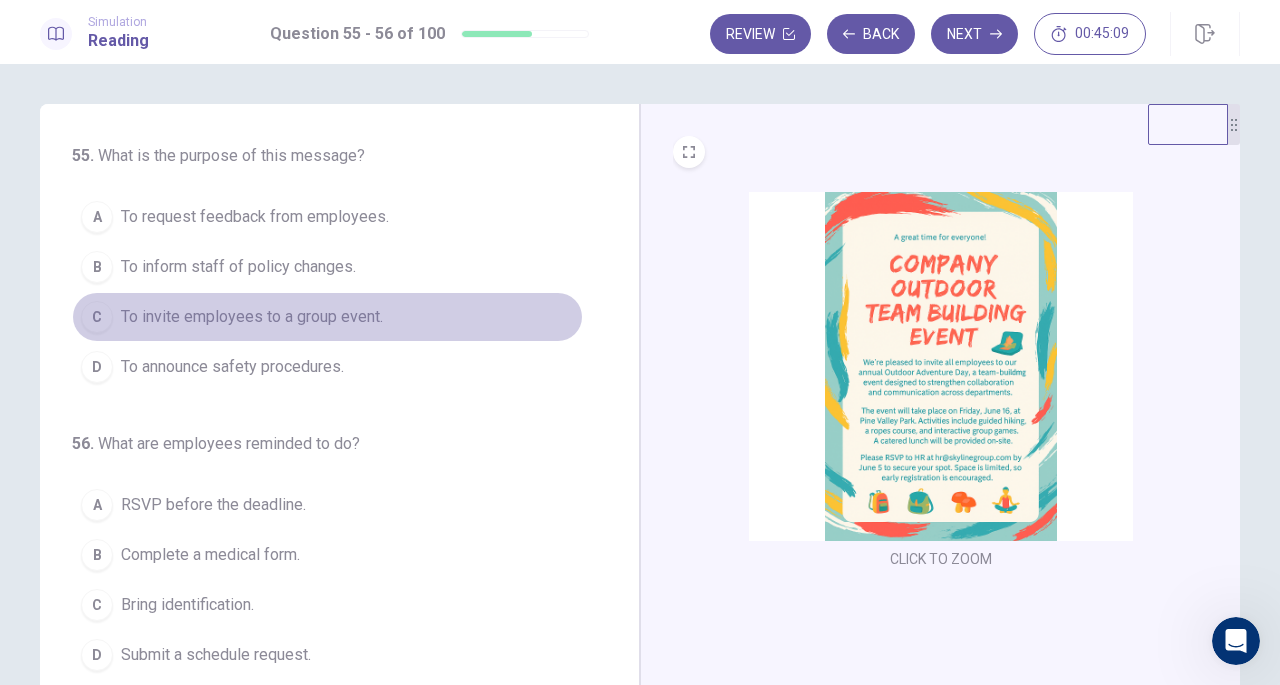 click on "C To invite employees to a group event." at bounding box center (327, 317) 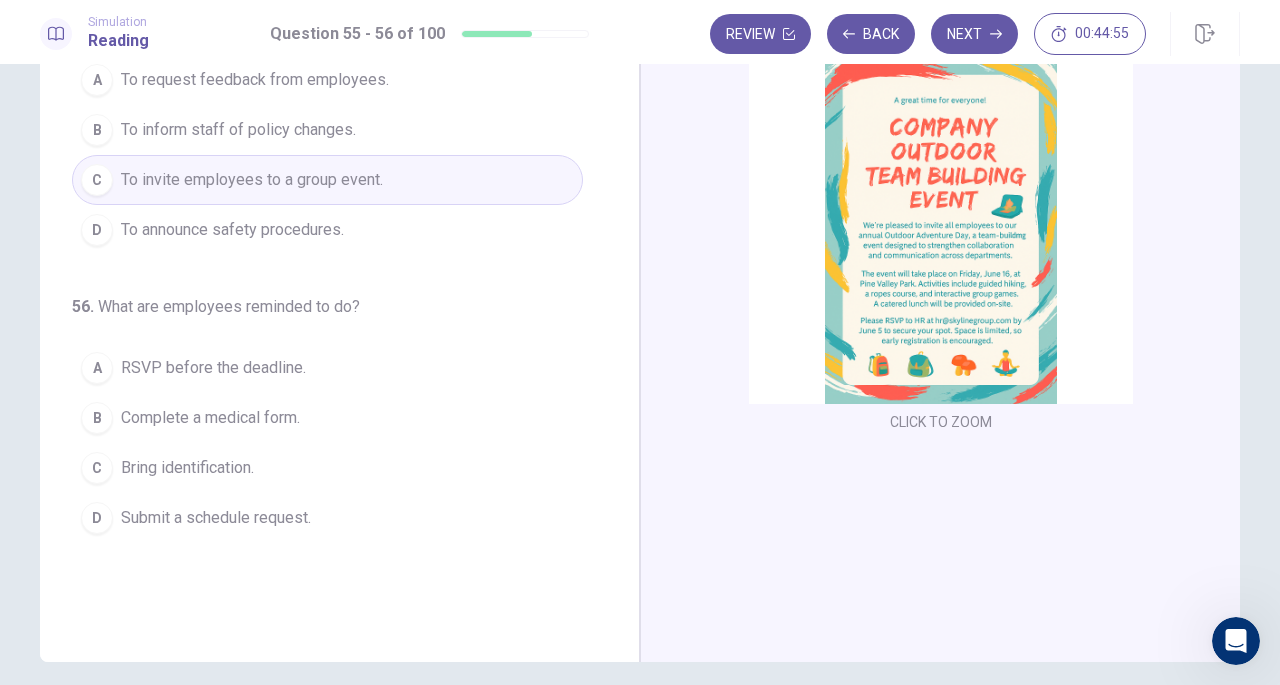 scroll, scrollTop: 136, scrollLeft: 0, axis: vertical 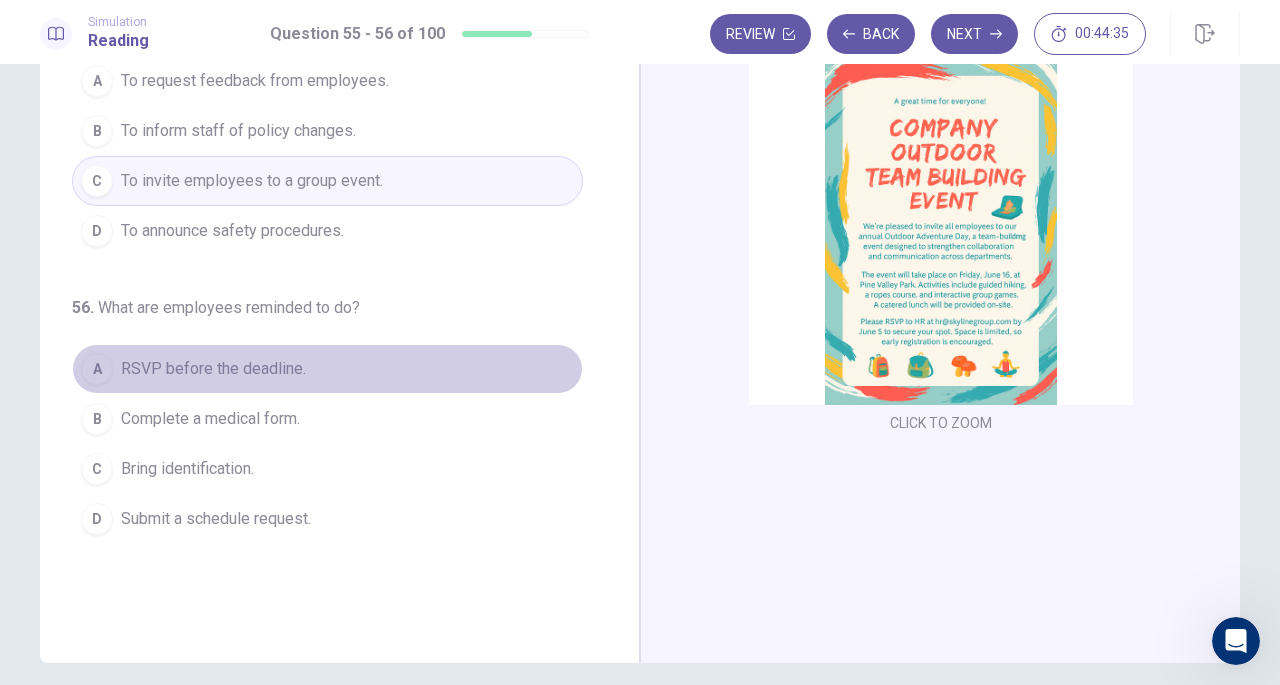click on "A RSVP before the deadline." at bounding box center (327, 369) 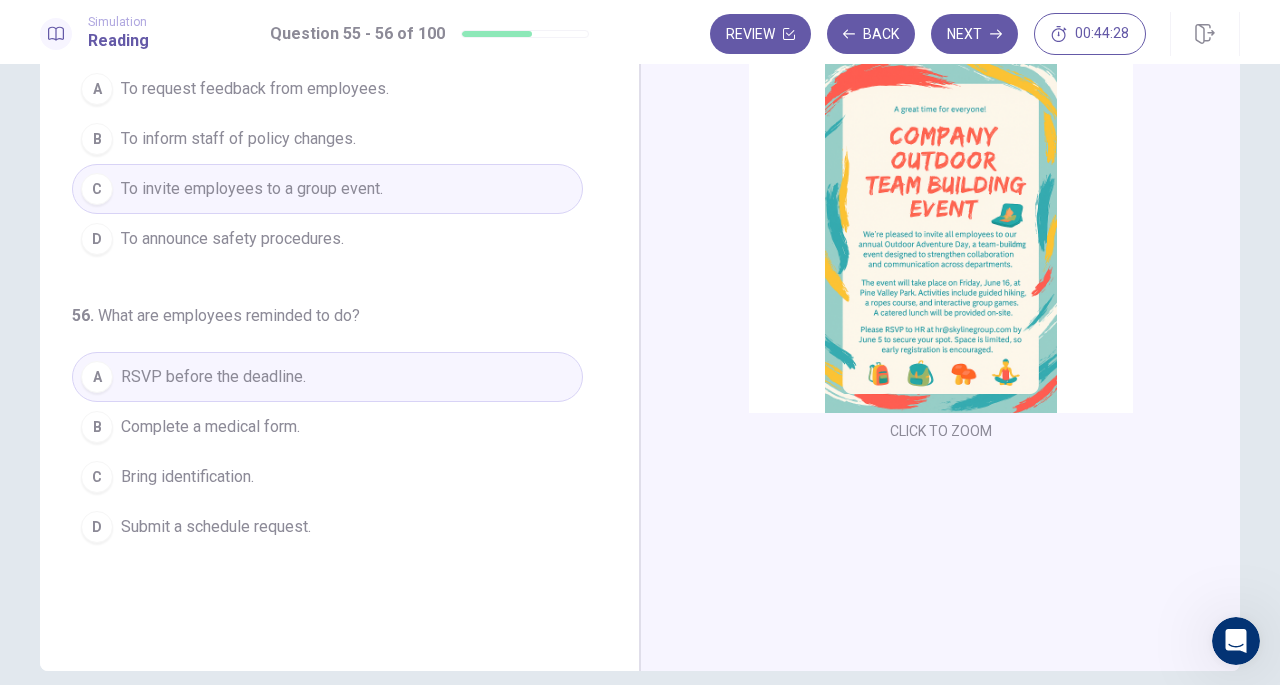 scroll, scrollTop: 0, scrollLeft: 0, axis: both 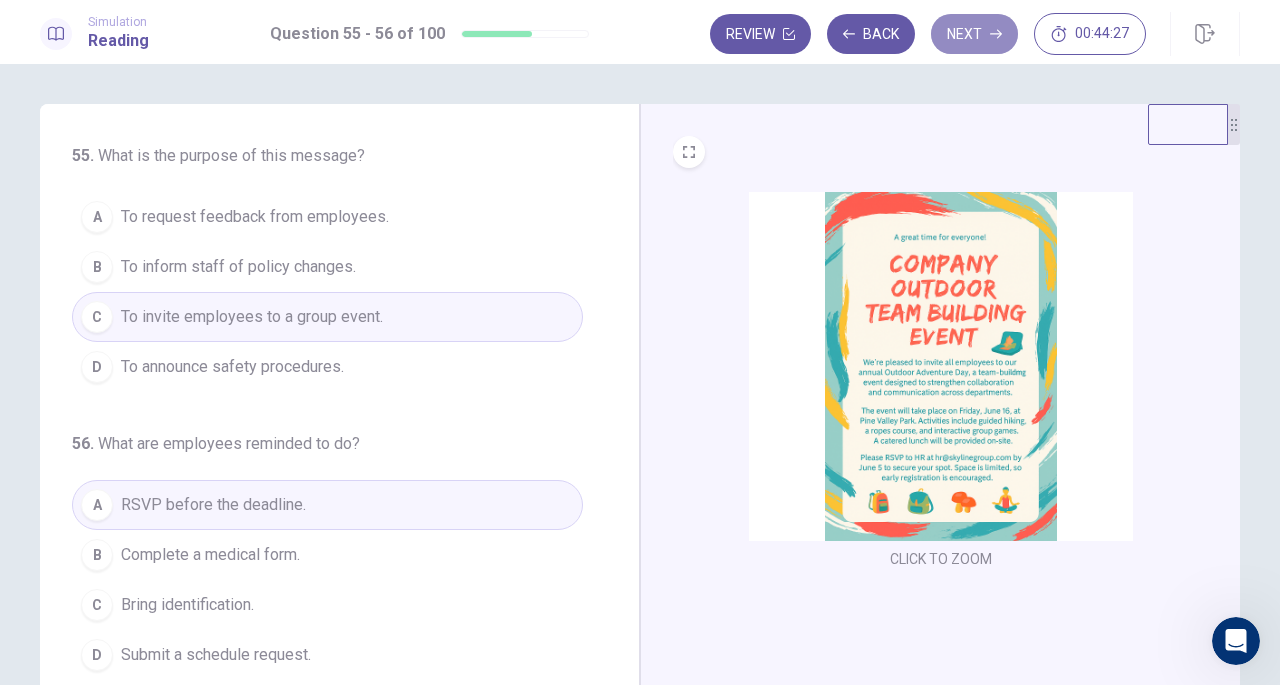 click on "Next" at bounding box center [974, 34] 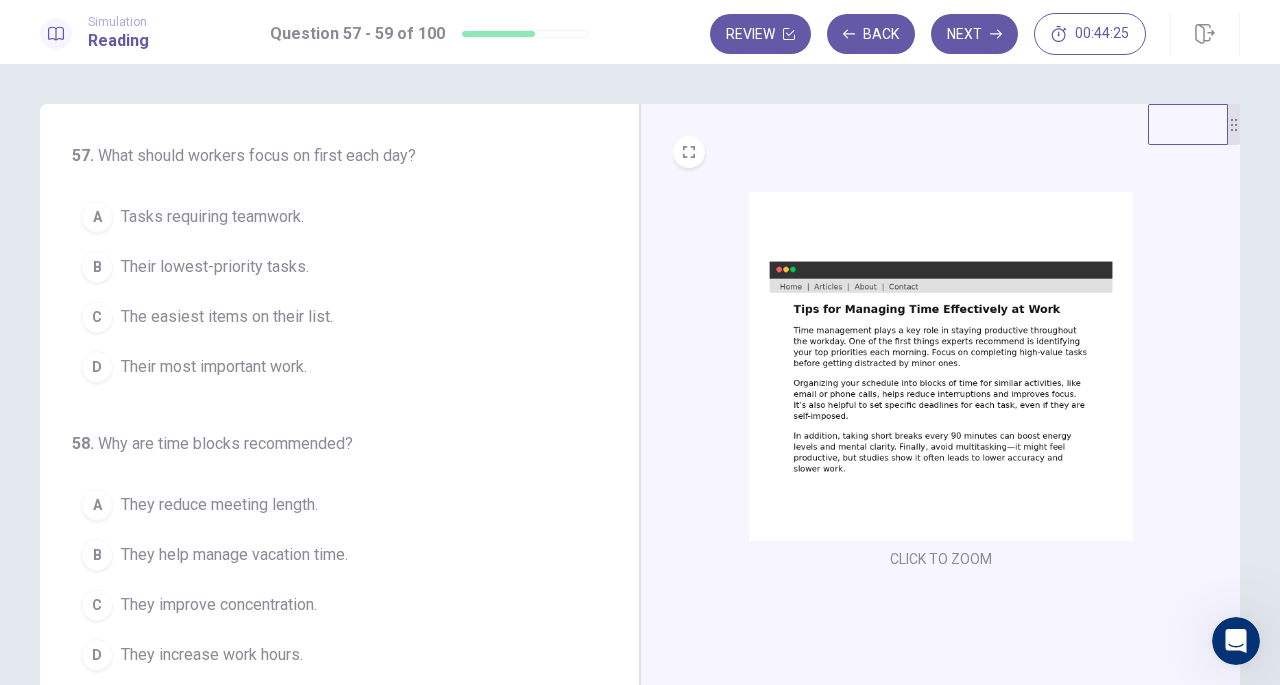 scroll, scrollTop: 200, scrollLeft: 0, axis: vertical 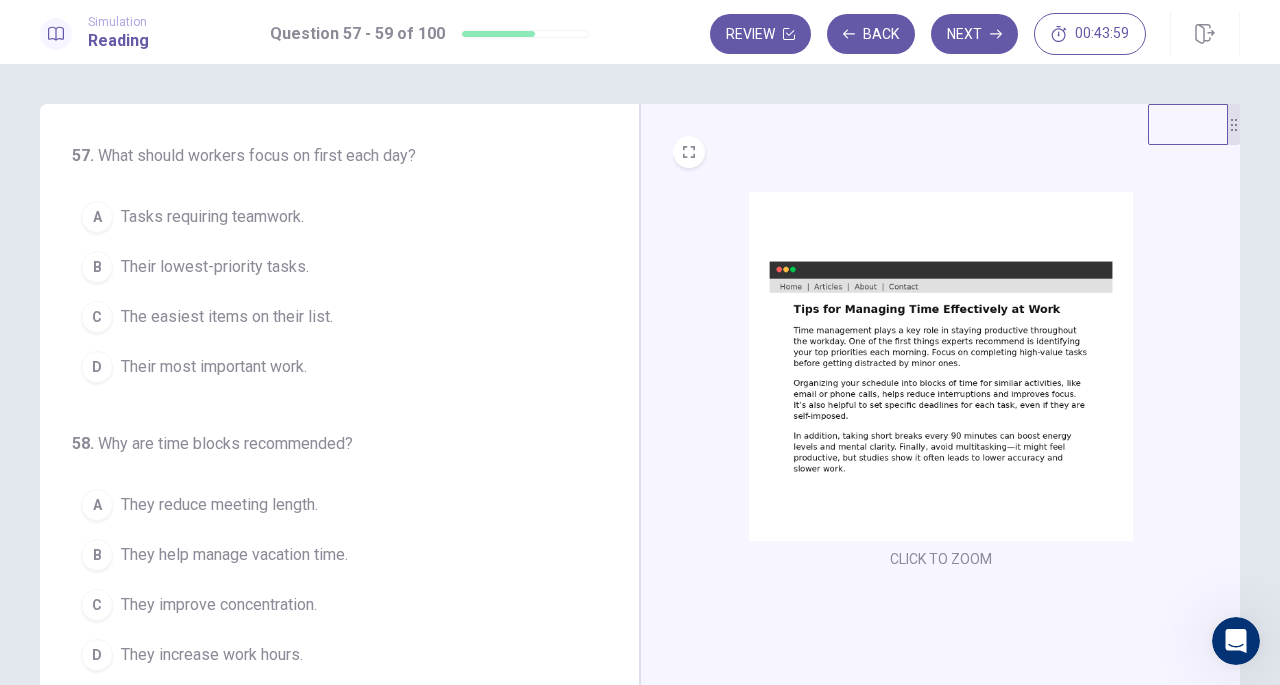 click at bounding box center (941, 366) 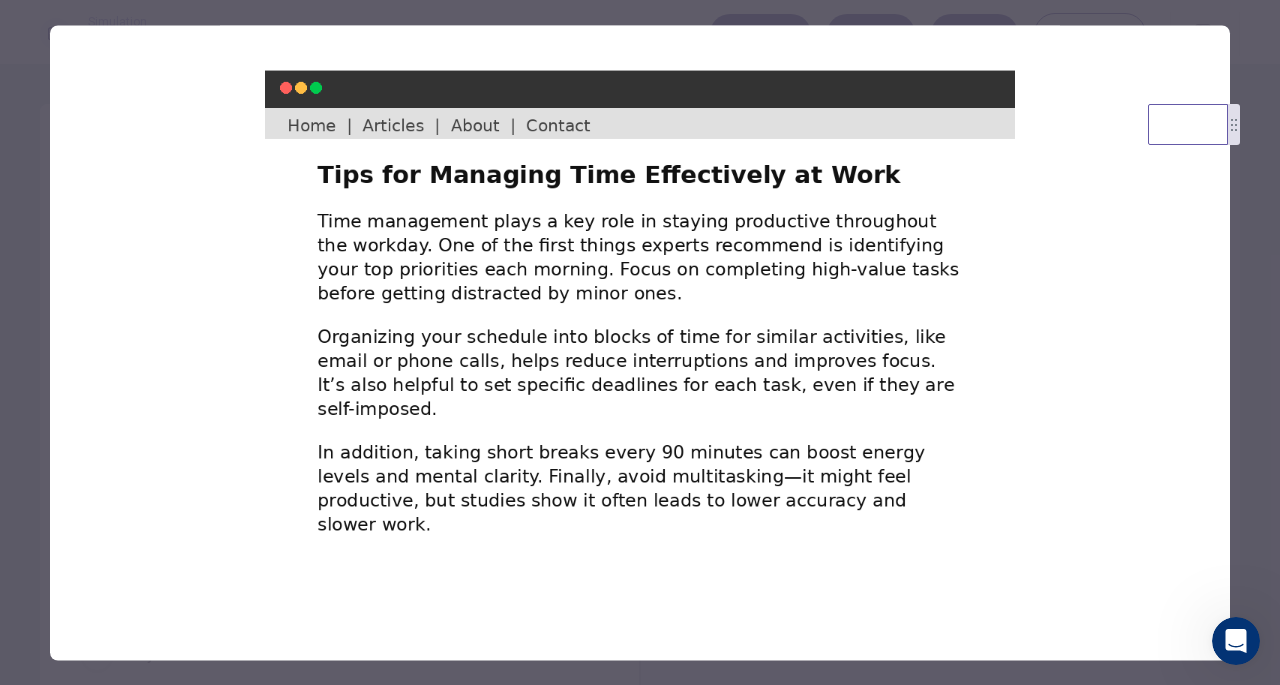 click at bounding box center (640, 342) 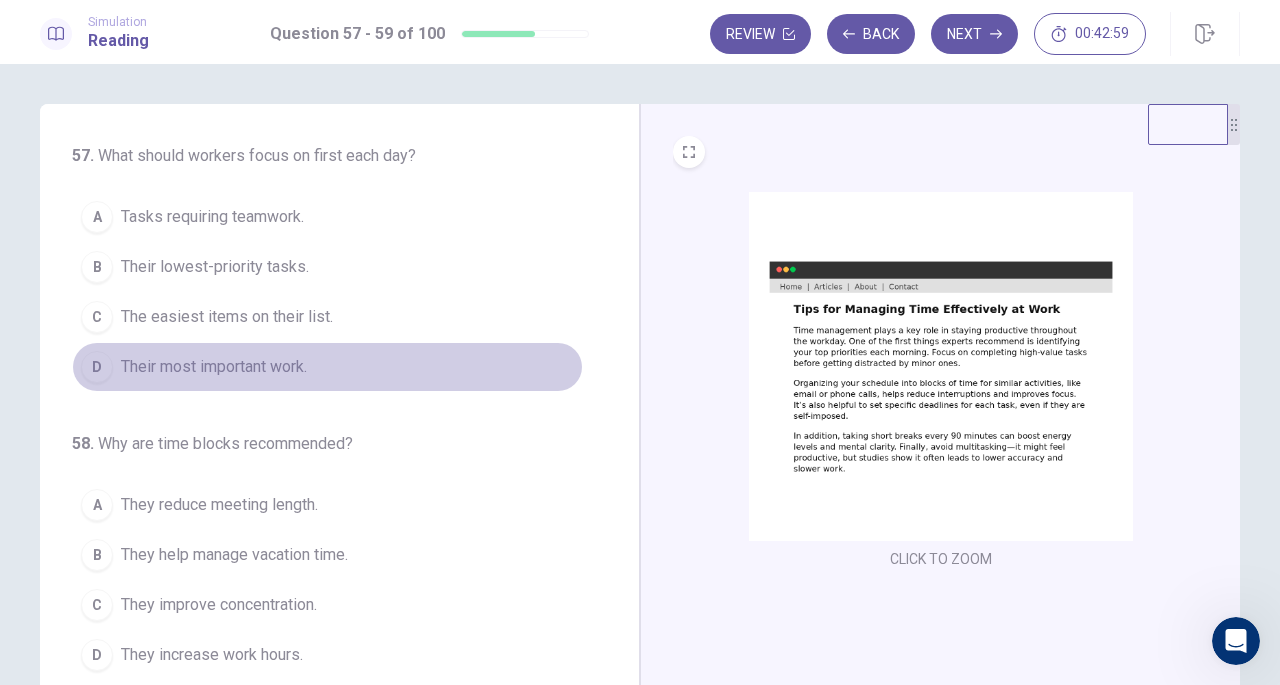 click on "D Their most important work." at bounding box center [327, 367] 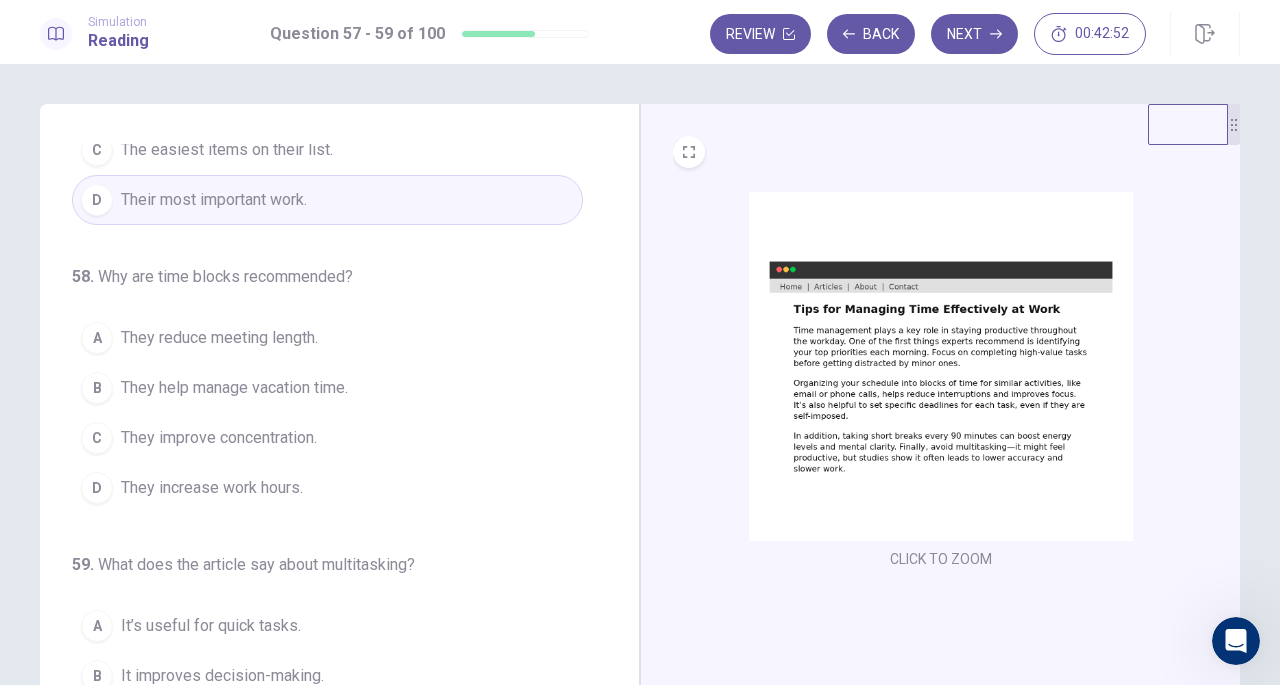 scroll, scrollTop: 200, scrollLeft: 0, axis: vertical 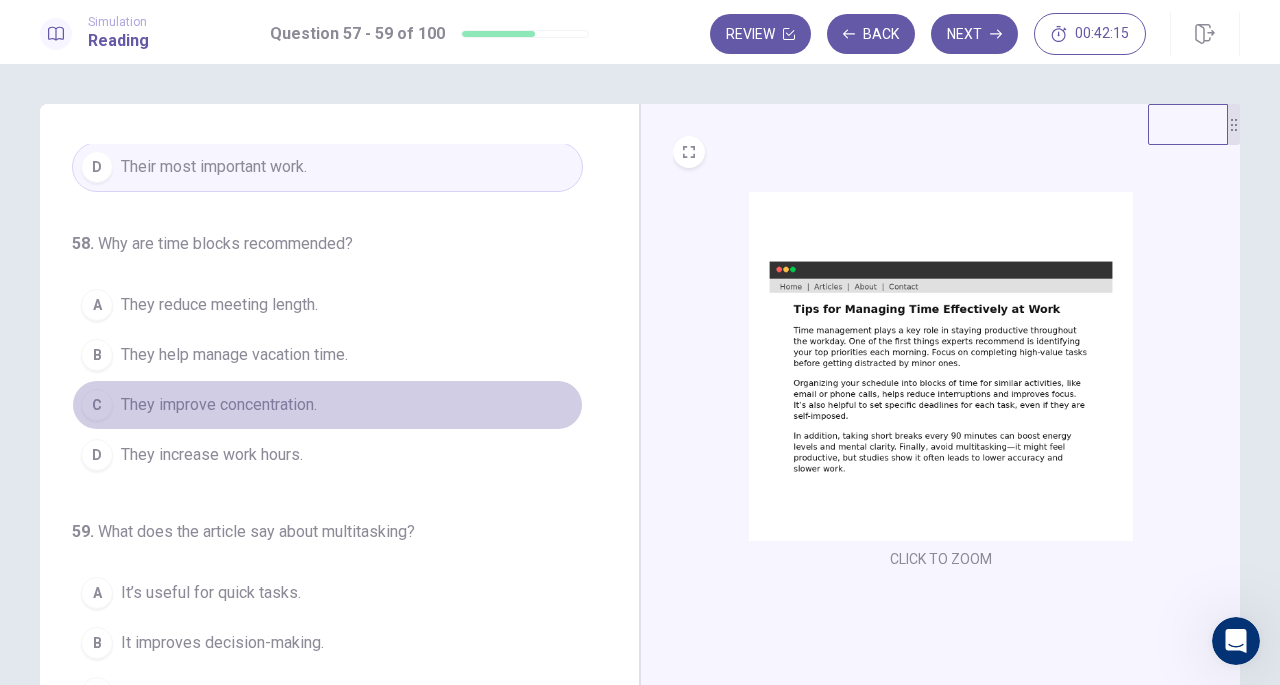 click on "C They improve concentration." at bounding box center [327, 405] 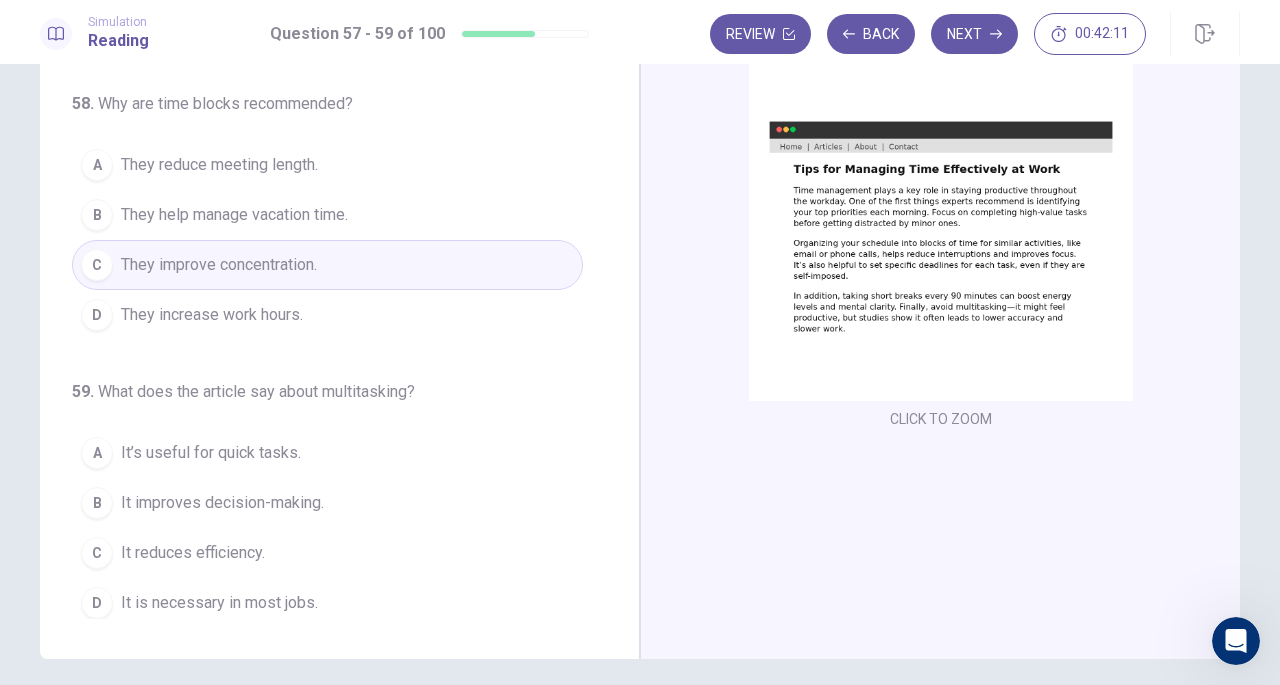 scroll, scrollTop: 146, scrollLeft: 0, axis: vertical 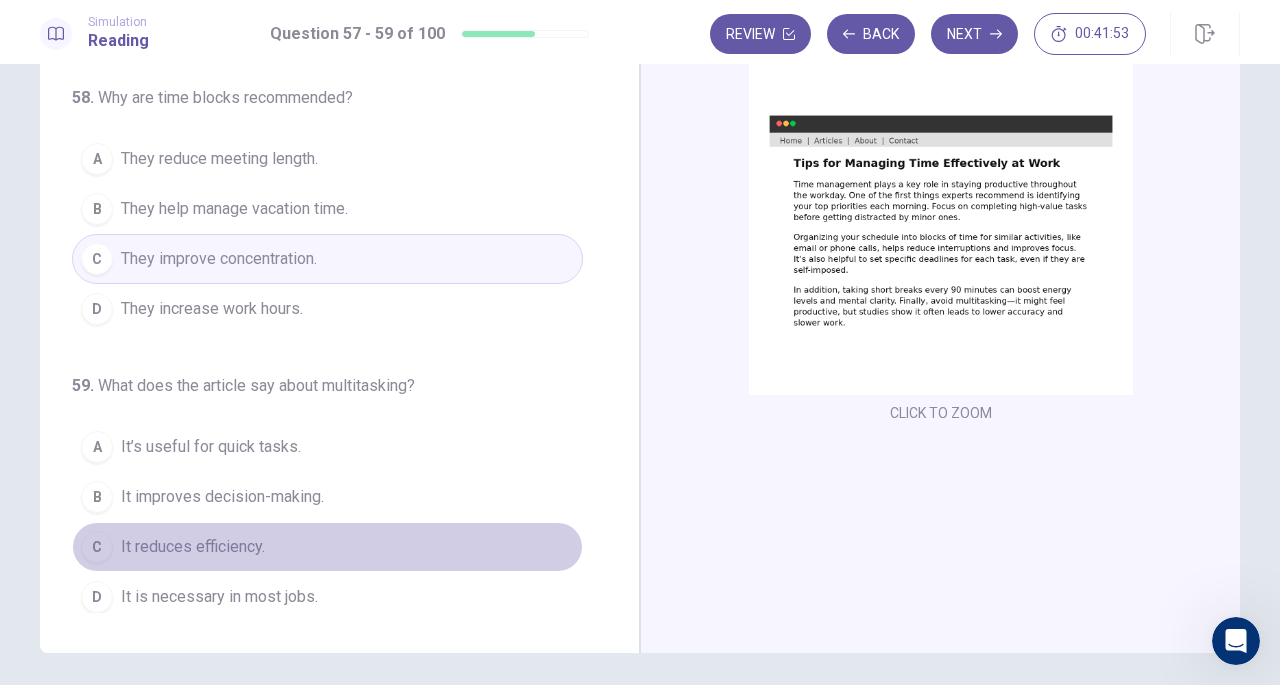 click on "C It reduces efficiency." at bounding box center (327, 547) 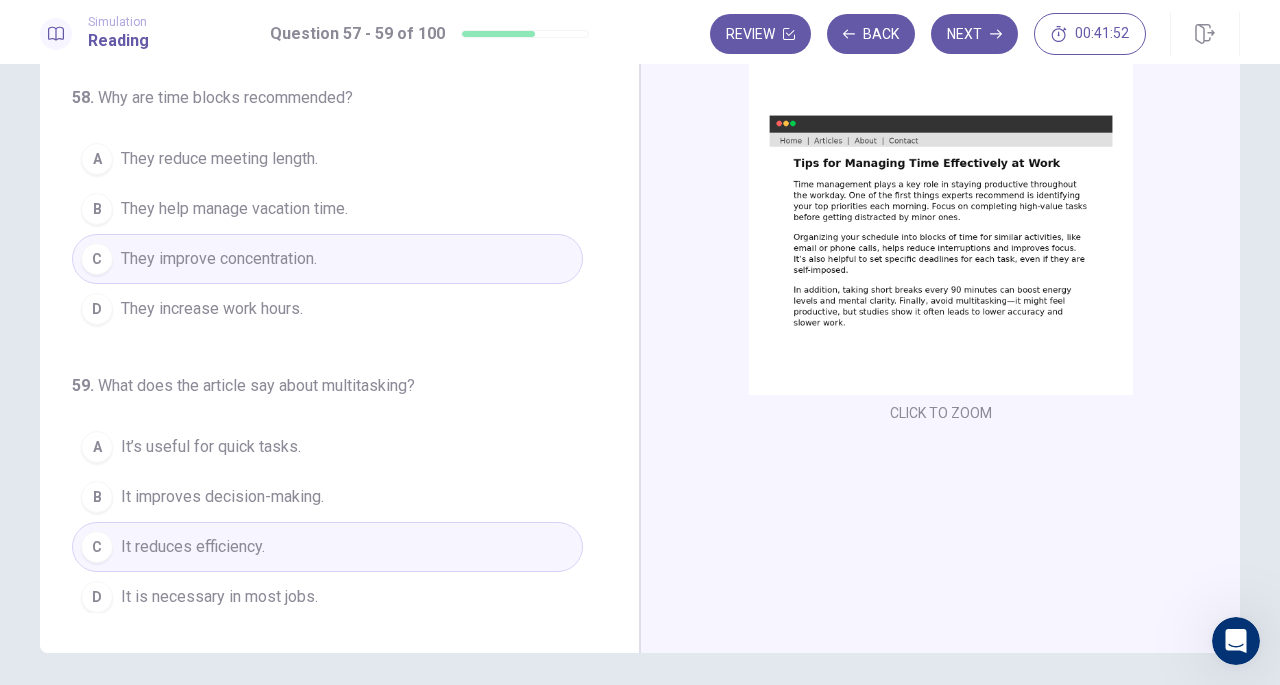 scroll, scrollTop: 0, scrollLeft: 0, axis: both 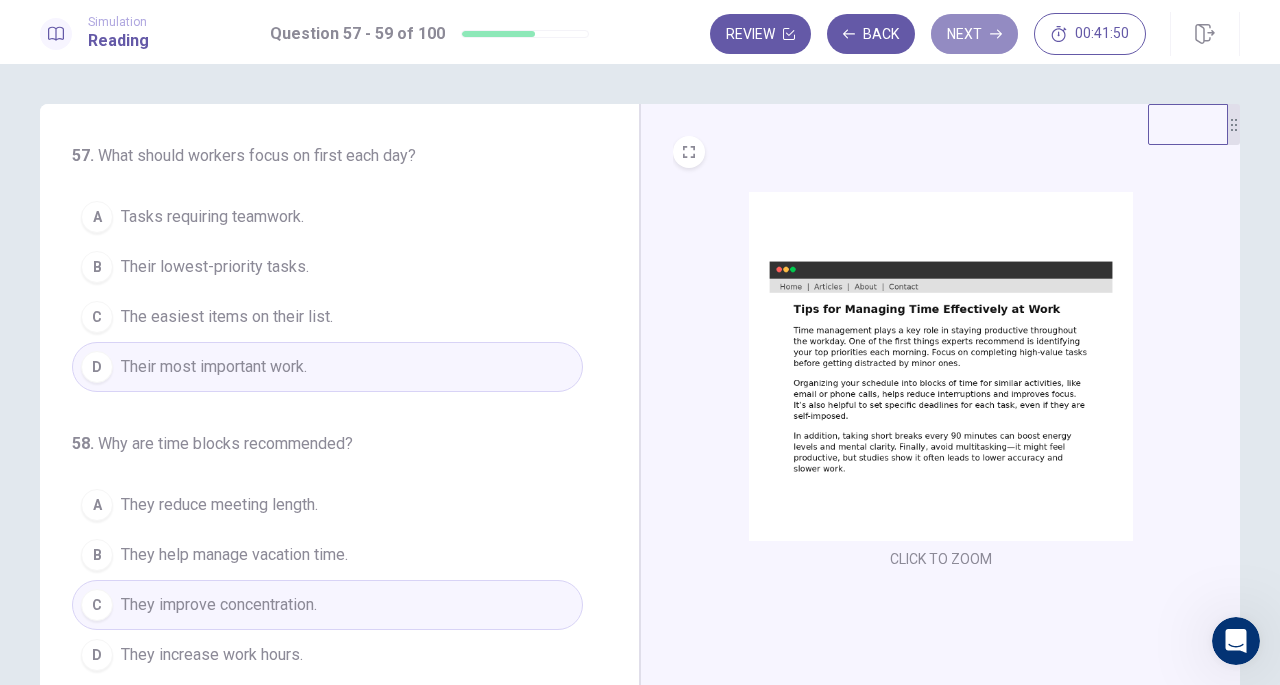 click on "Next" at bounding box center (974, 34) 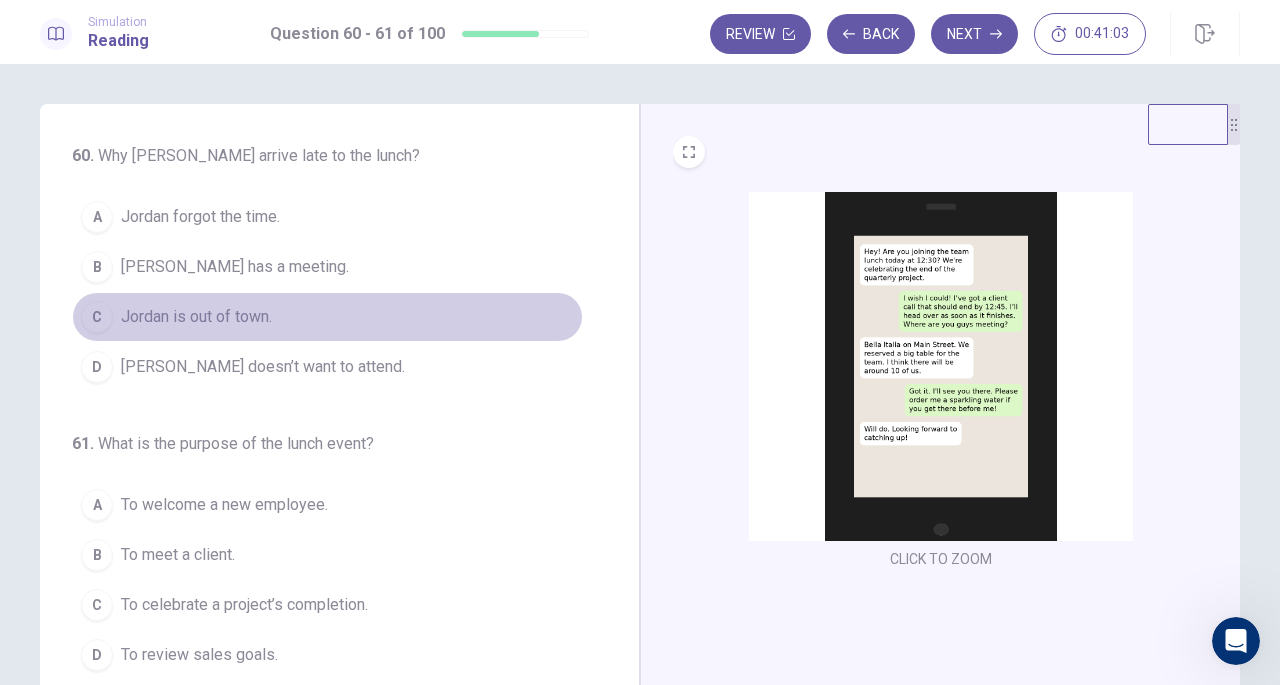 click on "C Jordan is out of town." at bounding box center (327, 317) 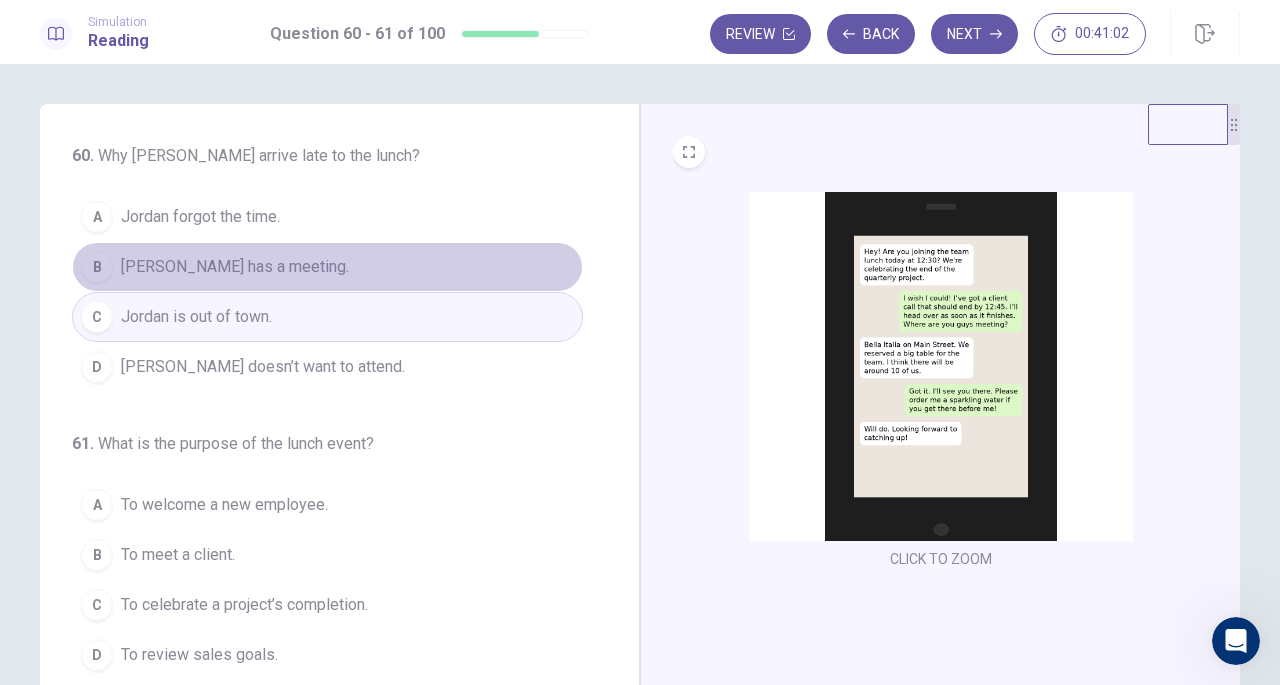 click on "B Jordan has a meeting." at bounding box center [327, 267] 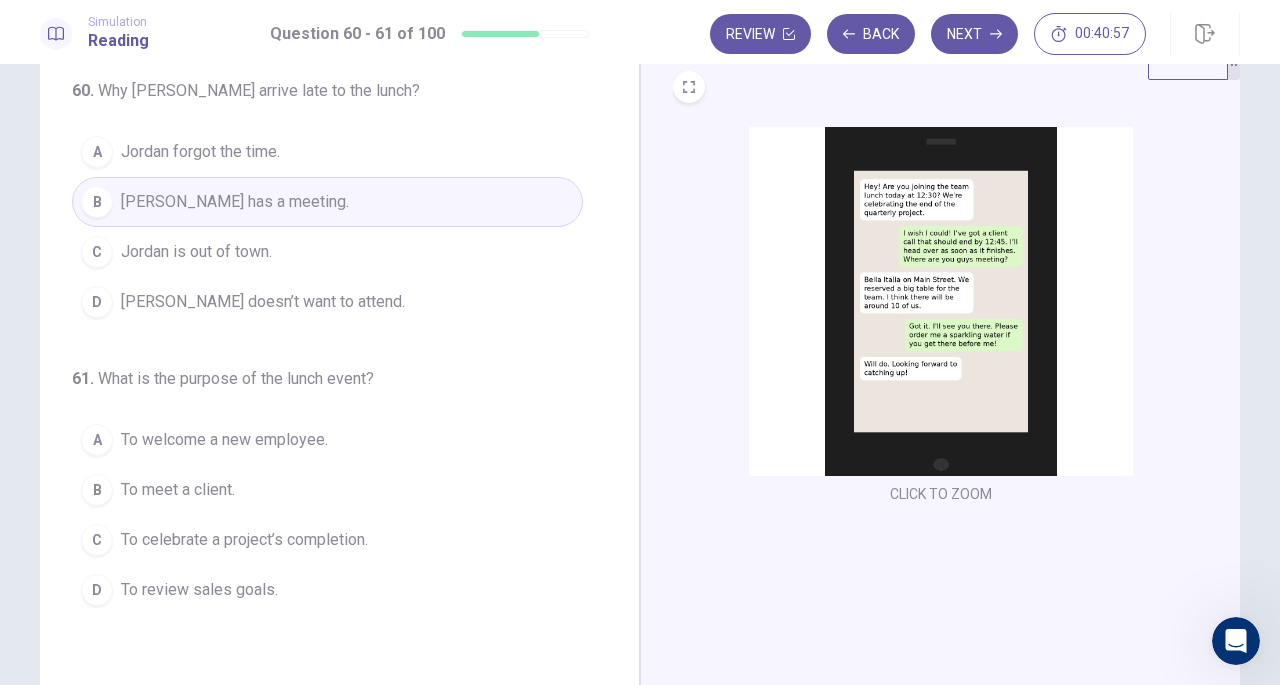 scroll, scrollTop: 64, scrollLeft: 0, axis: vertical 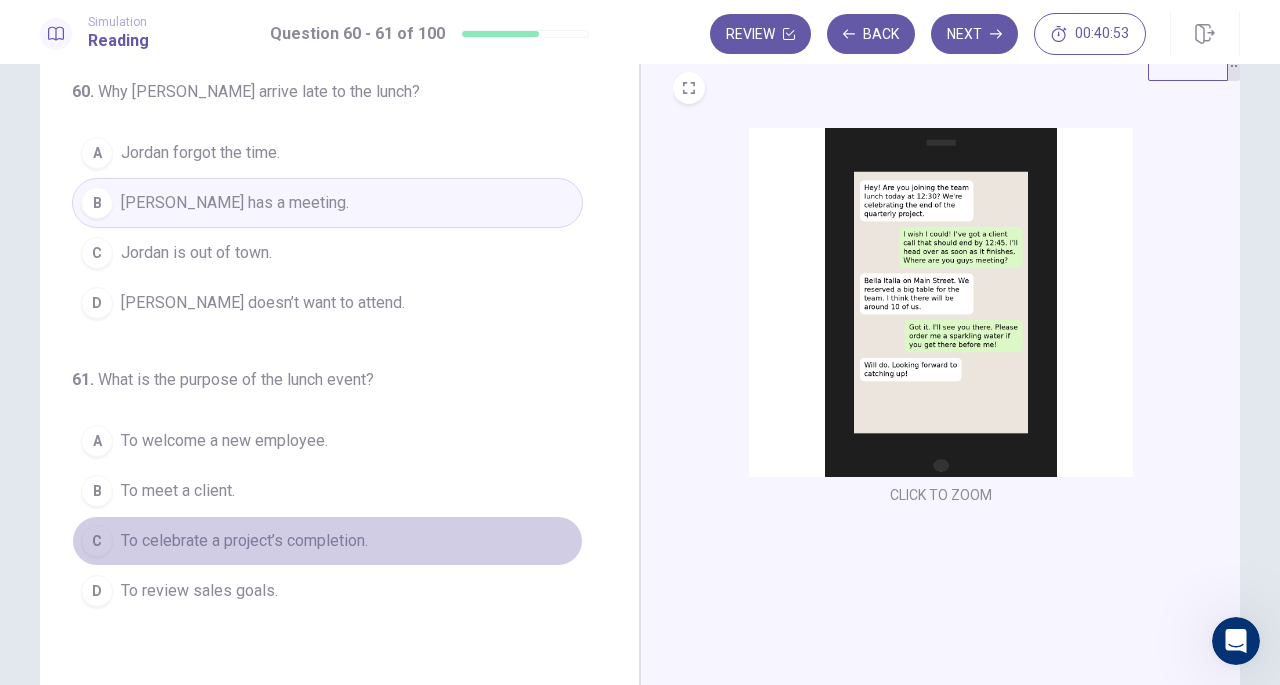 click on "C To celebrate a project’s completion." at bounding box center (327, 541) 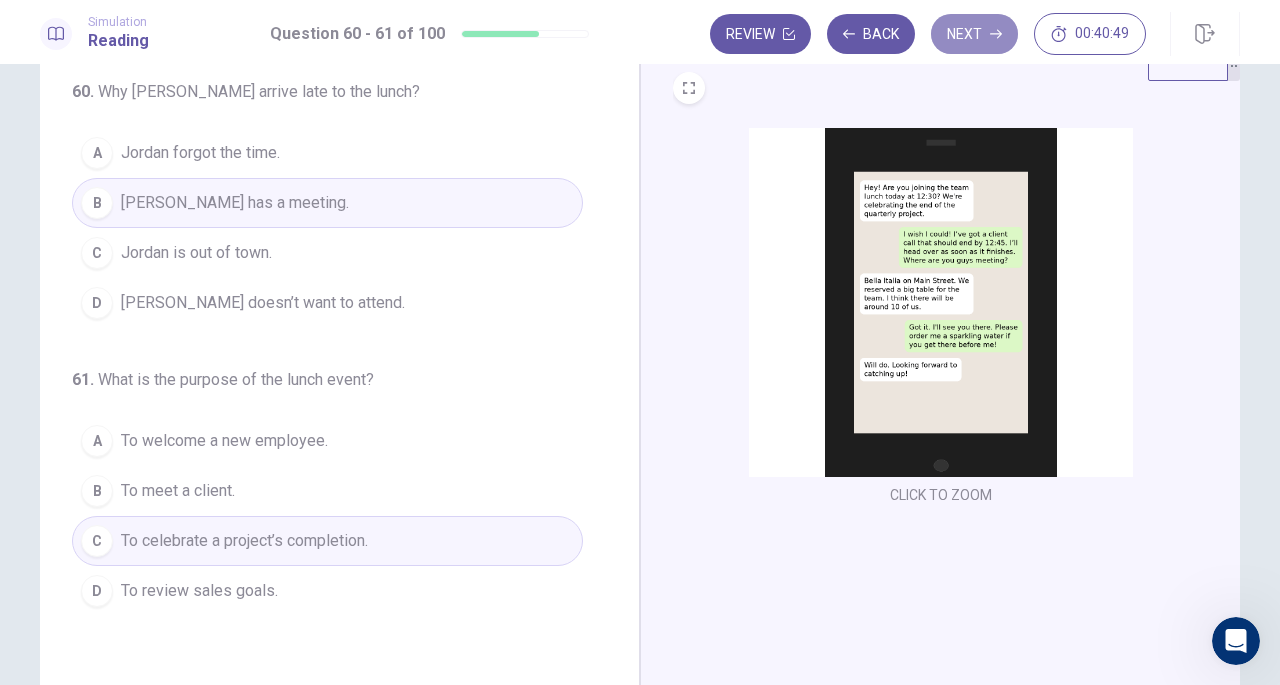 click on "Next" at bounding box center (974, 34) 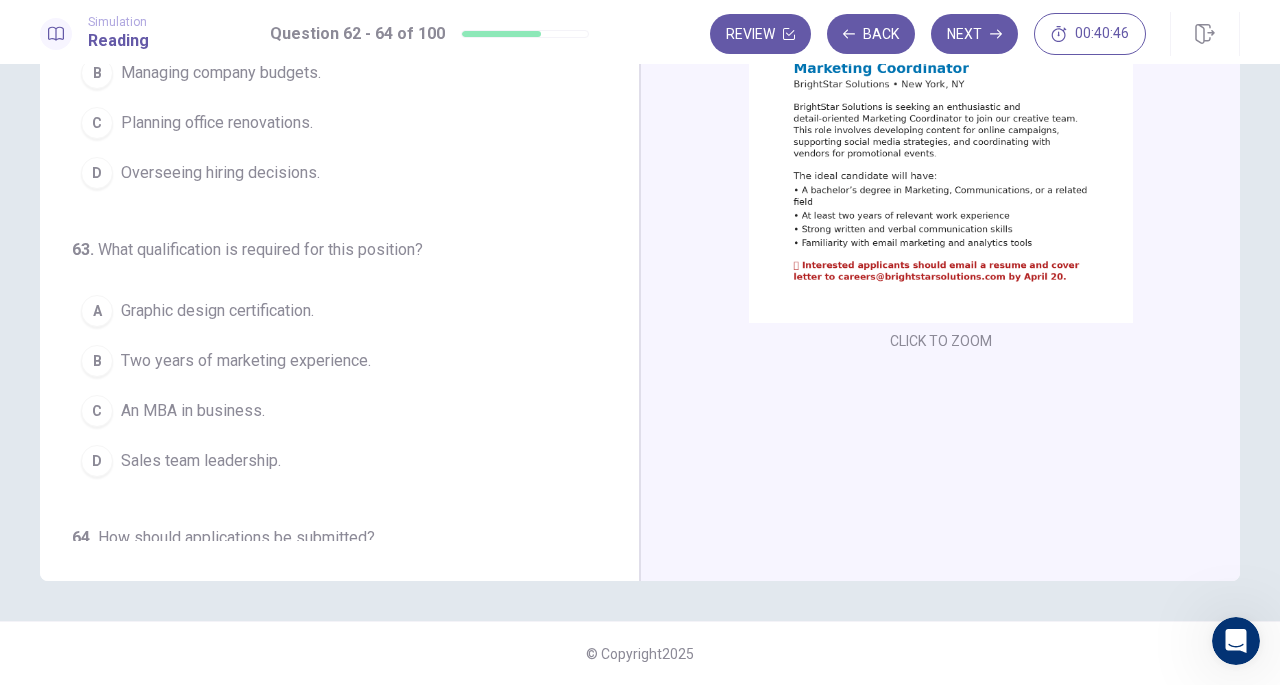 scroll, scrollTop: 205, scrollLeft: 0, axis: vertical 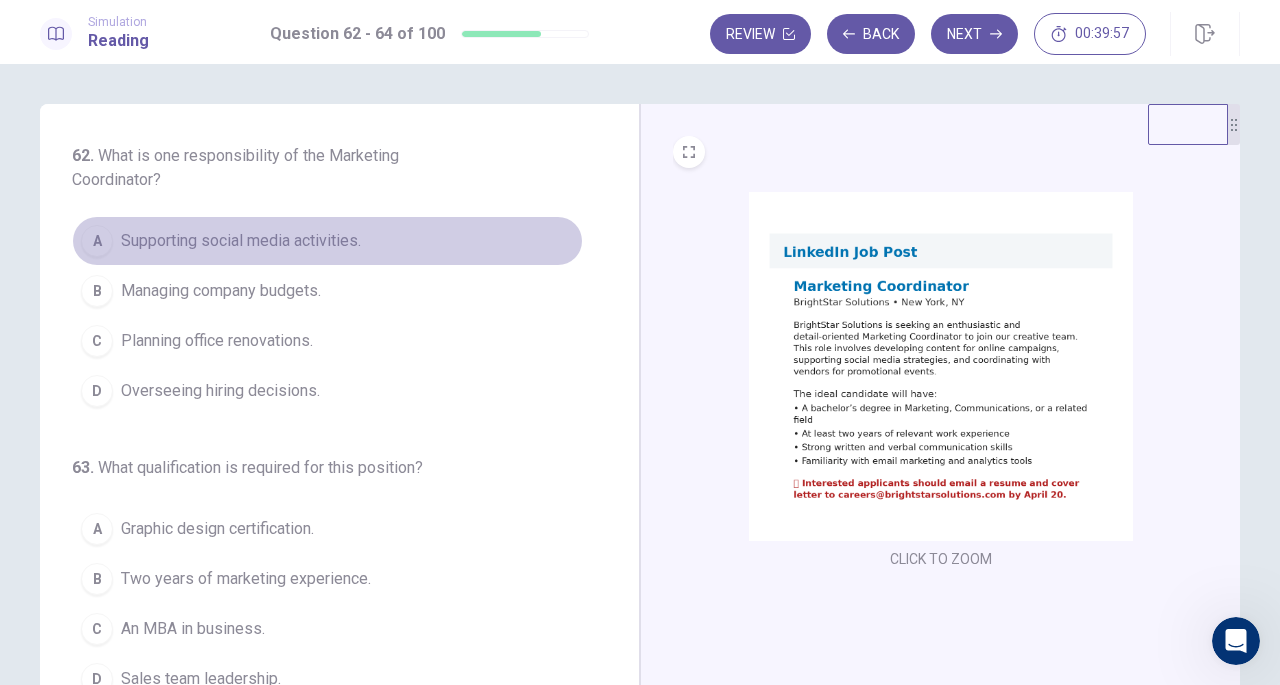 click on "A Supporting social media activities." at bounding box center [327, 241] 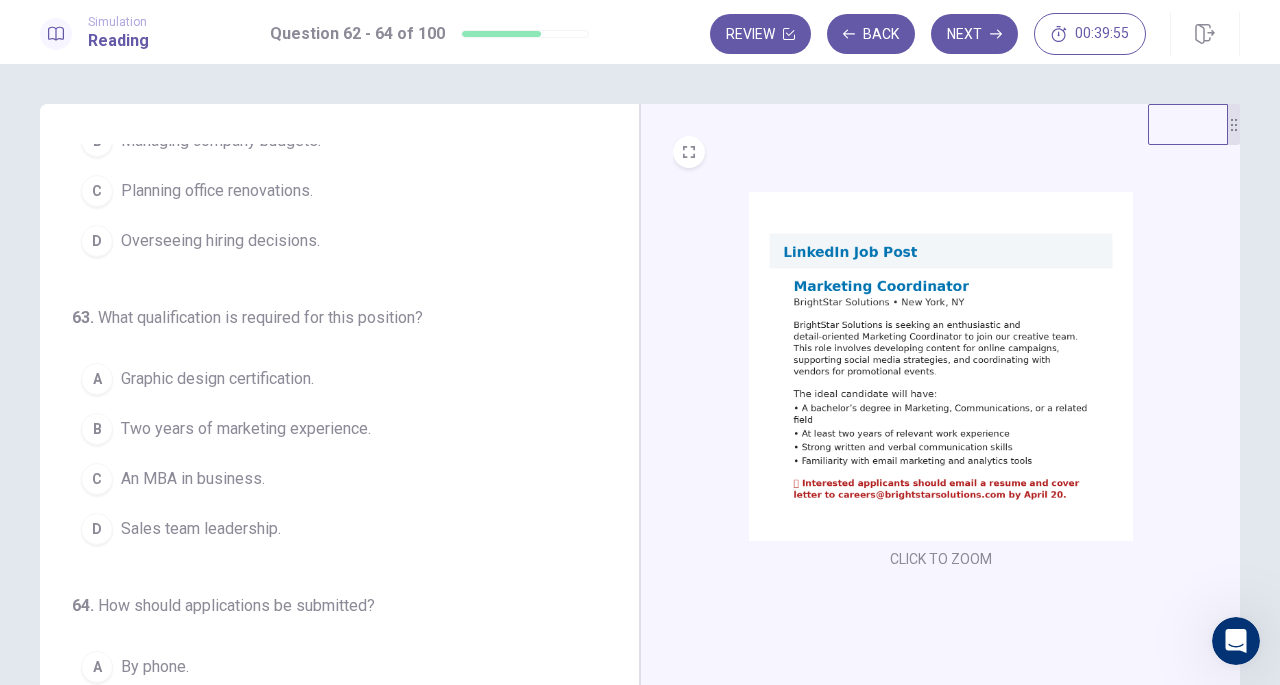scroll, scrollTop: 209, scrollLeft: 0, axis: vertical 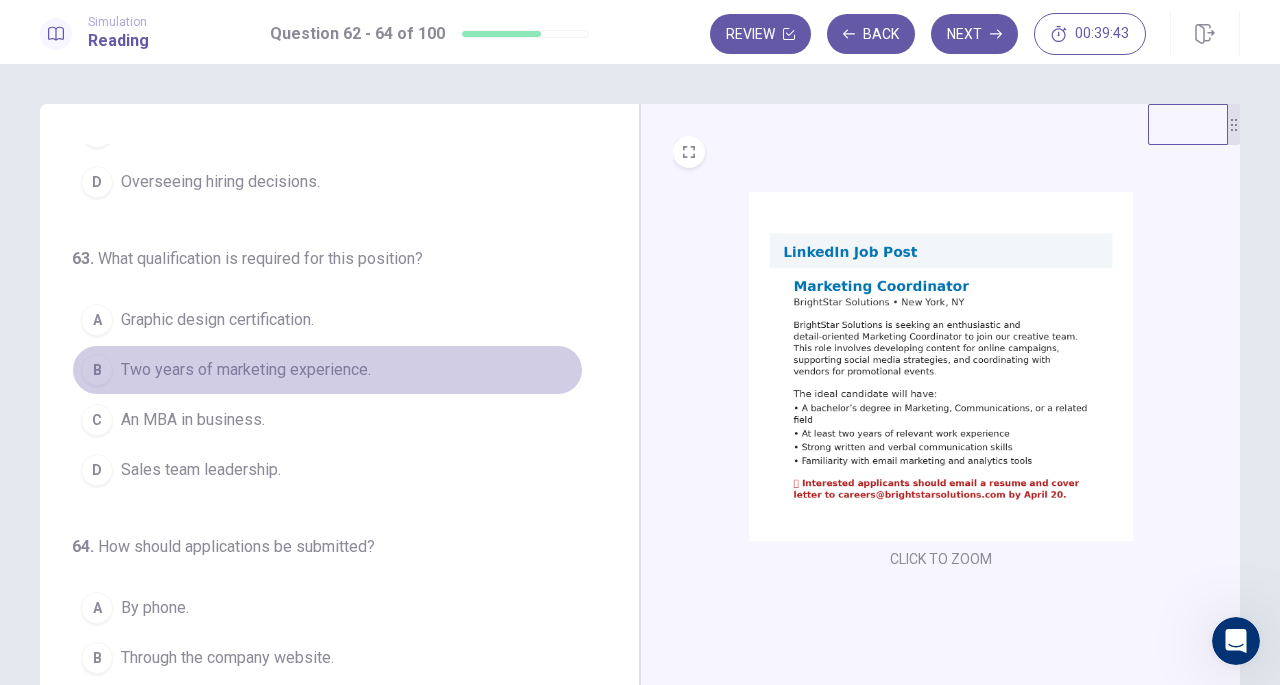 click on "B Two years of marketing experience." at bounding box center (327, 370) 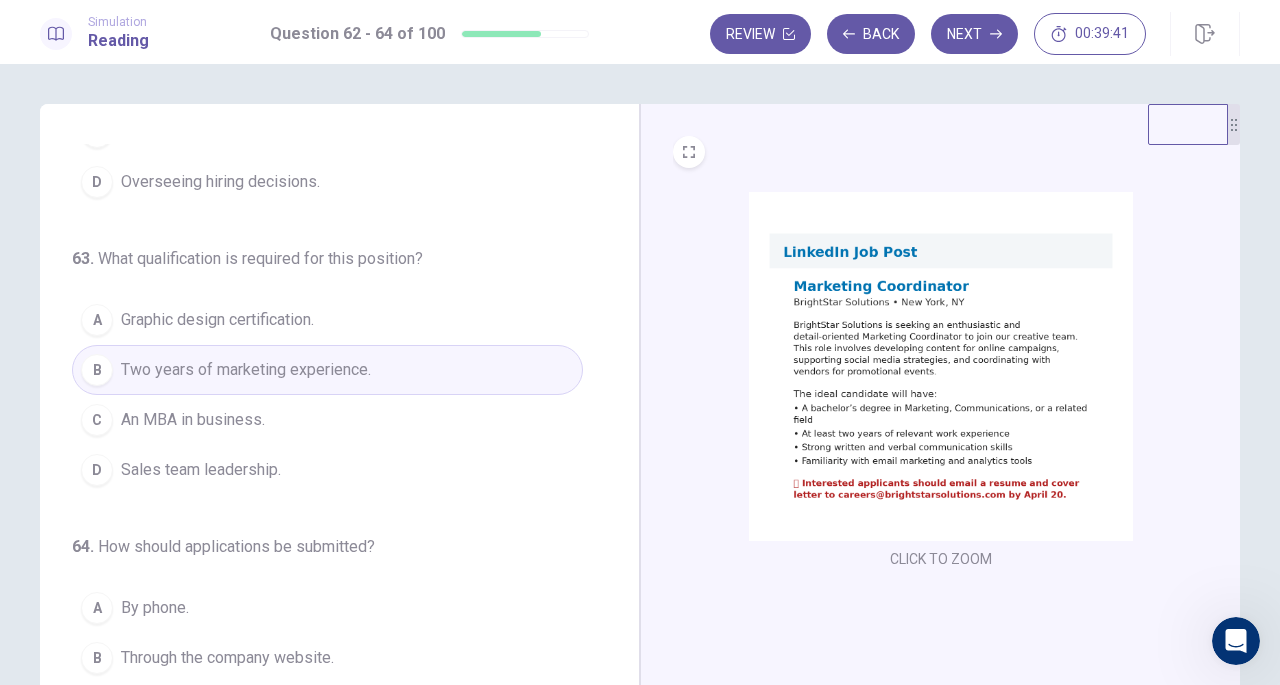 scroll, scrollTop: 224, scrollLeft: 0, axis: vertical 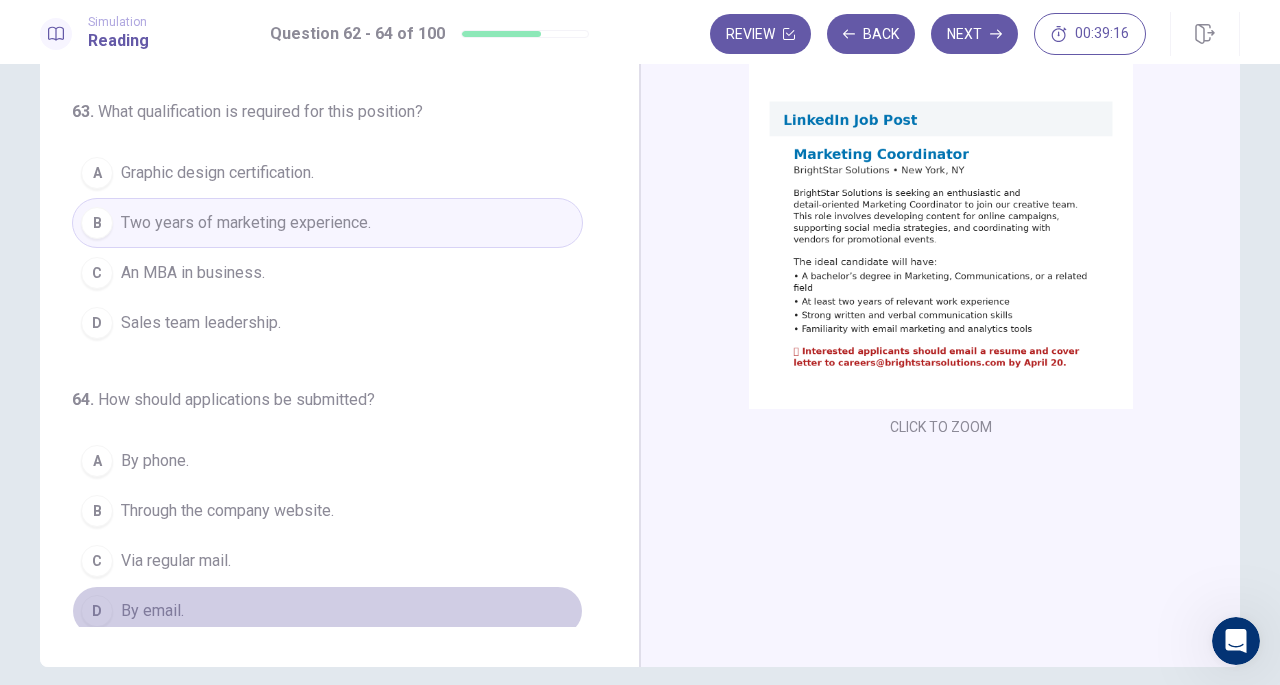 click on "D By email." at bounding box center [327, 611] 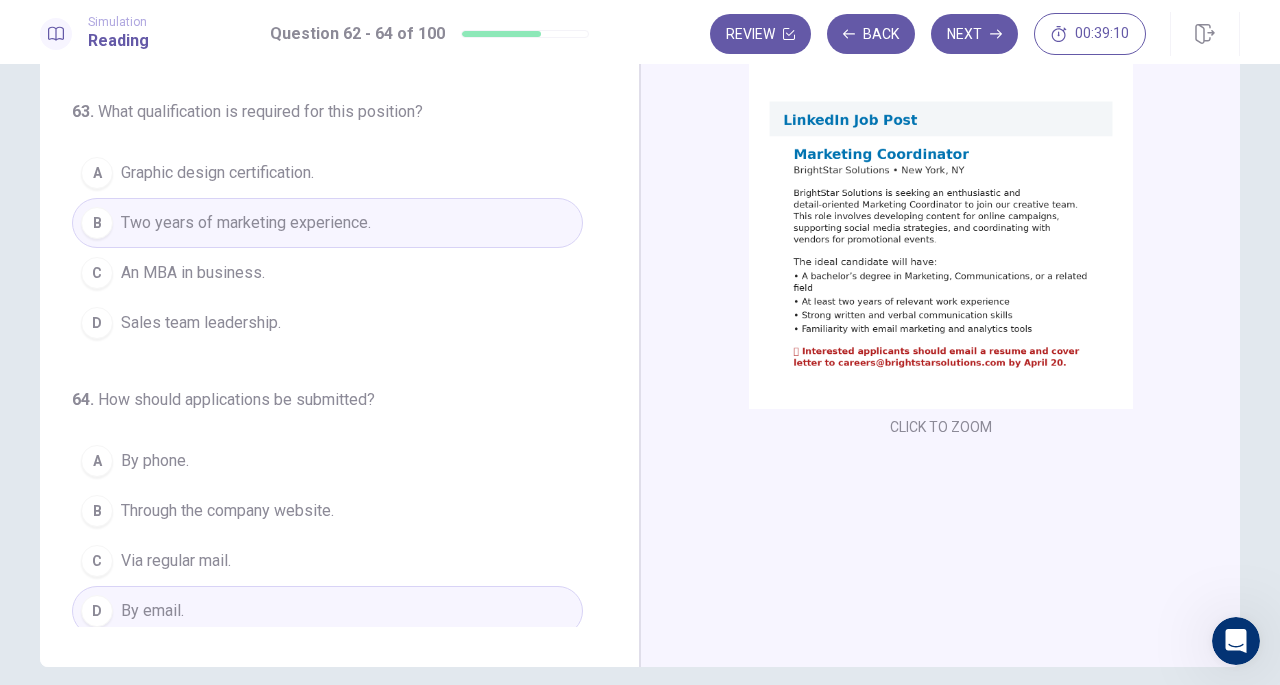 scroll, scrollTop: 0, scrollLeft: 0, axis: both 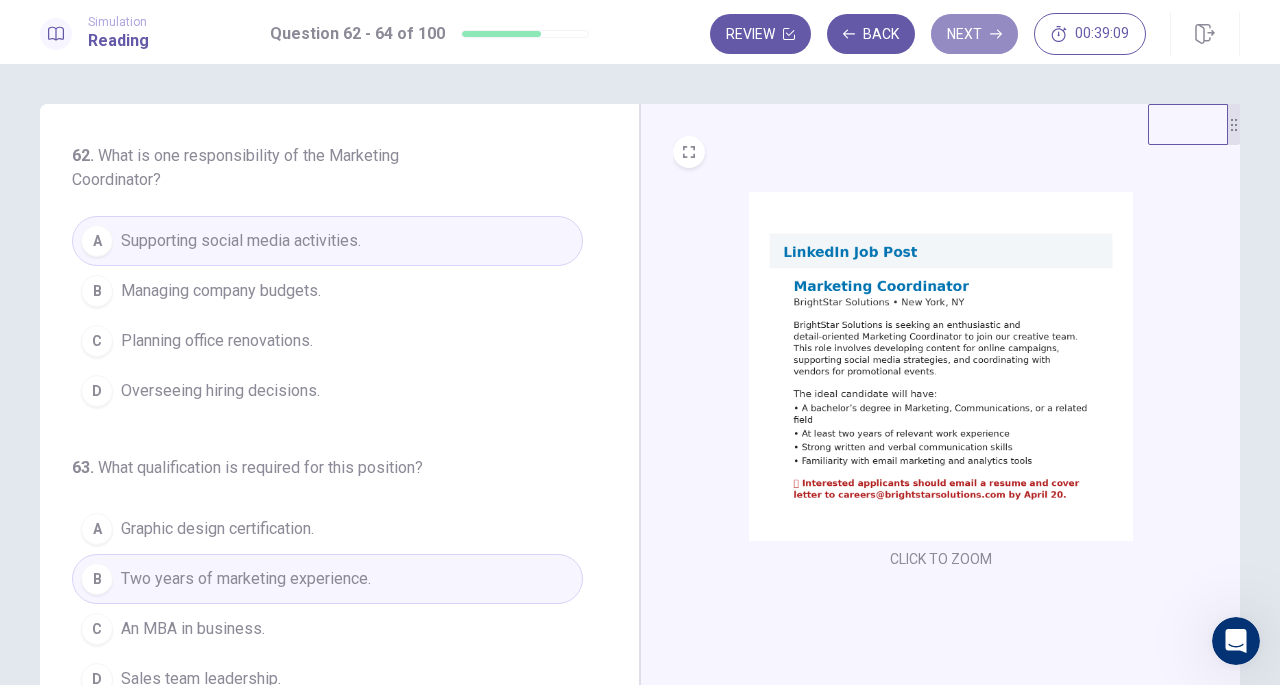 click on "Next" at bounding box center (974, 34) 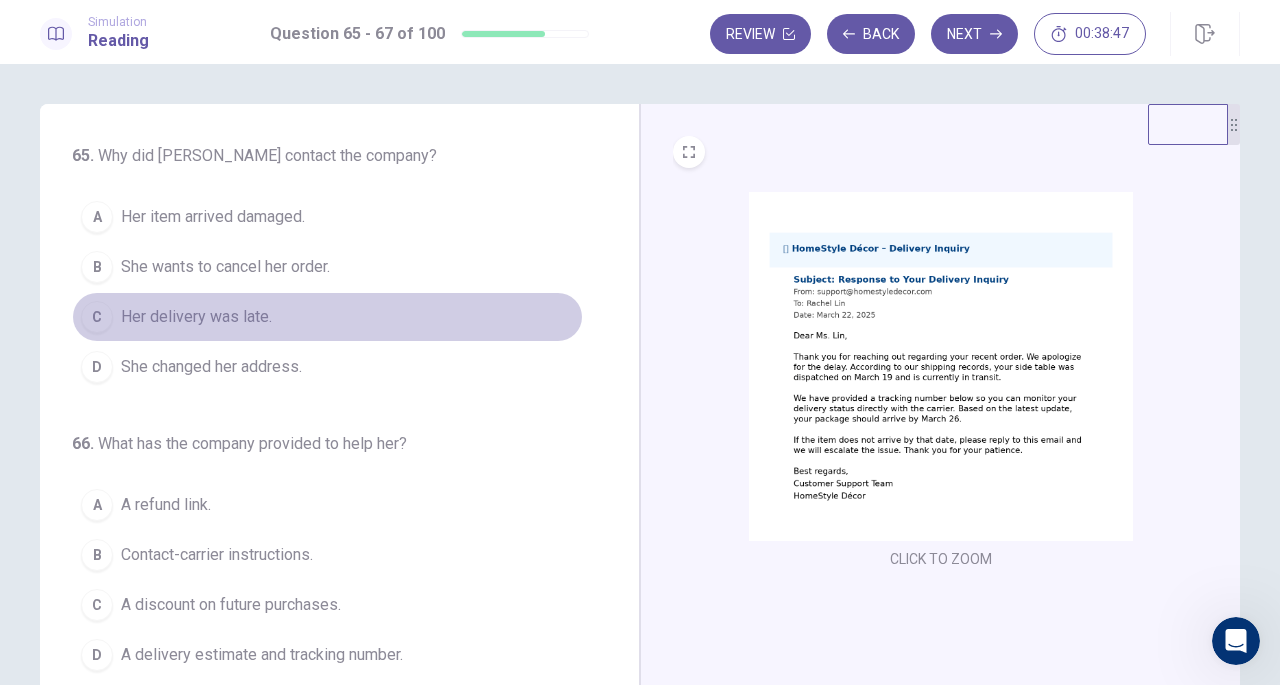 click on "C Her delivery was late." at bounding box center (327, 317) 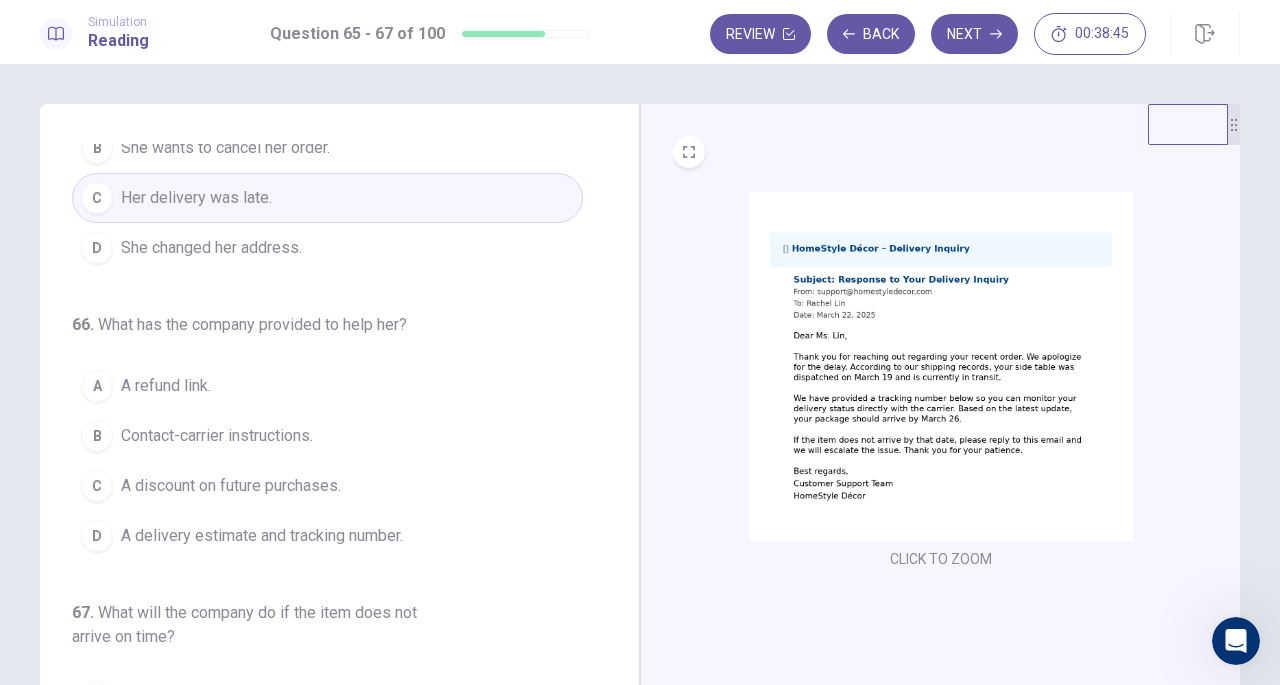 scroll, scrollTop: 177, scrollLeft: 0, axis: vertical 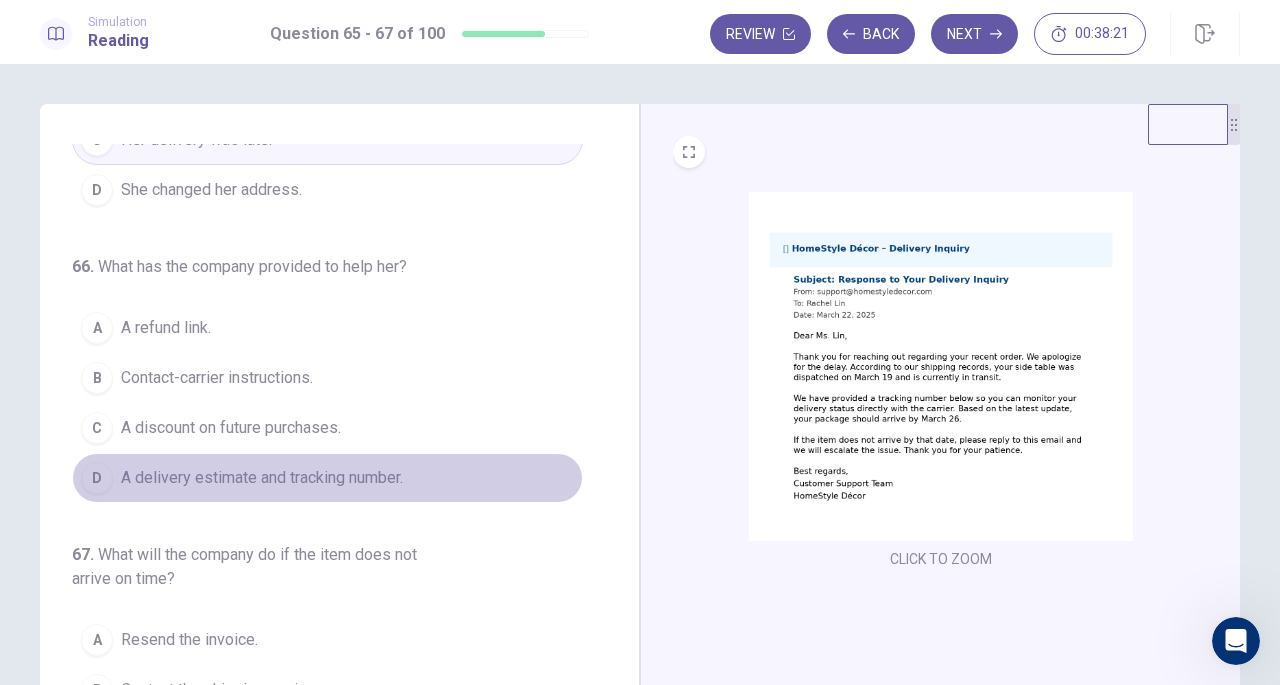 click on "D A delivery estimate and tracking number." at bounding box center [327, 478] 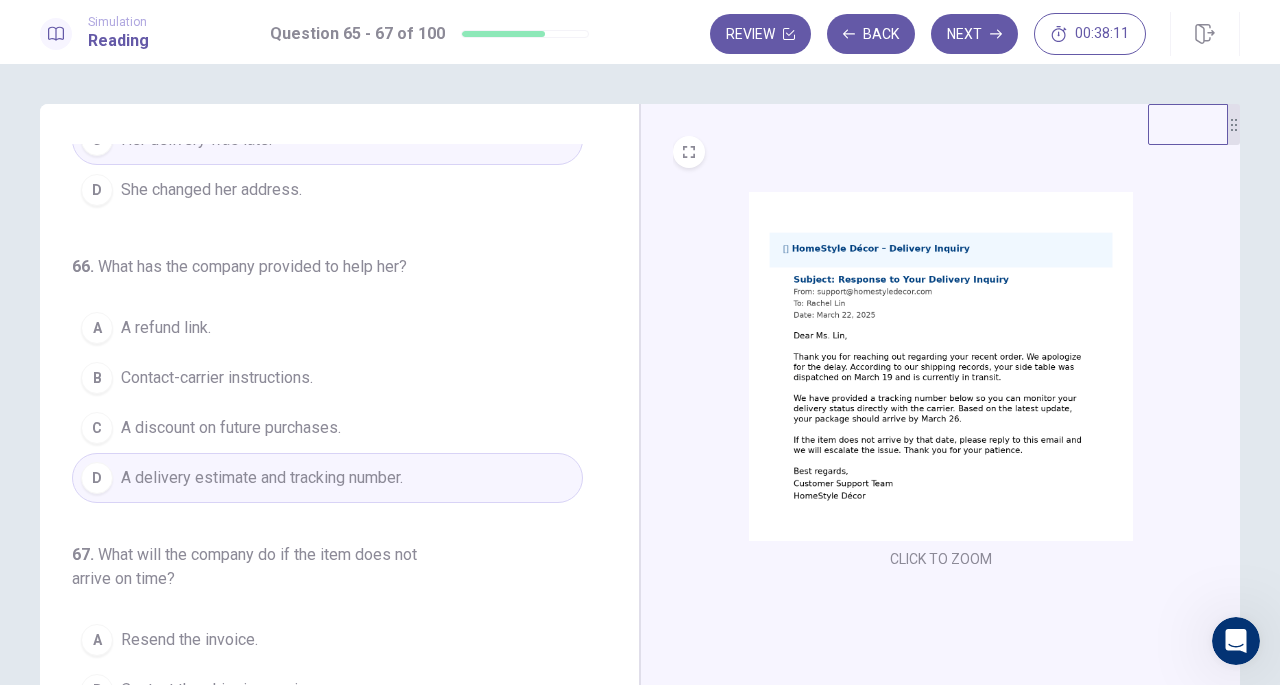 scroll, scrollTop: 224, scrollLeft: 0, axis: vertical 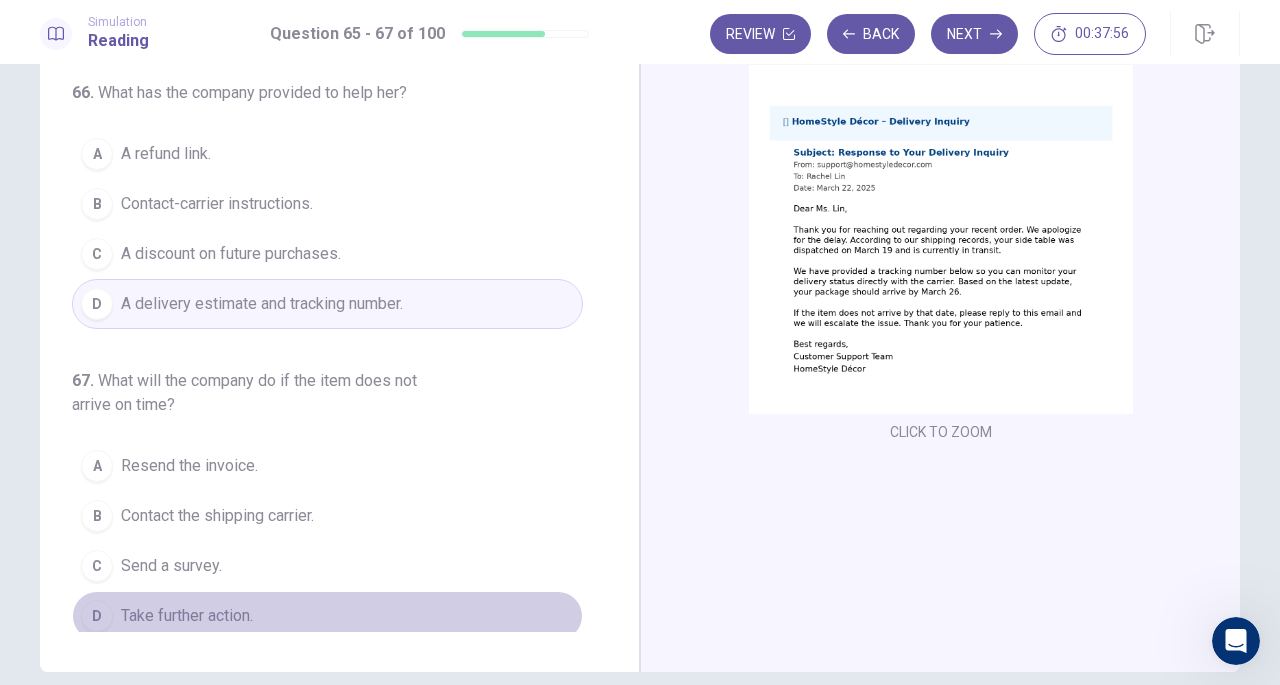 click on "D Take further action." at bounding box center (327, 616) 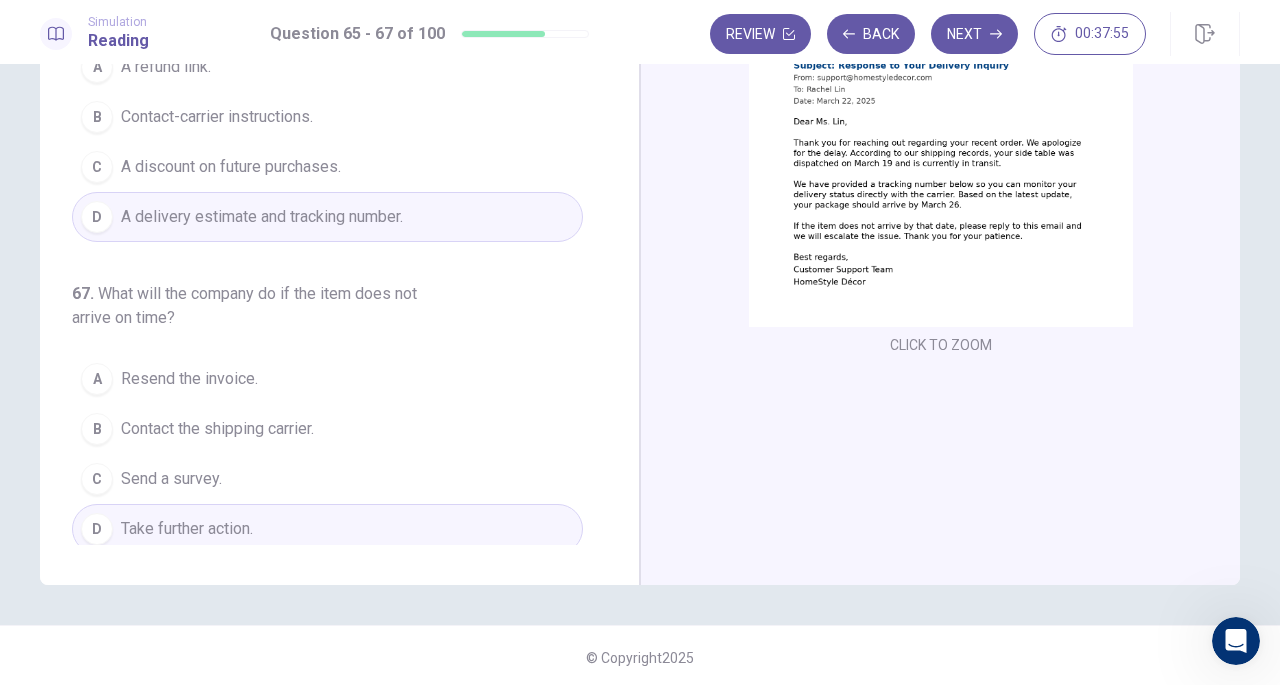 scroll, scrollTop: 216, scrollLeft: 0, axis: vertical 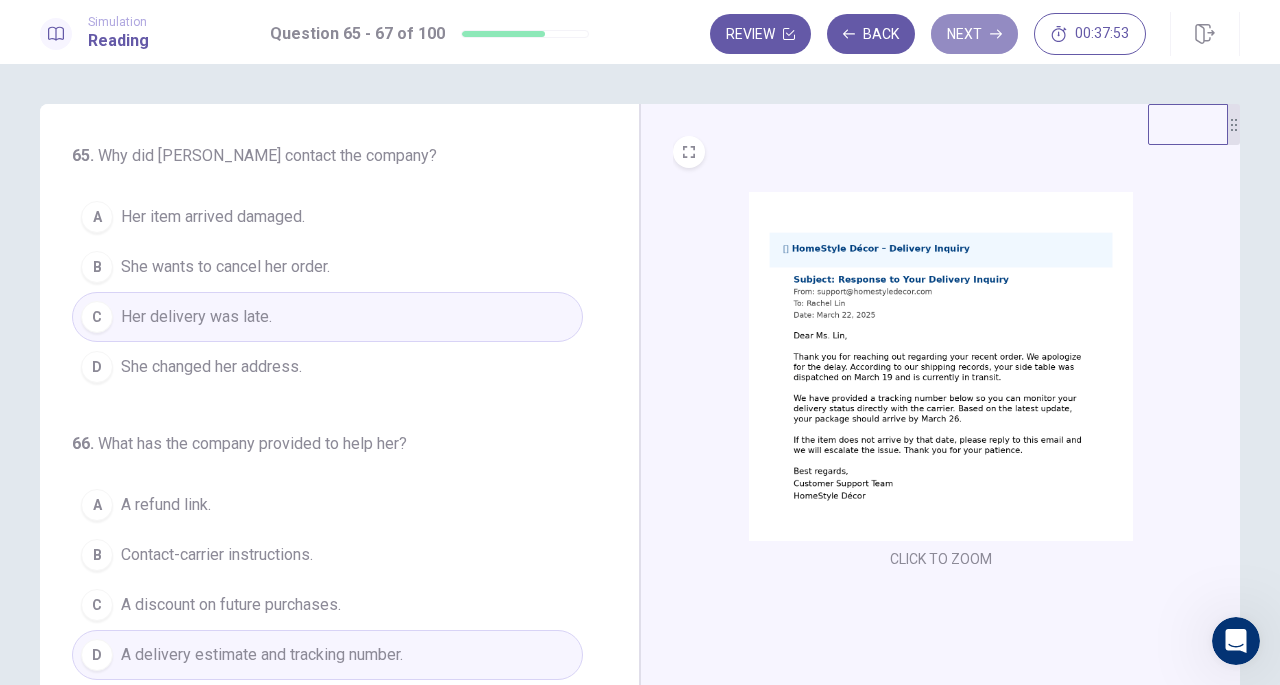 click on "Next" at bounding box center (974, 34) 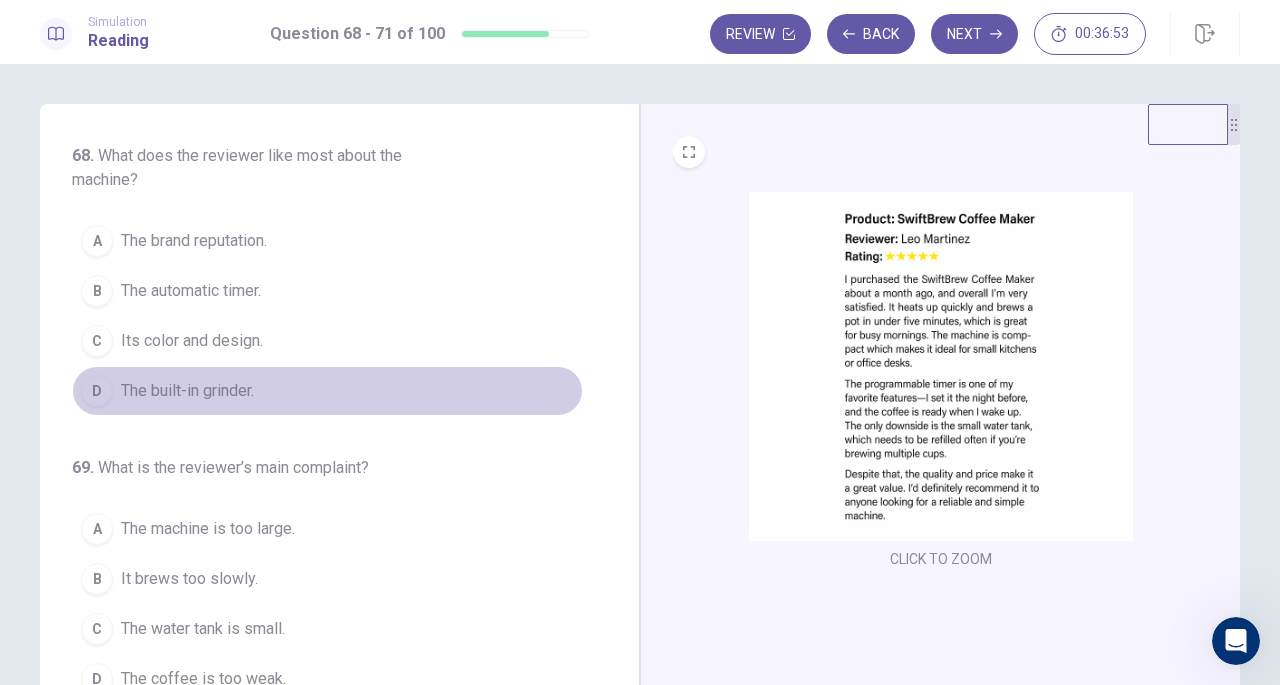 click on "D The built-in grinder." at bounding box center [327, 391] 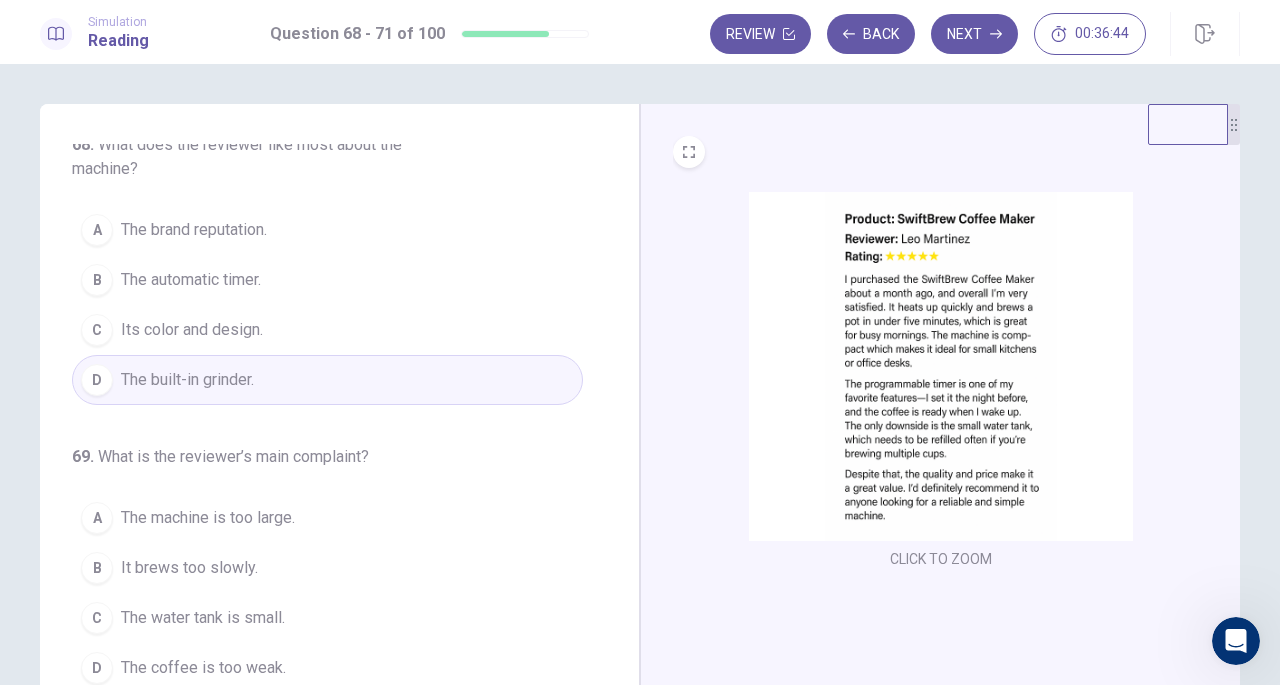 scroll, scrollTop: 13, scrollLeft: 0, axis: vertical 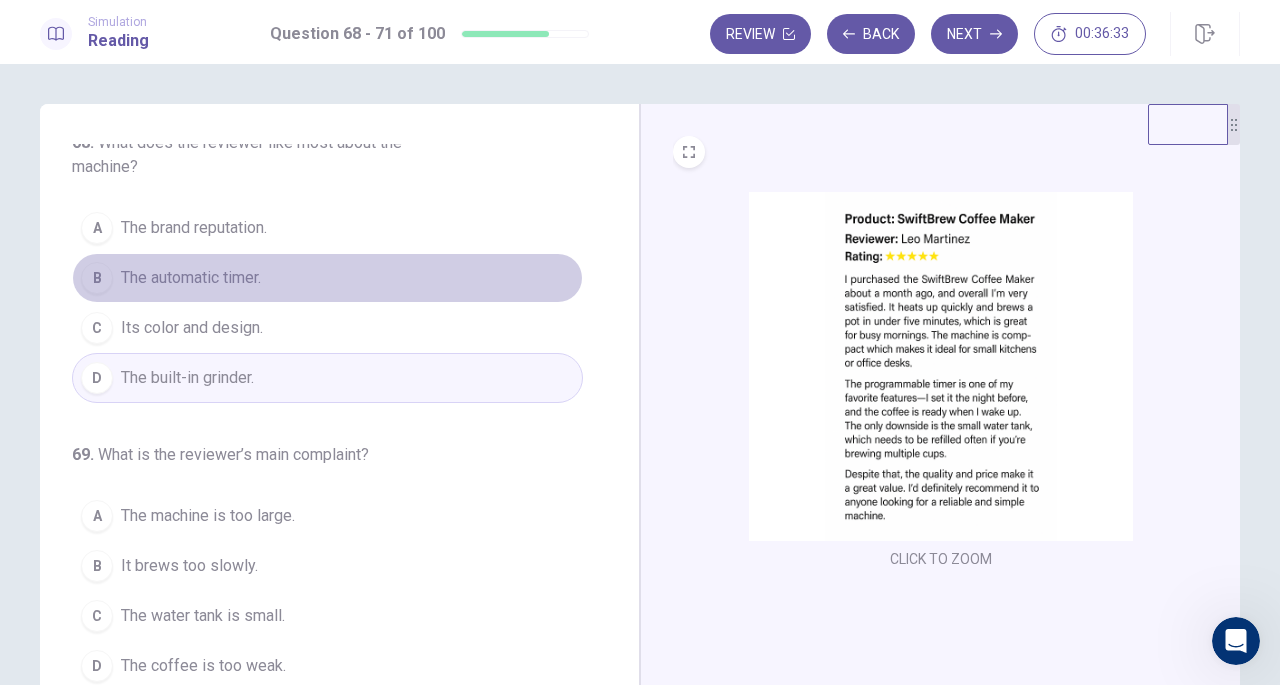 click on "B The automatic timer." at bounding box center [327, 278] 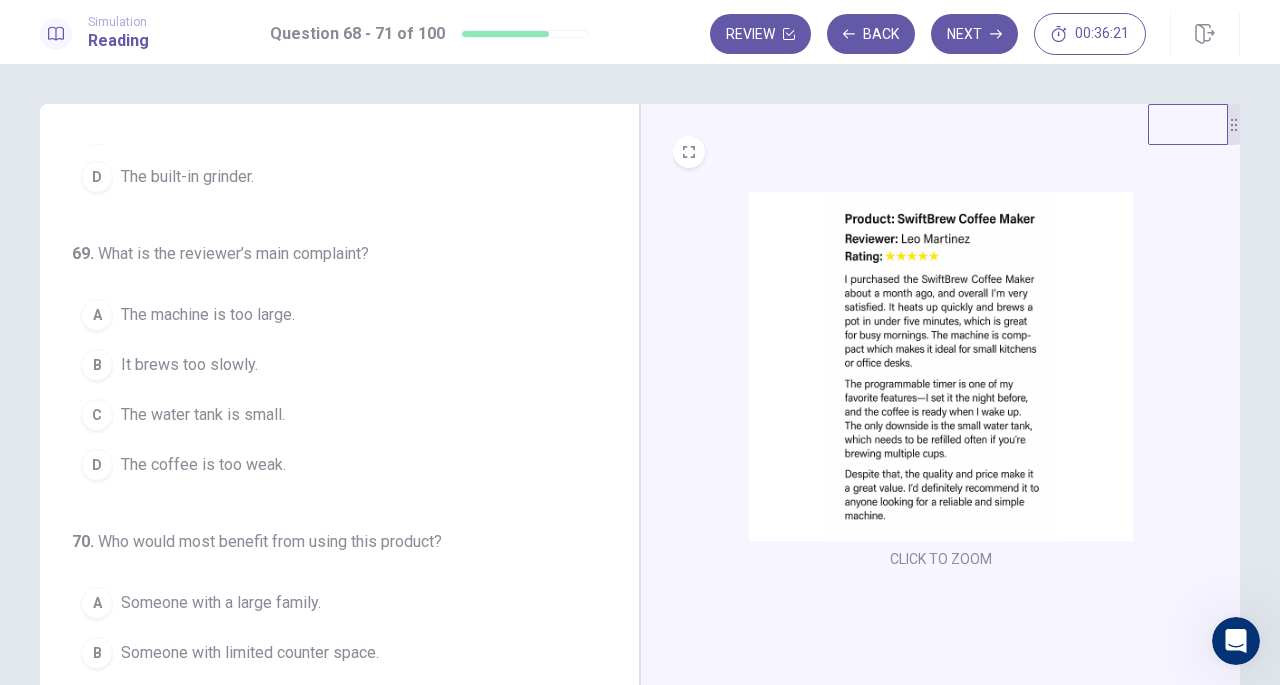 scroll, scrollTop: 215, scrollLeft: 0, axis: vertical 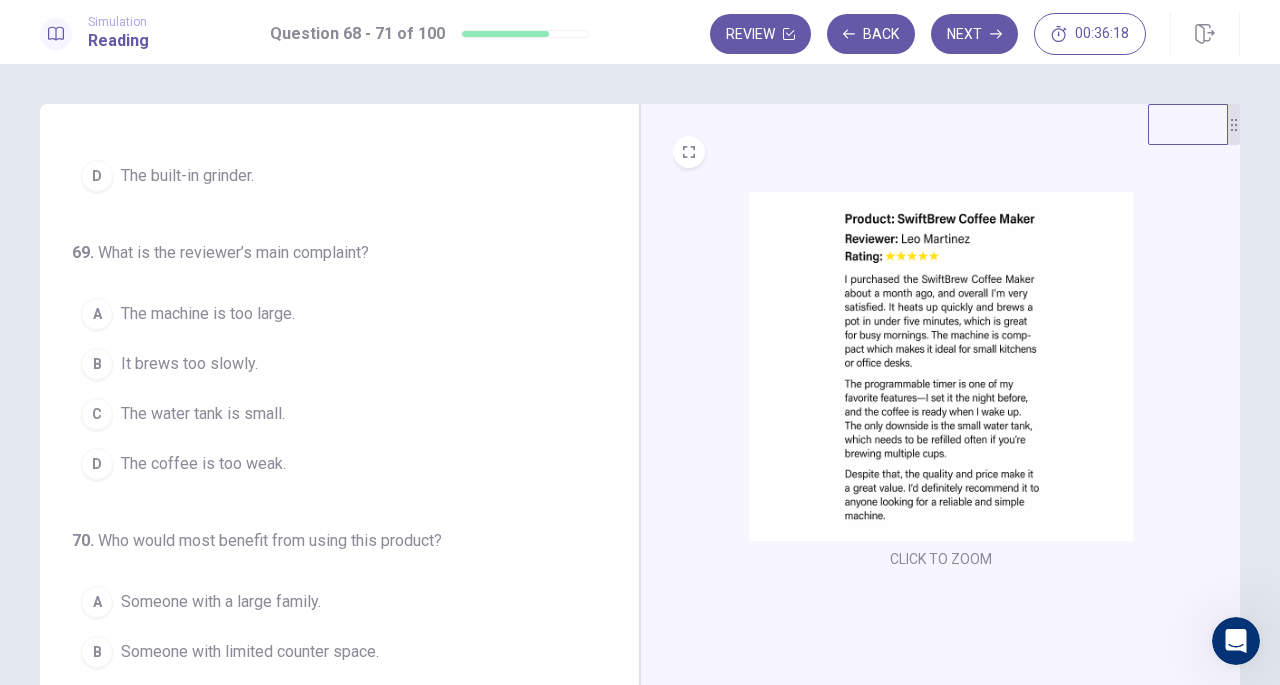 click on "B It brews too slowly." at bounding box center [327, 364] 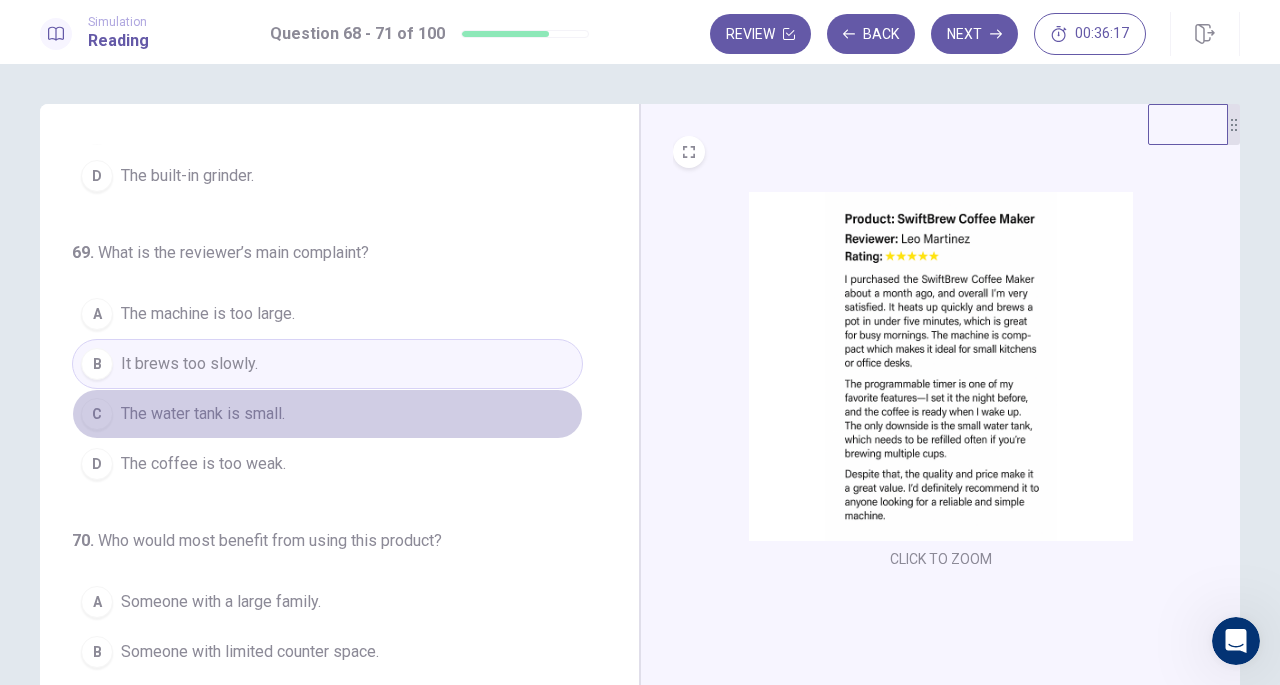 click on "C The water tank is small." at bounding box center [327, 414] 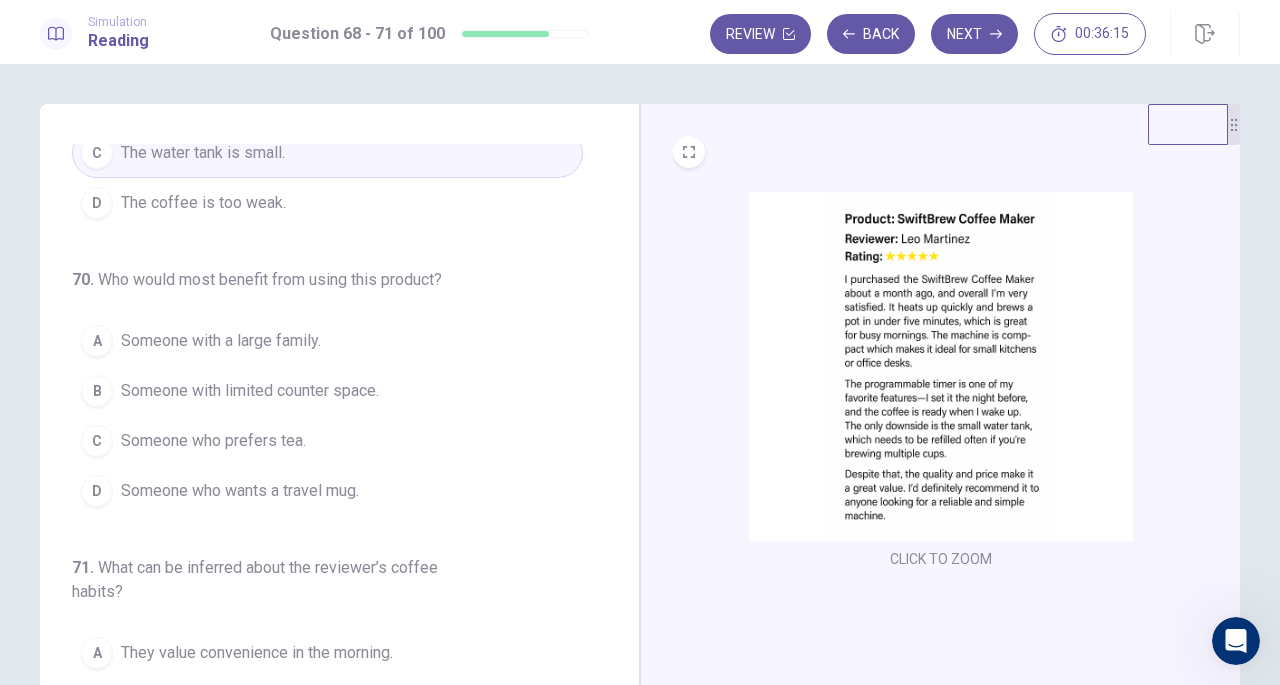 scroll, scrollTop: 534, scrollLeft: 0, axis: vertical 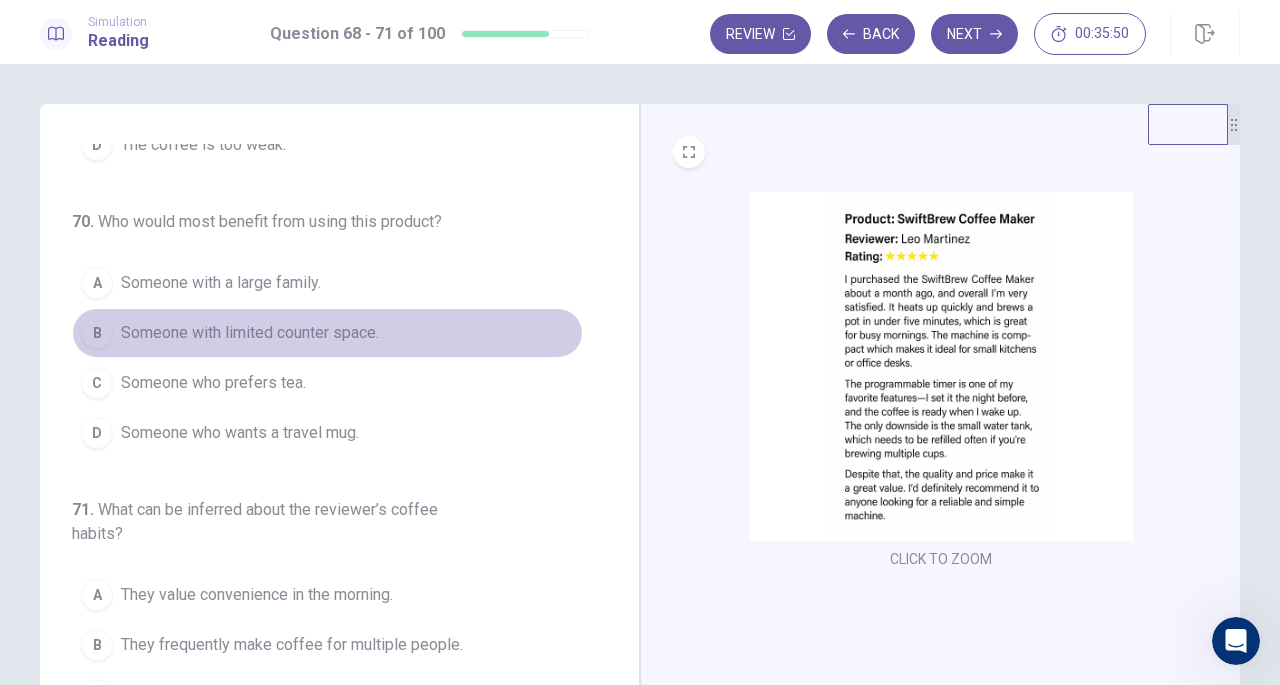 click on "B Someone with limited counter space." at bounding box center [327, 333] 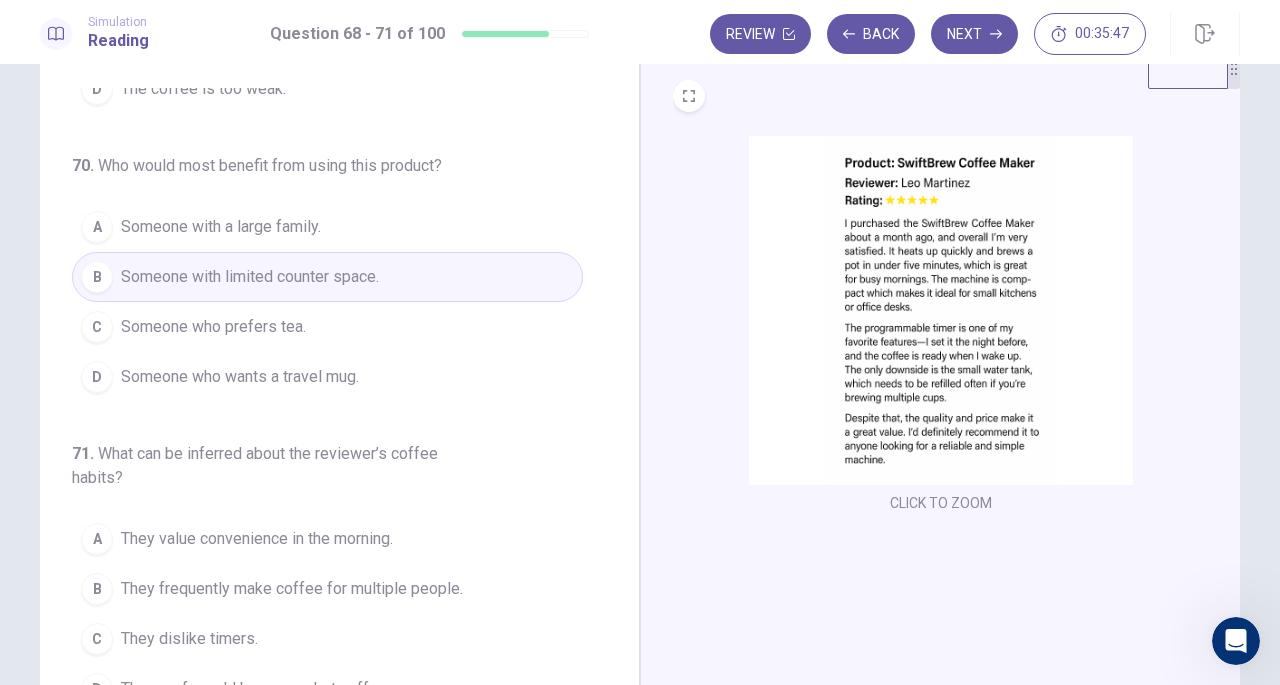 scroll, scrollTop: 143, scrollLeft: 0, axis: vertical 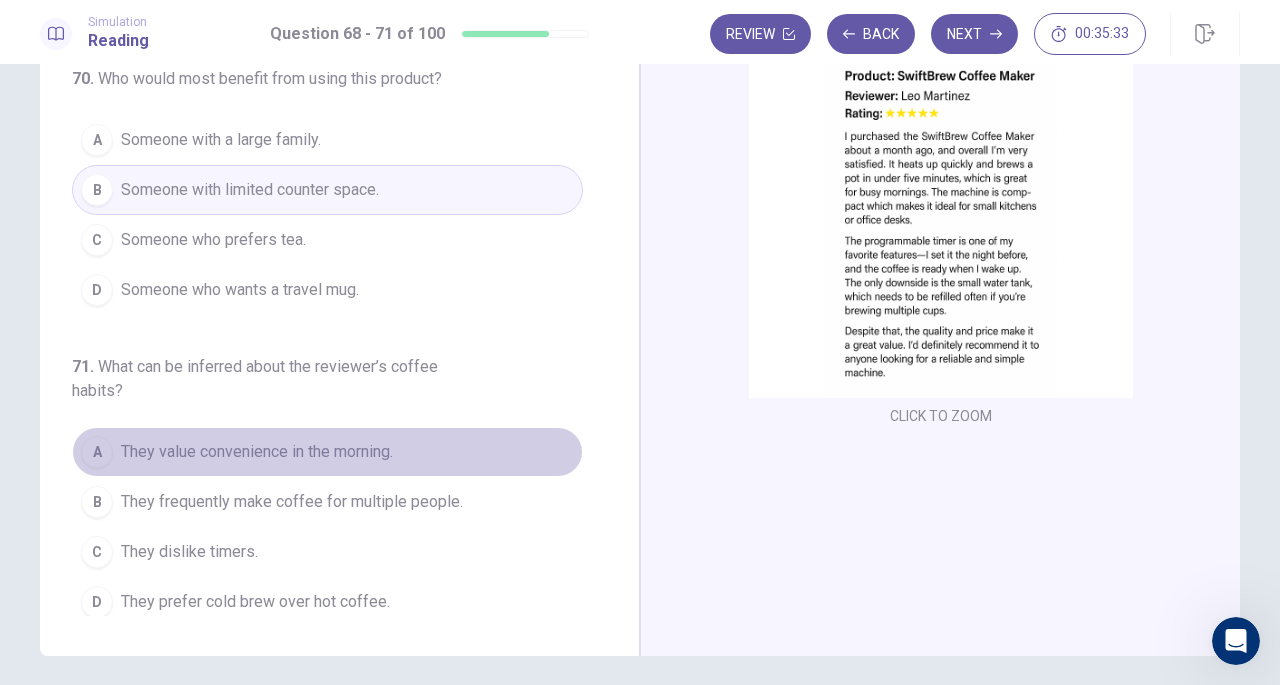 click on "A  They value convenience in the morning." at bounding box center [327, 452] 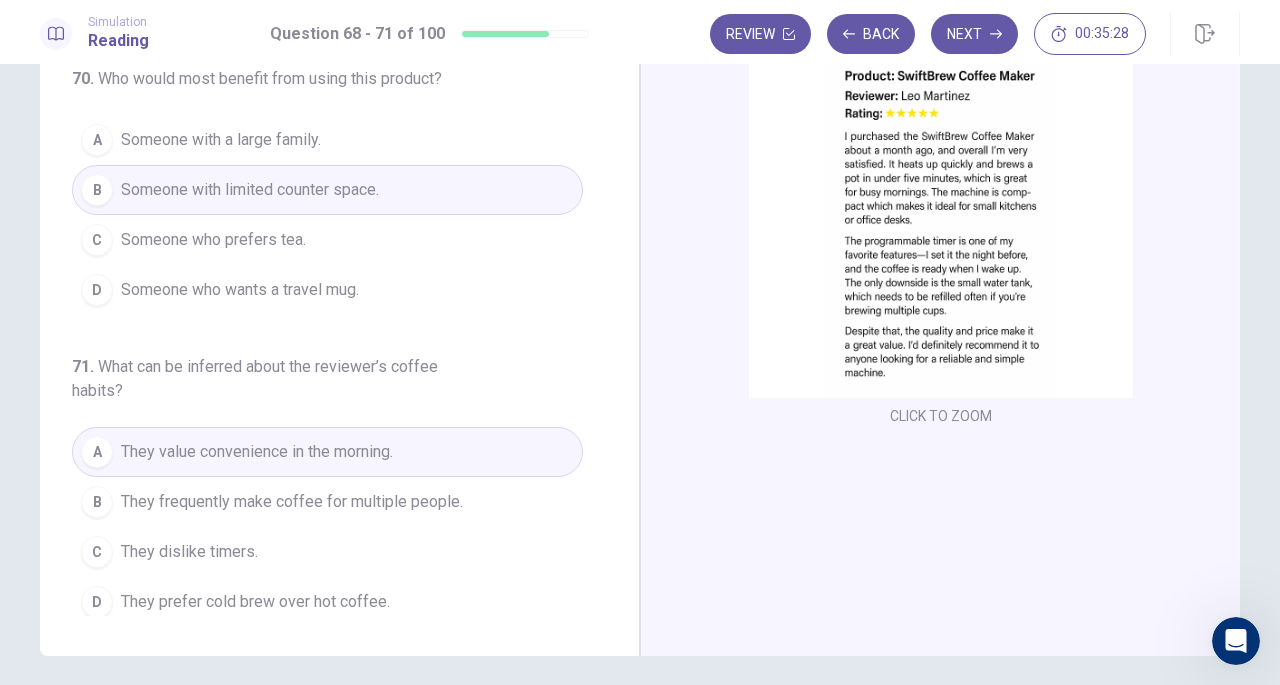 scroll, scrollTop: 218, scrollLeft: 0, axis: vertical 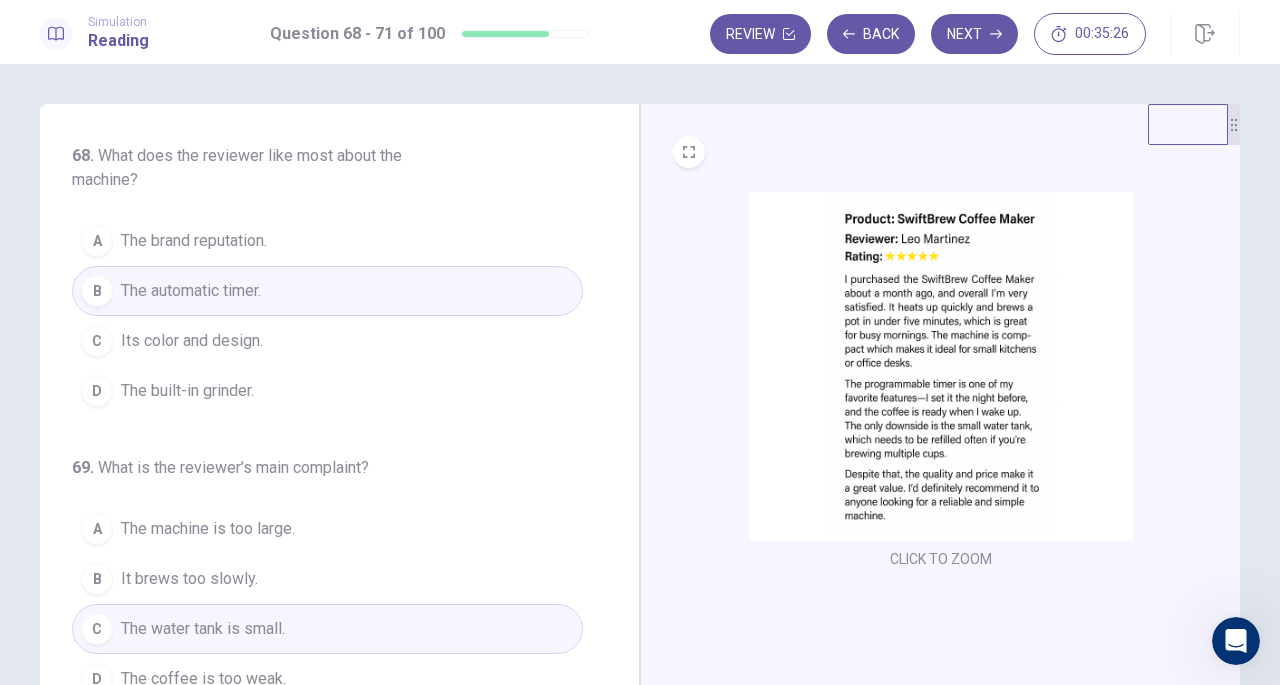 click on "Next" at bounding box center (974, 34) 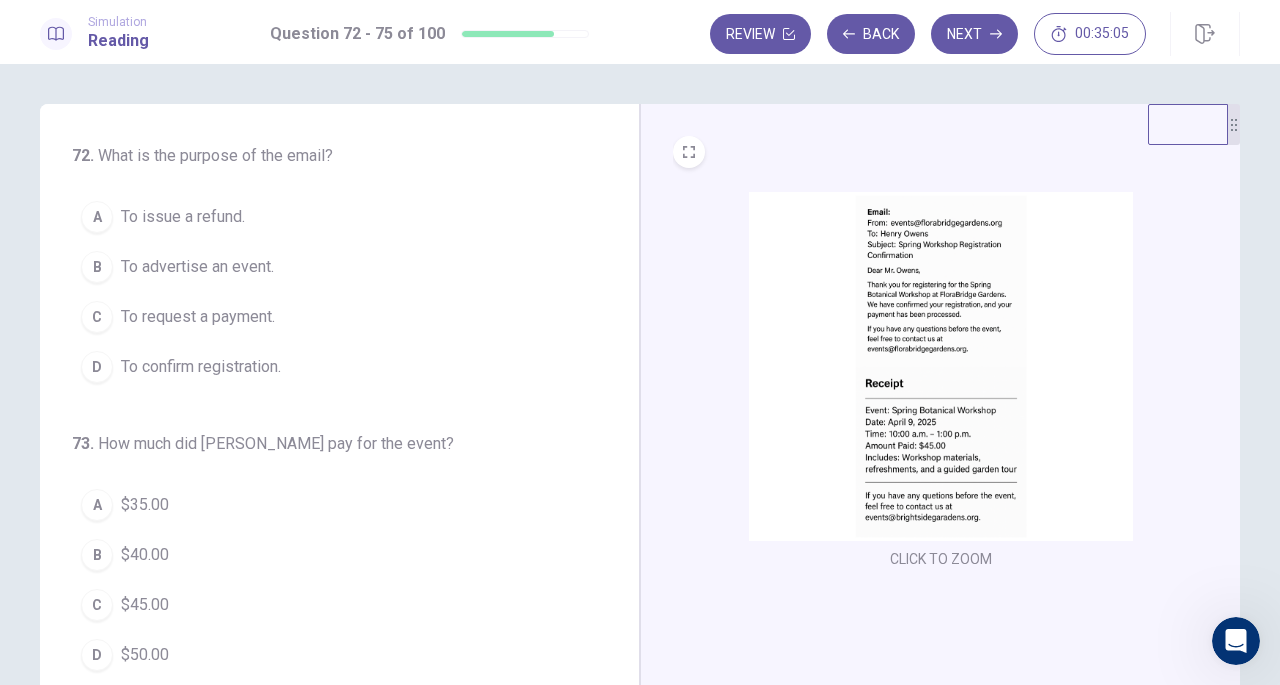 click on "D To confirm registration." at bounding box center (327, 367) 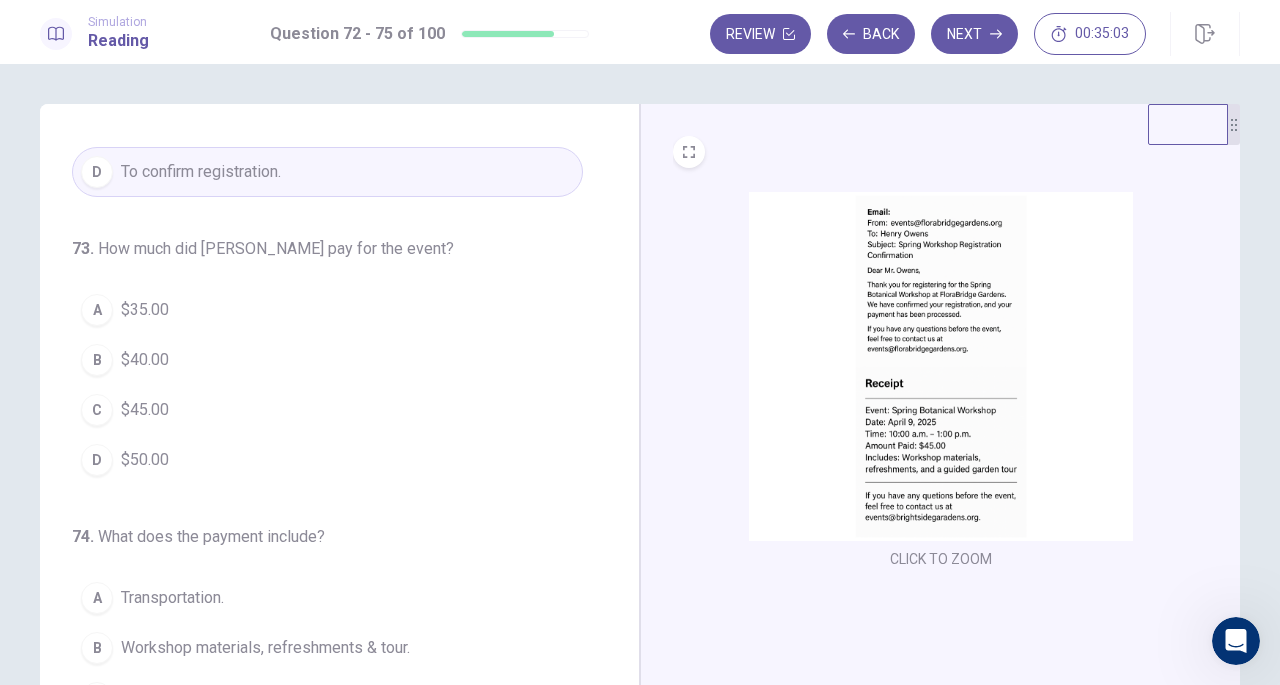 scroll, scrollTop: 196, scrollLeft: 0, axis: vertical 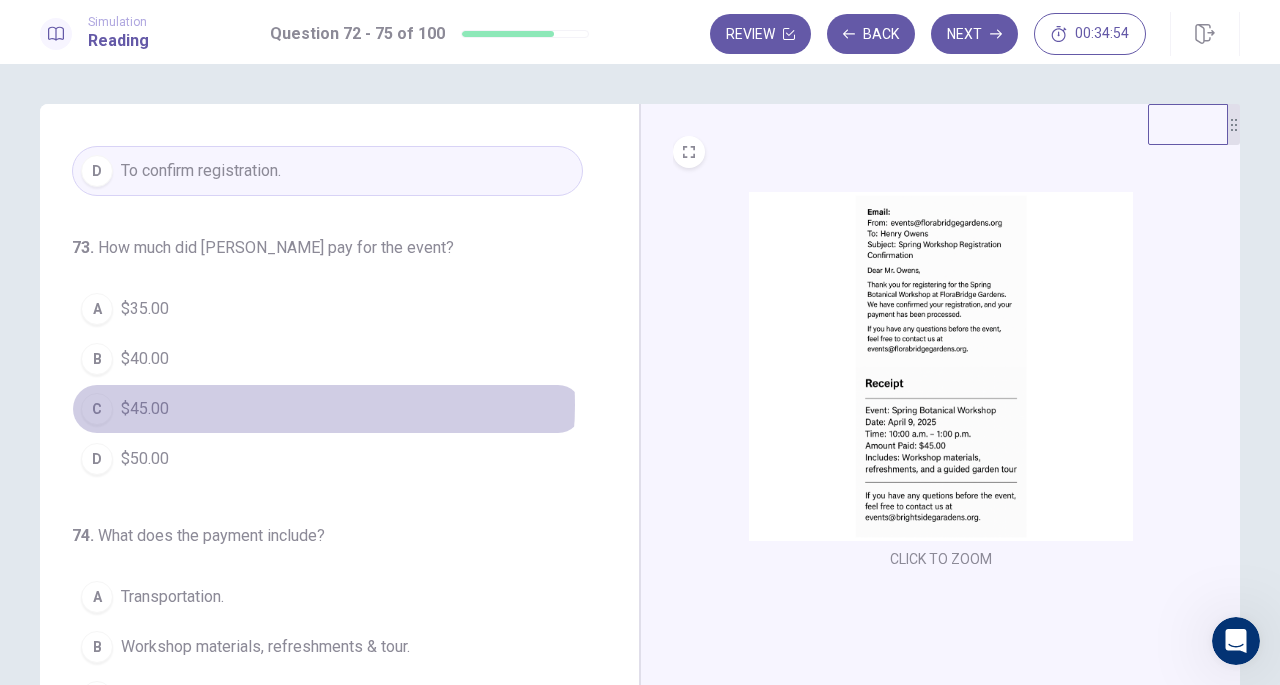 click on "C $45.00" at bounding box center (327, 409) 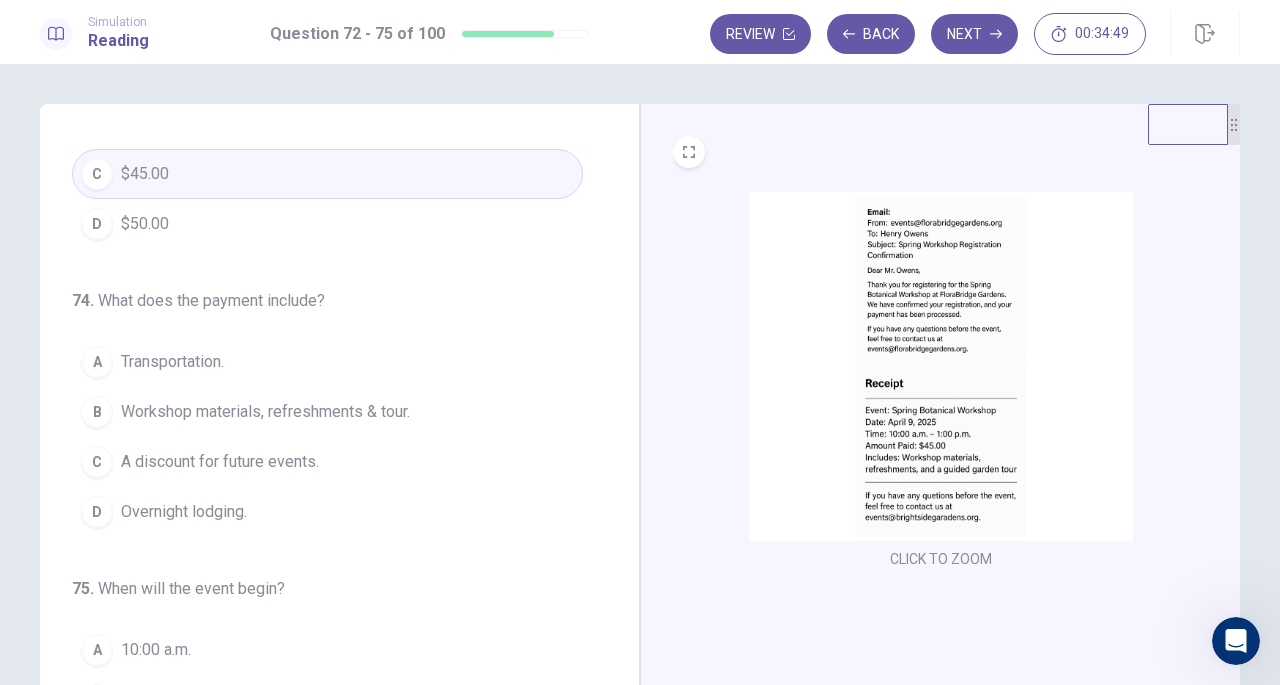scroll, scrollTop: 453, scrollLeft: 0, axis: vertical 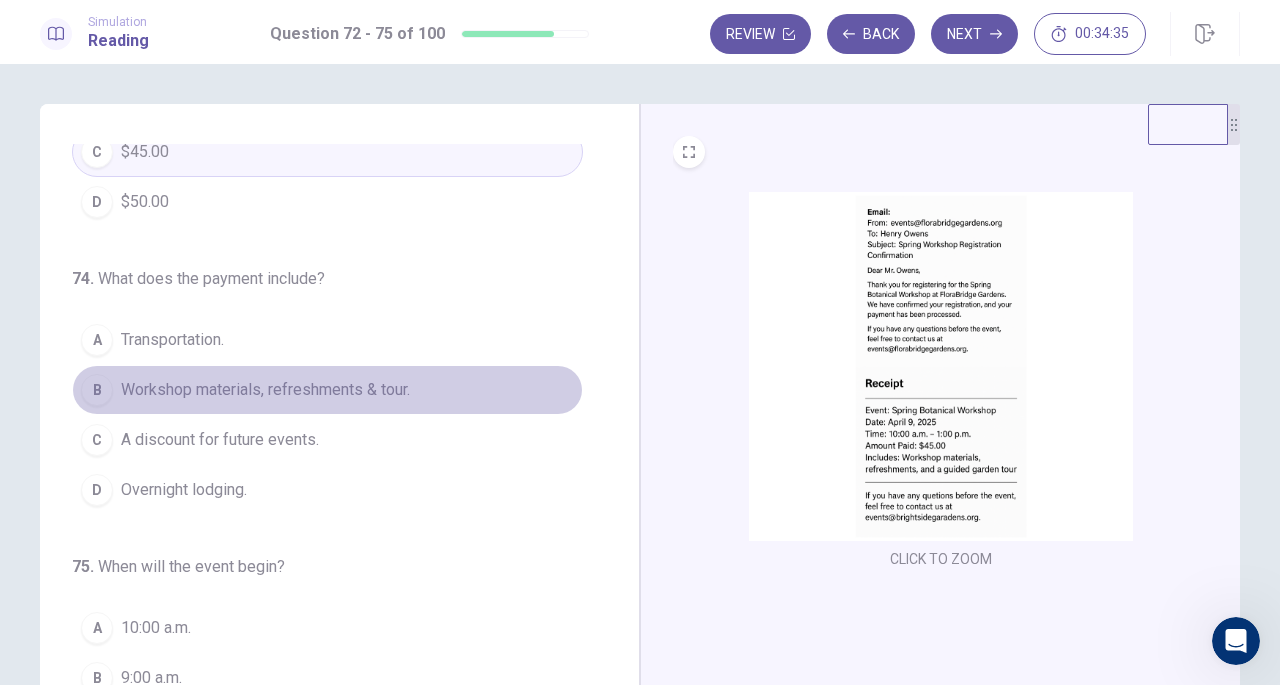 click on "B Workshop materials, refreshments & tour." at bounding box center [327, 390] 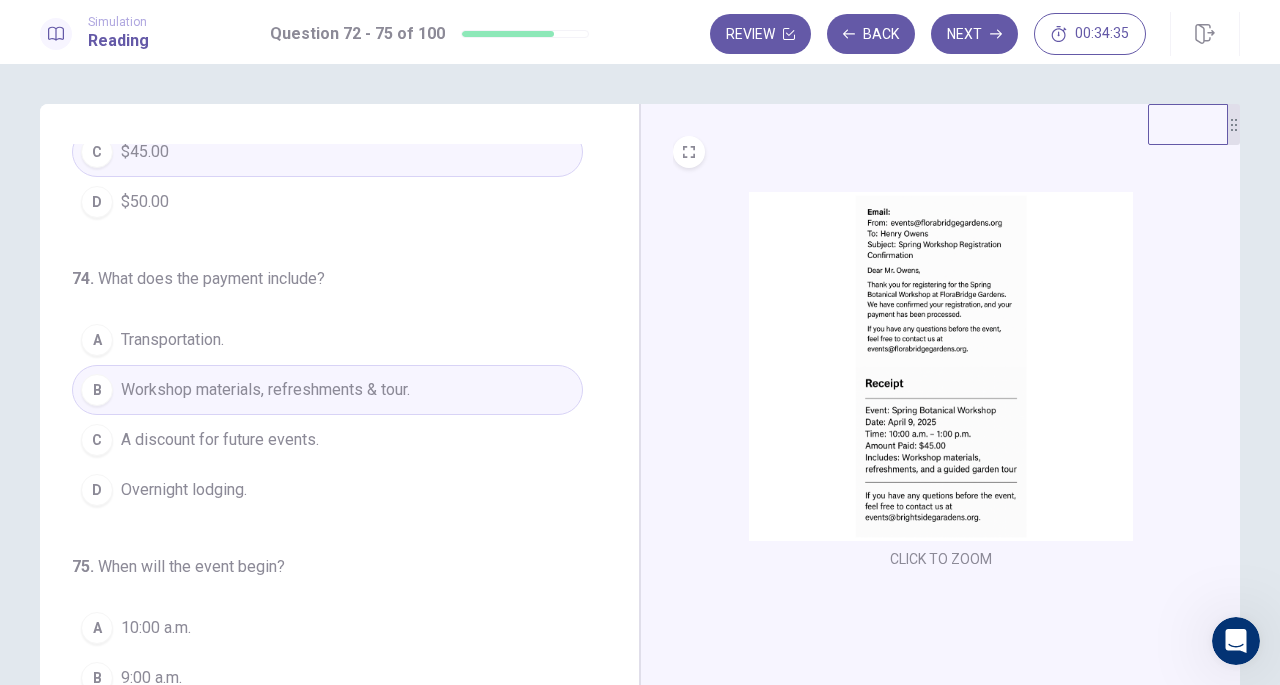 scroll, scrollTop: 486, scrollLeft: 0, axis: vertical 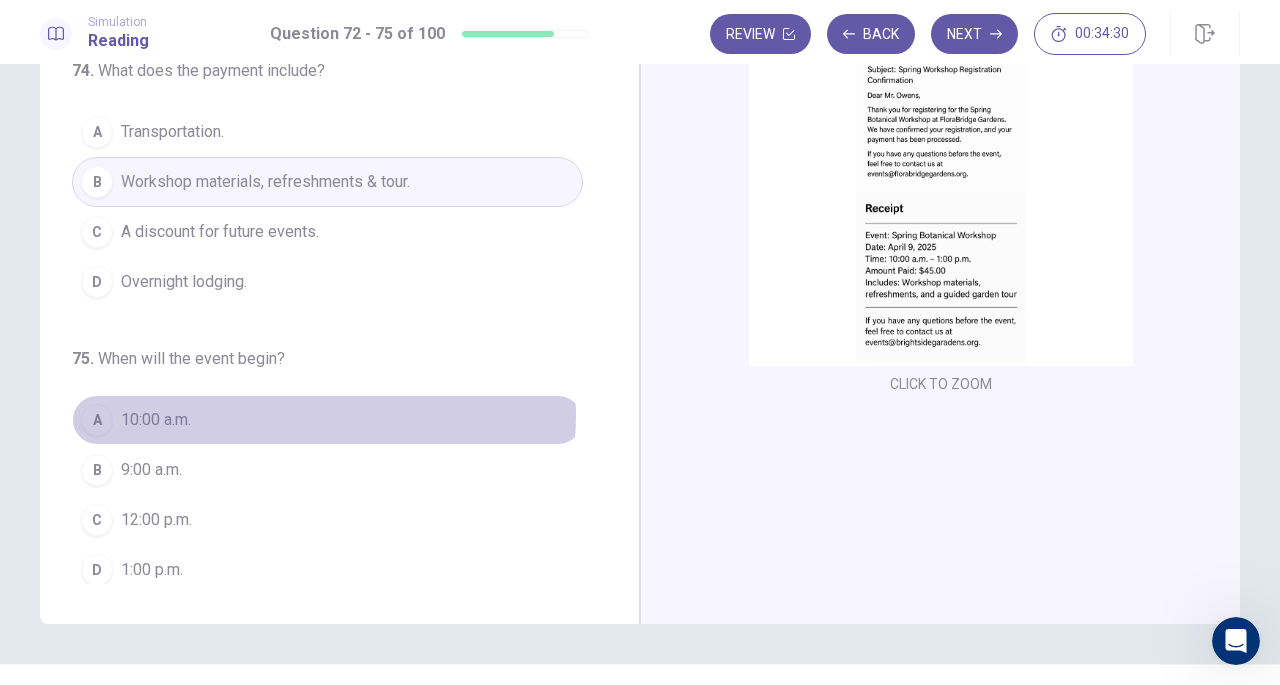 click on "A 10:00 a.m." at bounding box center [327, 420] 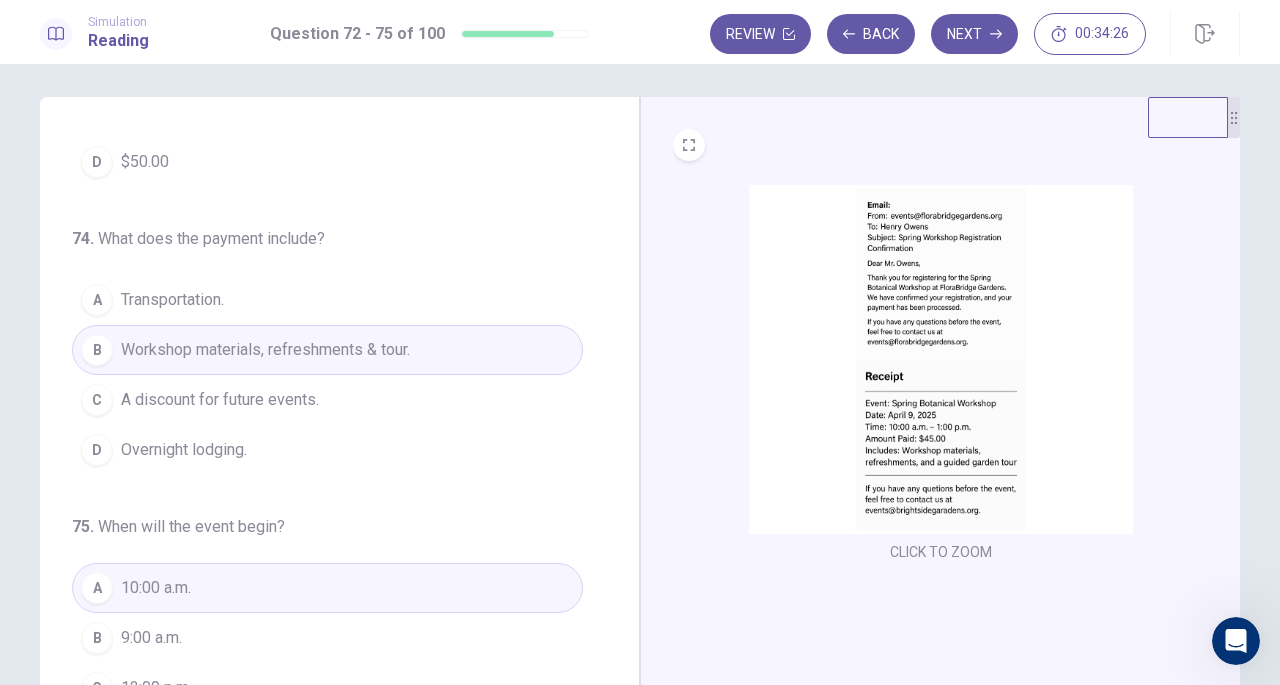 scroll, scrollTop: 0, scrollLeft: 0, axis: both 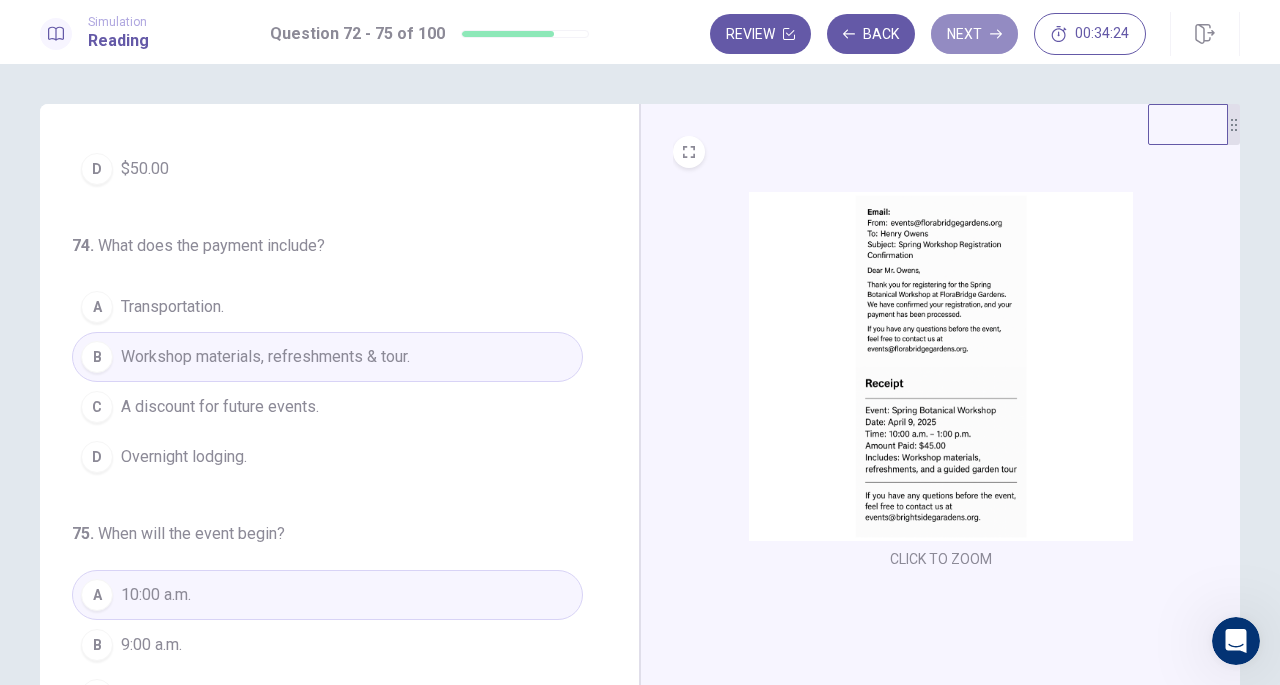 click on "Next" at bounding box center (974, 34) 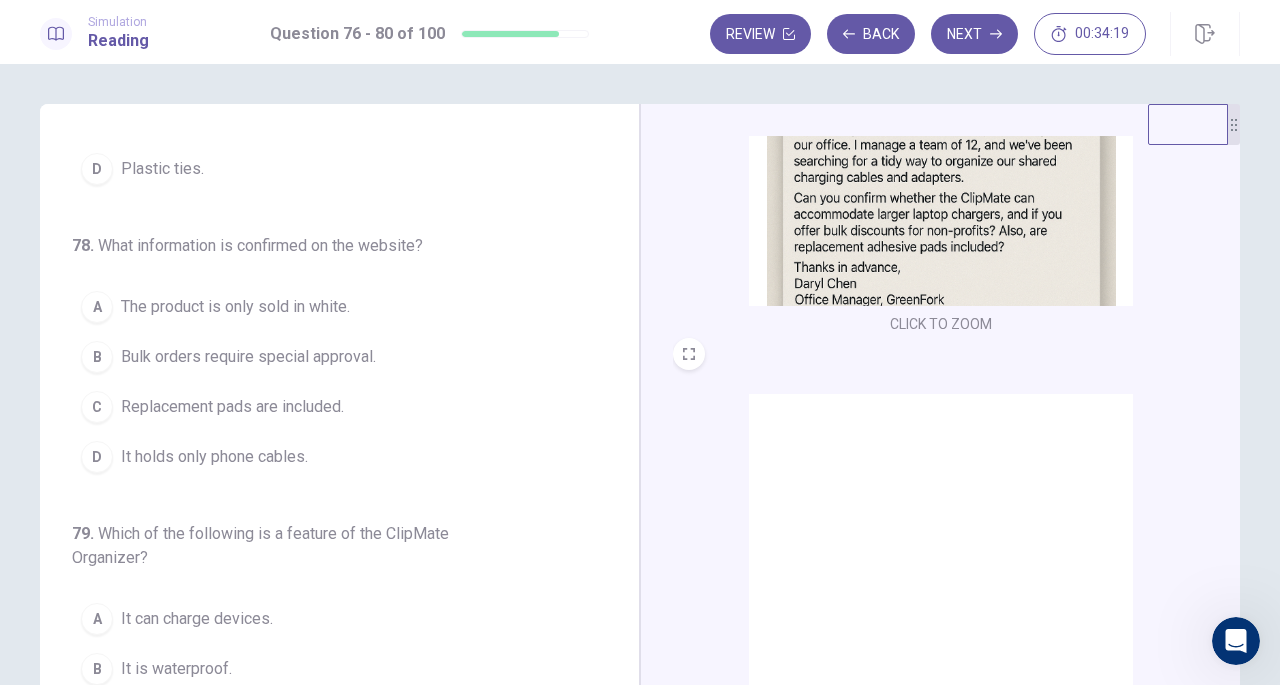 scroll, scrollTop: 298, scrollLeft: 0, axis: vertical 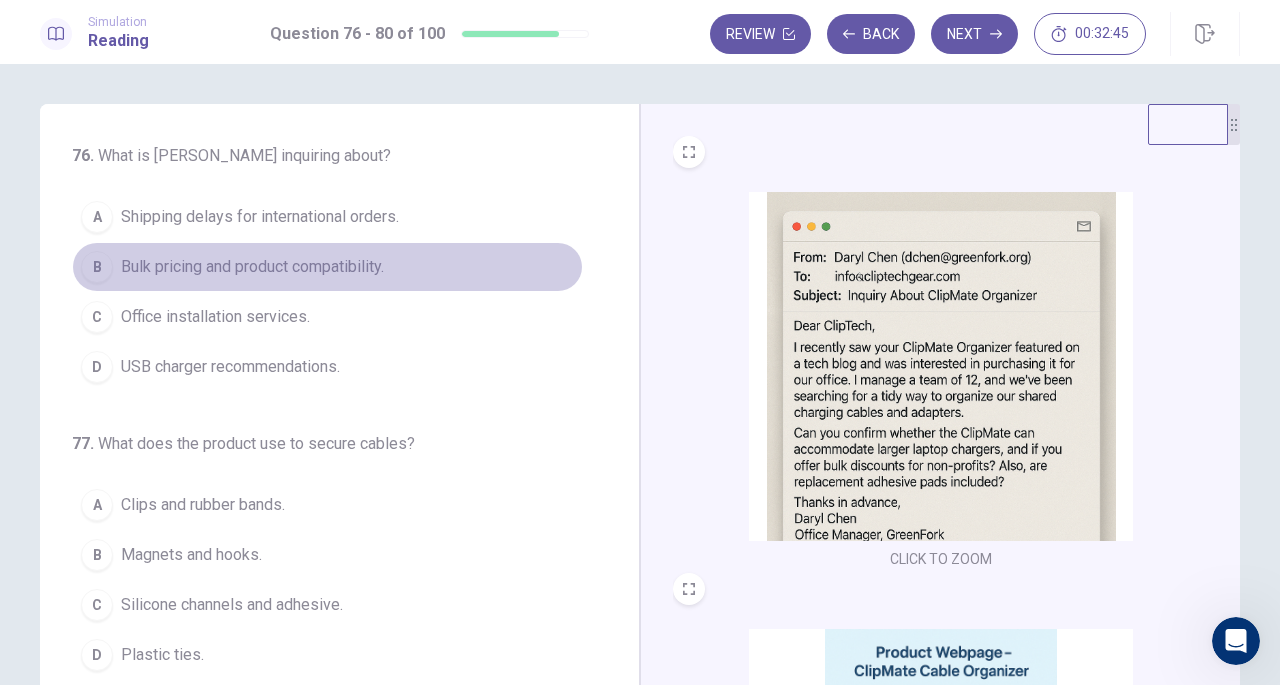 click on "B Bulk pricing and product compatibility." at bounding box center [327, 267] 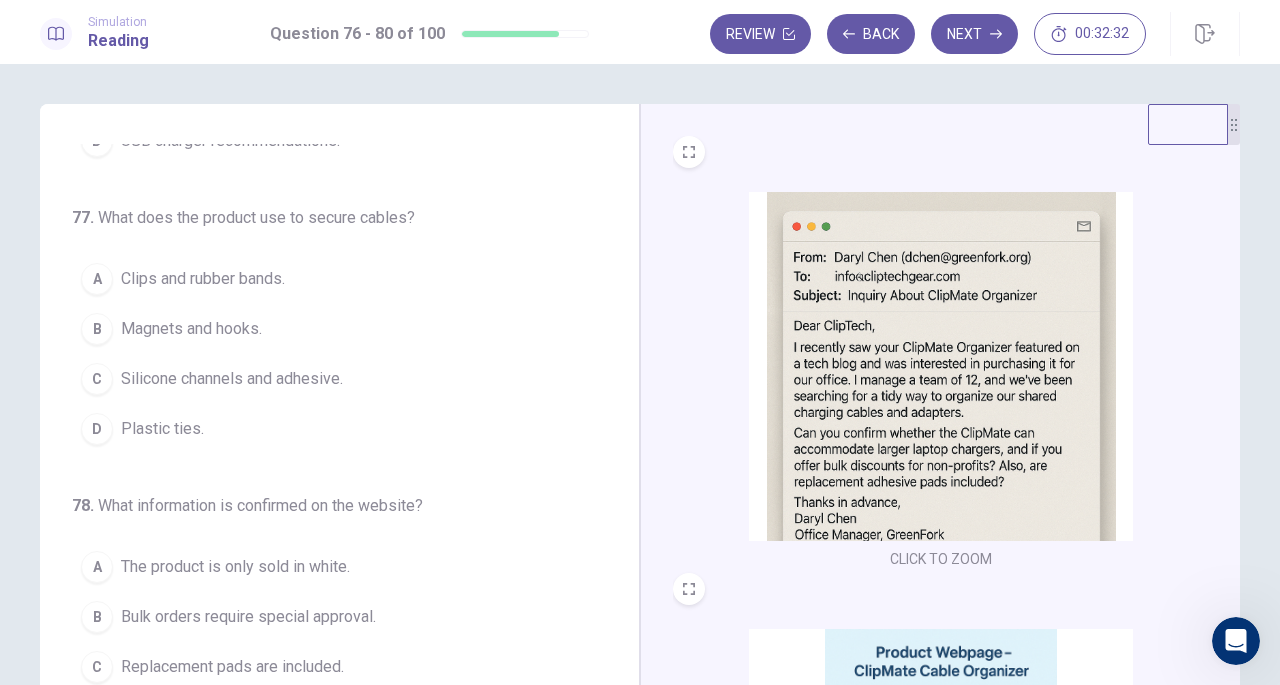 scroll, scrollTop: 249, scrollLeft: 0, axis: vertical 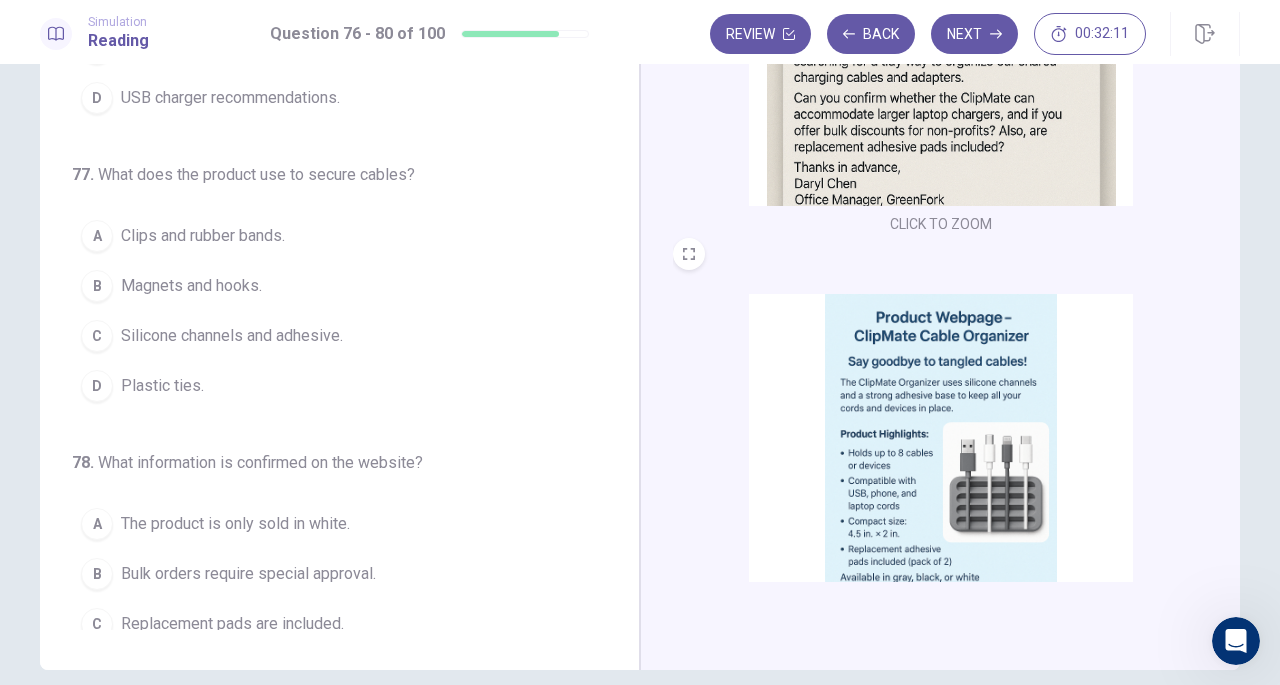 click on "C Silicone channels and adhesive." at bounding box center (327, 336) 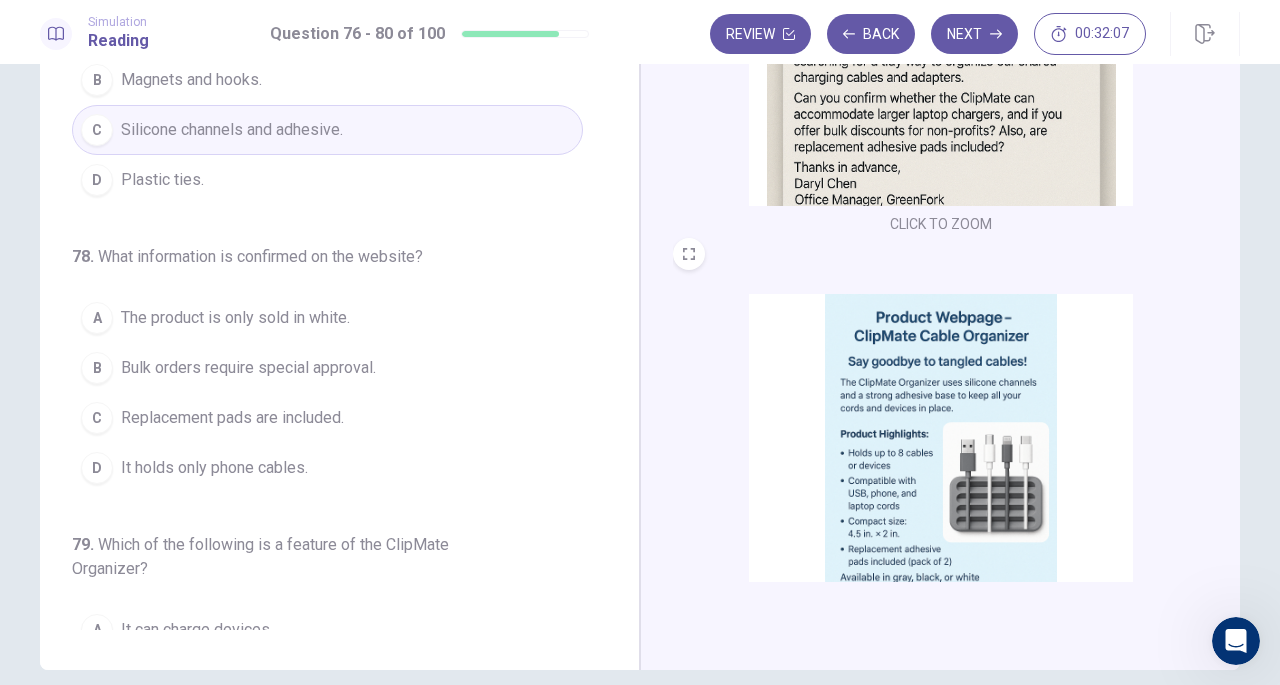 scroll, scrollTop: 376, scrollLeft: 0, axis: vertical 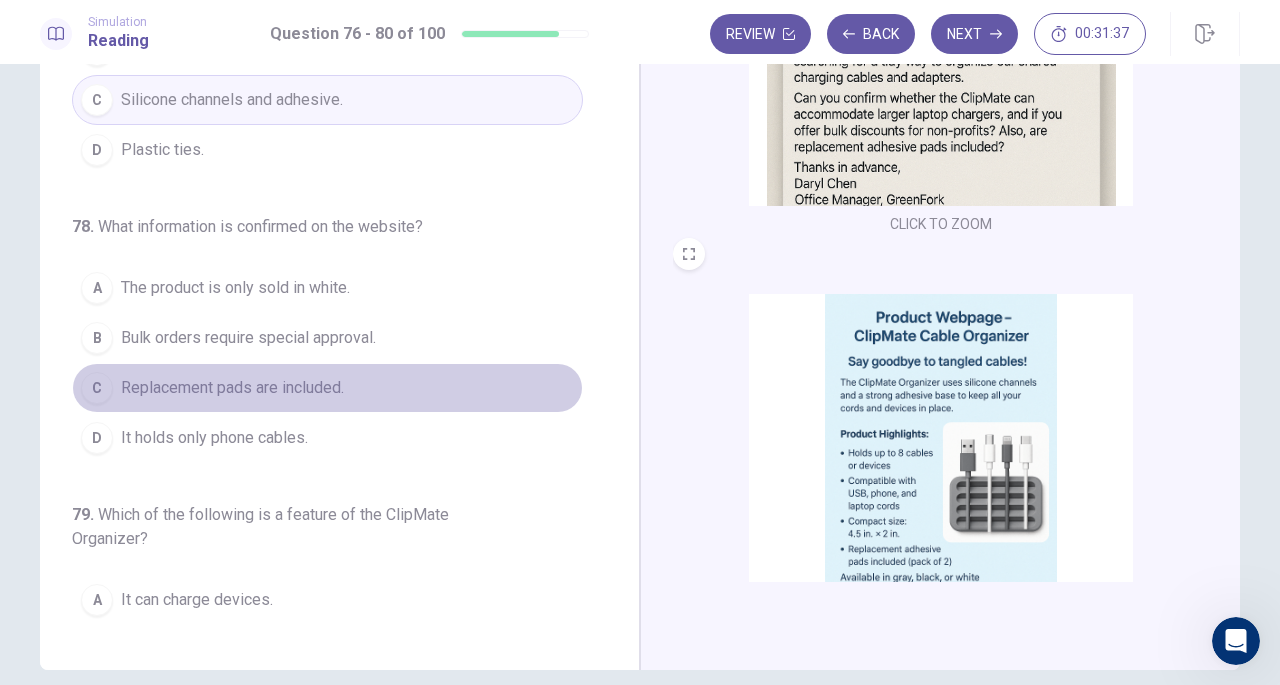 click on "C Replacement pads are included." at bounding box center [327, 388] 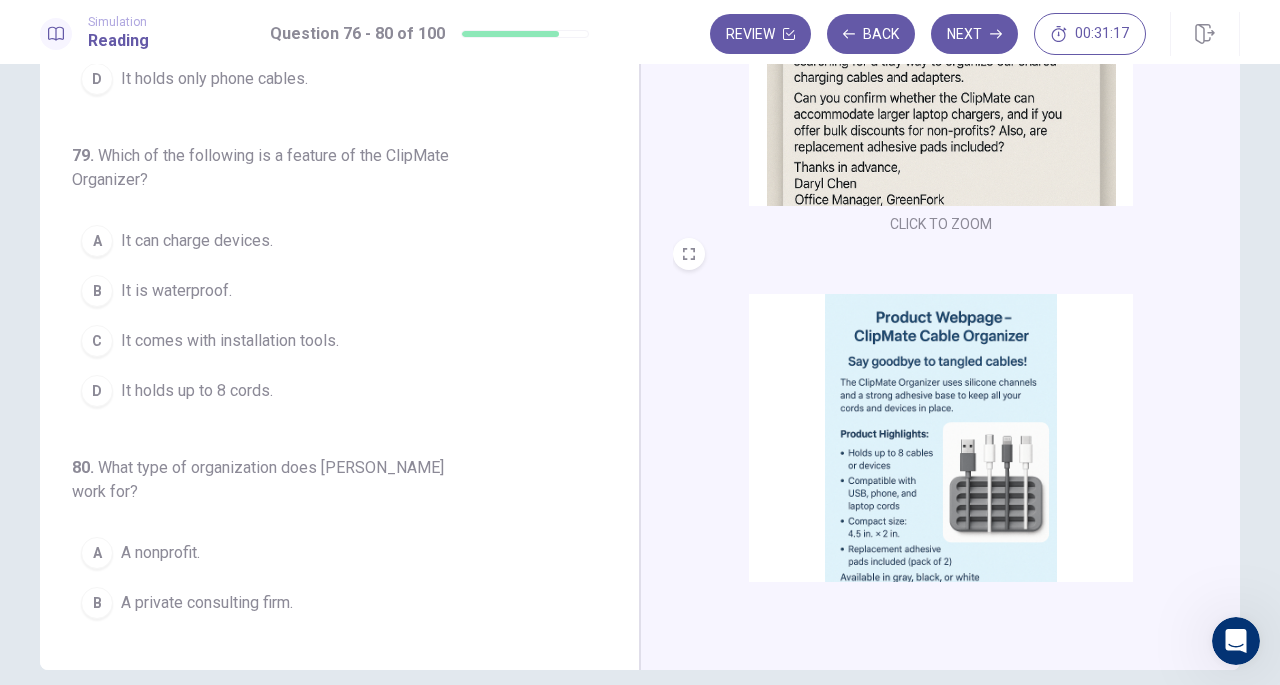 scroll, scrollTop: 736, scrollLeft: 0, axis: vertical 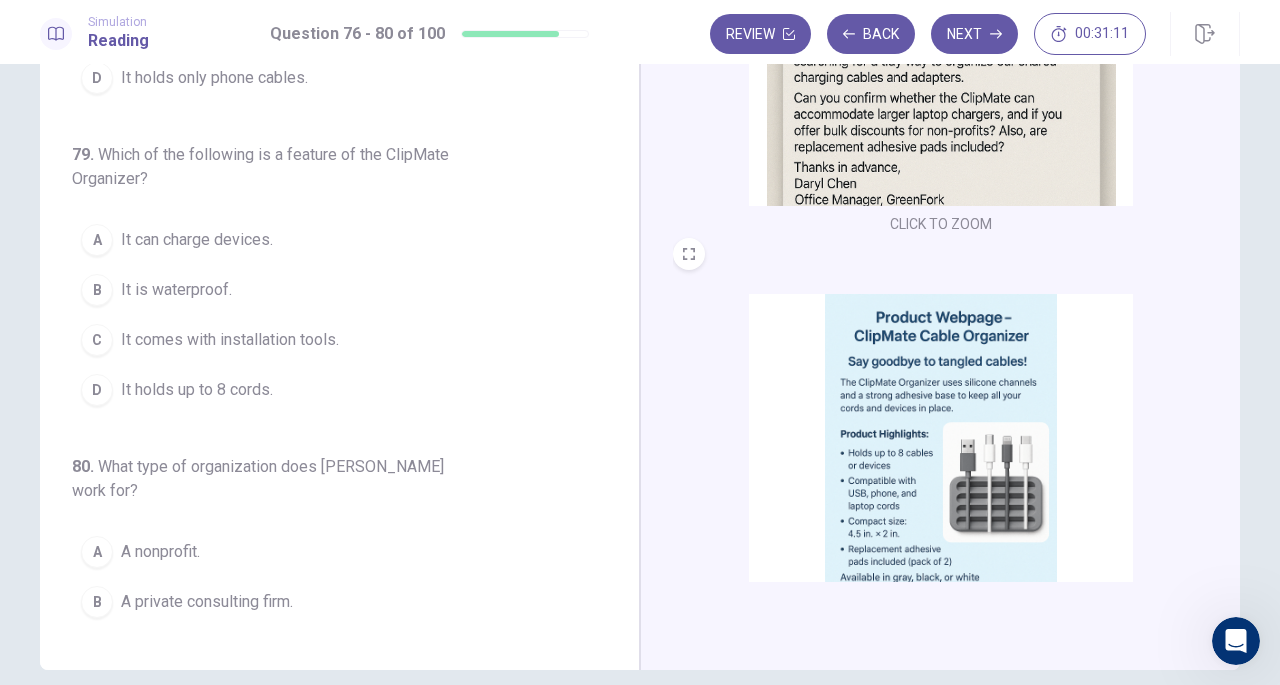 click on "D It holds up to 8 cords." at bounding box center (327, 390) 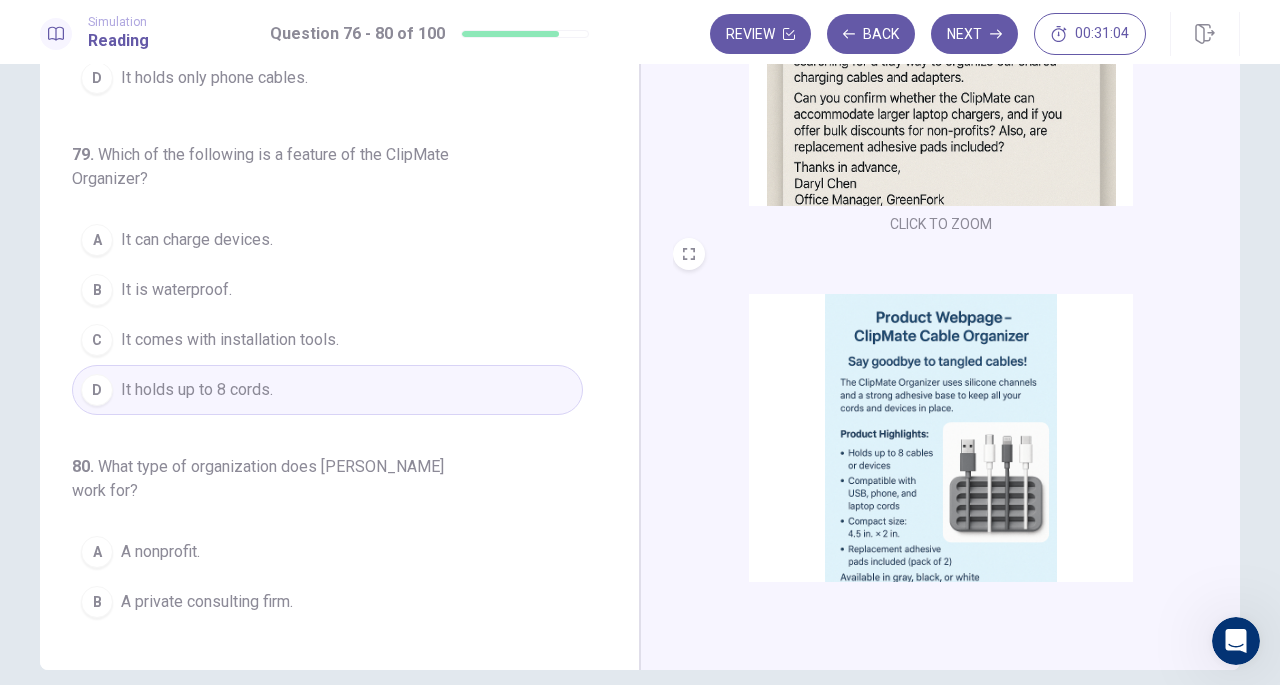scroll, scrollTop: 819, scrollLeft: 0, axis: vertical 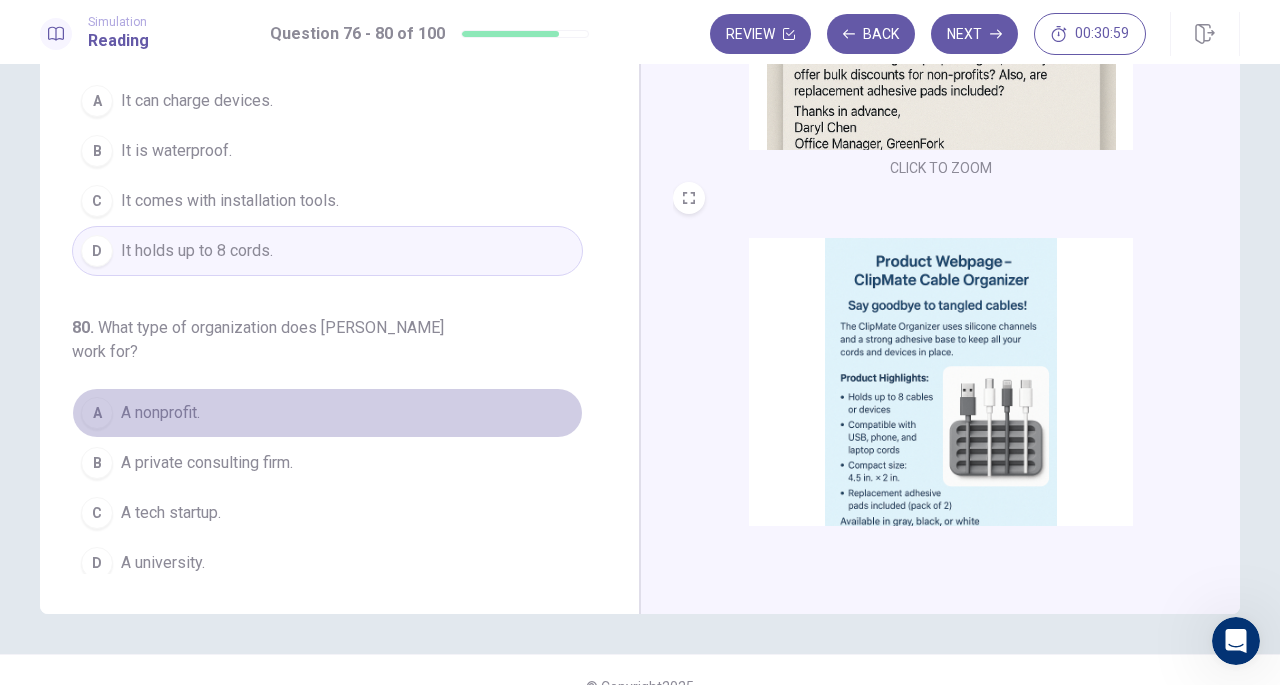 click on "A A nonprofit." at bounding box center [327, 413] 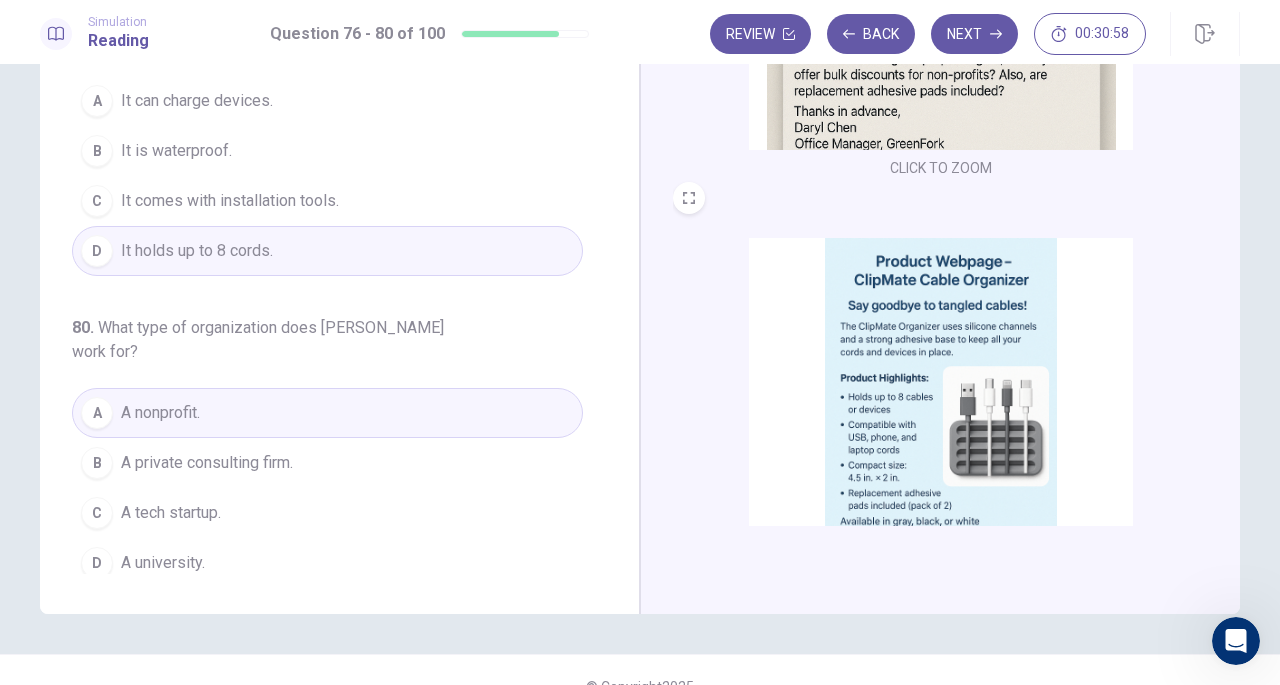 scroll, scrollTop: 0, scrollLeft: 0, axis: both 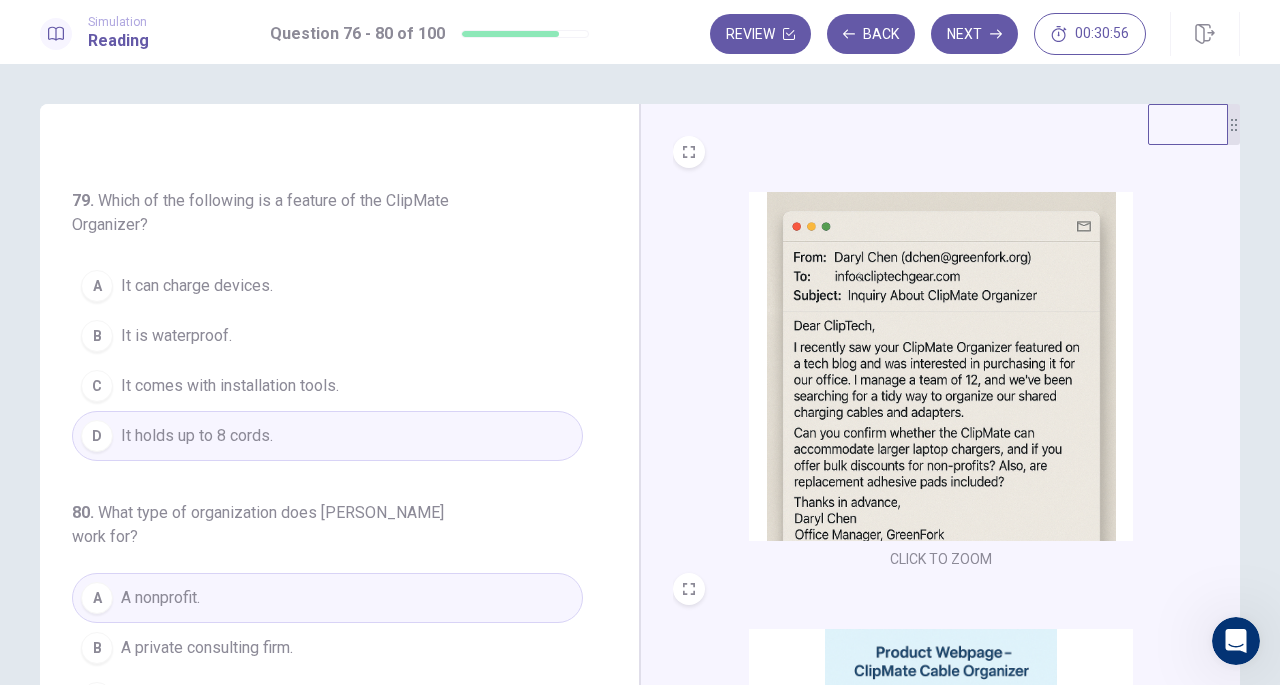 click 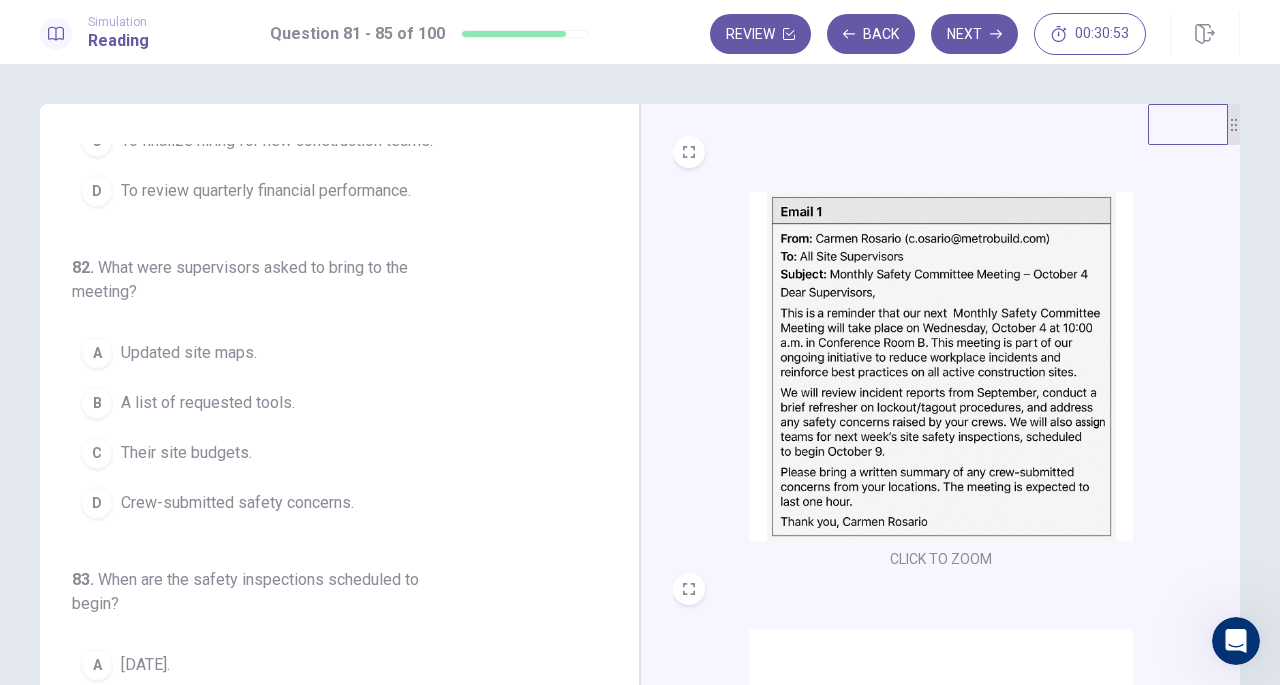 scroll, scrollTop: 0, scrollLeft: 0, axis: both 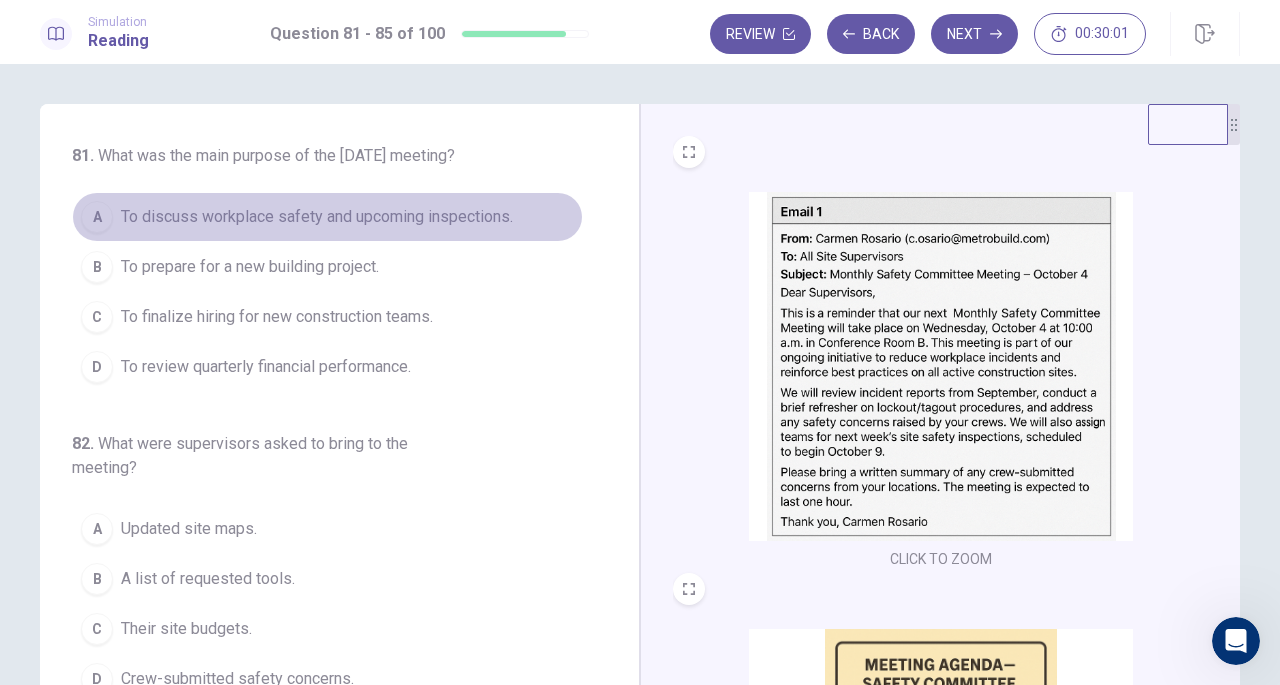 click on "To discuss workplace safety and upcoming inspections." at bounding box center [317, 217] 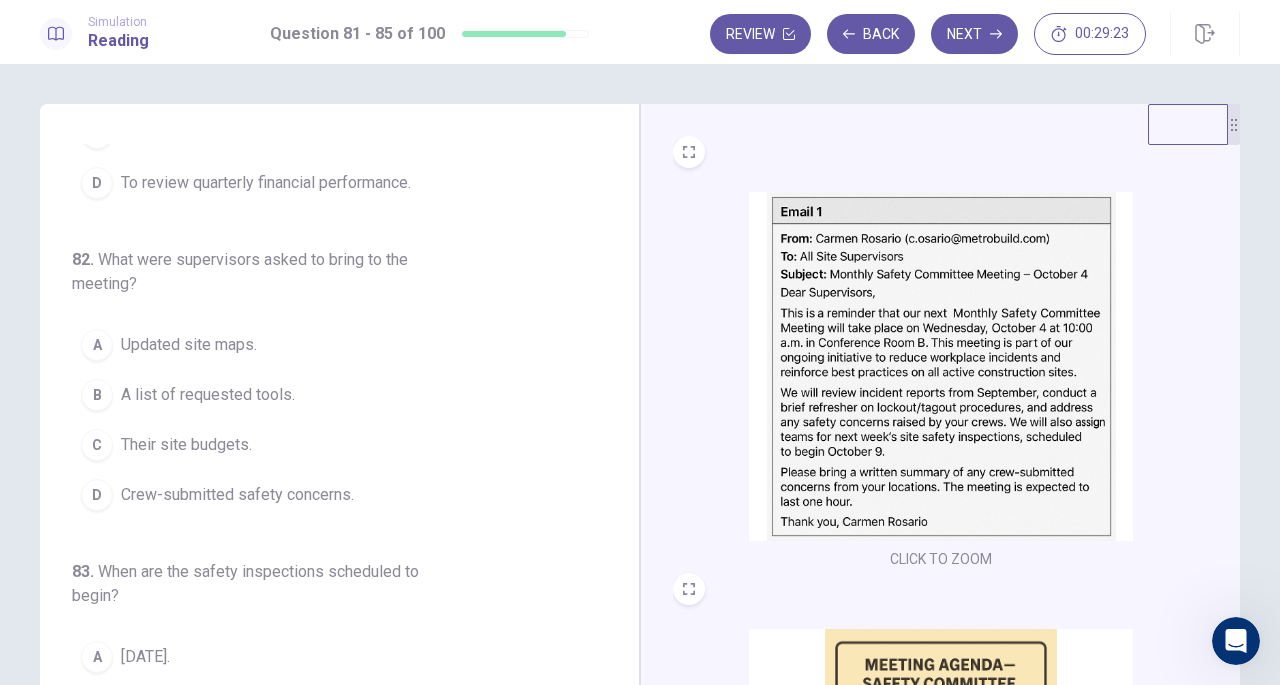 scroll, scrollTop: 185, scrollLeft: 0, axis: vertical 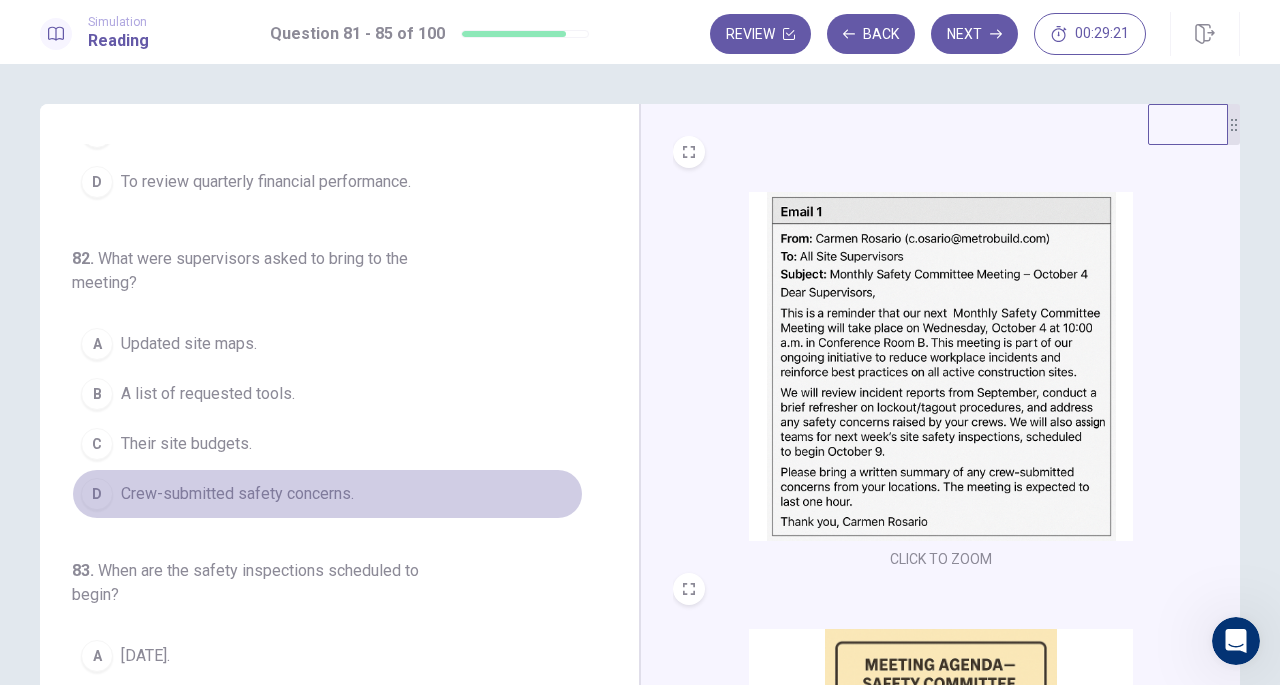 click on "D Crew-submitted safety concerns." at bounding box center [327, 494] 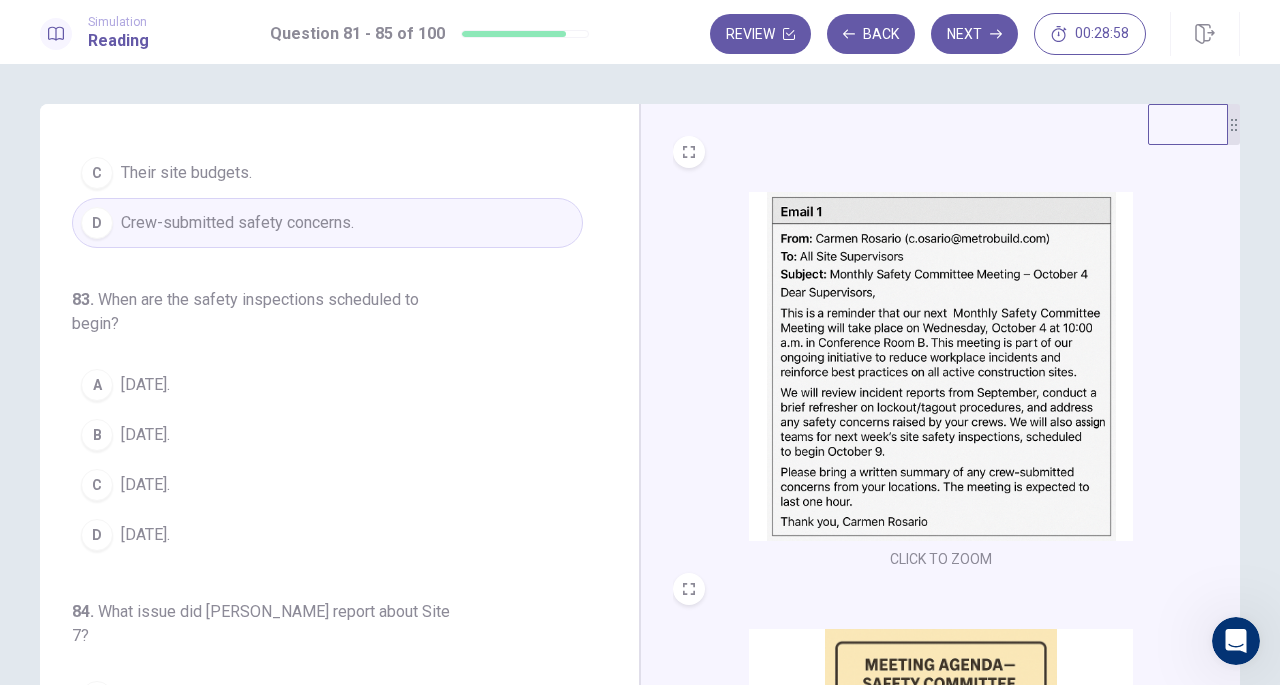scroll, scrollTop: 530, scrollLeft: 0, axis: vertical 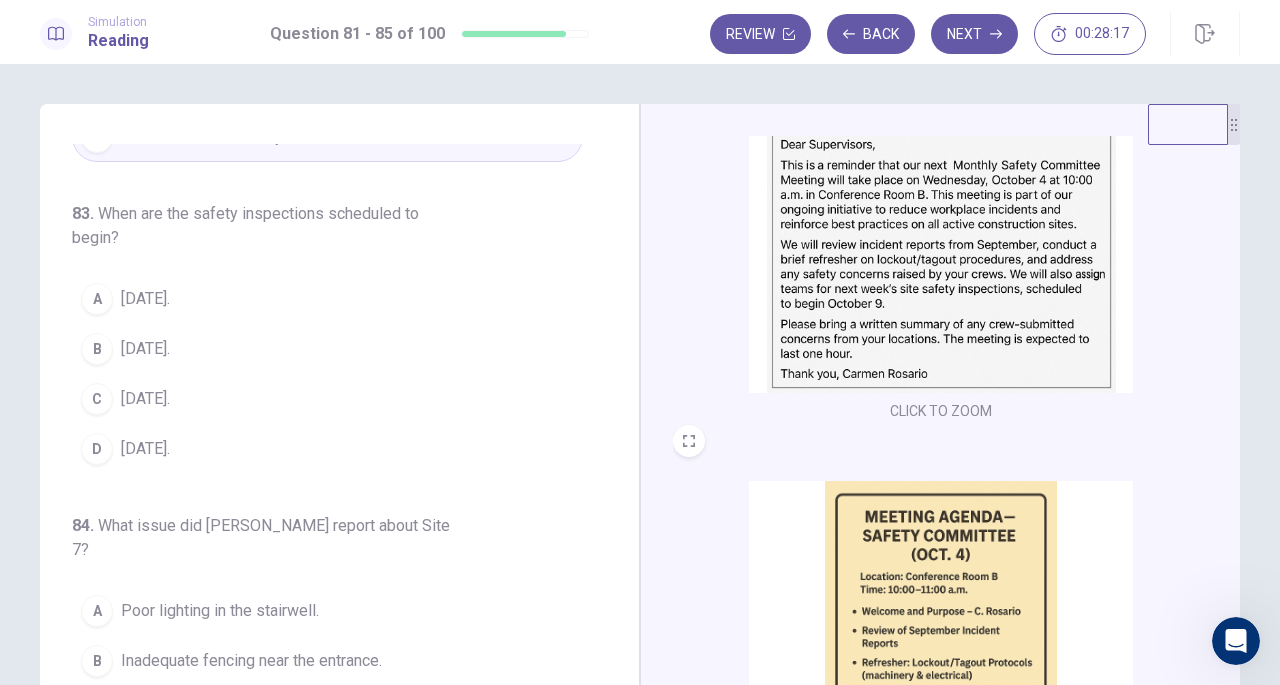 click on "C October 9." at bounding box center (327, 399) 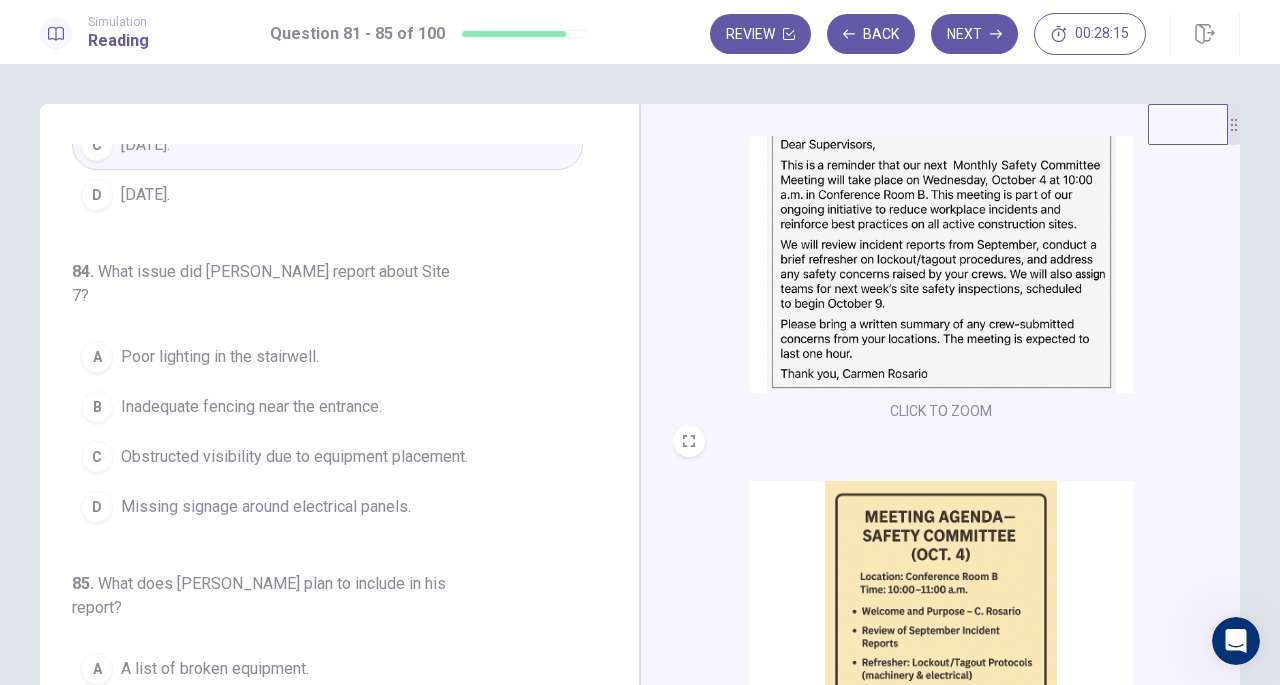 scroll, scrollTop: 843, scrollLeft: 0, axis: vertical 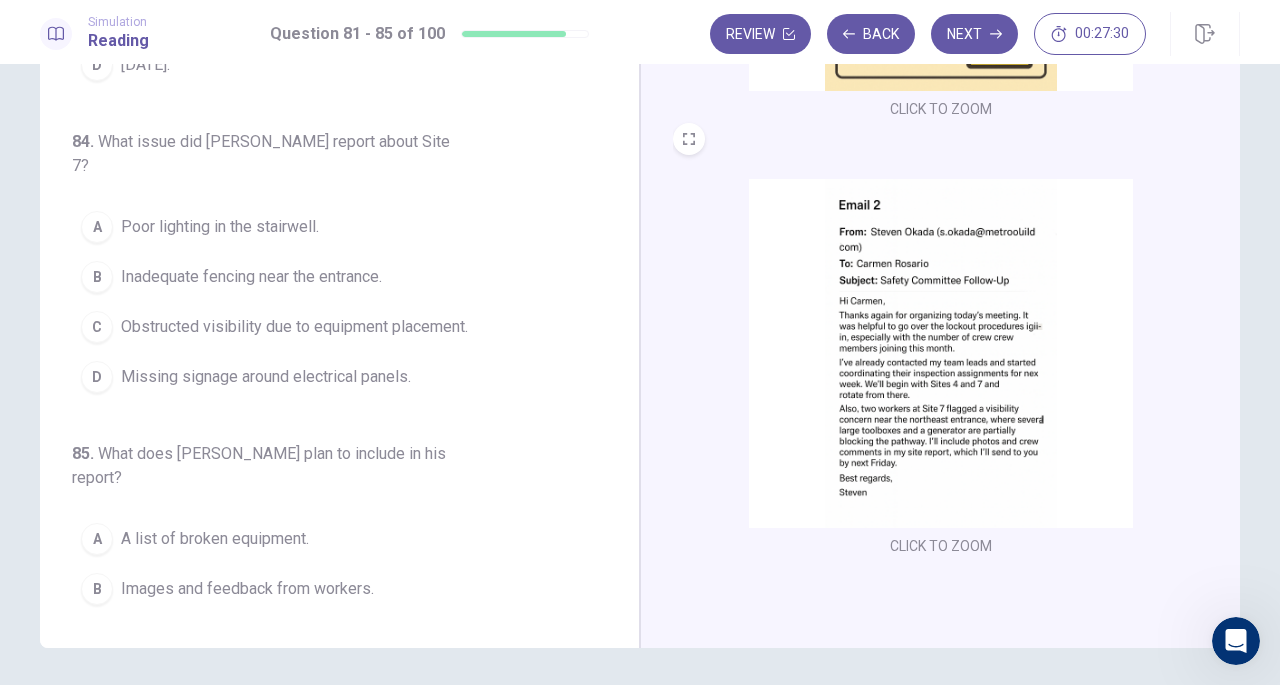 click on "C Obstructed visibility due to equipment placement." at bounding box center [327, 327] 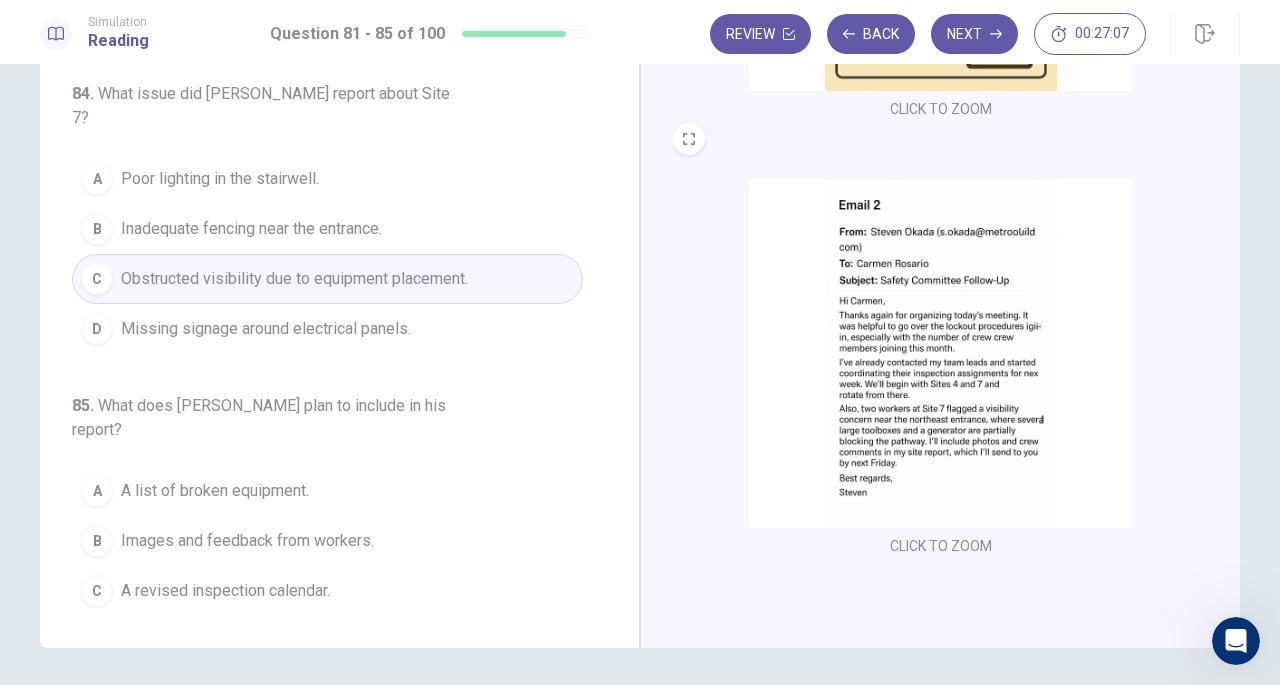 scroll, scrollTop: 843, scrollLeft: 0, axis: vertical 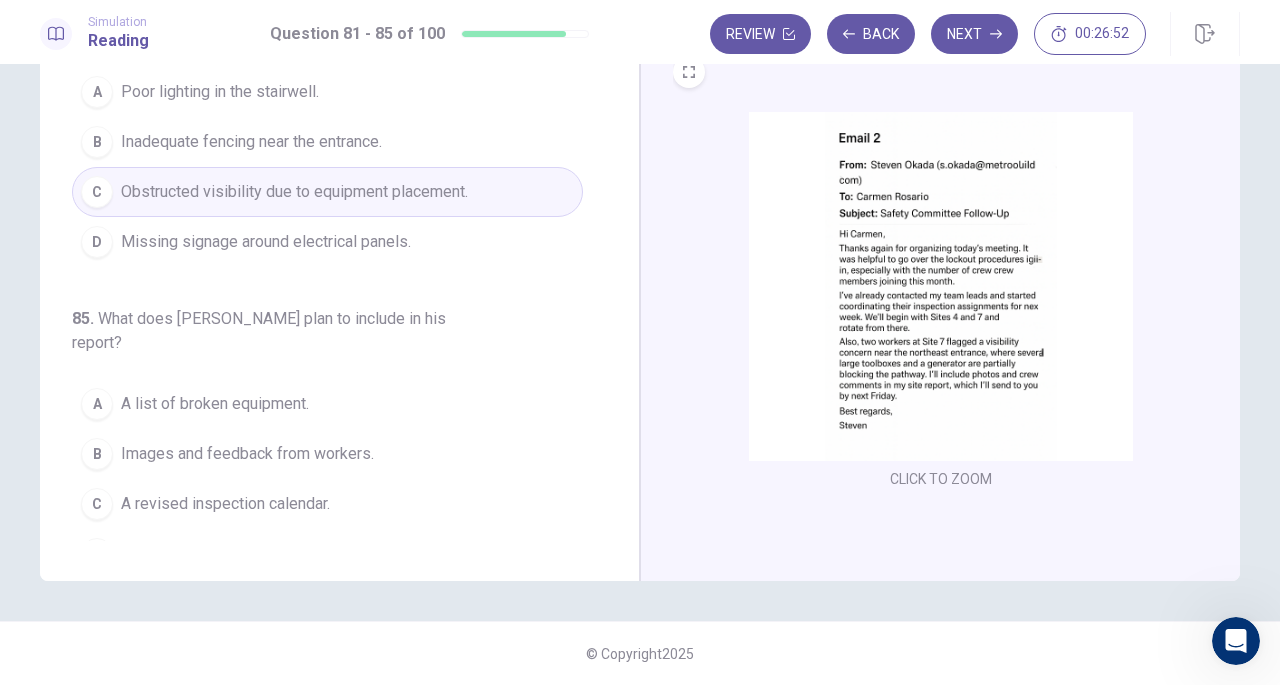 click on "B Images and feedback from workers." at bounding box center (327, 454) 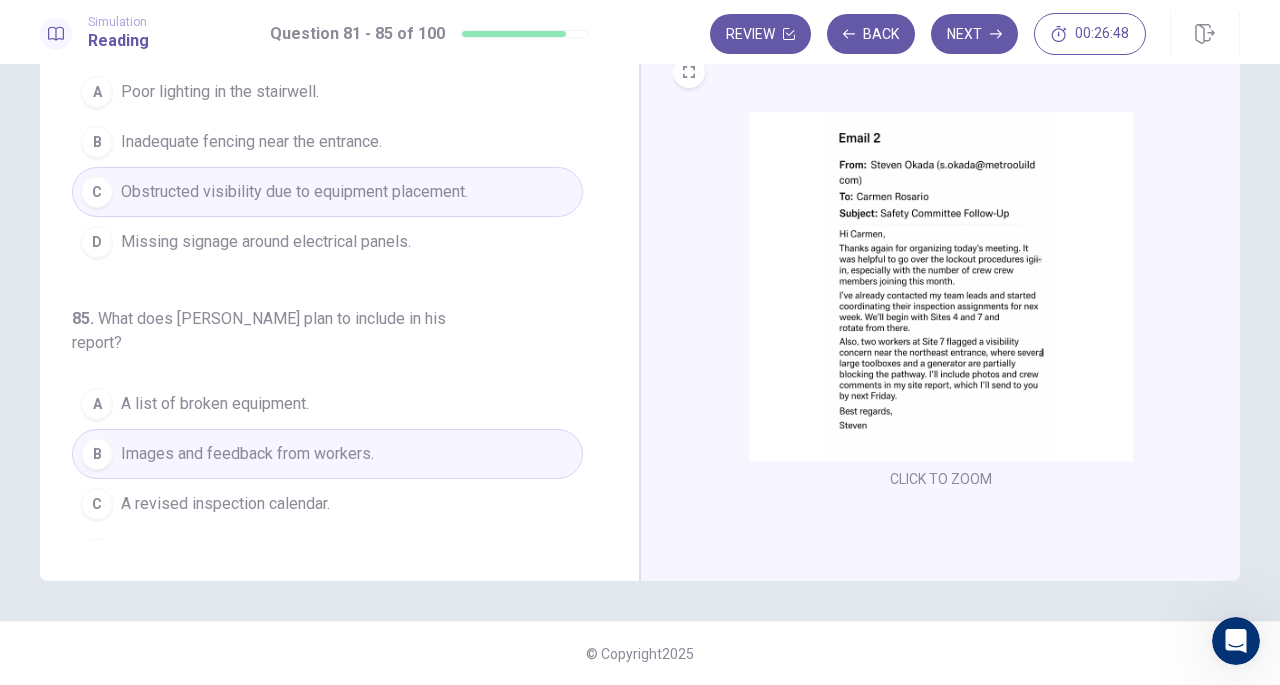 click on "Next" at bounding box center [974, 34] 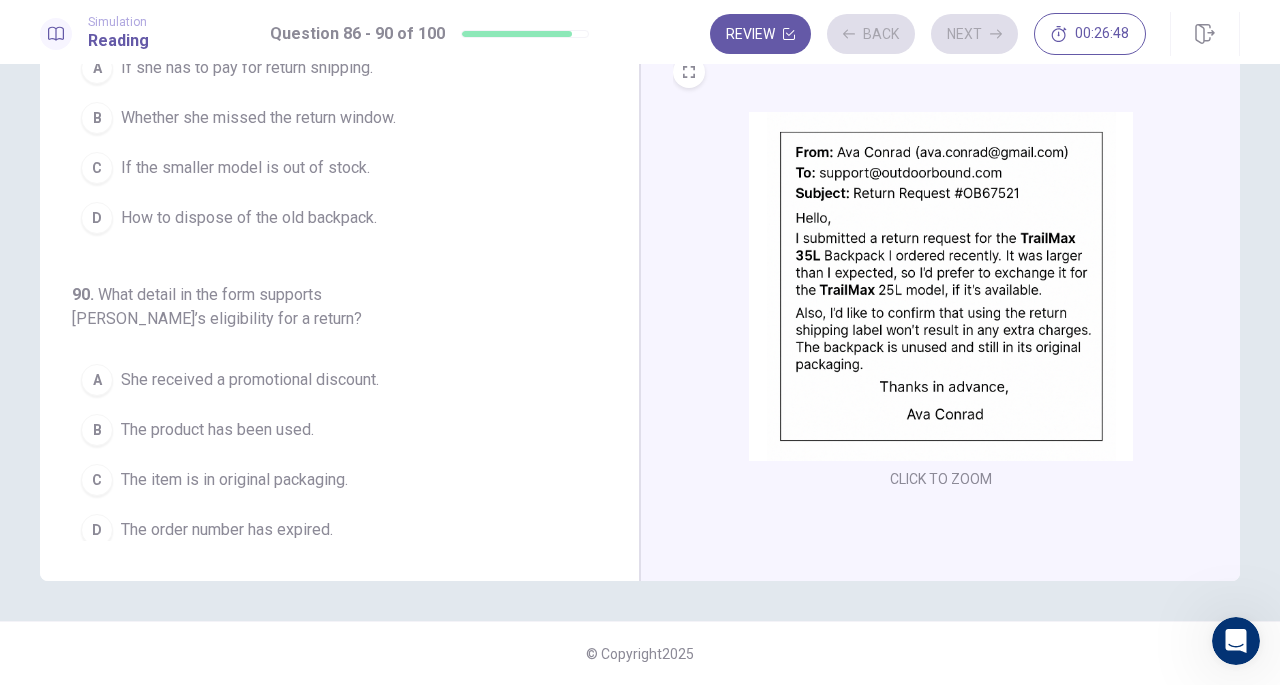 scroll, scrollTop: 795, scrollLeft: 0, axis: vertical 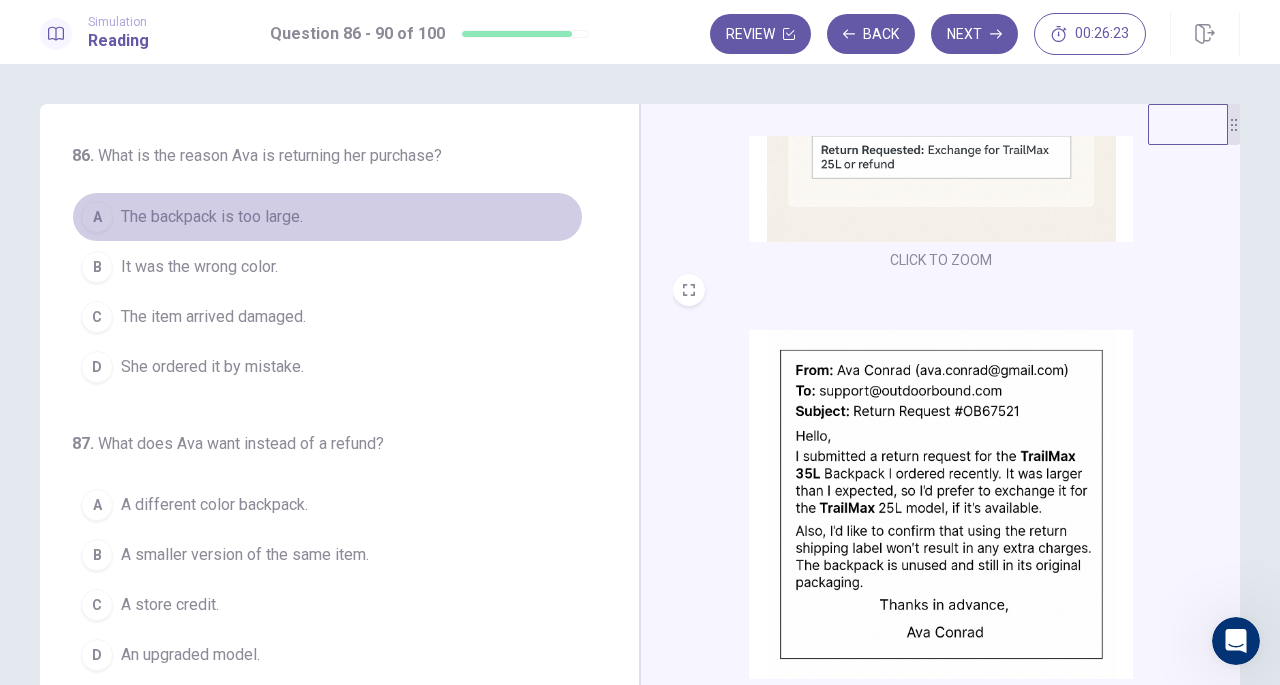 click on "A The backpack is too large." at bounding box center (327, 217) 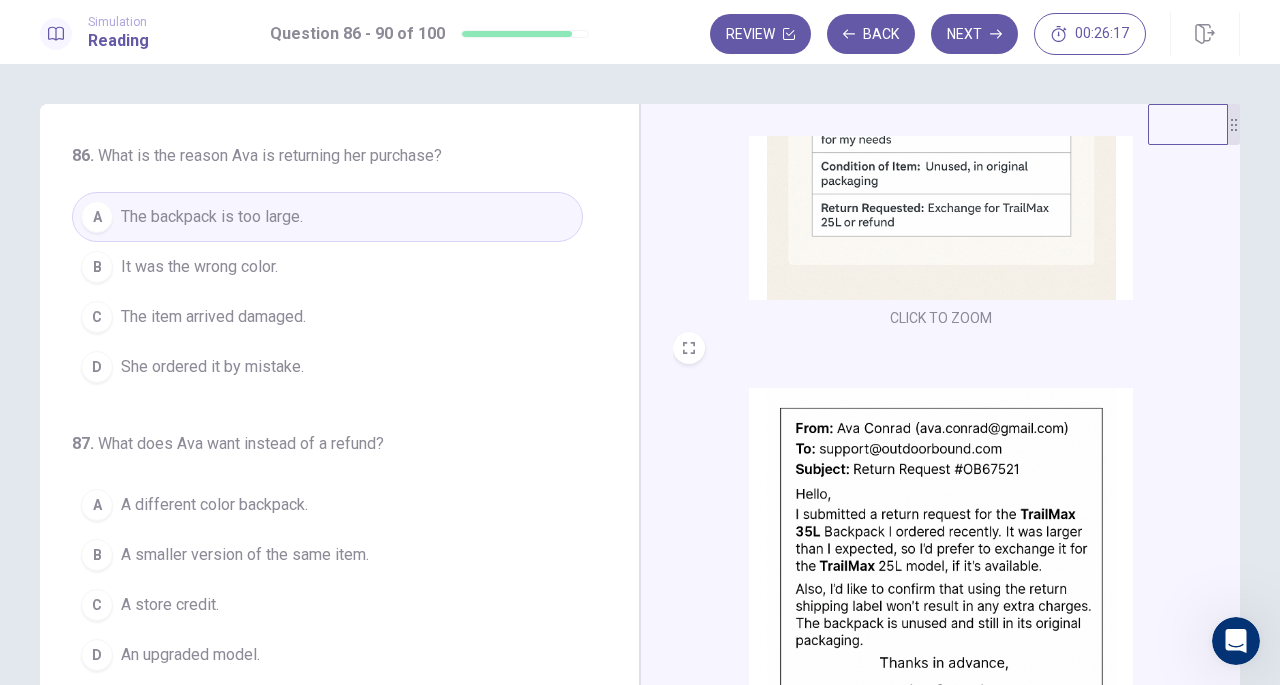 scroll, scrollTop: 736, scrollLeft: 0, axis: vertical 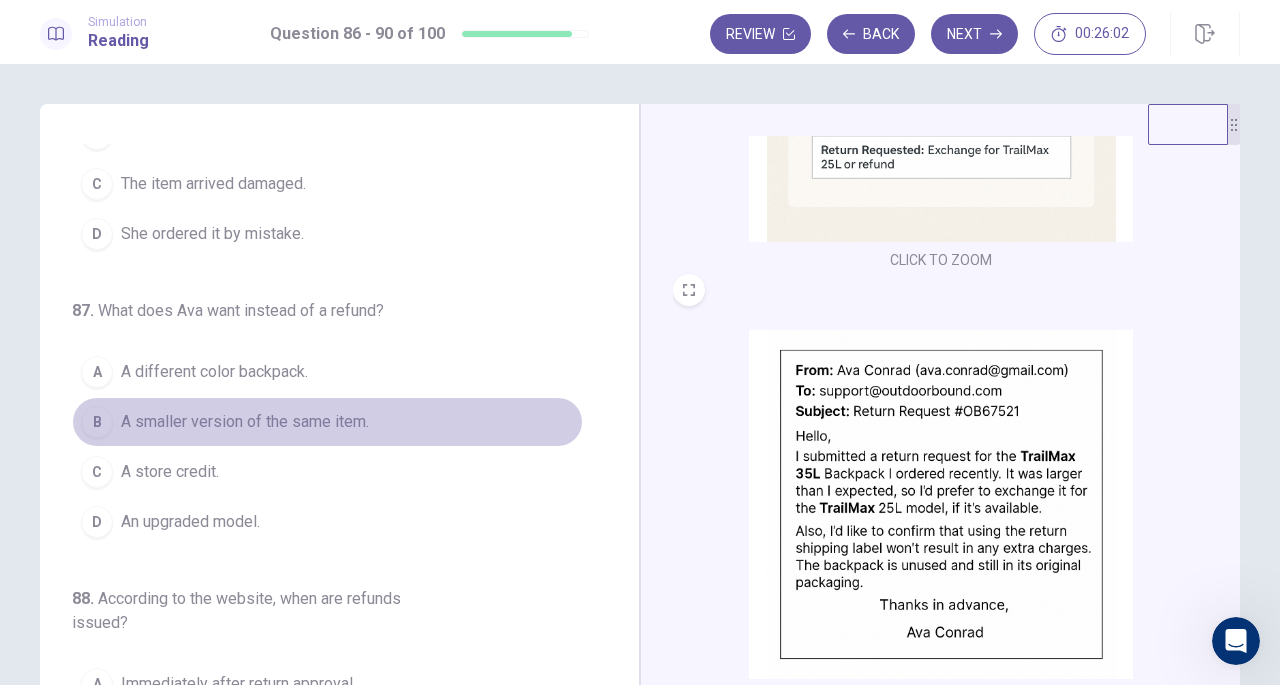 click on "B A smaller version of the same item." at bounding box center (327, 422) 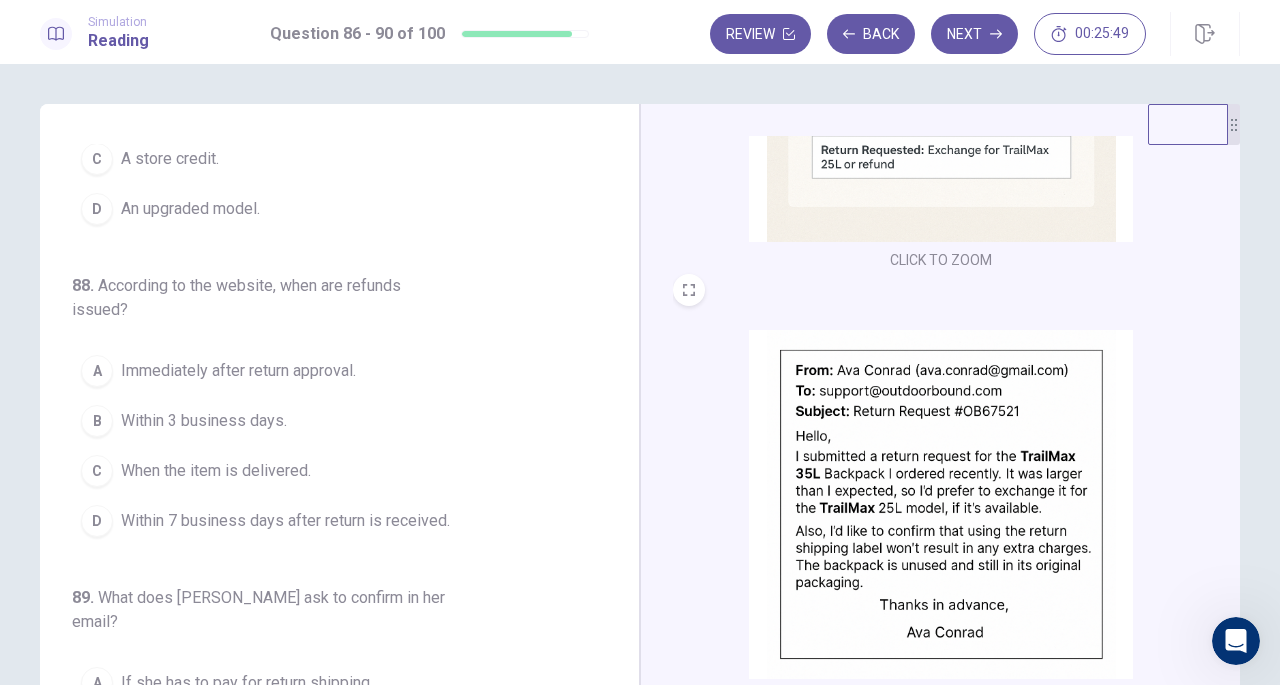 scroll, scrollTop: 448, scrollLeft: 0, axis: vertical 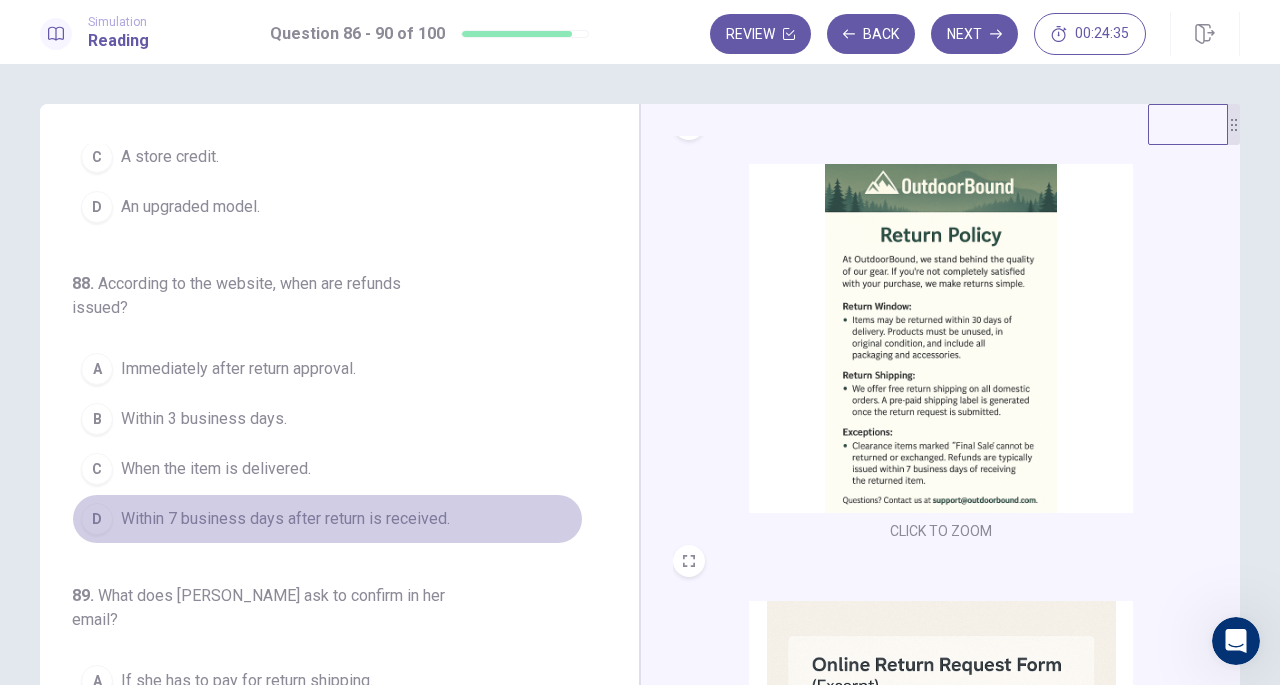 click on "D Within 7 business days after return is received." at bounding box center [327, 519] 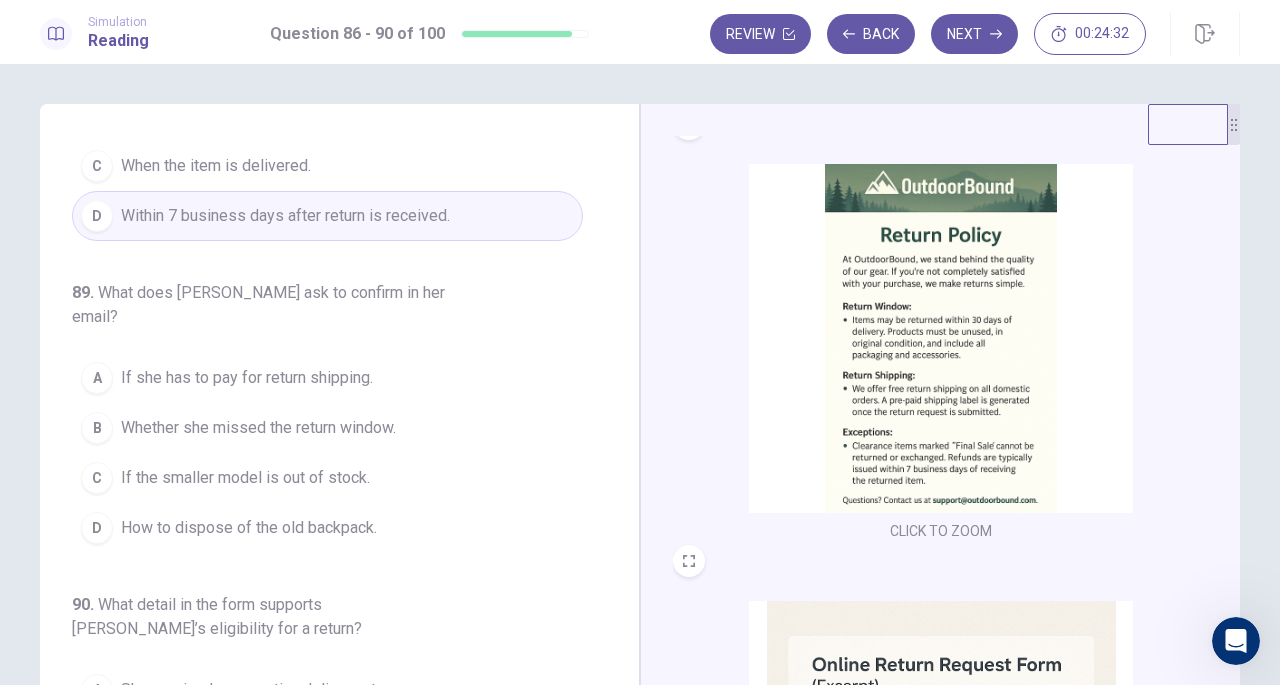 scroll, scrollTop: 803, scrollLeft: 0, axis: vertical 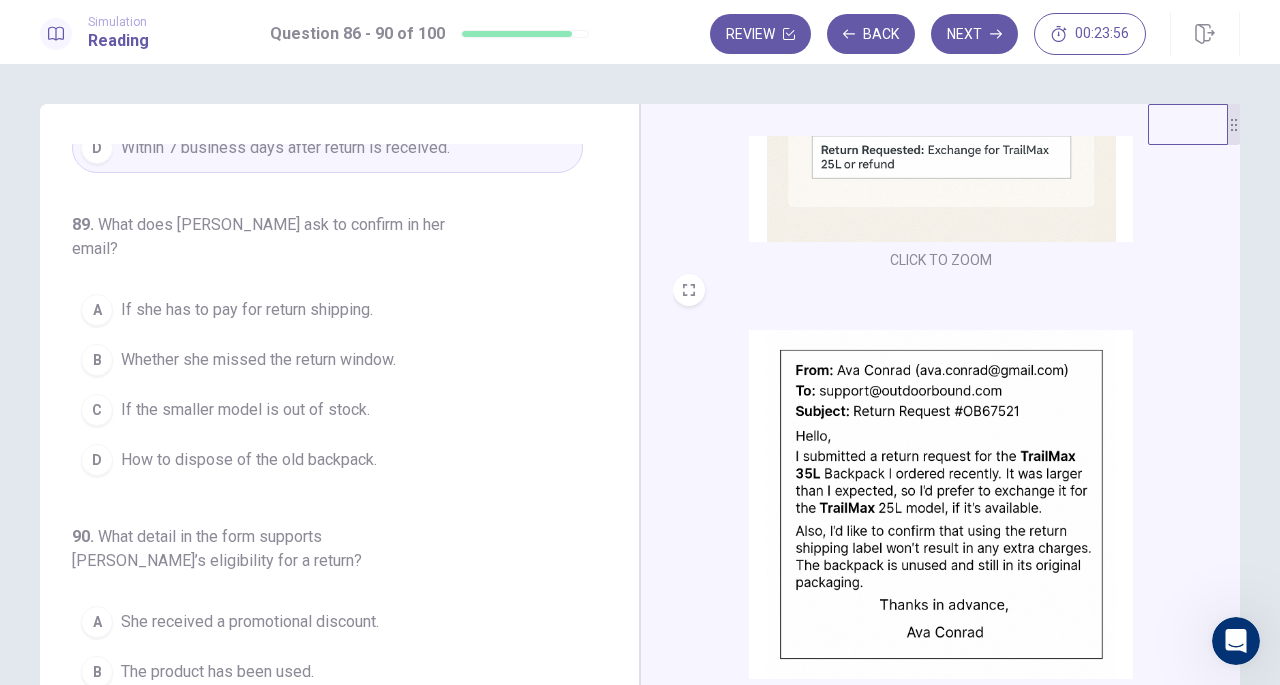 click on "A If she has to pay for return shipping." at bounding box center [327, 310] 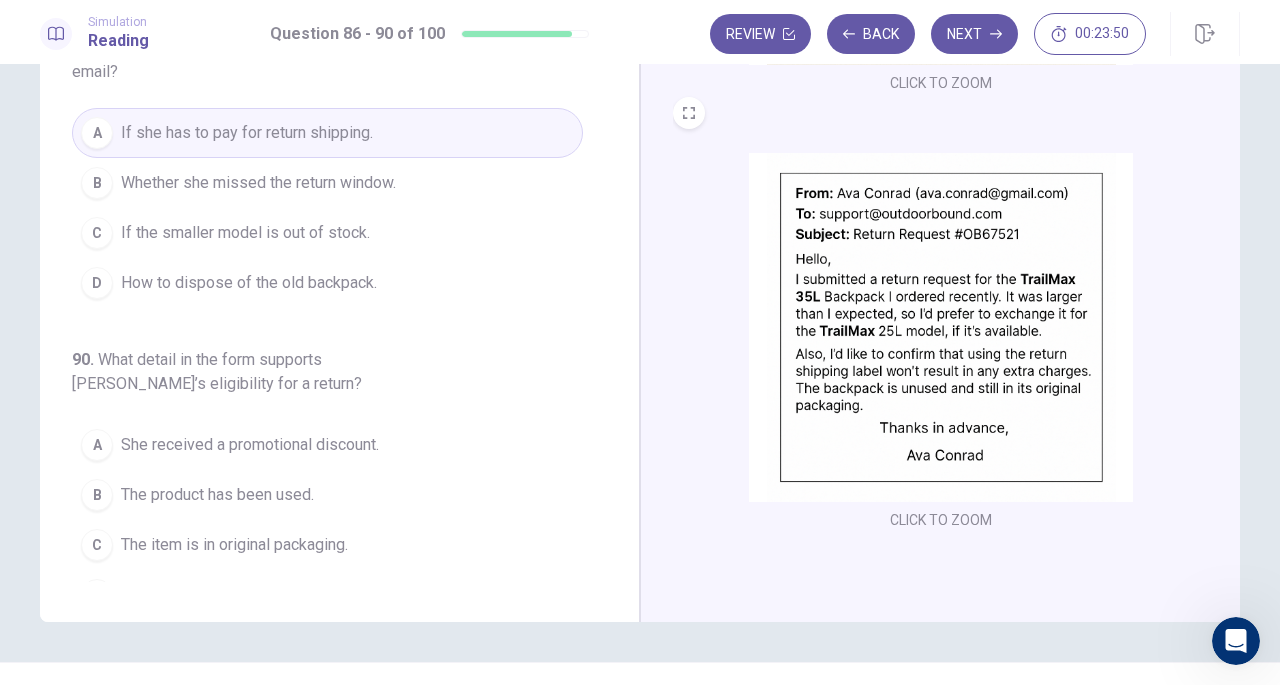 scroll, scrollTop: 178, scrollLeft: 0, axis: vertical 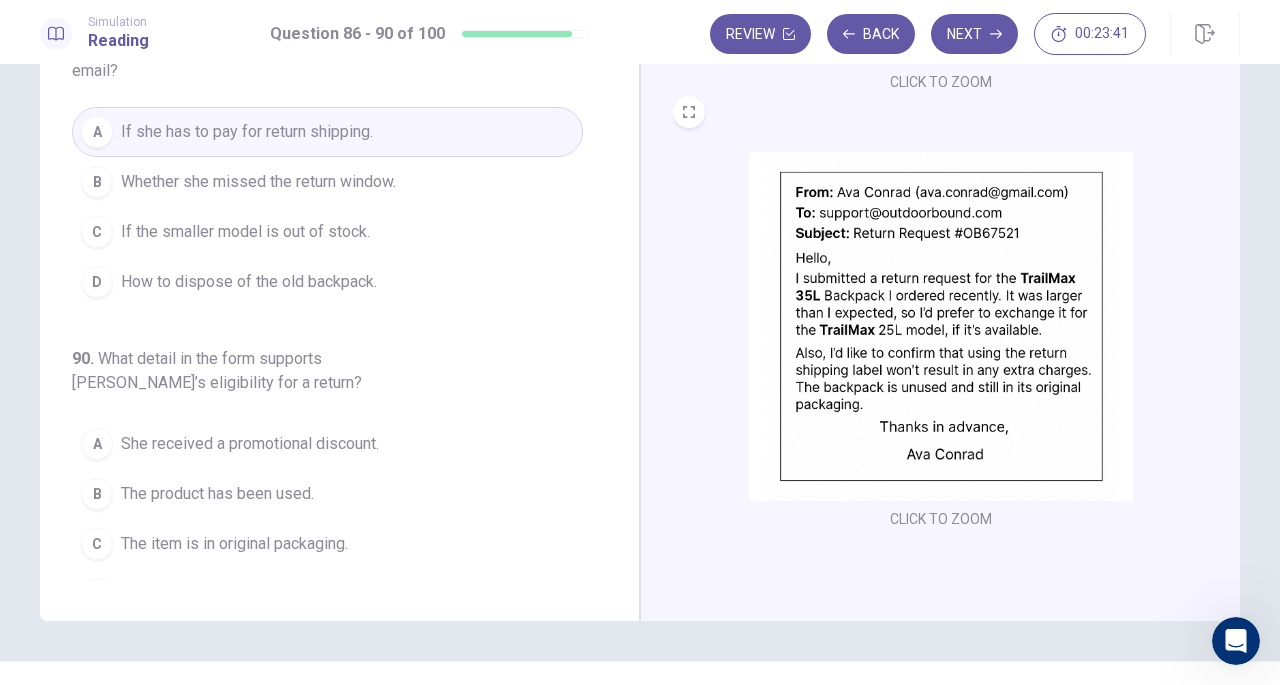 click on "B The product has been used." at bounding box center (327, 494) 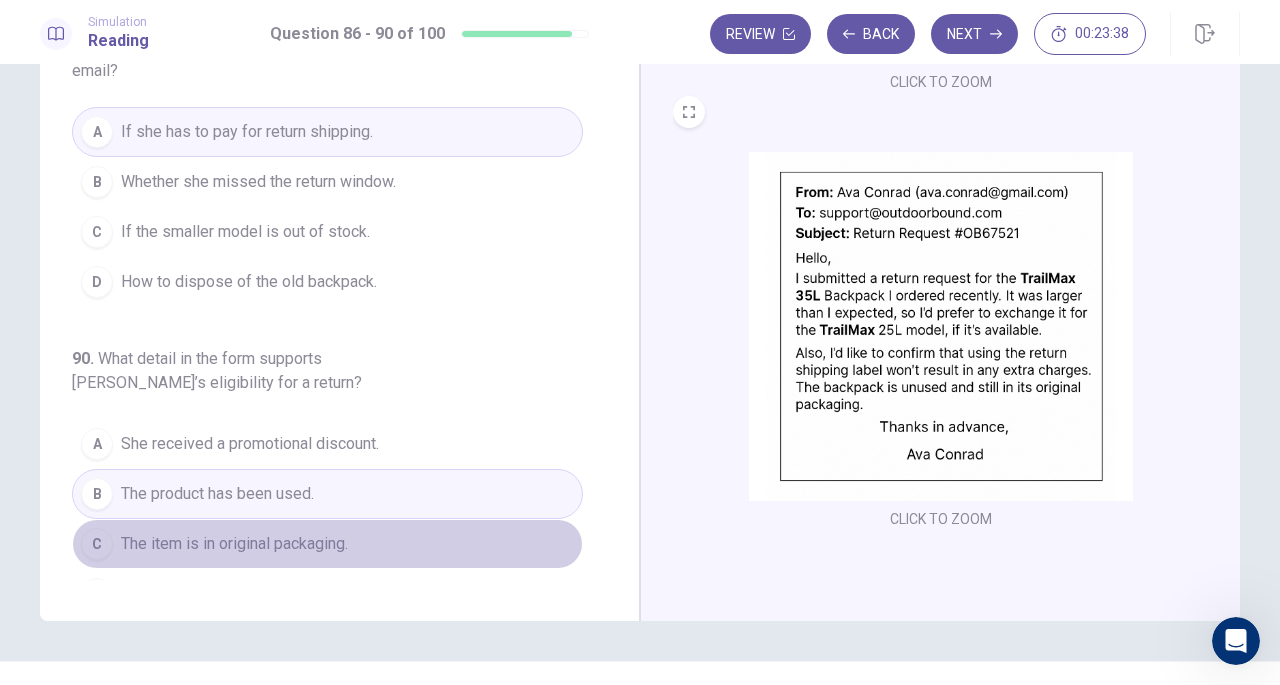 click on "C The item is in original packaging." at bounding box center (327, 544) 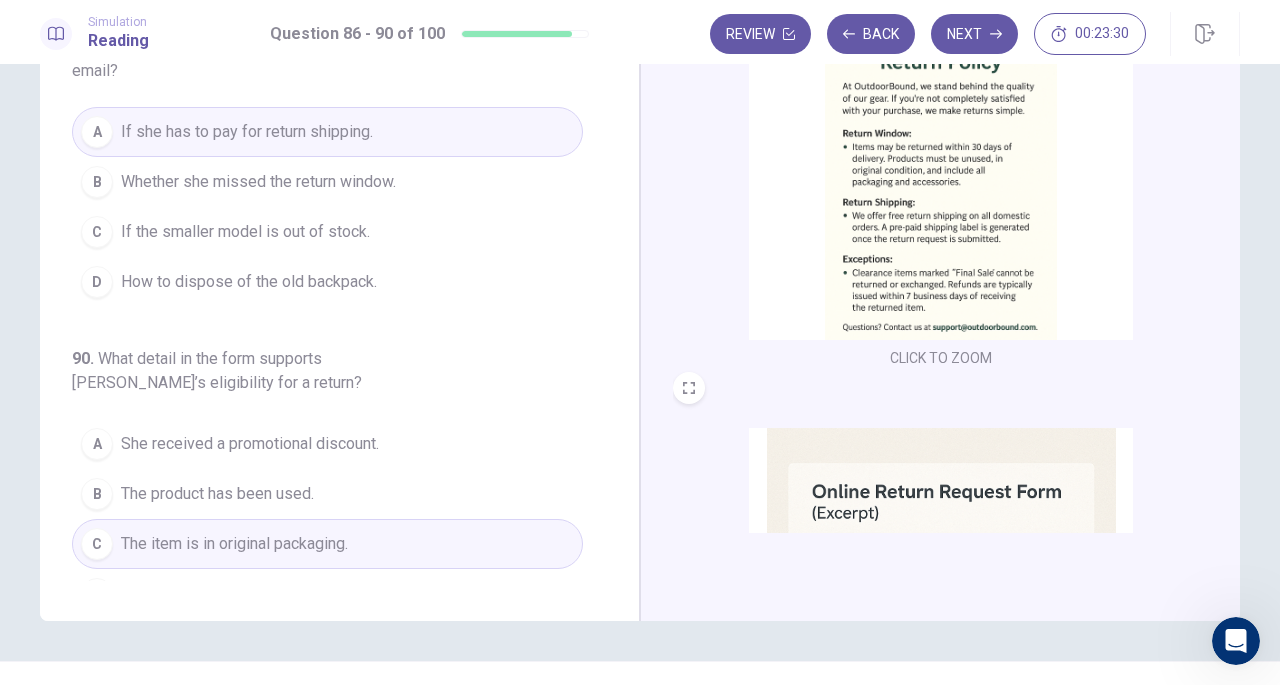scroll, scrollTop: 0, scrollLeft: 0, axis: both 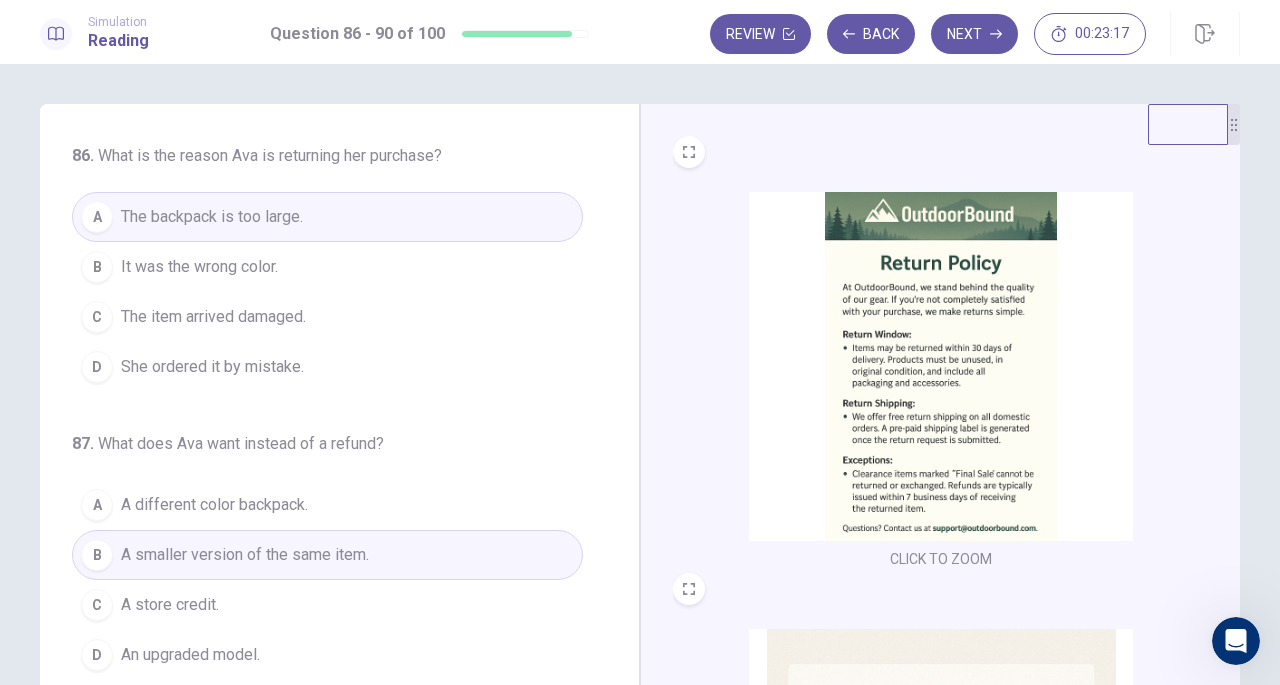 click on "Next" at bounding box center (974, 34) 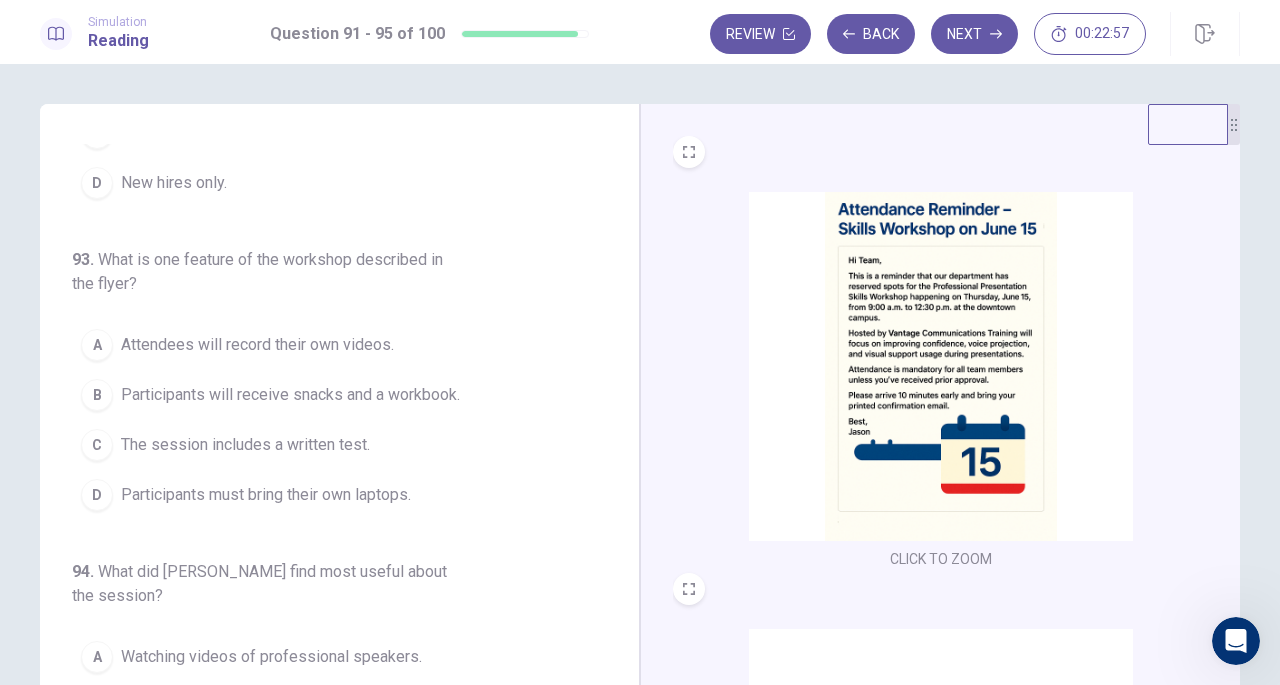 scroll, scrollTop: 867, scrollLeft: 0, axis: vertical 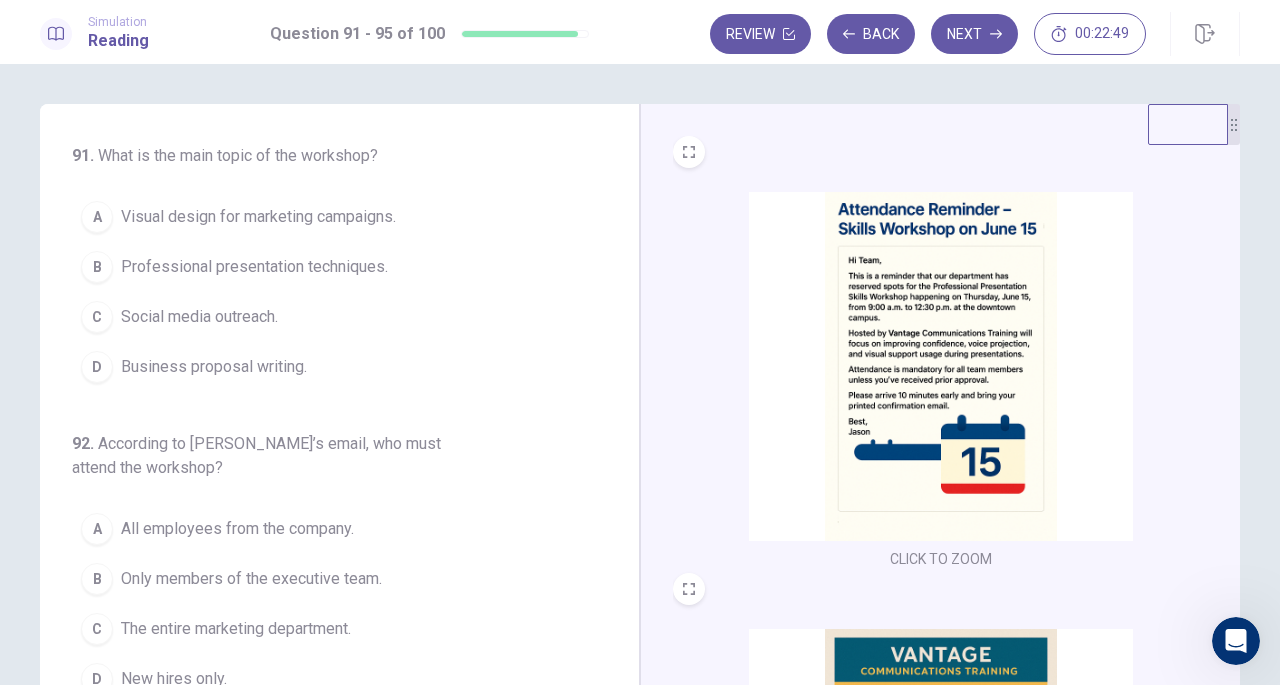 click at bounding box center (941, 366) 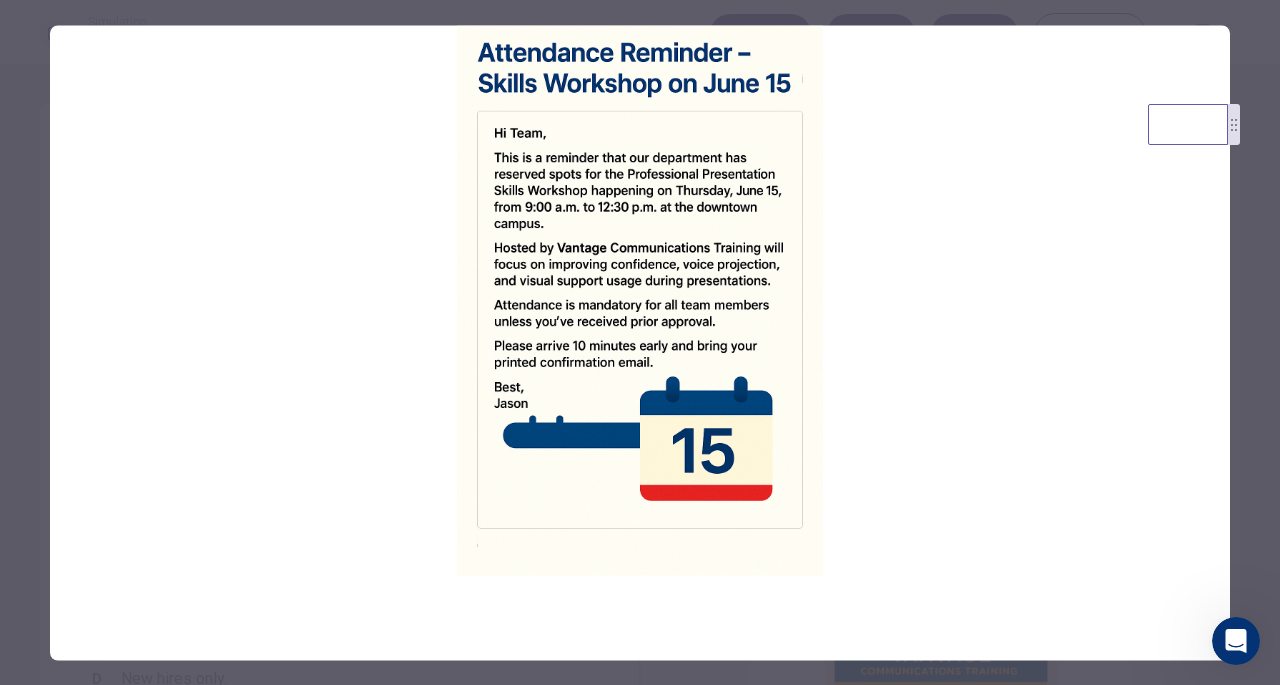 click at bounding box center (640, 342) 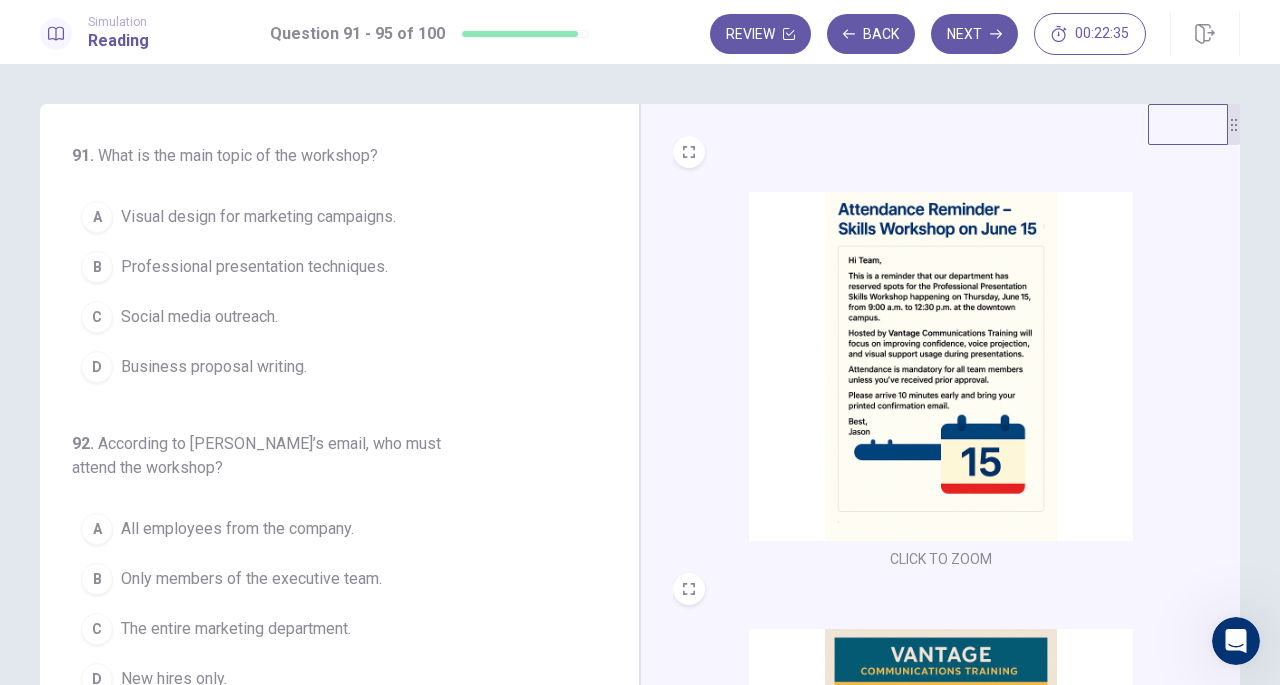 click at bounding box center (941, 366) 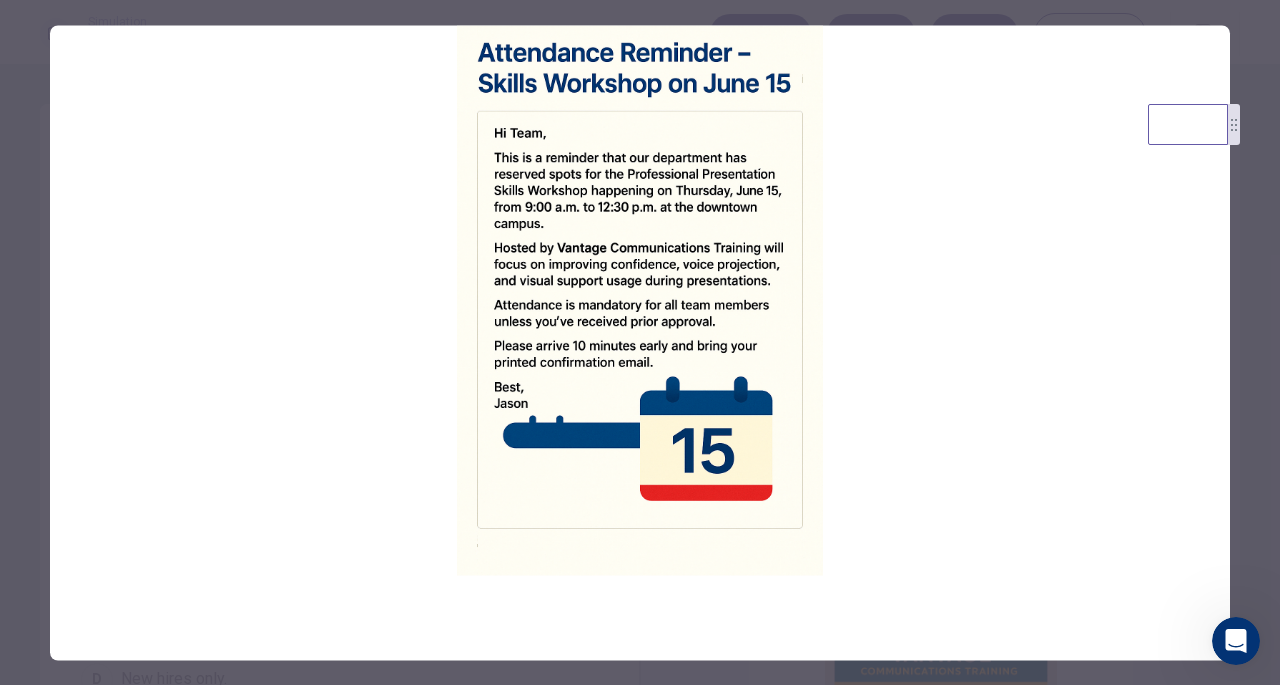 click at bounding box center (640, 342) 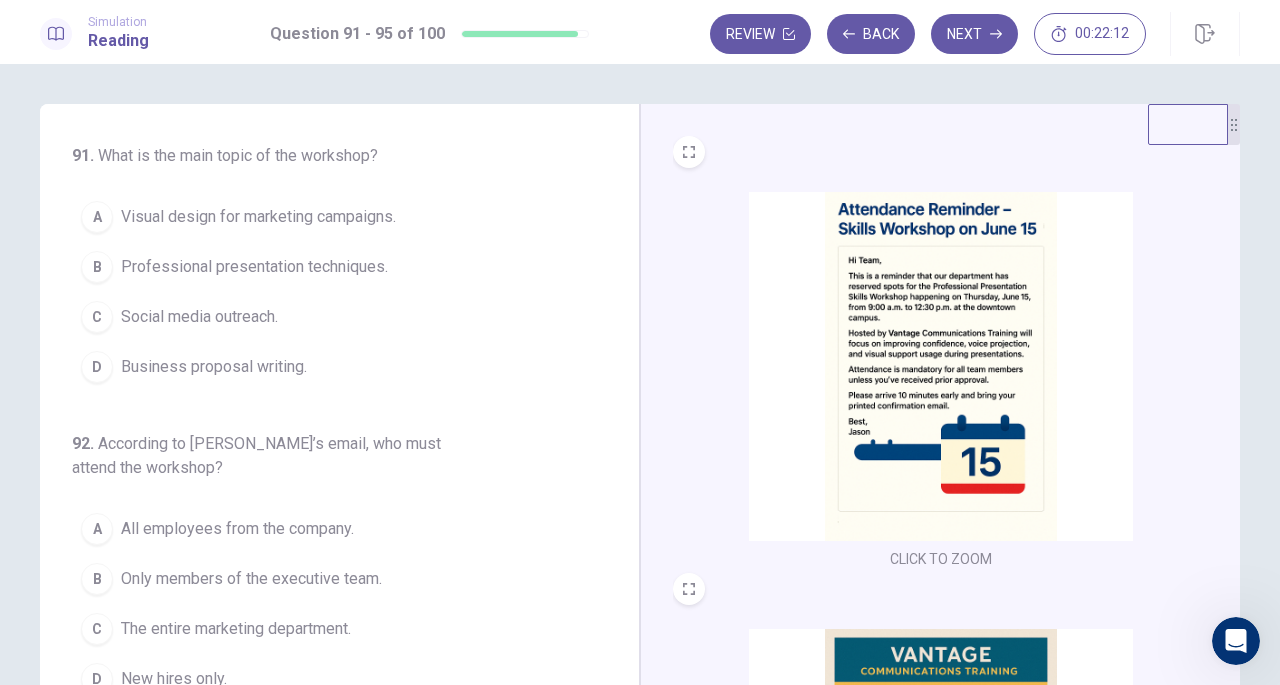 click at bounding box center [941, 366] 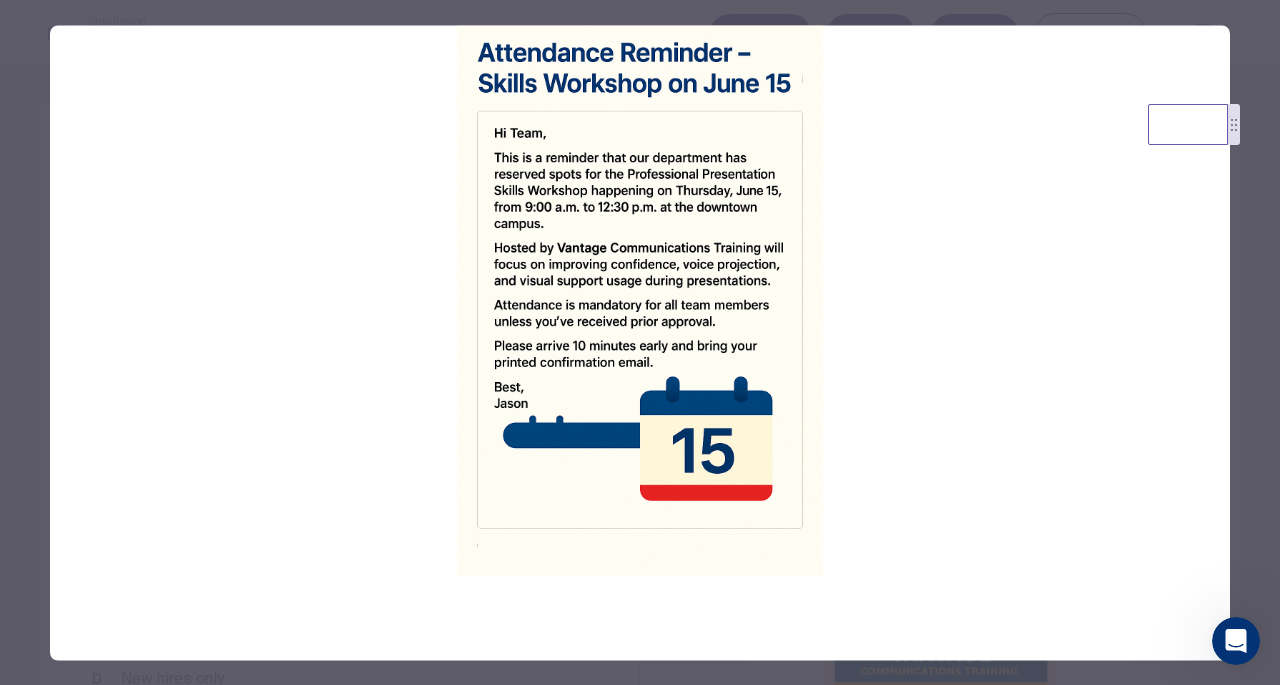 click at bounding box center [640, 342] 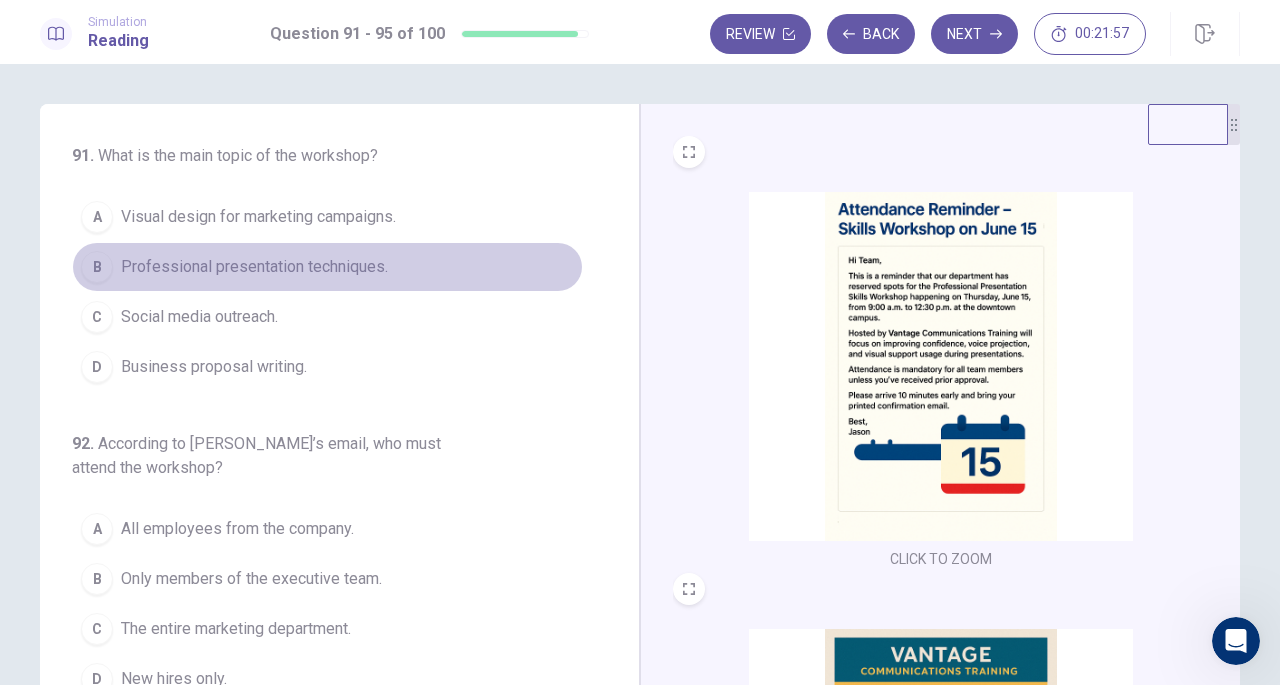 click on "B Professional presentation techniques." at bounding box center [327, 267] 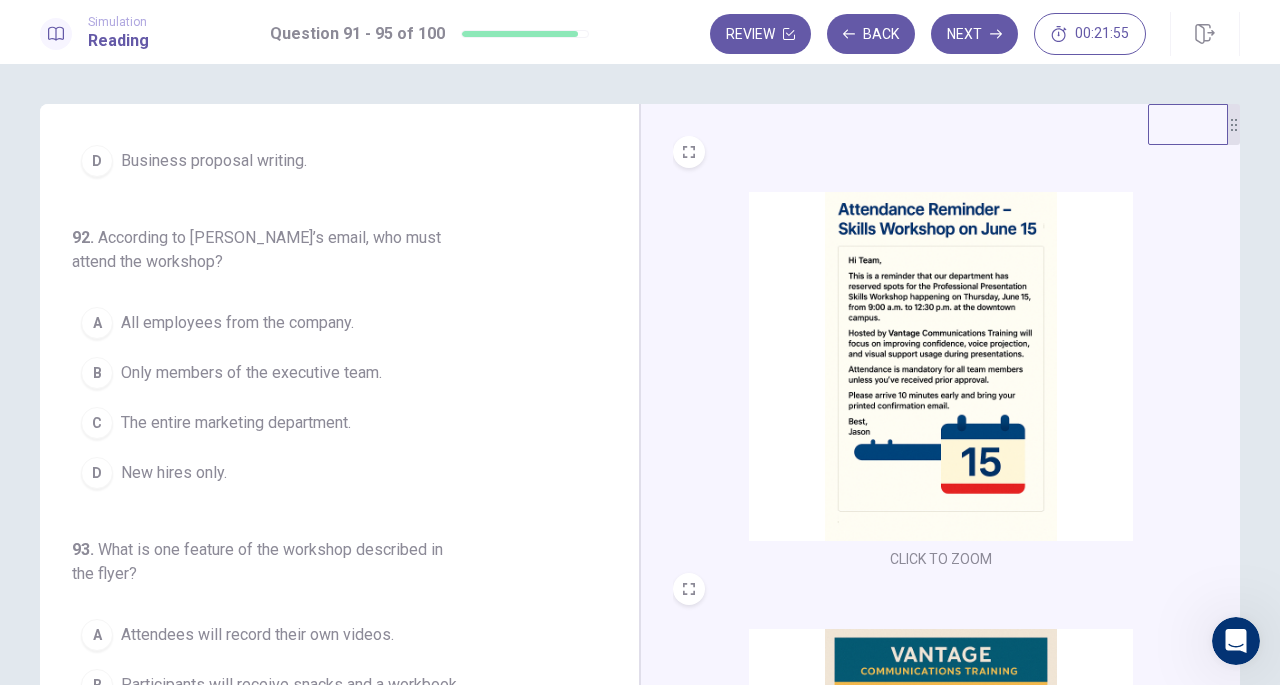 scroll, scrollTop: 220, scrollLeft: 0, axis: vertical 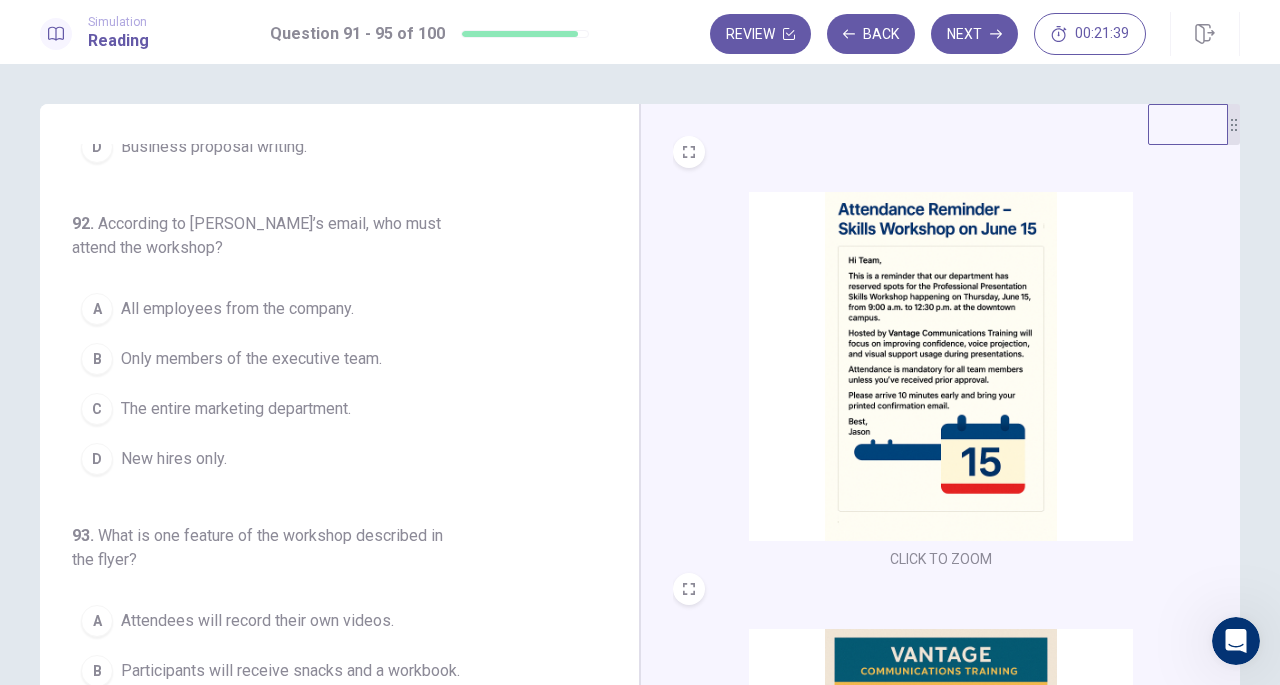 click at bounding box center [941, 366] 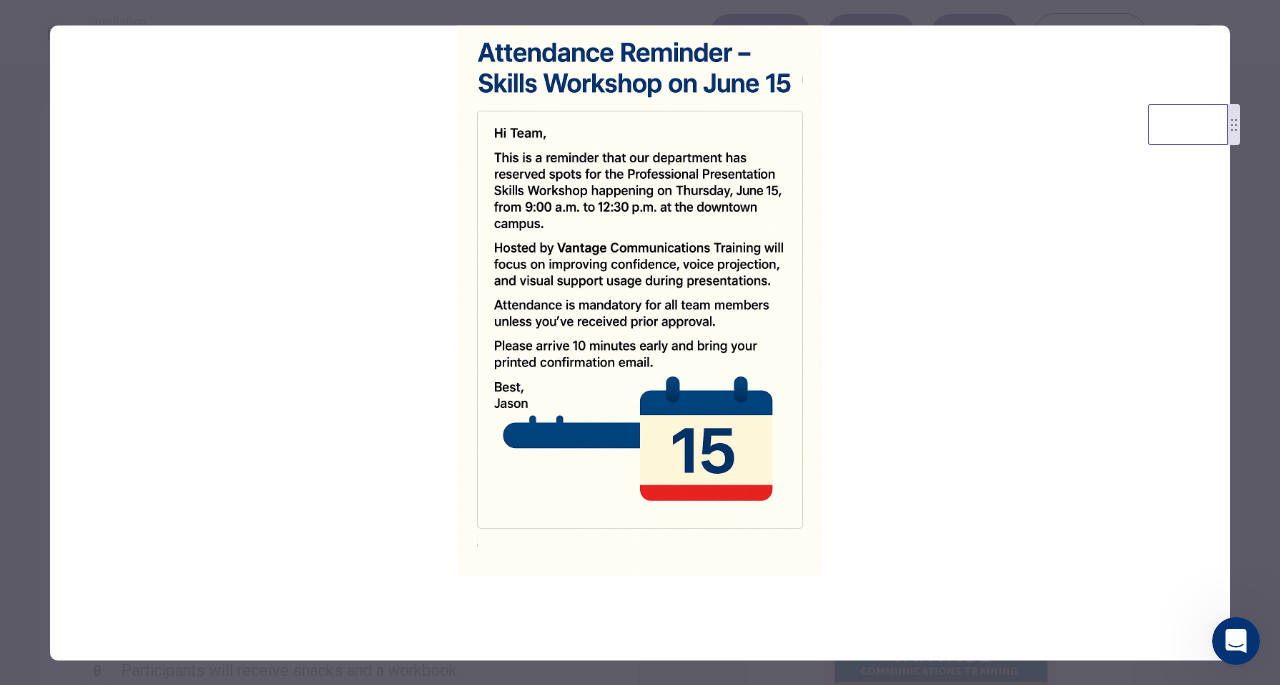 click at bounding box center [640, 342] 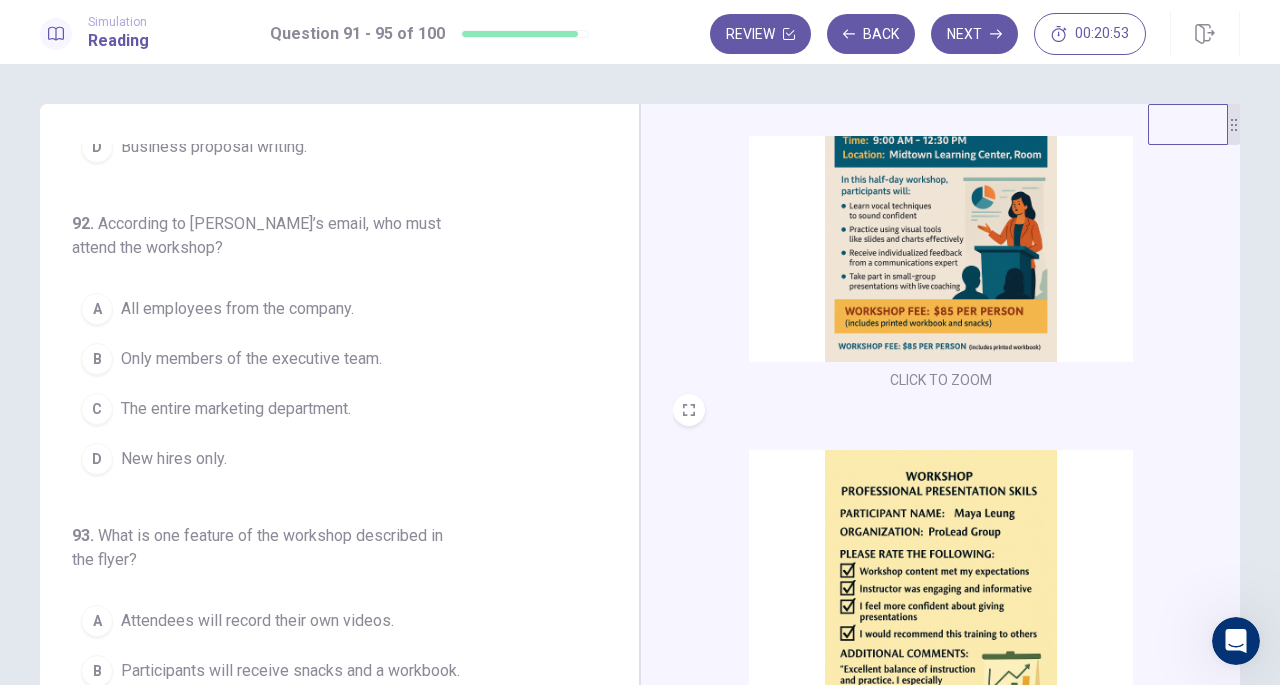 scroll, scrollTop: 736, scrollLeft: 0, axis: vertical 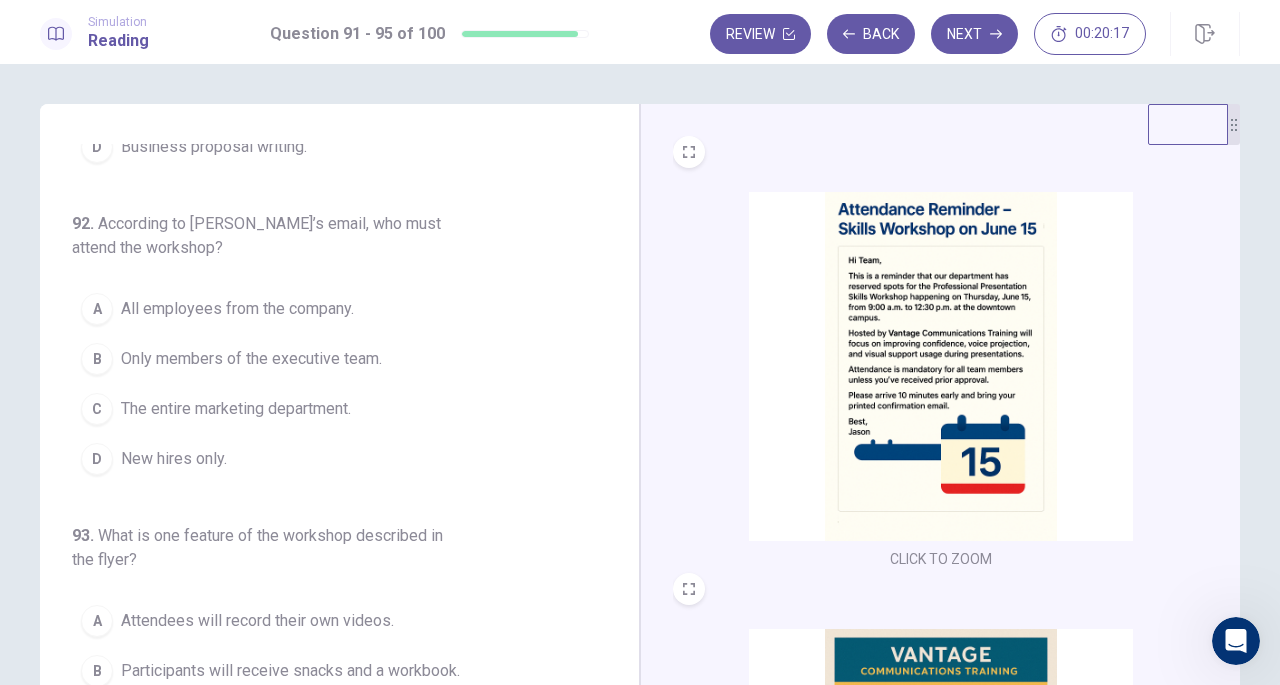 click on "B Only members of the executive team." at bounding box center [327, 359] 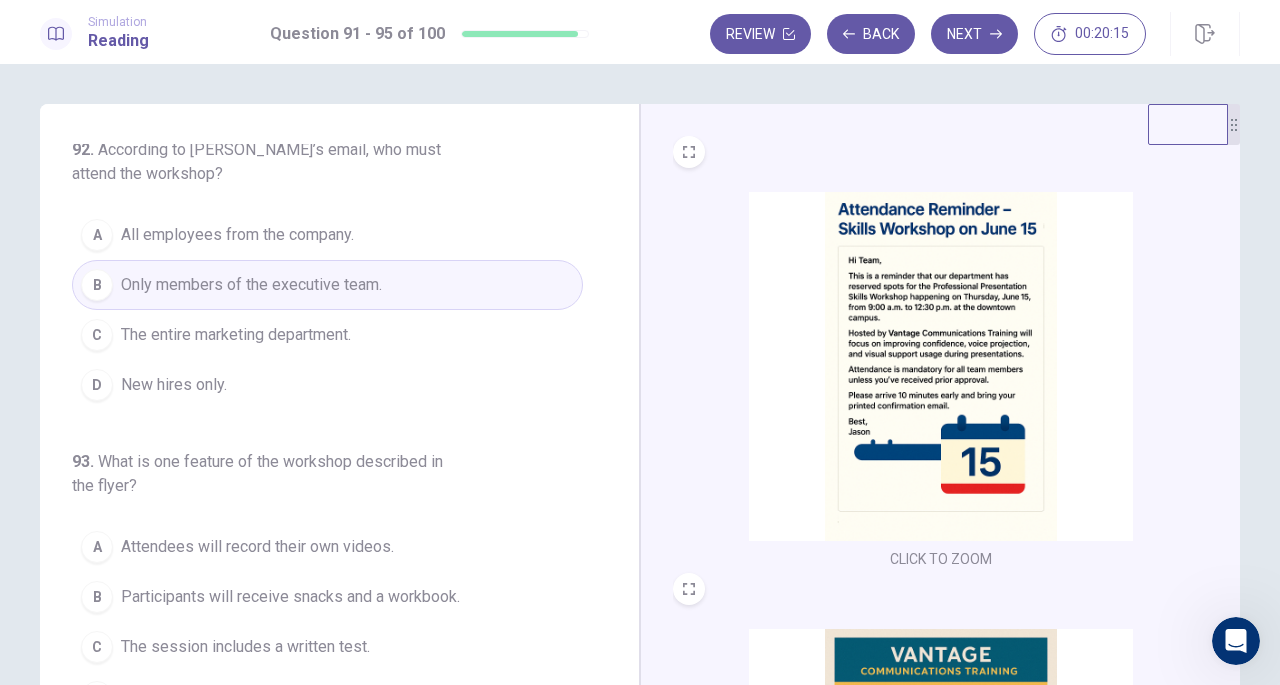 scroll, scrollTop: 306, scrollLeft: 0, axis: vertical 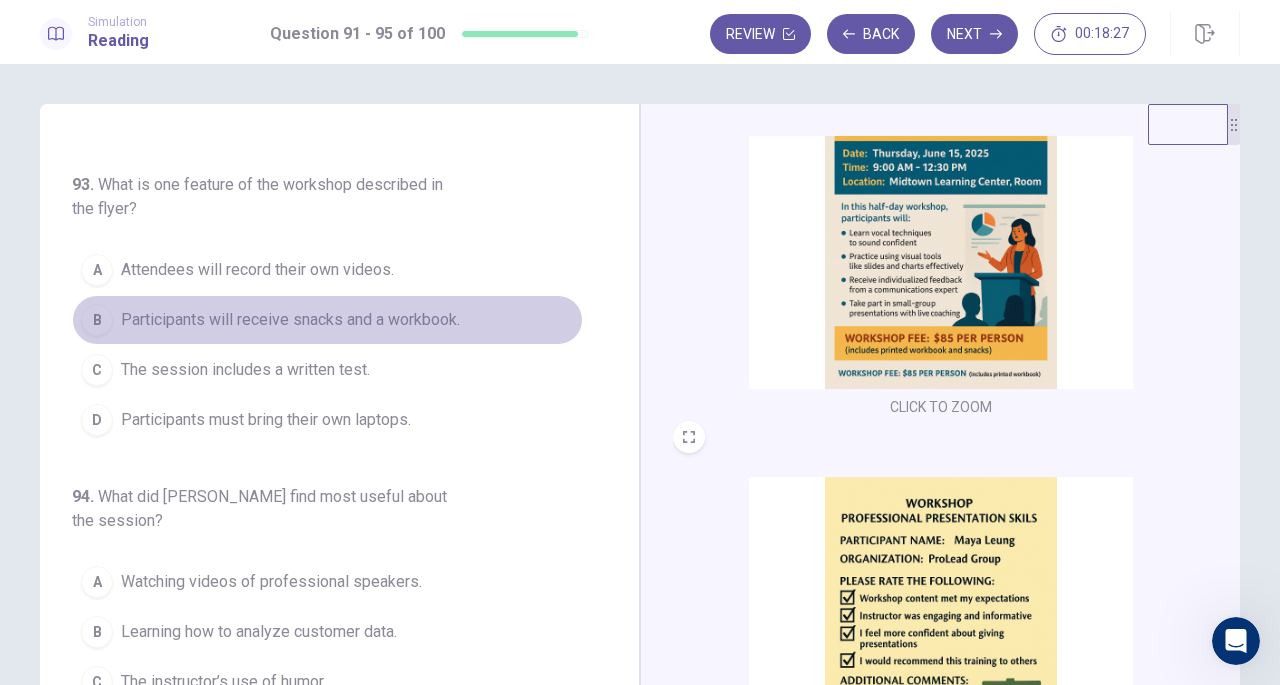 click on "Participants will receive snacks and a workbook." at bounding box center (290, 320) 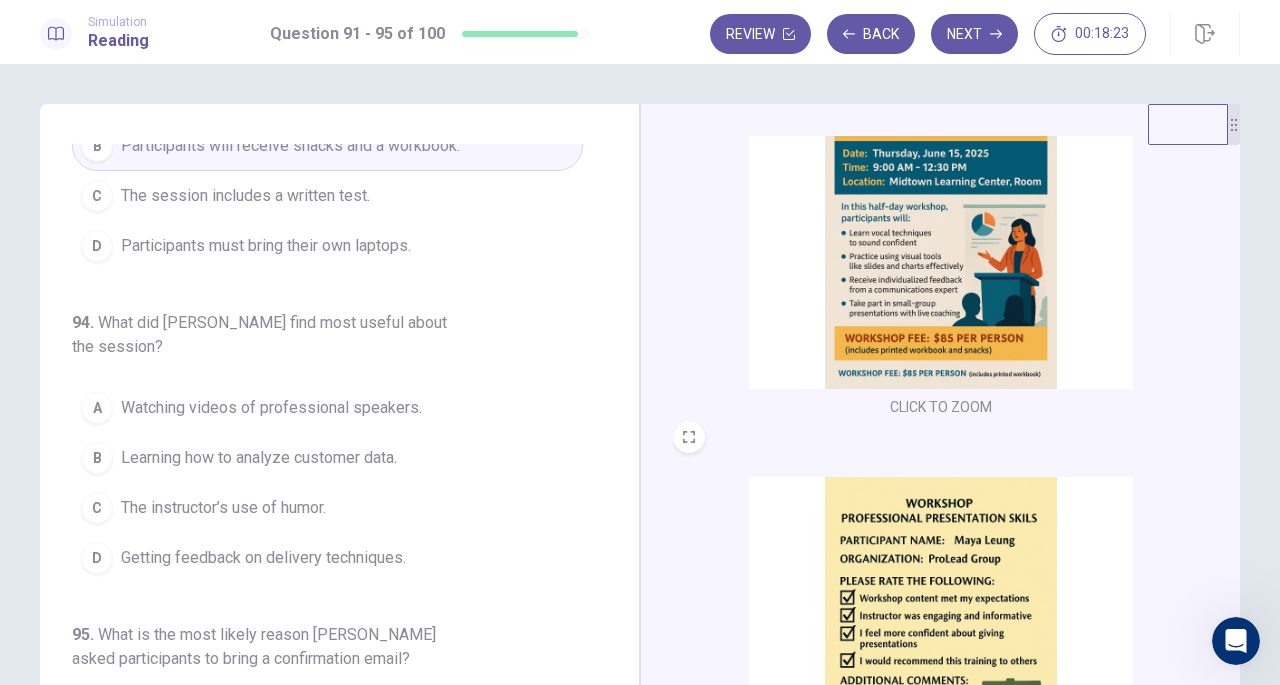 scroll, scrollTop: 815, scrollLeft: 0, axis: vertical 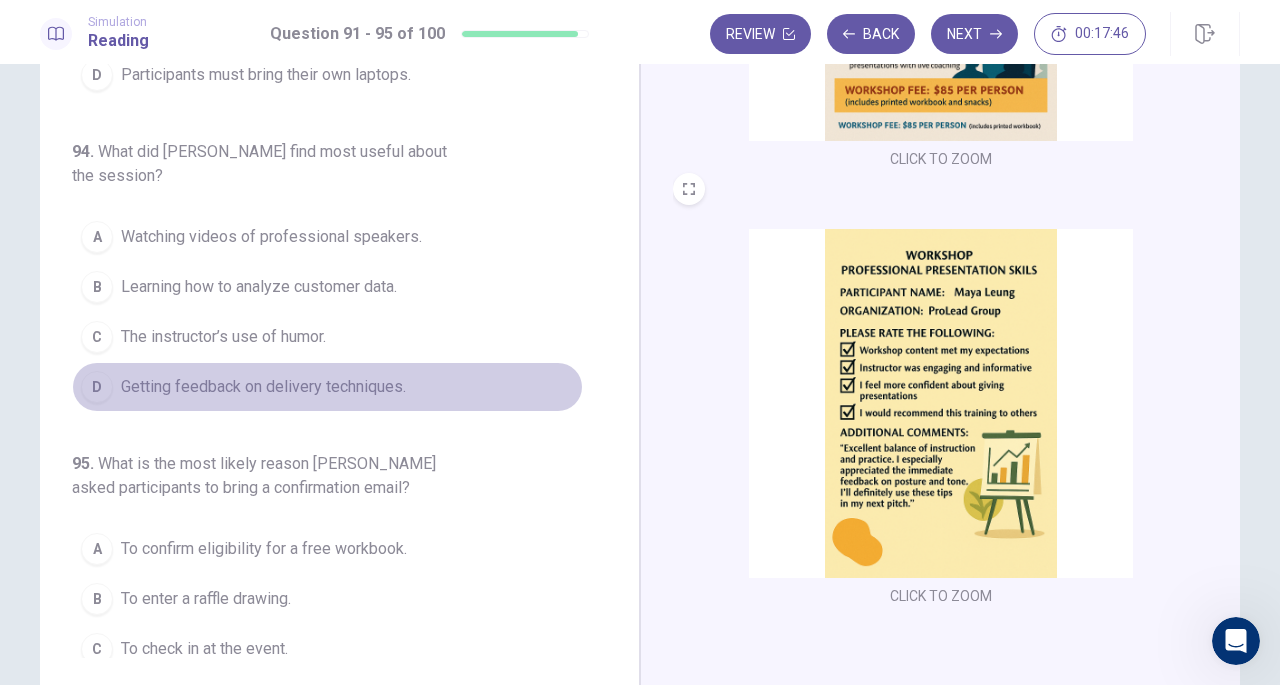 click on "Getting feedback on delivery techniques." at bounding box center [263, 387] 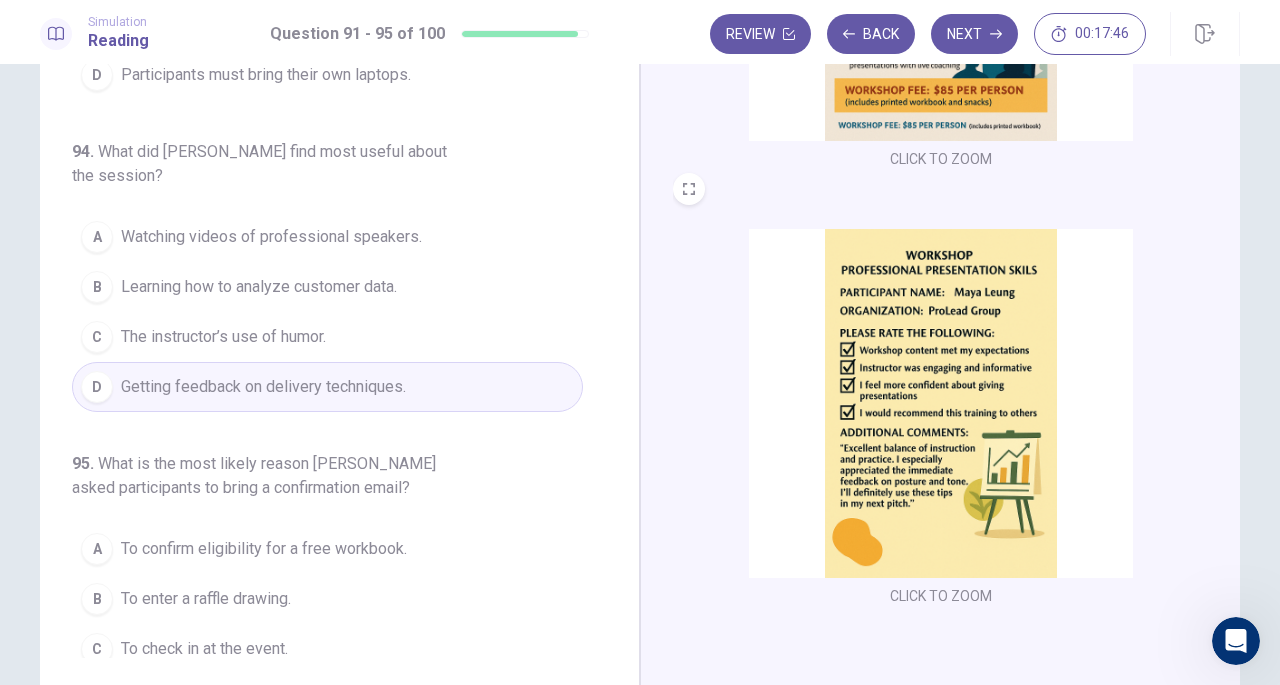 scroll, scrollTop: 867, scrollLeft: 0, axis: vertical 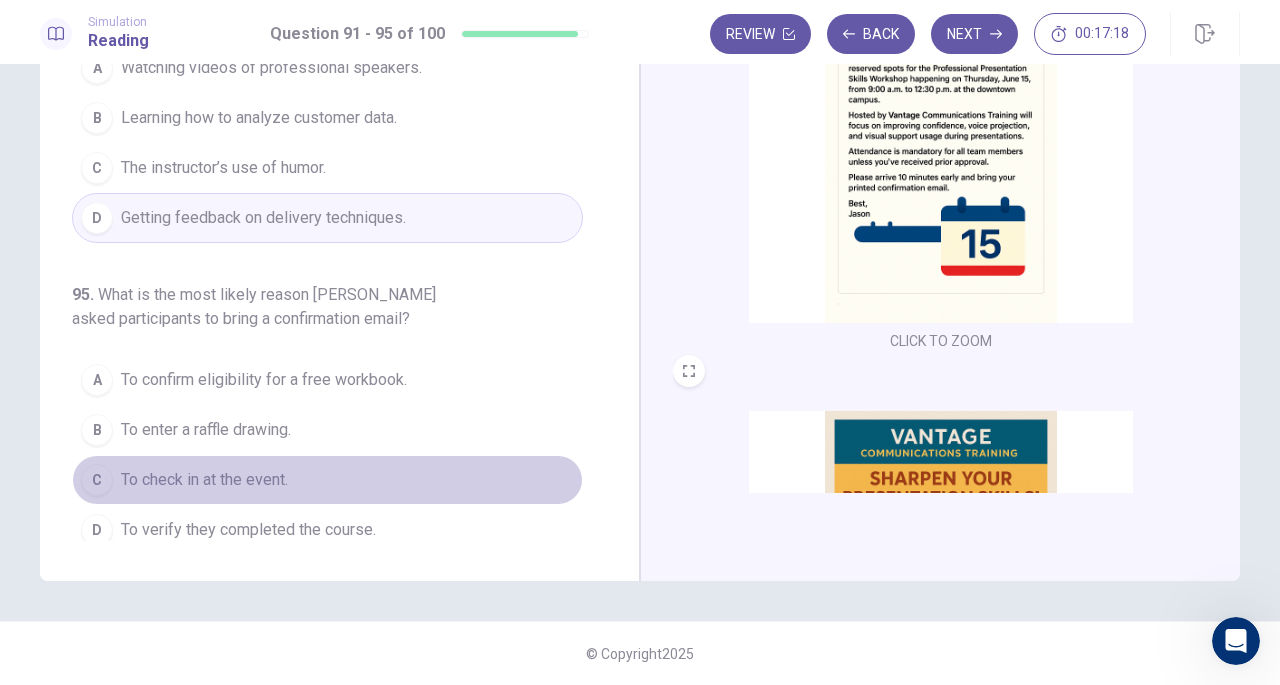 click on "C To check in at the event." at bounding box center [327, 480] 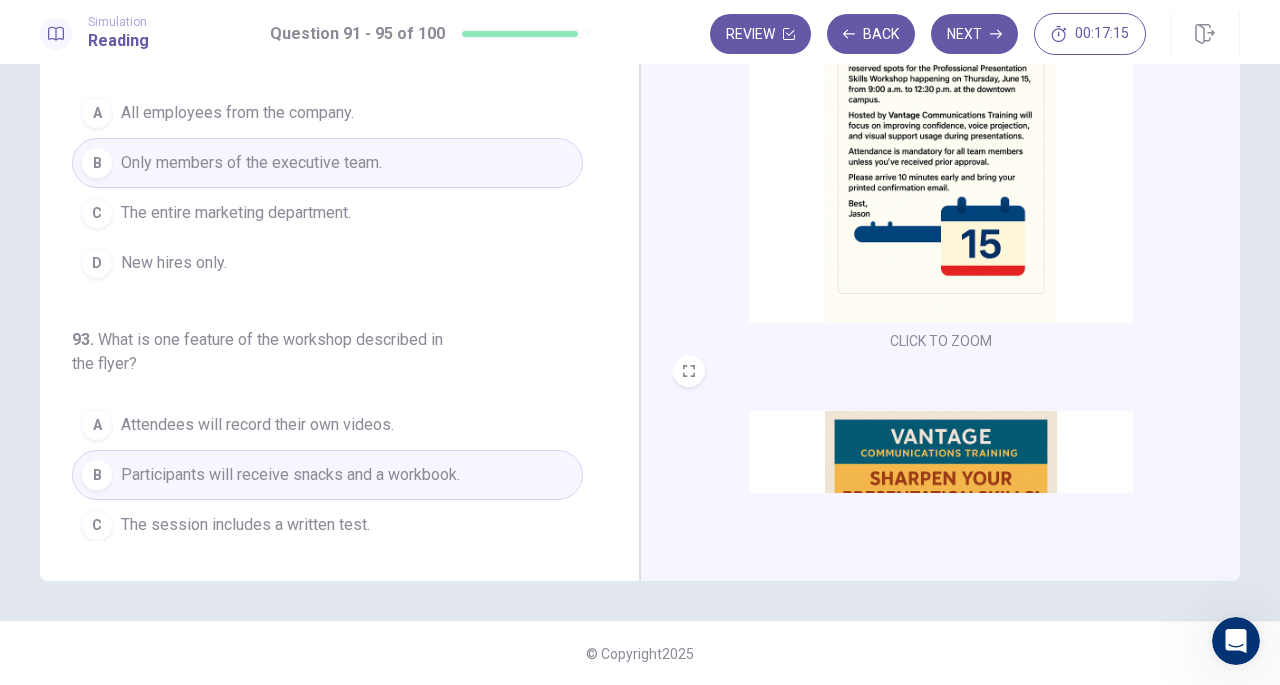 scroll, scrollTop: 0, scrollLeft: 0, axis: both 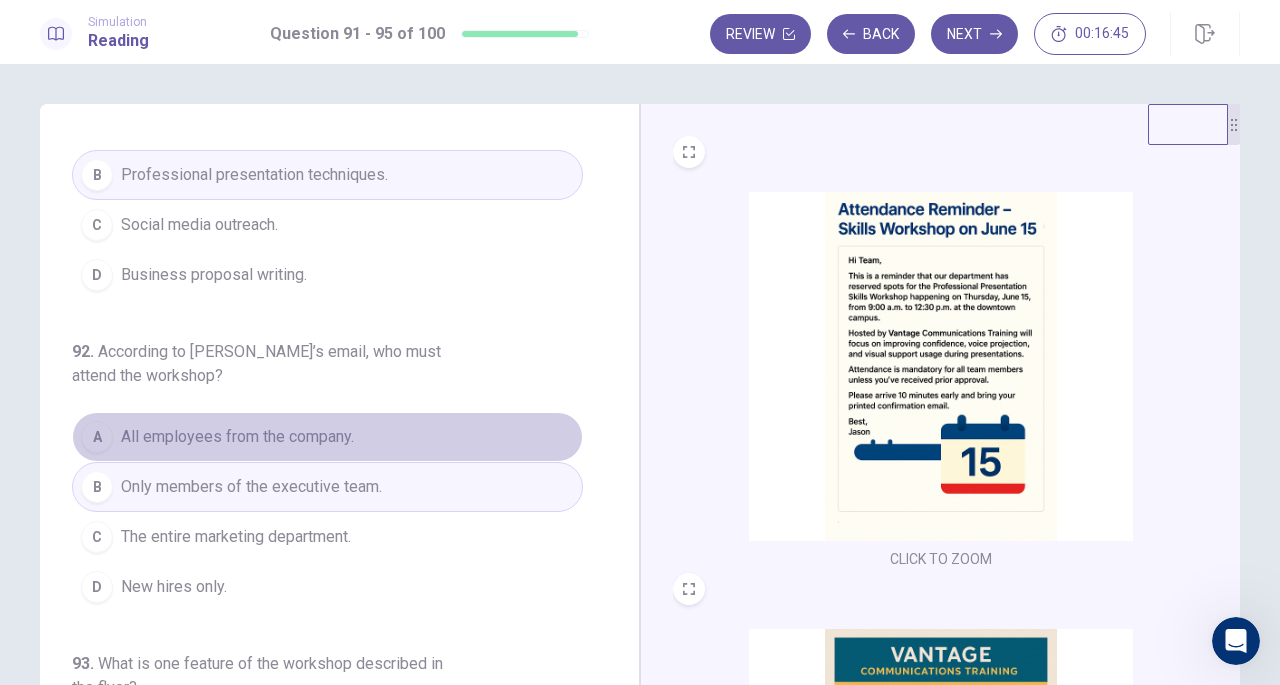 click on "A All employees from the company." at bounding box center (327, 437) 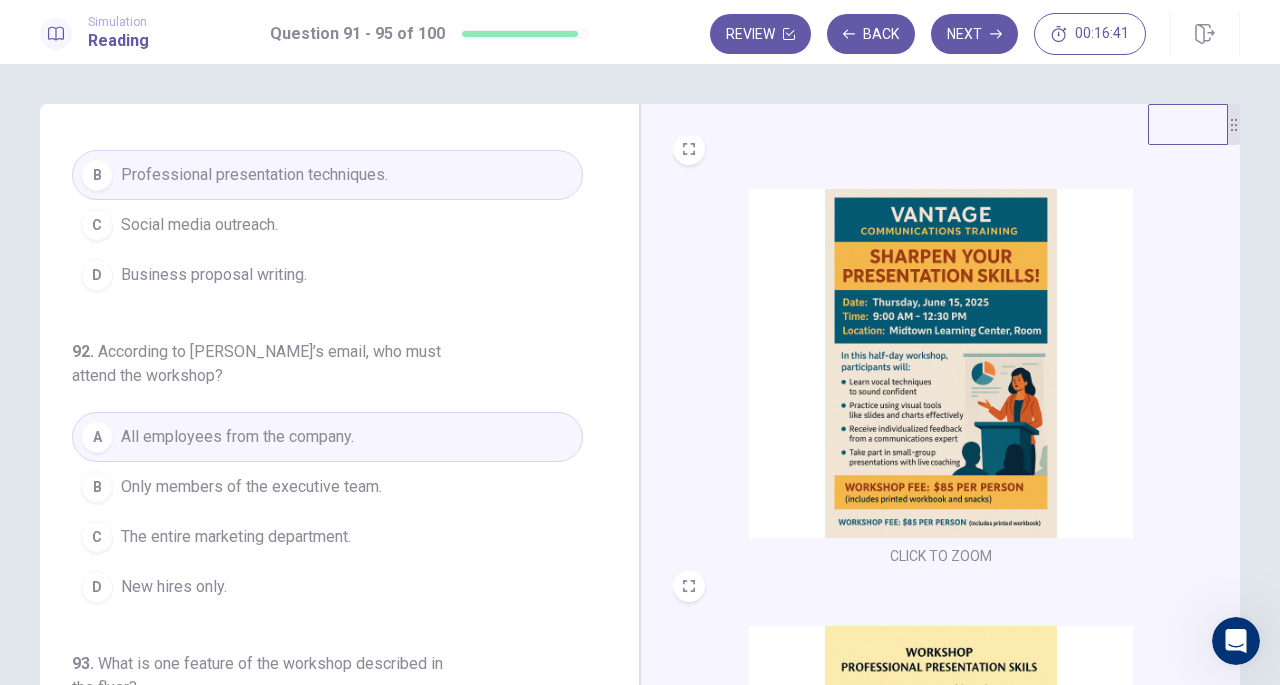 scroll, scrollTop: 736, scrollLeft: 0, axis: vertical 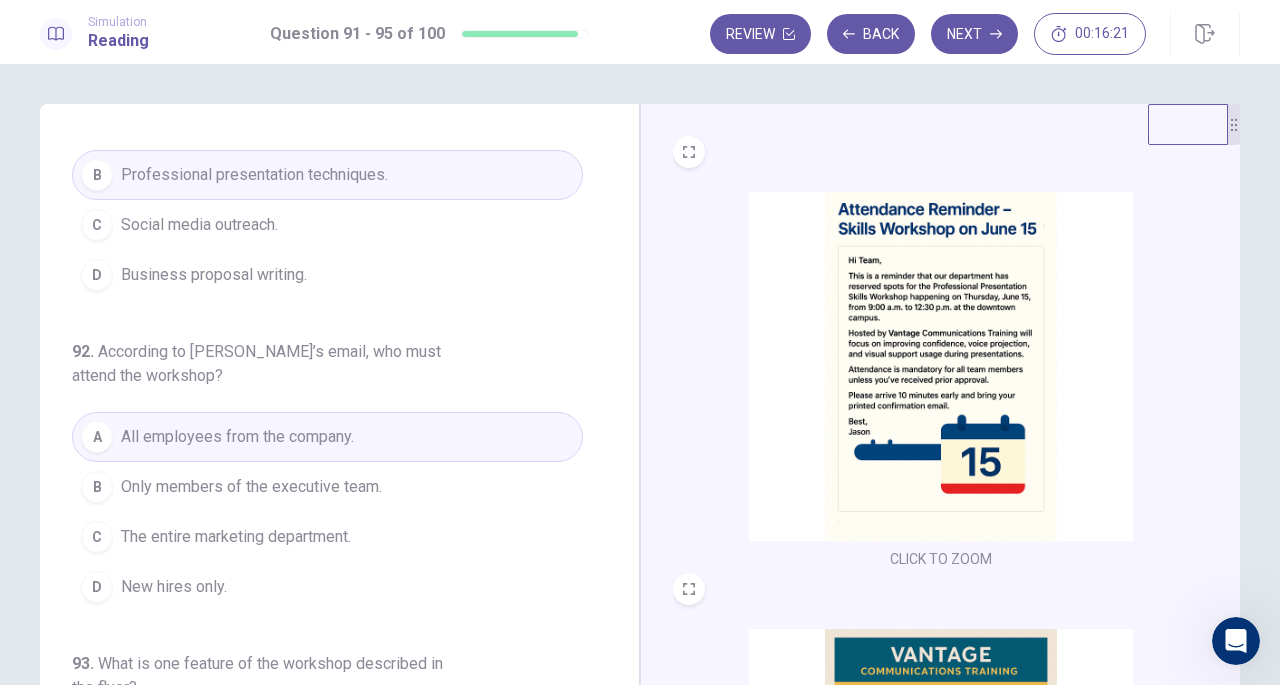 click at bounding box center [941, 366] 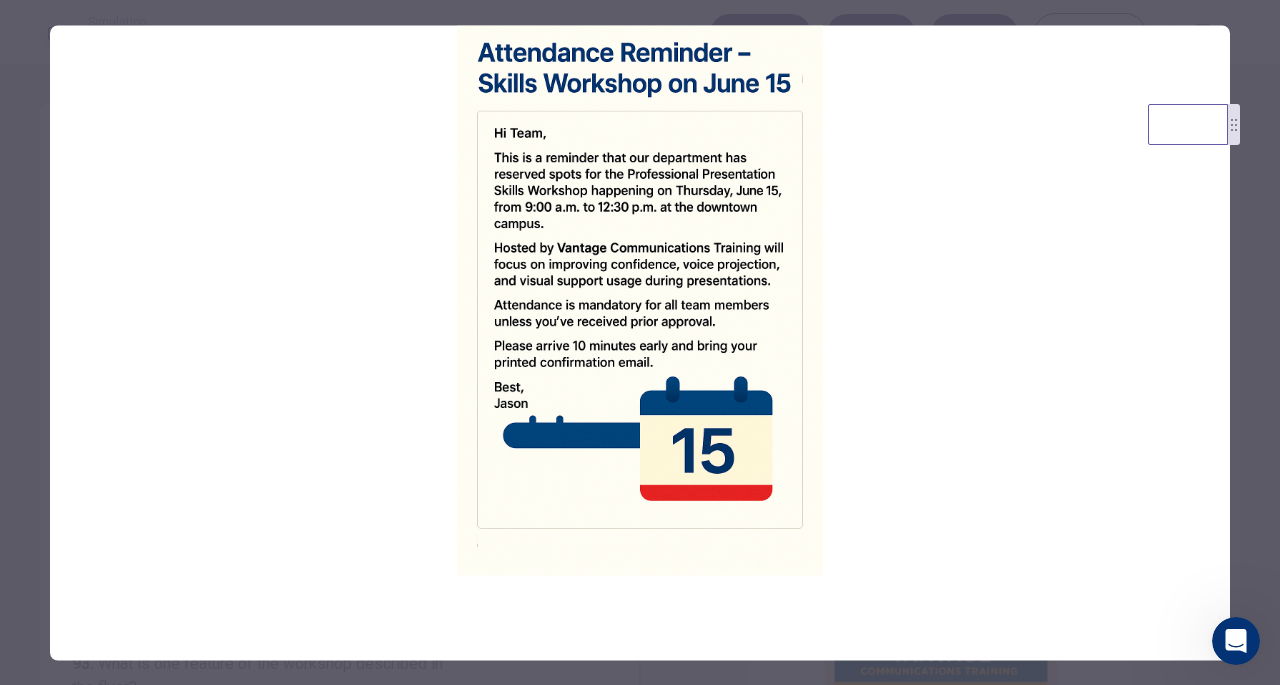 click at bounding box center (640, 342) 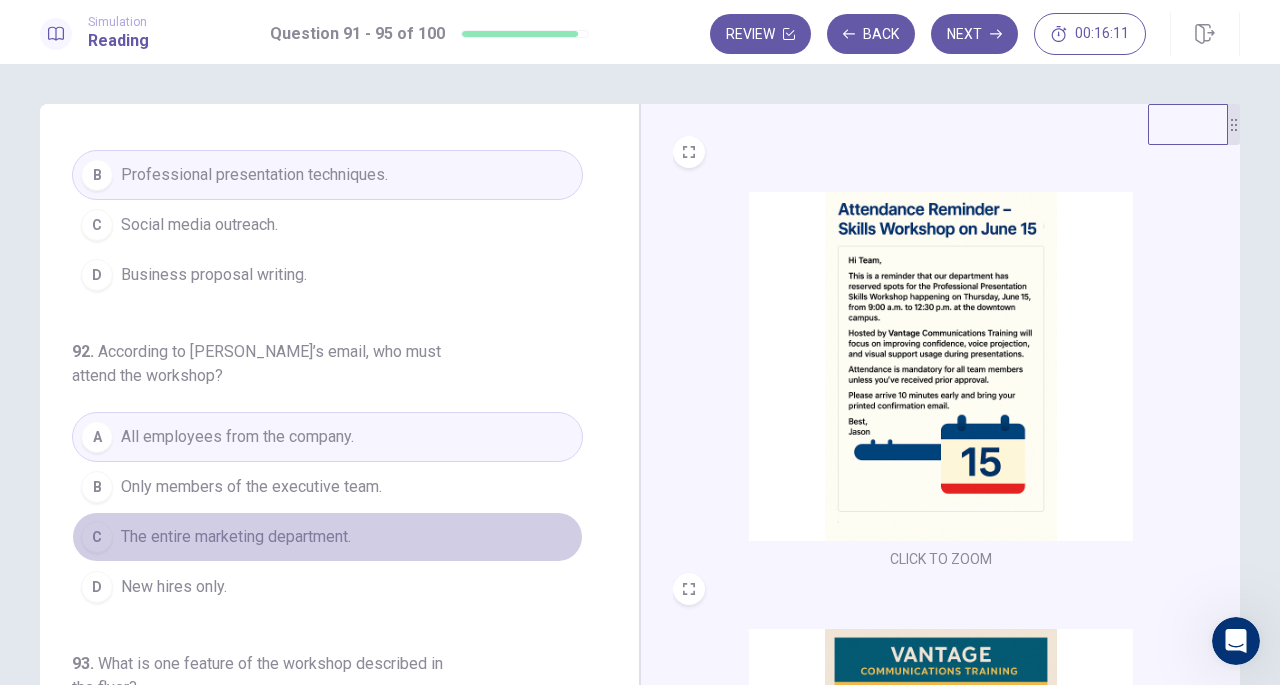 click on "C The entire marketing department." at bounding box center (327, 537) 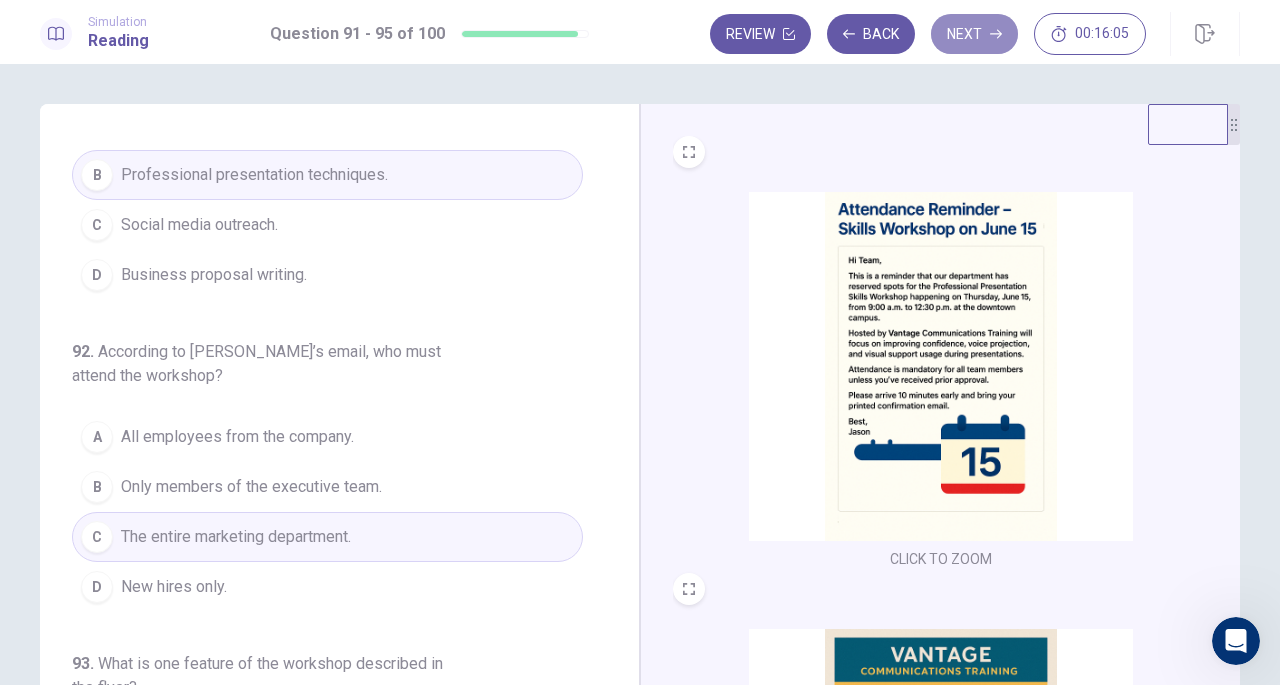 click on "Next" at bounding box center (974, 34) 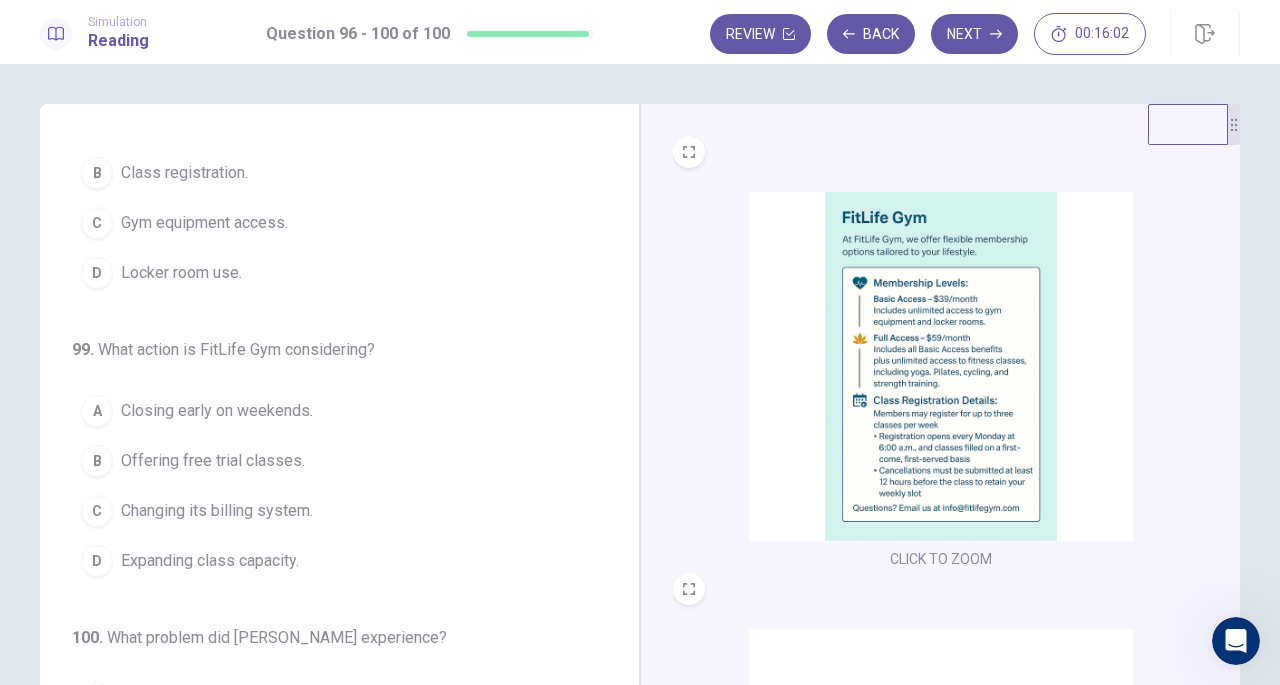 scroll, scrollTop: 795, scrollLeft: 0, axis: vertical 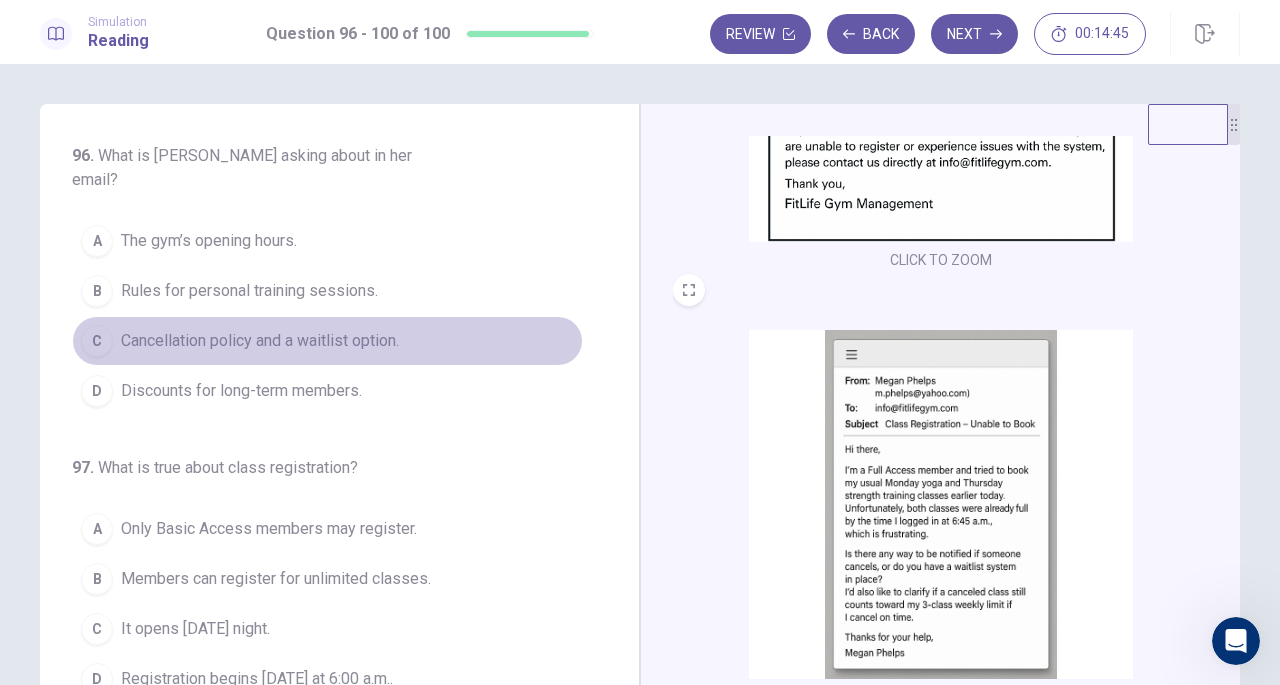 click on "C Cancellation policy and a waitlist option." at bounding box center (327, 341) 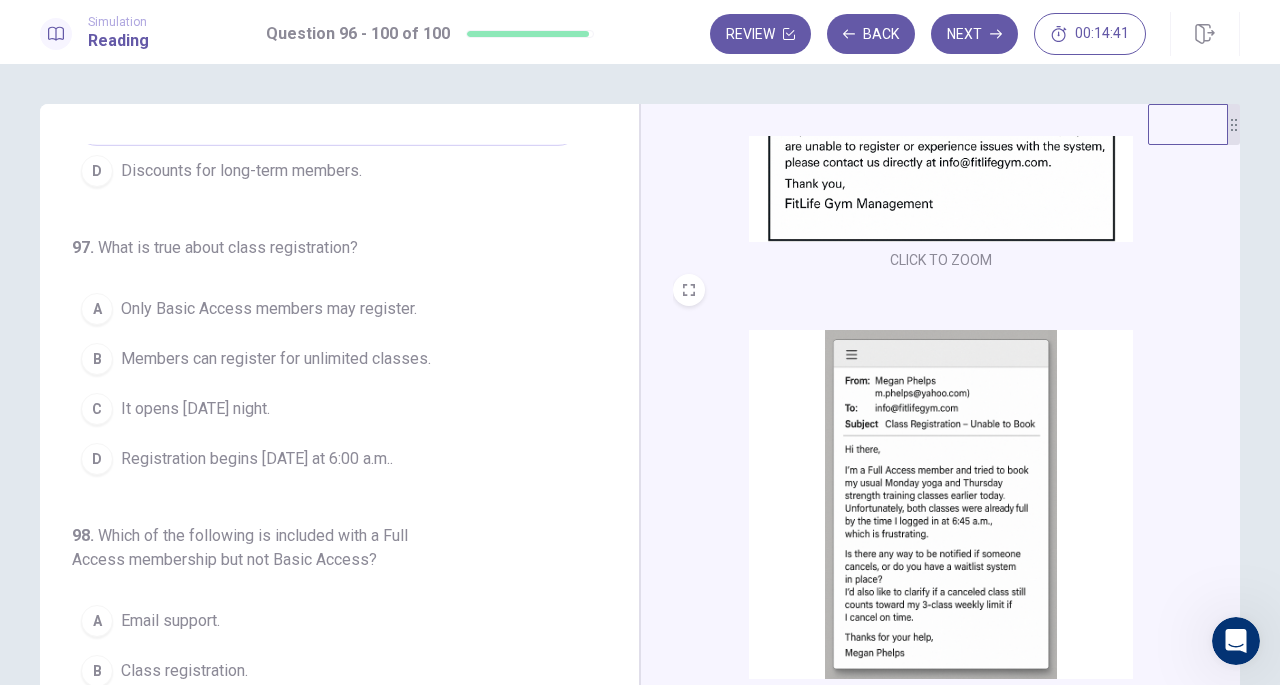 scroll, scrollTop: 221, scrollLeft: 0, axis: vertical 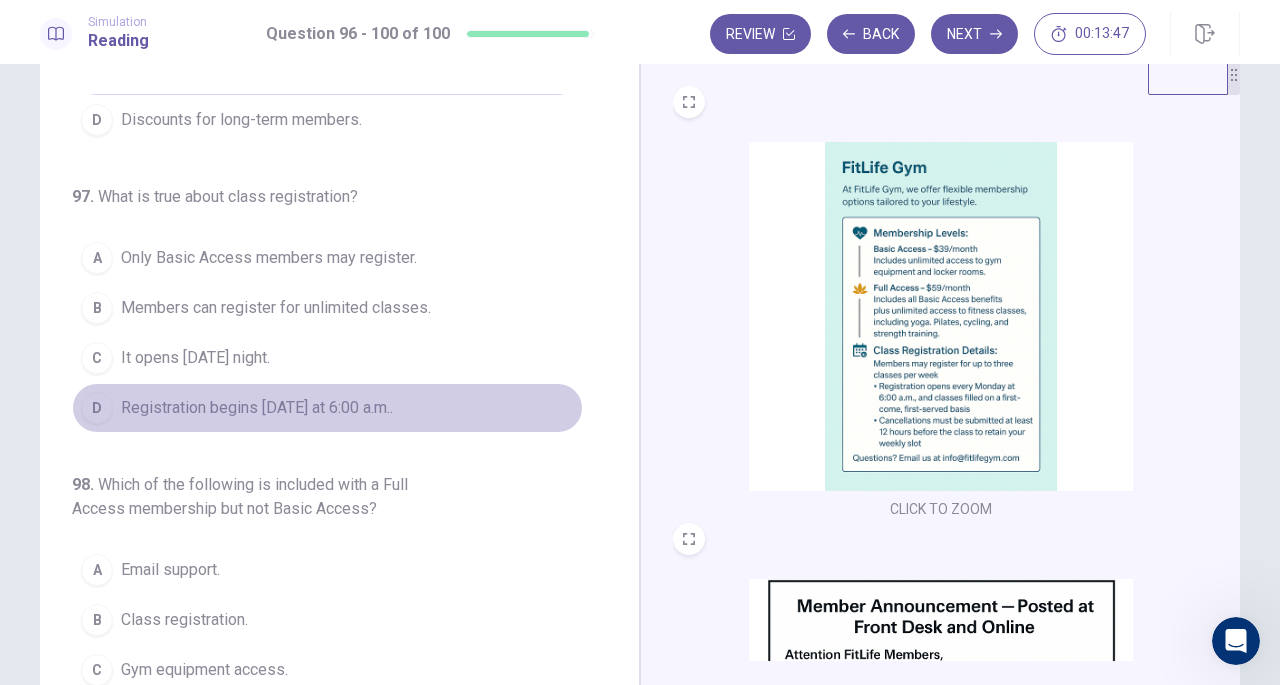 click on "D Registration begins on Monday at 6:00 a.m.." at bounding box center (327, 408) 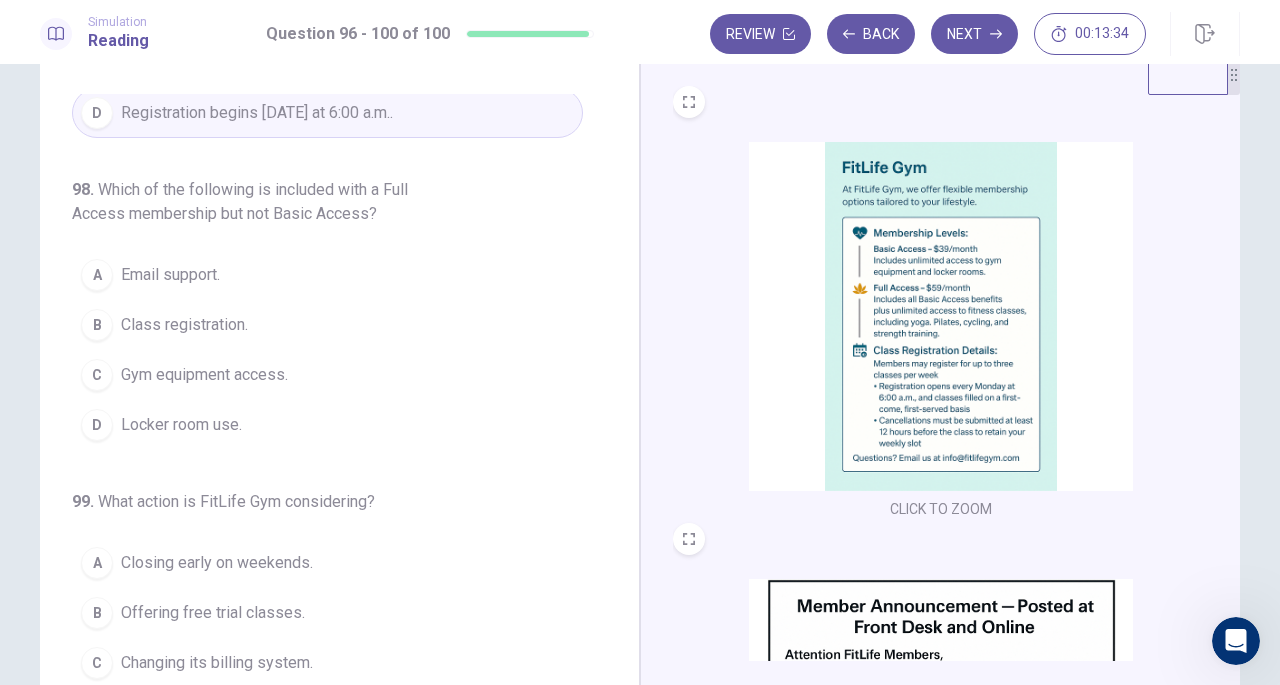 scroll, scrollTop: 490, scrollLeft: 0, axis: vertical 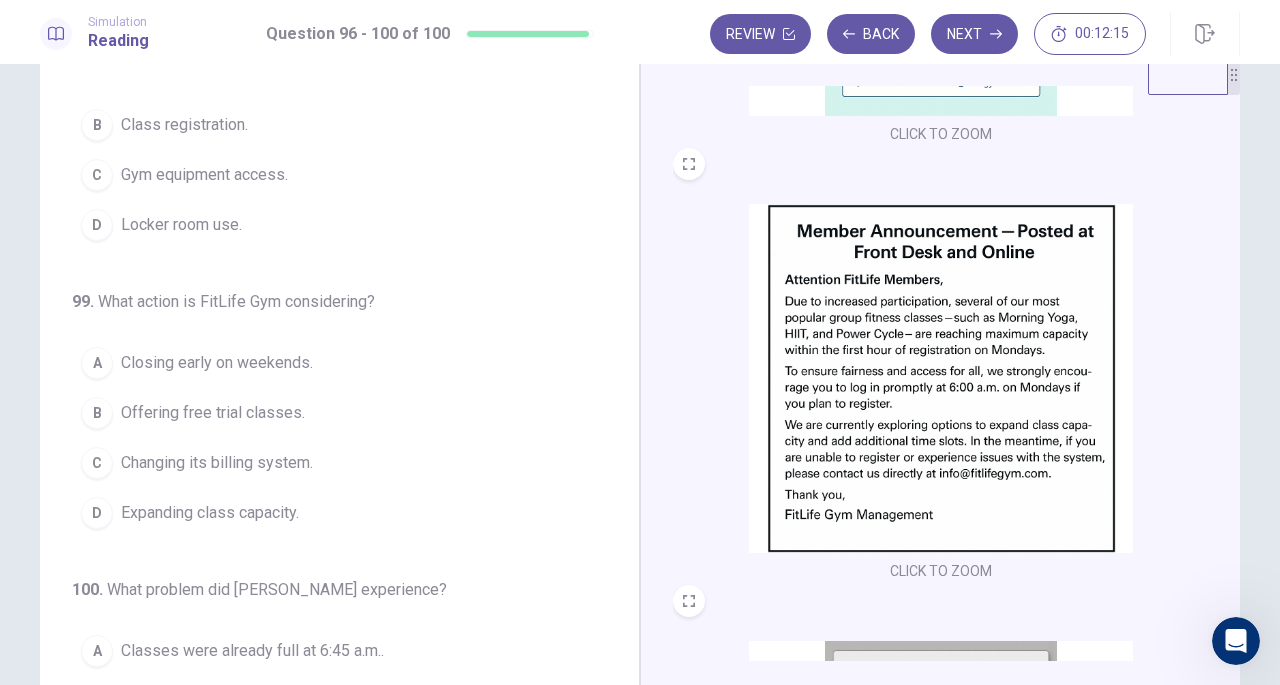click on "D Expanding class capacity." at bounding box center (327, 513) 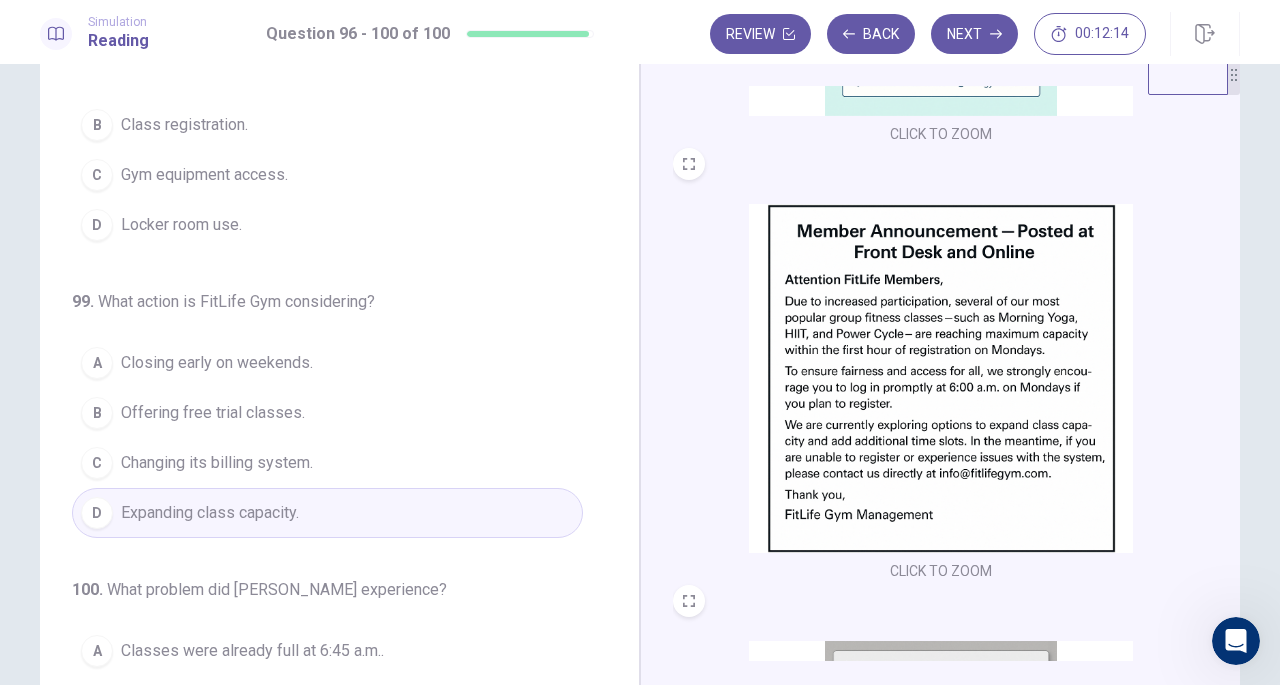 scroll, scrollTop: 795, scrollLeft: 0, axis: vertical 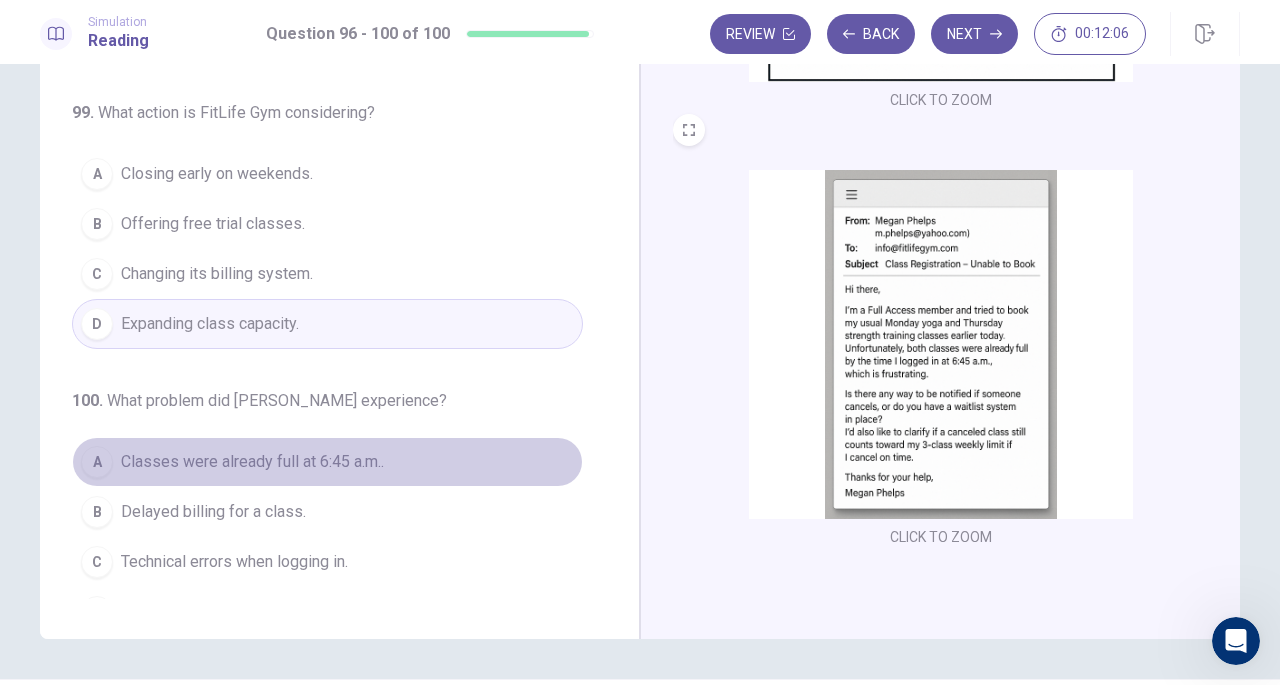 click on "A Classes were already full at 6:45 a.m.." at bounding box center (327, 462) 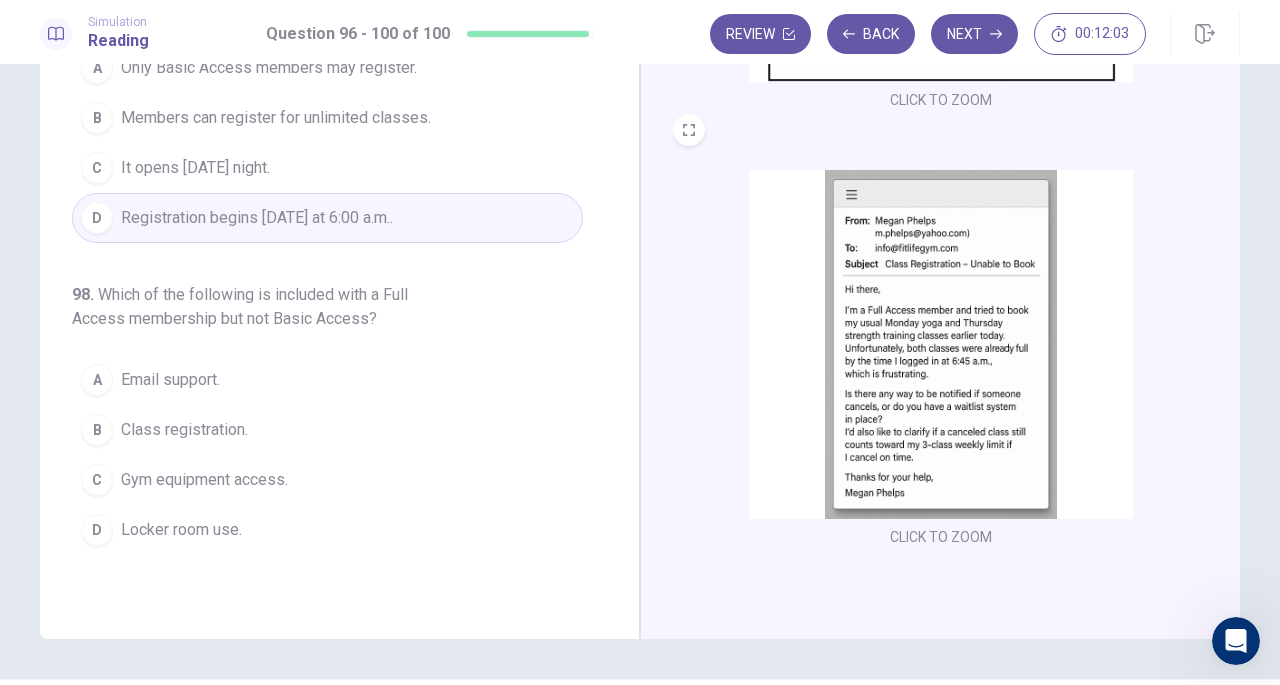 scroll, scrollTop: 256, scrollLeft: 0, axis: vertical 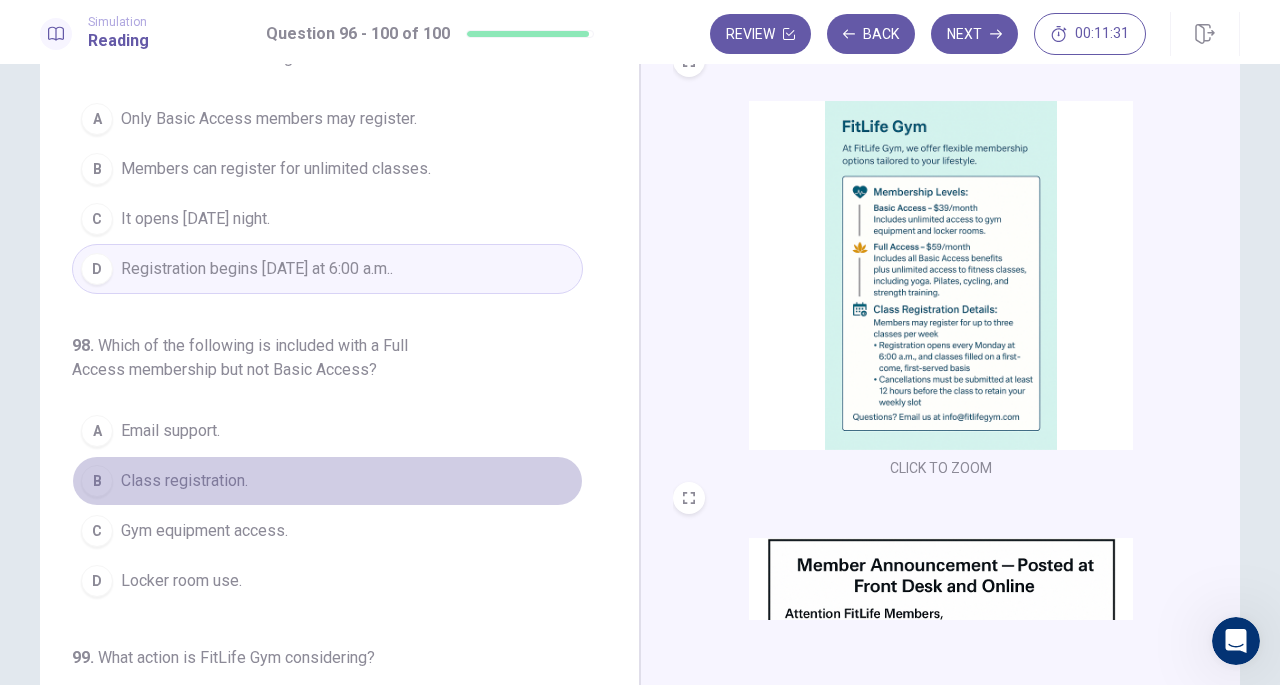 click on "B Class registration." at bounding box center [327, 481] 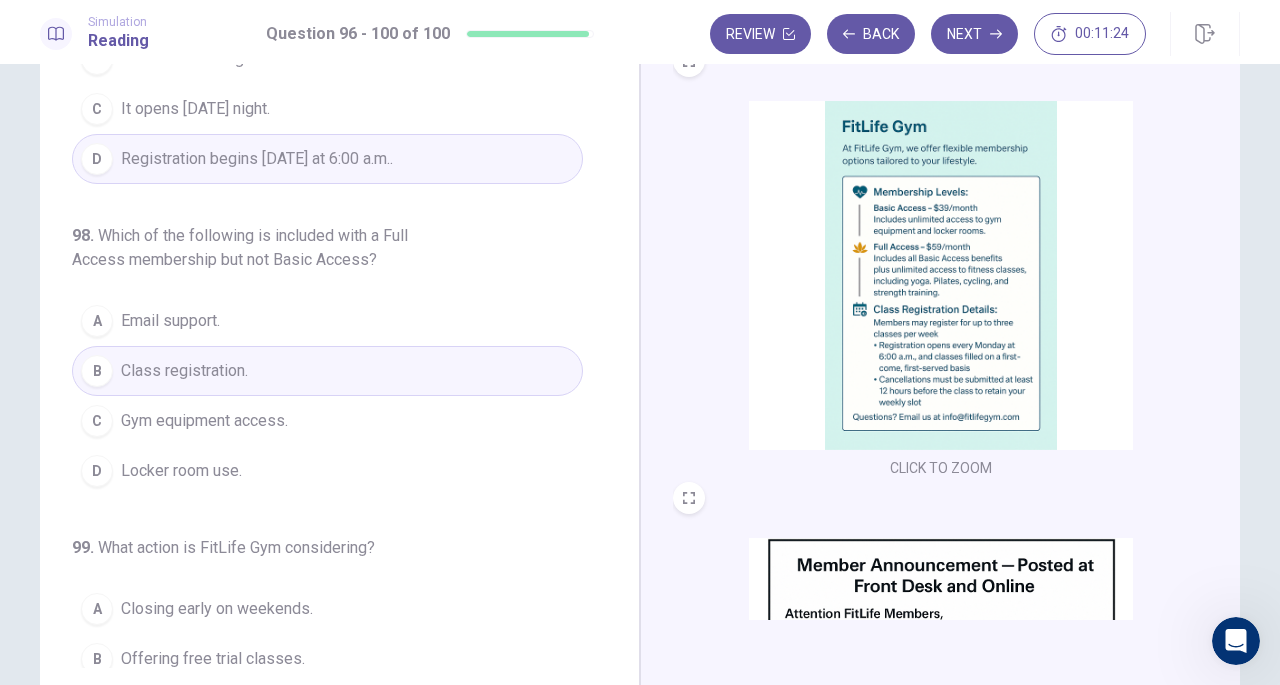 scroll, scrollTop: 0, scrollLeft: 0, axis: both 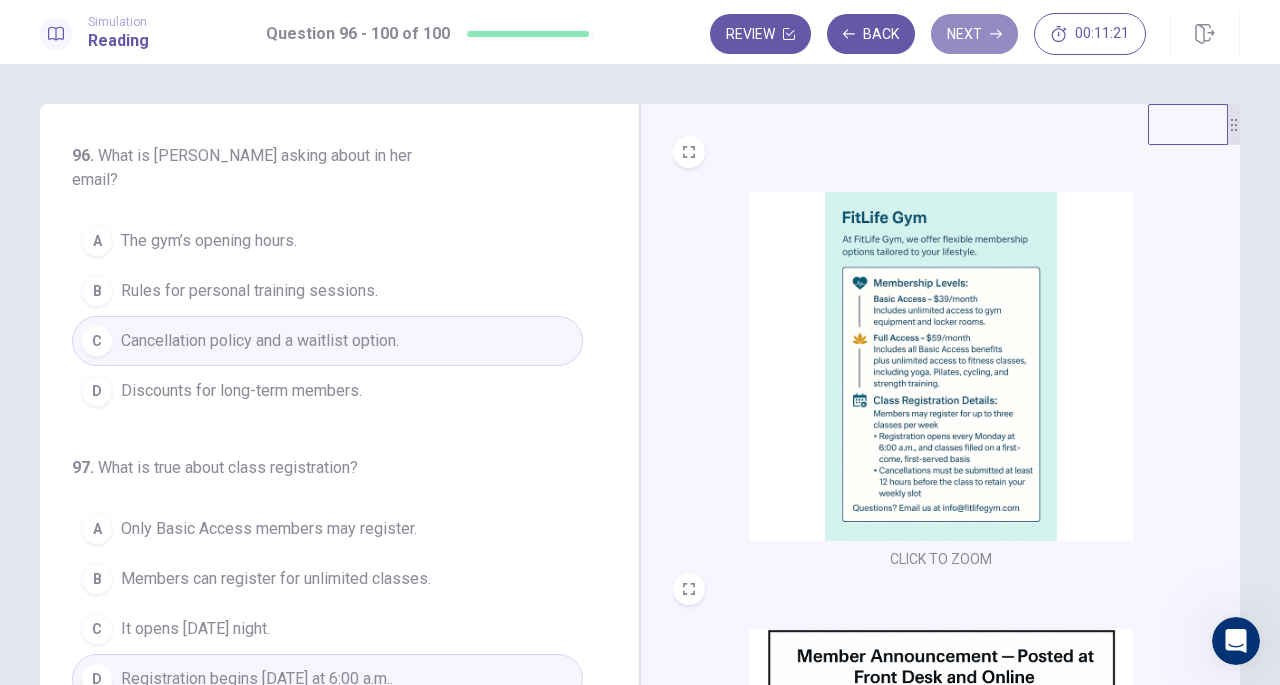 click on "Next" at bounding box center [974, 34] 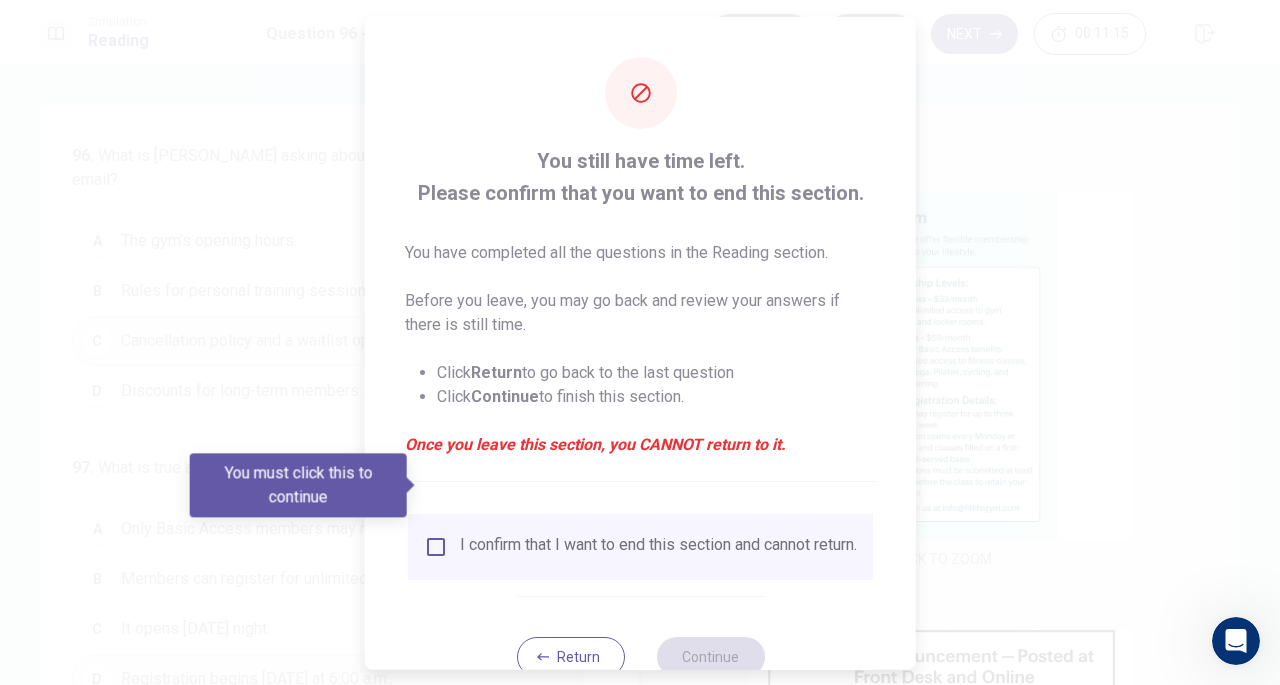 scroll, scrollTop: 60, scrollLeft: 0, axis: vertical 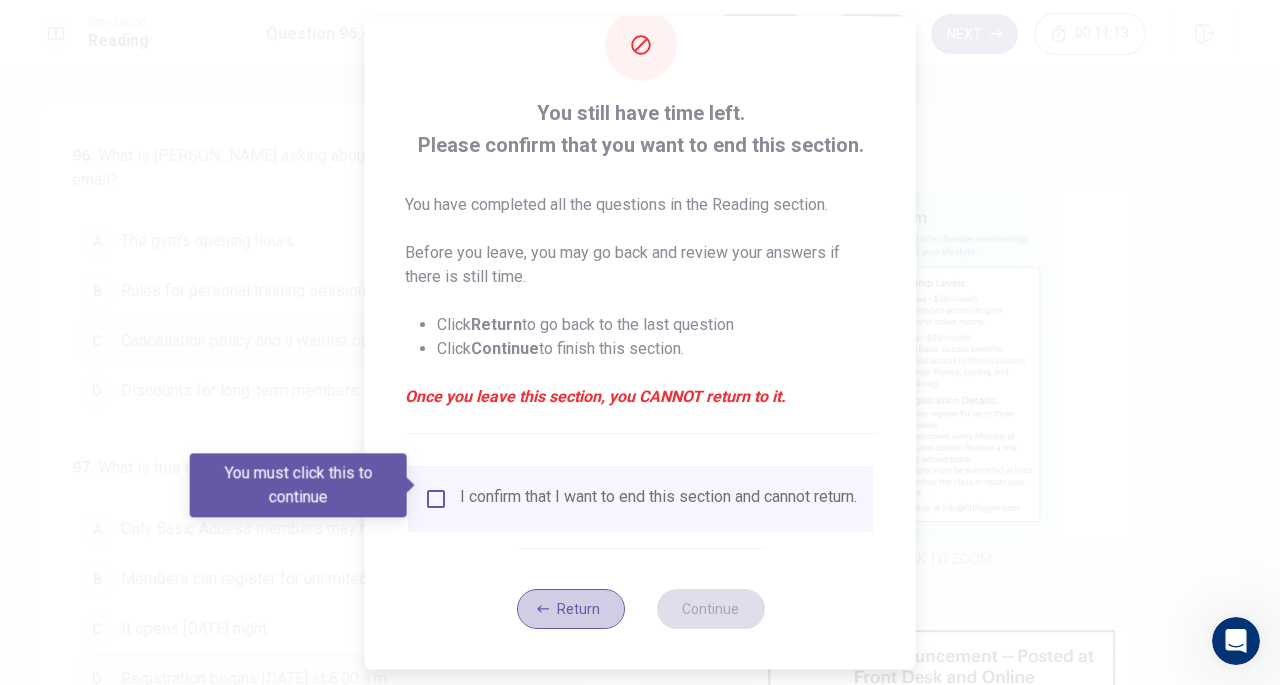 click on "Return" at bounding box center [570, 609] 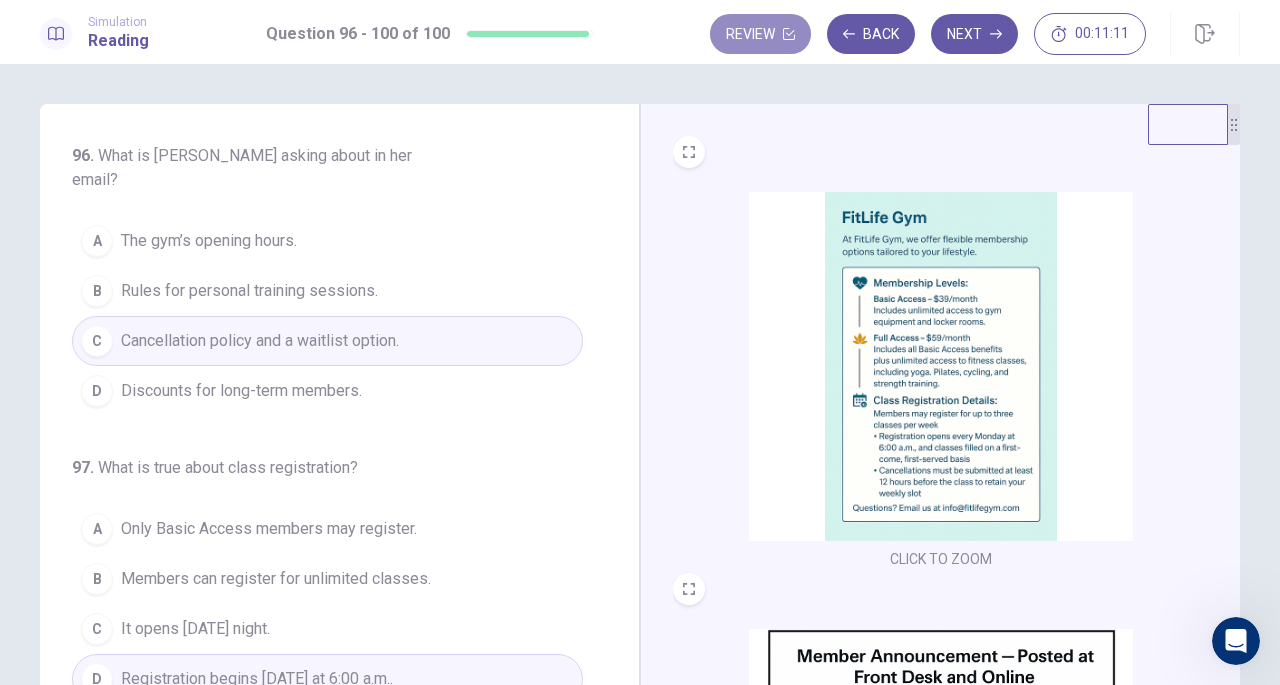 click on "Review" at bounding box center (760, 34) 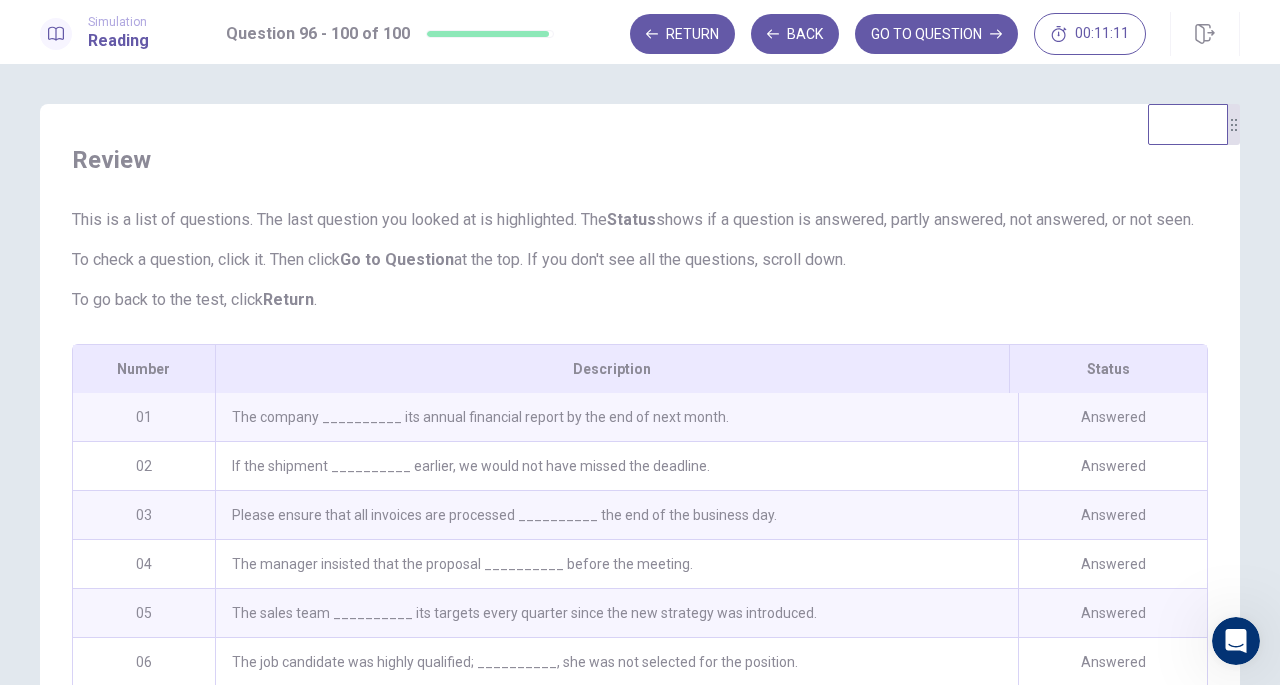 scroll, scrollTop: 234, scrollLeft: 0, axis: vertical 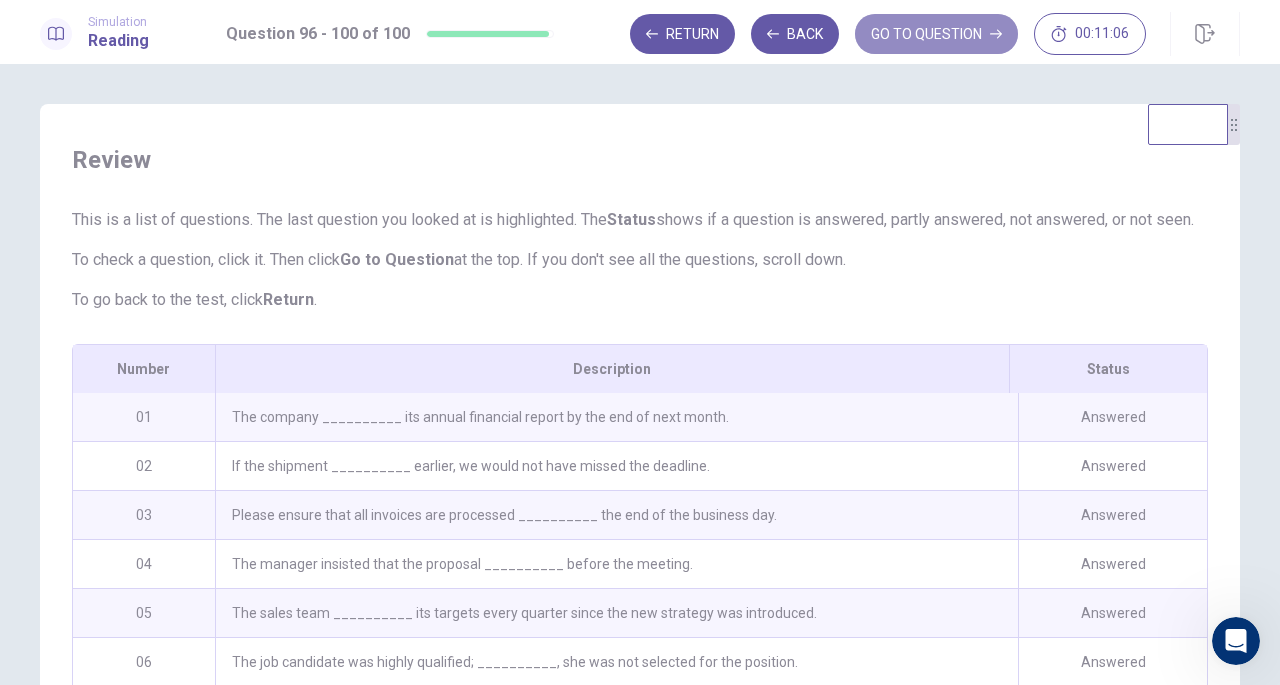 click on "GO TO QUESTION" at bounding box center [936, 34] 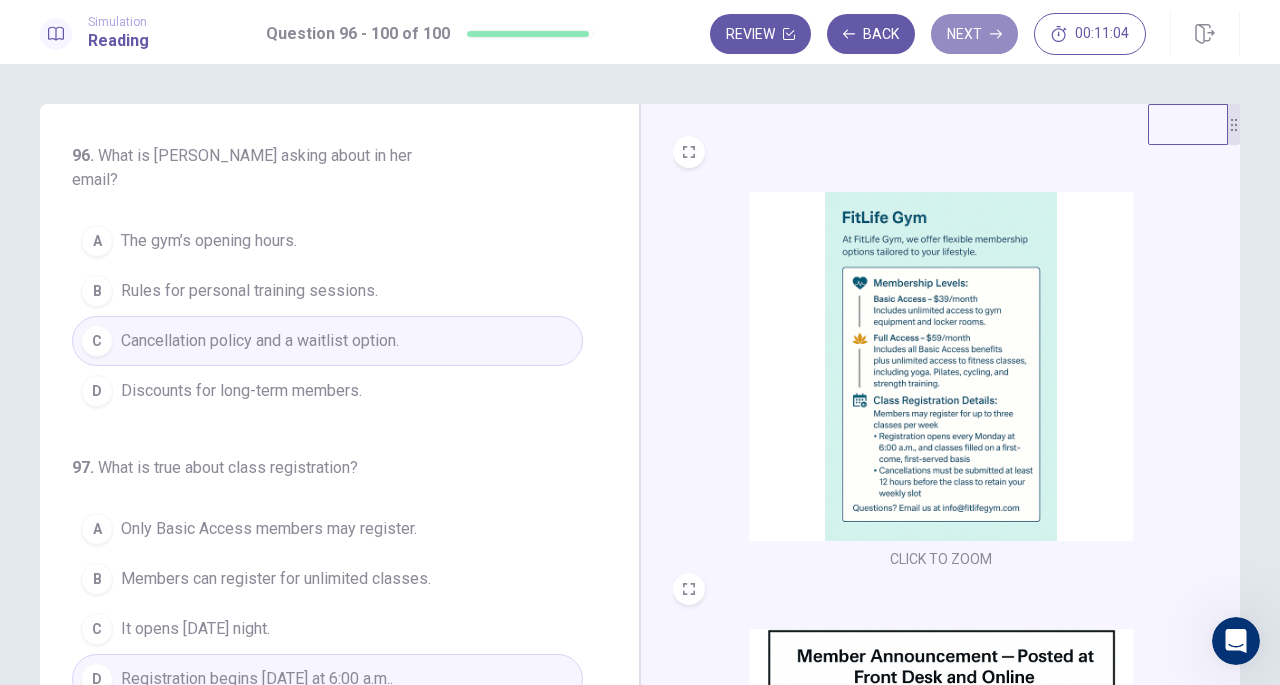 click on "Next" at bounding box center (974, 34) 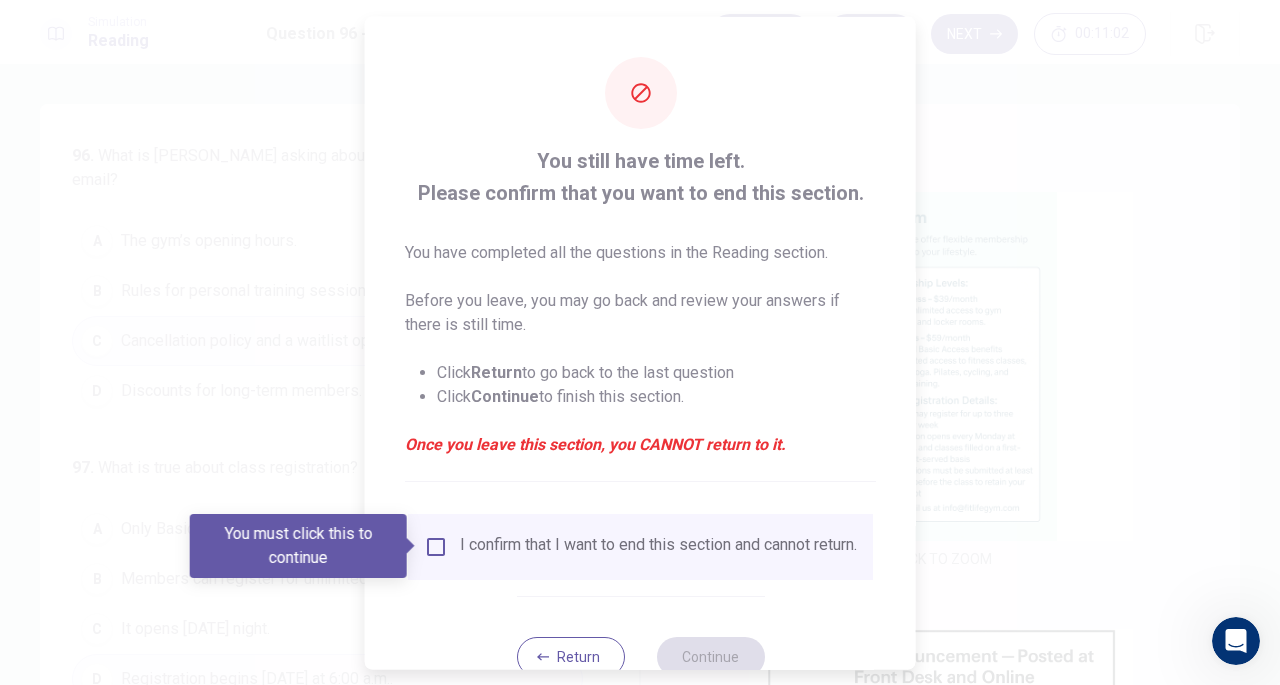 click on "I confirm that I want to end this section and cannot return." at bounding box center (640, 546) 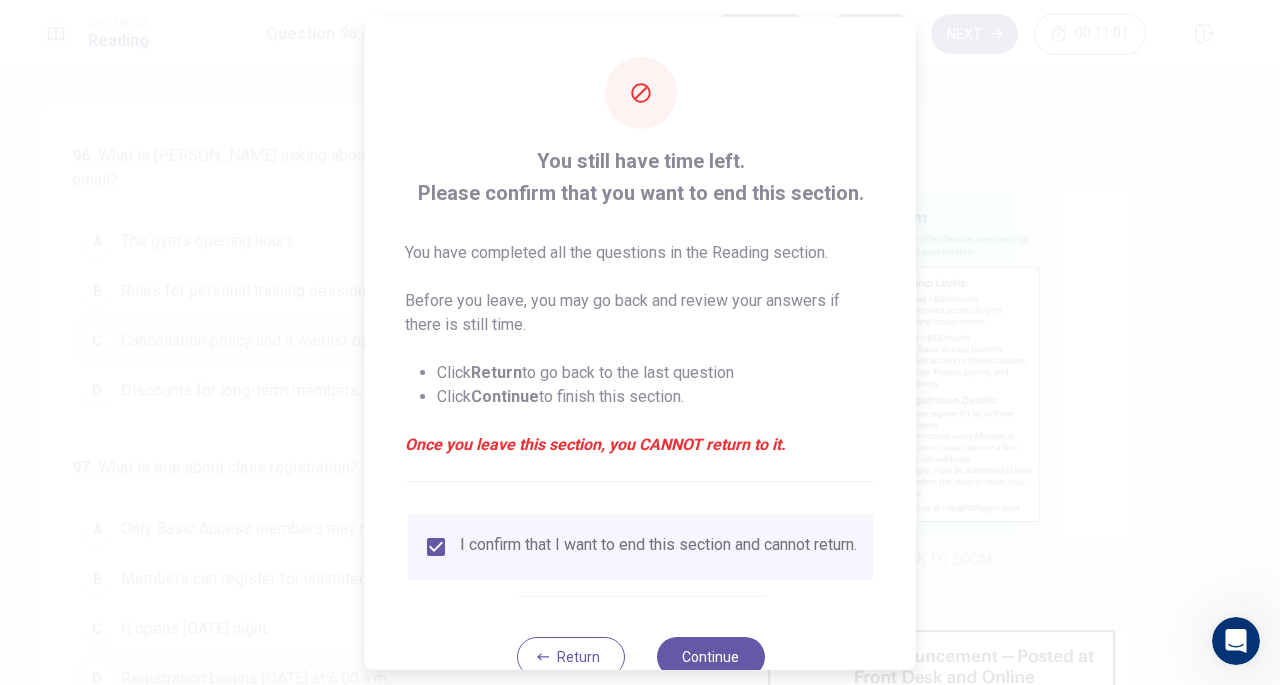 scroll, scrollTop: 60, scrollLeft: 0, axis: vertical 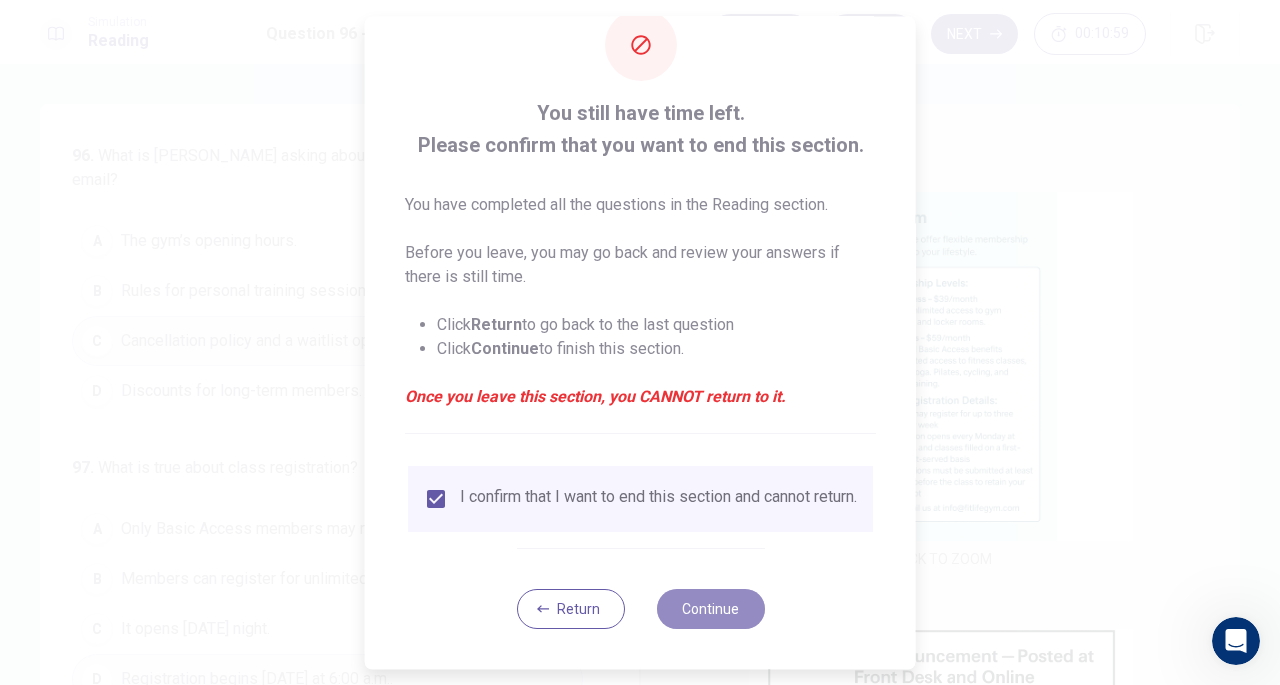 click on "Continue" at bounding box center (710, 609) 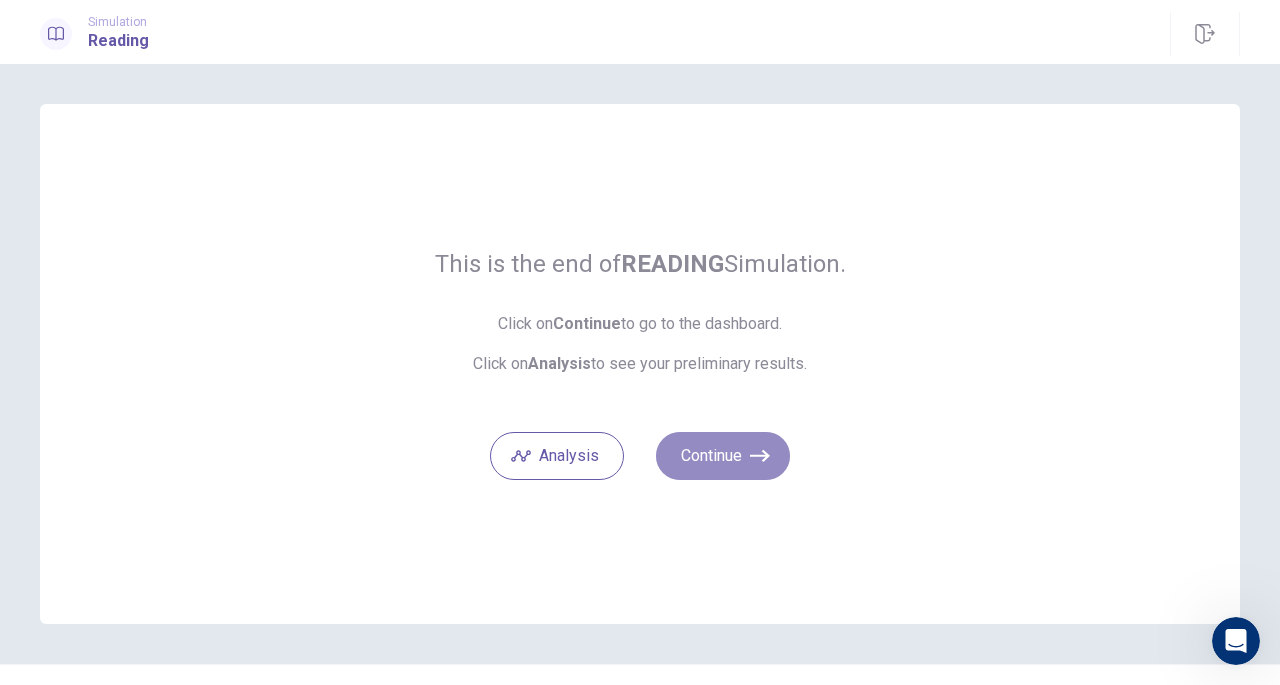 click on "Continue" at bounding box center [723, 456] 